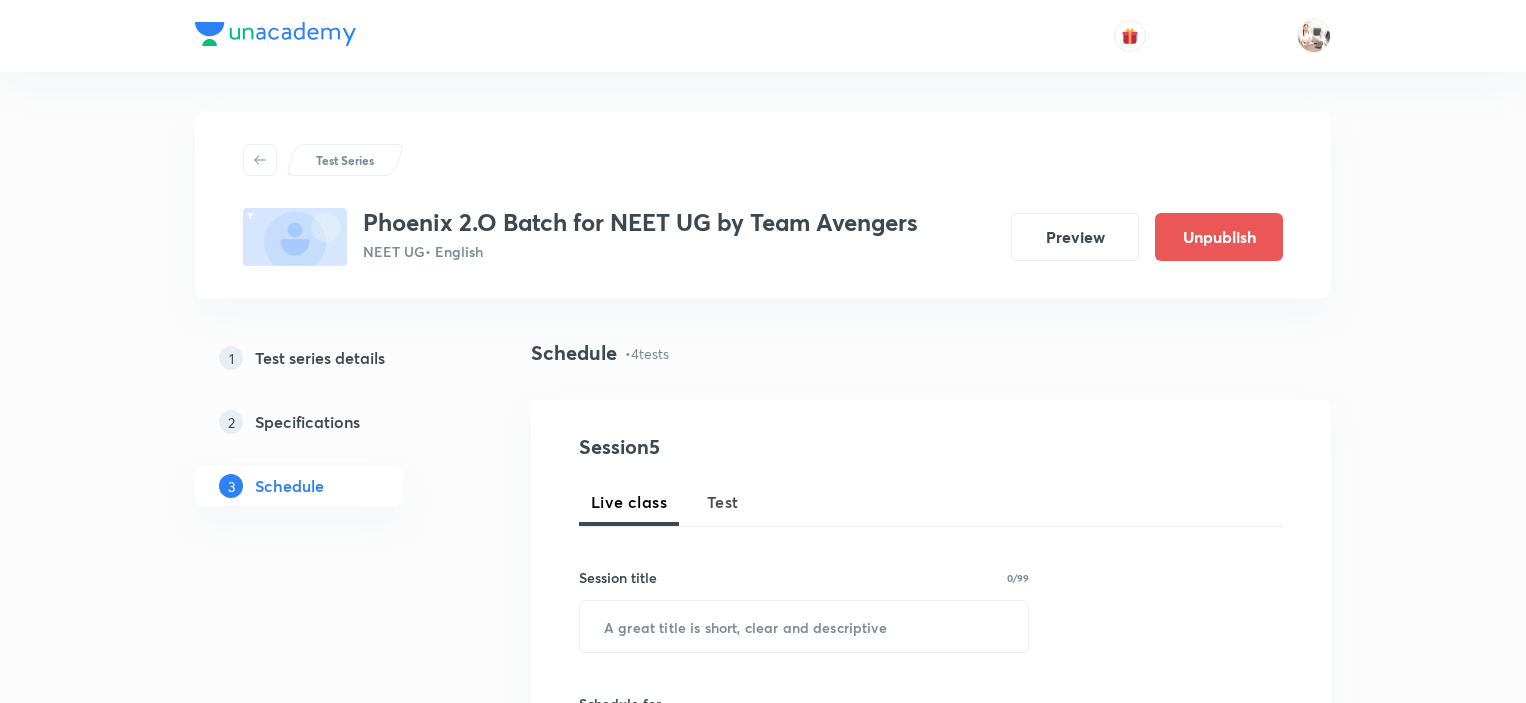 scroll, scrollTop: 0, scrollLeft: 0, axis: both 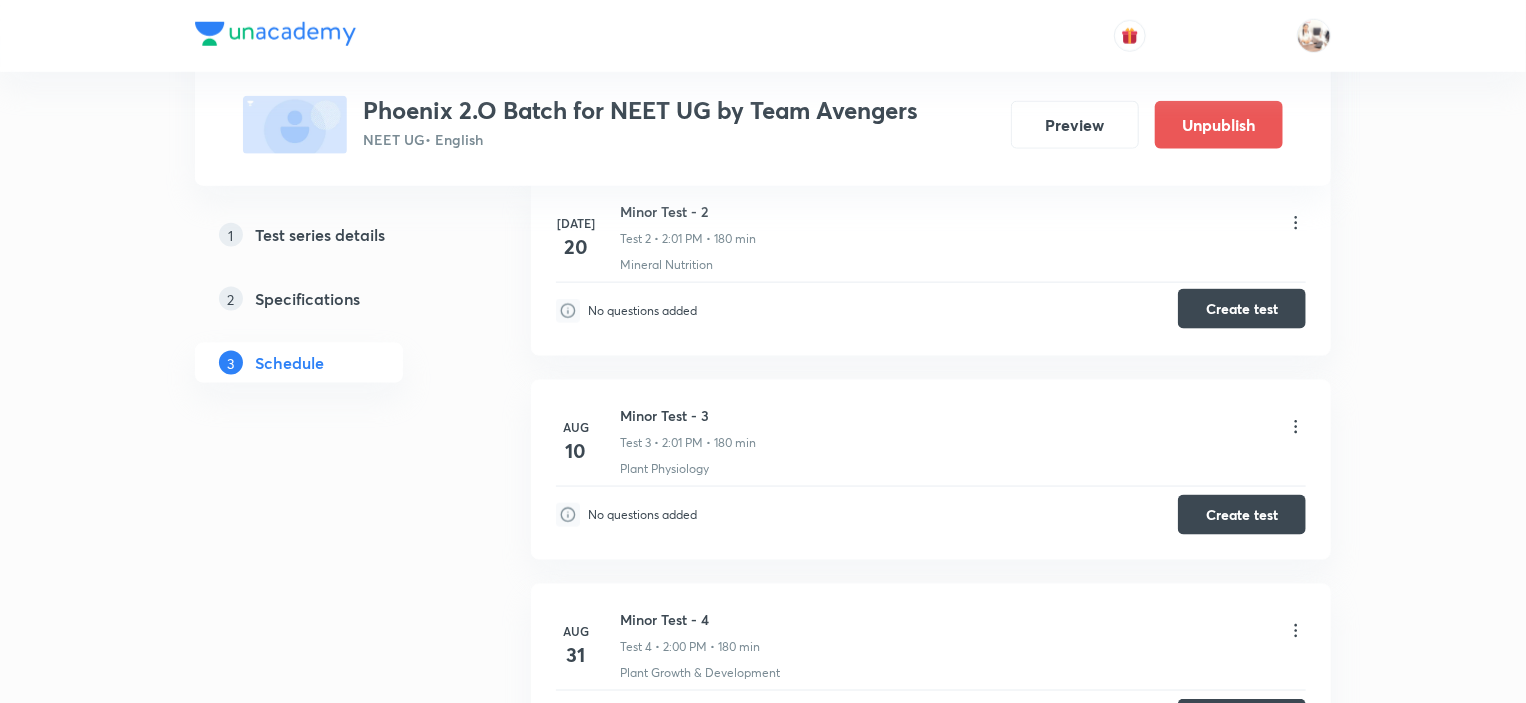 click on "Create test" at bounding box center [1242, 309] 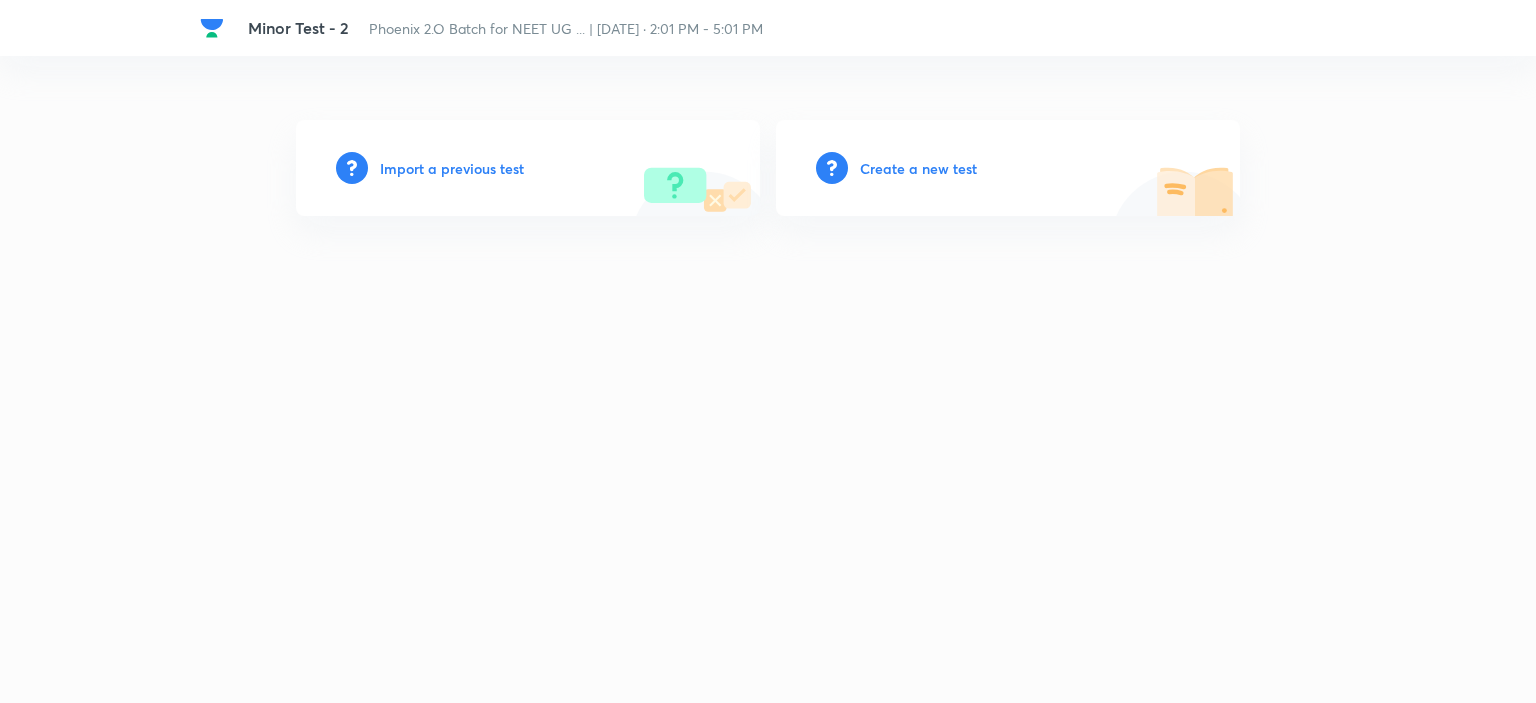 scroll, scrollTop: 0, scrollLeft: 0, axis: both 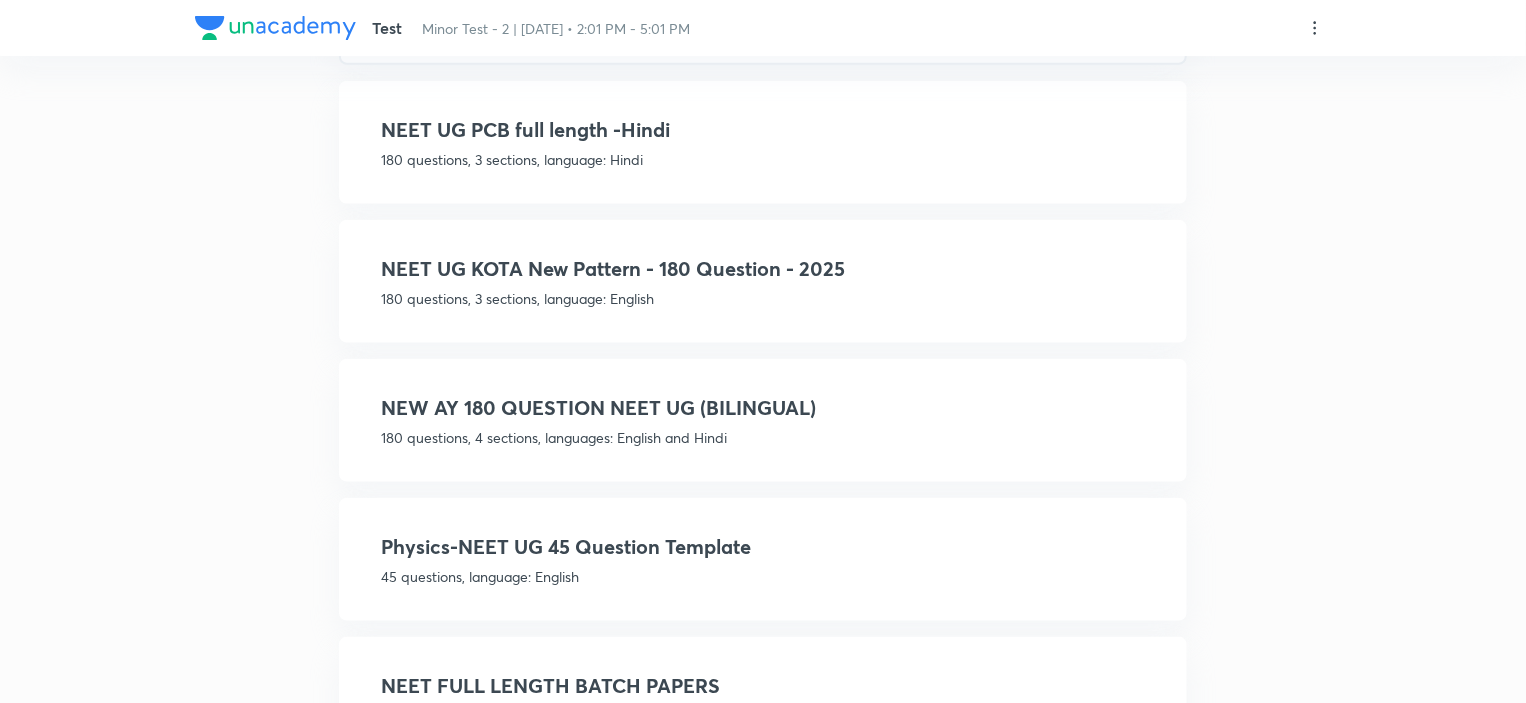 click on "180 questions, 3 sections, language: English" at bounding box center [763, 298] 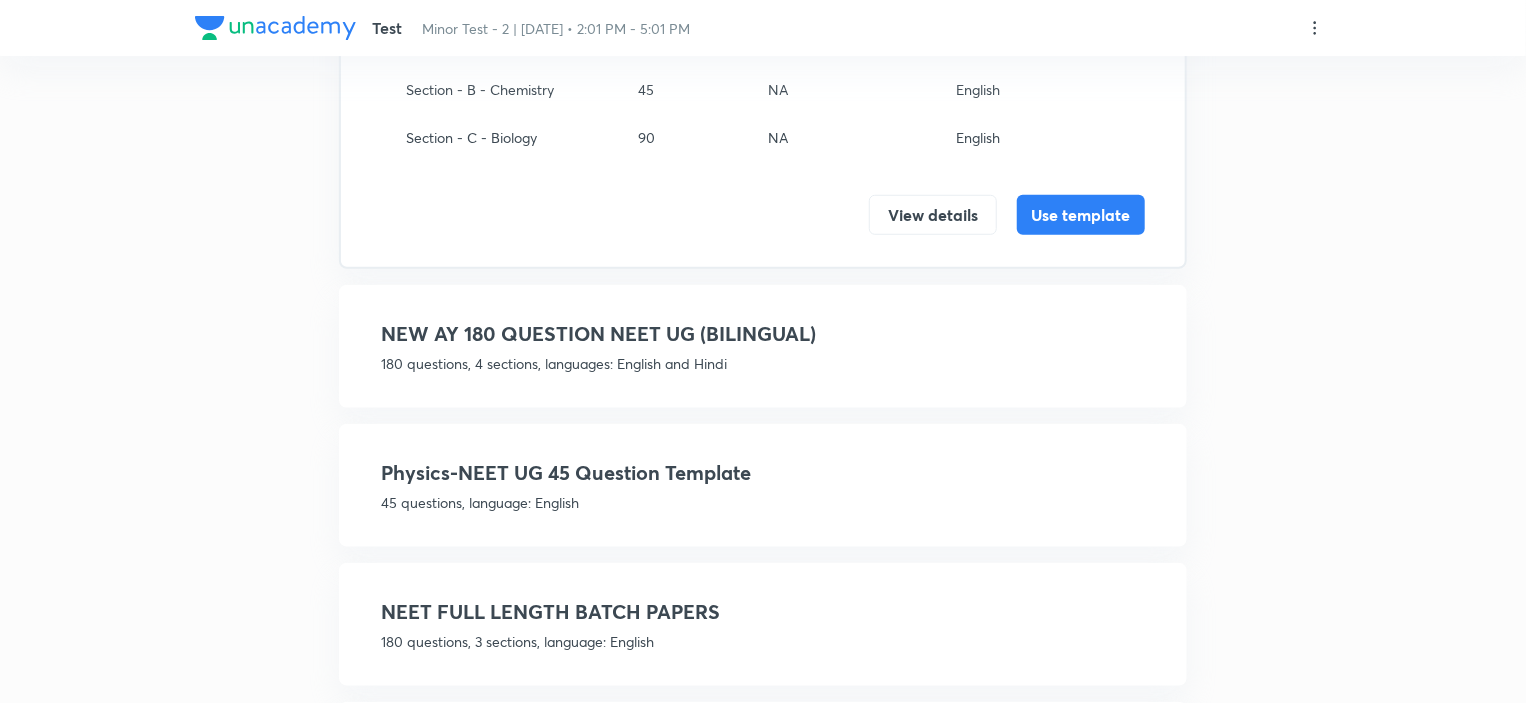 scroll, scrollTop: 600, scrollLeft: 0, axis: vertical 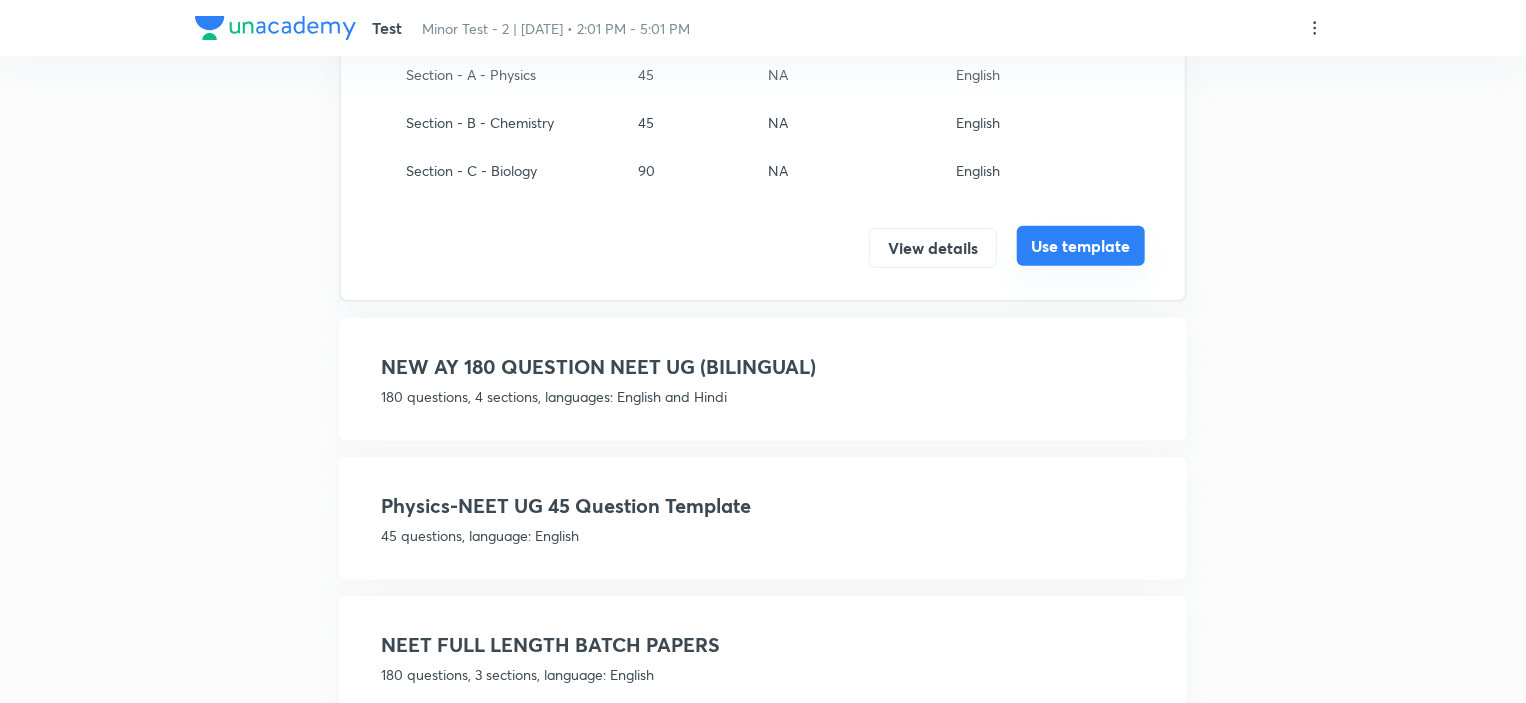 click on "Use template" at bounding box center (1081, 246) 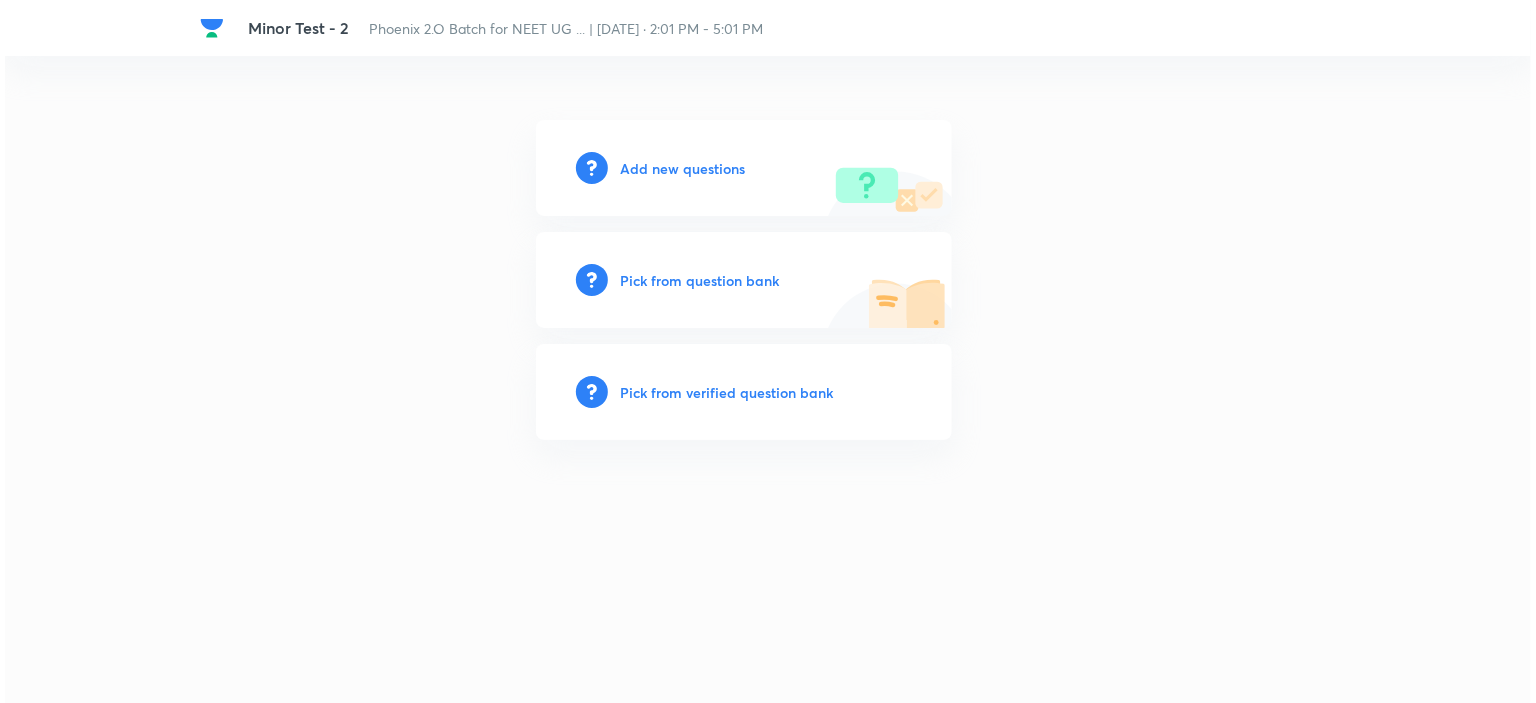 scroll, scrollTop: 0, scrollLeft: 0, axis: both 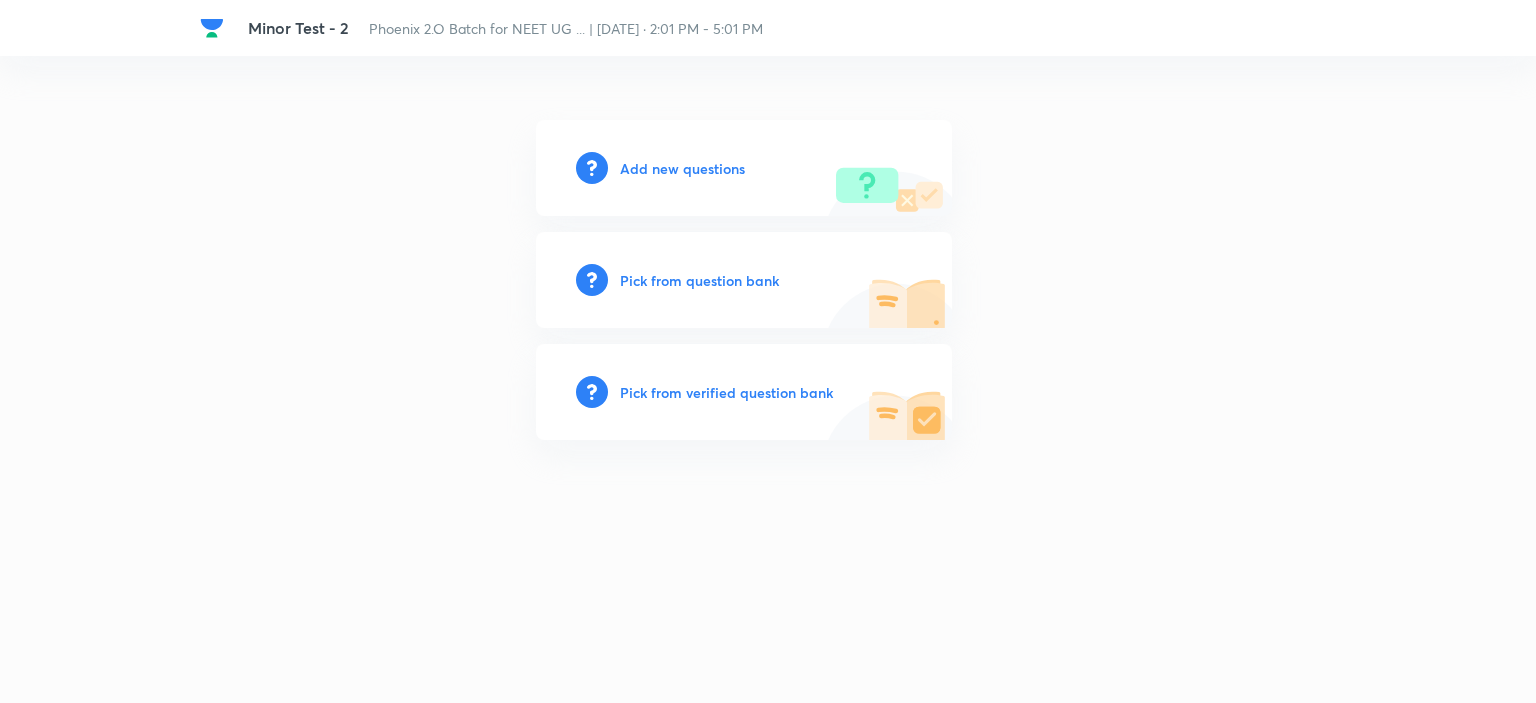 click on "Add new questions" at bounding box center [682, 168] 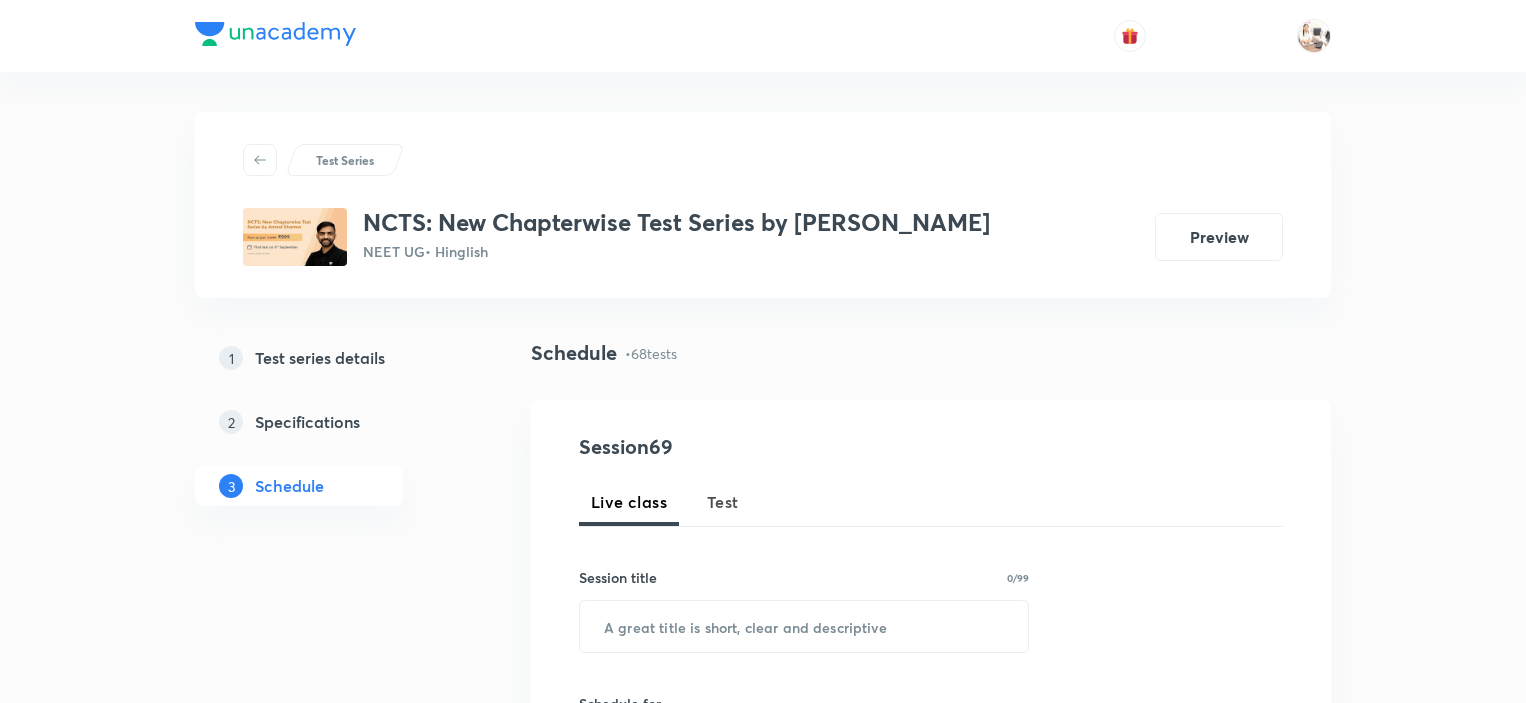 scroll, scrollTop: 4800, scrollLeft: 0, axis: vertical 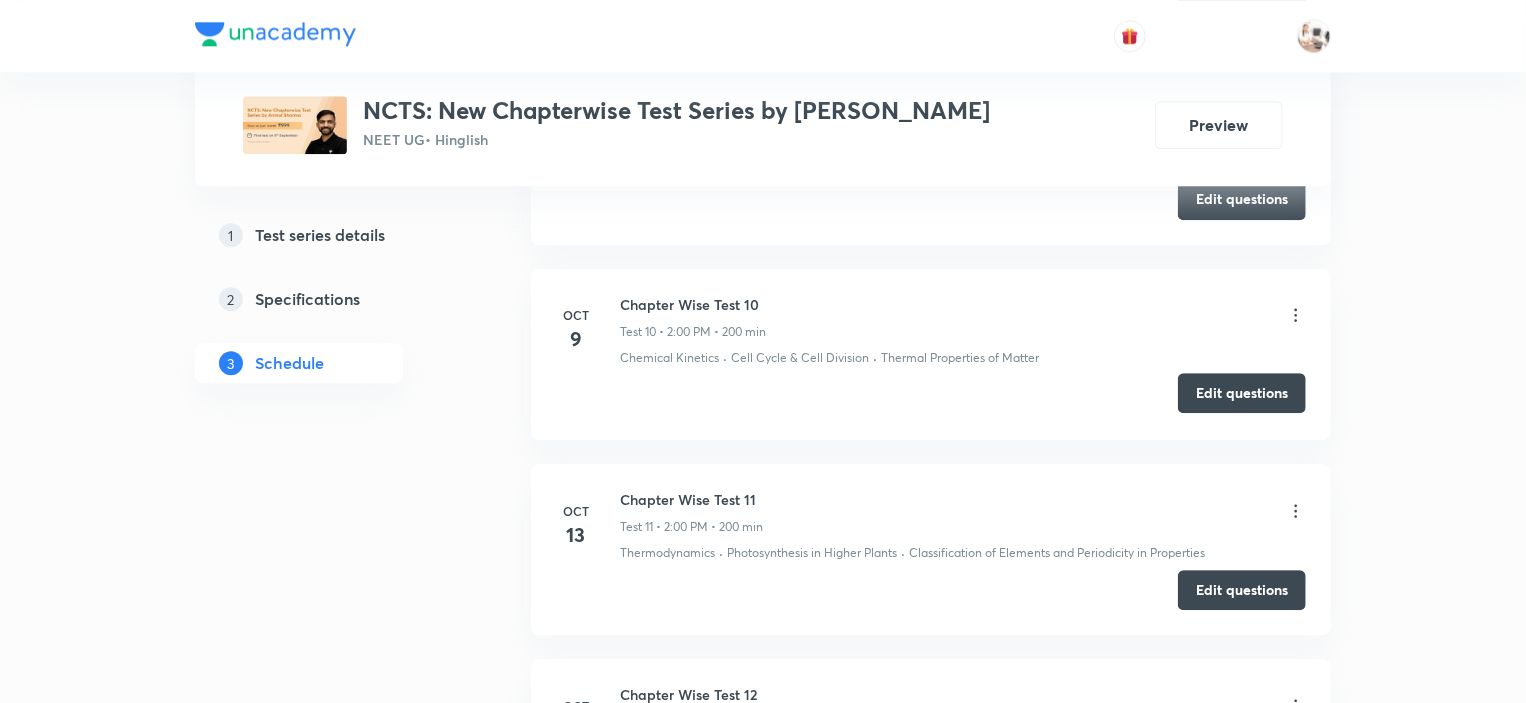 click on "Edit questions" at bounding box center (1242, 393) 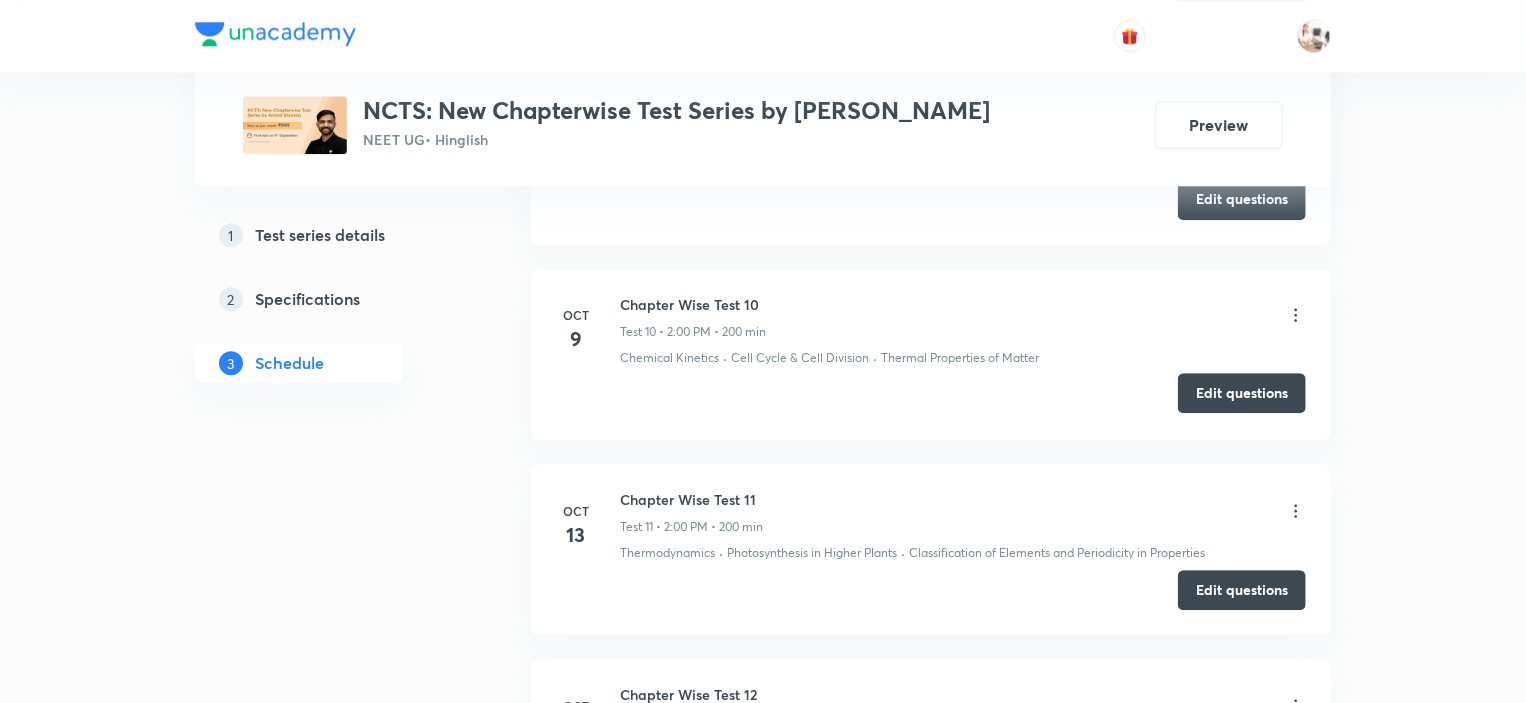 scroll, scrollTop: 6004, scrollLeft: 0, axis: vertical 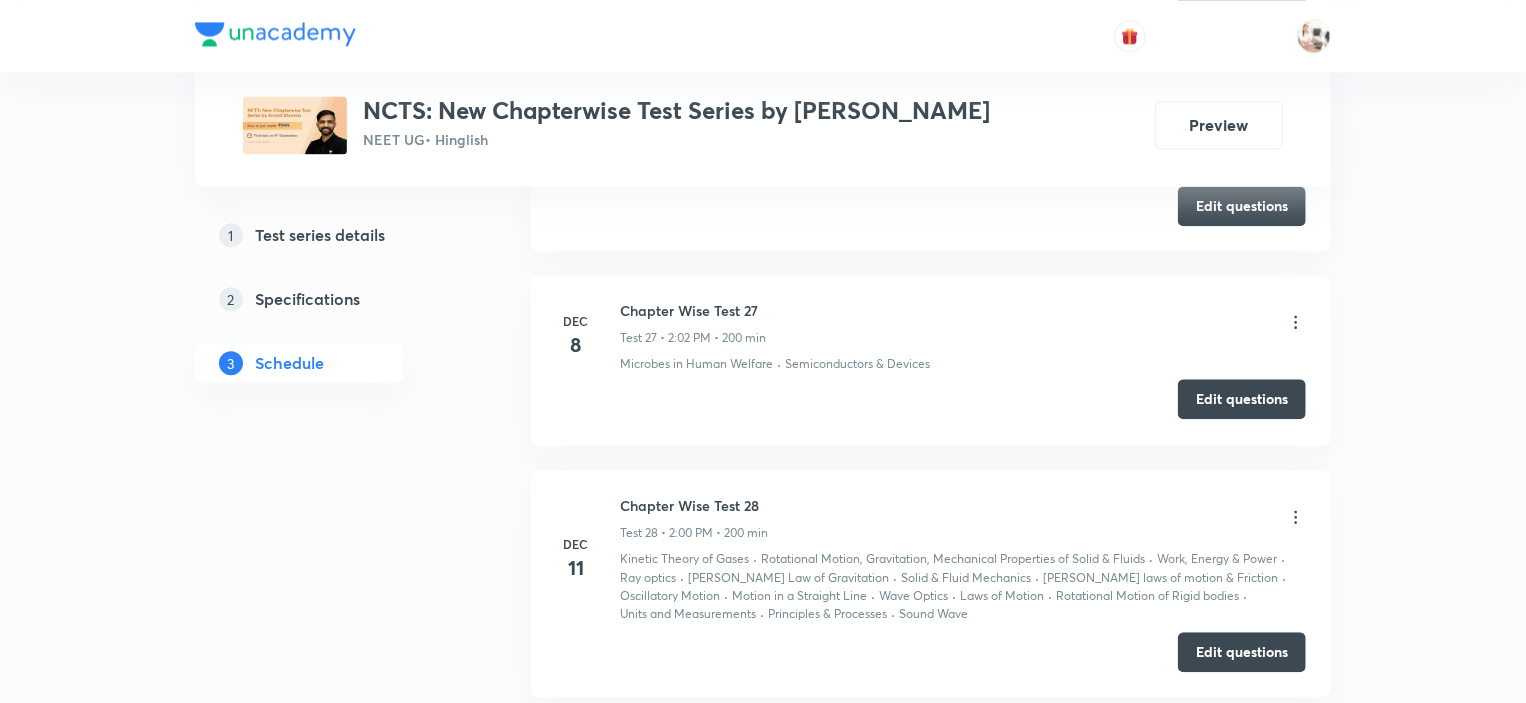 click on "Edit questions" at bounding box center [1242, 399] 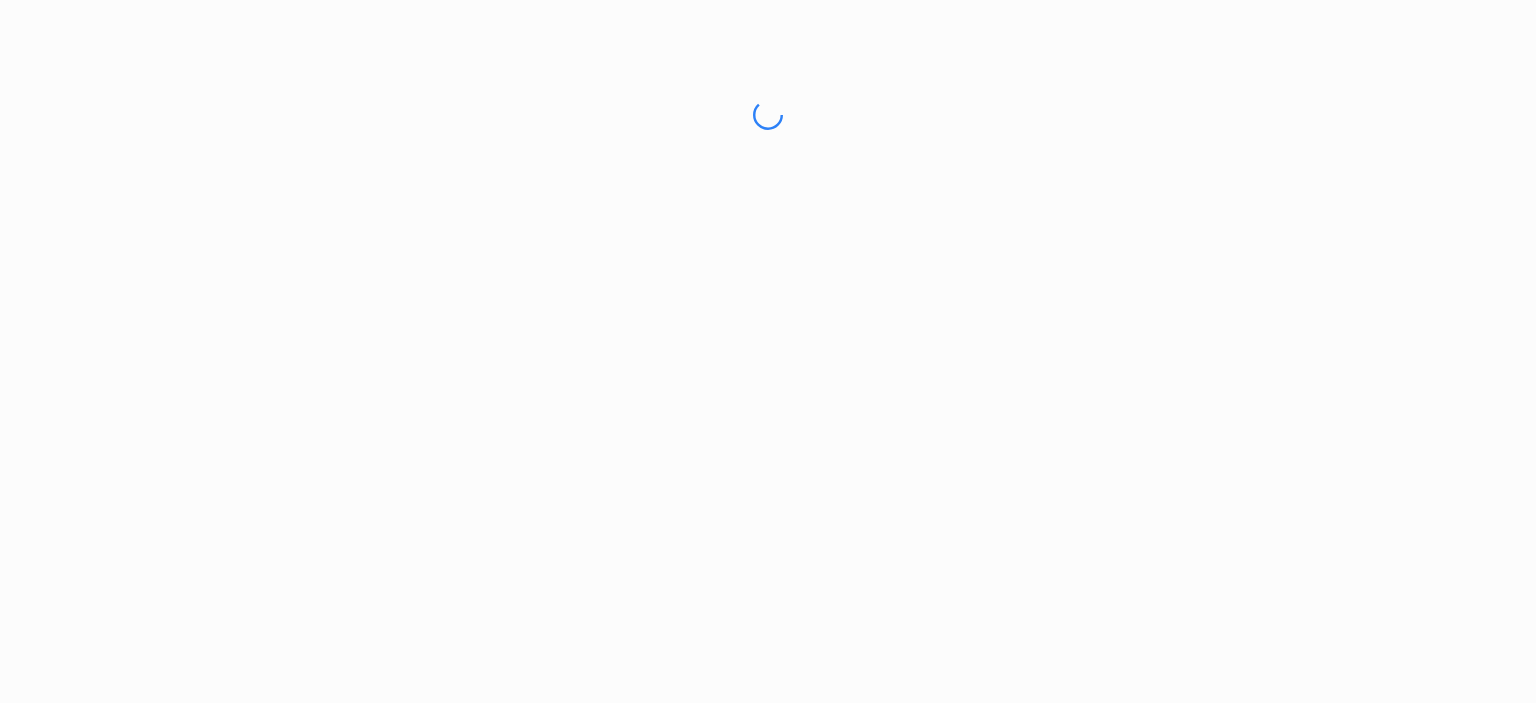 scroll, scrollTop: 0, scrollLeft: 0, axis: both 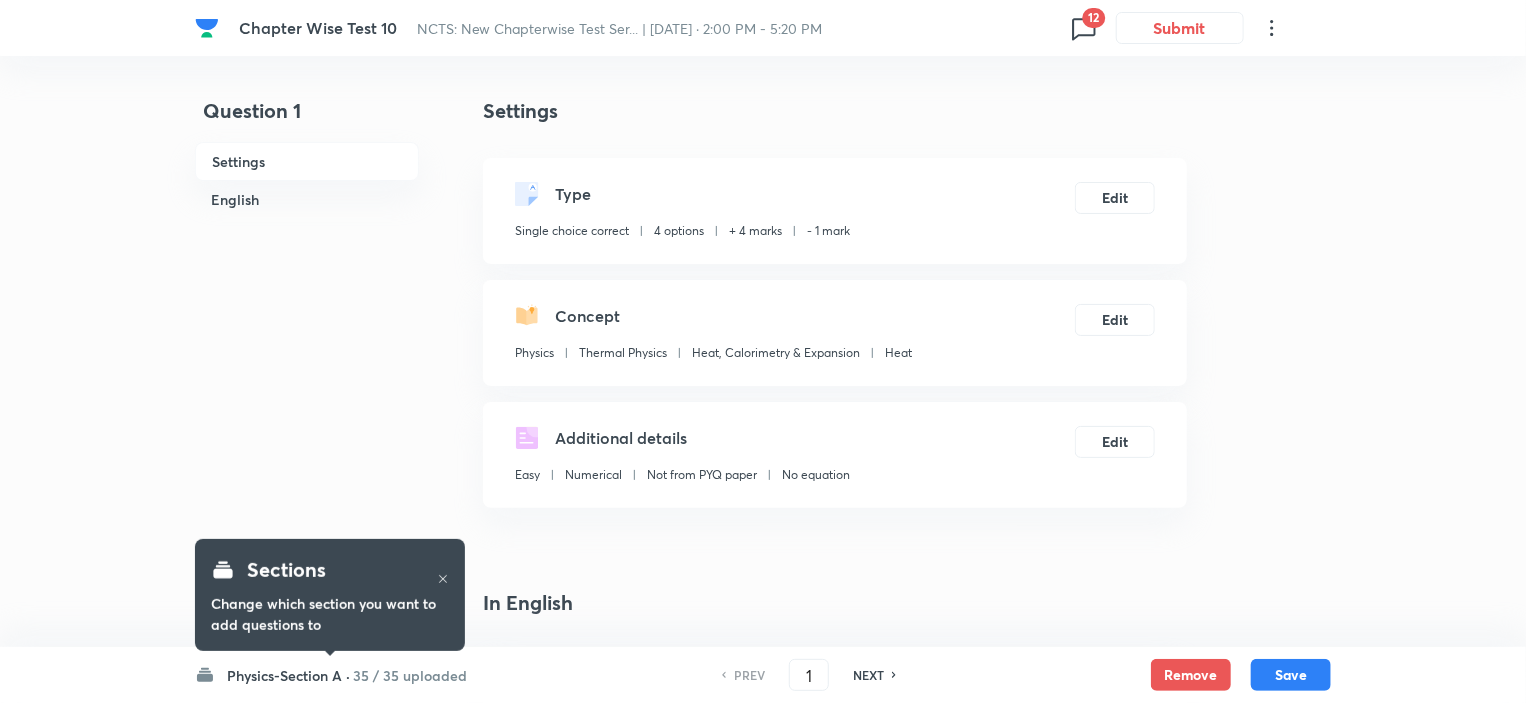 click 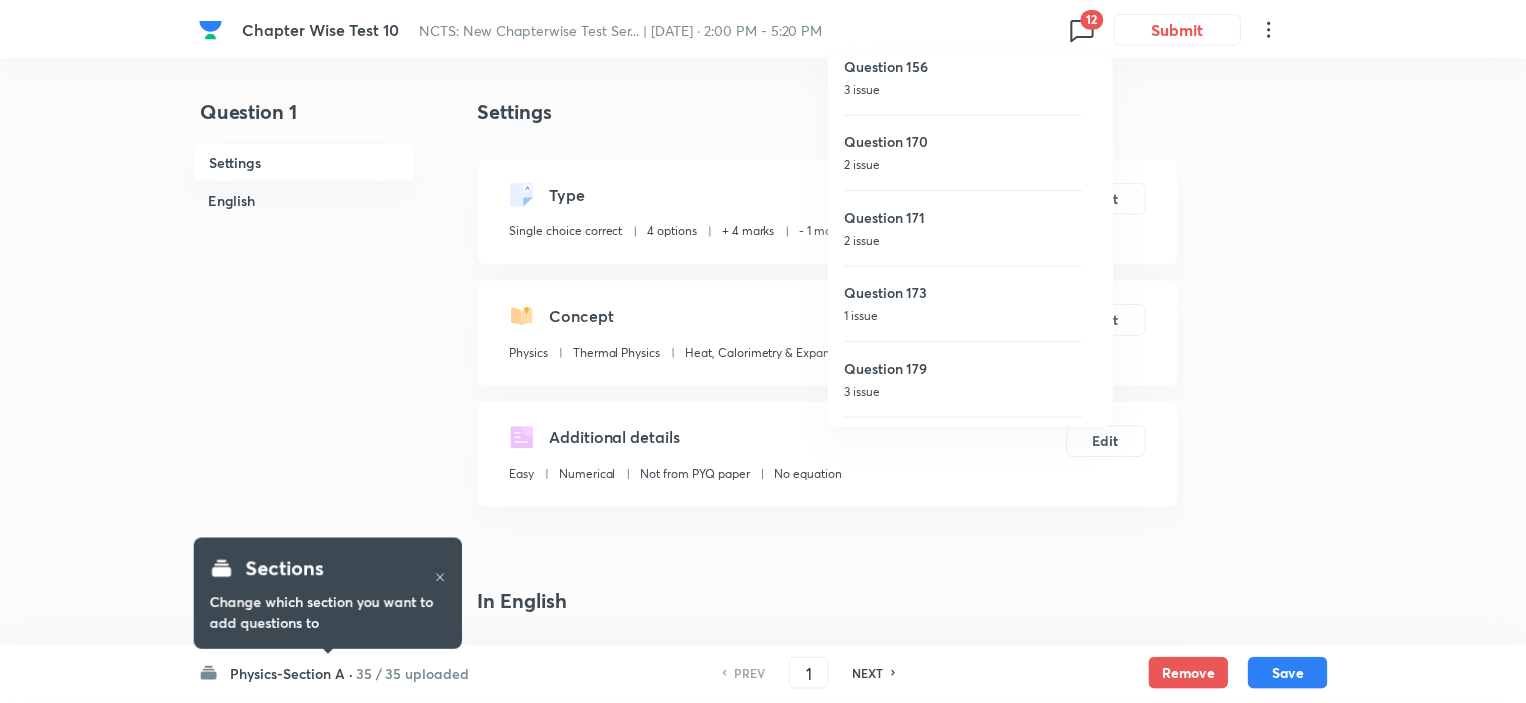 scroll, scrollTop: 536, scrollLeft: 0, axis: vertical 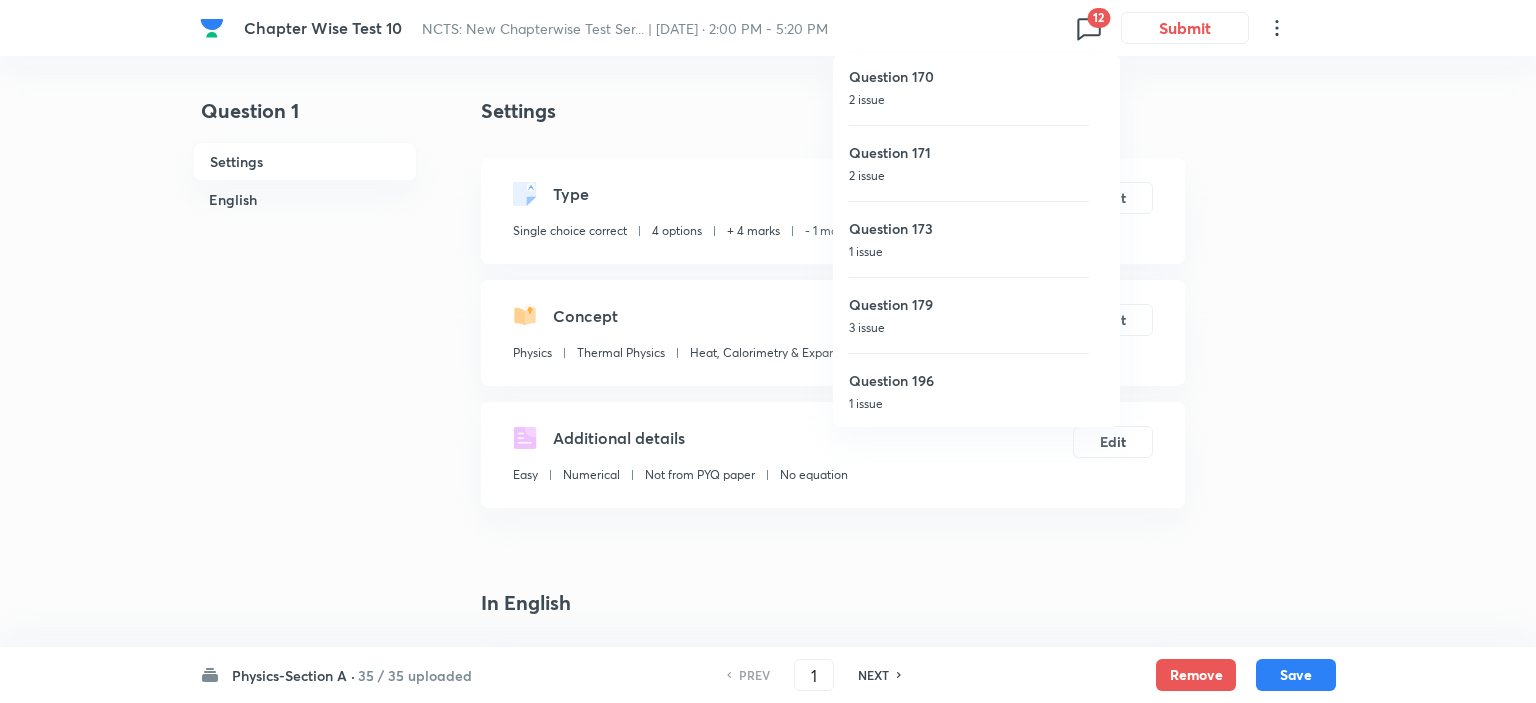 click on "2 issue" at bounding box center (969, 176) 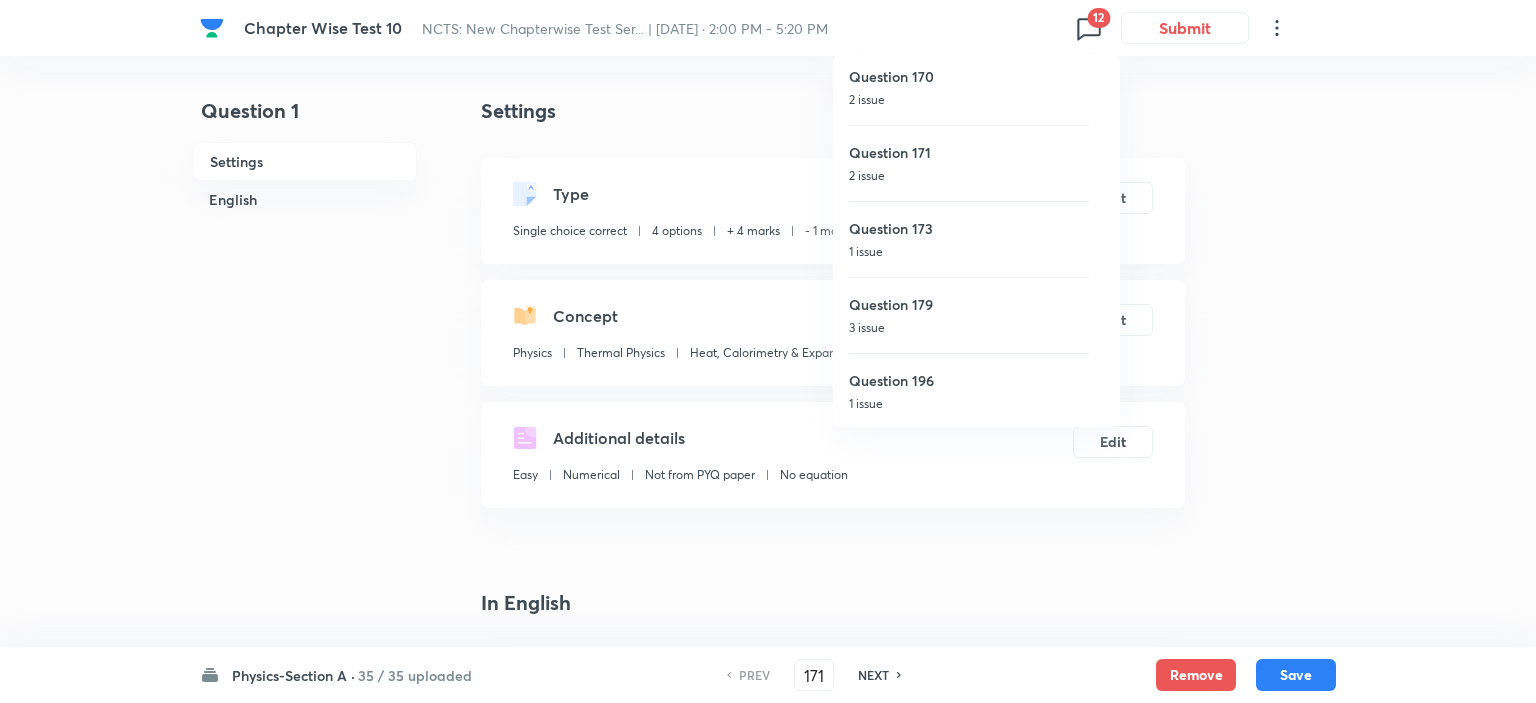 checkbox on "false" 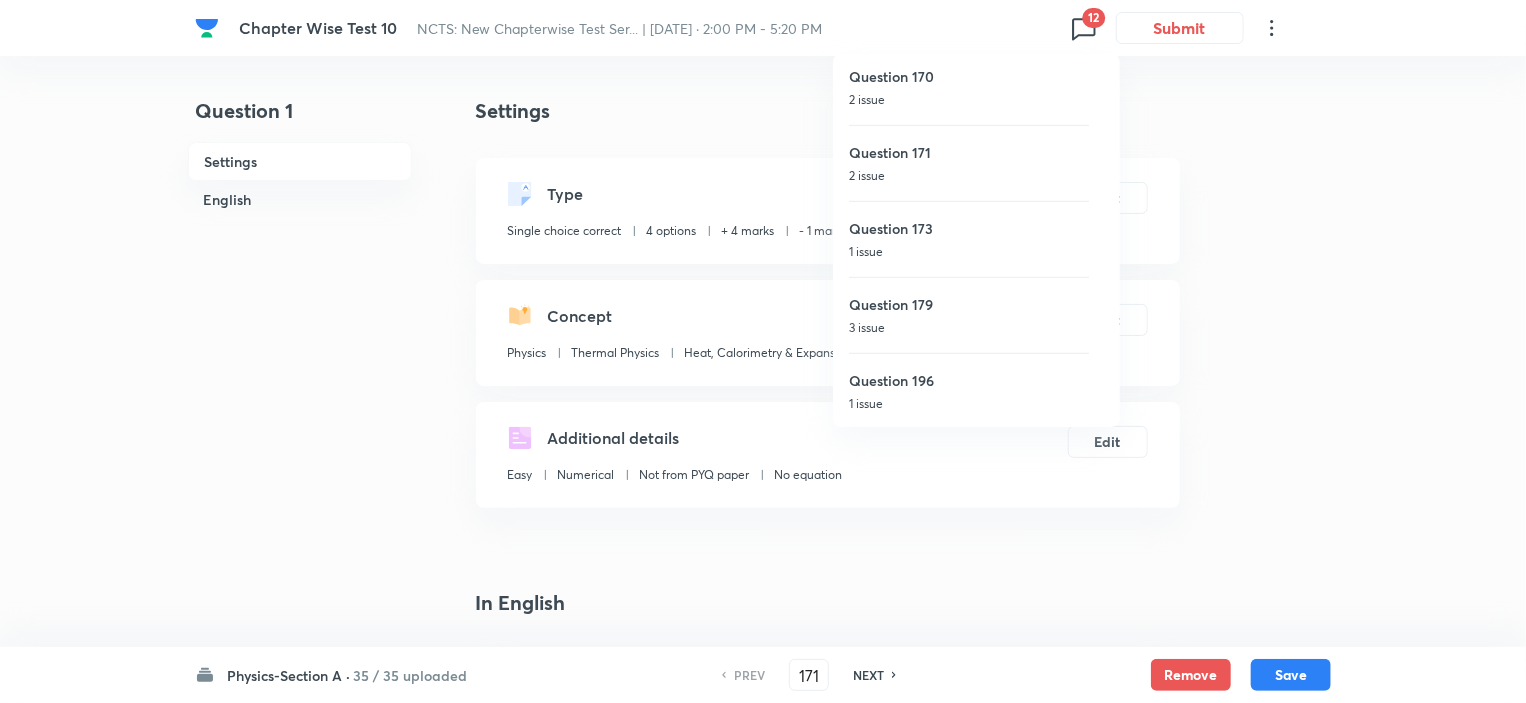 checkbox on "true" 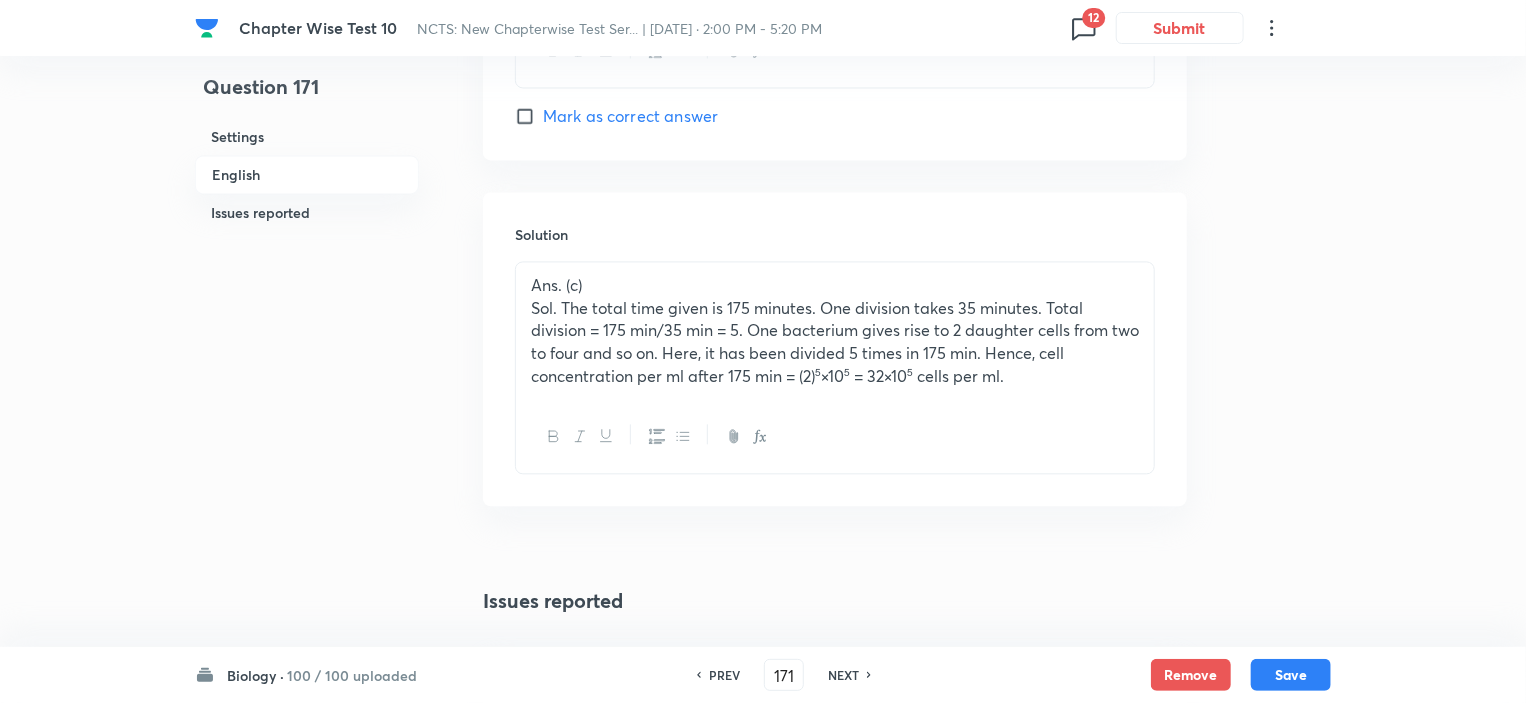 scroll, scrollTop: 2024, scrollLeft: 0, axis: vertical 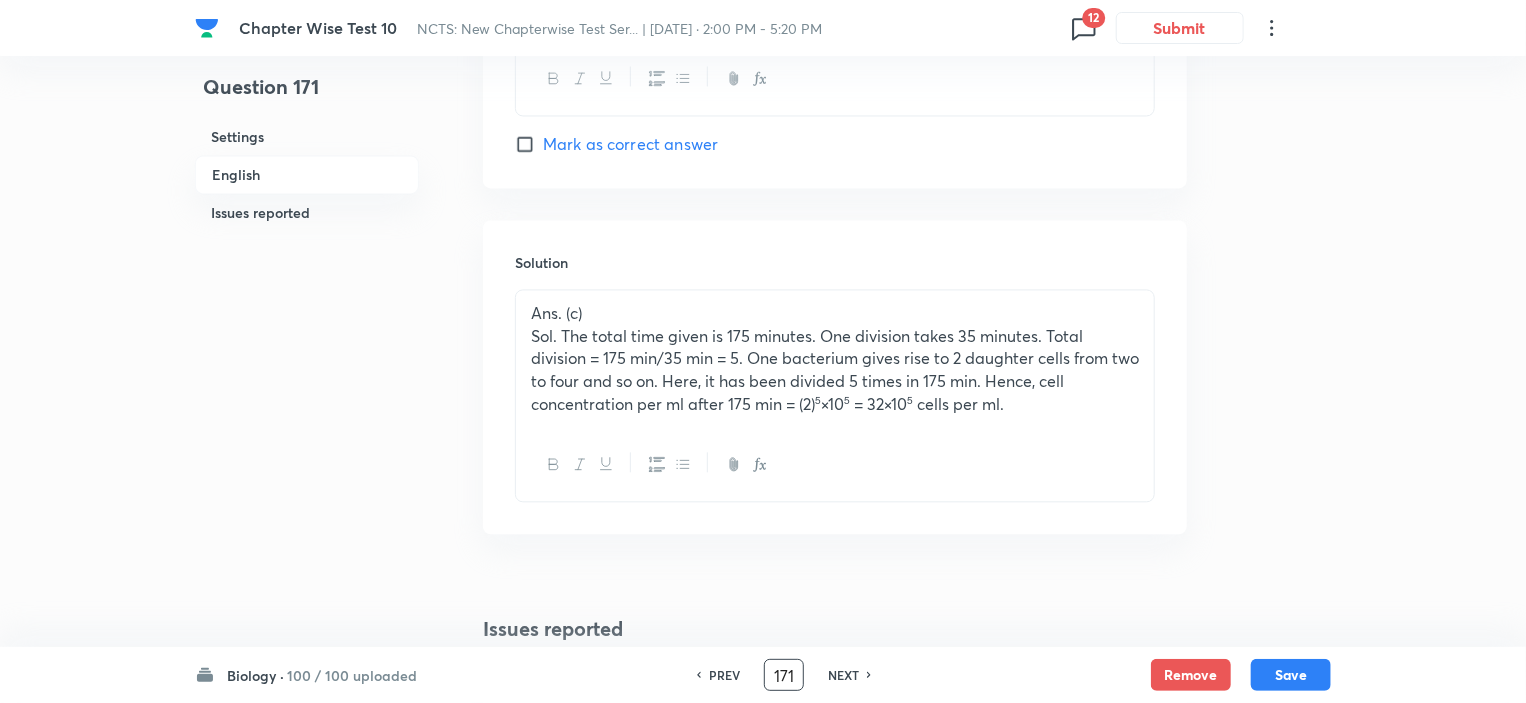 drag, startPoint x: 768, startPoint y: 682, endPoint x: 739, endPoint y: 687, distance: 29.427877 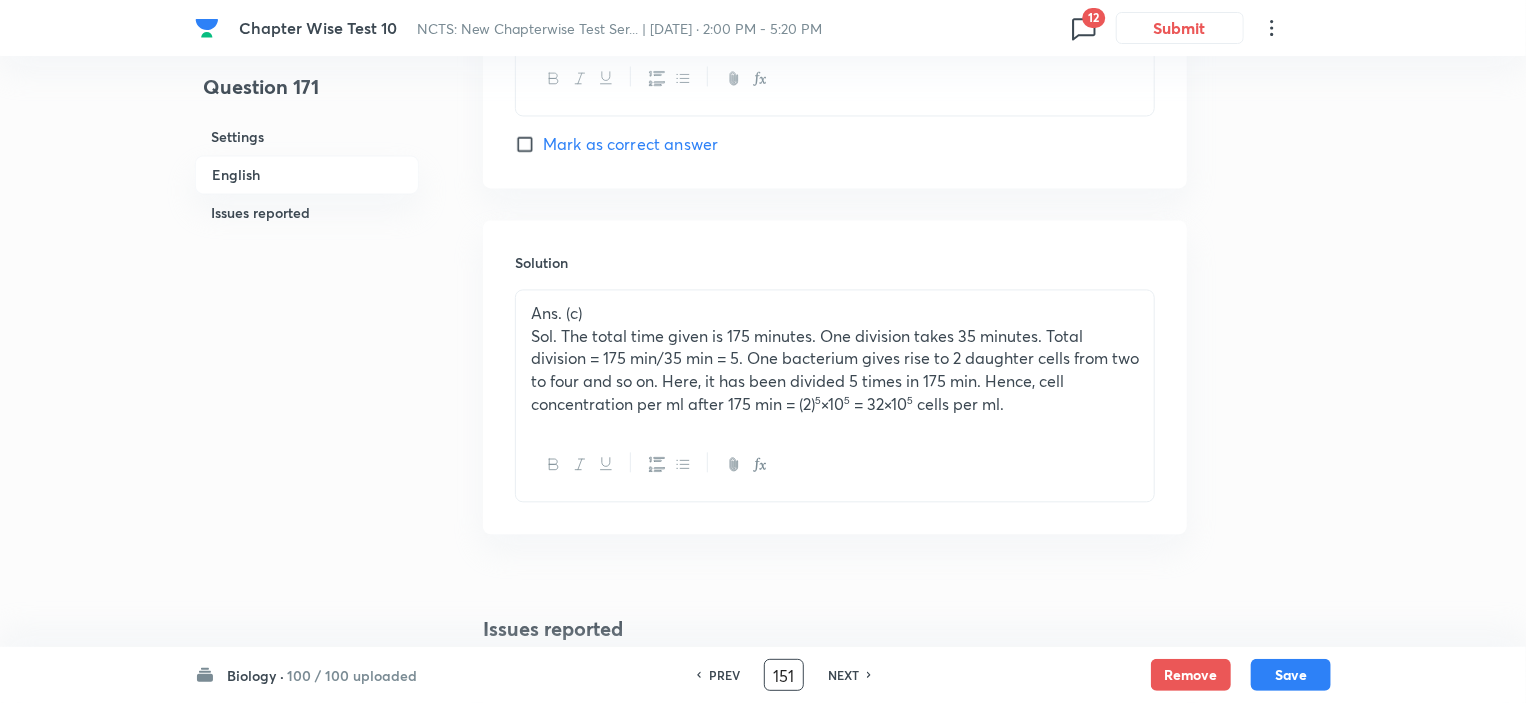 type on "151" 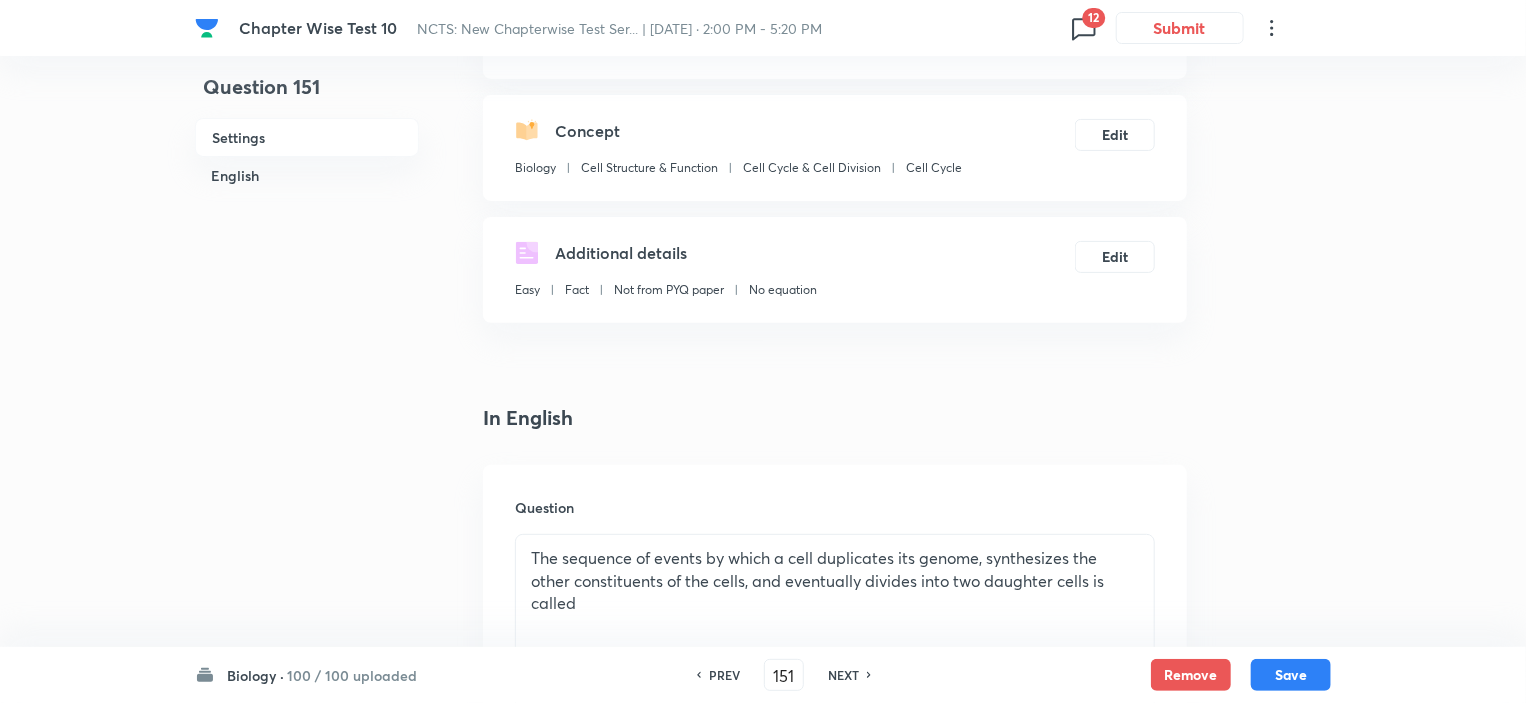 scroll, scrollTop: 400, scrollLeft: 0, axis: vertical 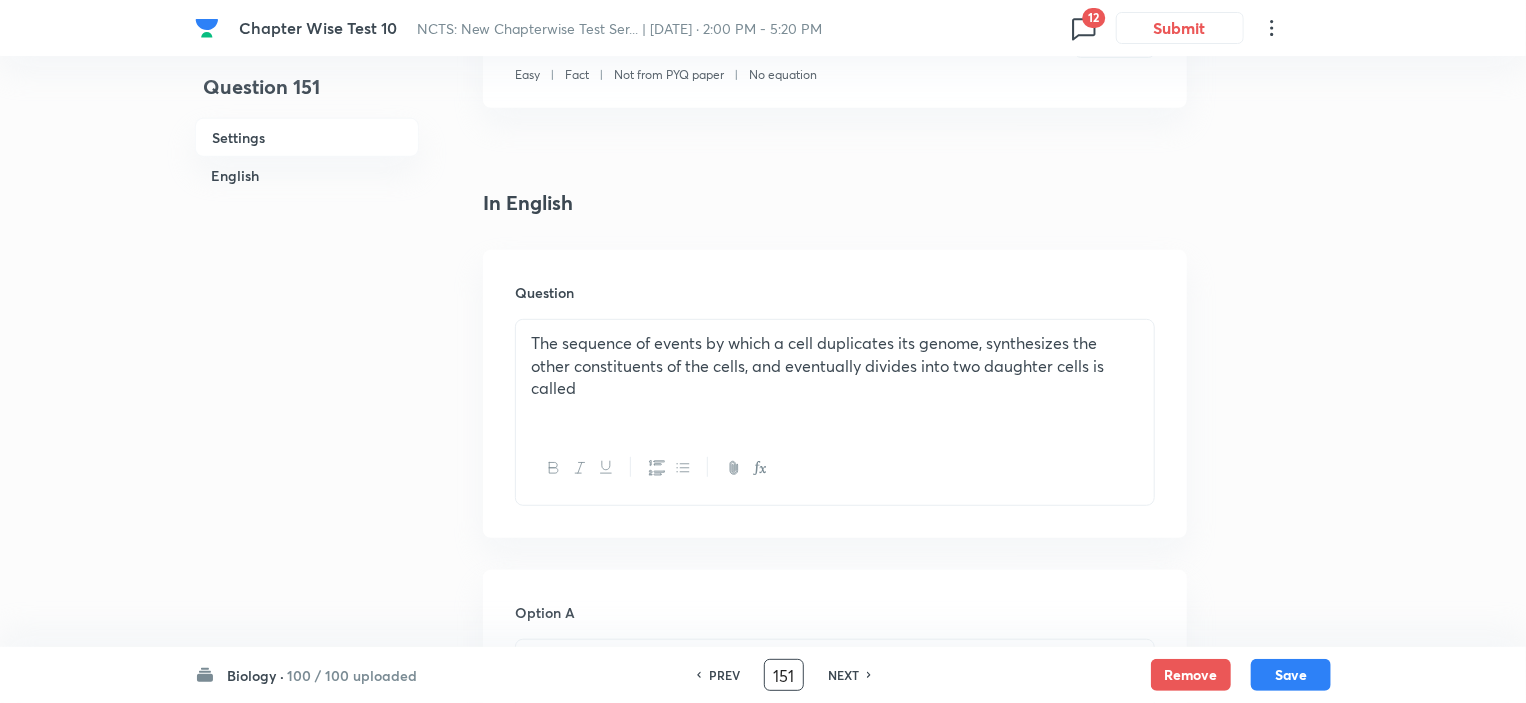 drag, startPoint x: 792, startPoint y: 687, endPoint x: 761, endPoint y: 682, distance: 31.400637 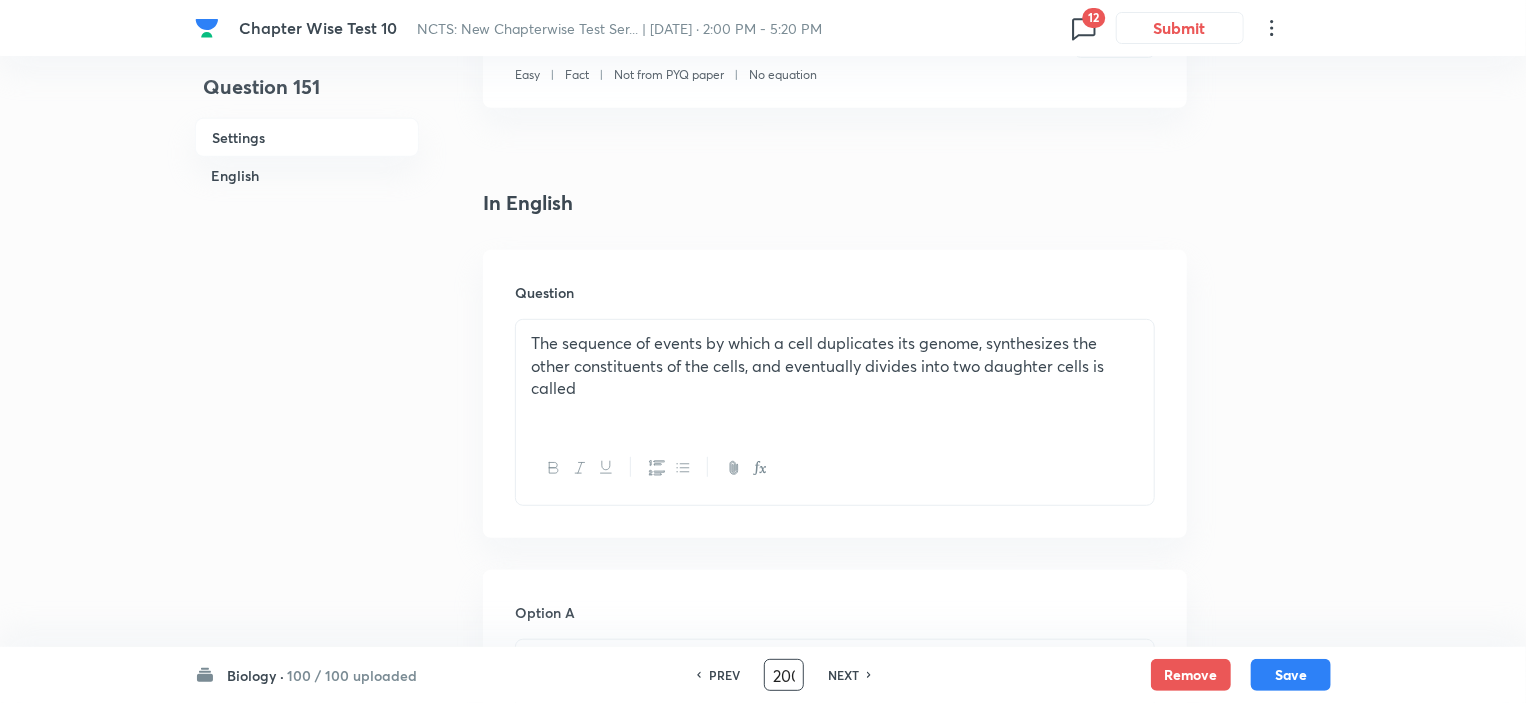 scroll, scrollTop: 0, scrollLeft: 5, axis: horizontal 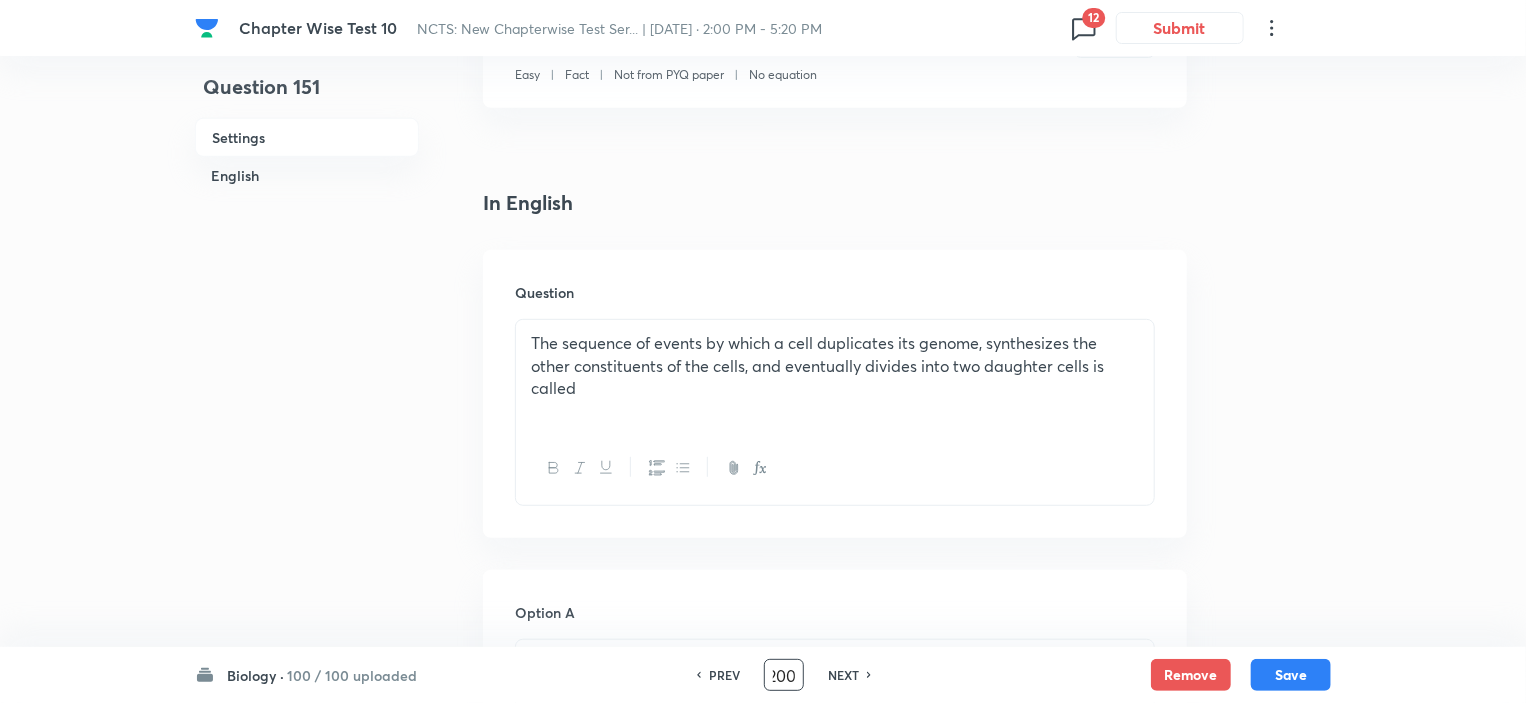 type on "200" 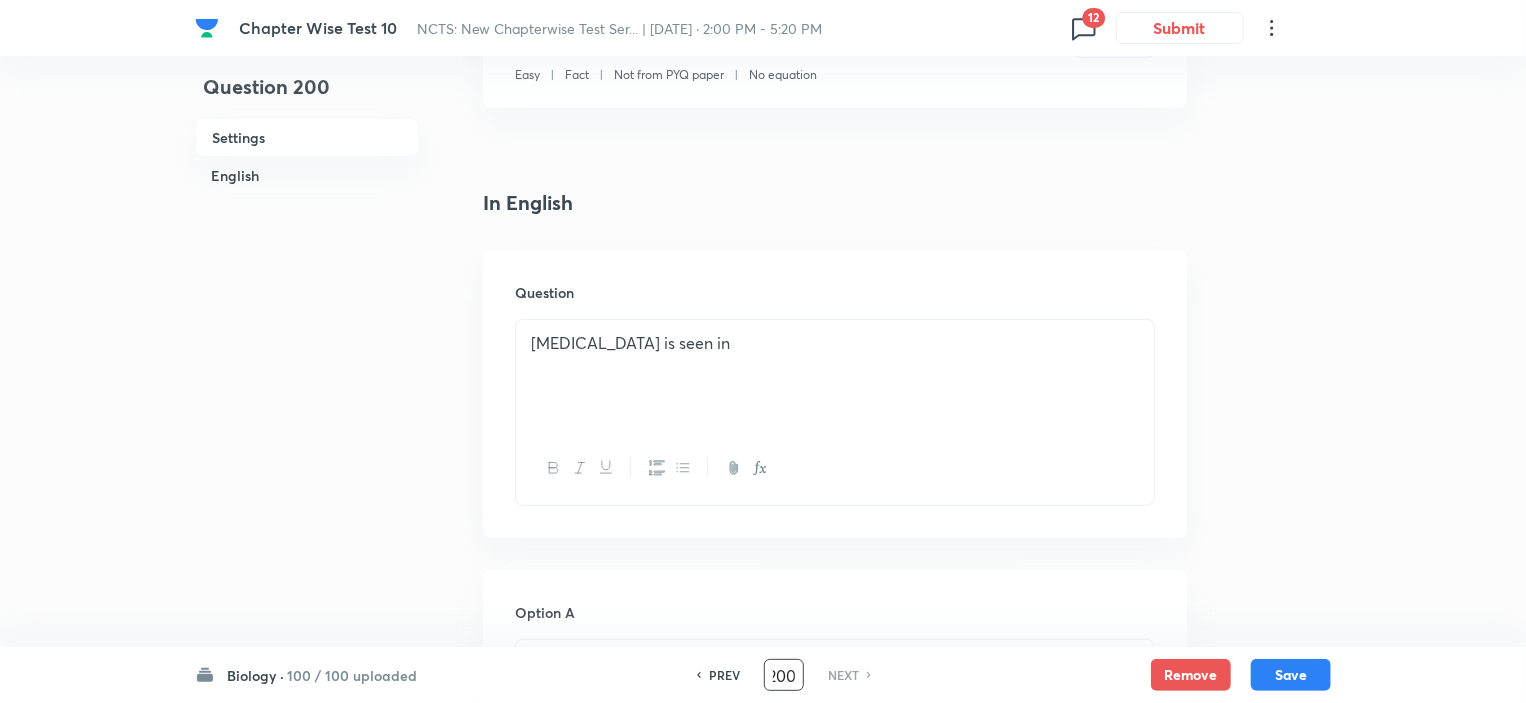 scroll, scrollTop: 0, scrollLeft: 0, axis: both 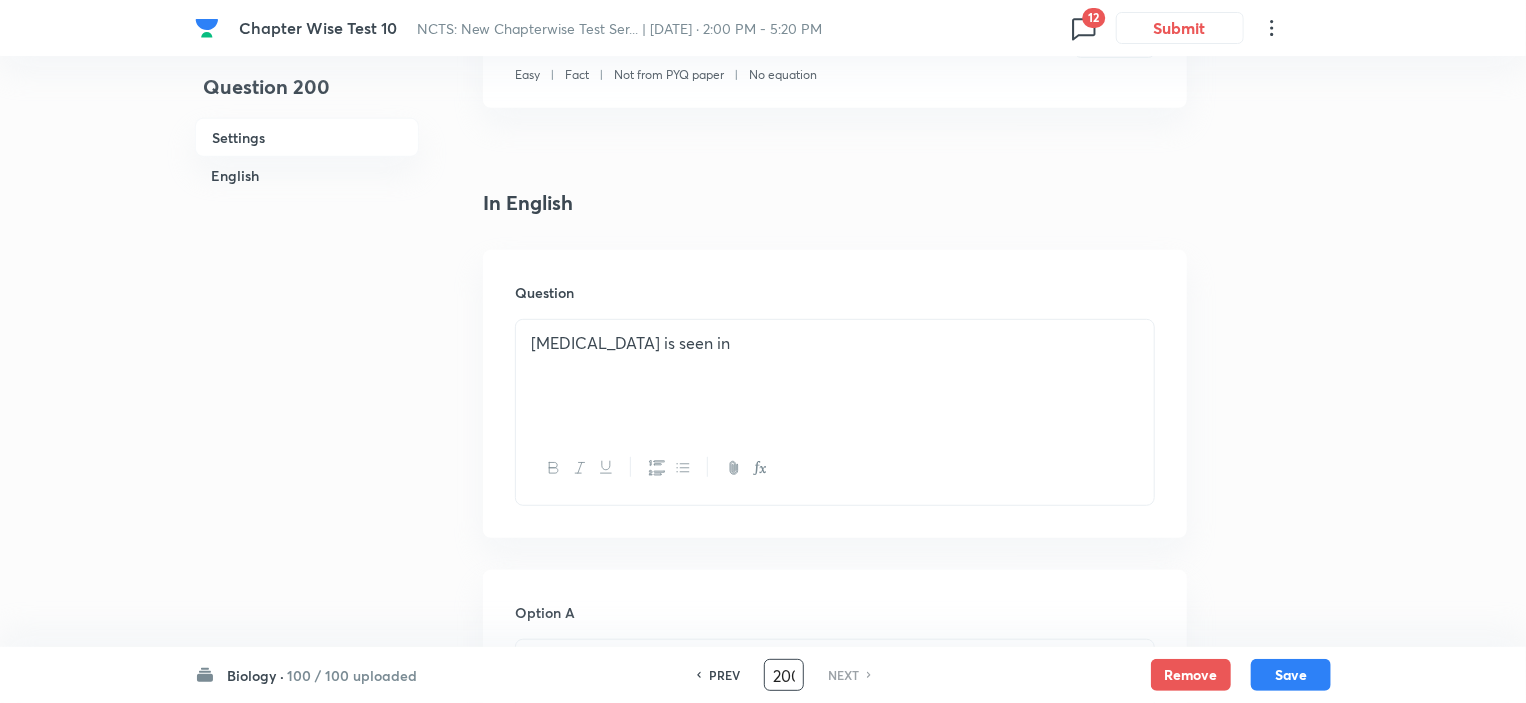click 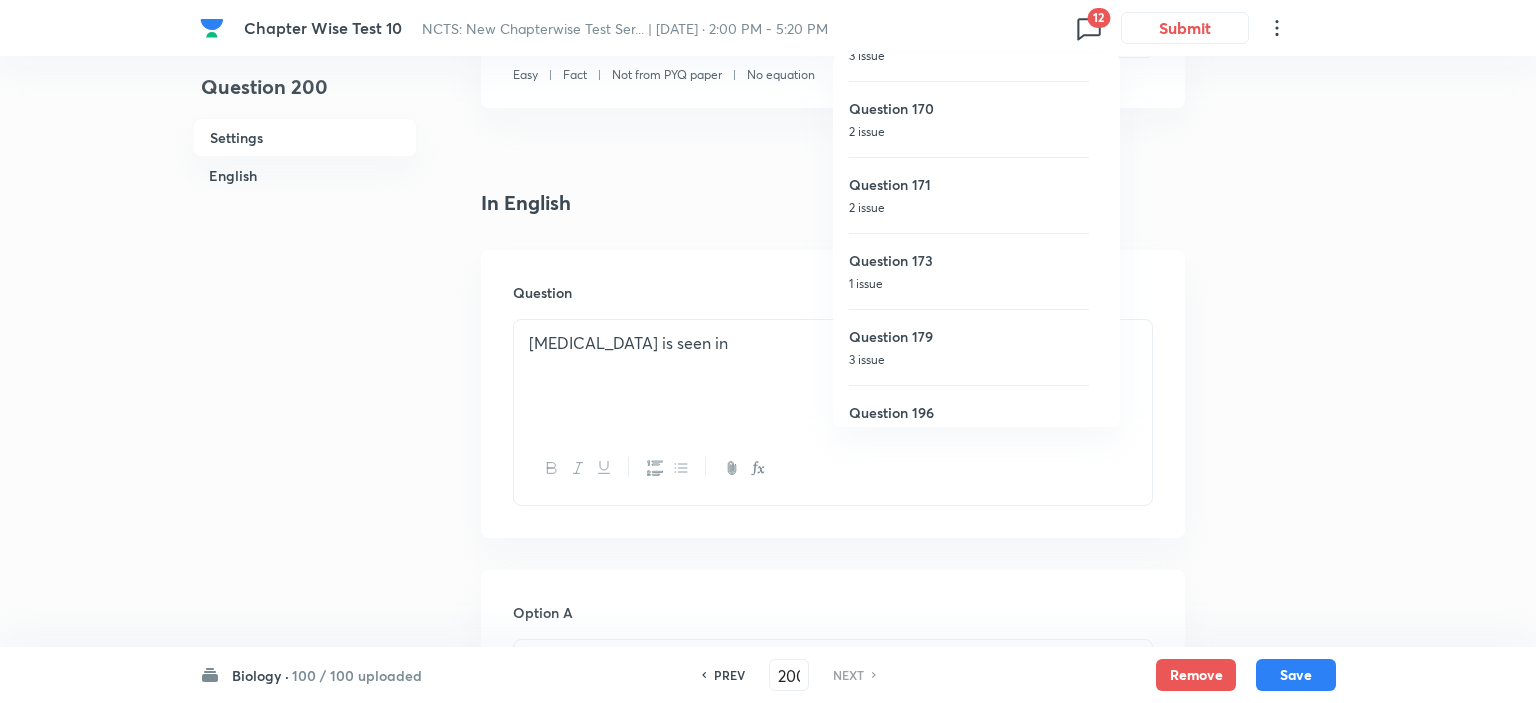 scroll, scrollTop: 536, scrollLeft: 0, axis: vertical 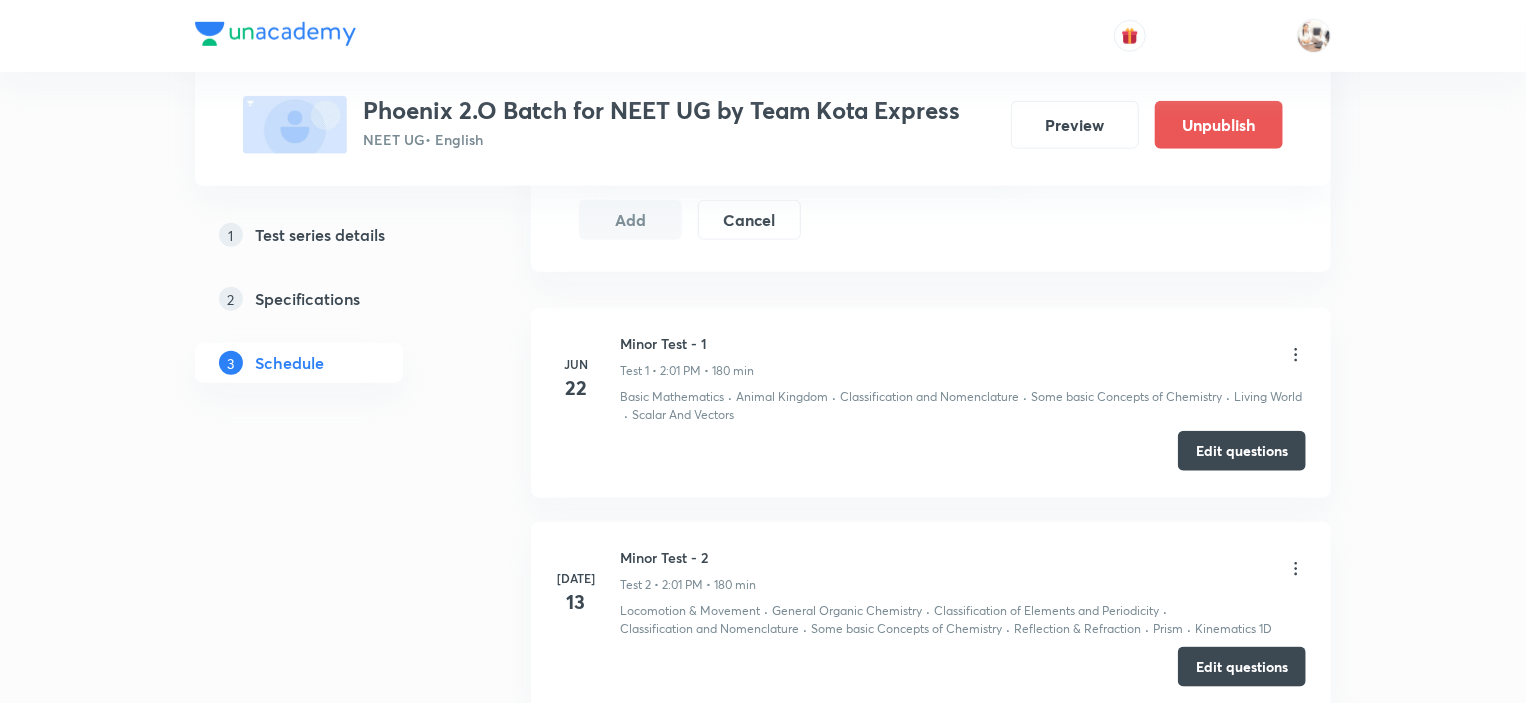 click on "Edit questions" at bounding box center (1242, 451) 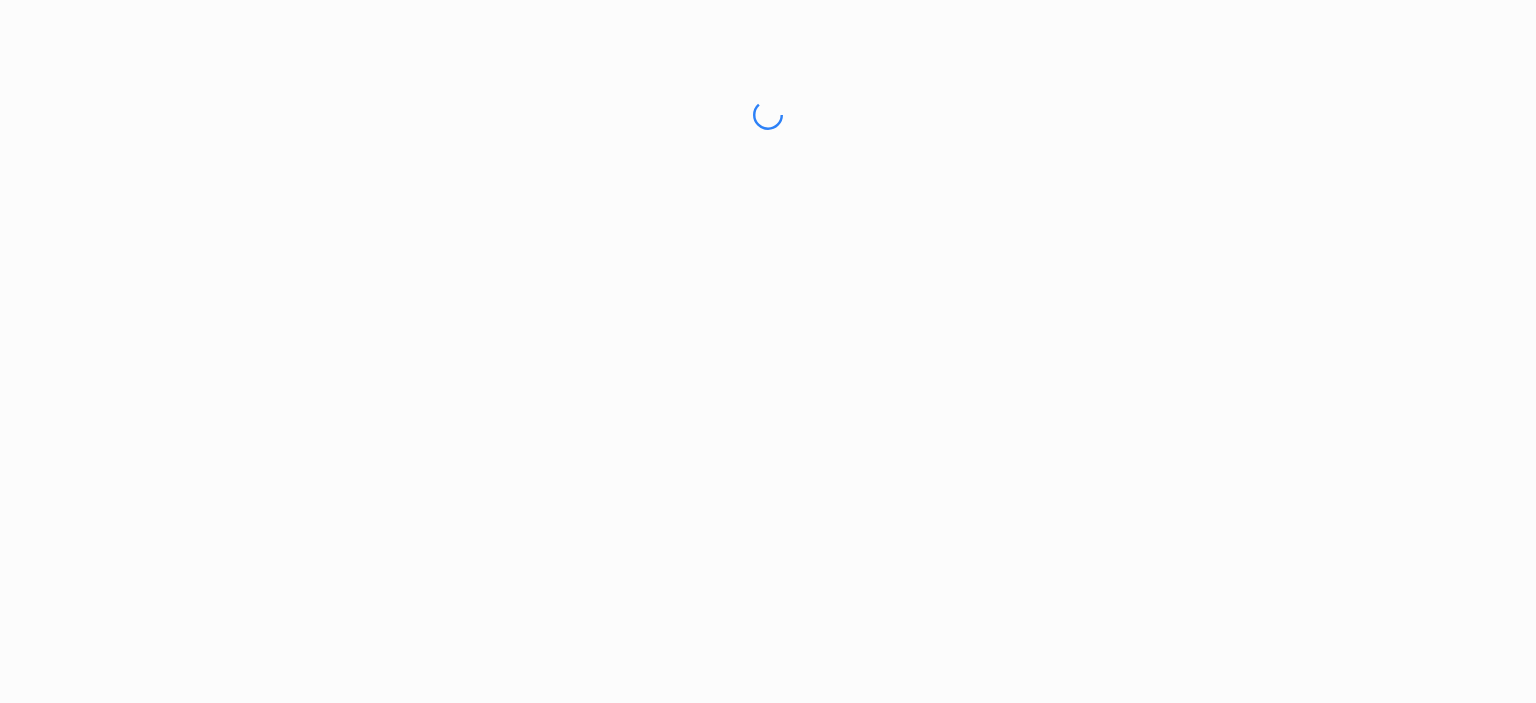 scroll, scrollTop: 0, scrollLeft: 0, axis: both 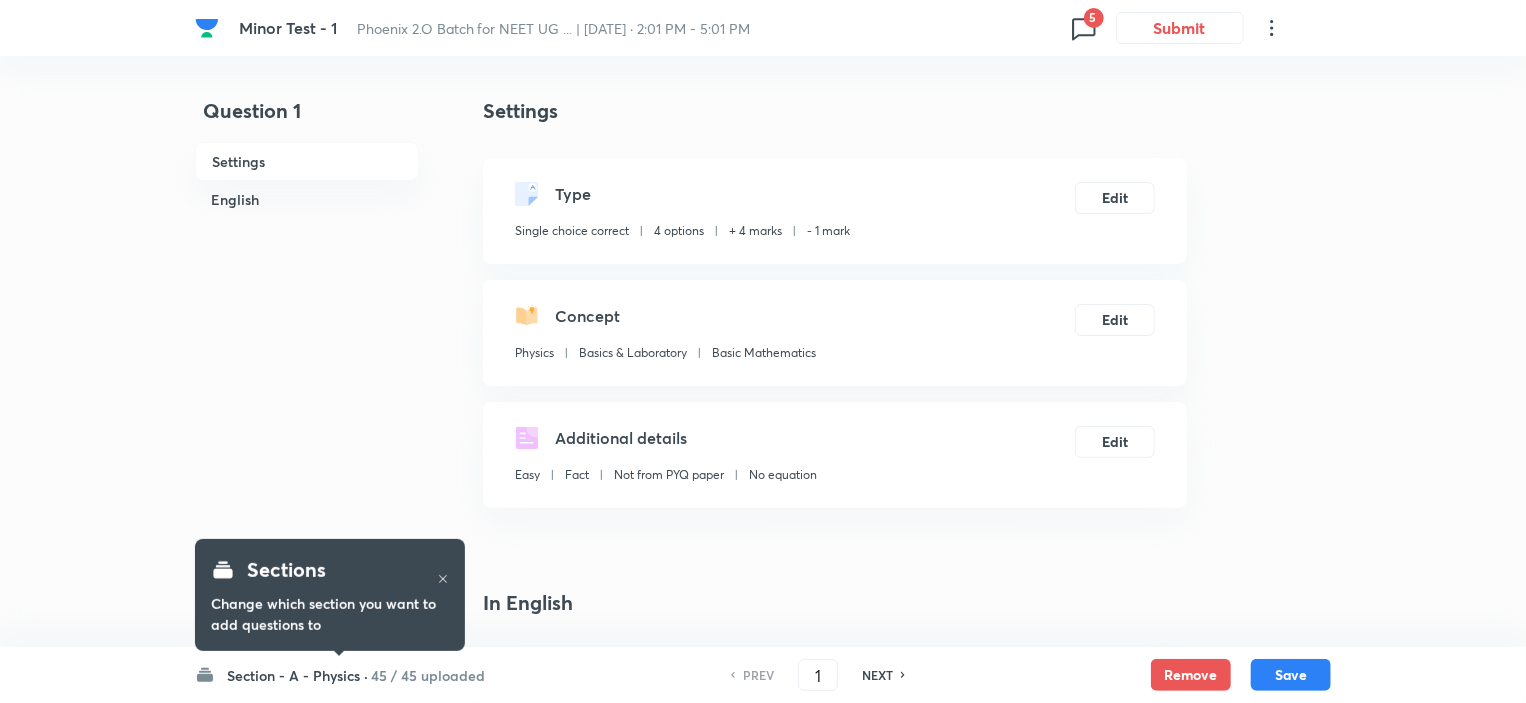 click on "45 / 45 uploaded" at bounding box center [428, 675] 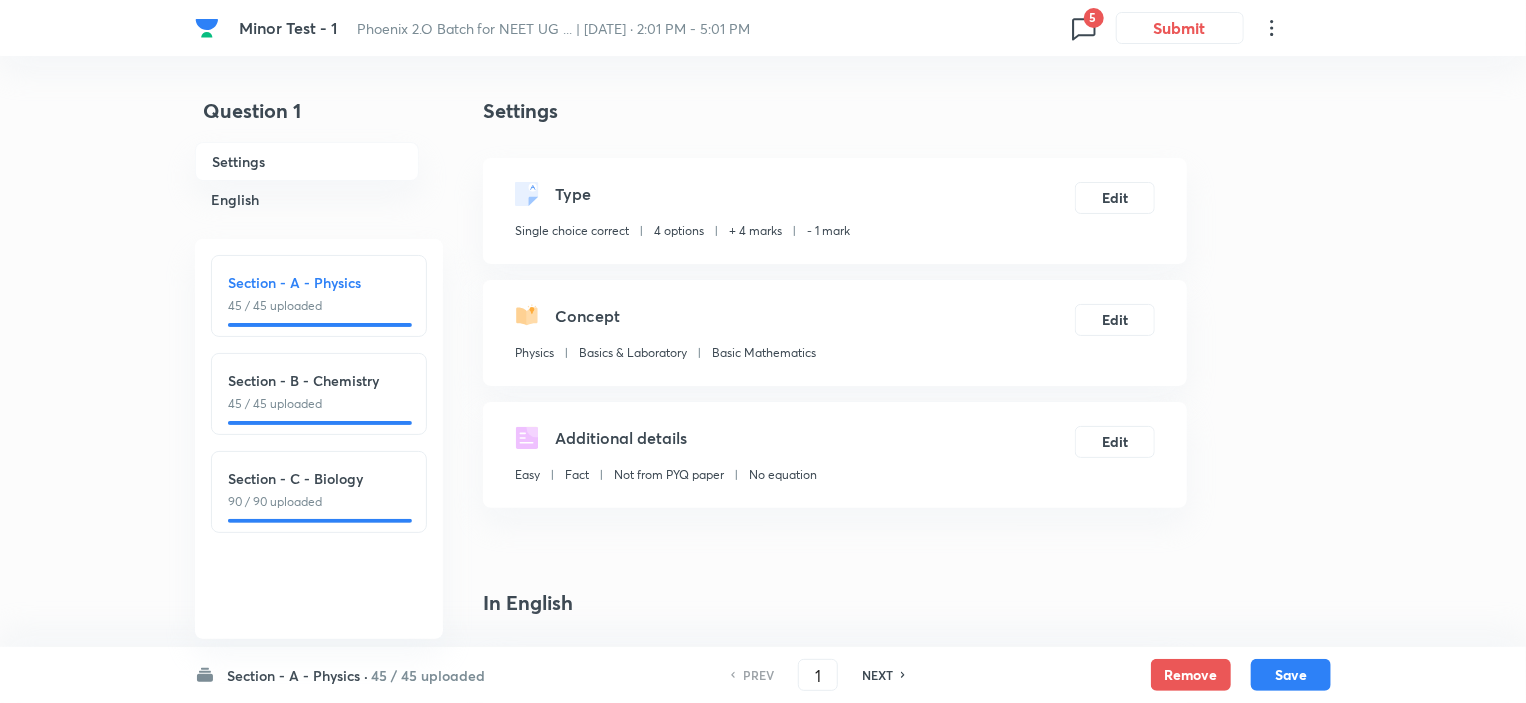 click on "Section - C - Biology 90 / 90 uploaded" at bounding box center (319, 492) 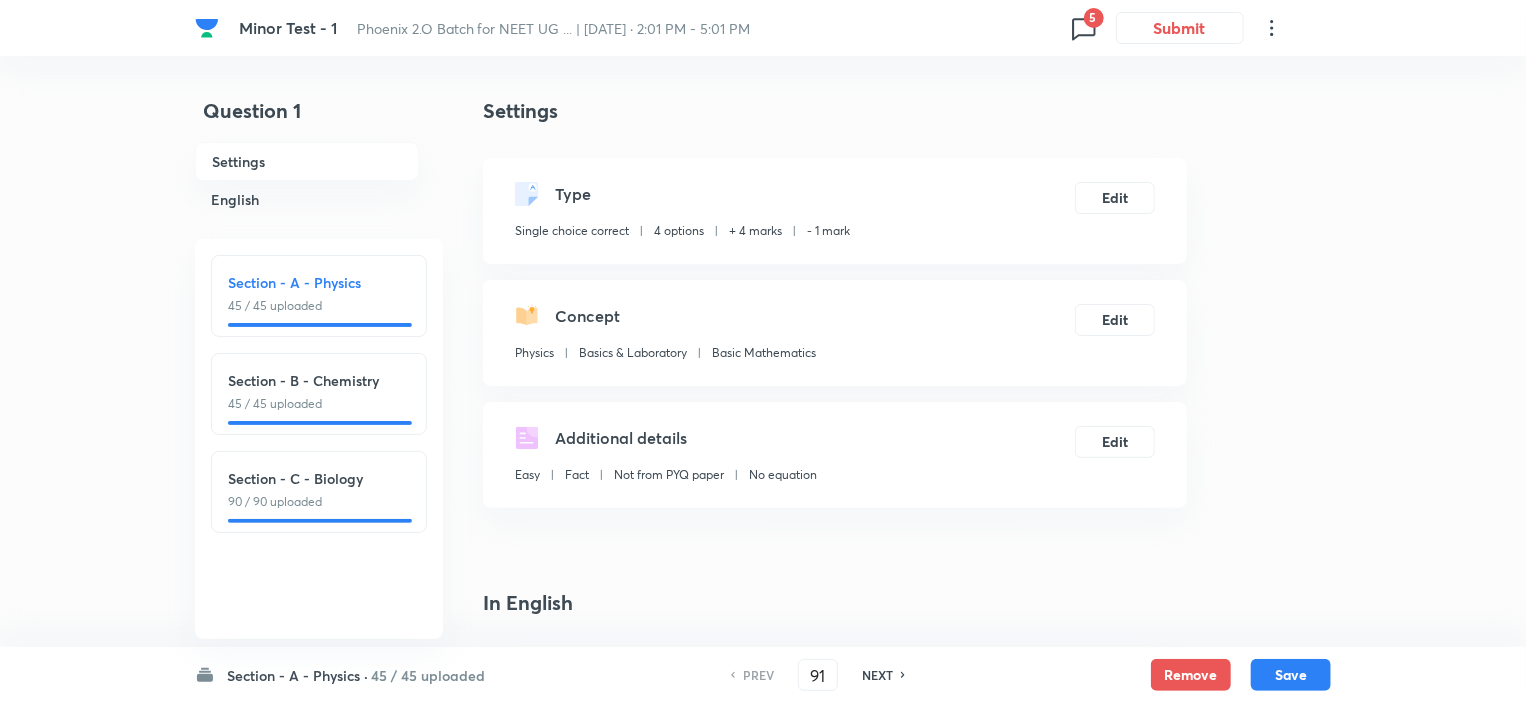 checkbox on "false" 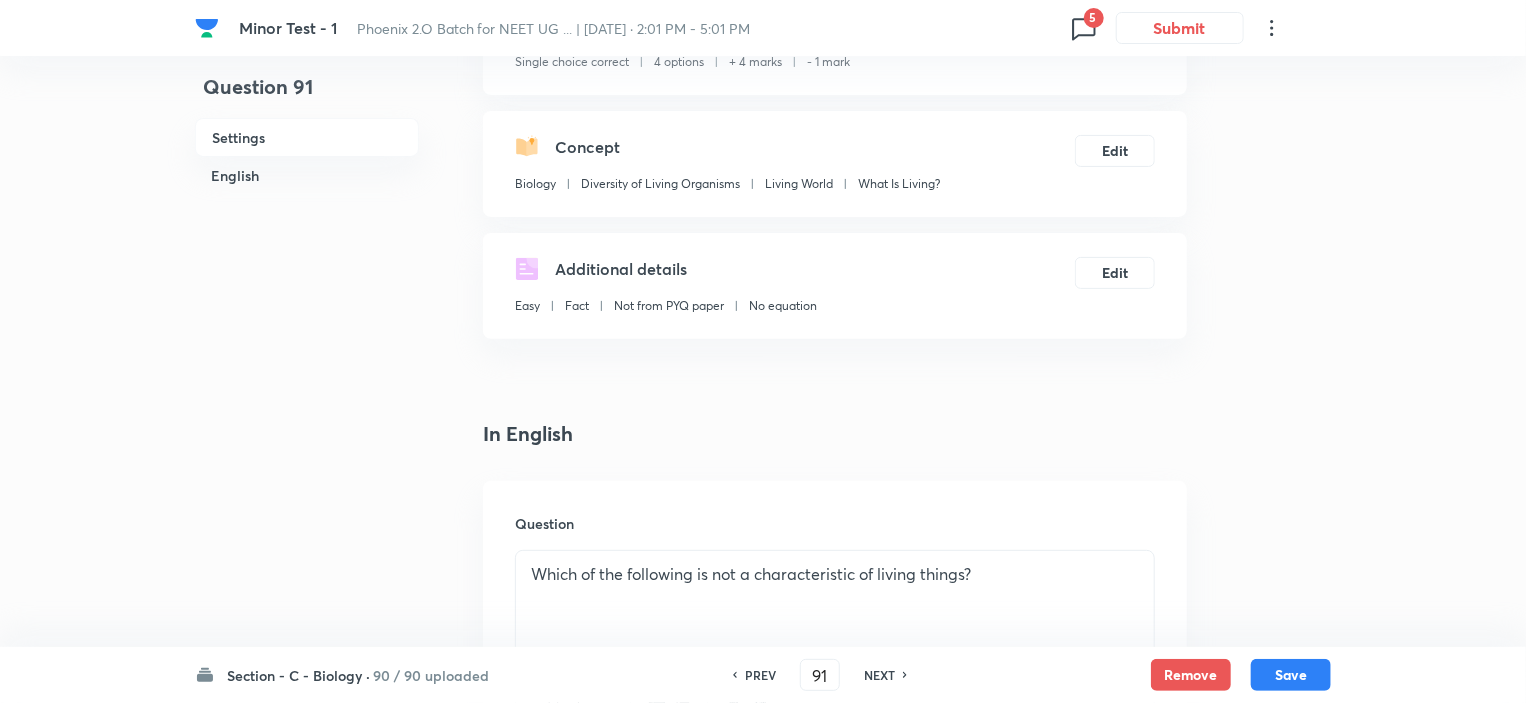 scroll, scrollTop: 200, scrollLeft: 0, axis: vertical 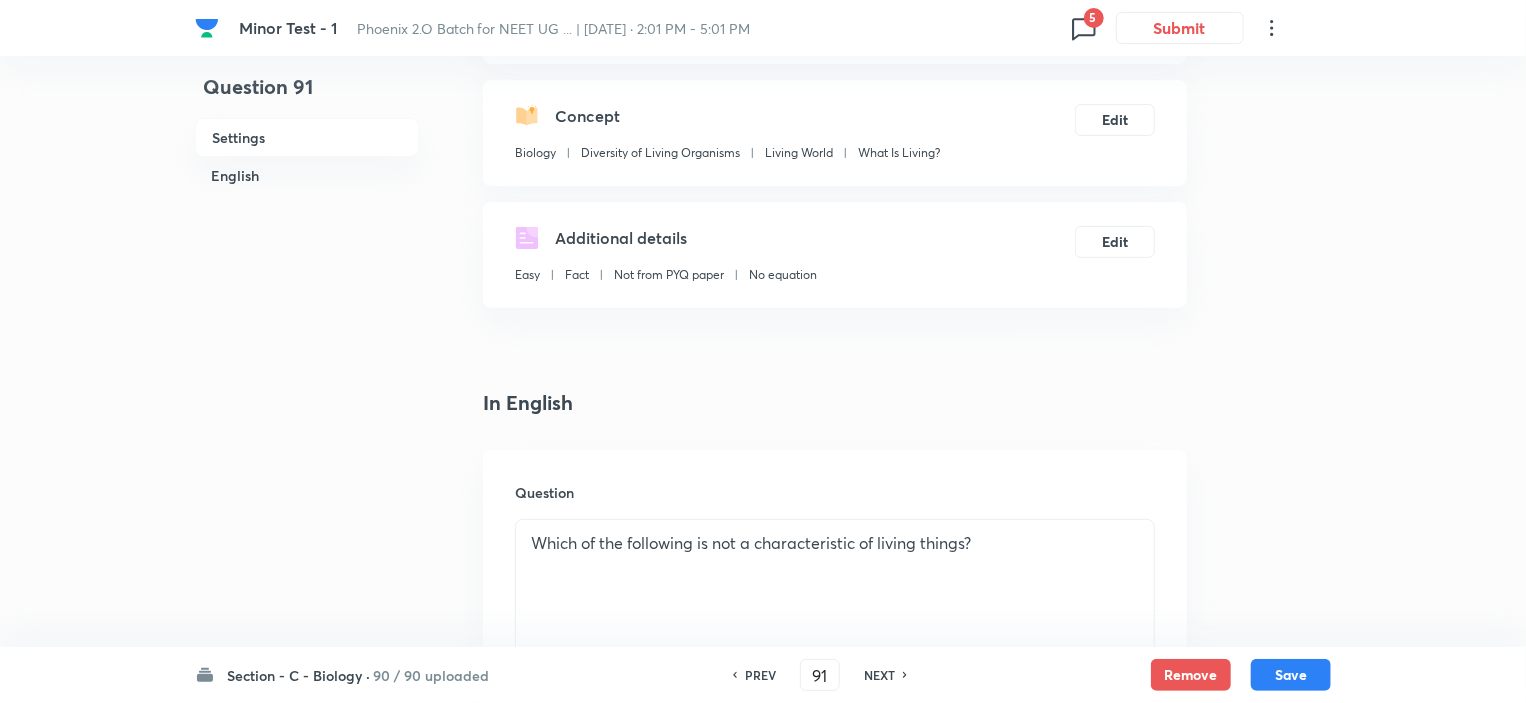 click on "NEXT" at bounding box center [879, 675] 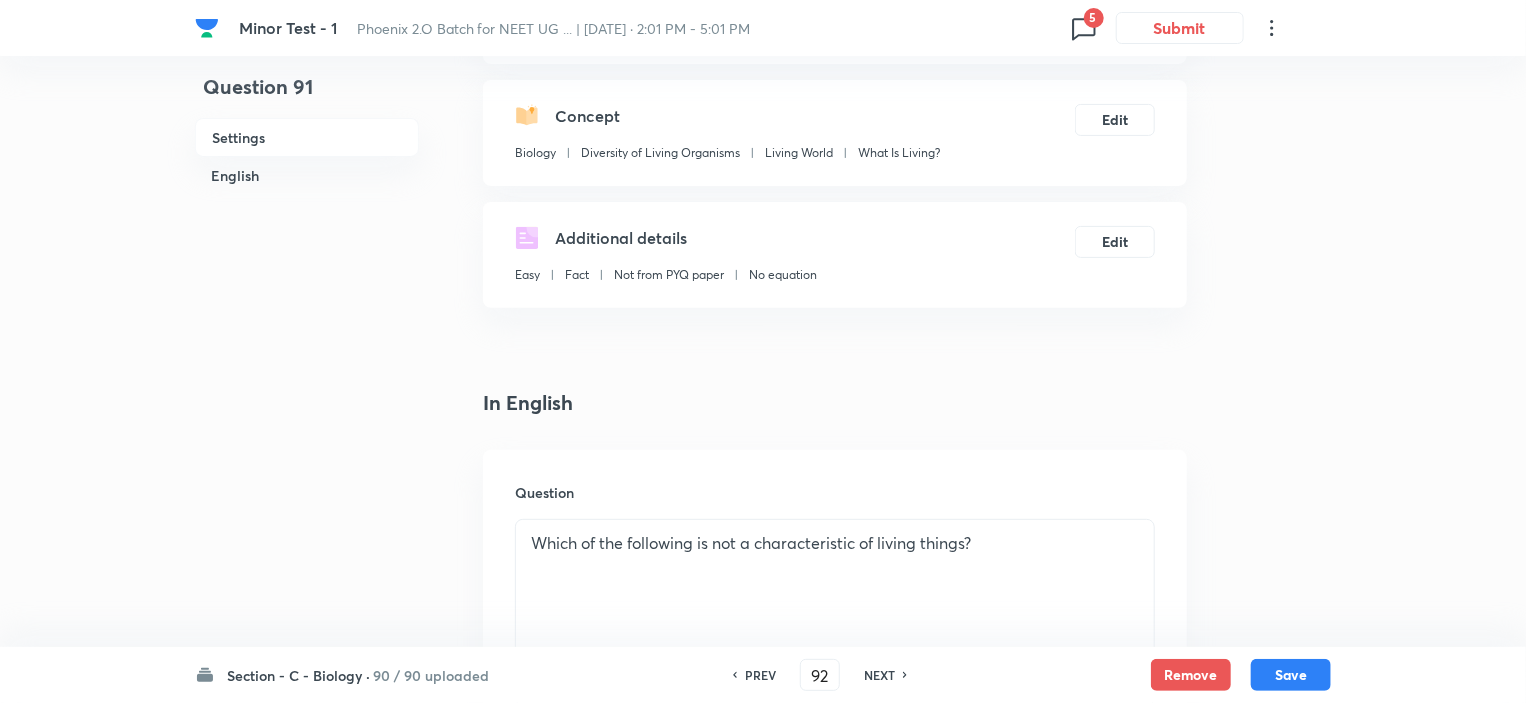 checkbox on "false" 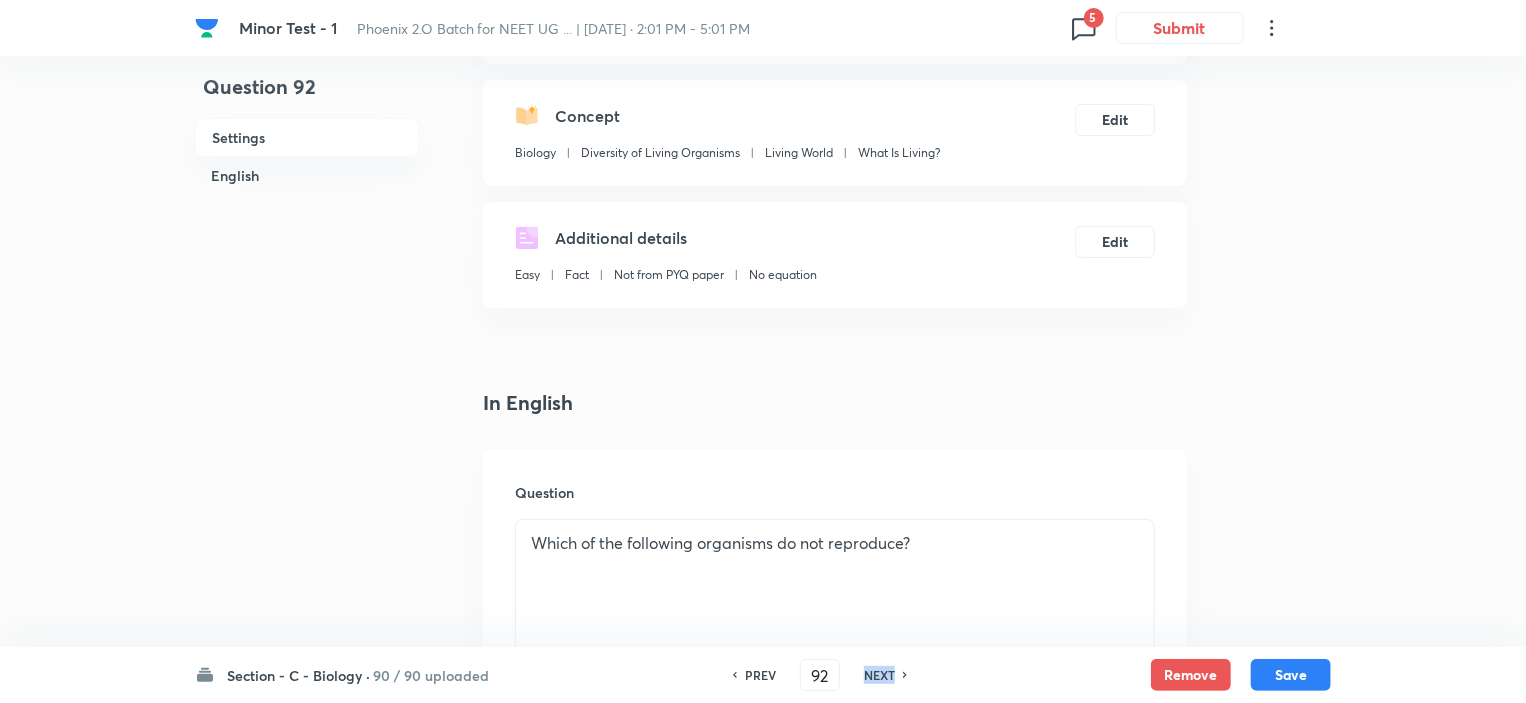 click on "NEXT" at bounding box center [879, 675] 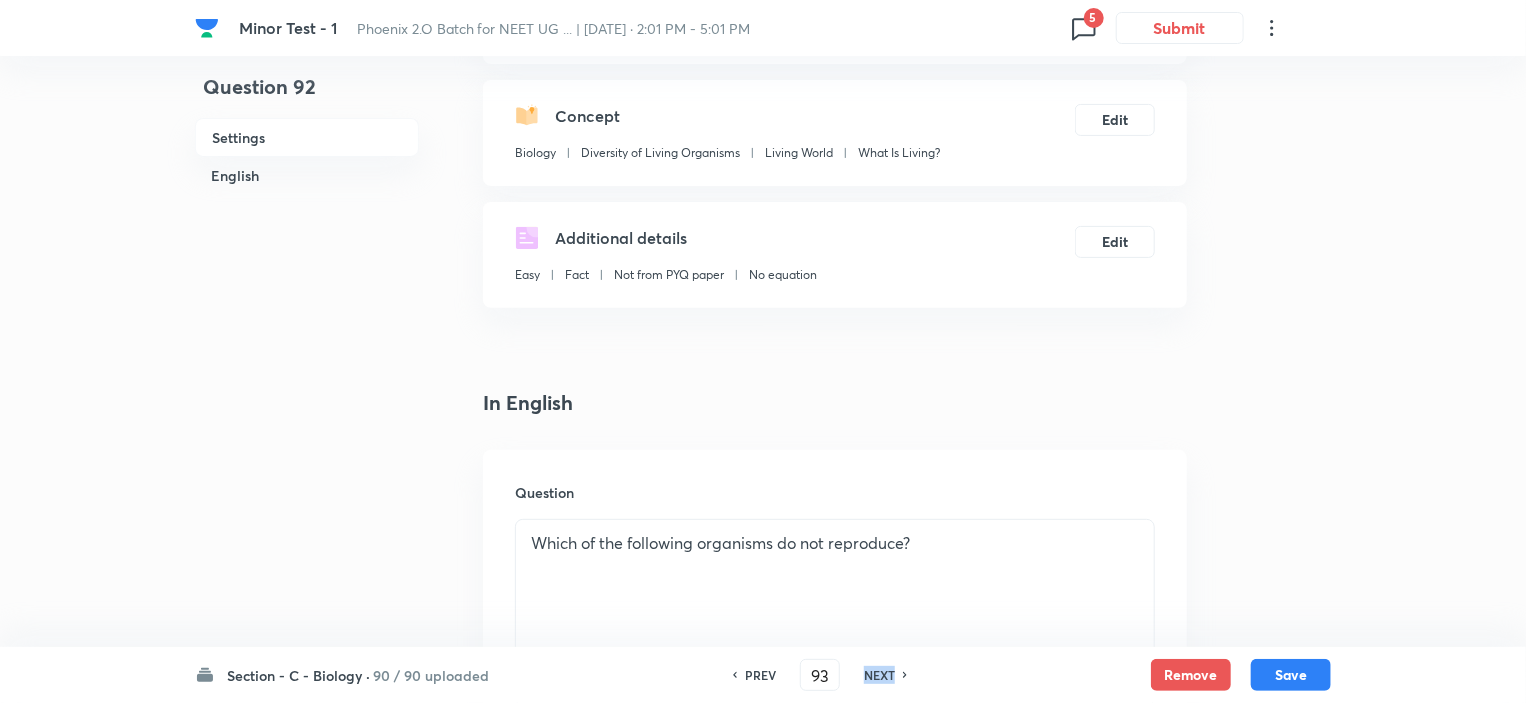 checkbox on "true" 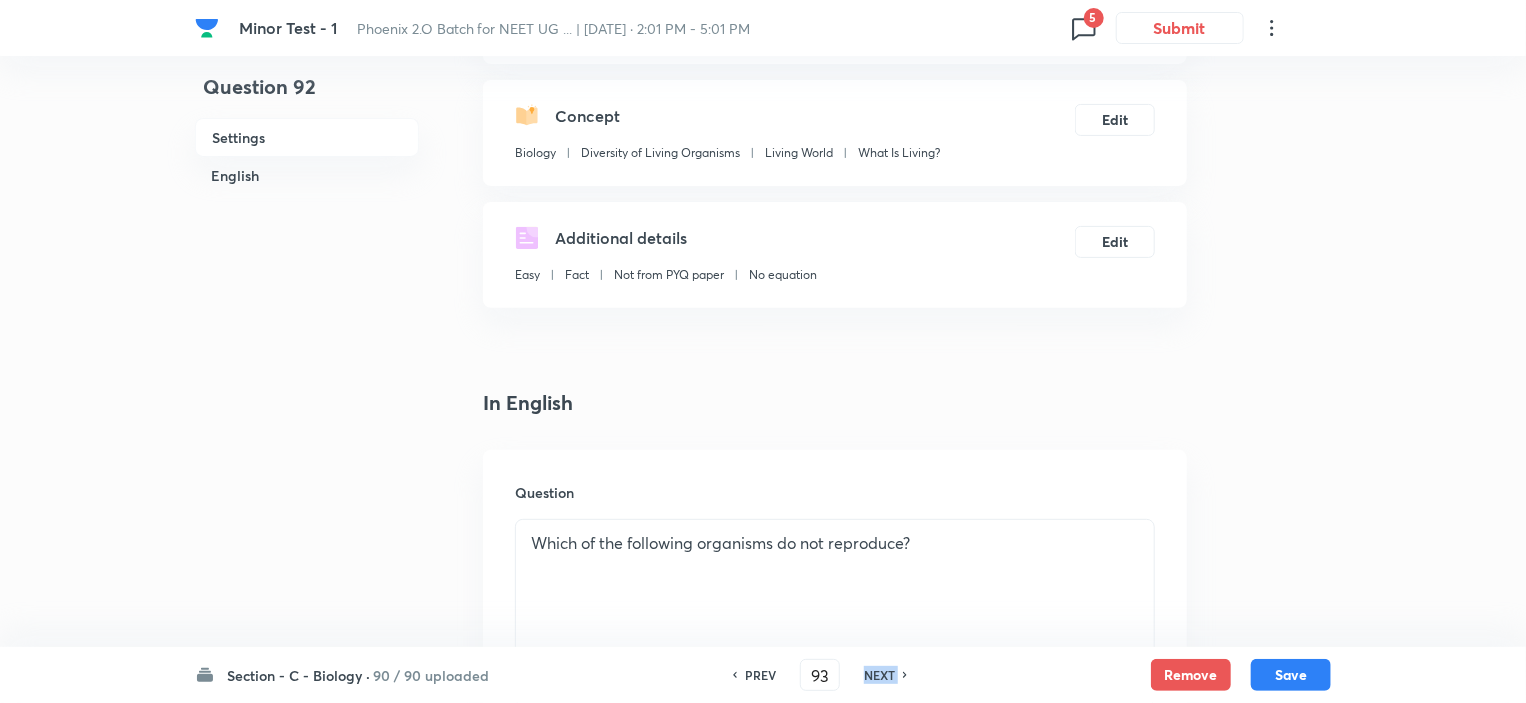 click on "NEXT" at bounding box center (879, 675) 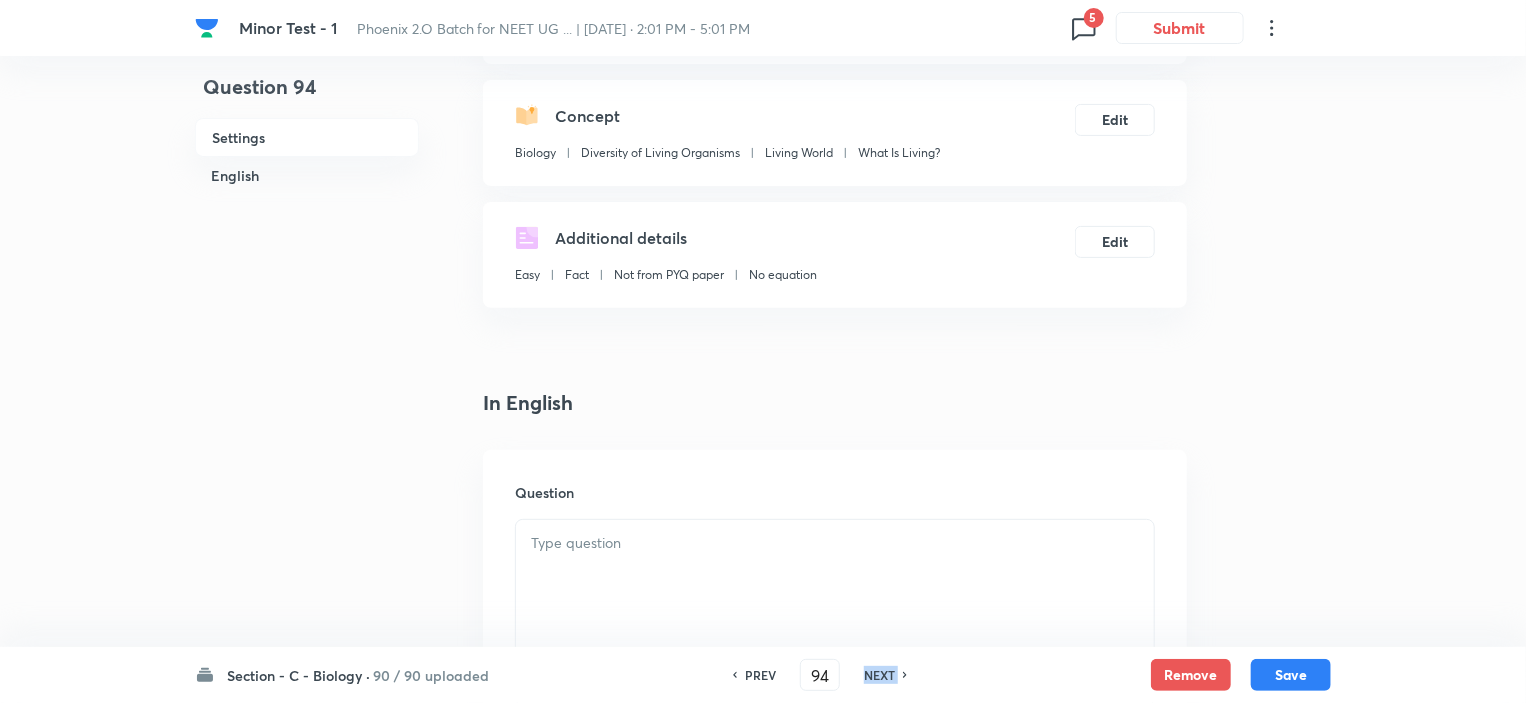 checkbox on "false" 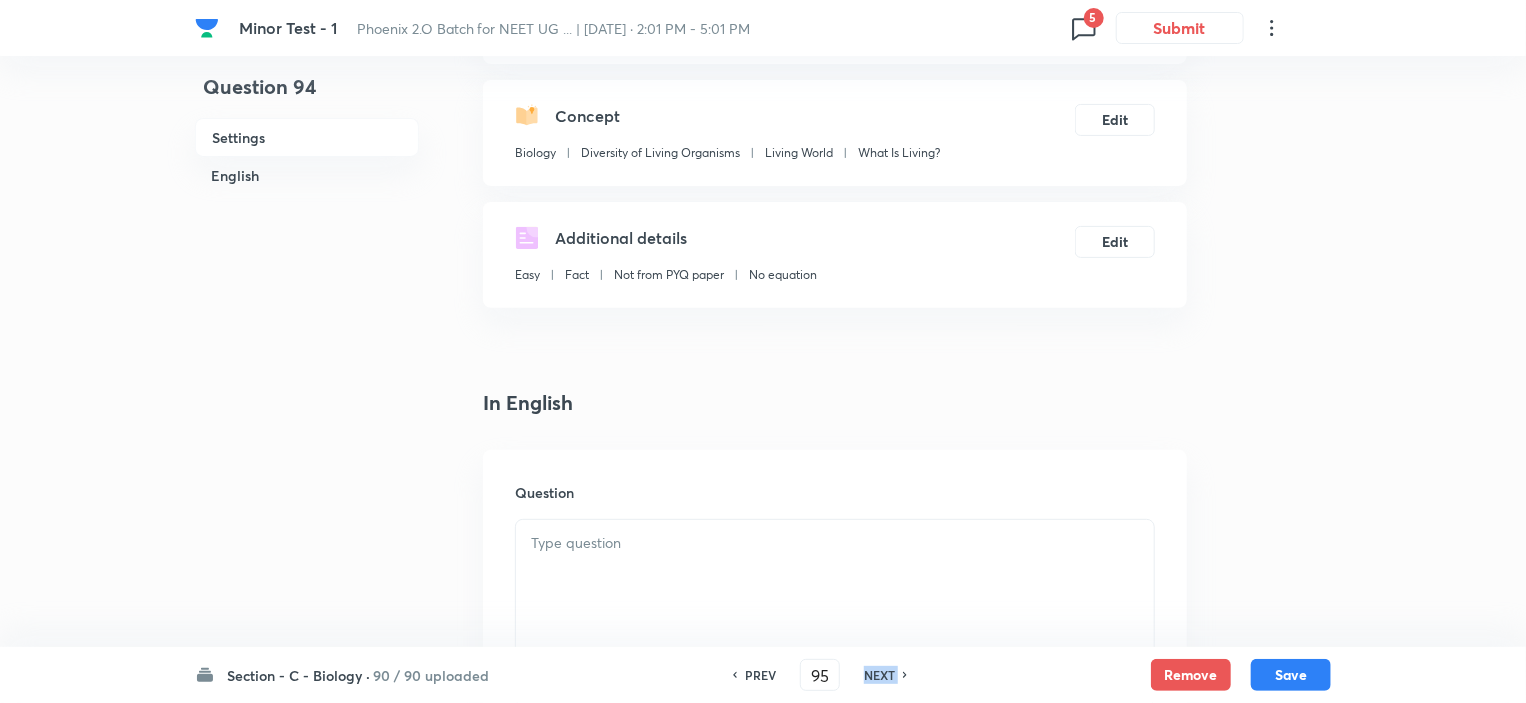 checkbox on "false" 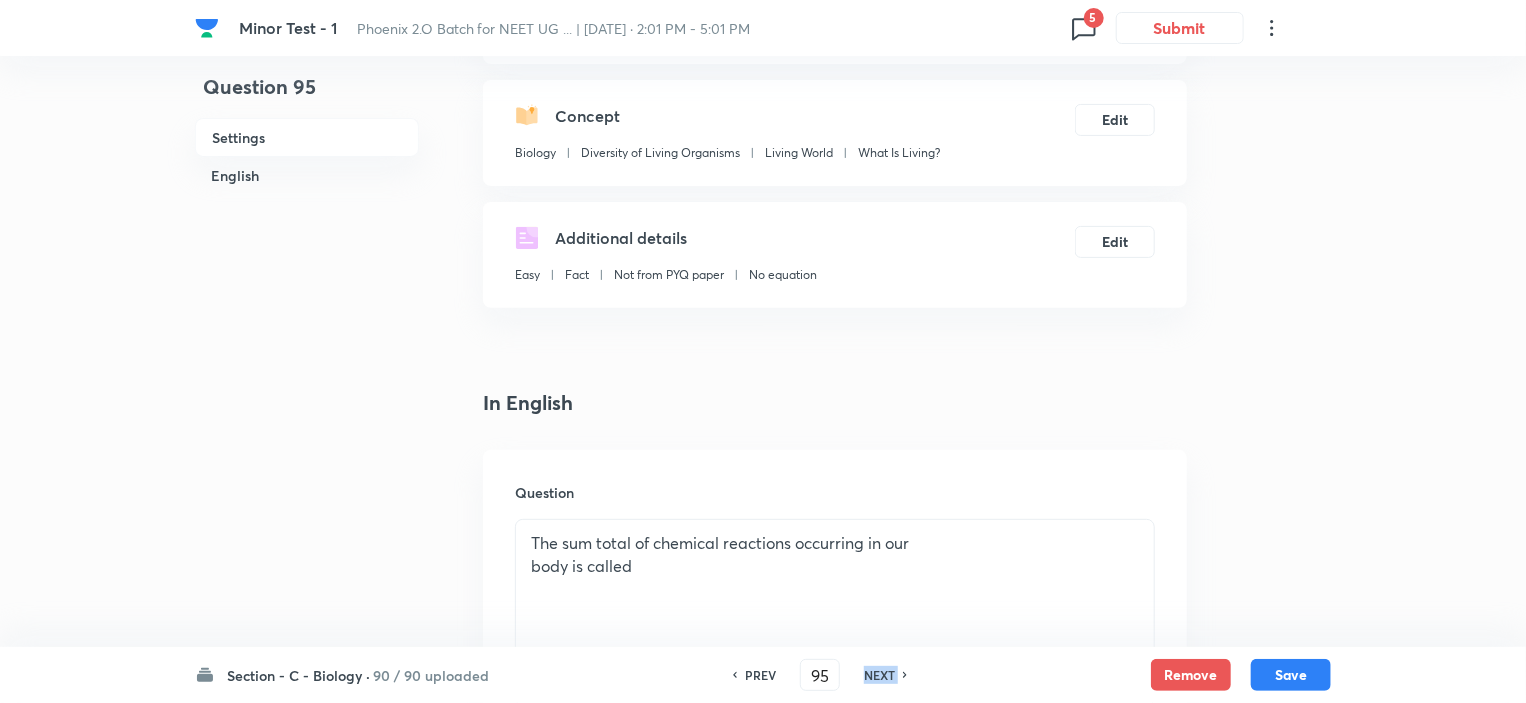 click on "NEXT" at bounding box center (879, 675) 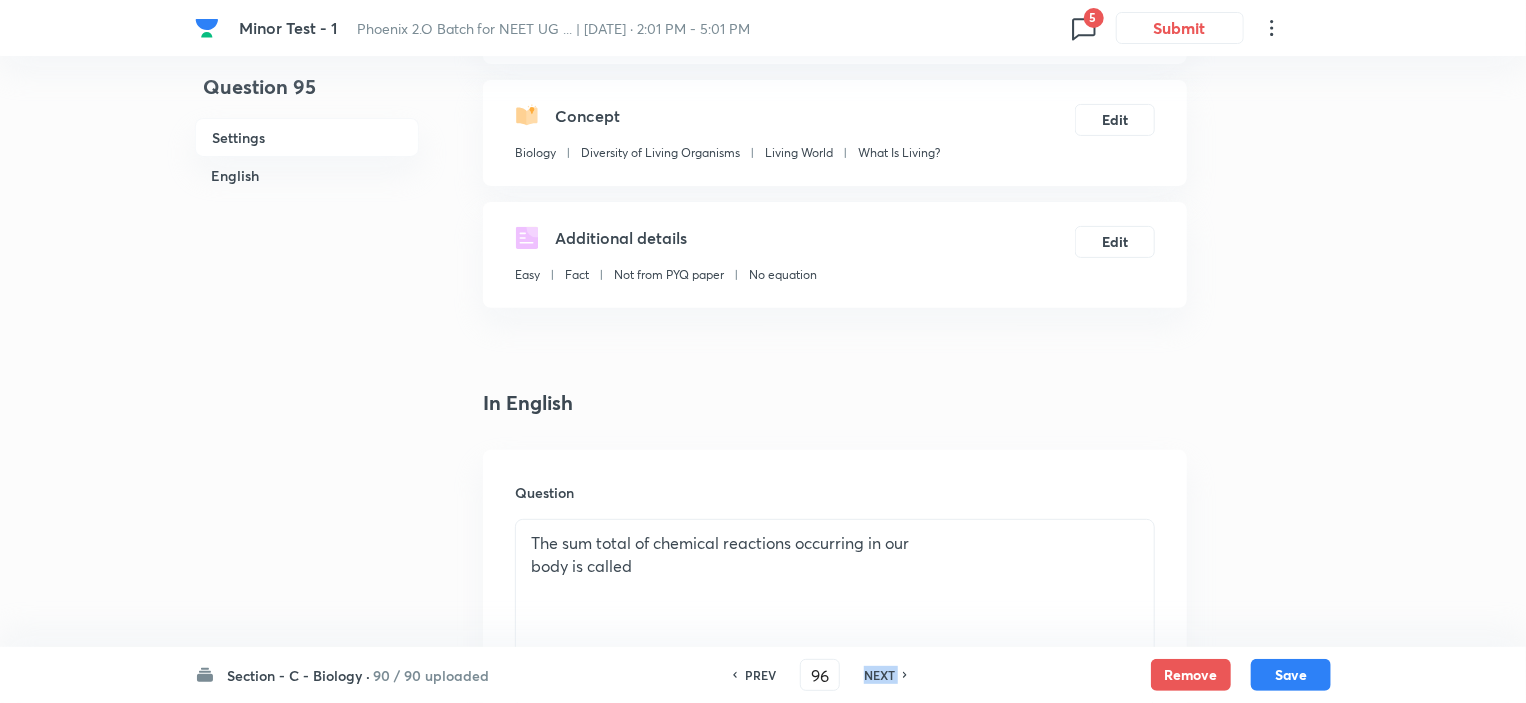 checkbox on "false" 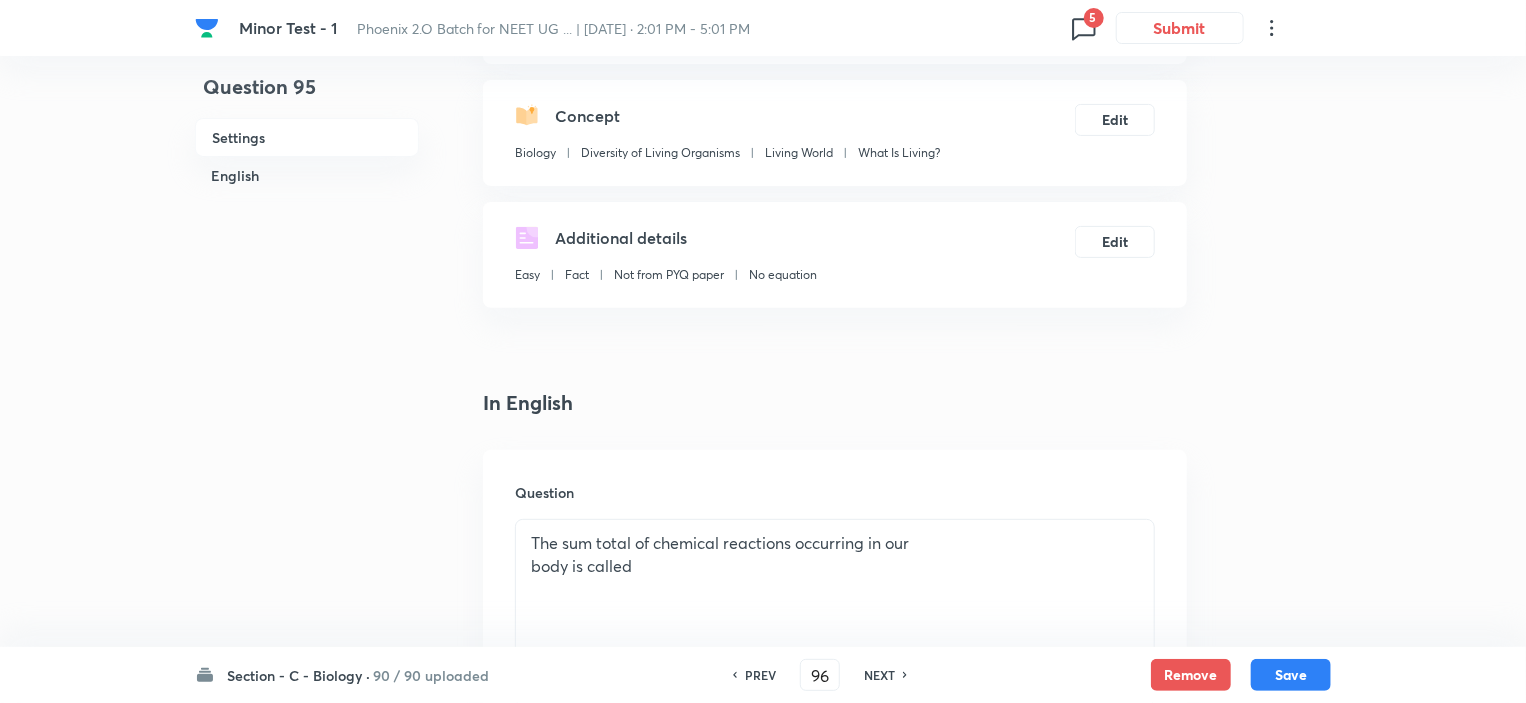 click on "NEXT" at bounding box center [879, 675] 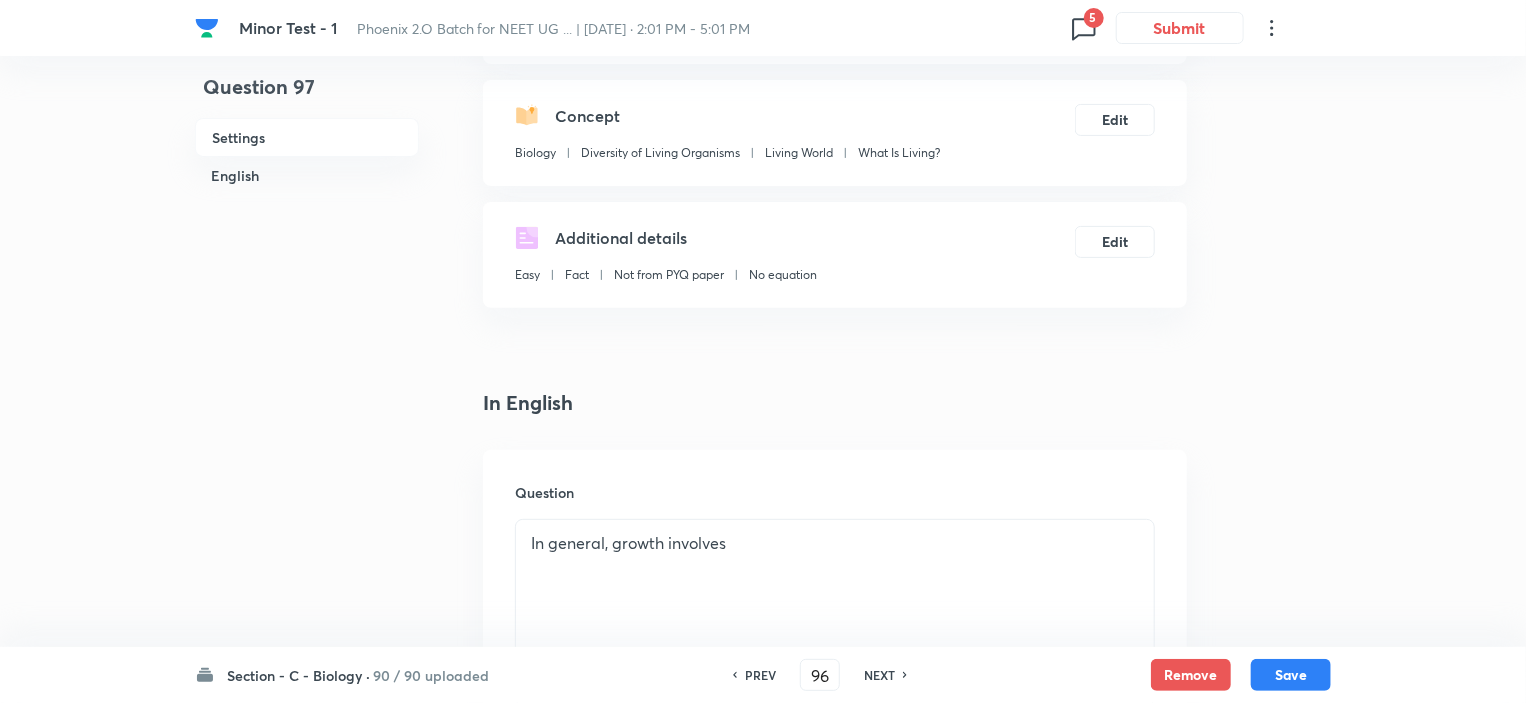 type on "97" 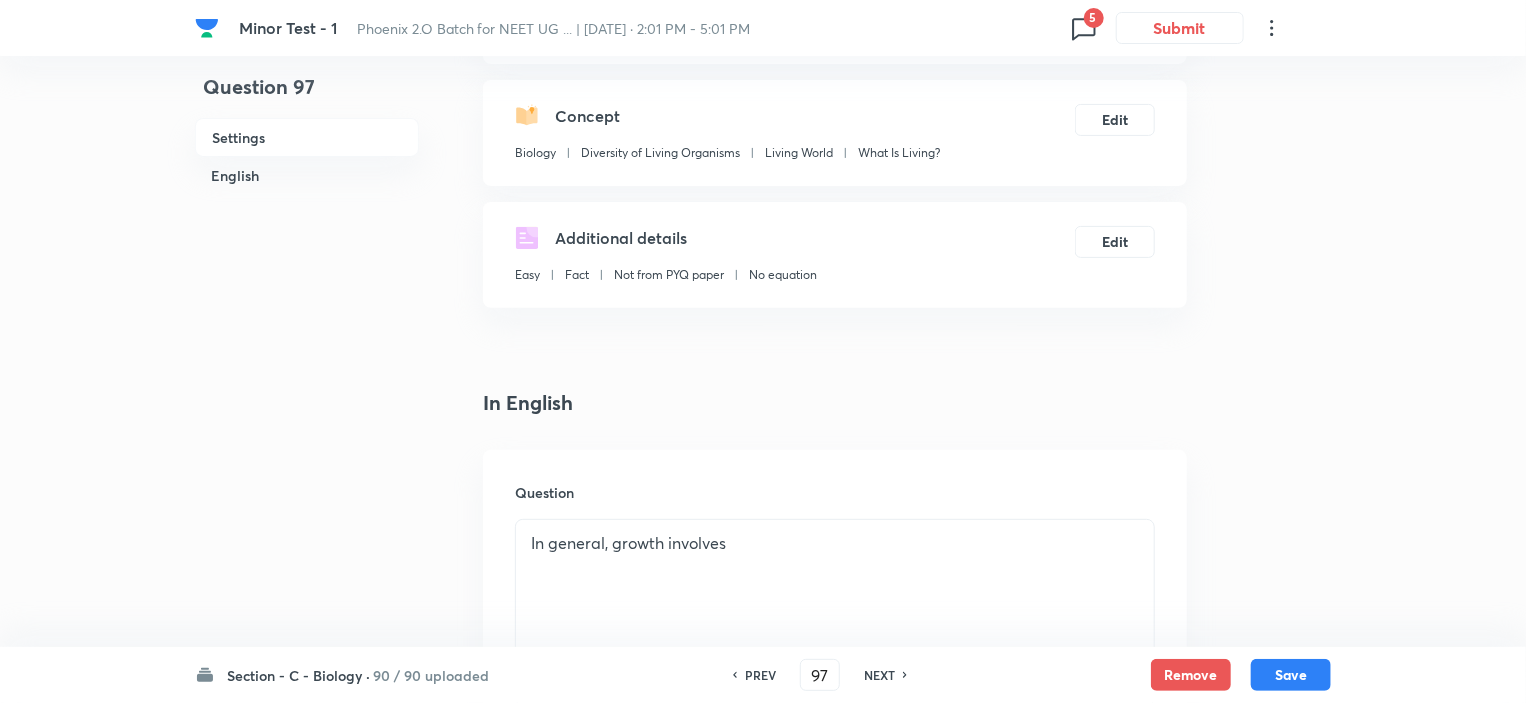 checkbox on "true" 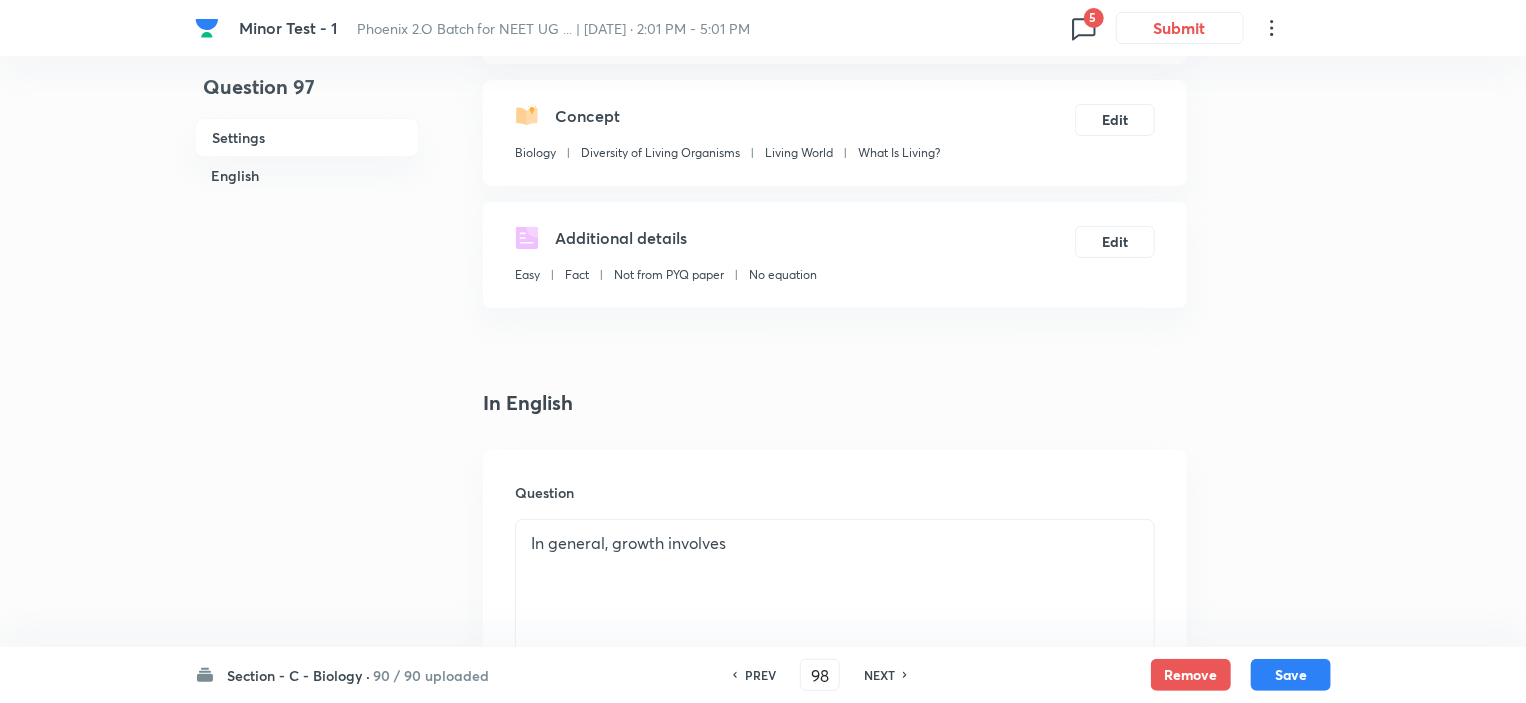 checkbox on "false" 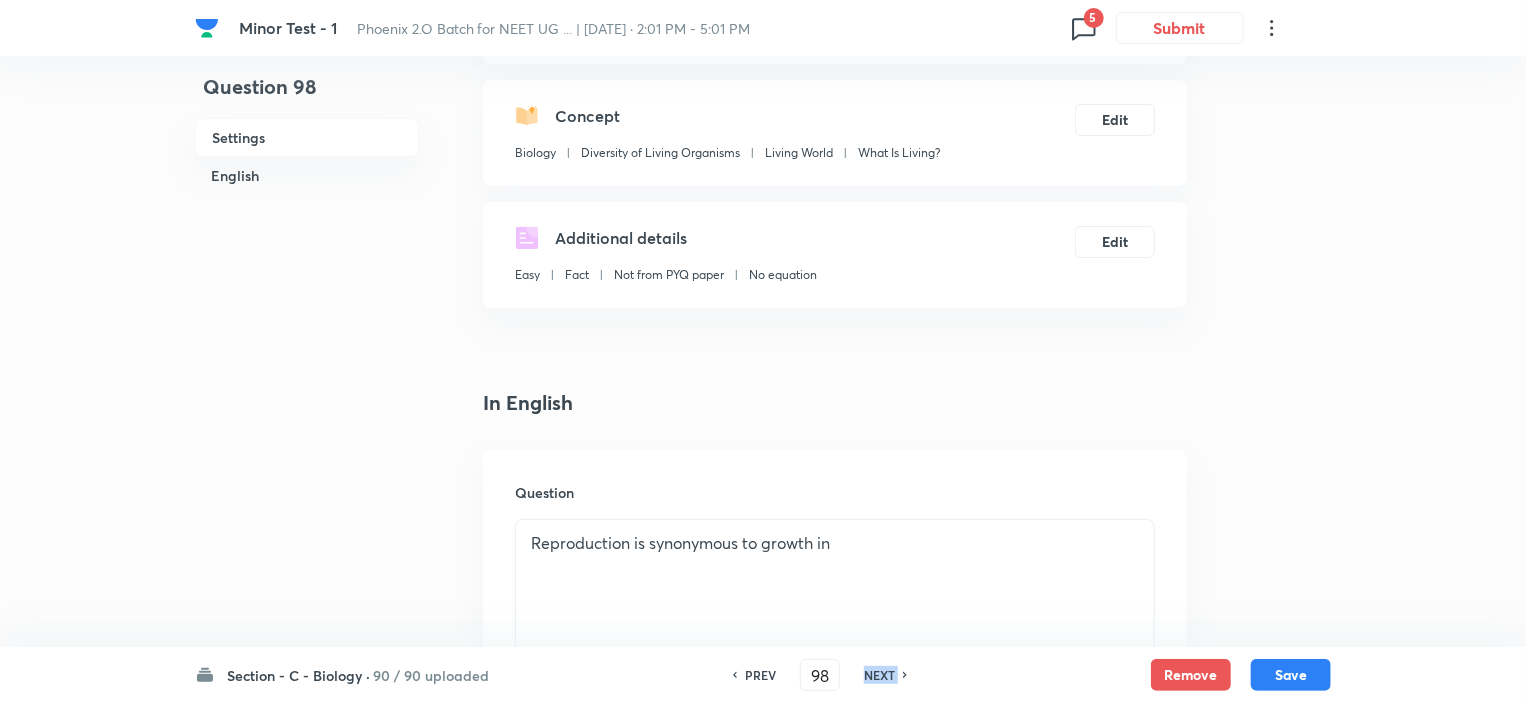 click on "NEXT" at bounding box center (879, 675) 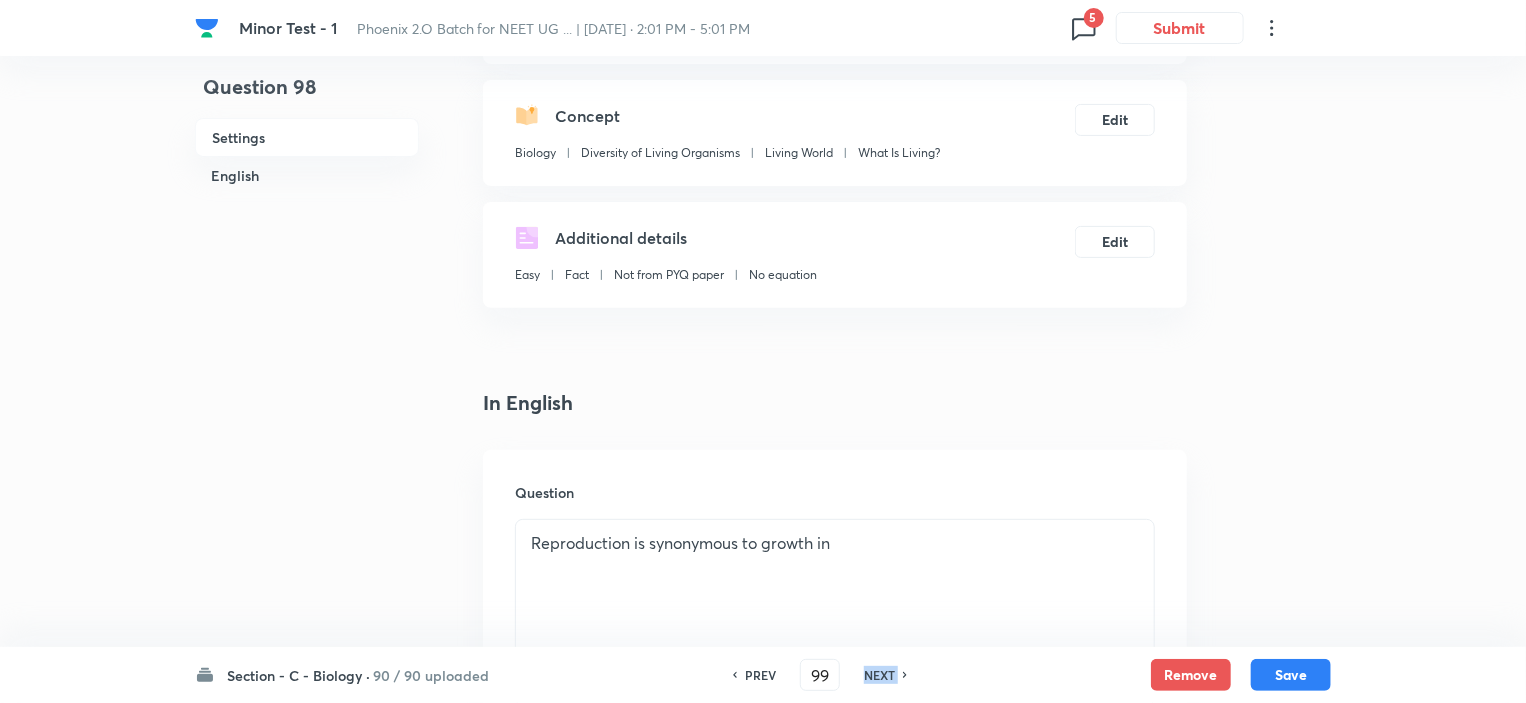checkbox on "true" 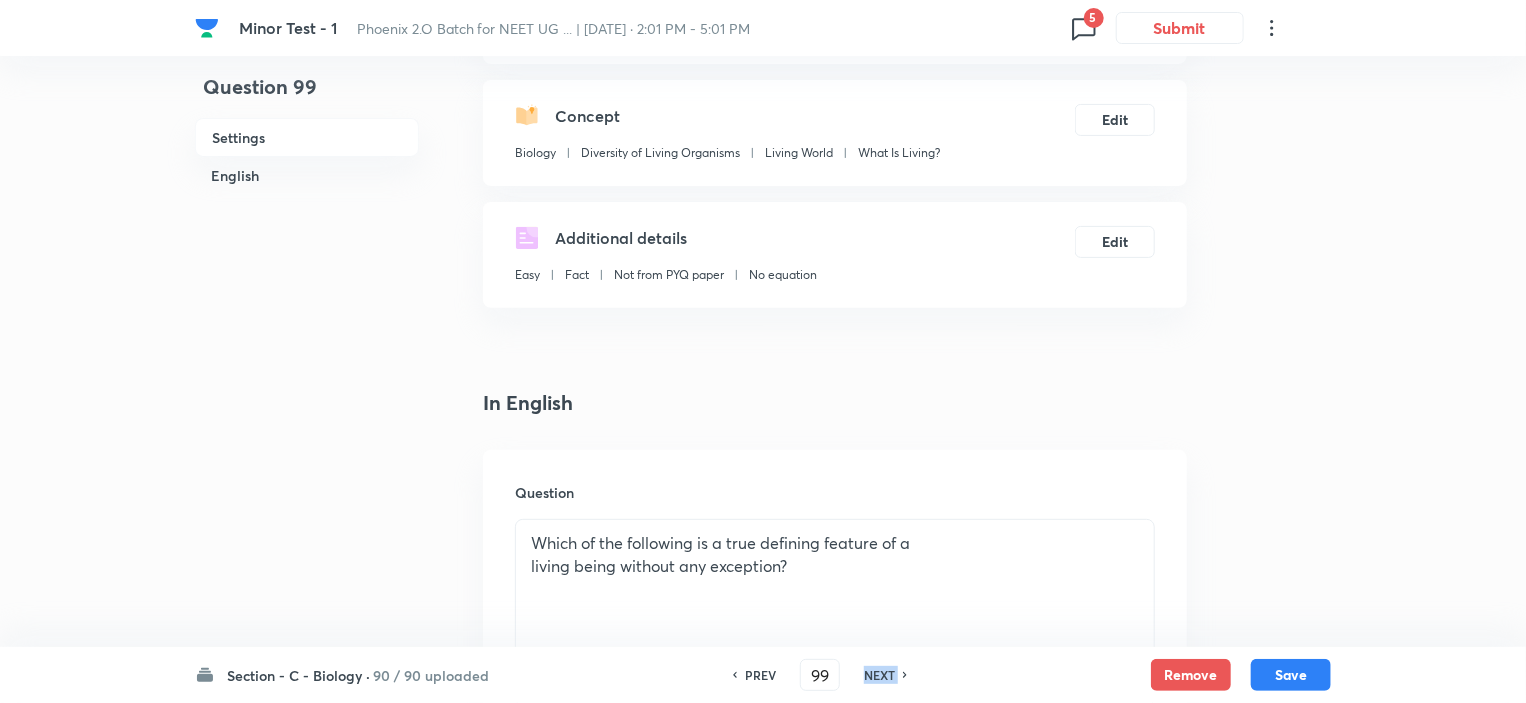 click on "NEXT" at bounding box center (879, 675) 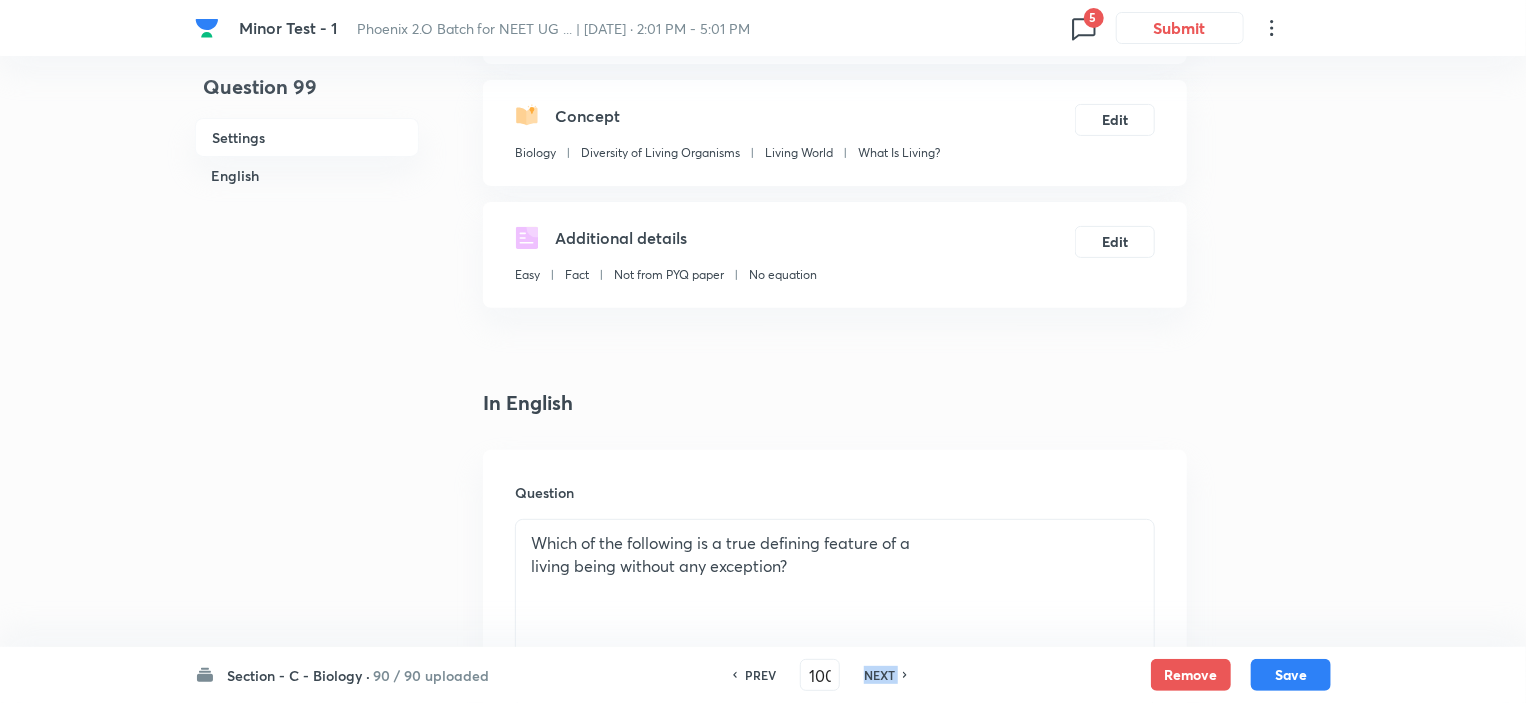 checkbox on "false" 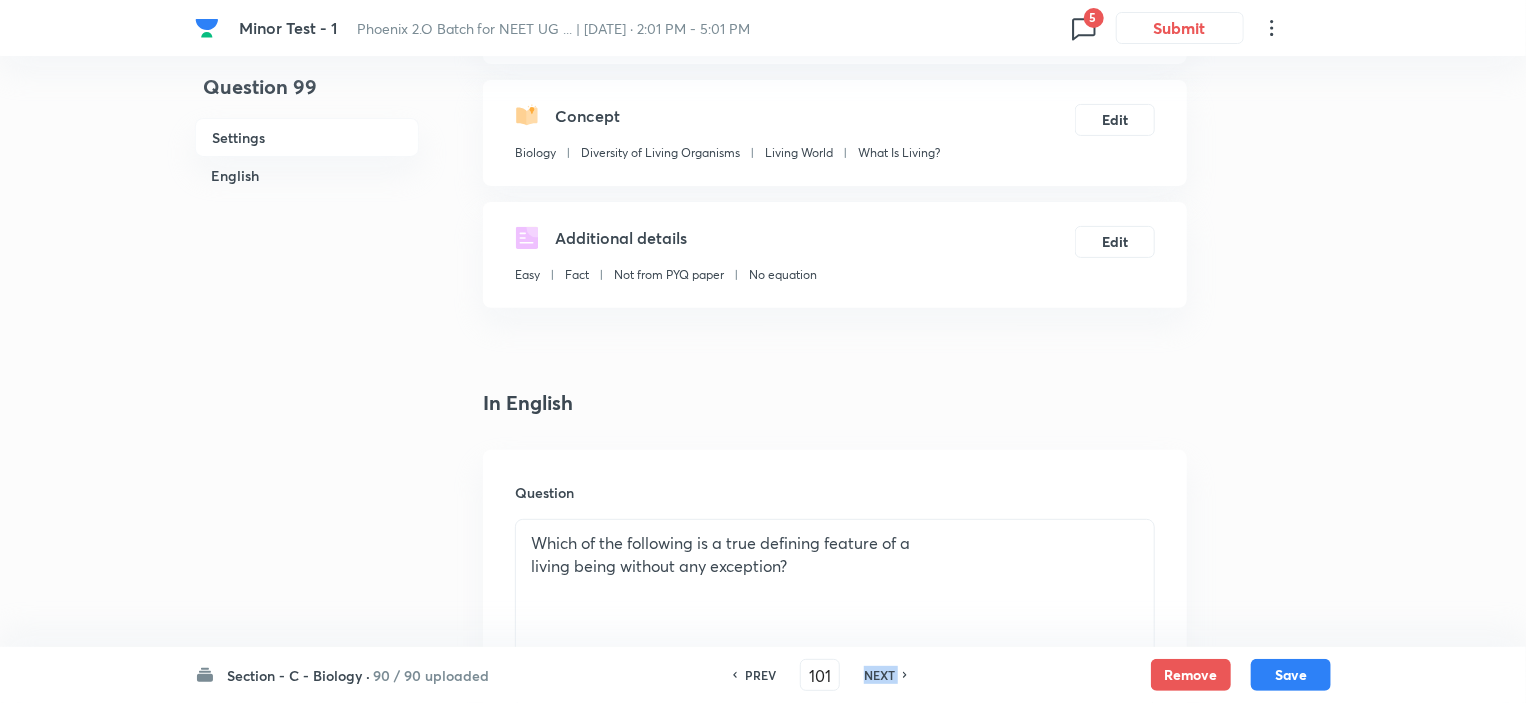 checkbox on "false" 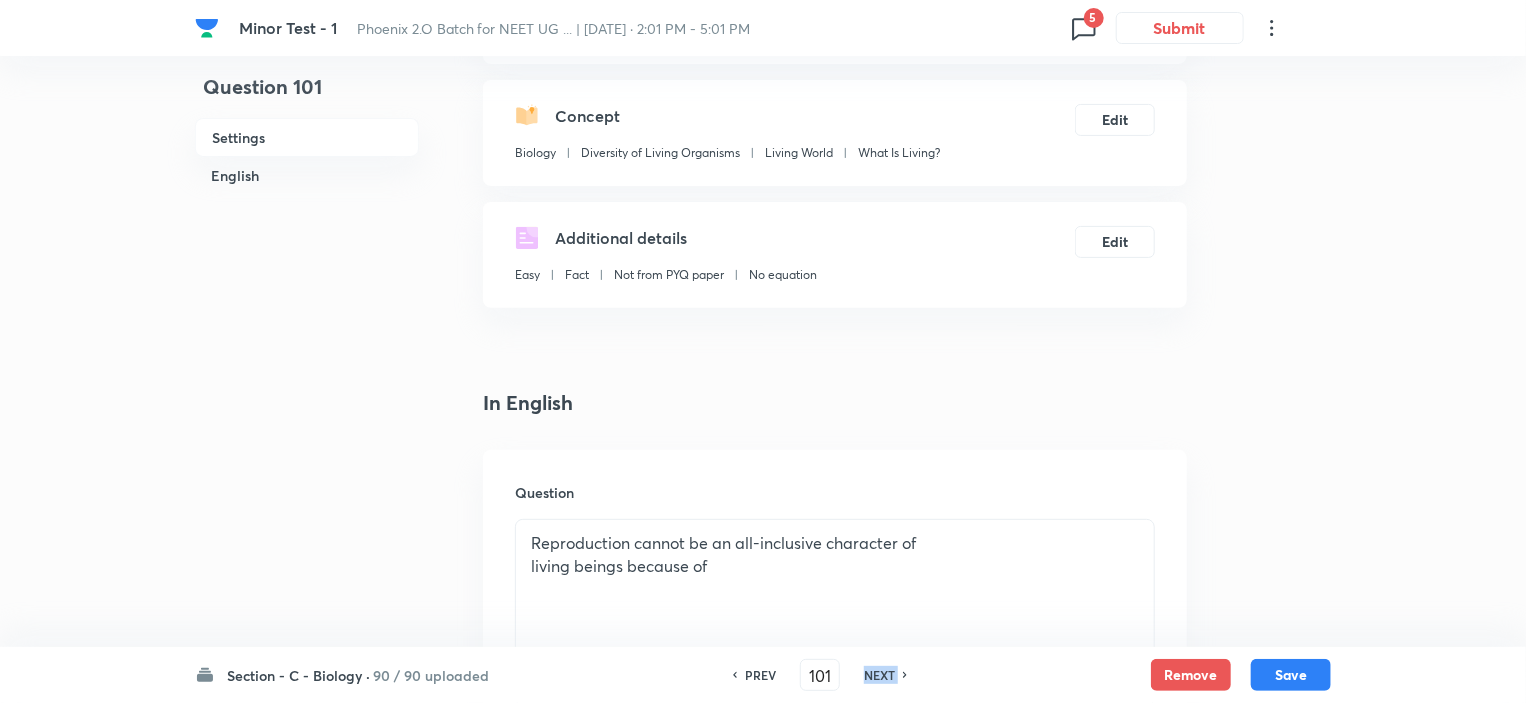 checkbox on "true" 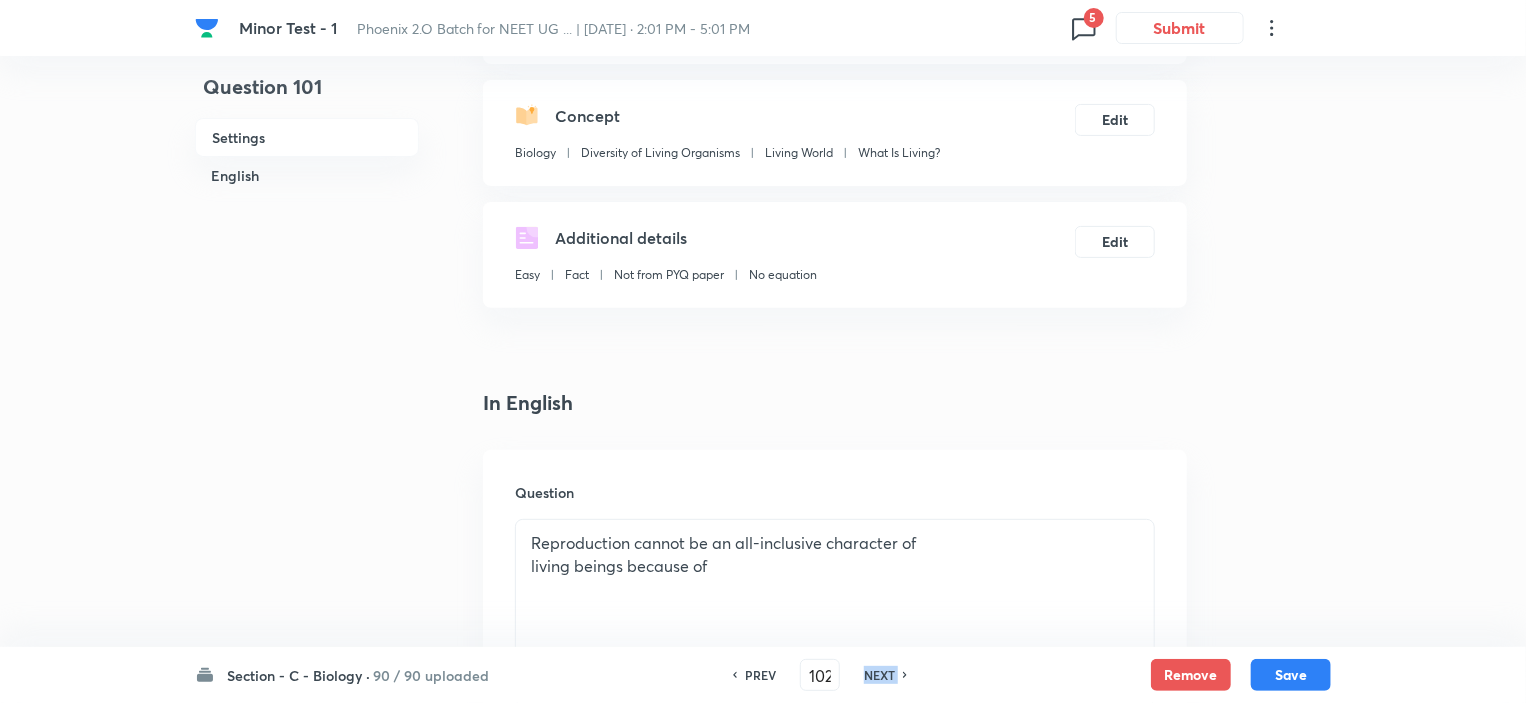 checkbox on "true" 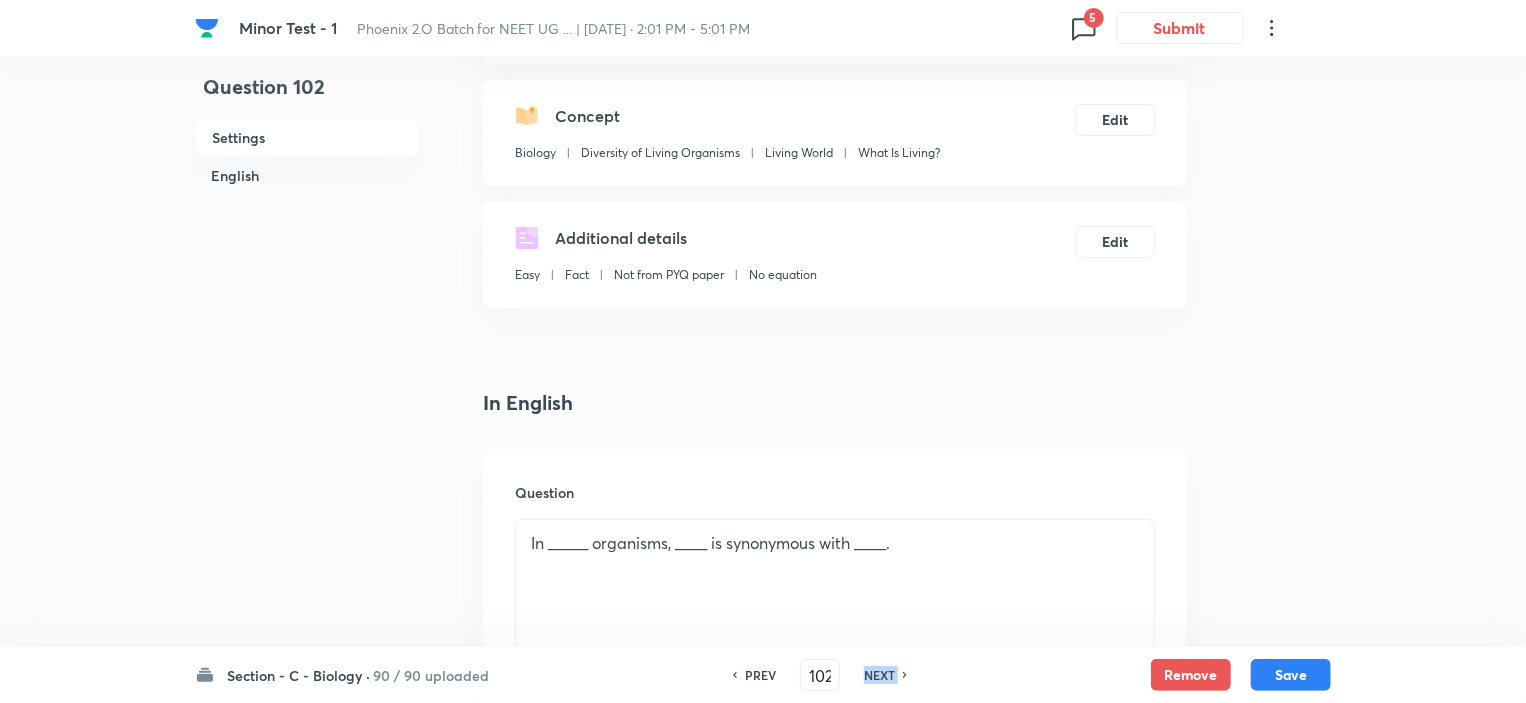 click on "NEXT" at bounding box center (879, 675) 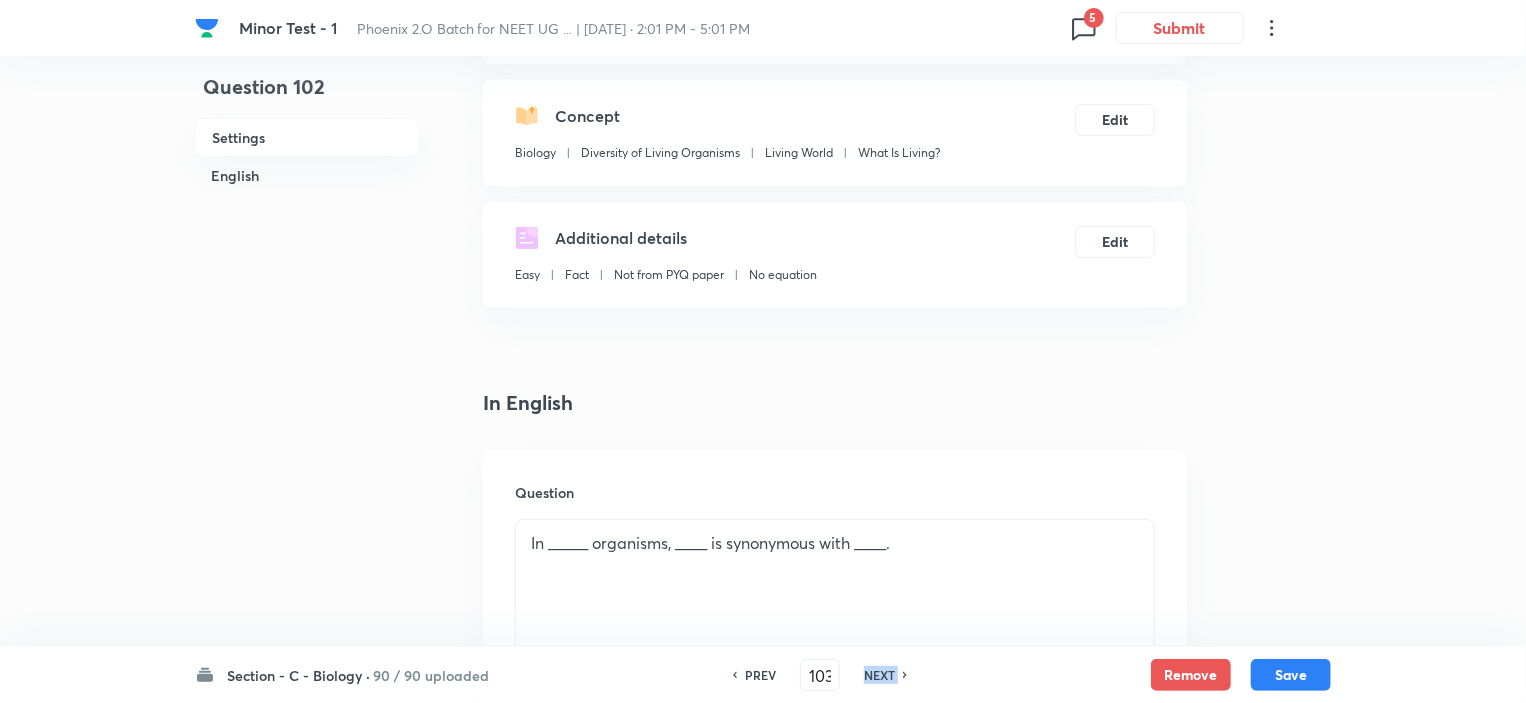 checkbox on "false" 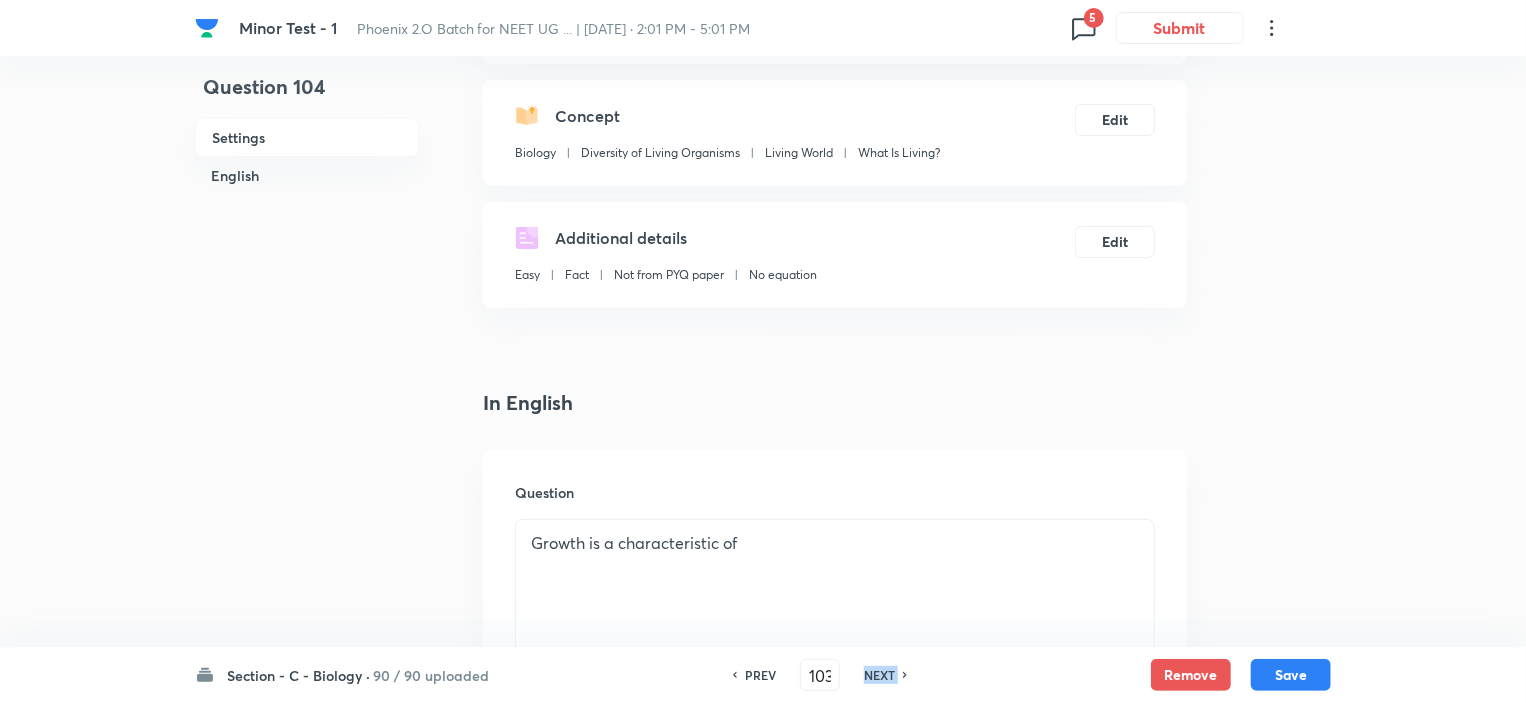 type on "104" 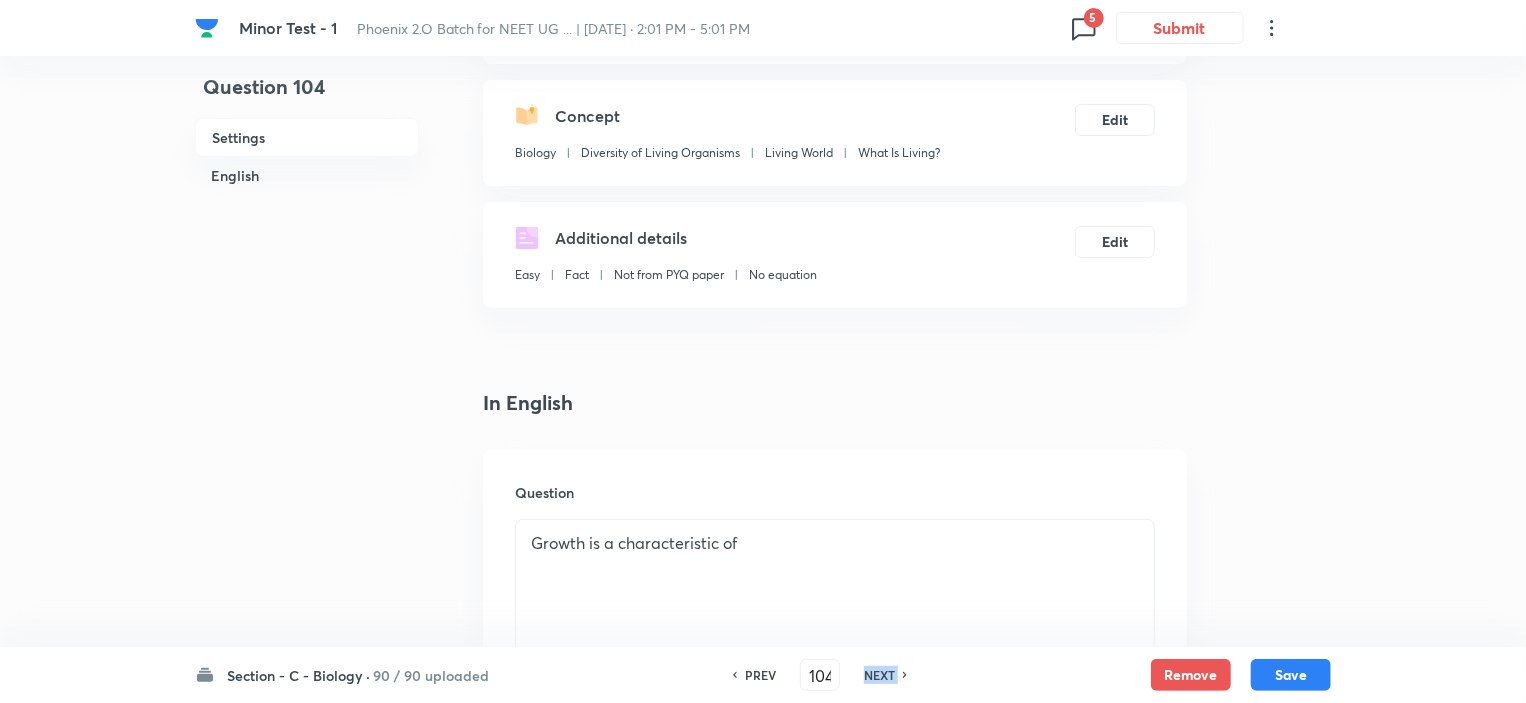 checkbox on "false" 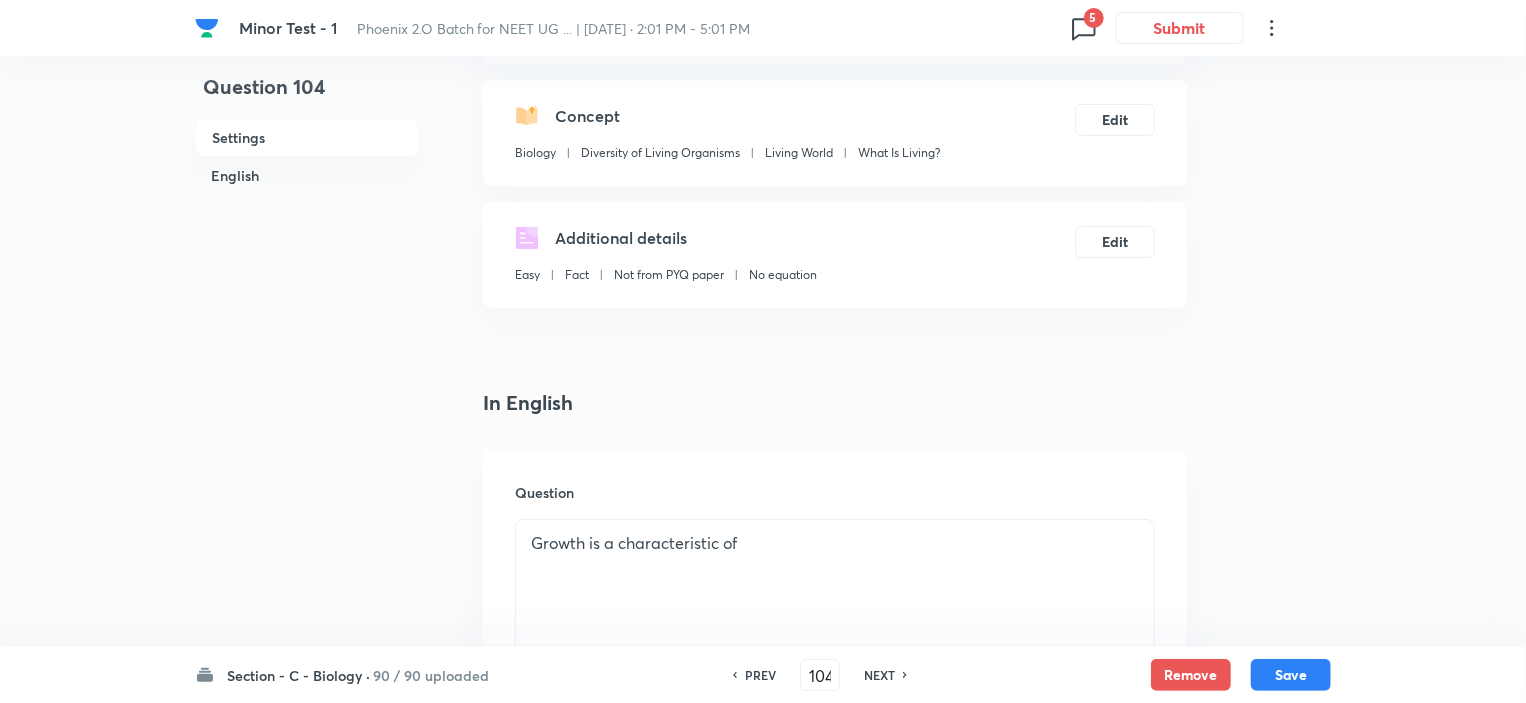 checkbox on "true" 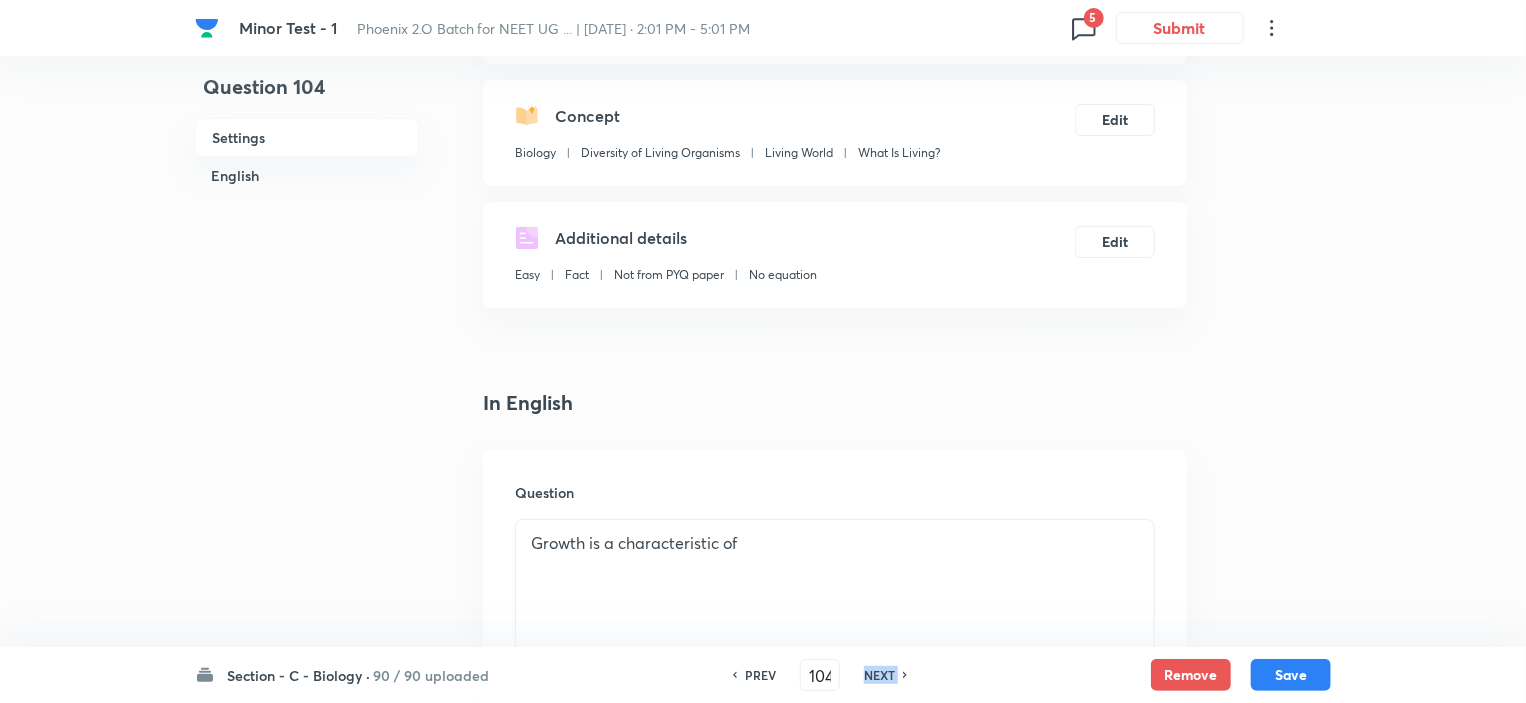 click on "NEXT" at bounding box center [879, 675] 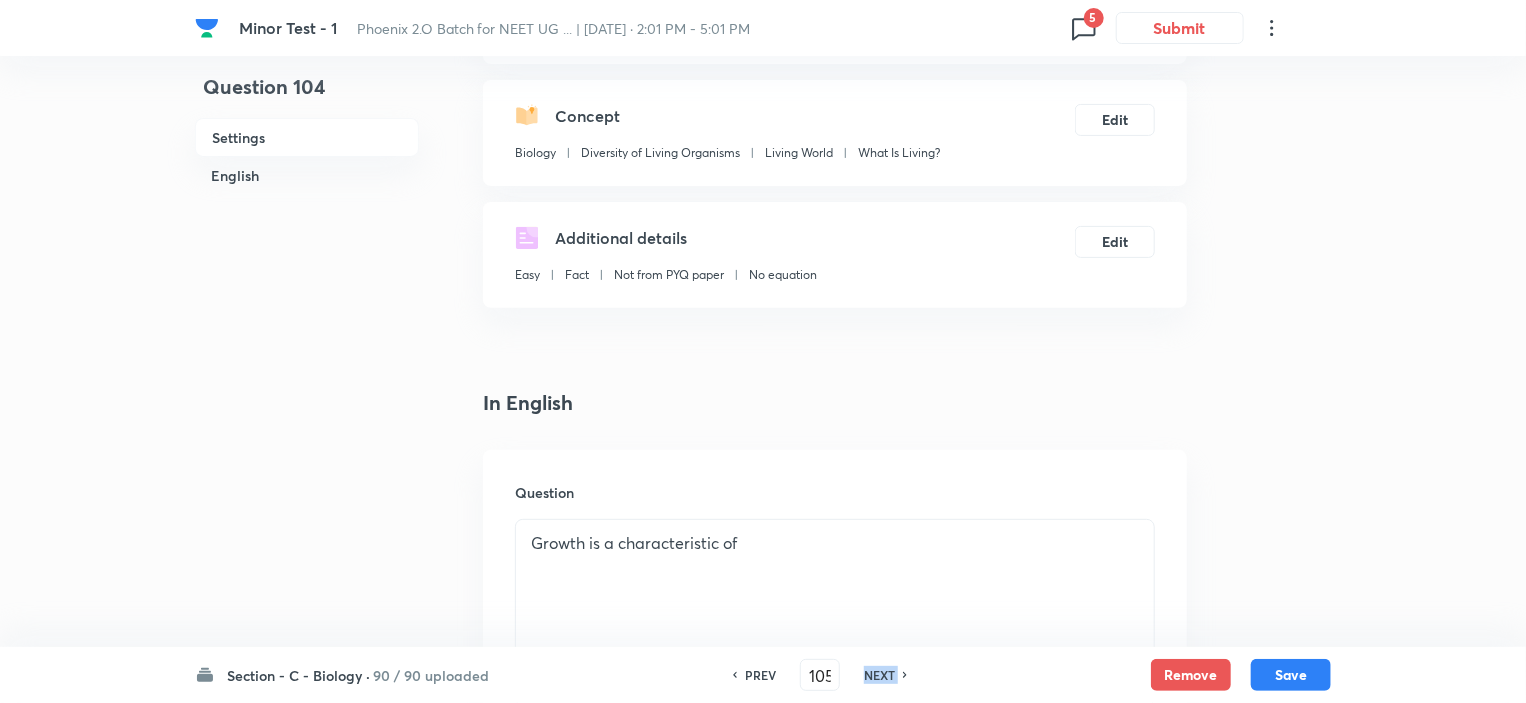 checkbox on "false" 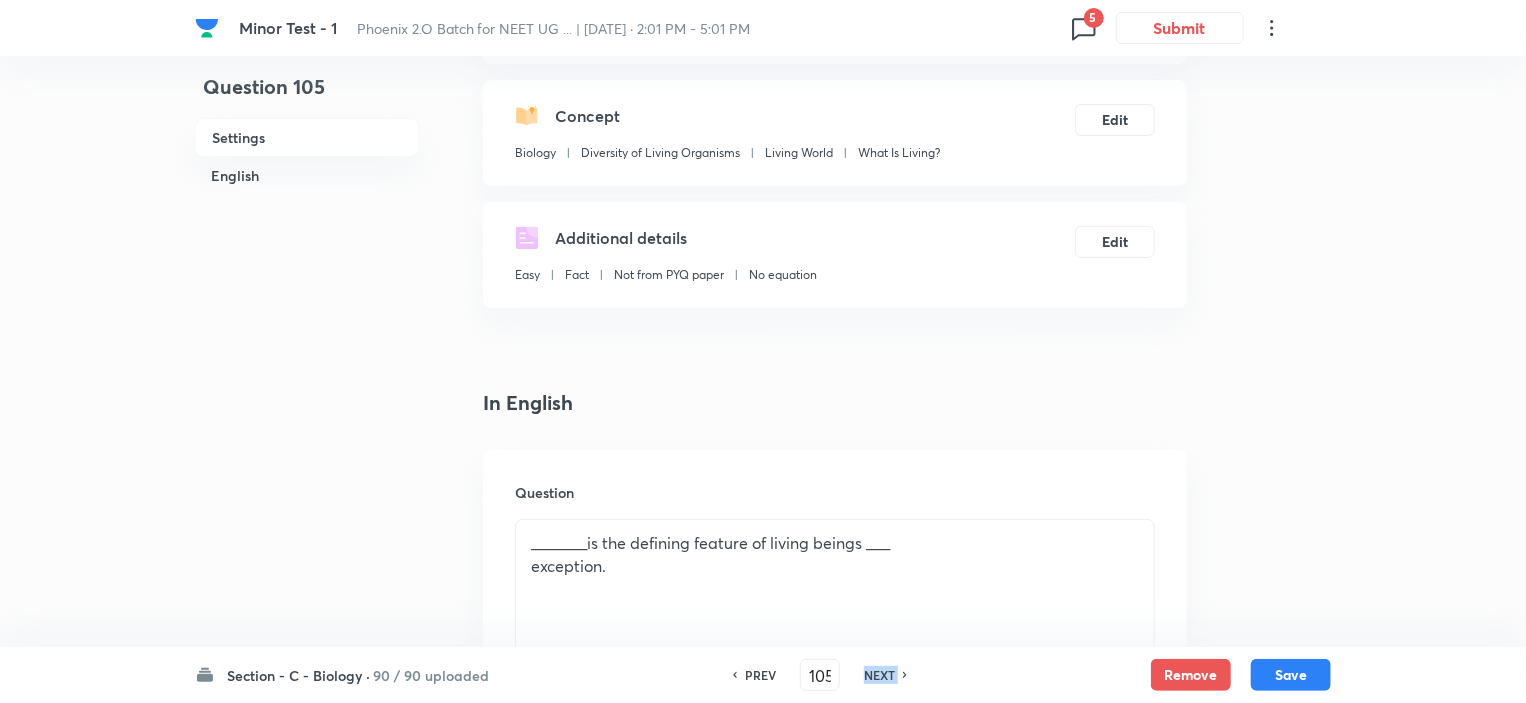 click on "NEXT" at bounding box center (879, 675) 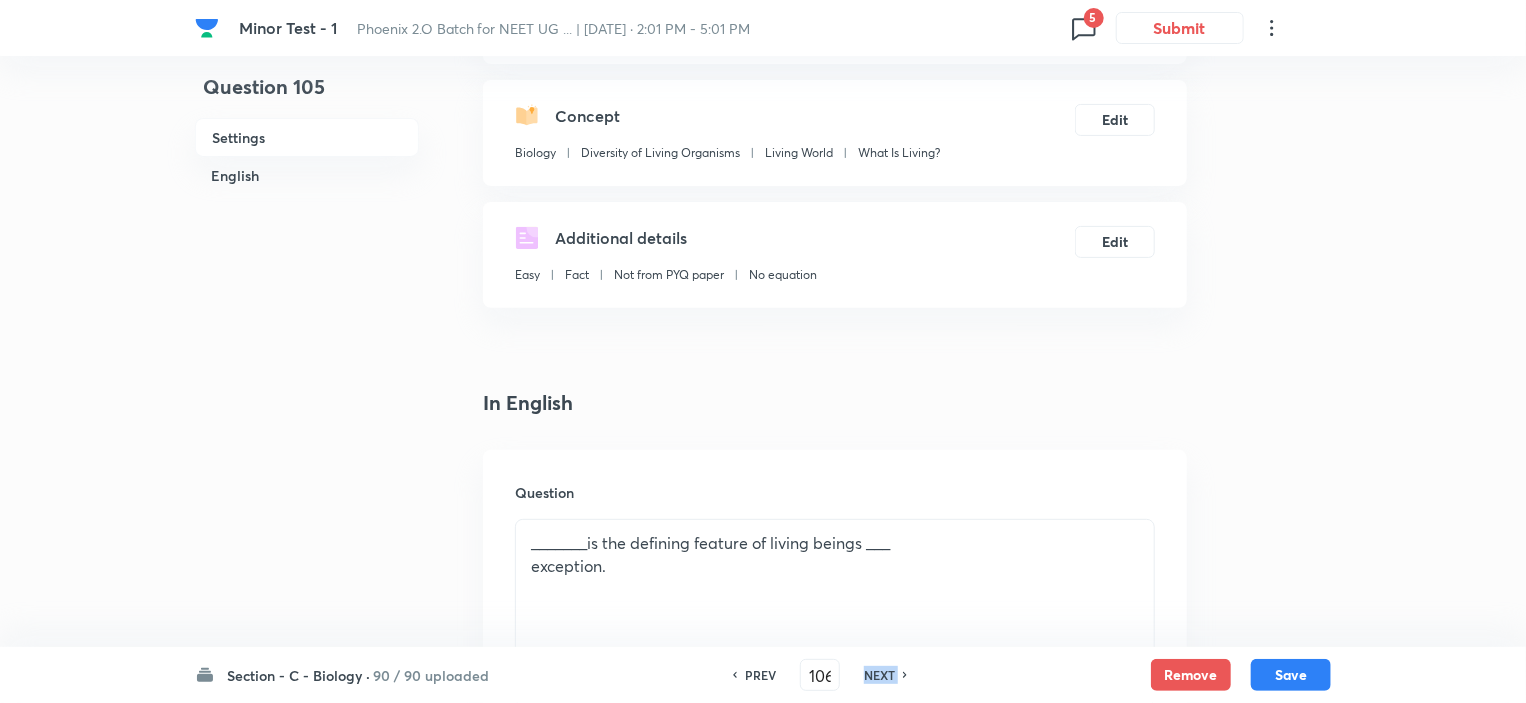 checkbox on "false" 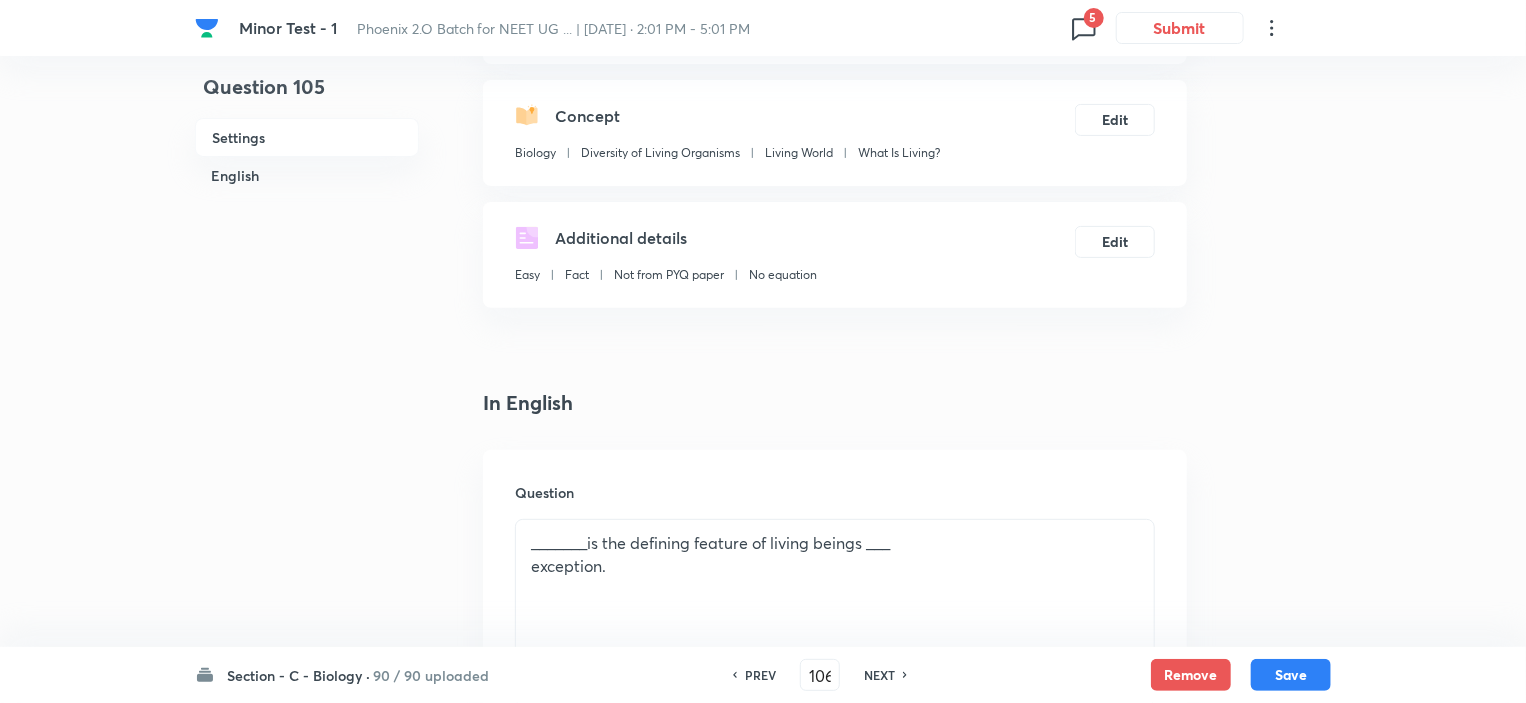 checkbox on "true" 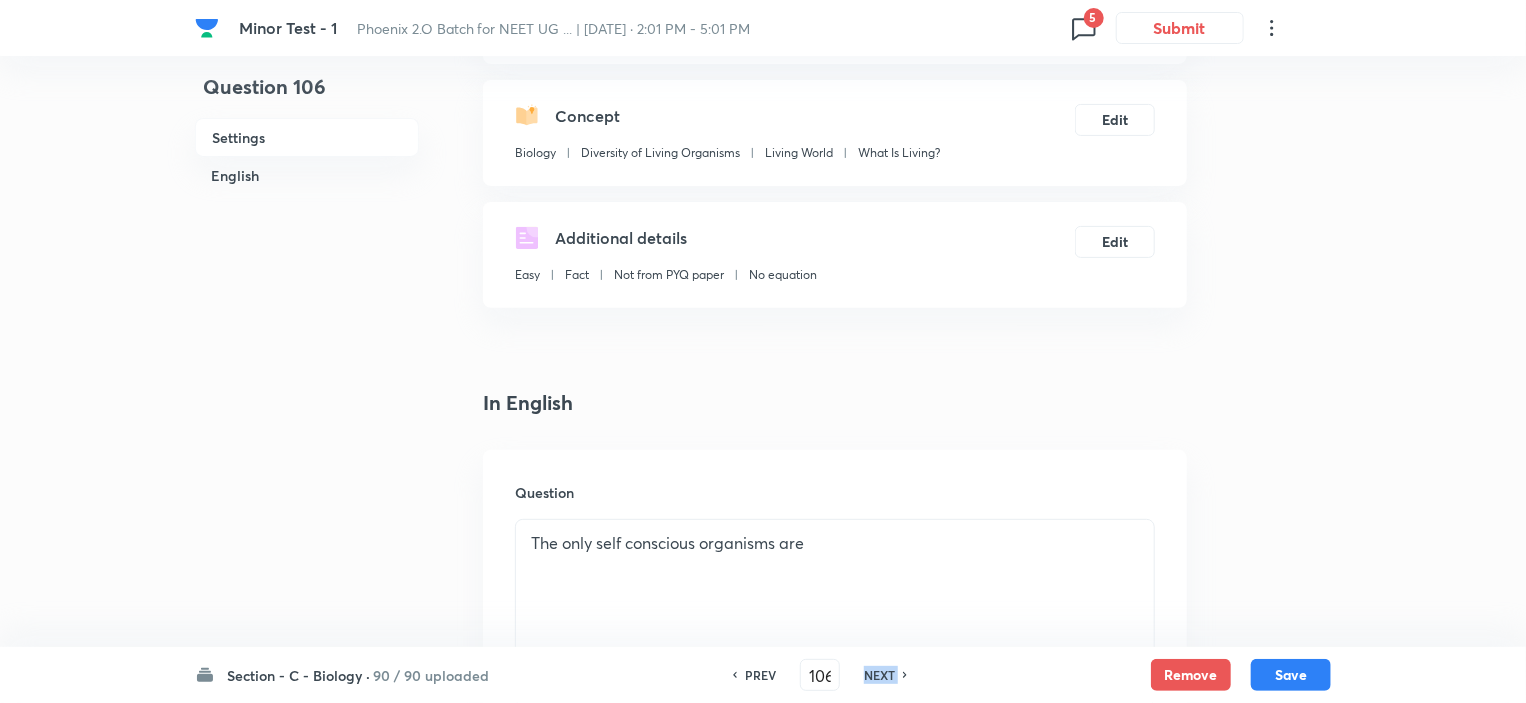 click on "NEXT" at bounding box center (879, 675) 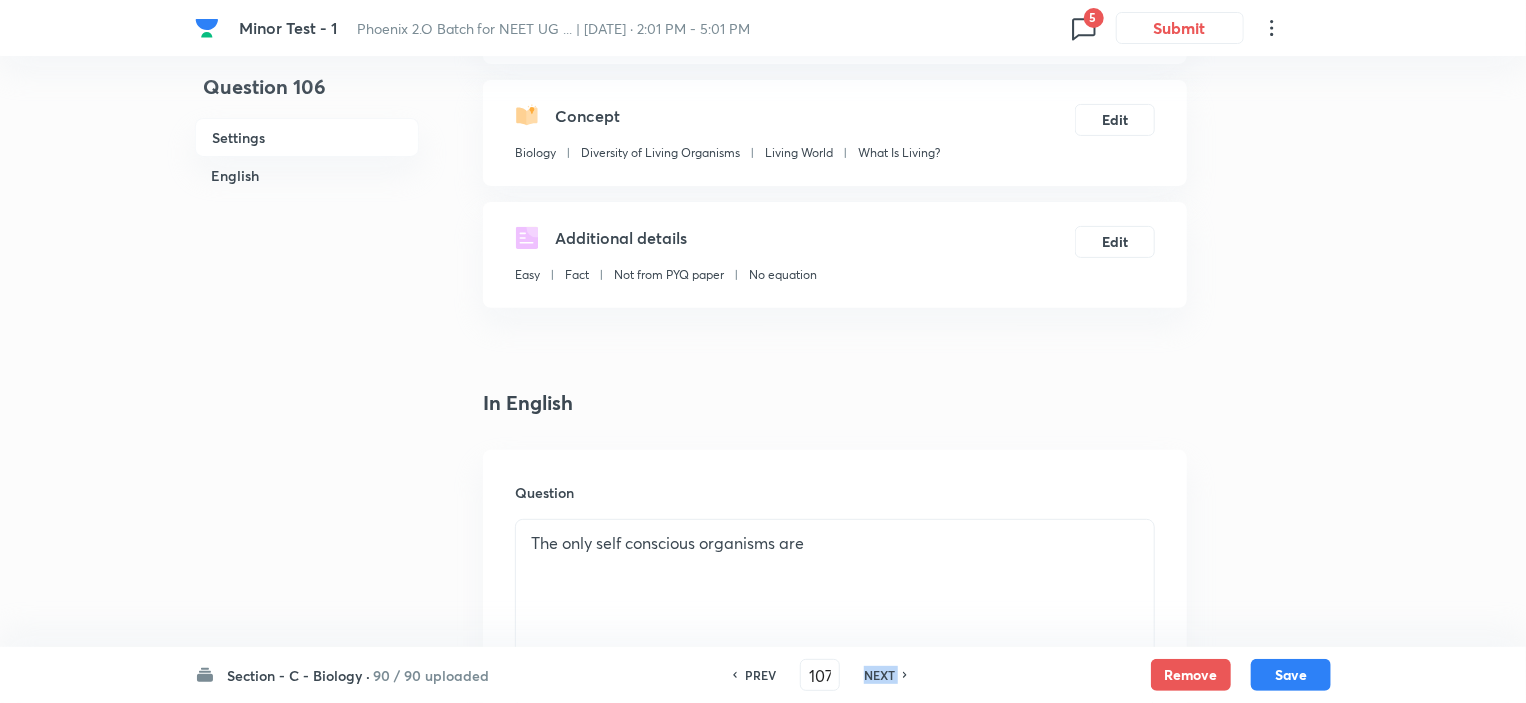 checkbox on "false" 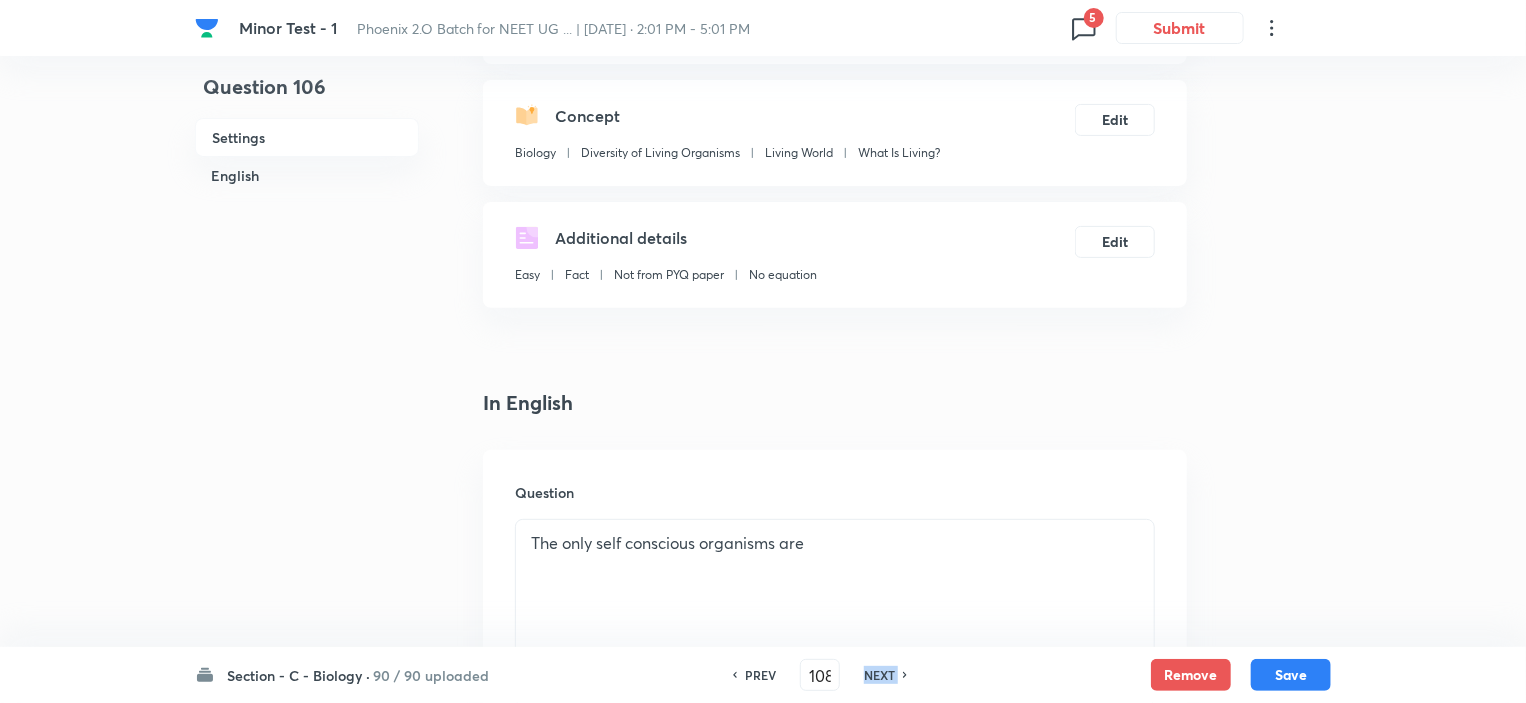 checkbox on "false" 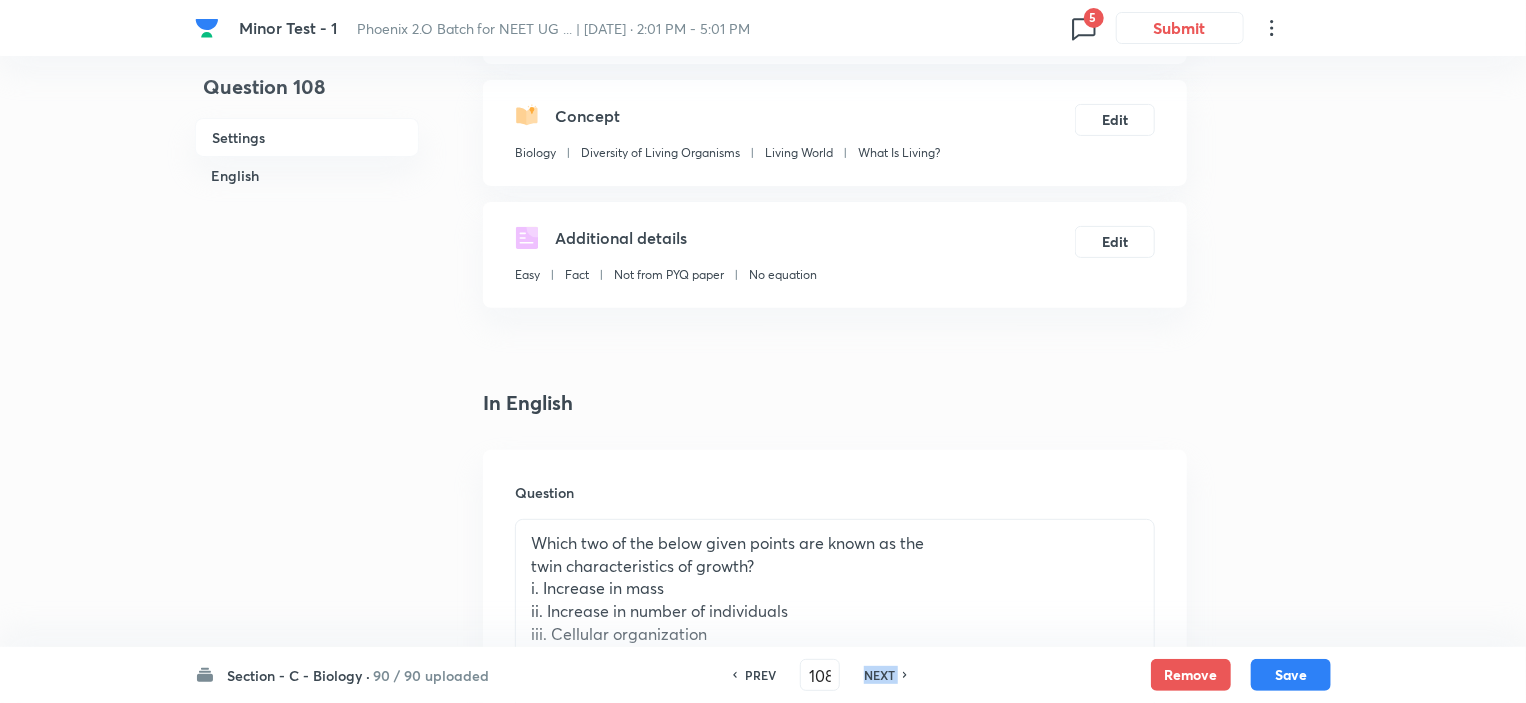 checkbox on "true" 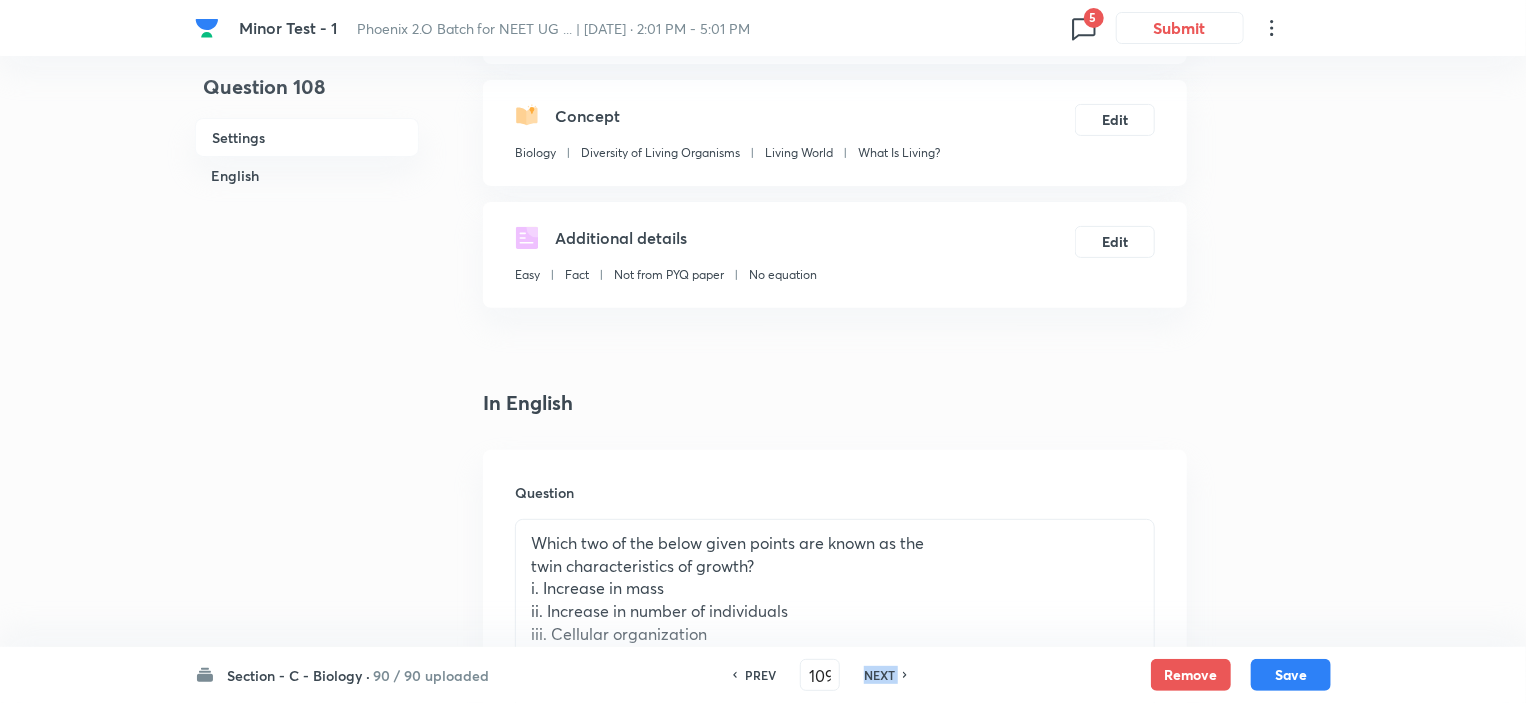 checkbox on "true" 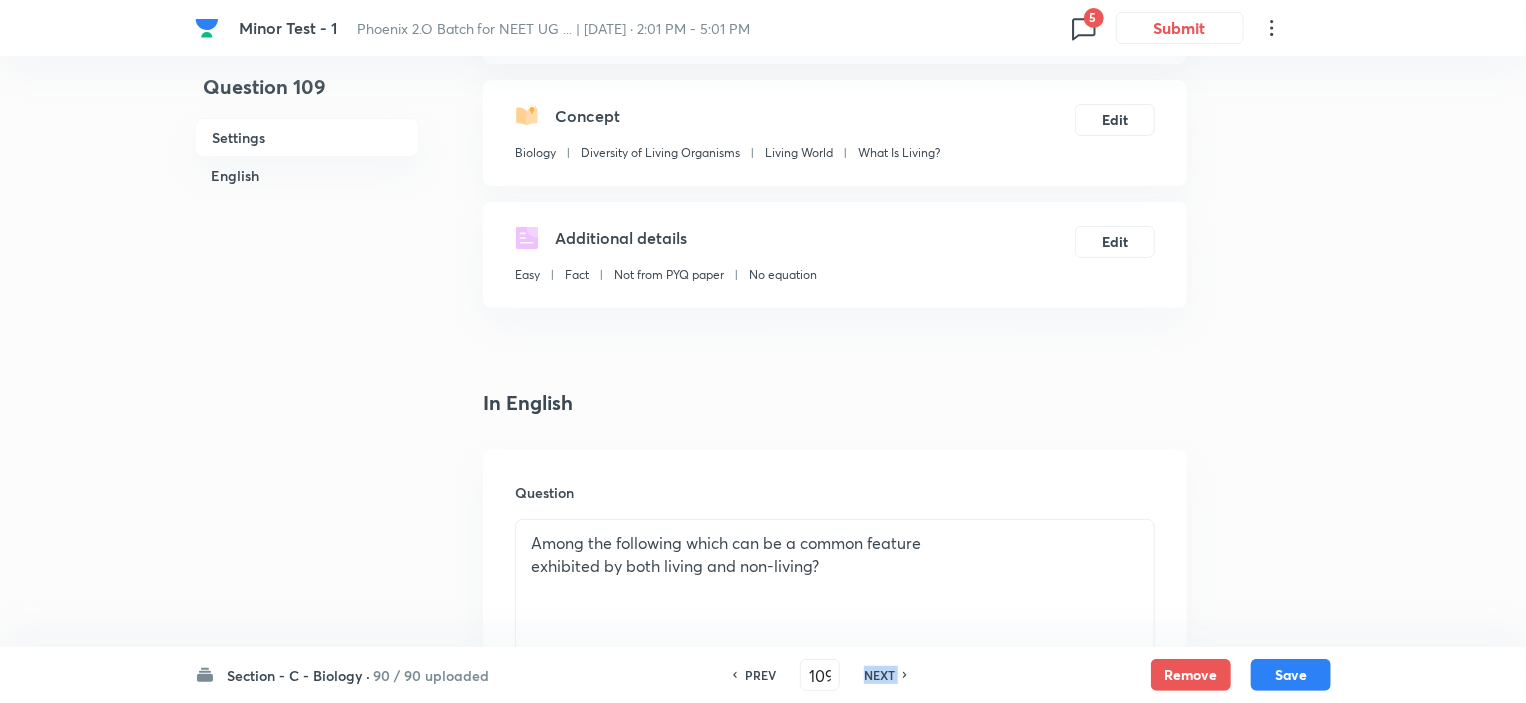 click on "NEXT" at bounding box center [879, 675] 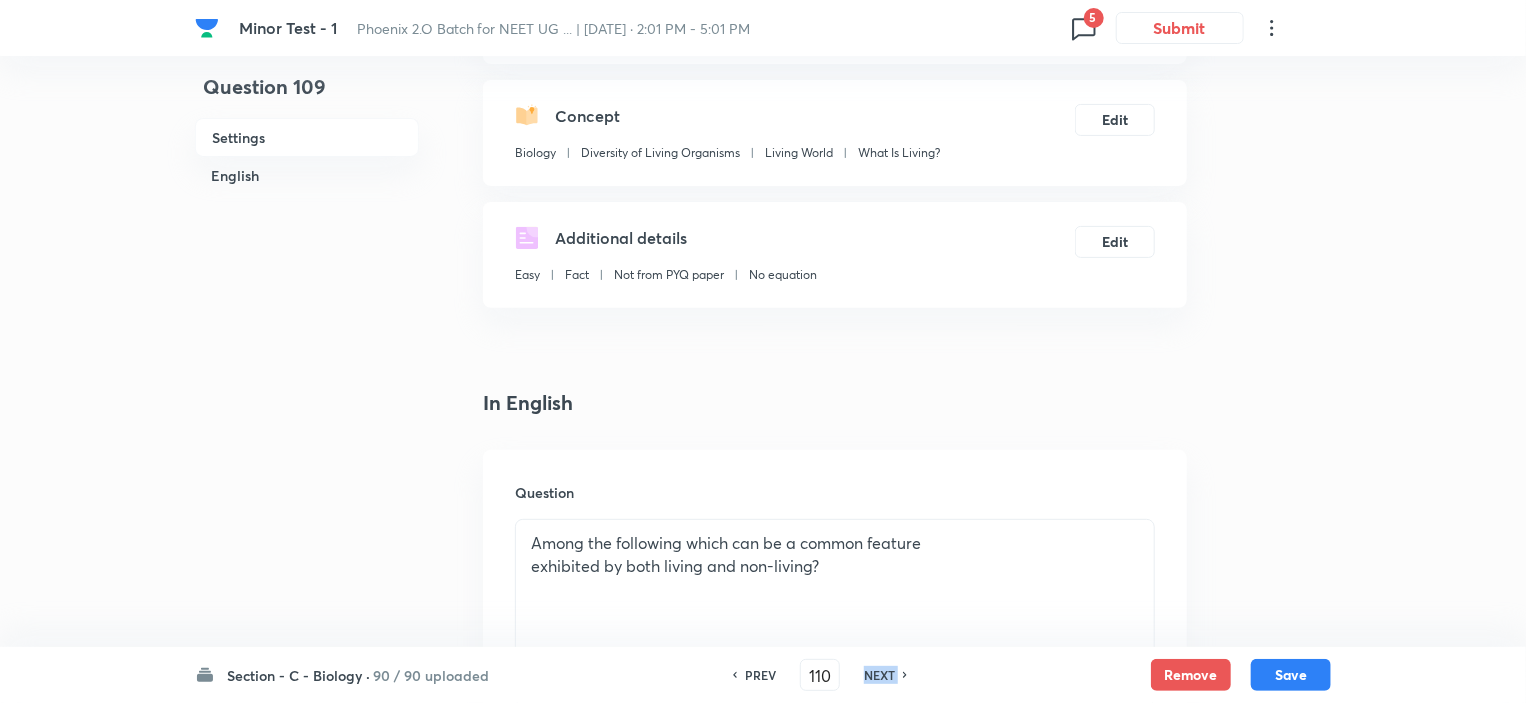 checkbox on "false" 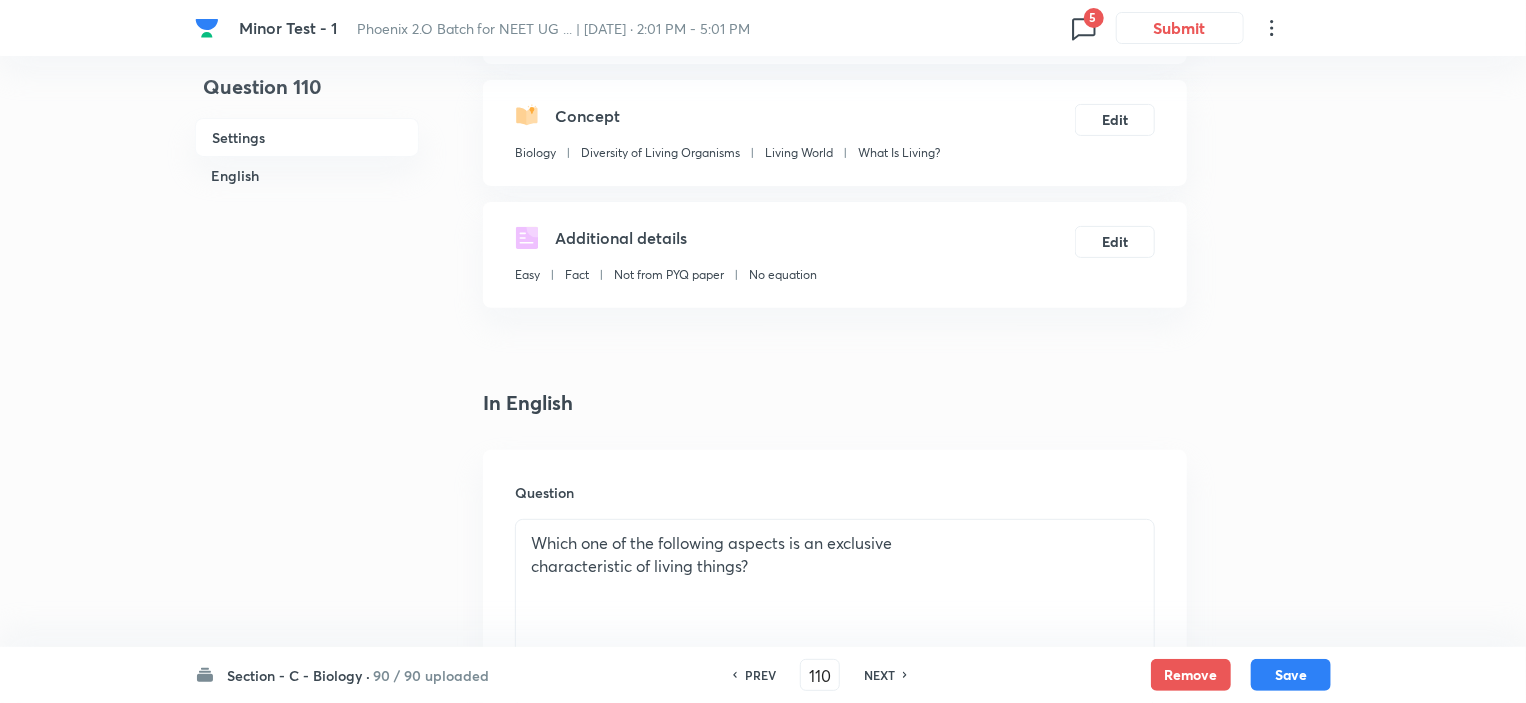 click on "NEXT" at bounding box center [879, 675] 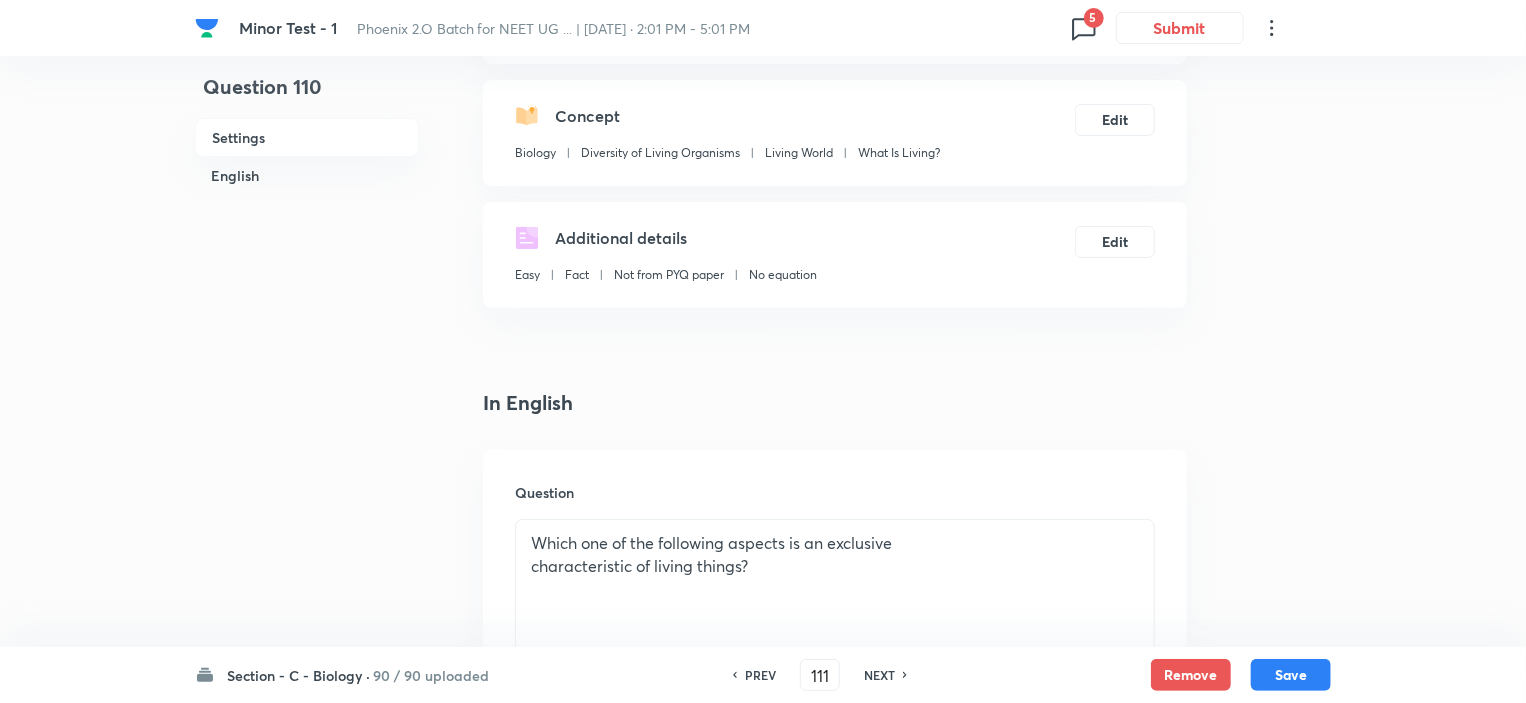 checkbox on "false" 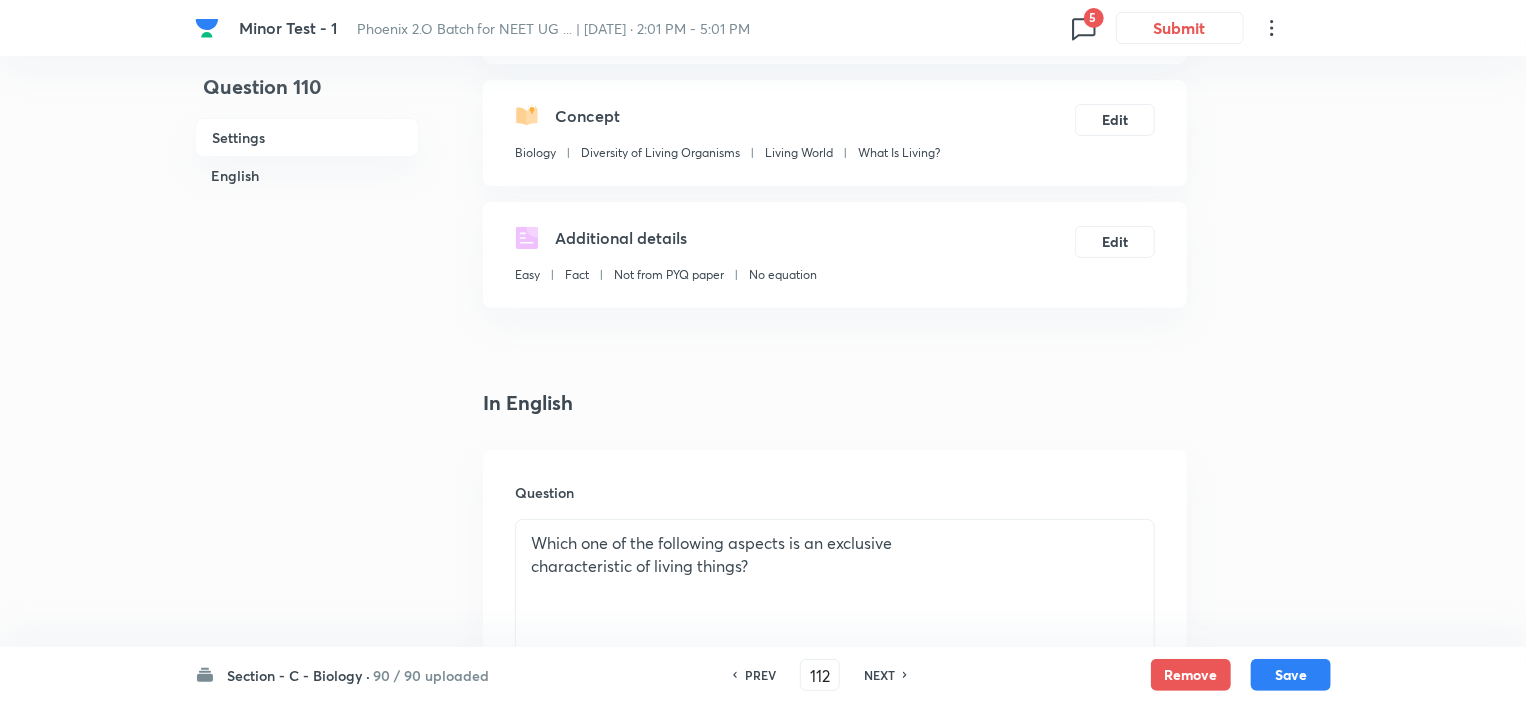 checkbox on "false" 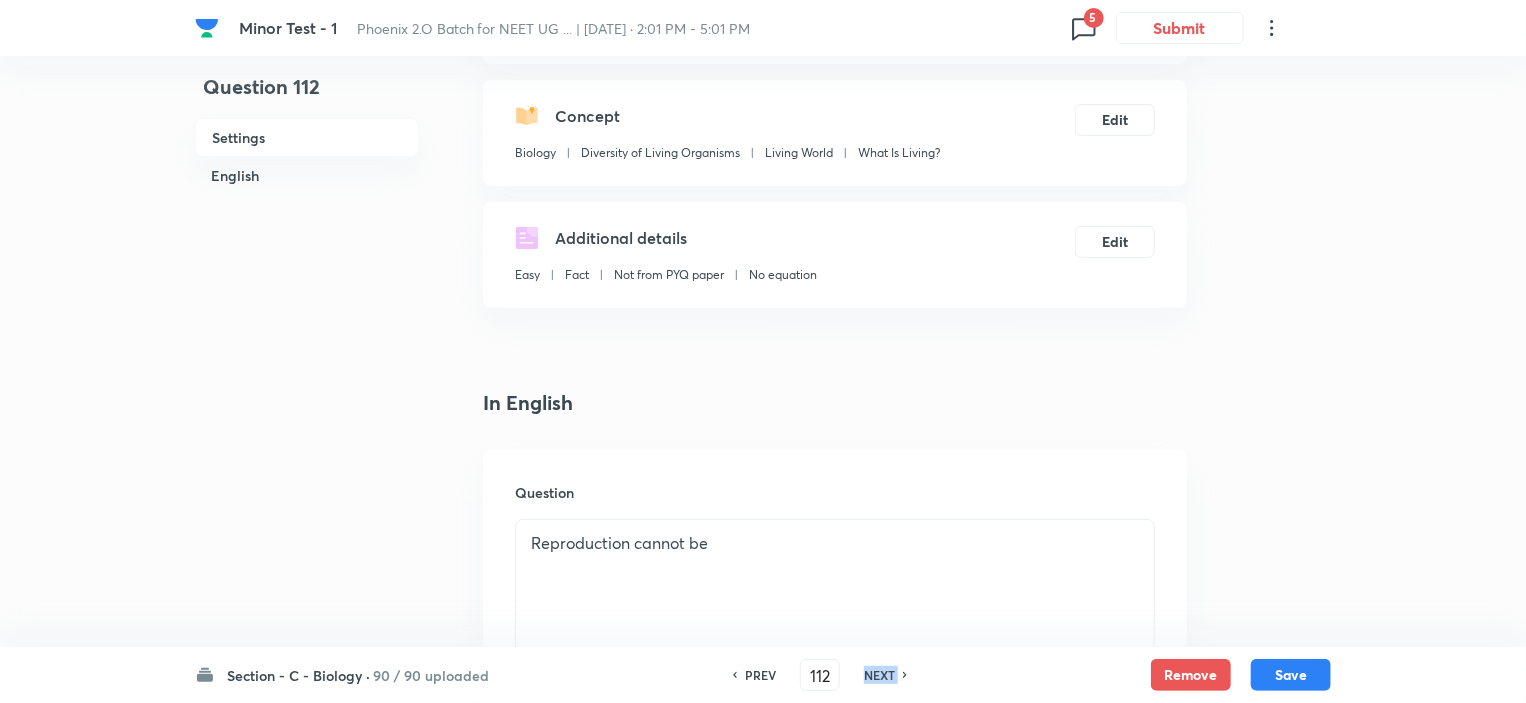 click on "NEXT" at bounding box center [879, 675] 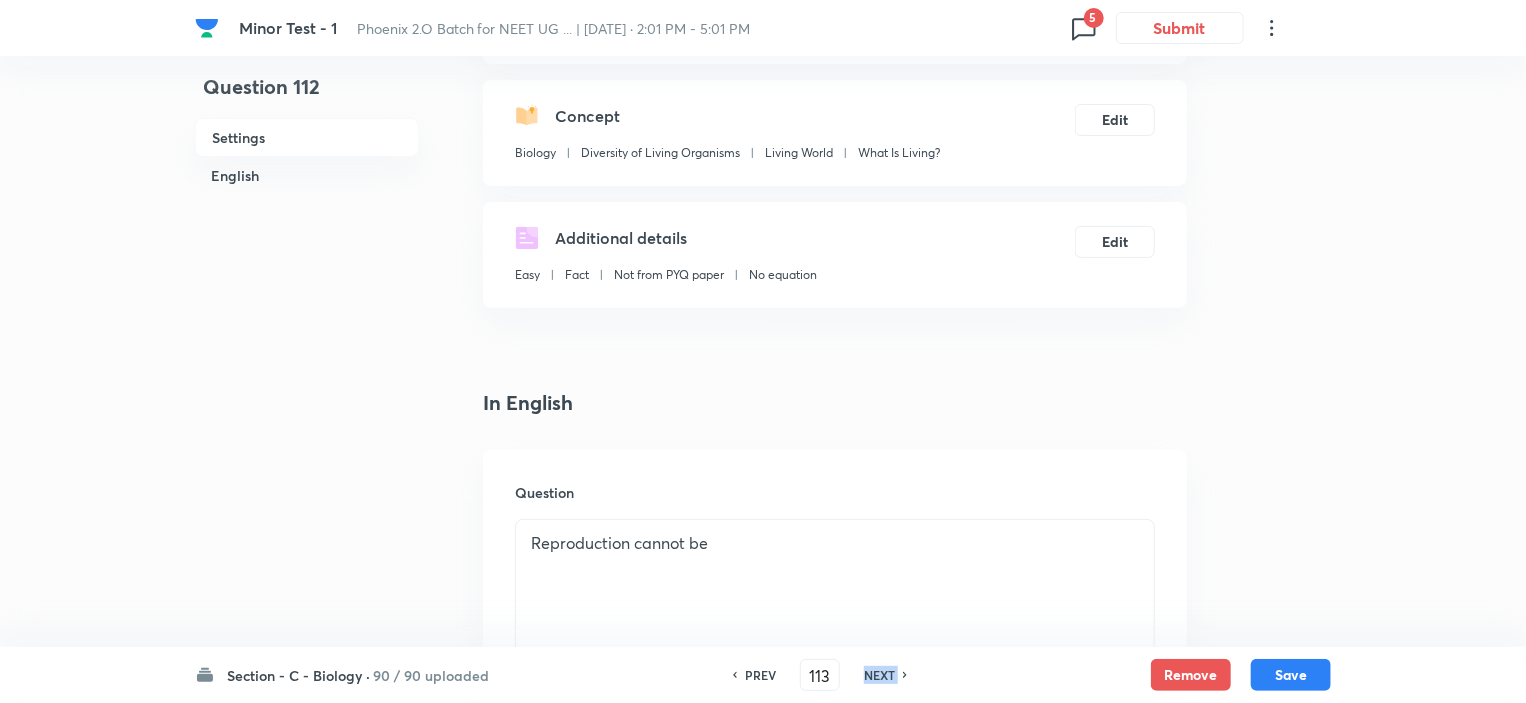 checkbox on "false" 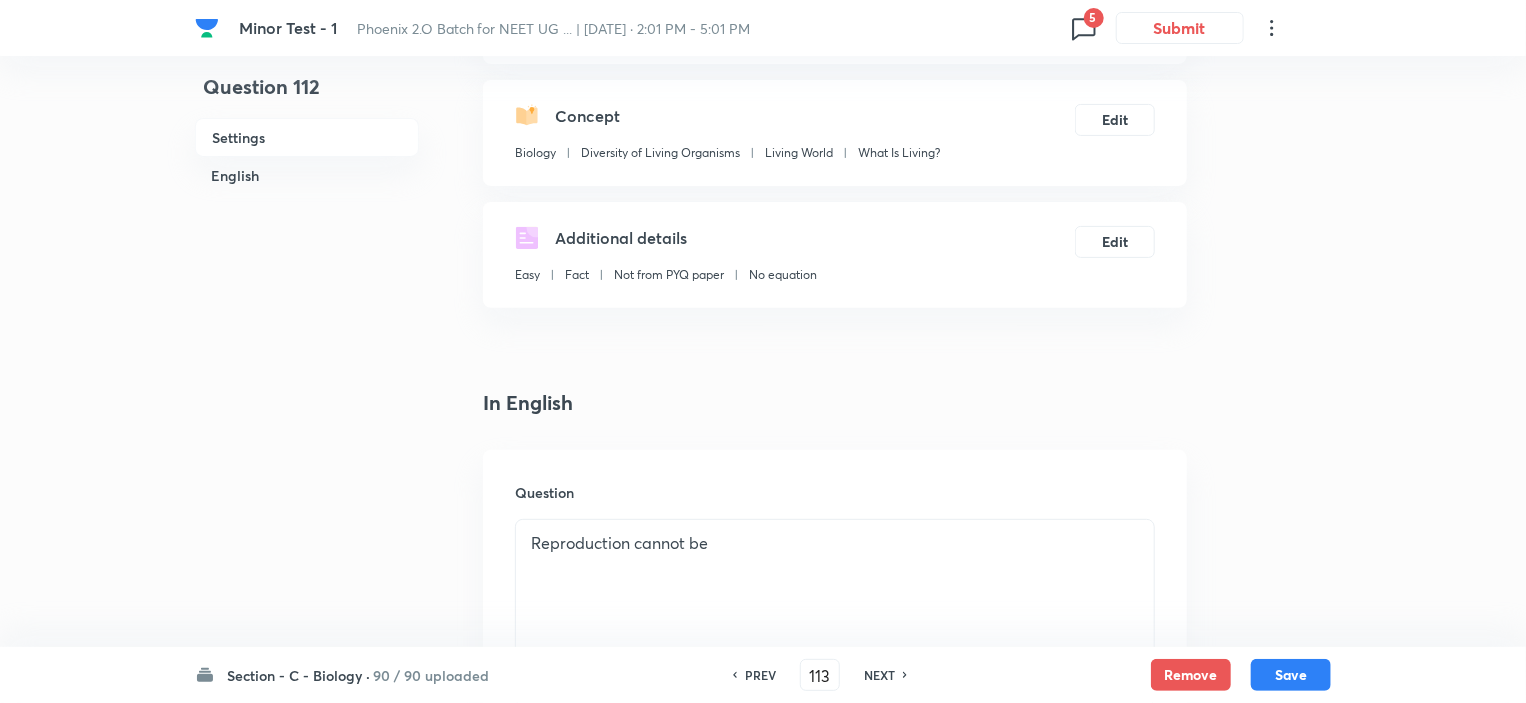 checkbox on "true" 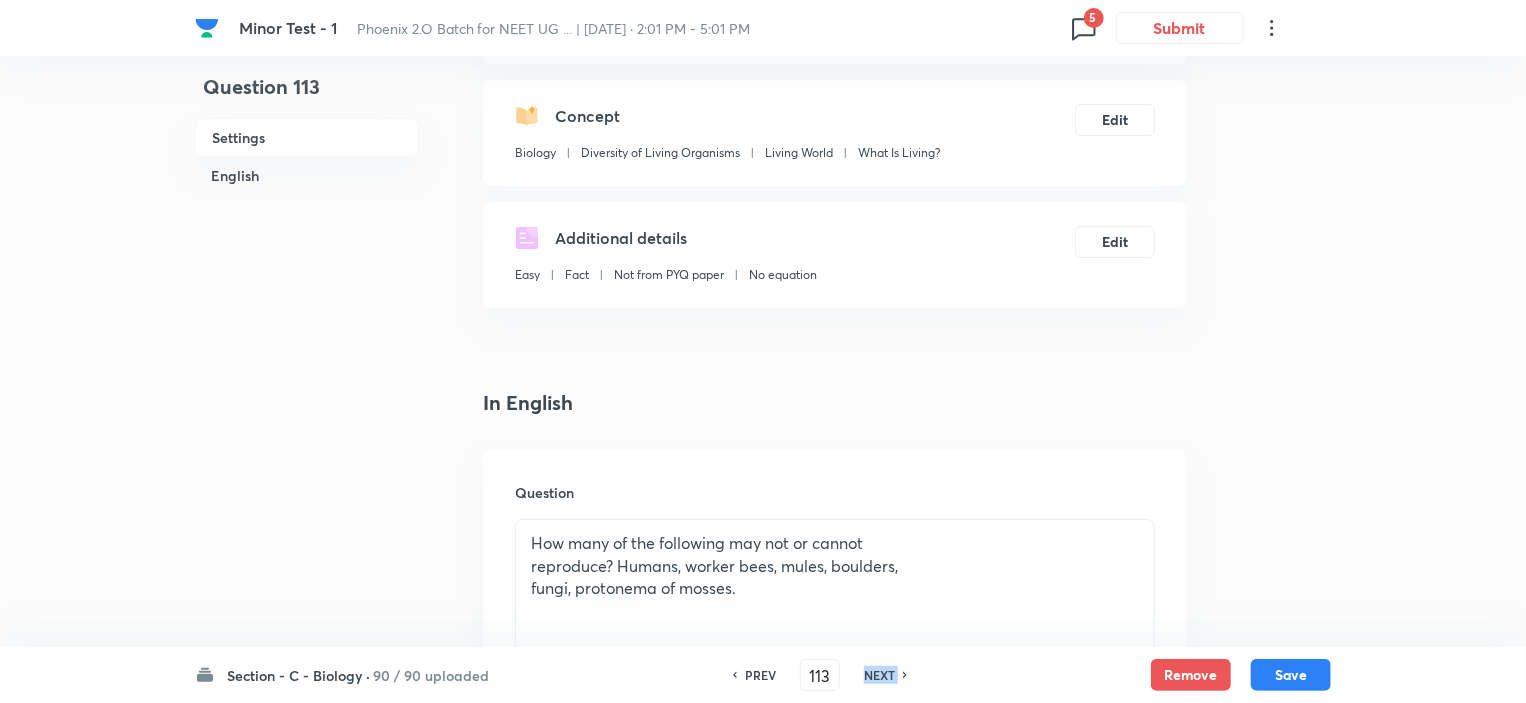 click on "NEXT" at bounding box center (879, 675) 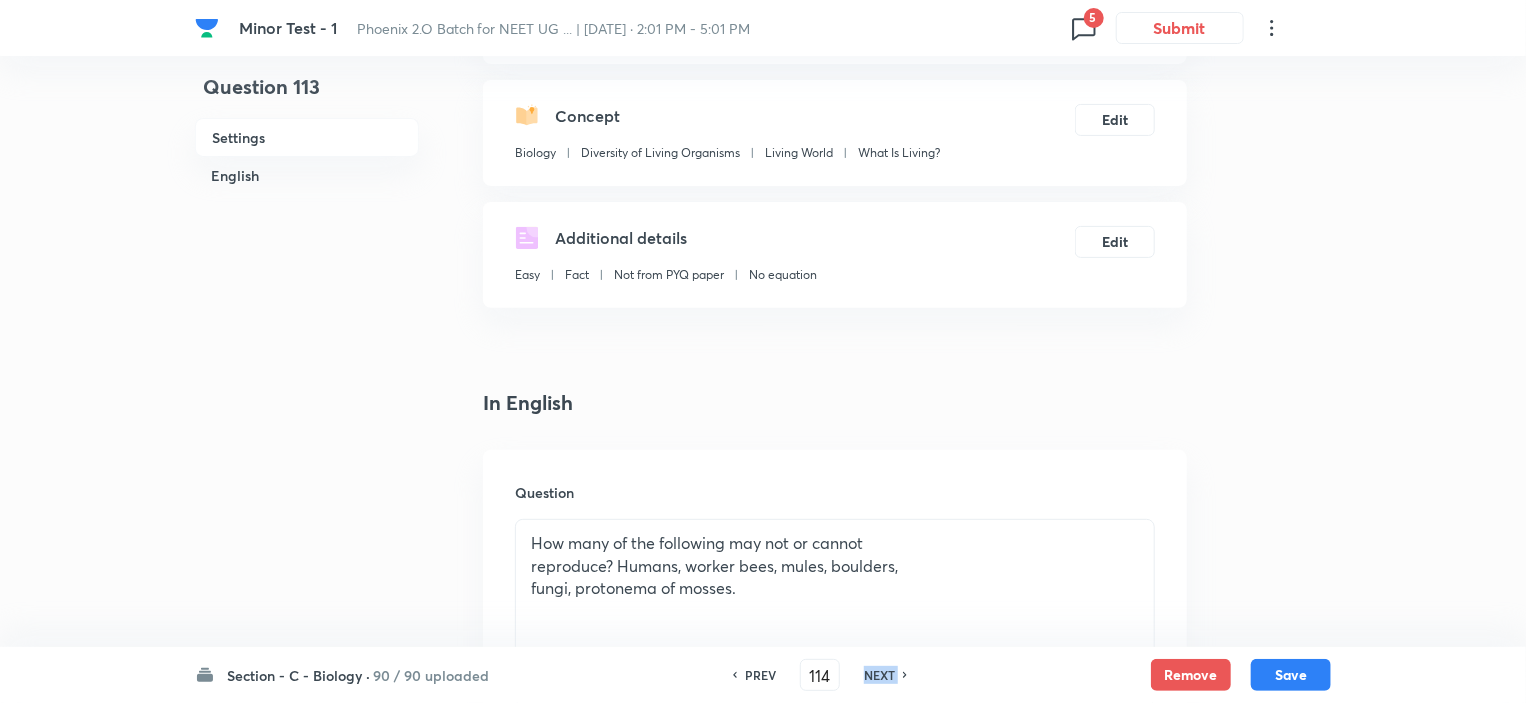 checkbox on "true" 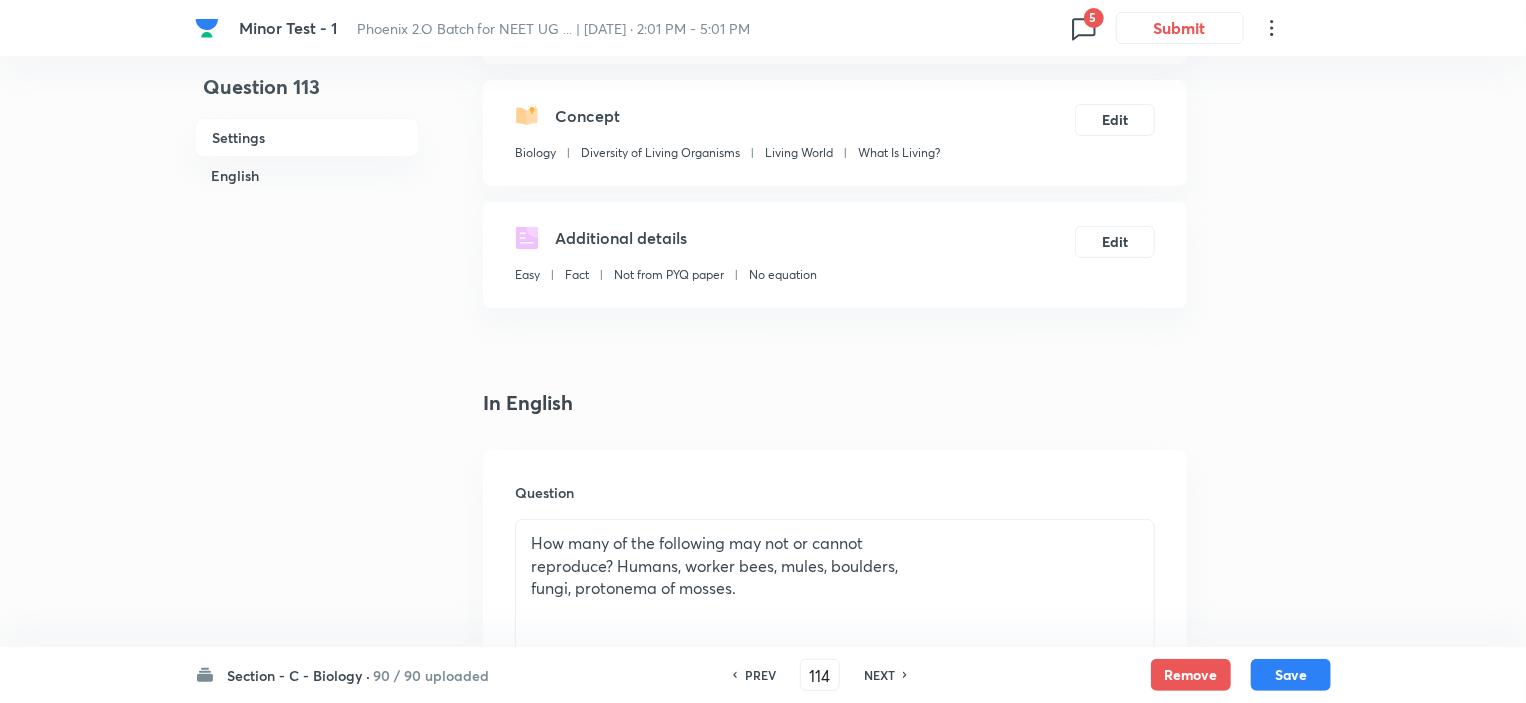 click on "NEXT" at bounding box center [879, 675] 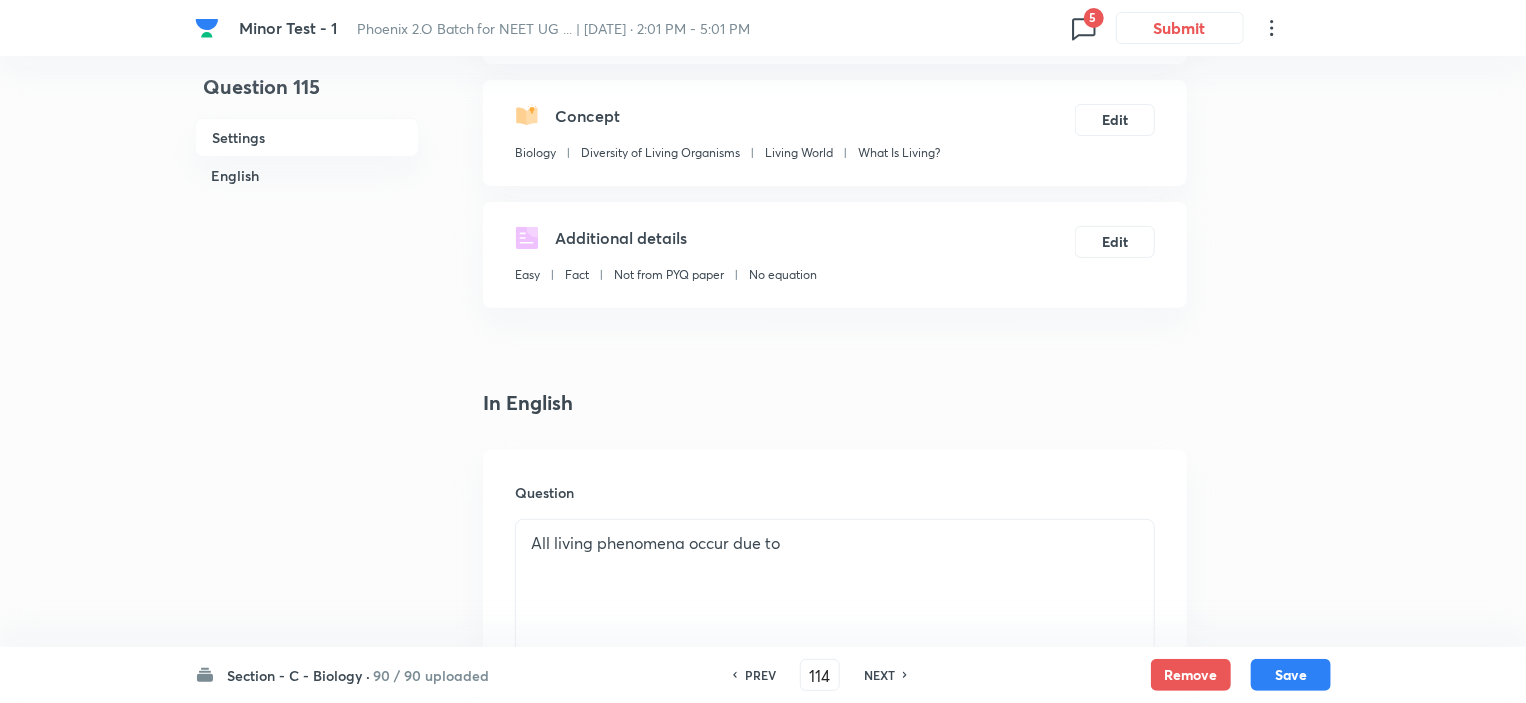 type on "115" 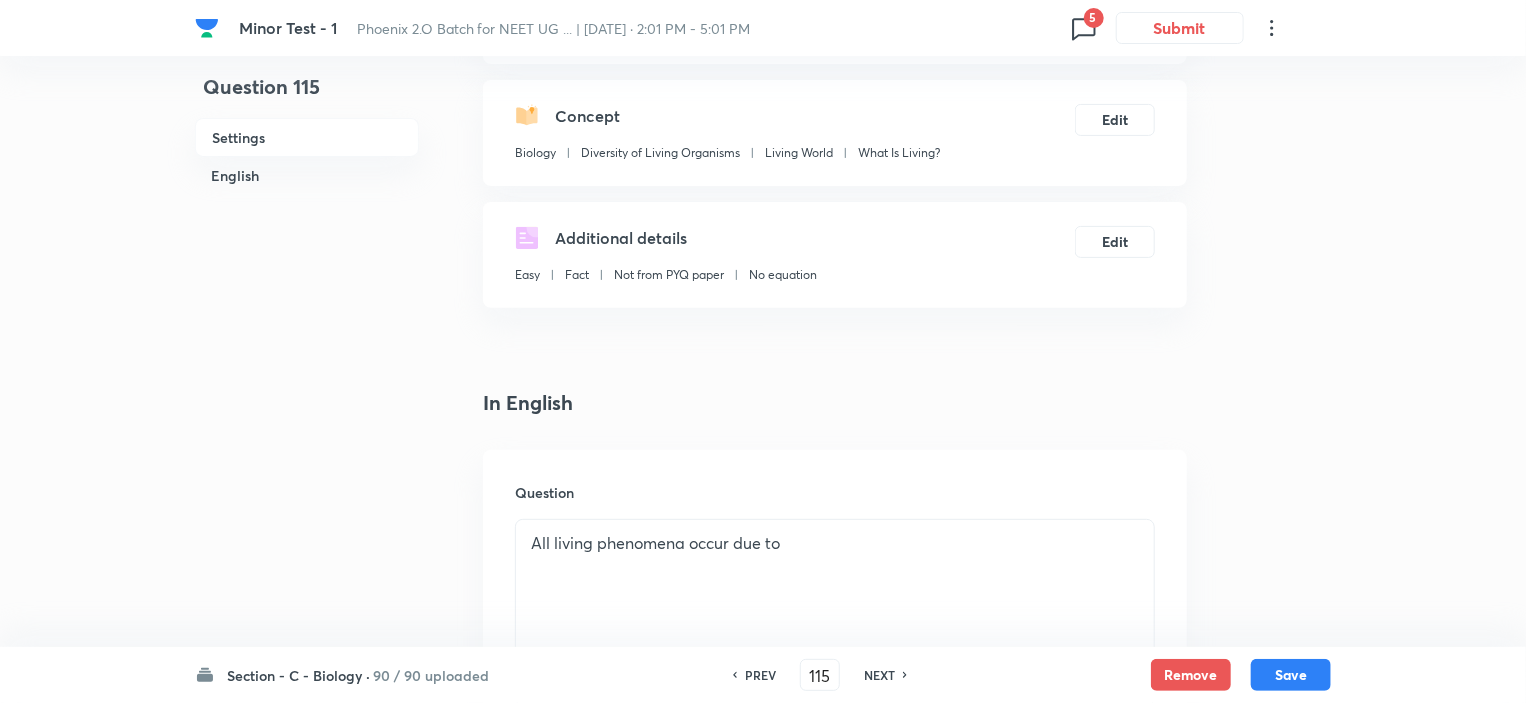 checkbox on "false" 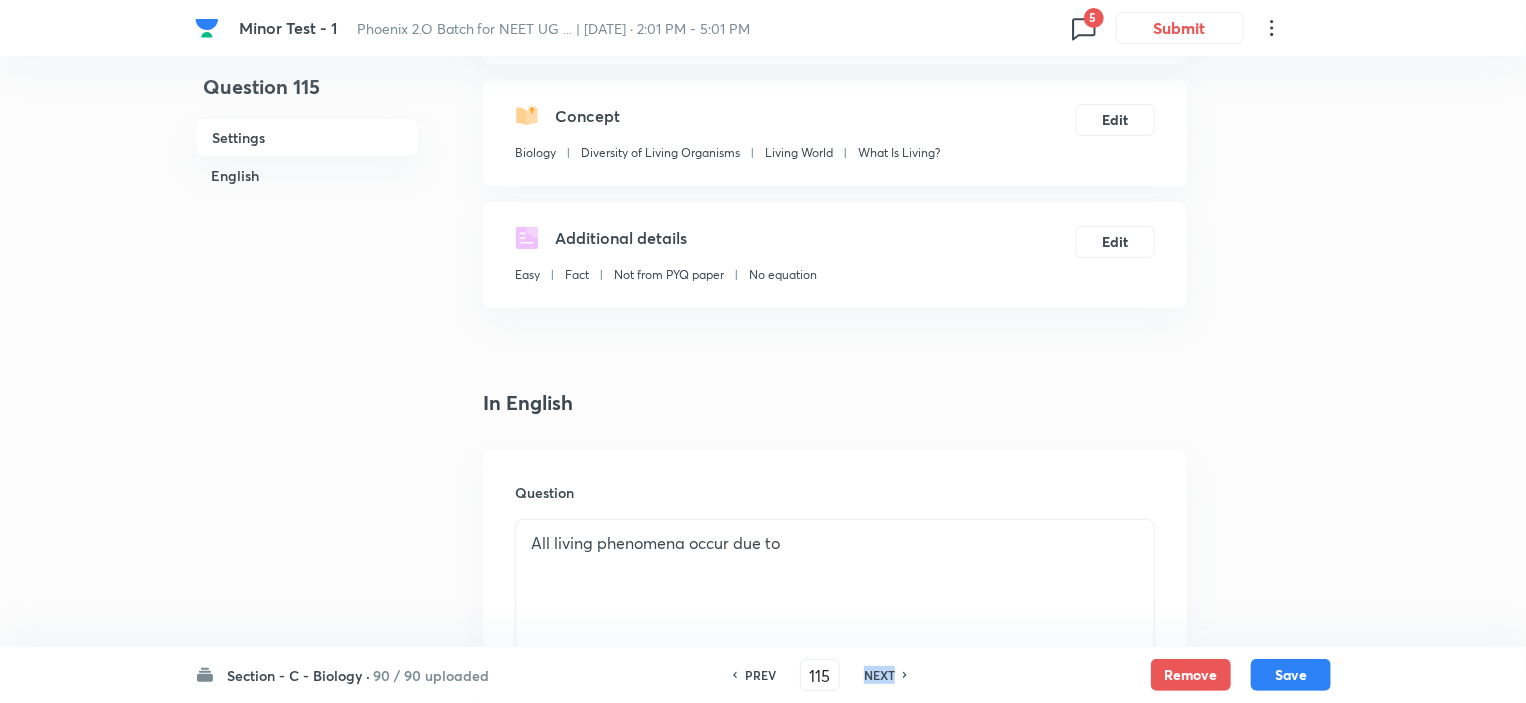 click on "NEXT" at bounding box center [879, 675] 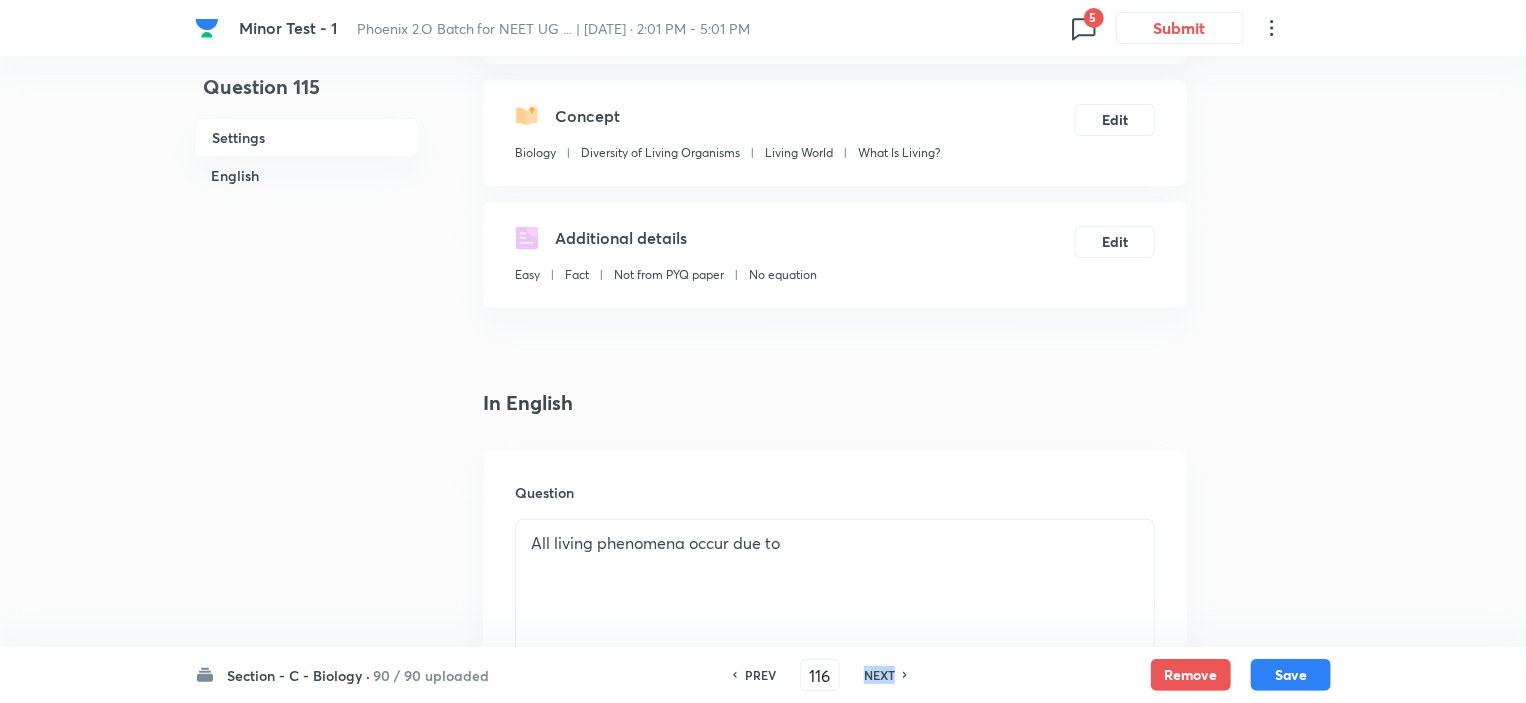 checkbox on "false" 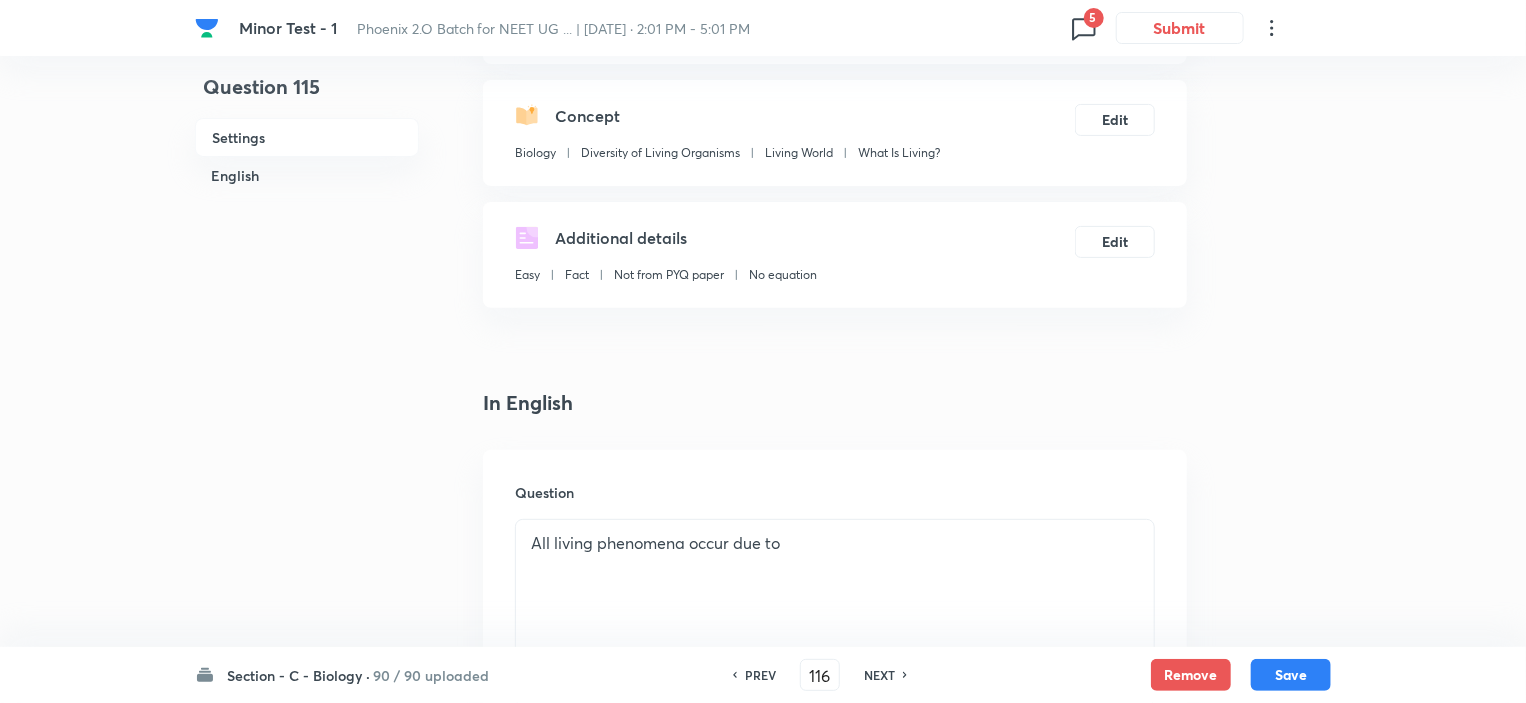 checkbox on "true" 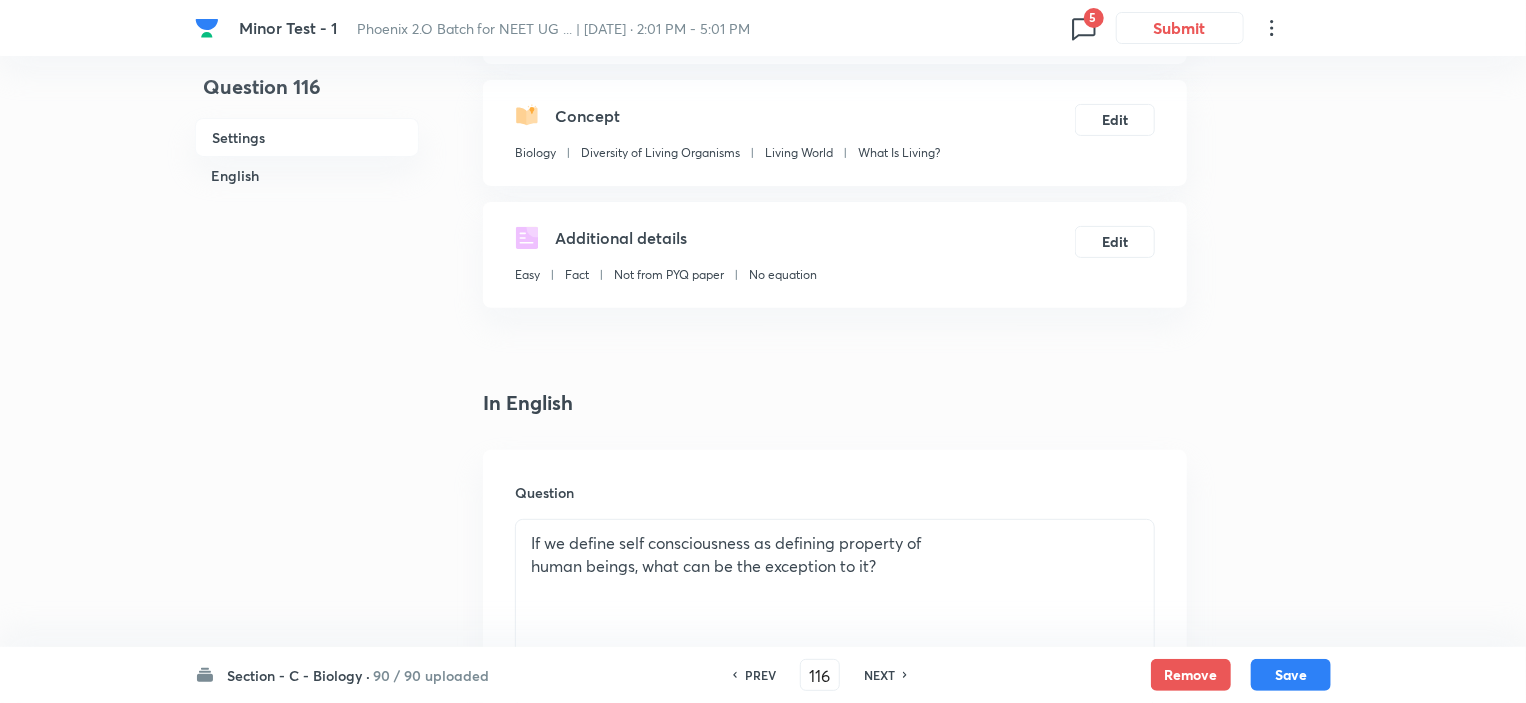 click on "PREV 116 ​ NEXT" at bounding box center (820, 675) 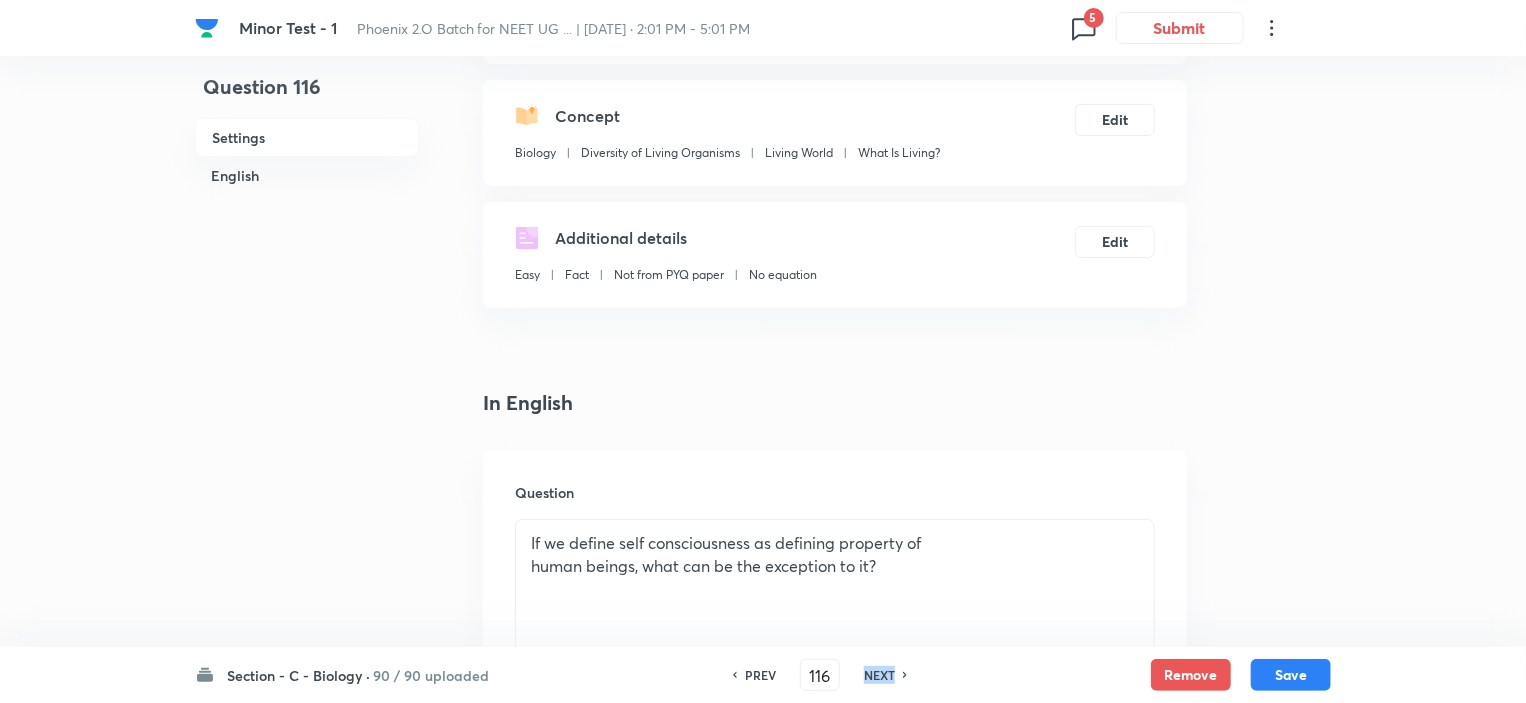 click on "PREV 116 ​ NEXT" at bounding box center (820, 675) 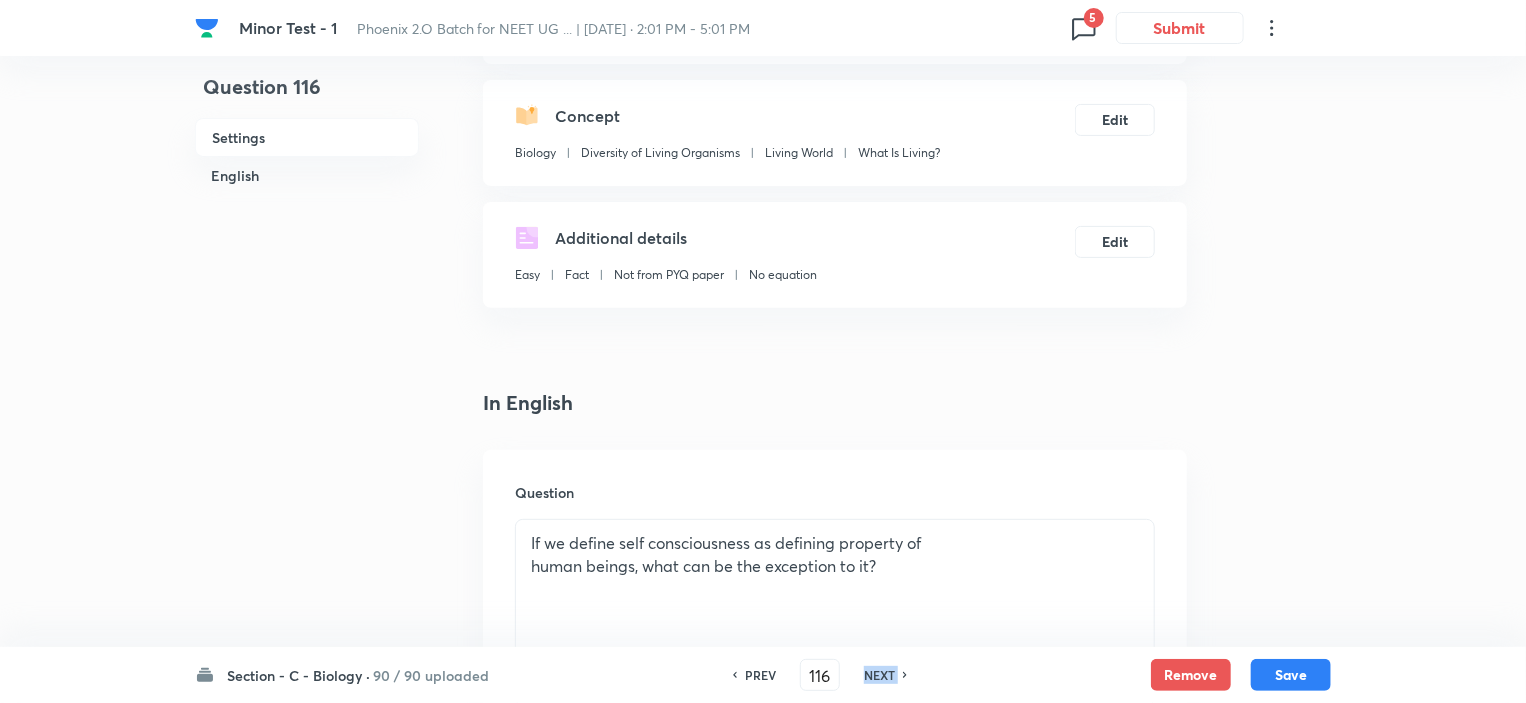 click on "PREV 116 ​ NEXT" at bounding box center (820, 675) 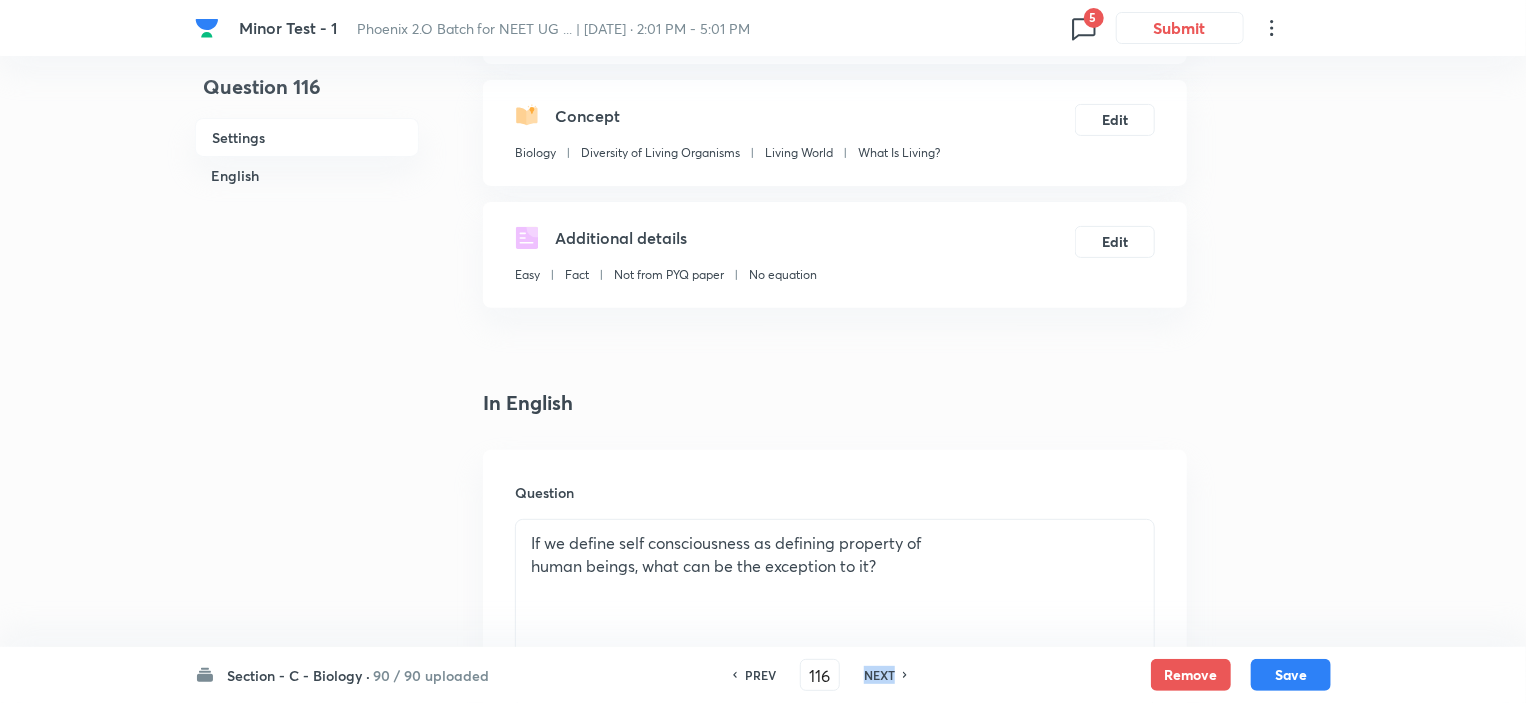 click on "Section - C - Biology ·
90 / 90 uploaded
PREV 116 ​ NEXT Remove Save" at bounding box center (763, 675) 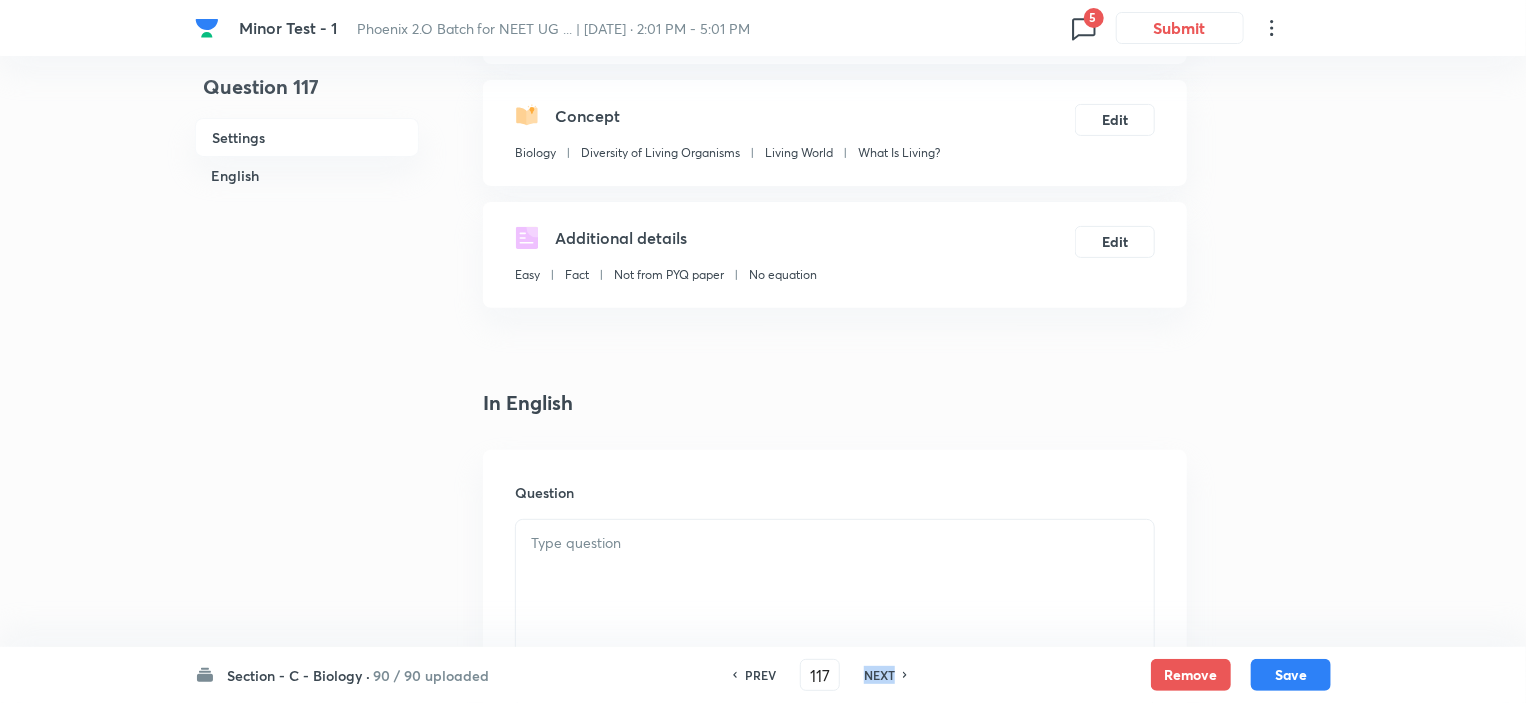checkbox on "false" 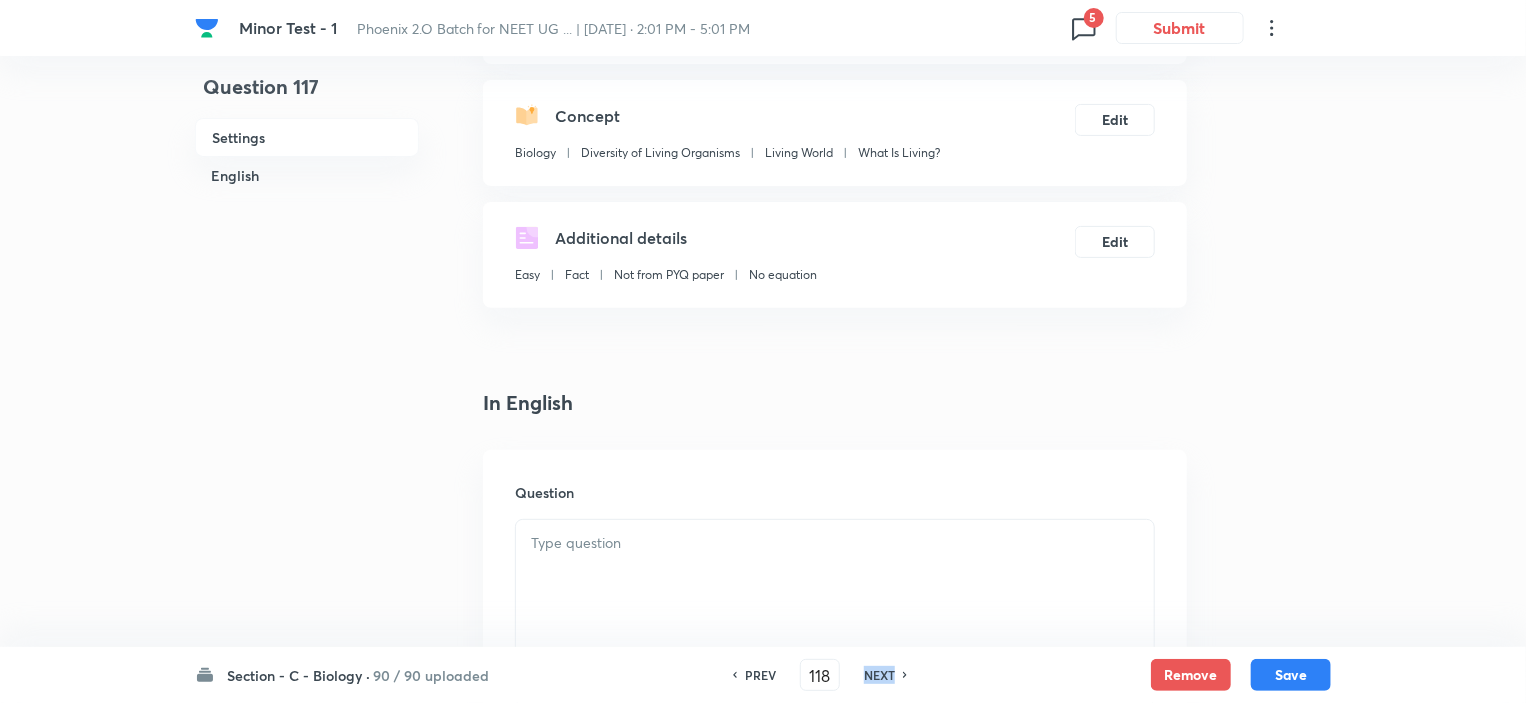 checkbox on "false" 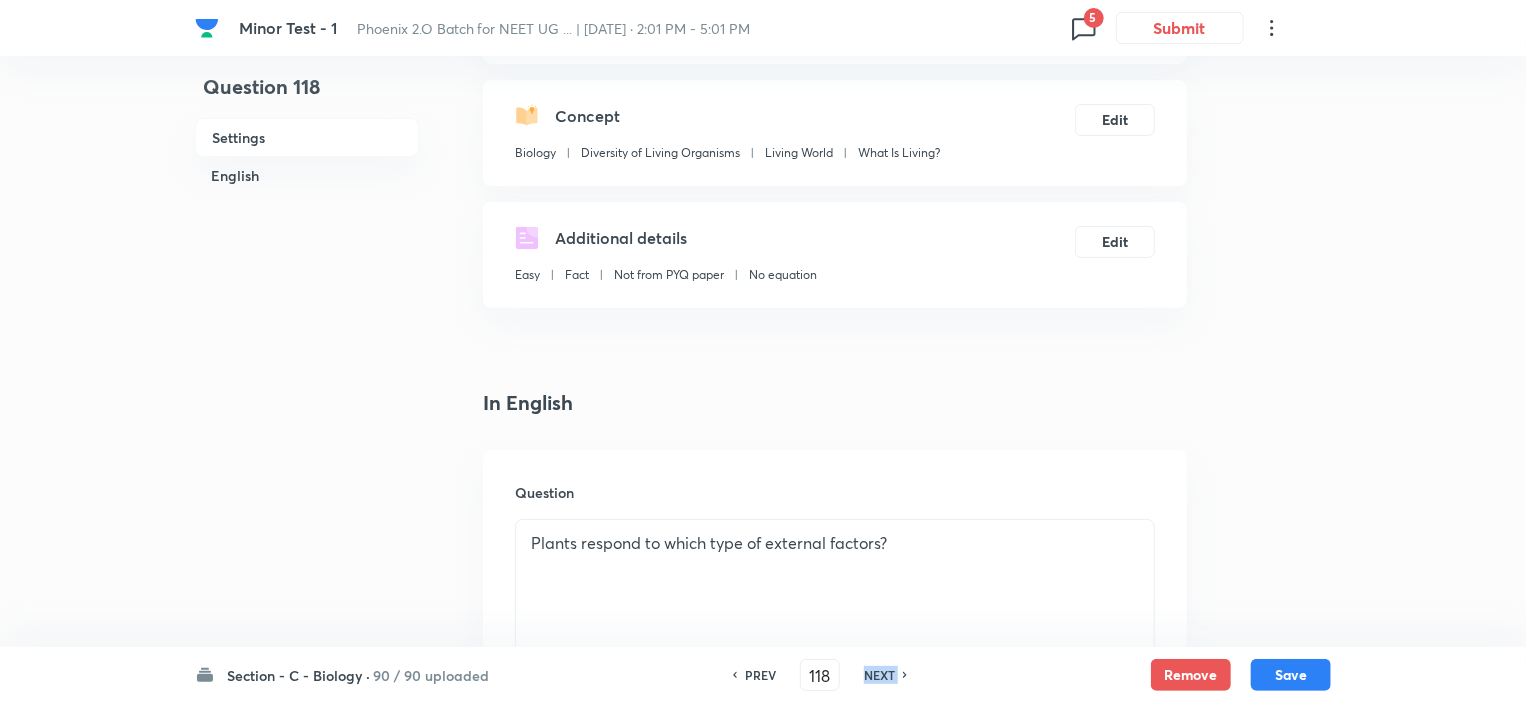 click on "NEXT" at bounding box center [879, 675] 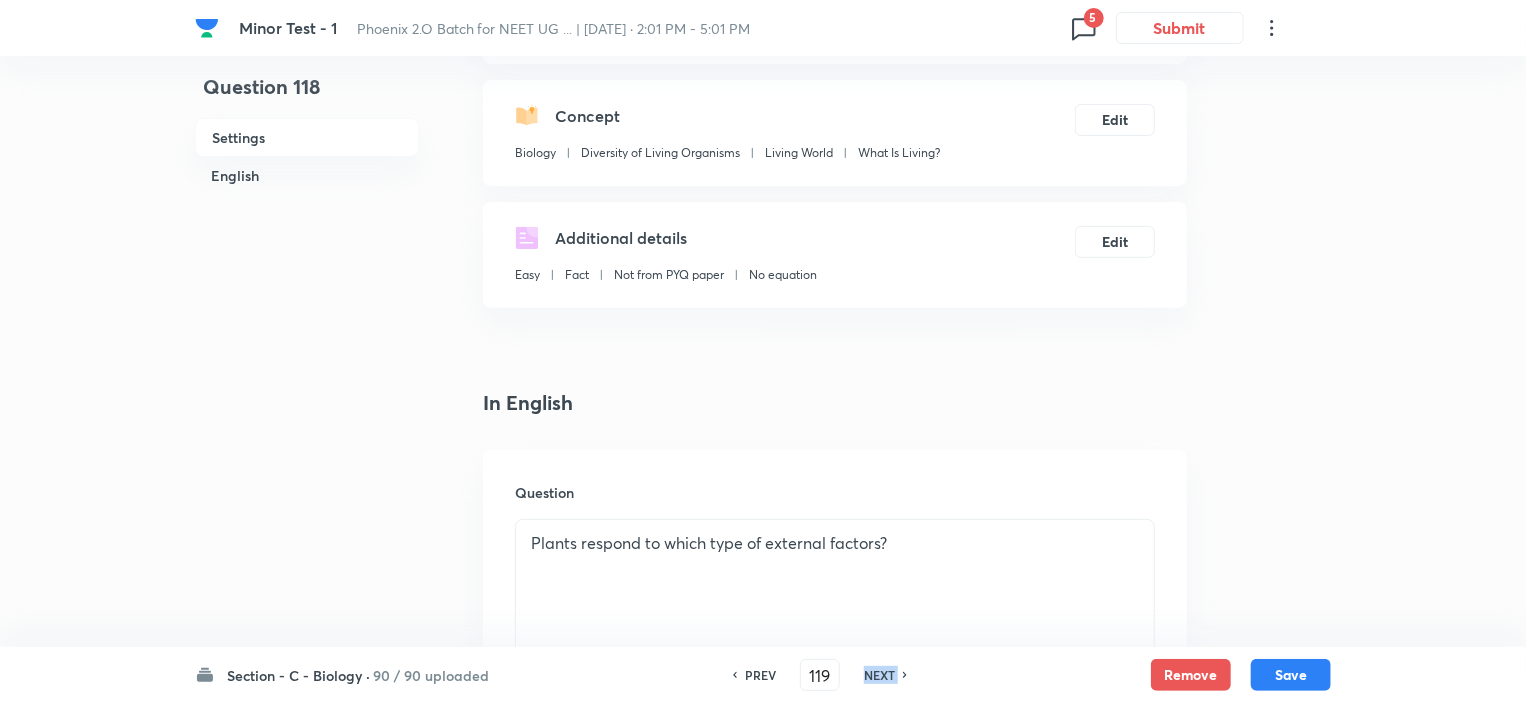 checkbox on "false" 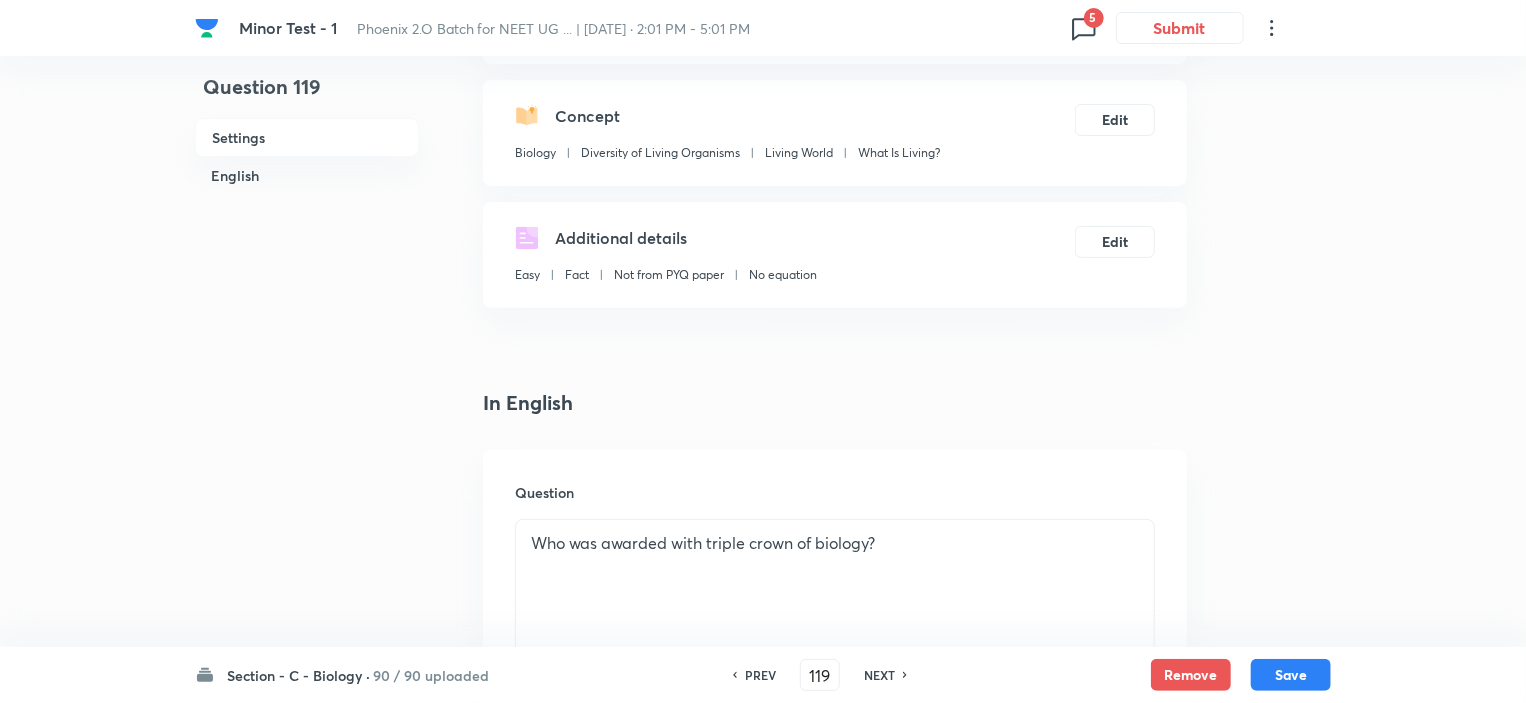 click on "NEXT" at bounding box center [879, 675] 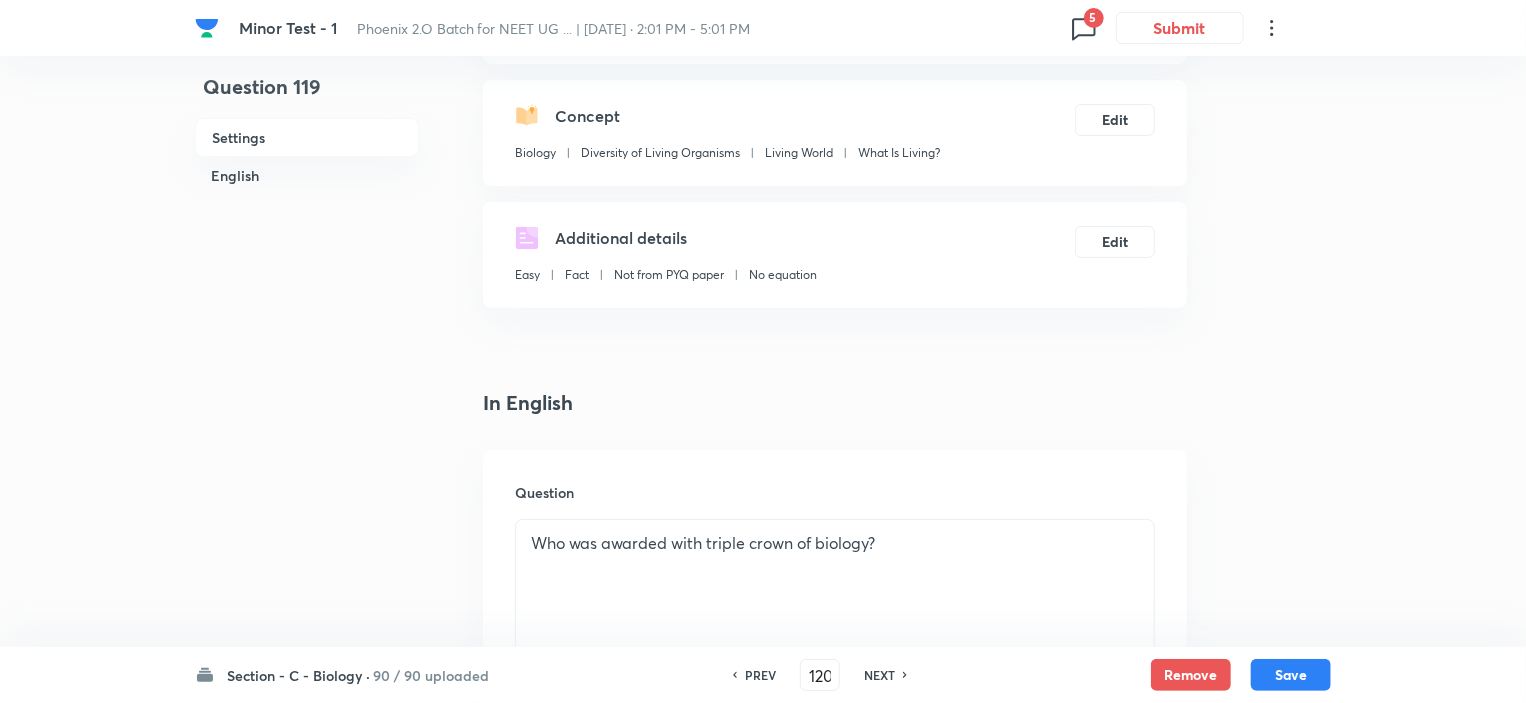 checkbox on "false" 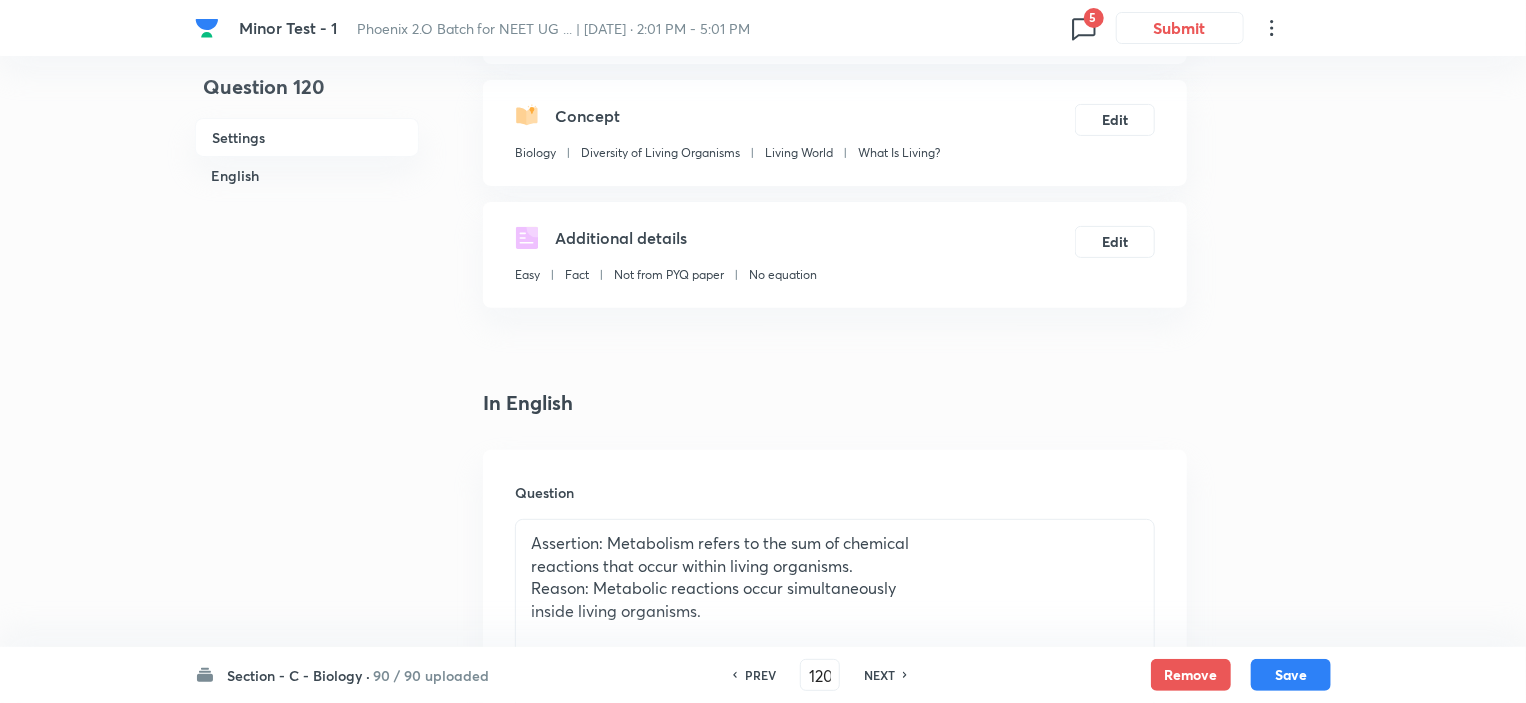 click on "NEXT" at bounding box center [879, 675] 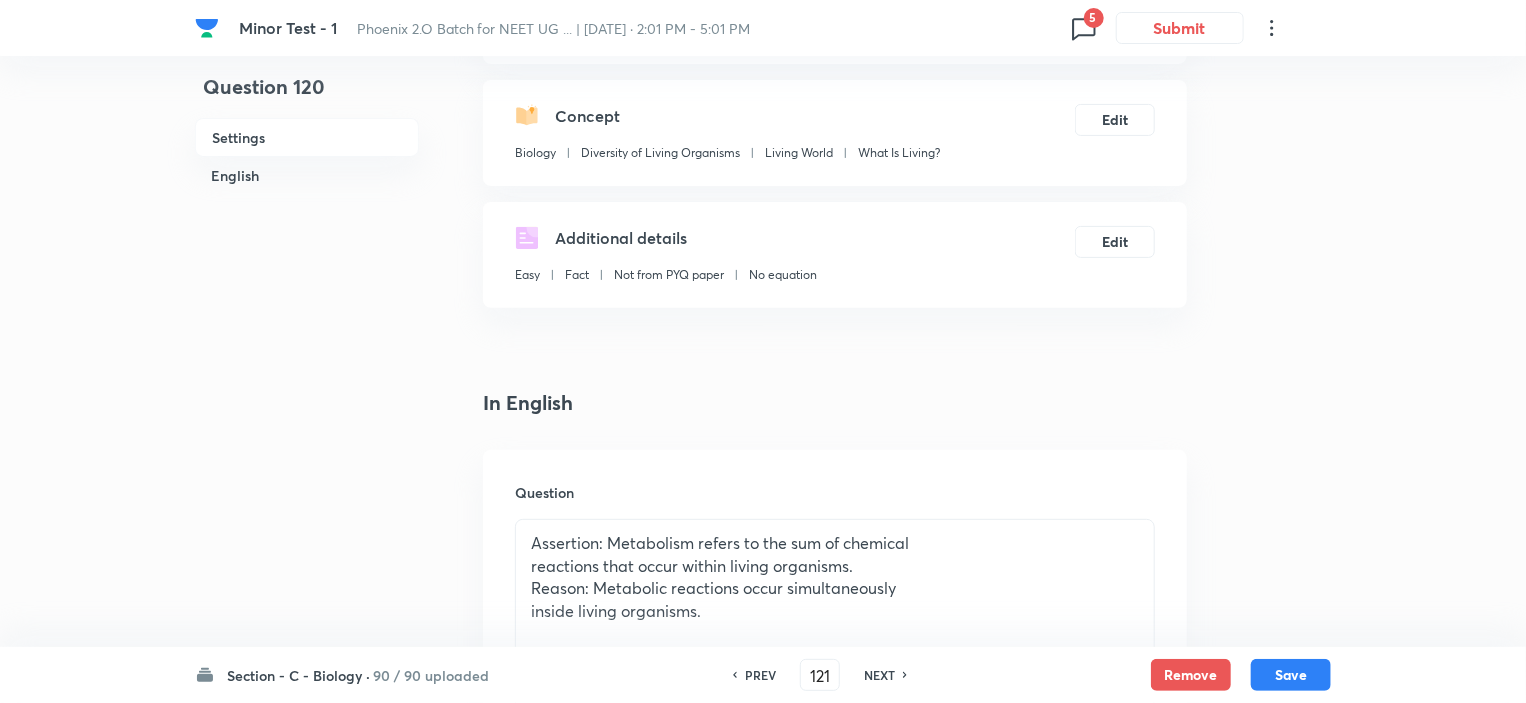checkbox on "true" 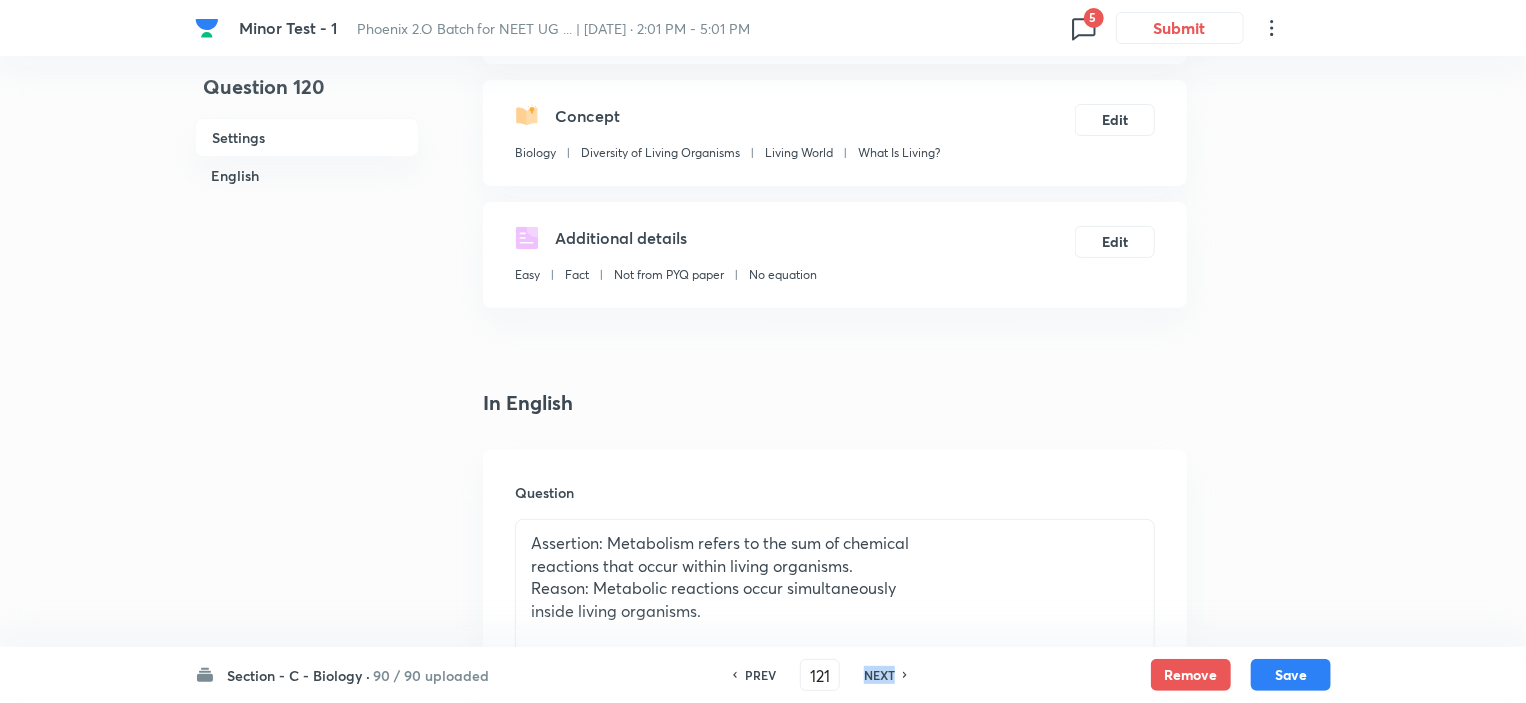 click on "NEXT" at bounding box center [879, 675] 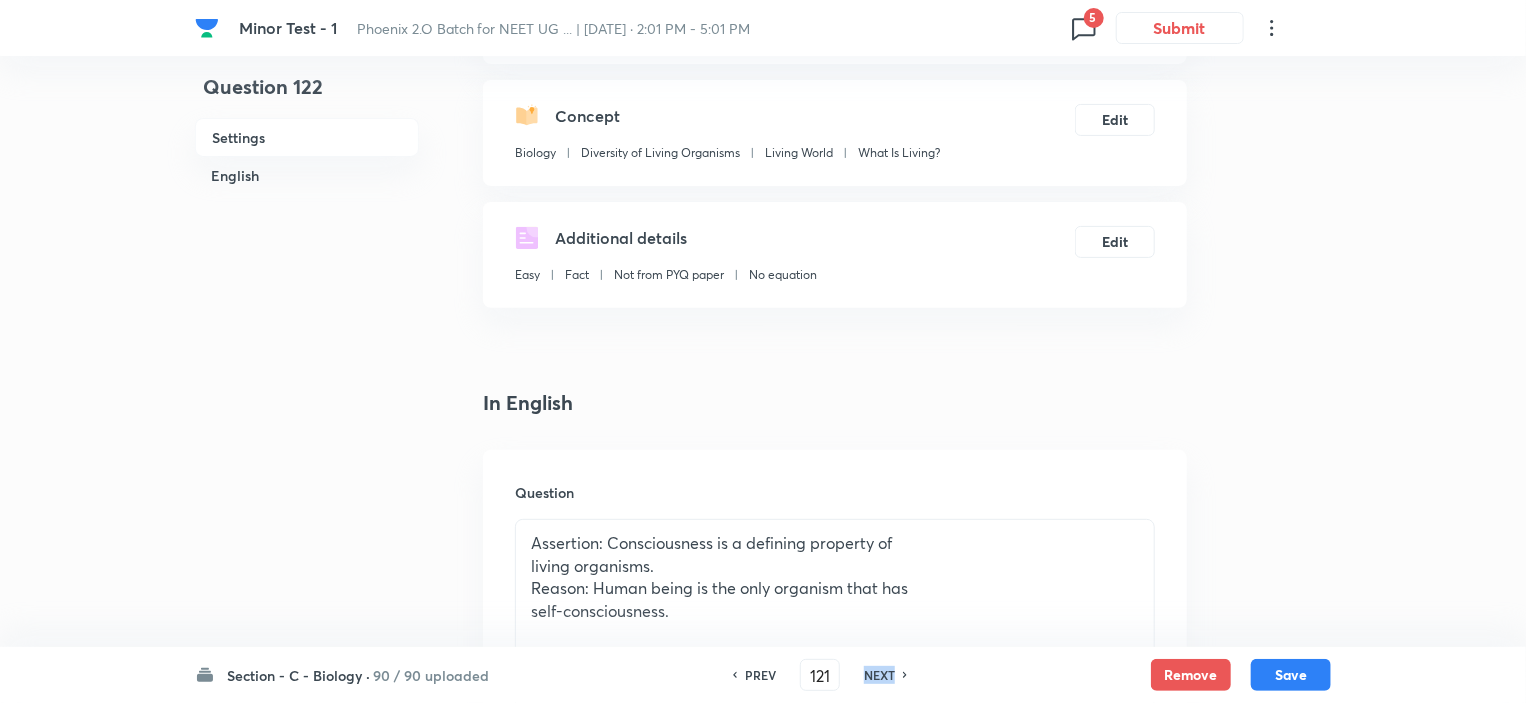 type on "122" 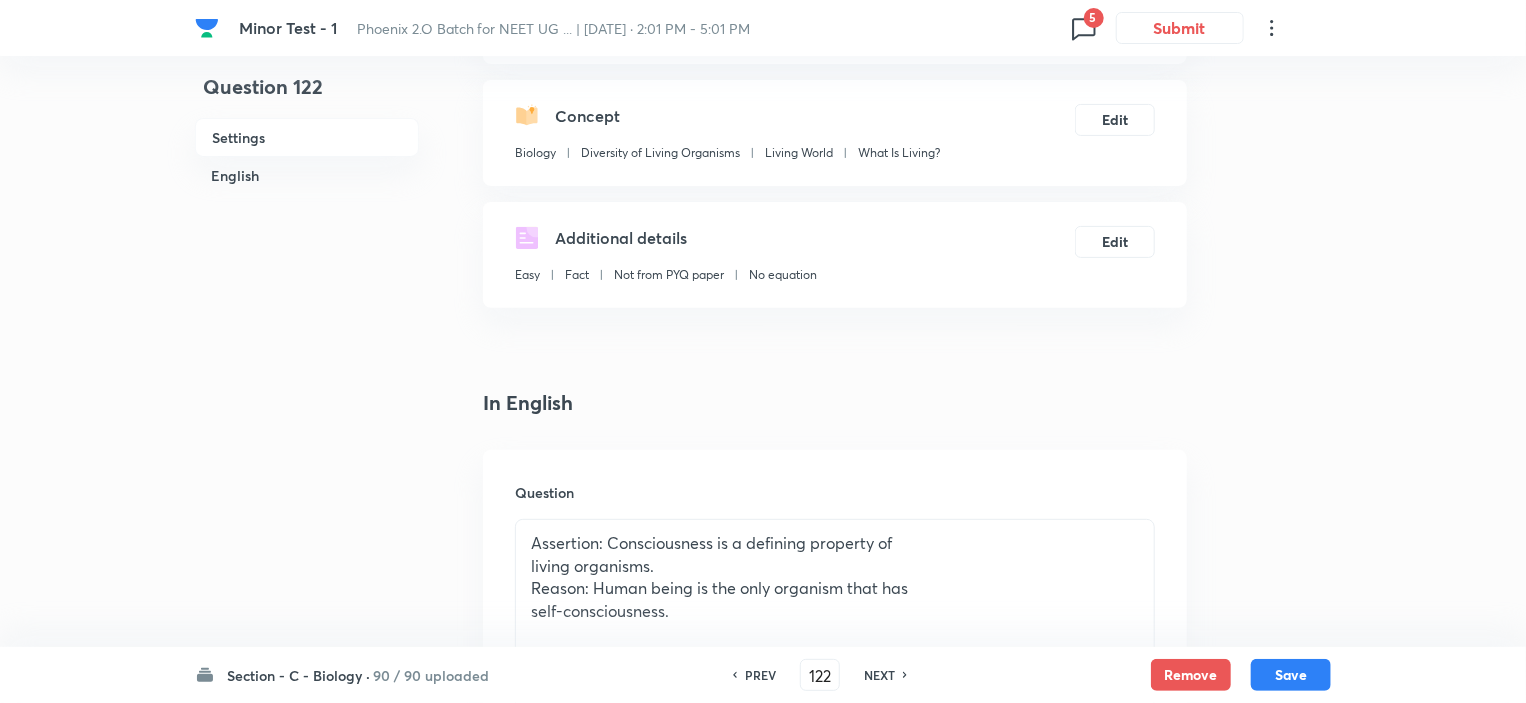 checkbox on "true" 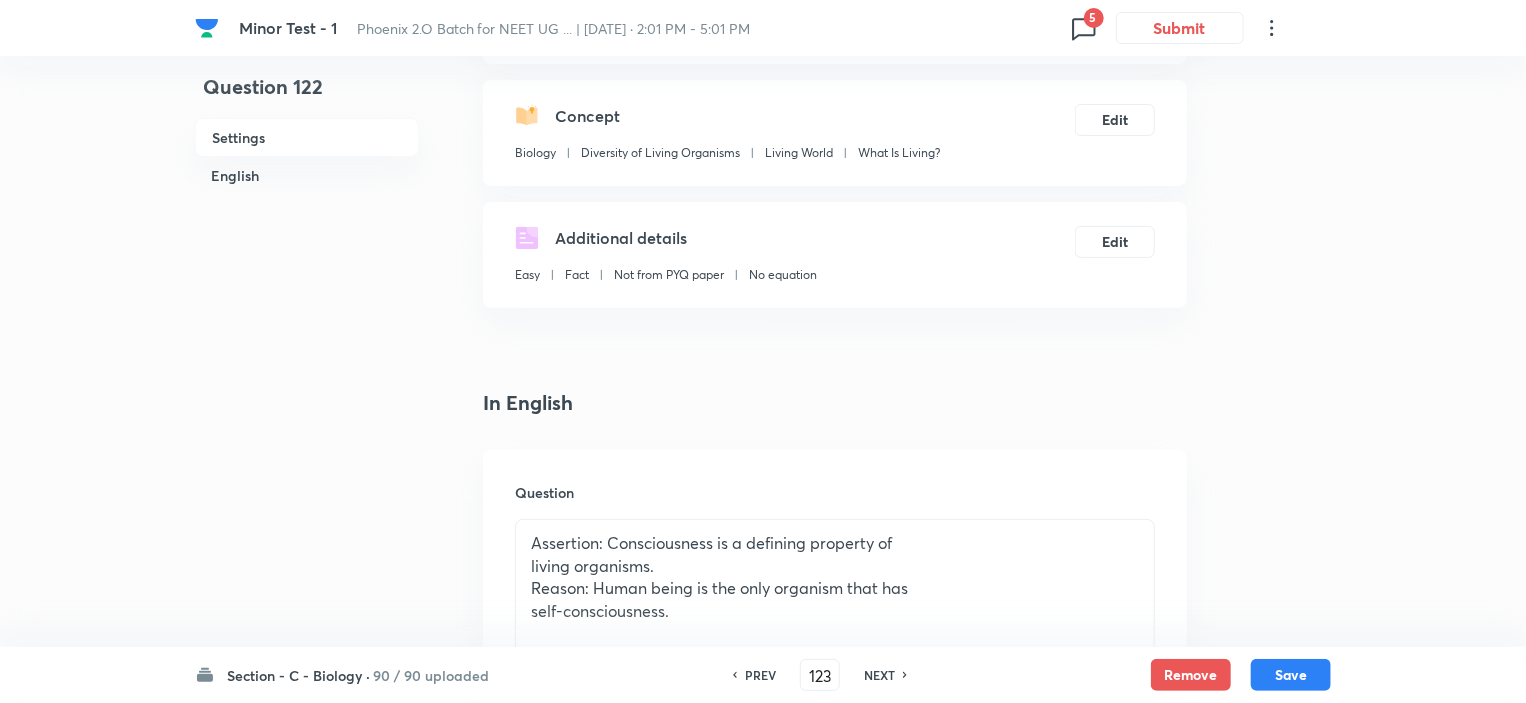 checkbox on "false" 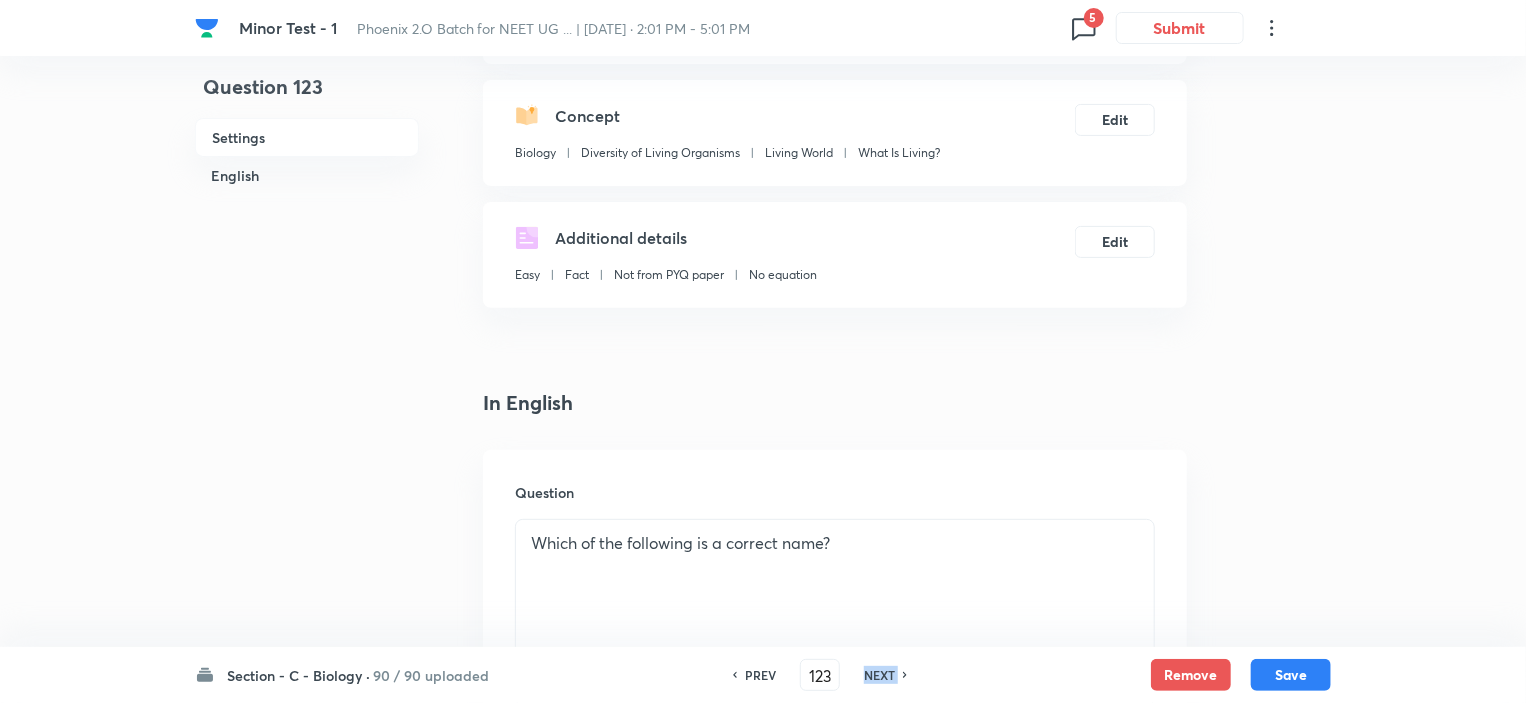 click on "NEXT" at bounding box center (879, 675) 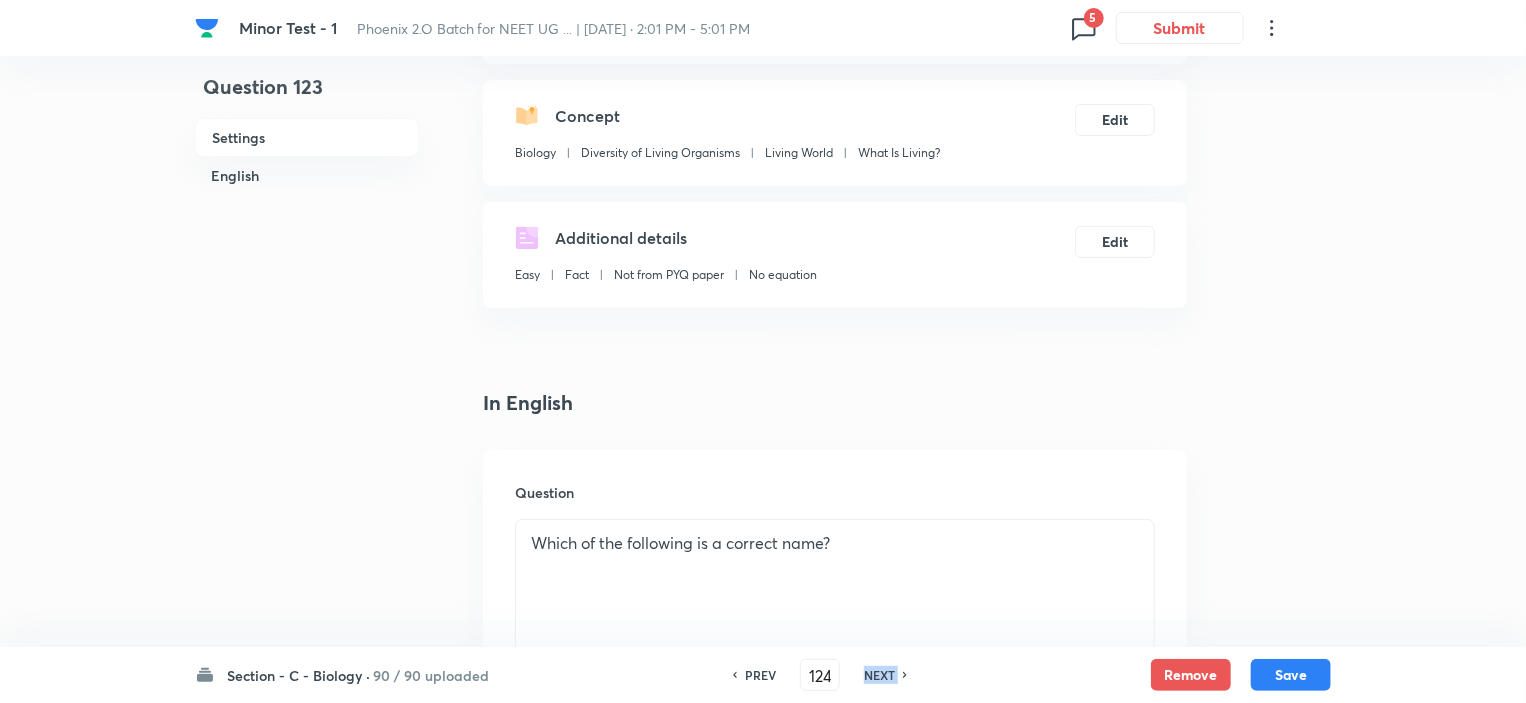 checkbox on "false" 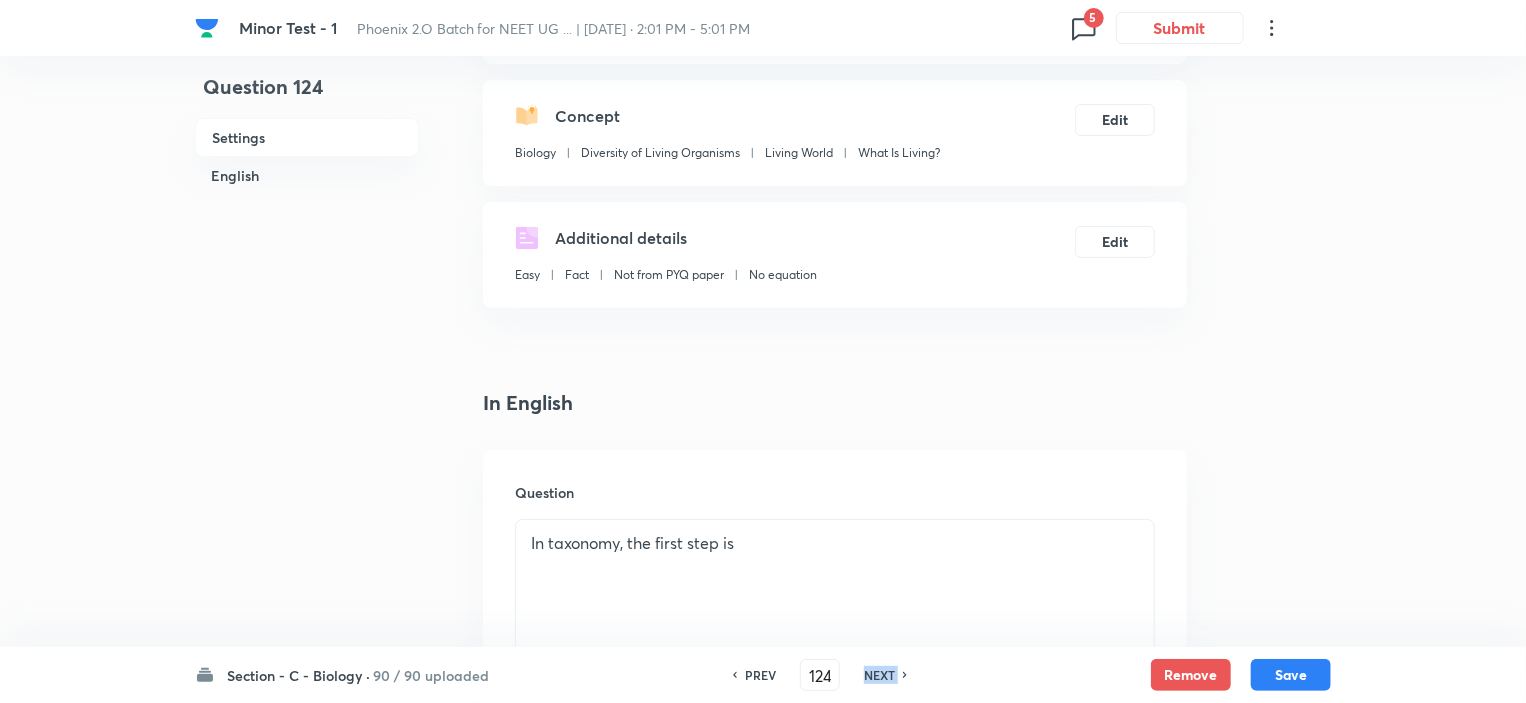 click on "NEXT" at bounding box center (879, 675) 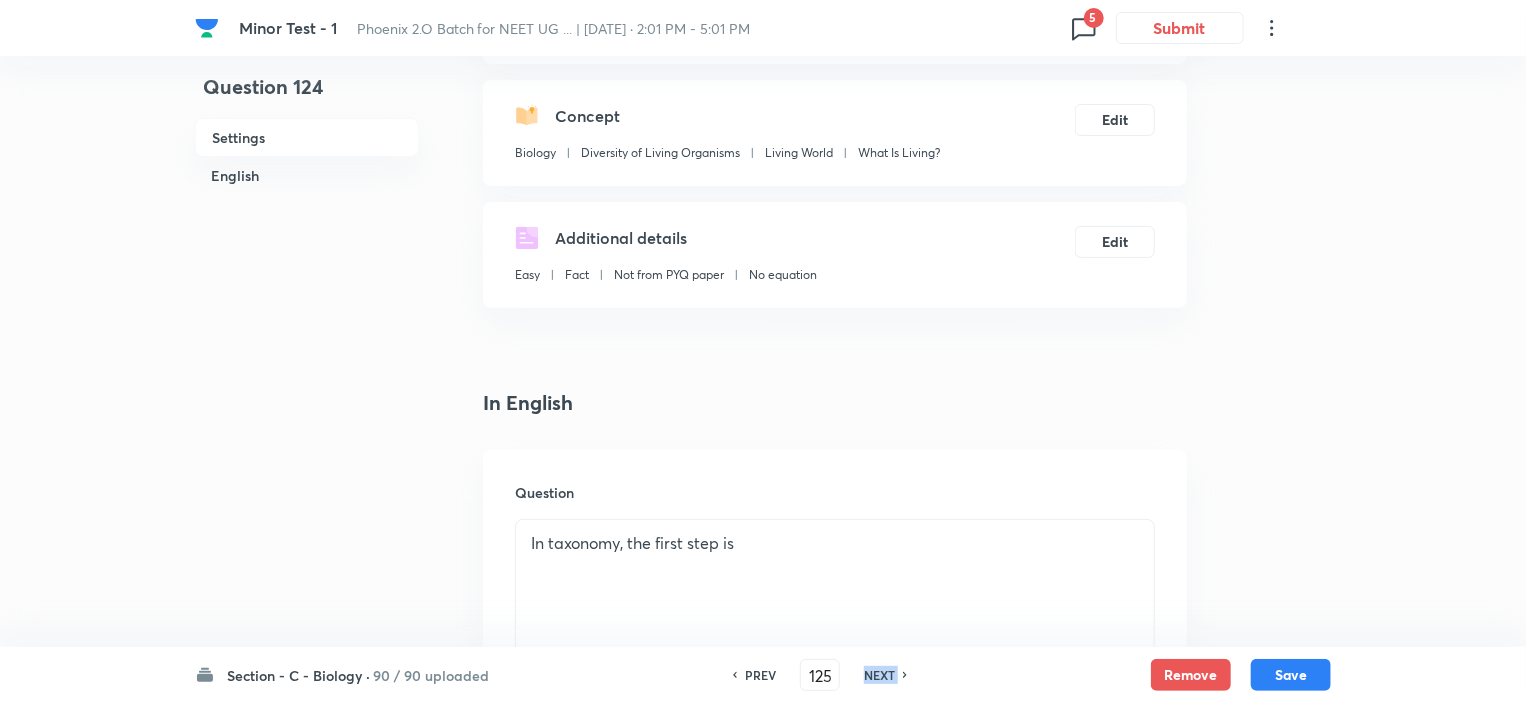 checkbox on "false" 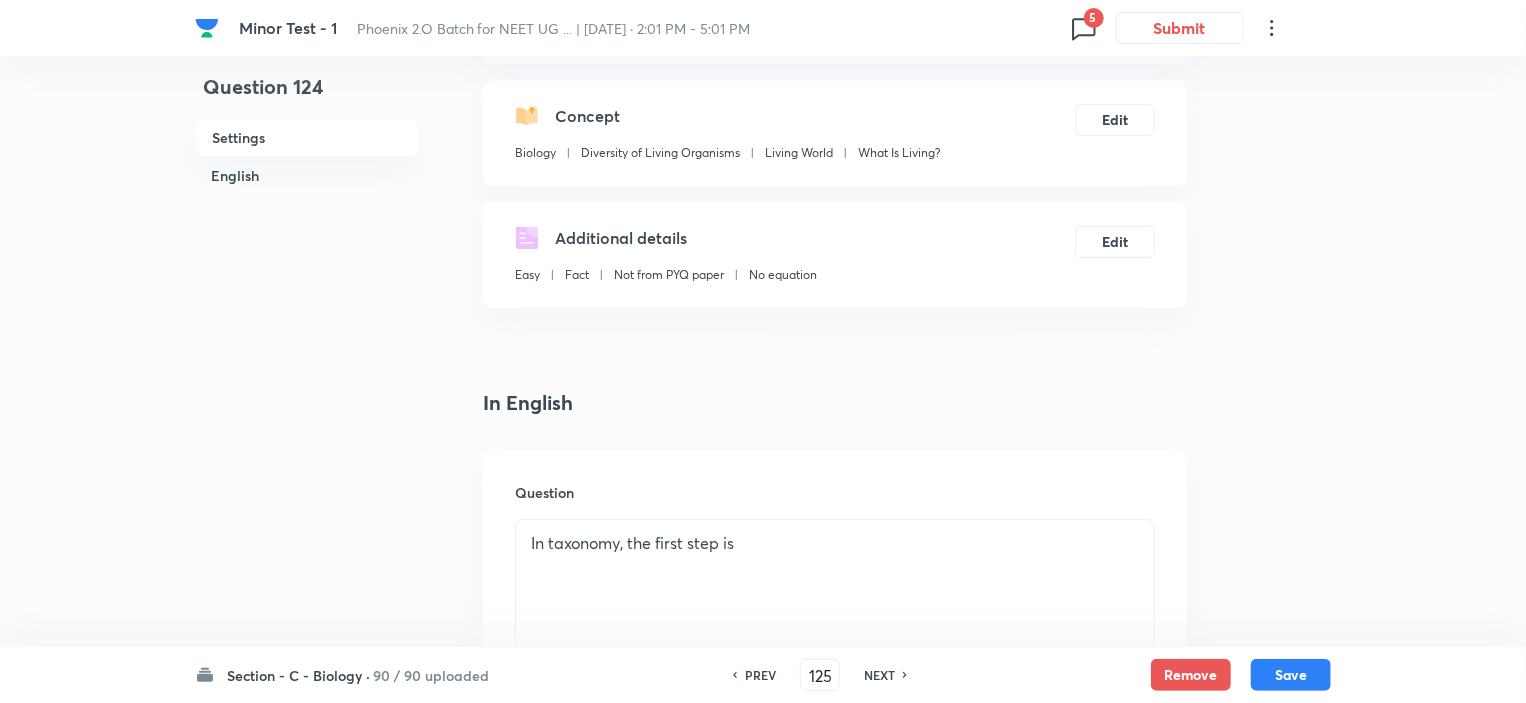 checkbox on "true" 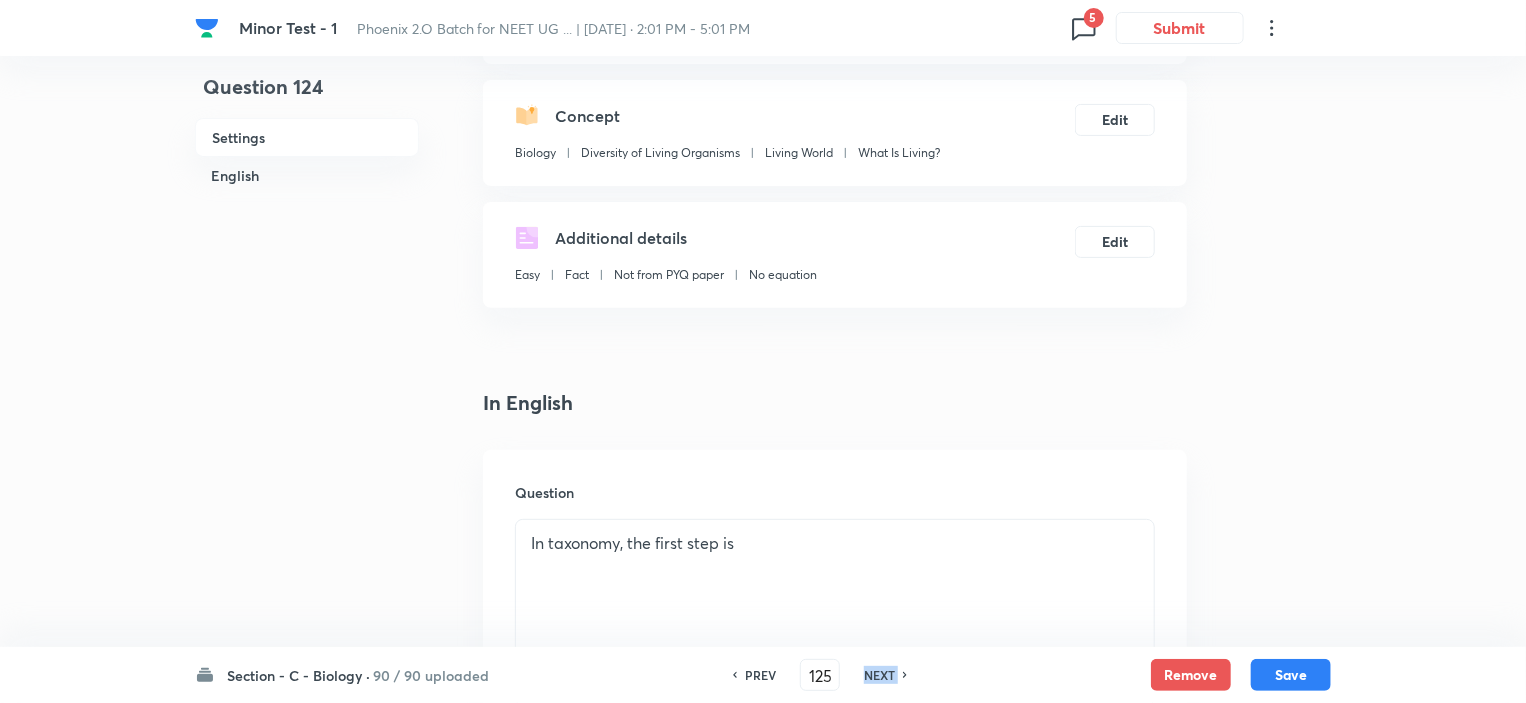 click on "NEXT" at bounding box center (879, 675) 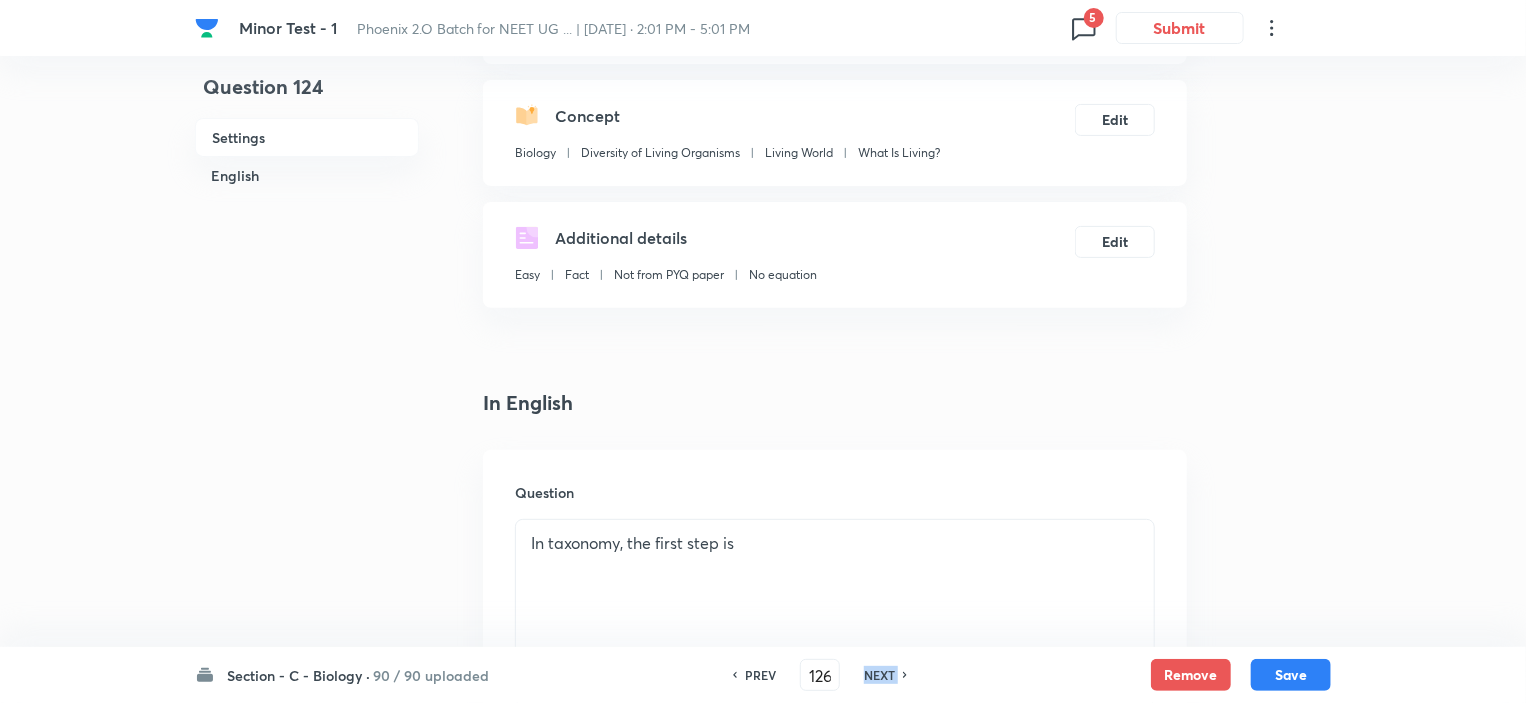 checkbox on "false" 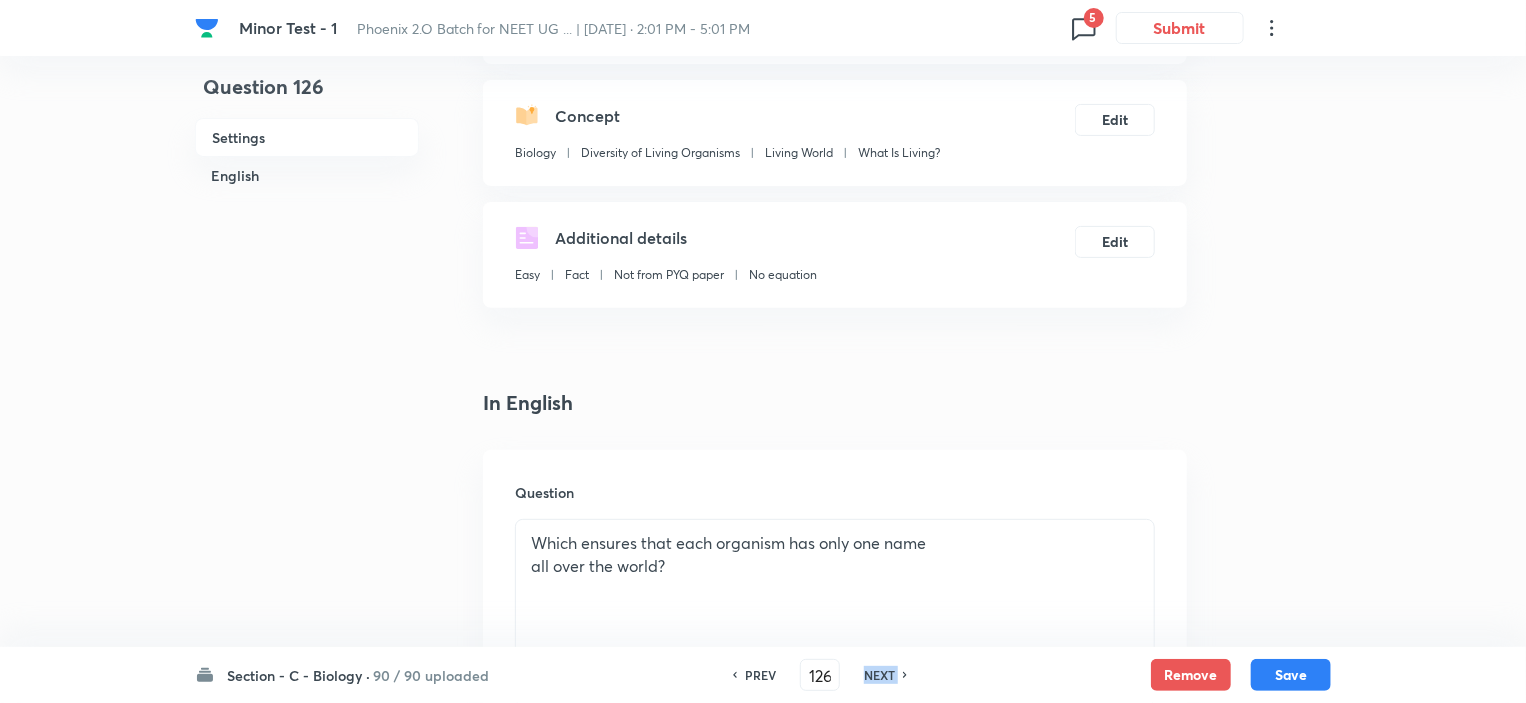 checkbox on "true" 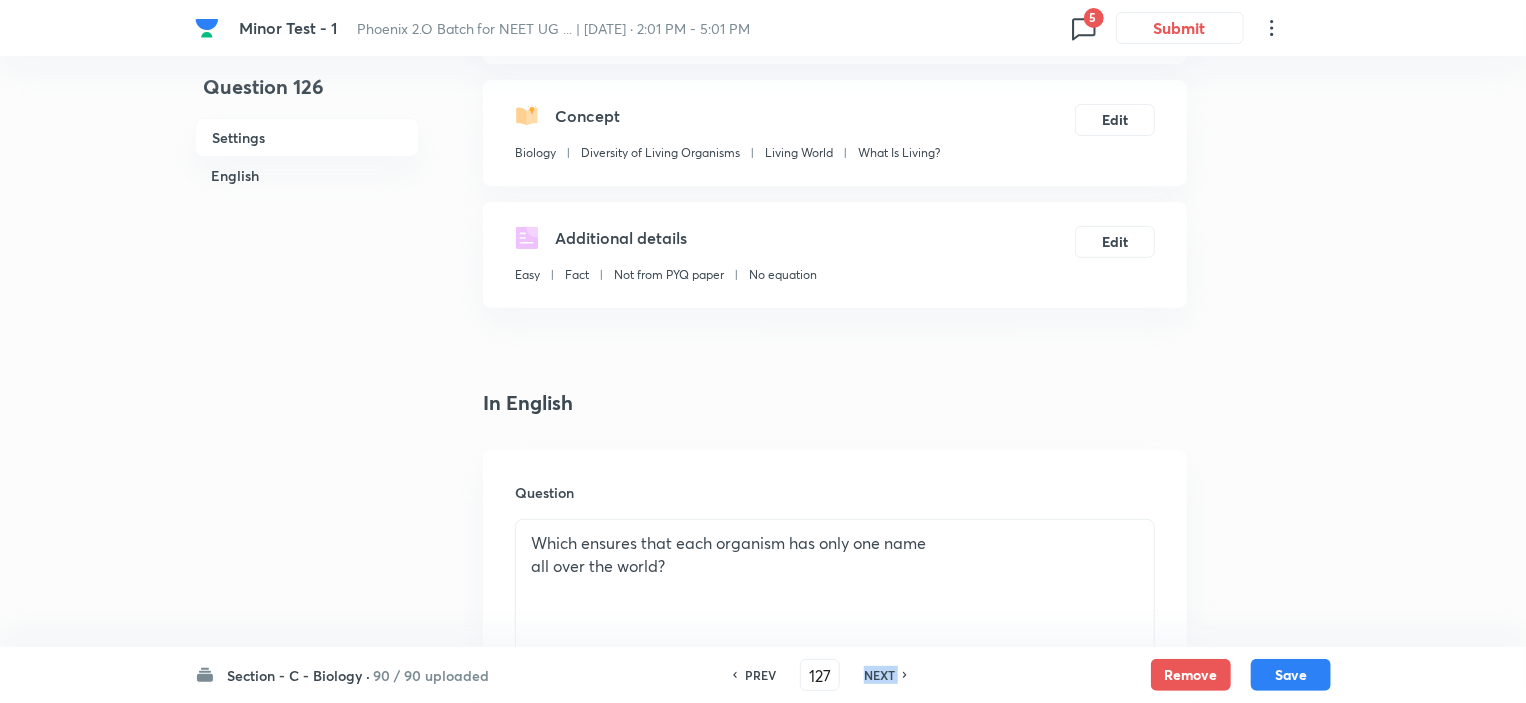 checkbox on "false" 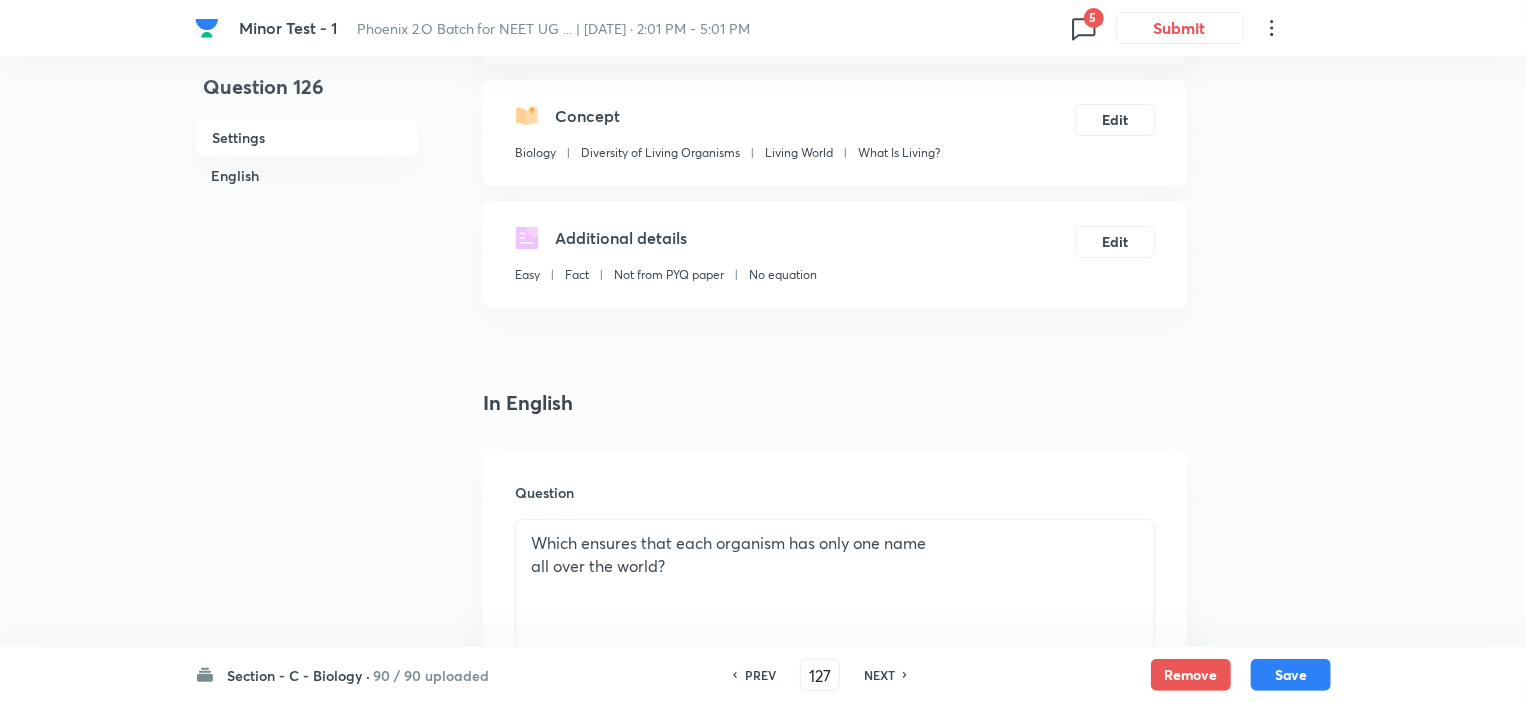 checkbox on "true" 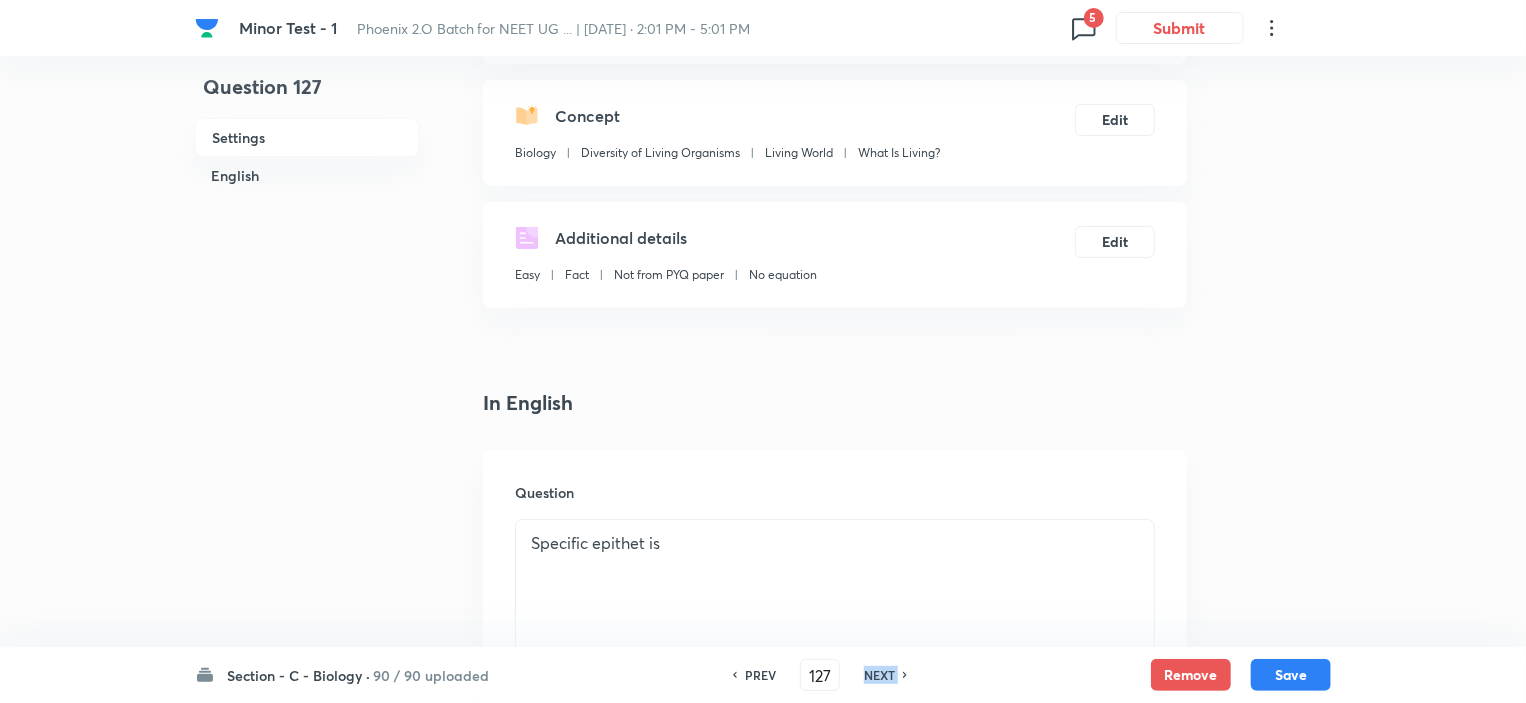 click on "NEXT" at bounding box center [879, 675] 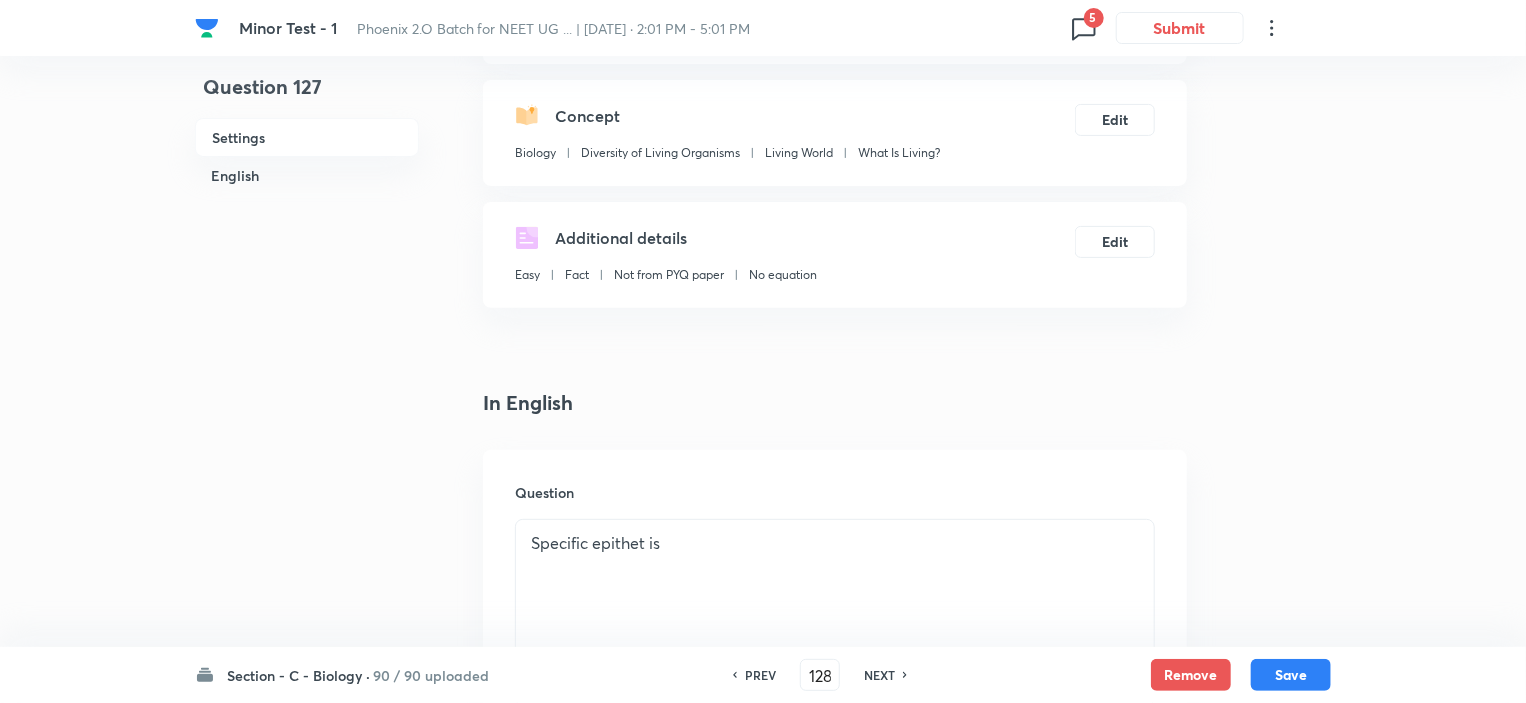 checkbox on "true" 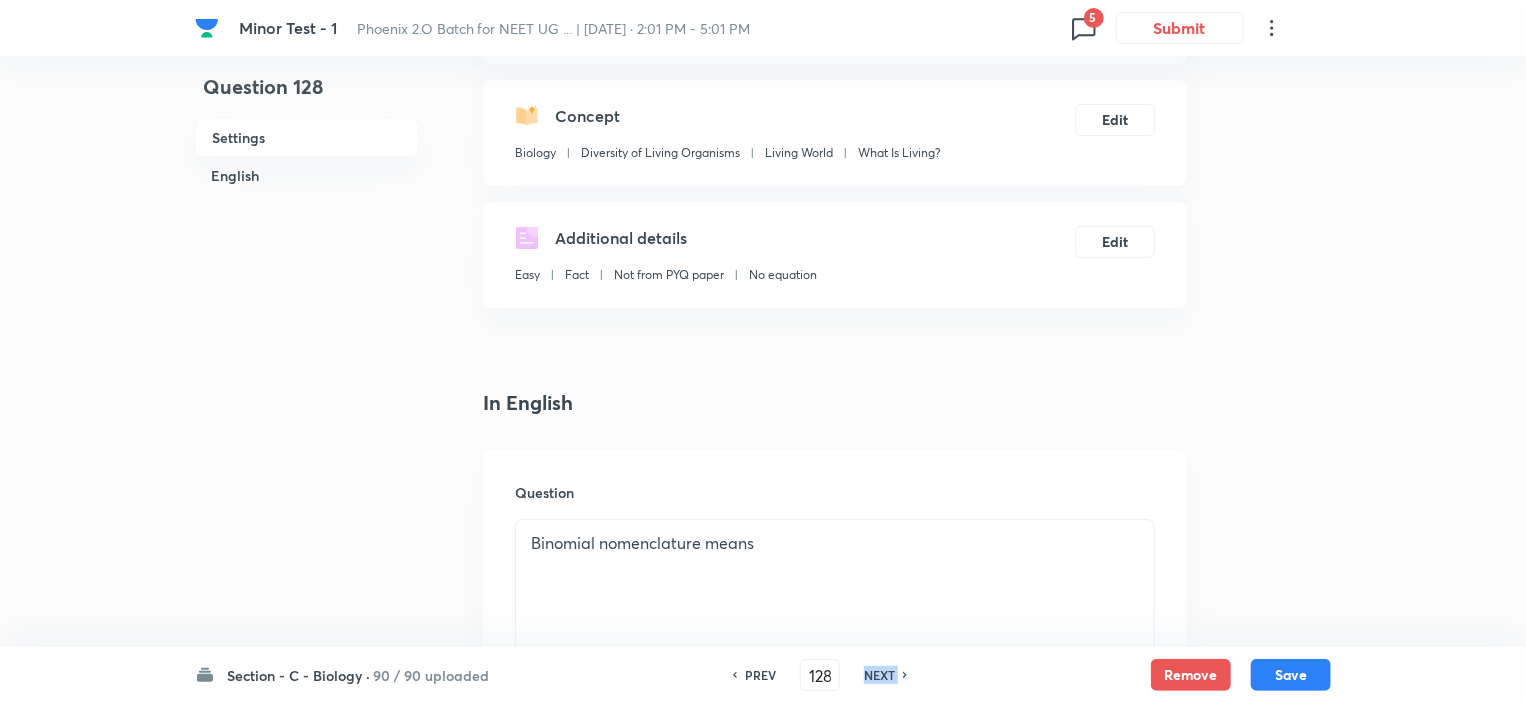 click on "NEXT" at bounding box center [879, 675] 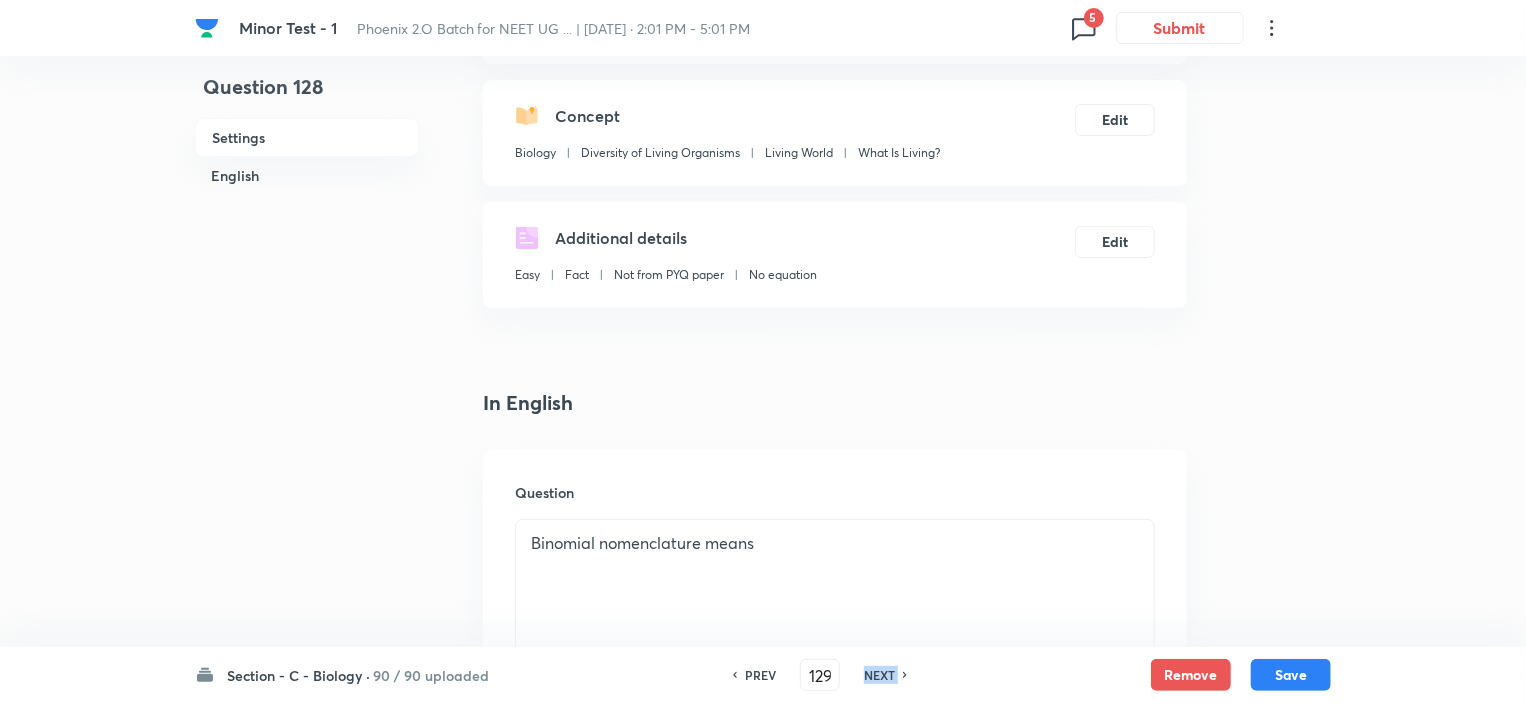 checkbox on "true" 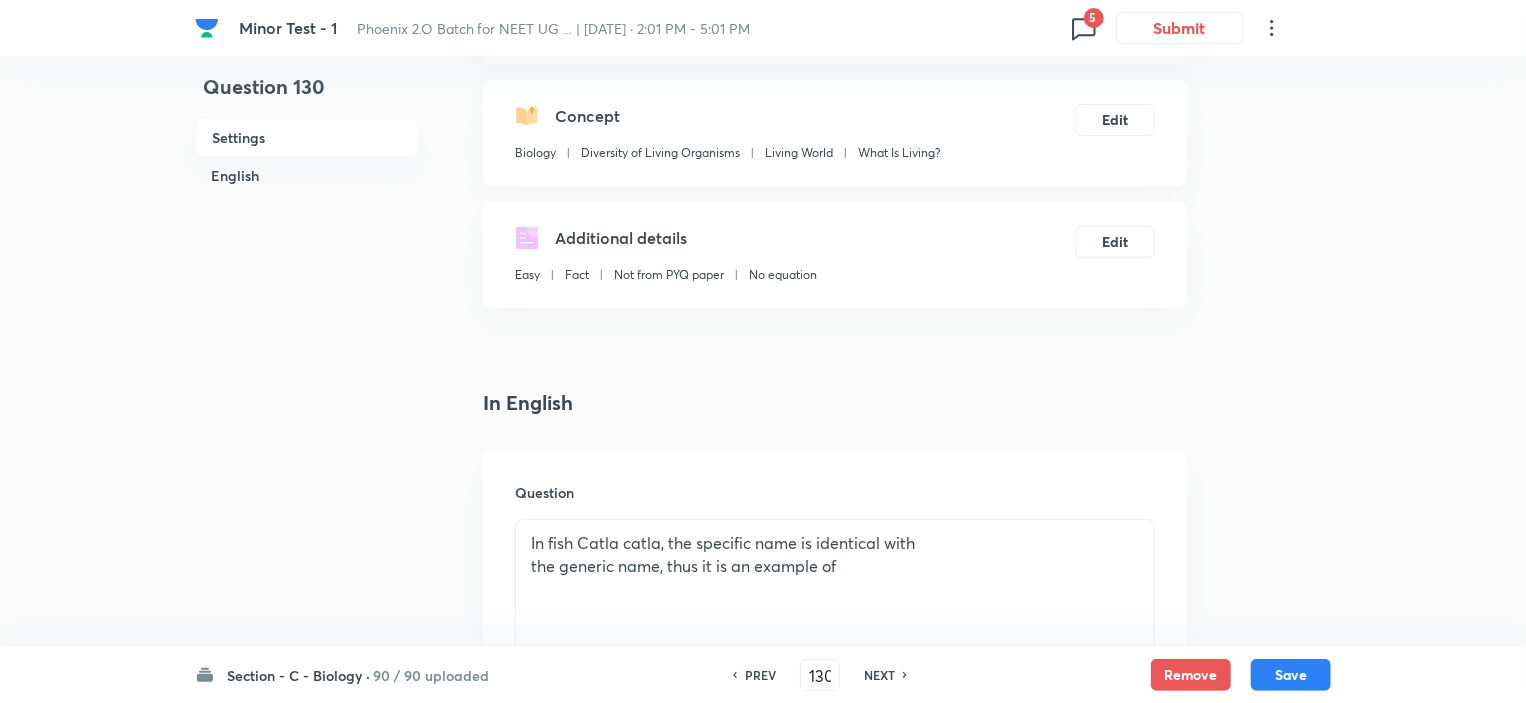 checkbox on "true" 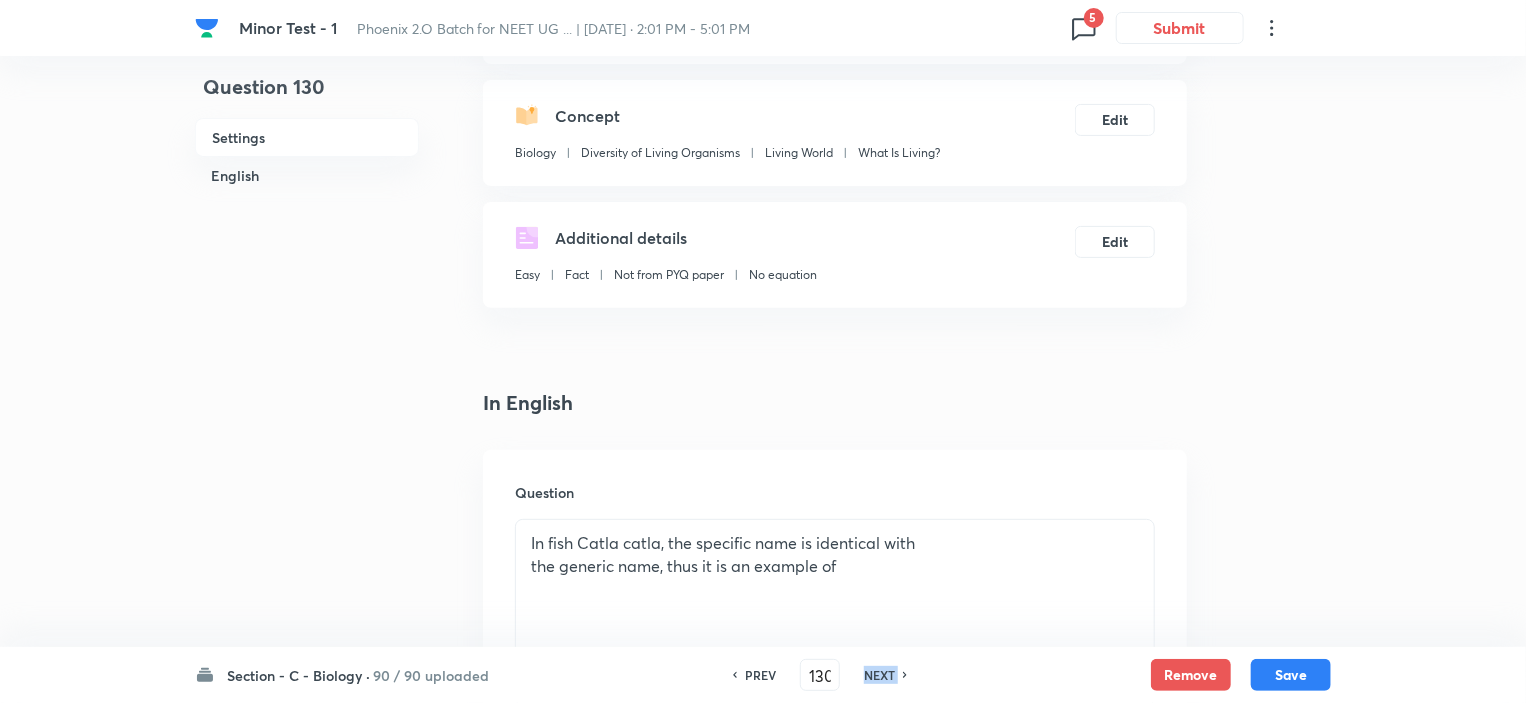 click on "NEXT" at bounding box center (879, 675) 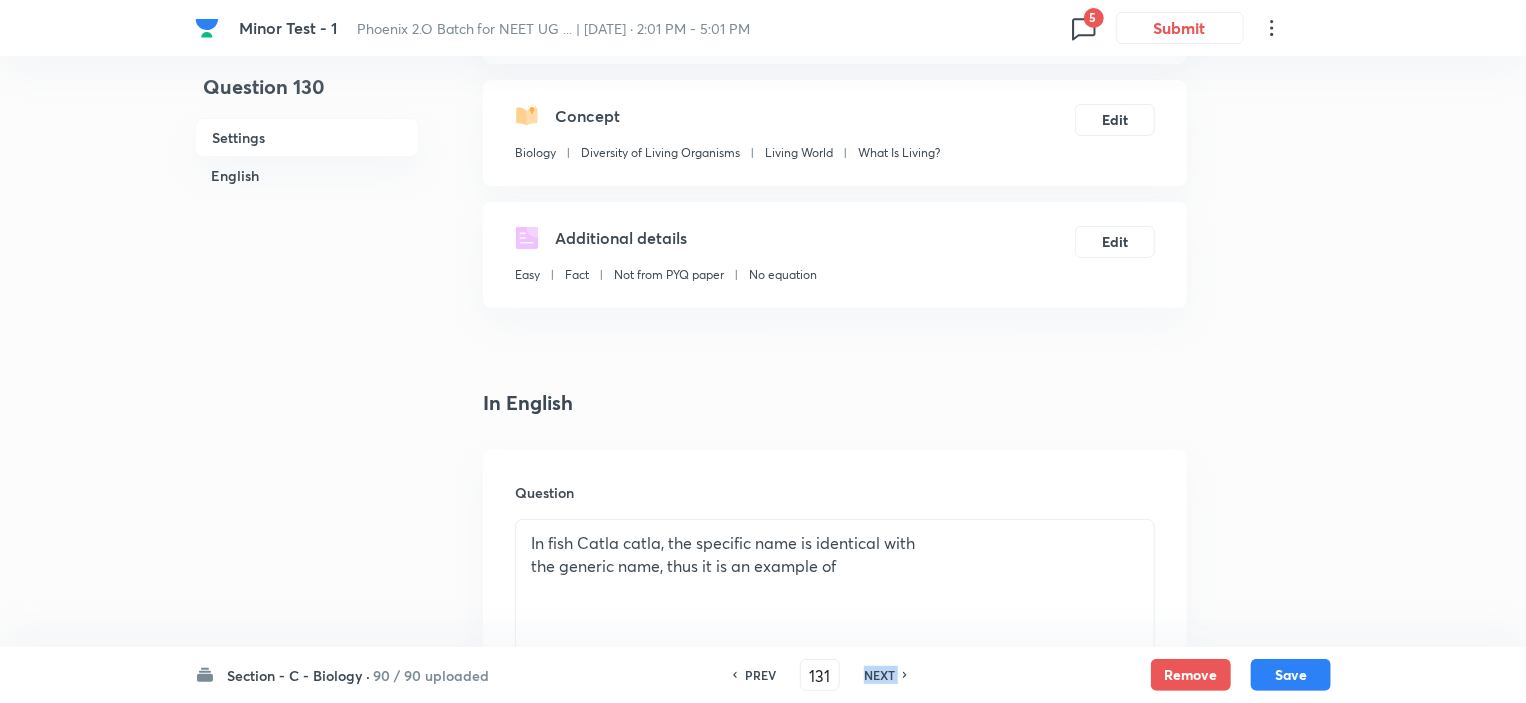 checkbox on "false" 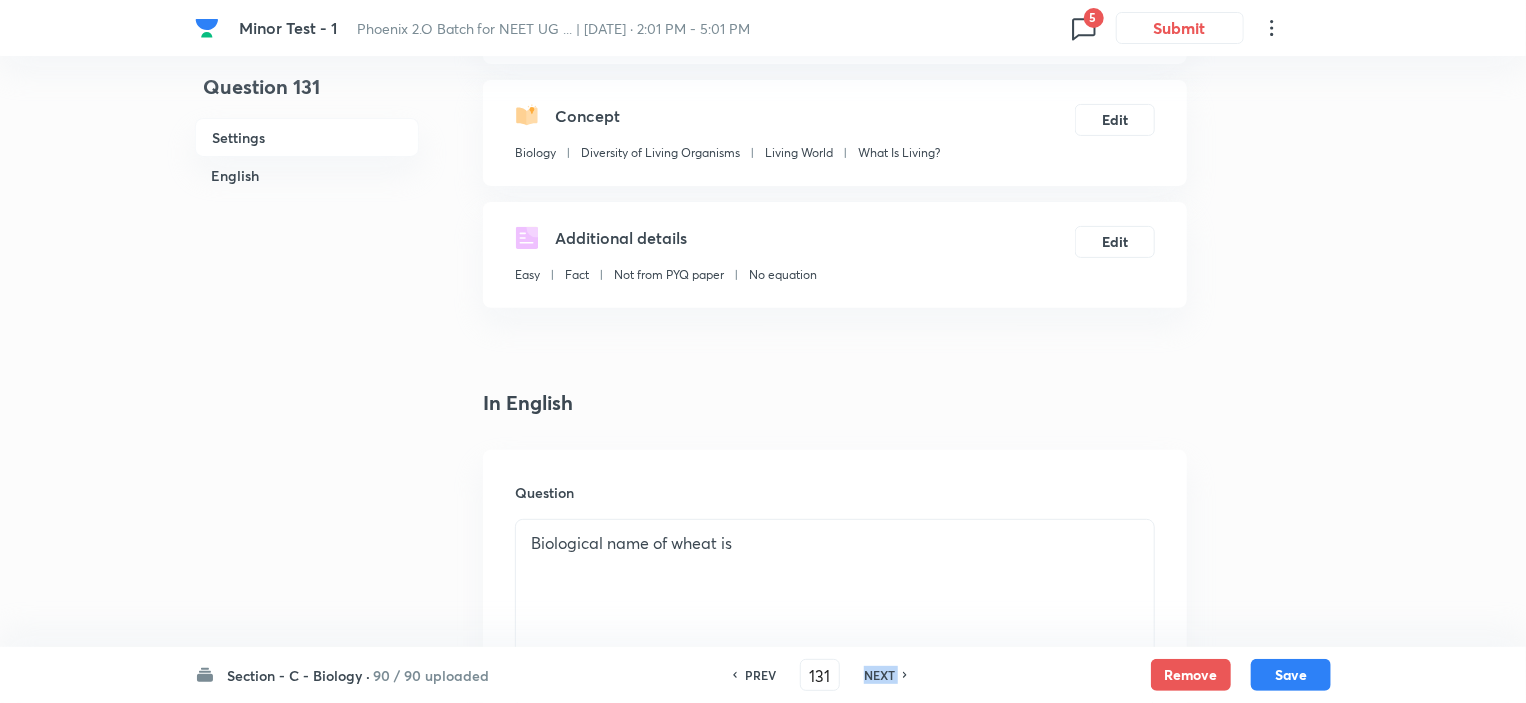 click on "NEXT" at bounding box center [879, 675] 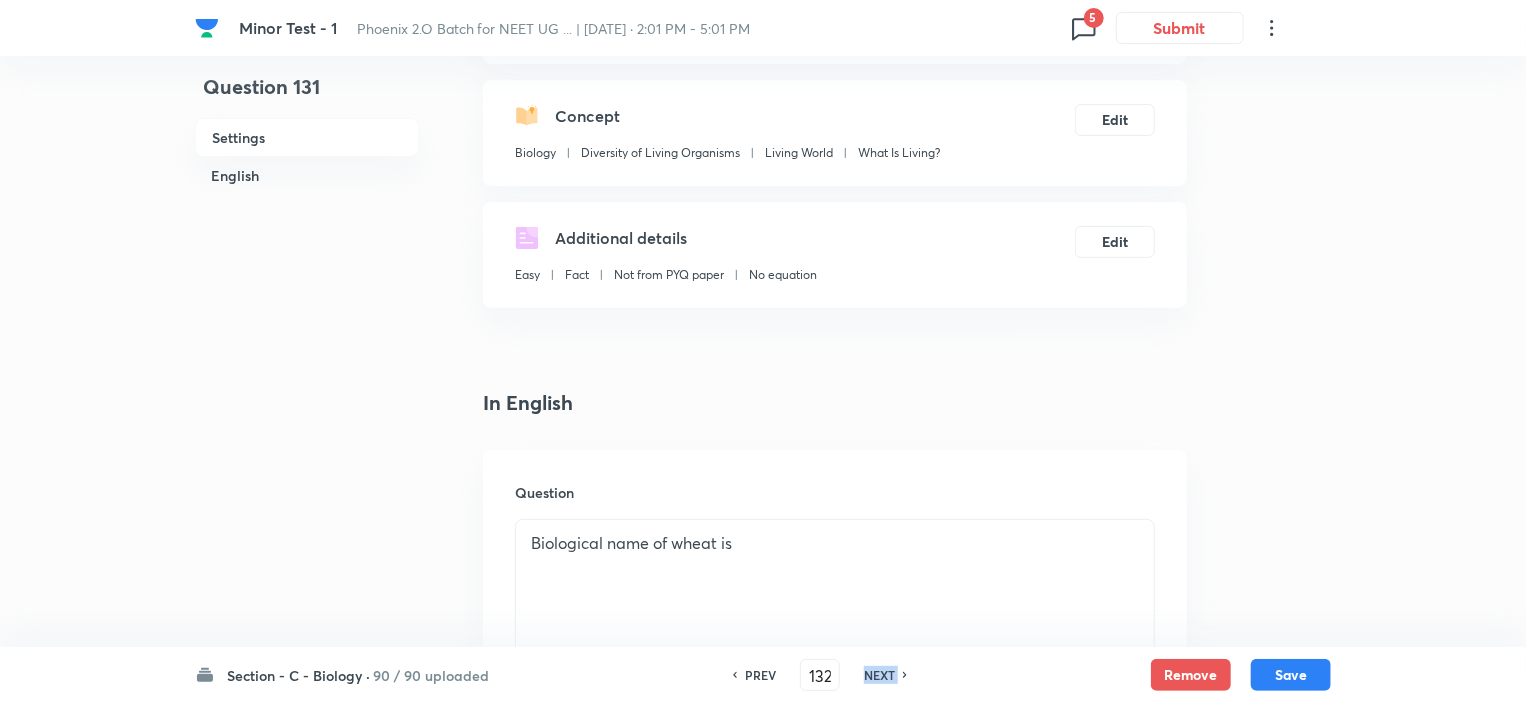checkbox on "false" 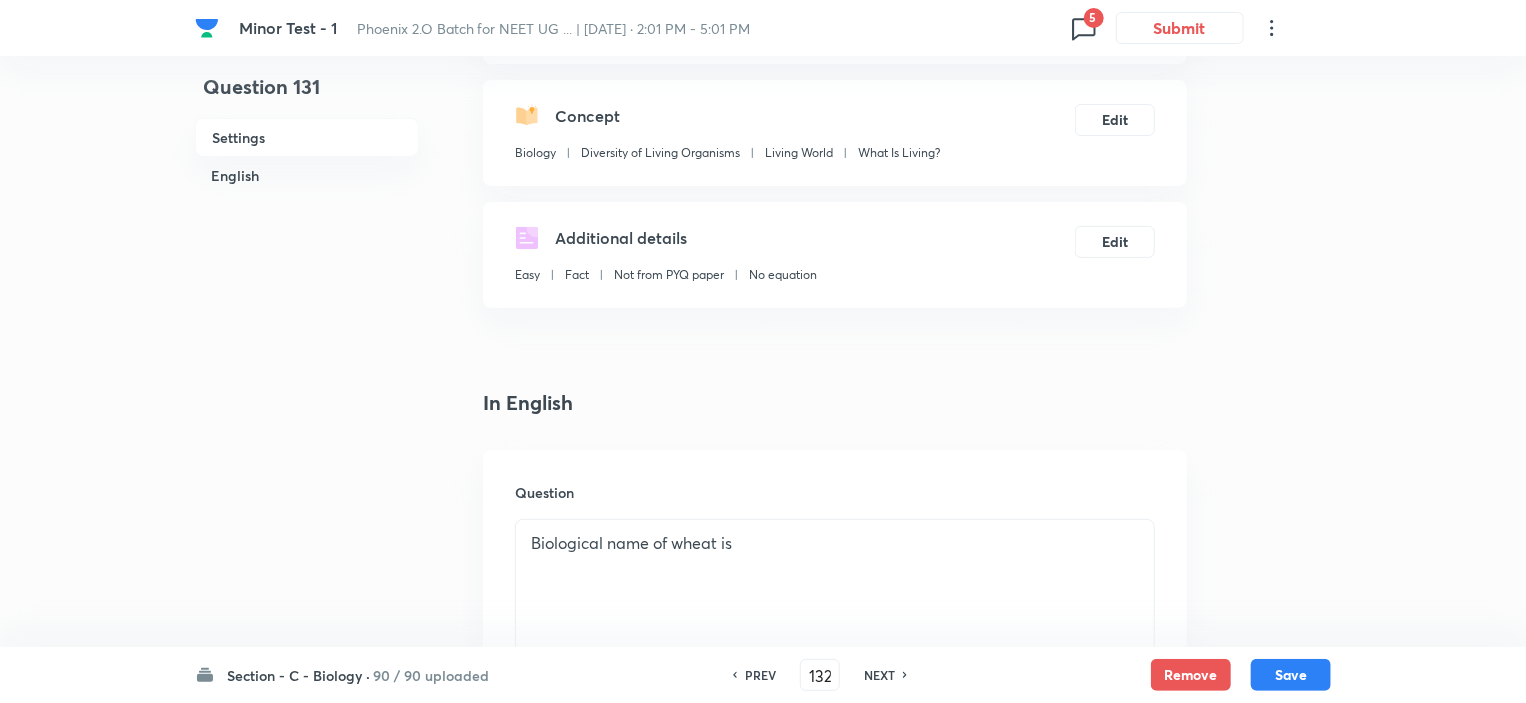 checkbox on "true" 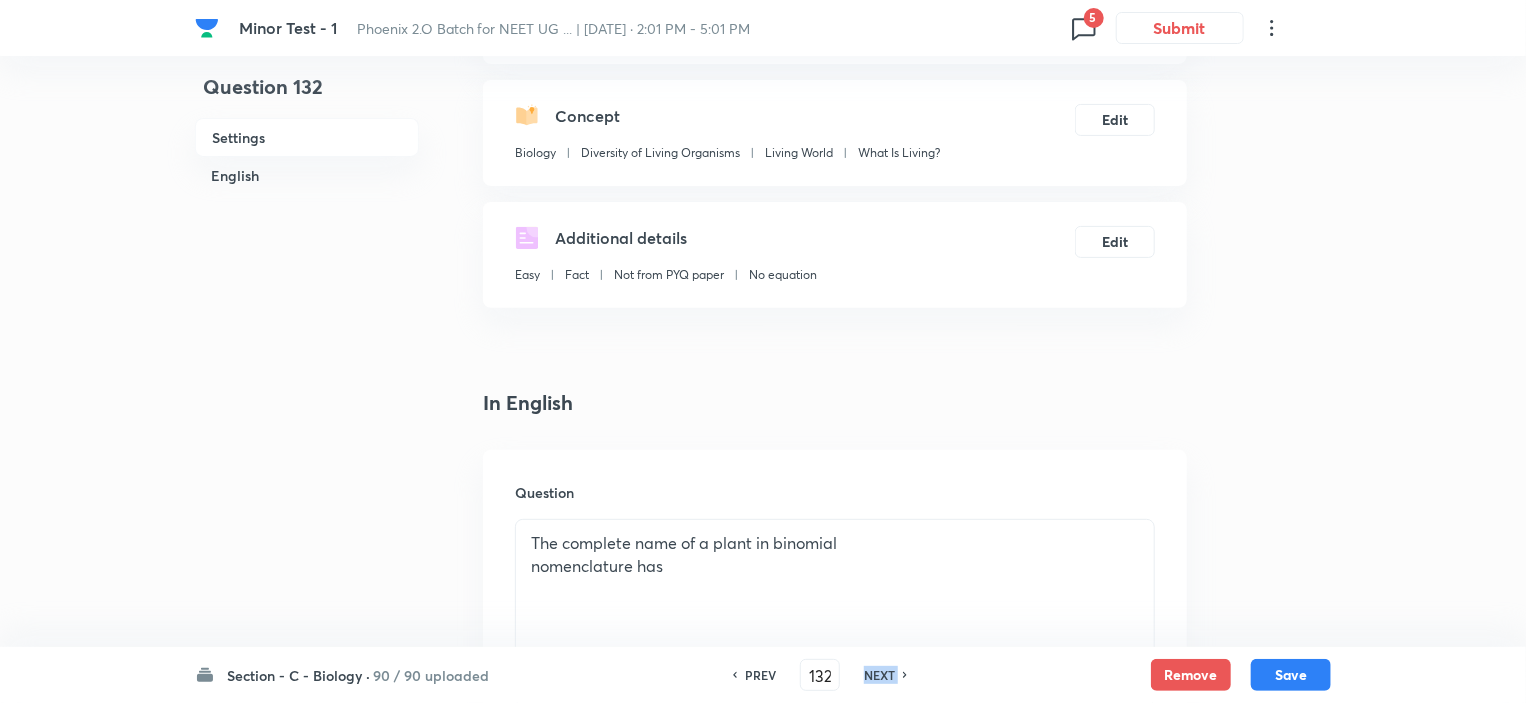 click on "NEXT" at bounding box center [879, 675] 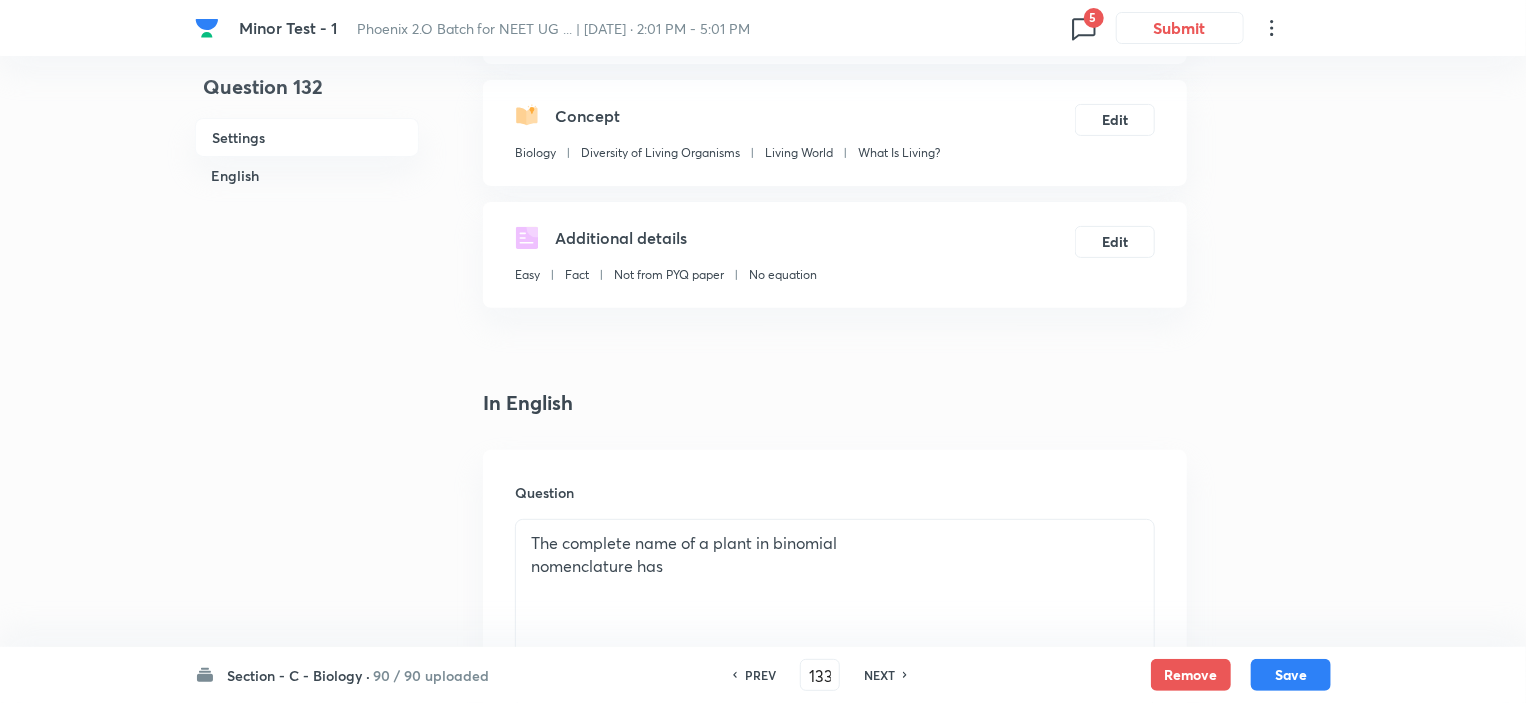 checkbox on "true" 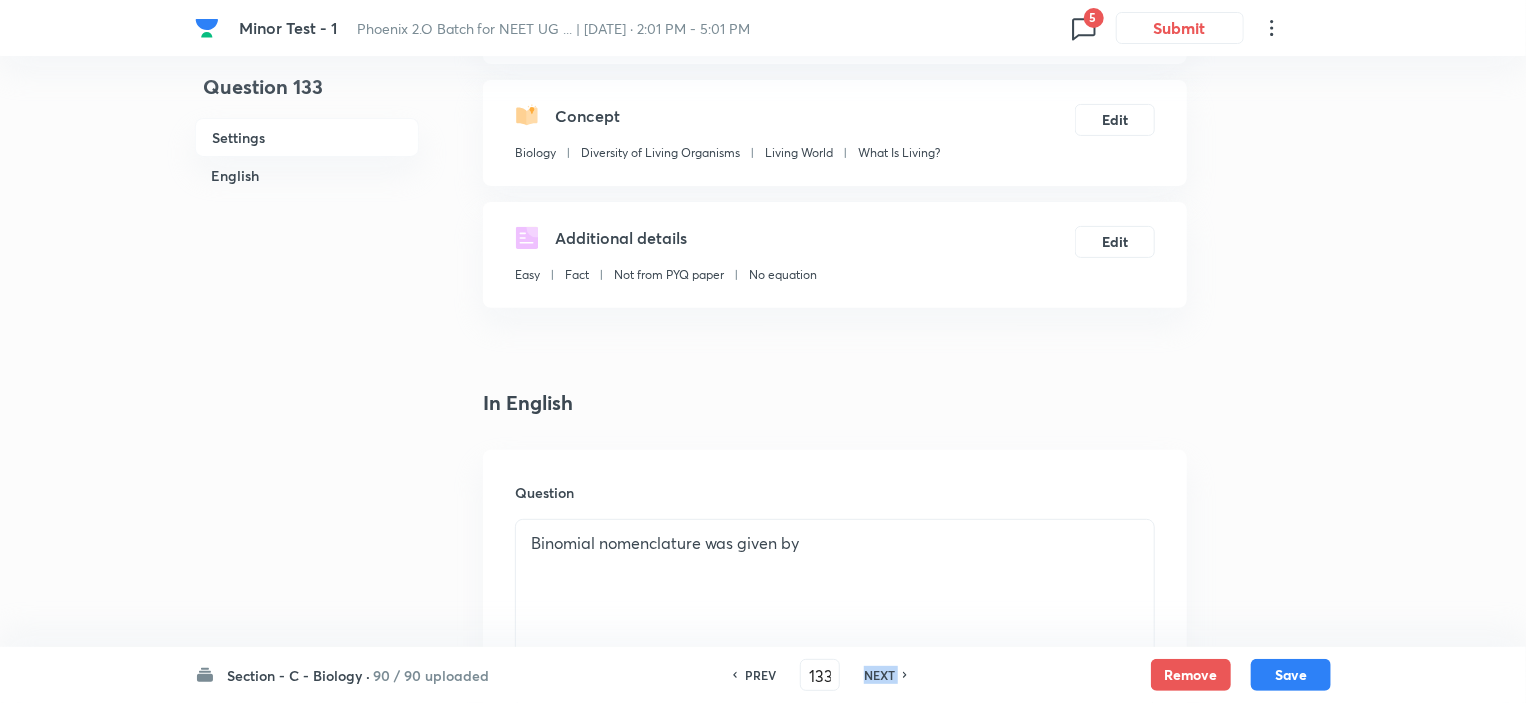click on "NEXT" at bounding box center (879, 675) 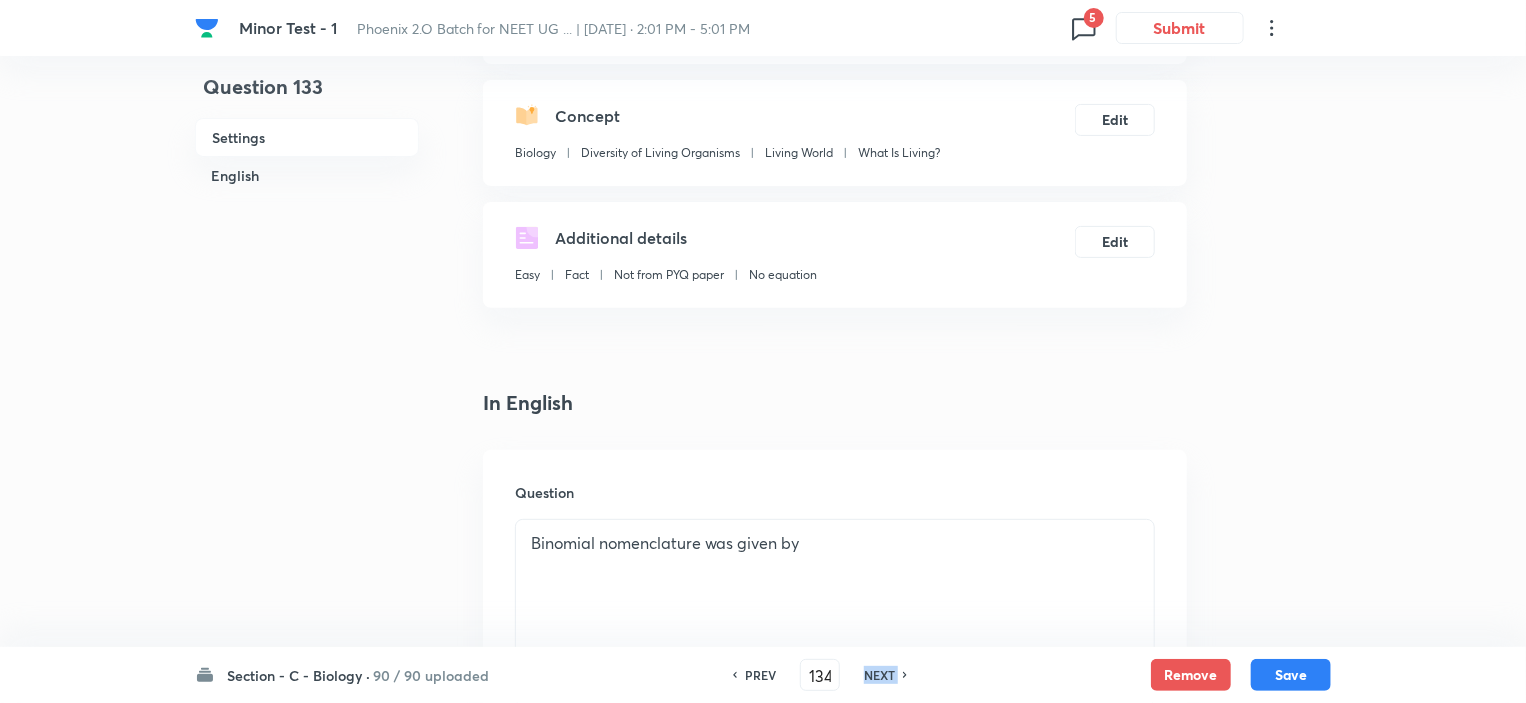 checkbox on "false" 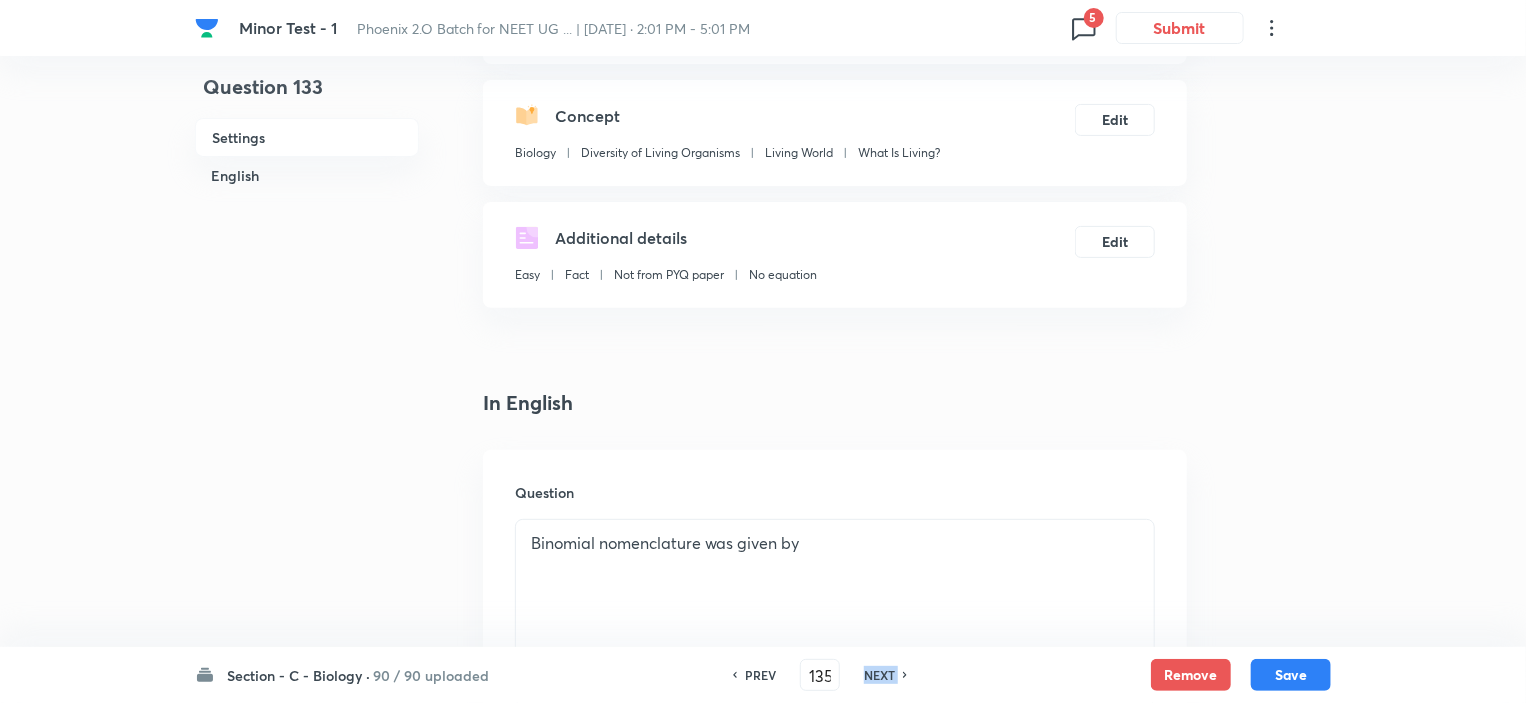 checkbox on "false" 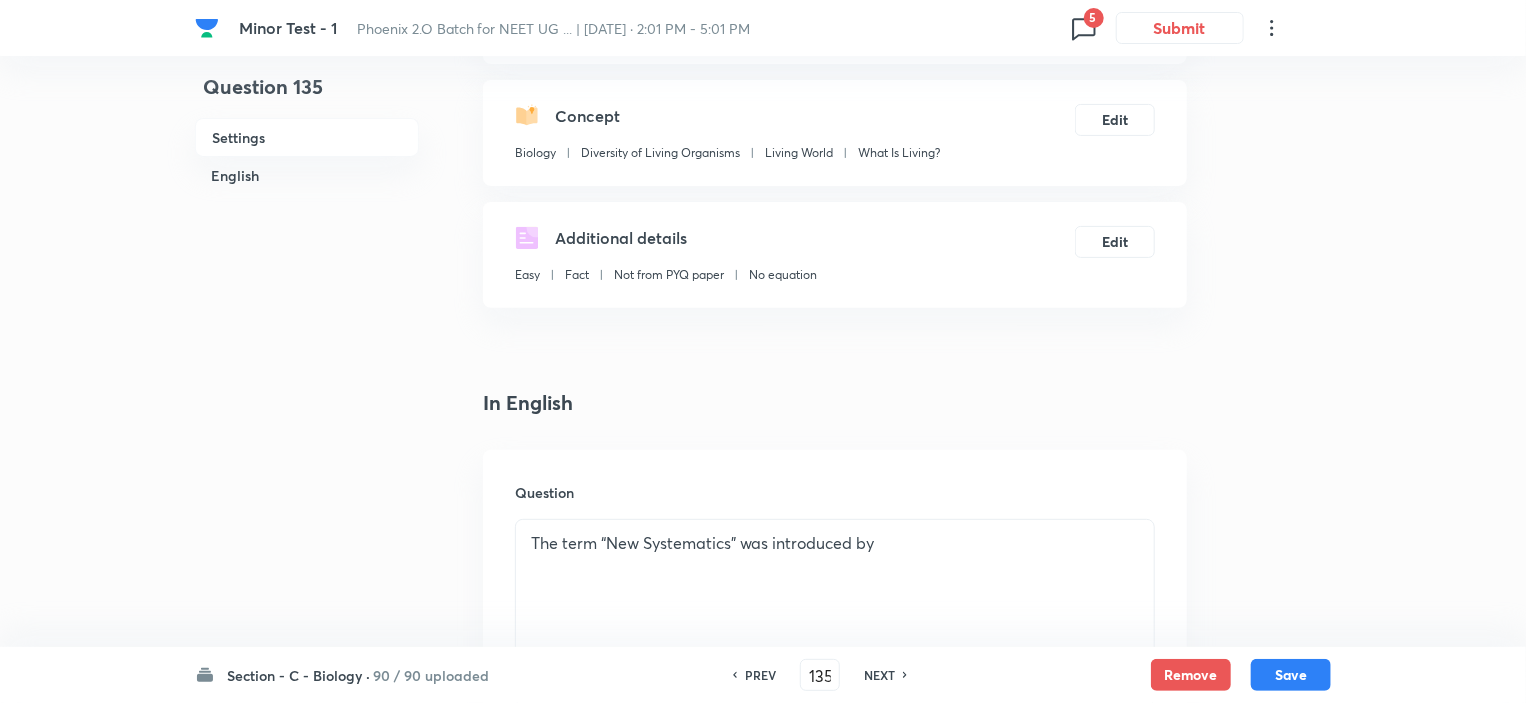 checkbox on "true" 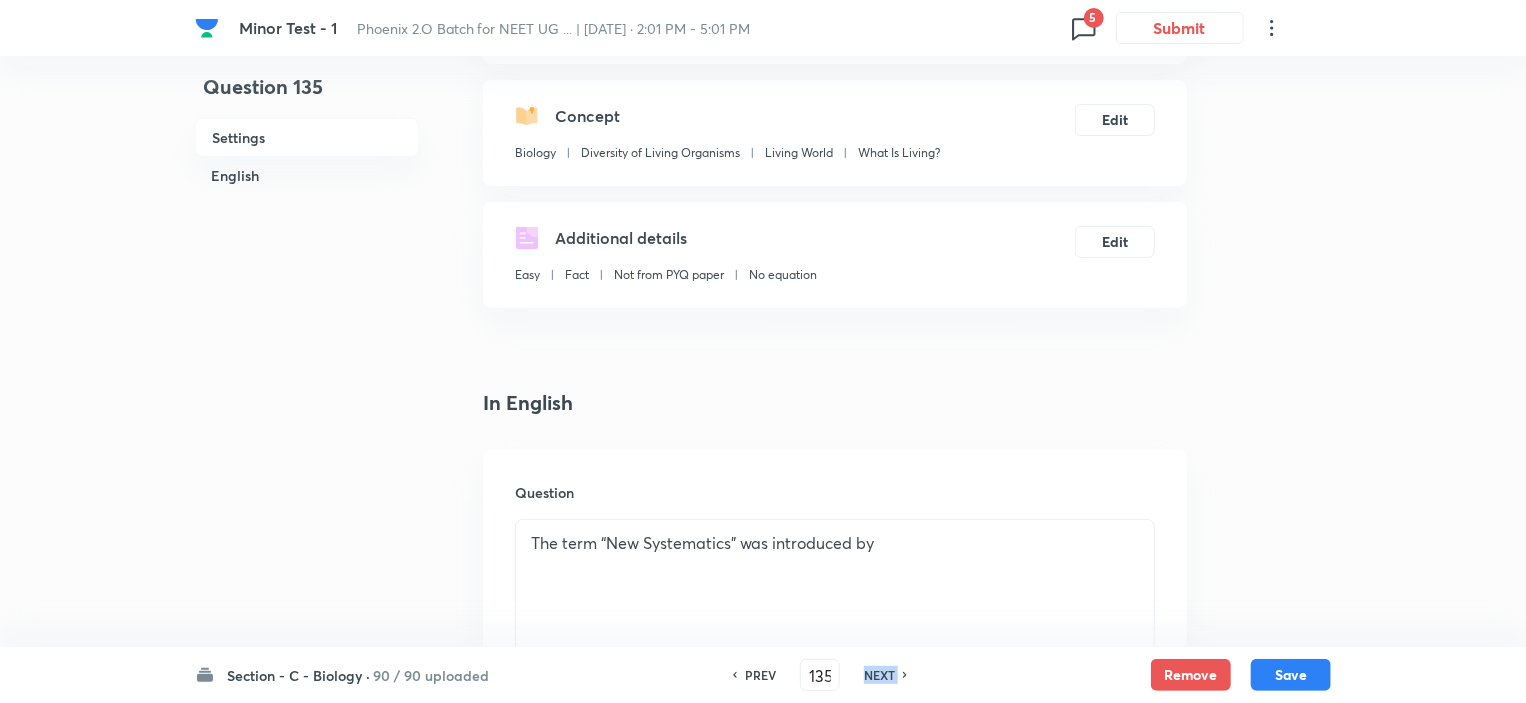 click on "NEXT" at bounding box center (879, 675) 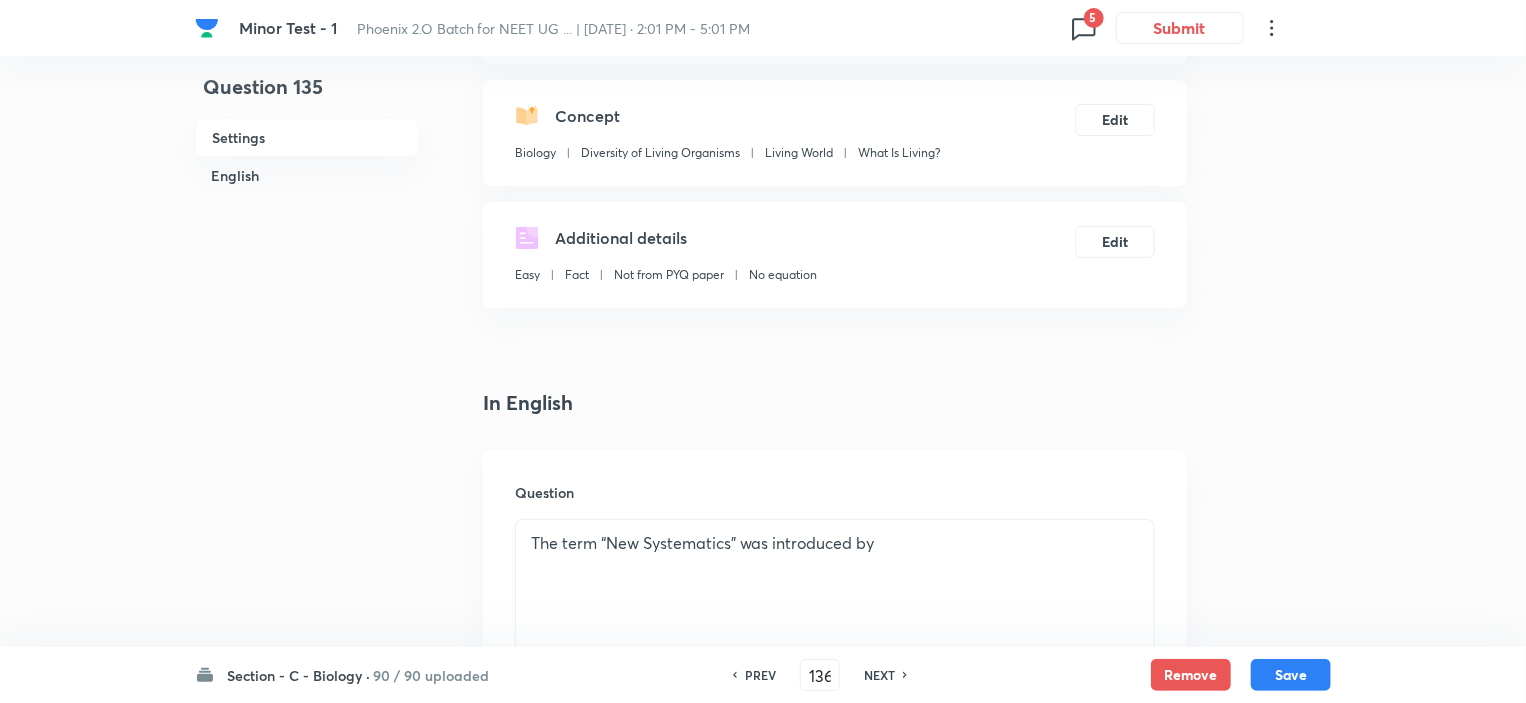 checkbox on "true" 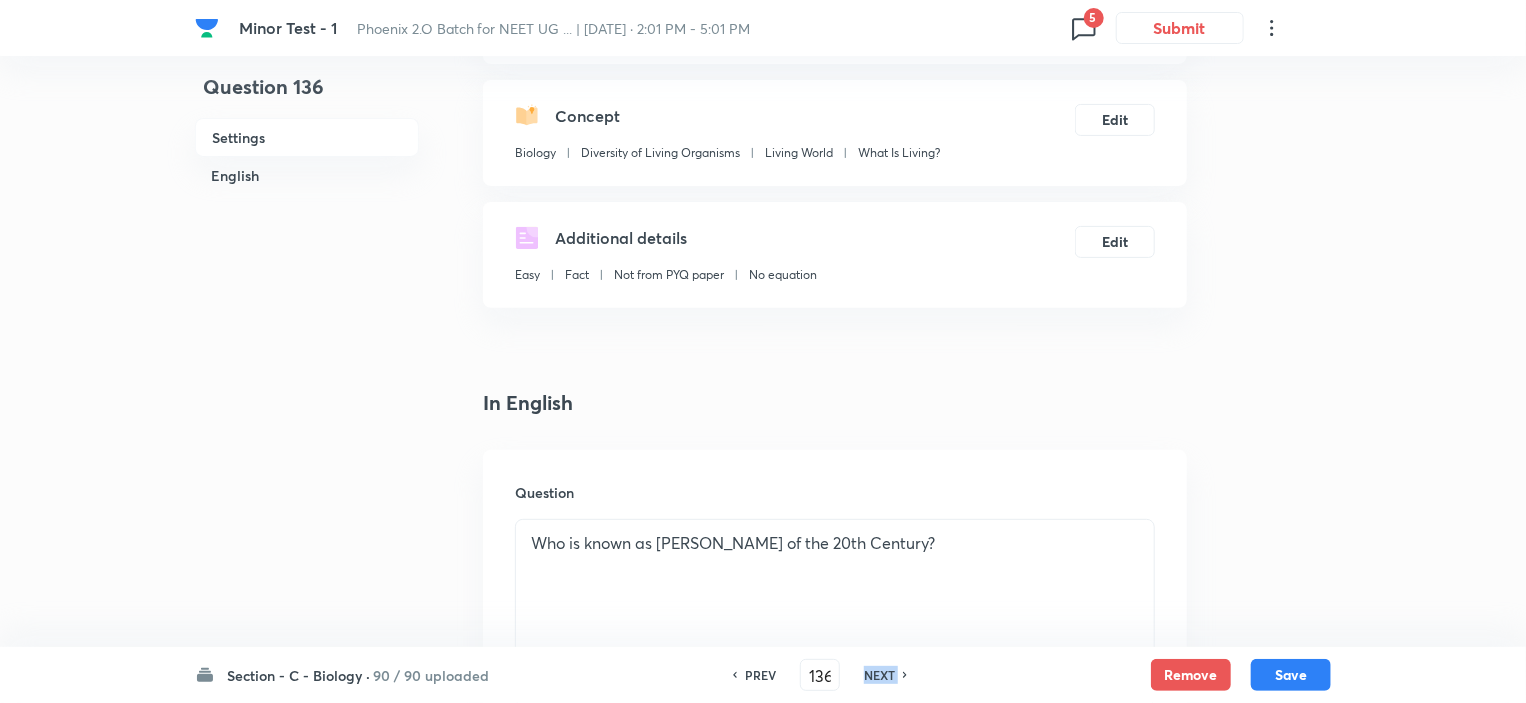 click on "NEXT" at bounding box center (879, 675) 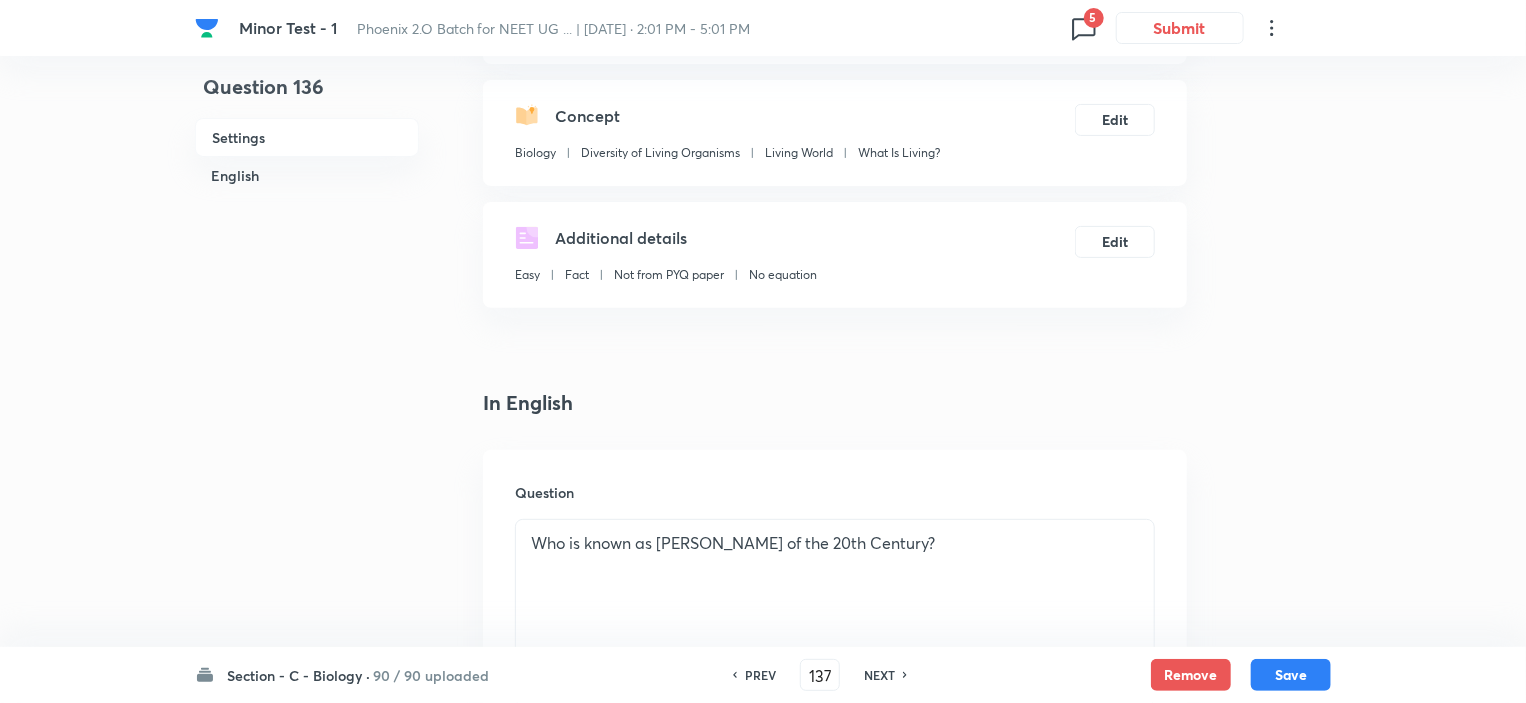 checkbox on "true" 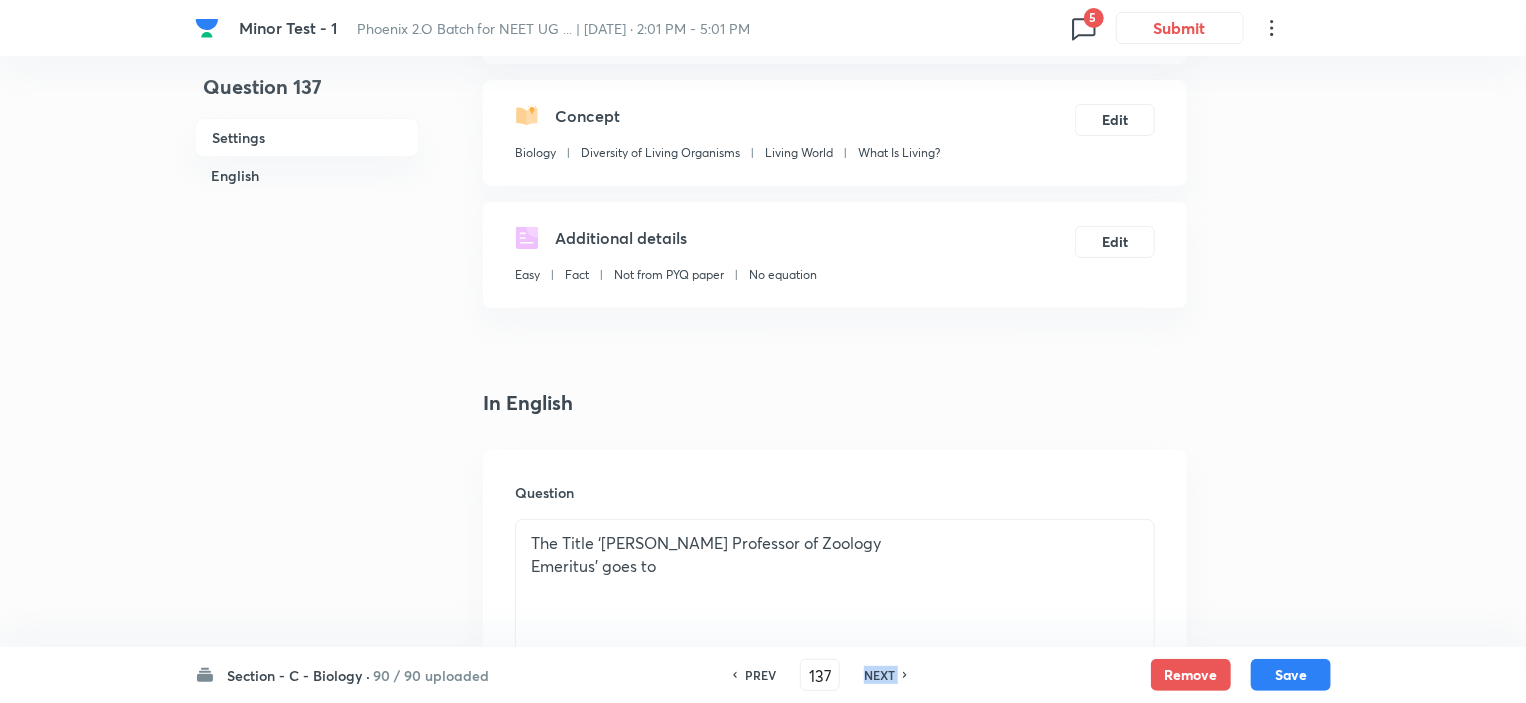 click on "NEXT" at bounding box center [879, 675] 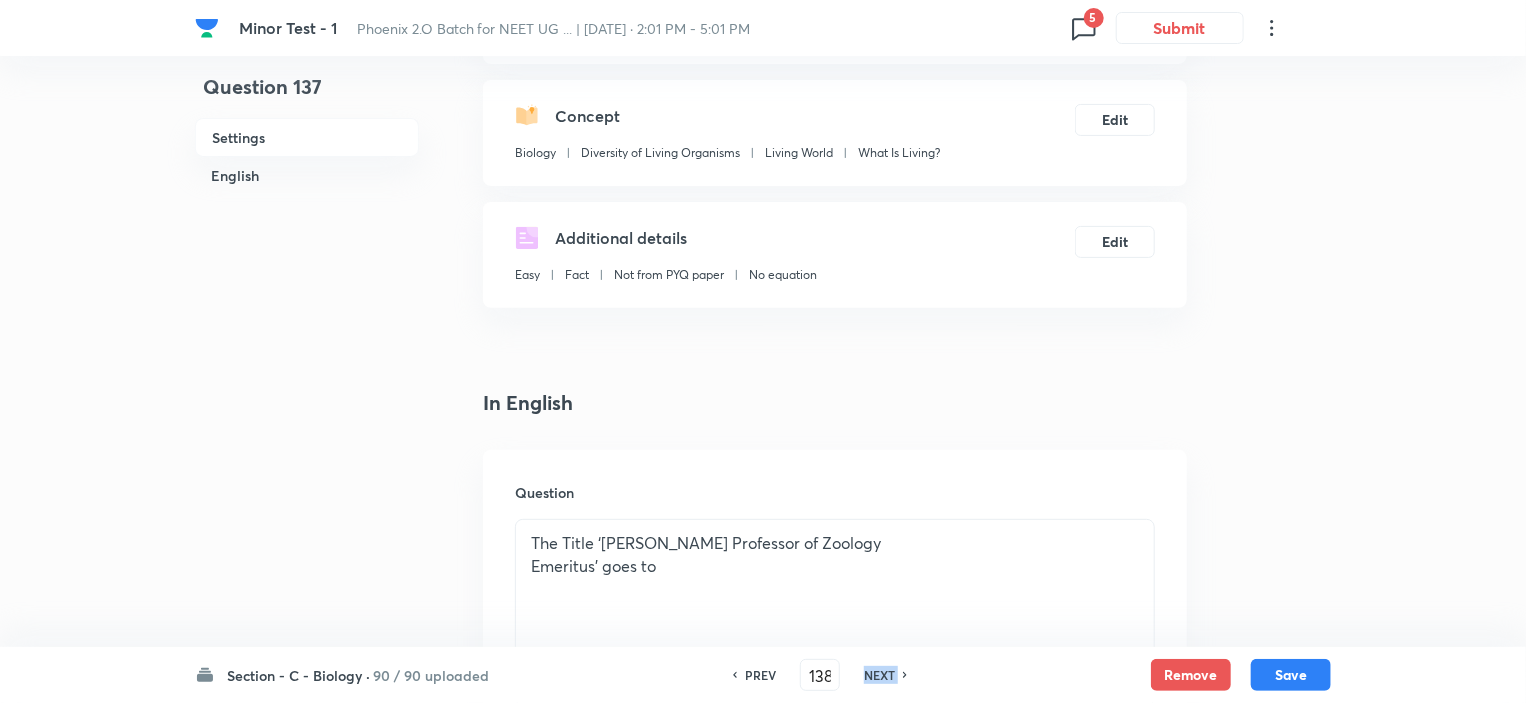 checkbox on "false" 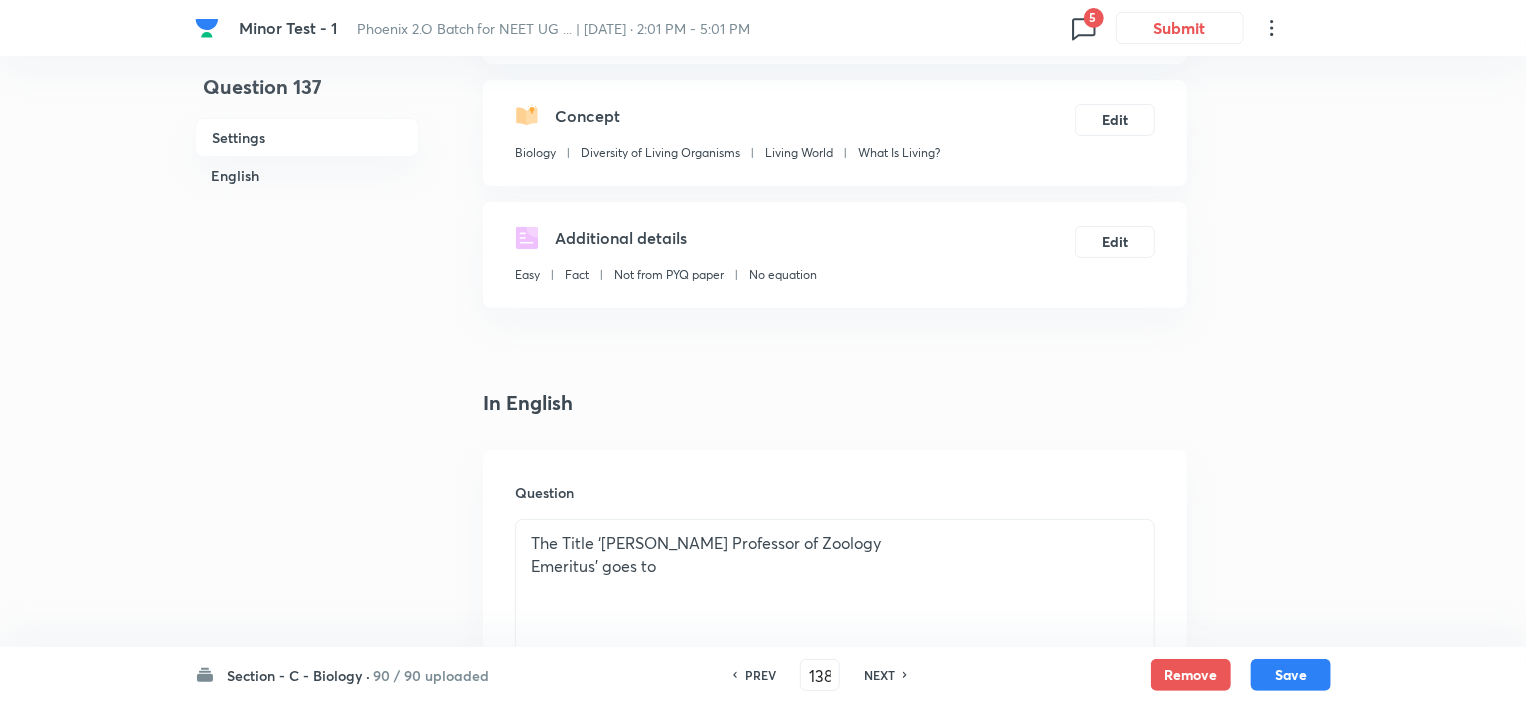 checkbox on "true" 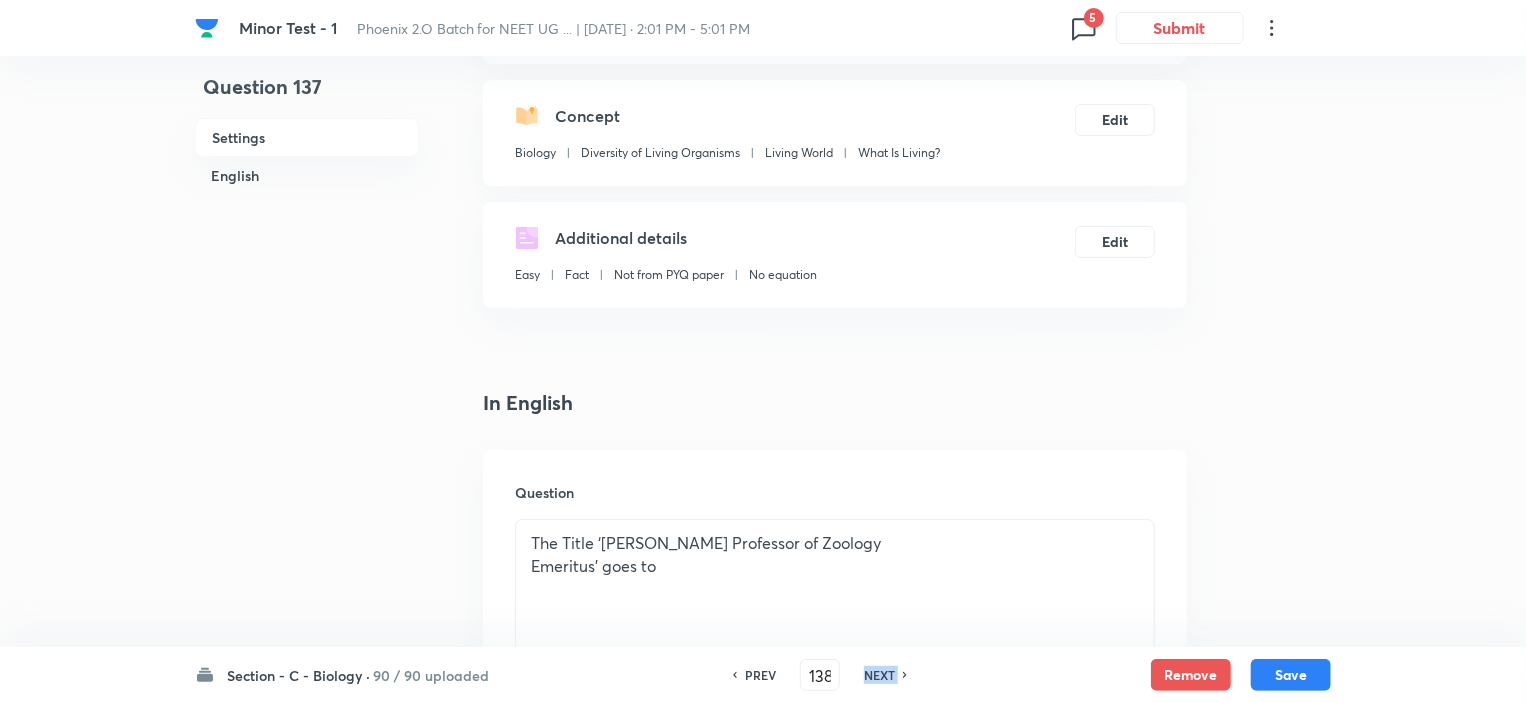 click on "NEXT" at bounding box center [879, 675] 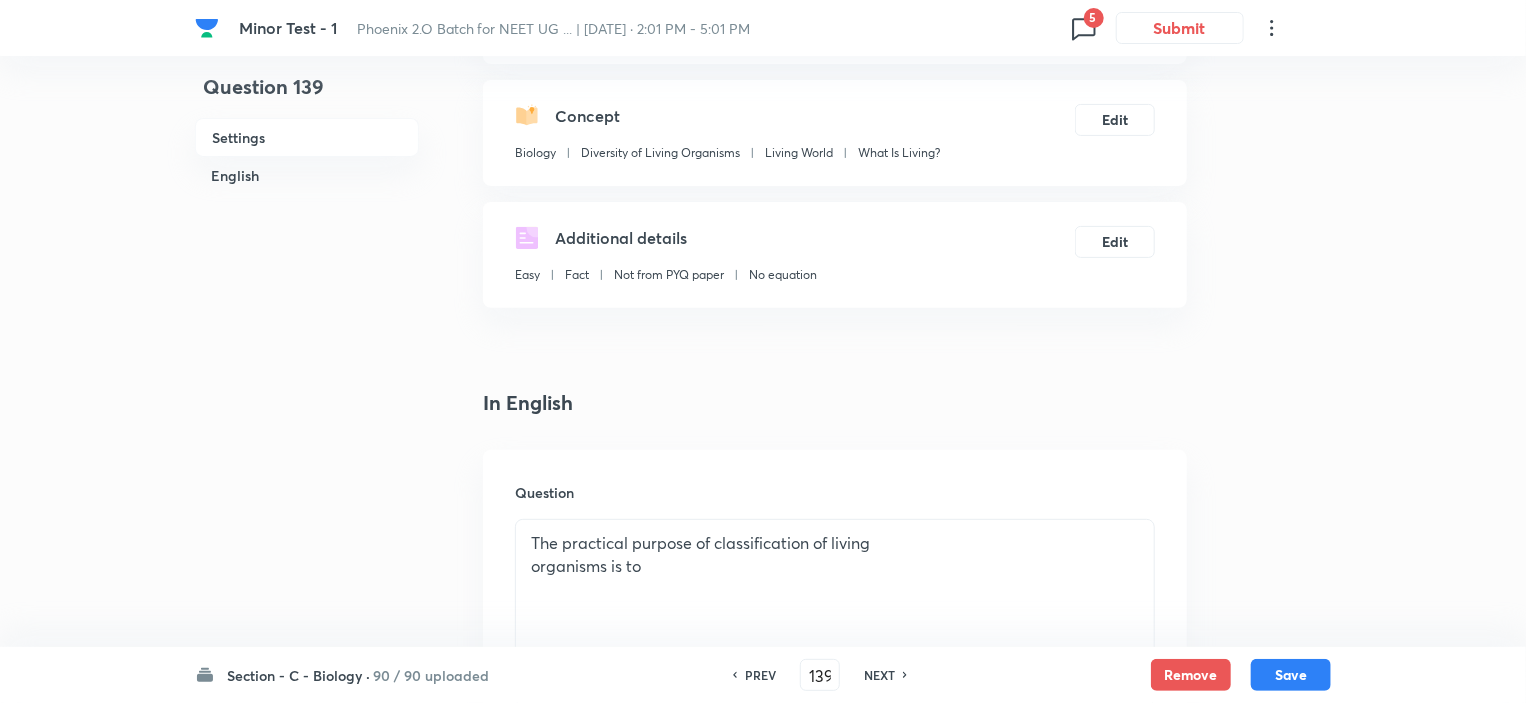 checkbox on "true" 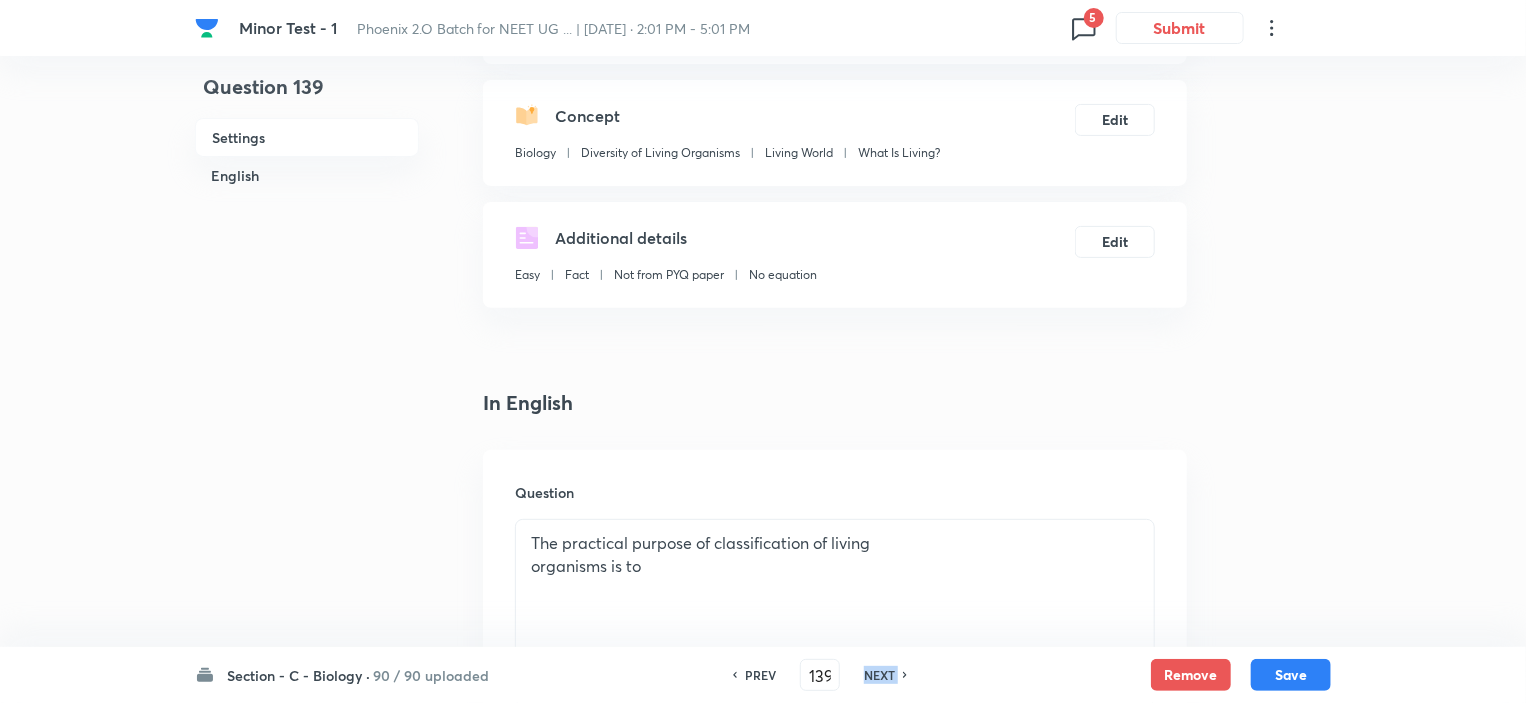 click on "NEXT" at bounding box center [879, 675] 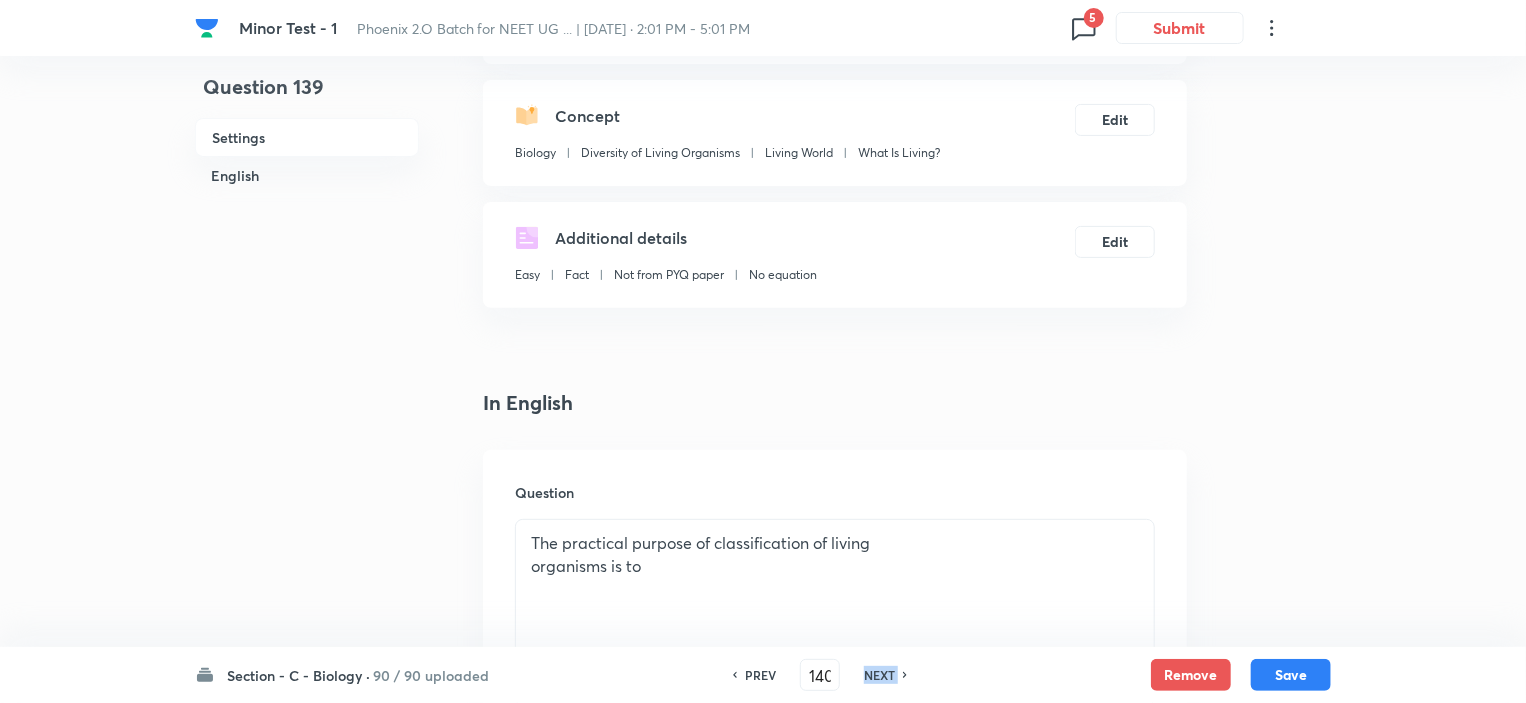 checkbox on "false" 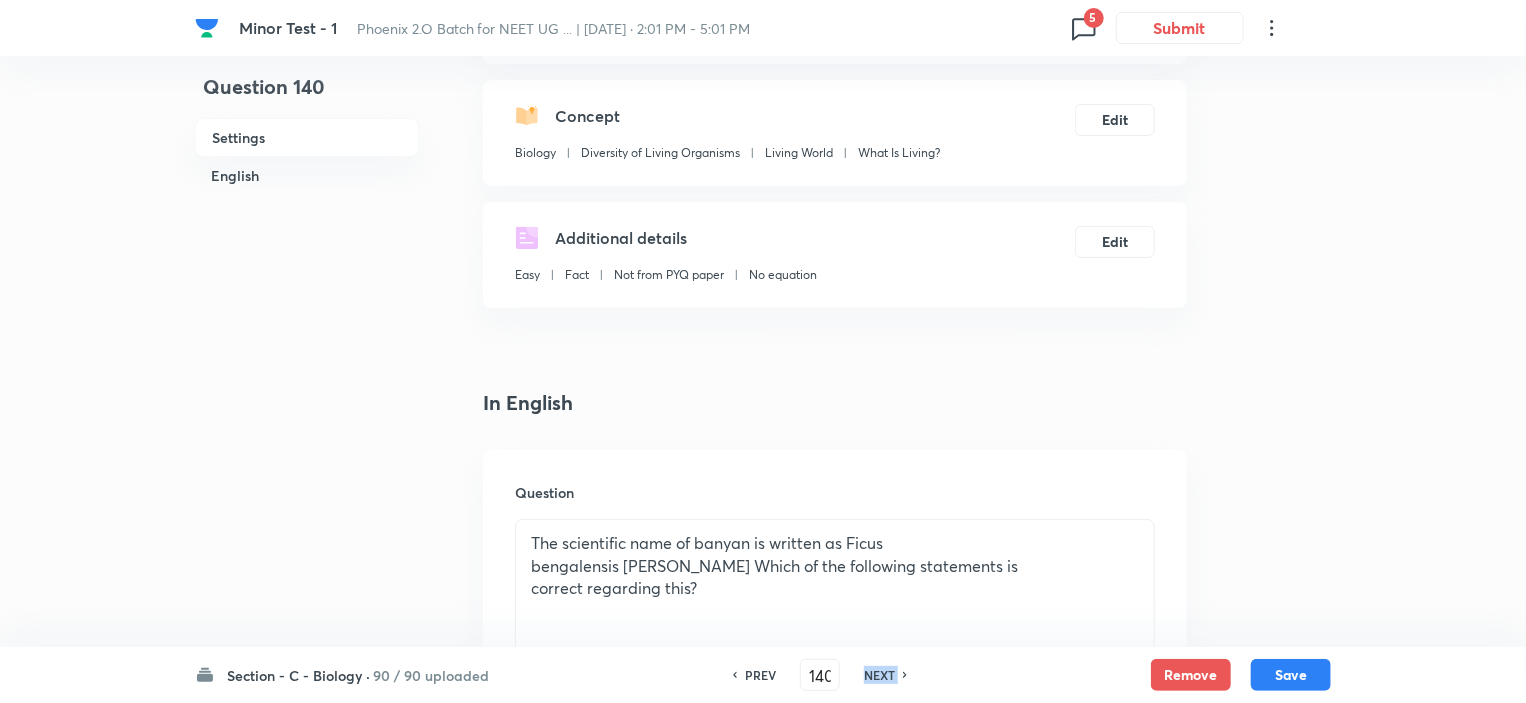 click on "NEXT" at bounding box center [879, 675] 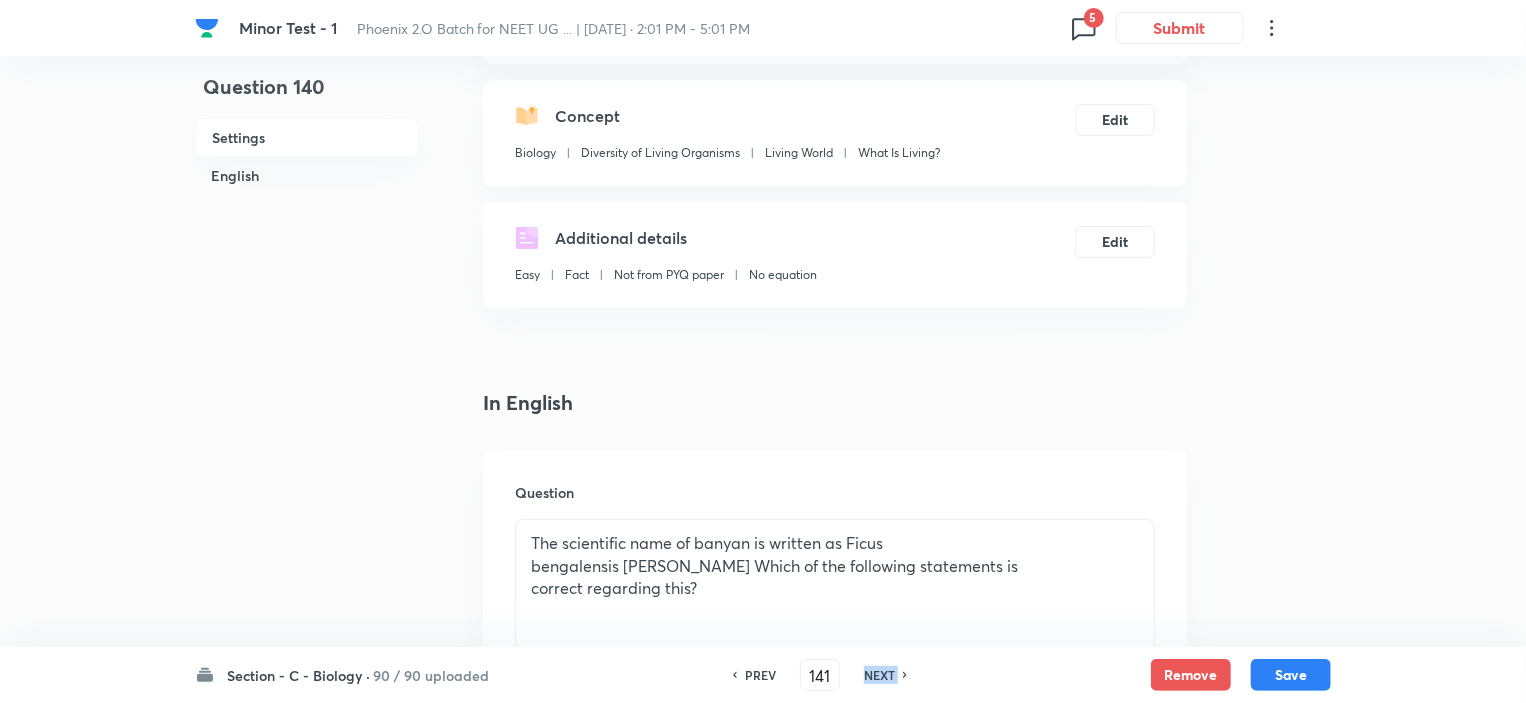 checkbox on "false" 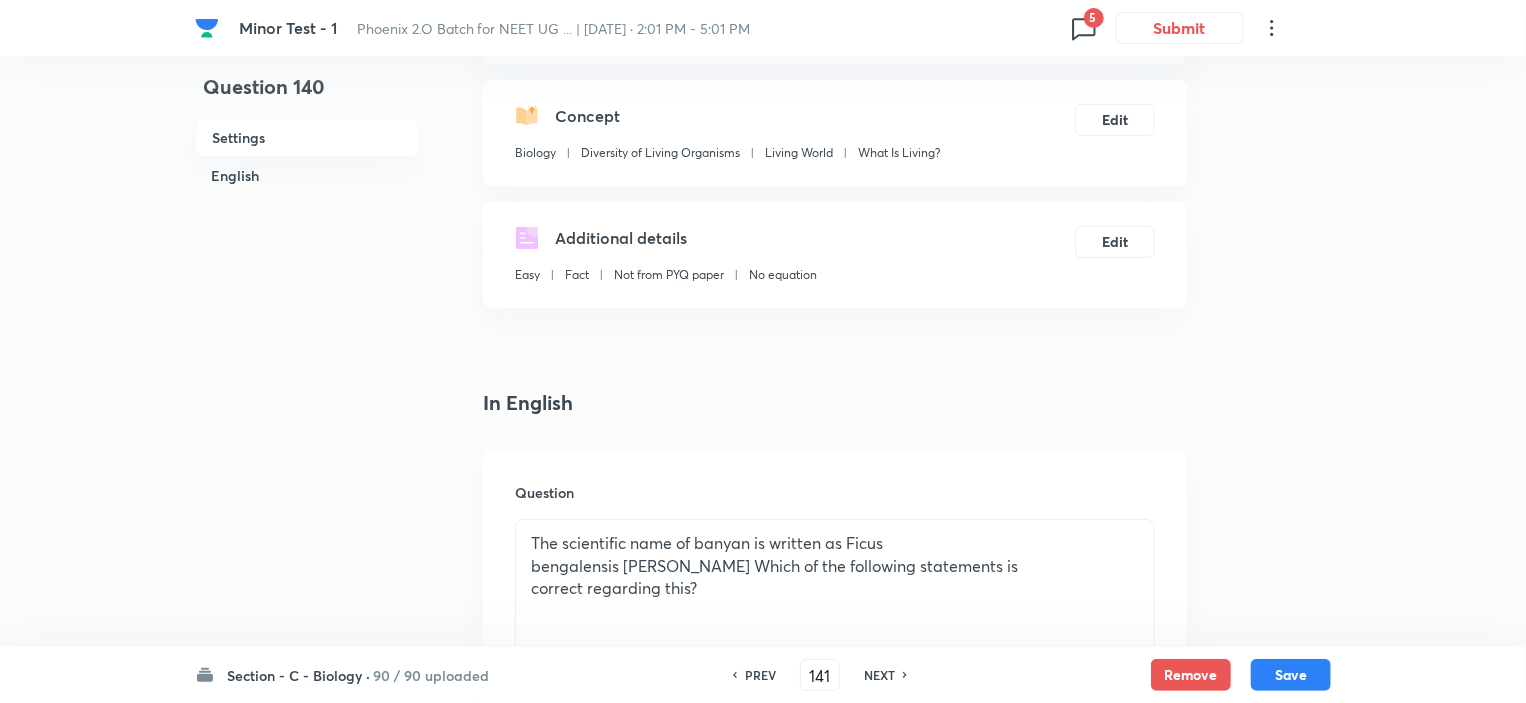 checkbox on "true" 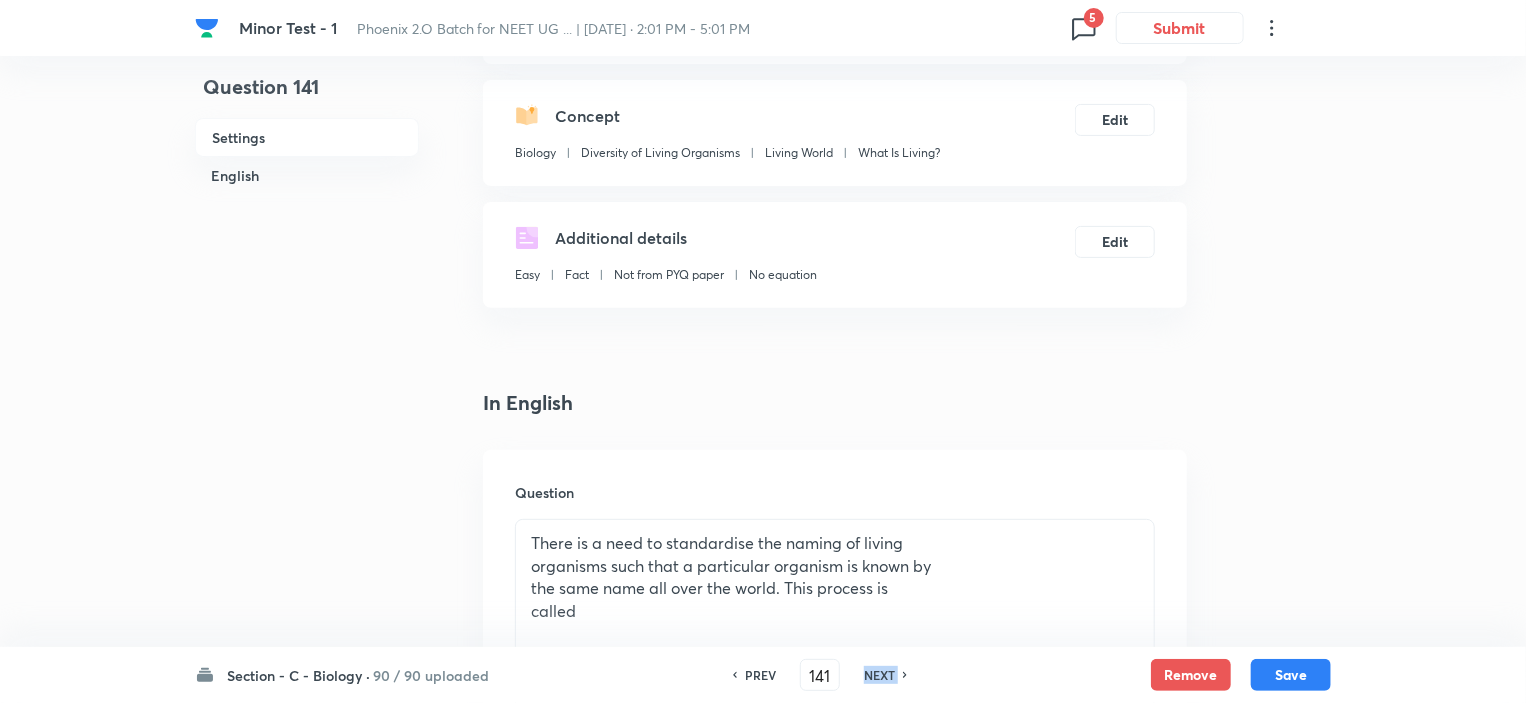 click on "NEXT" at bounding box center (879, 675) 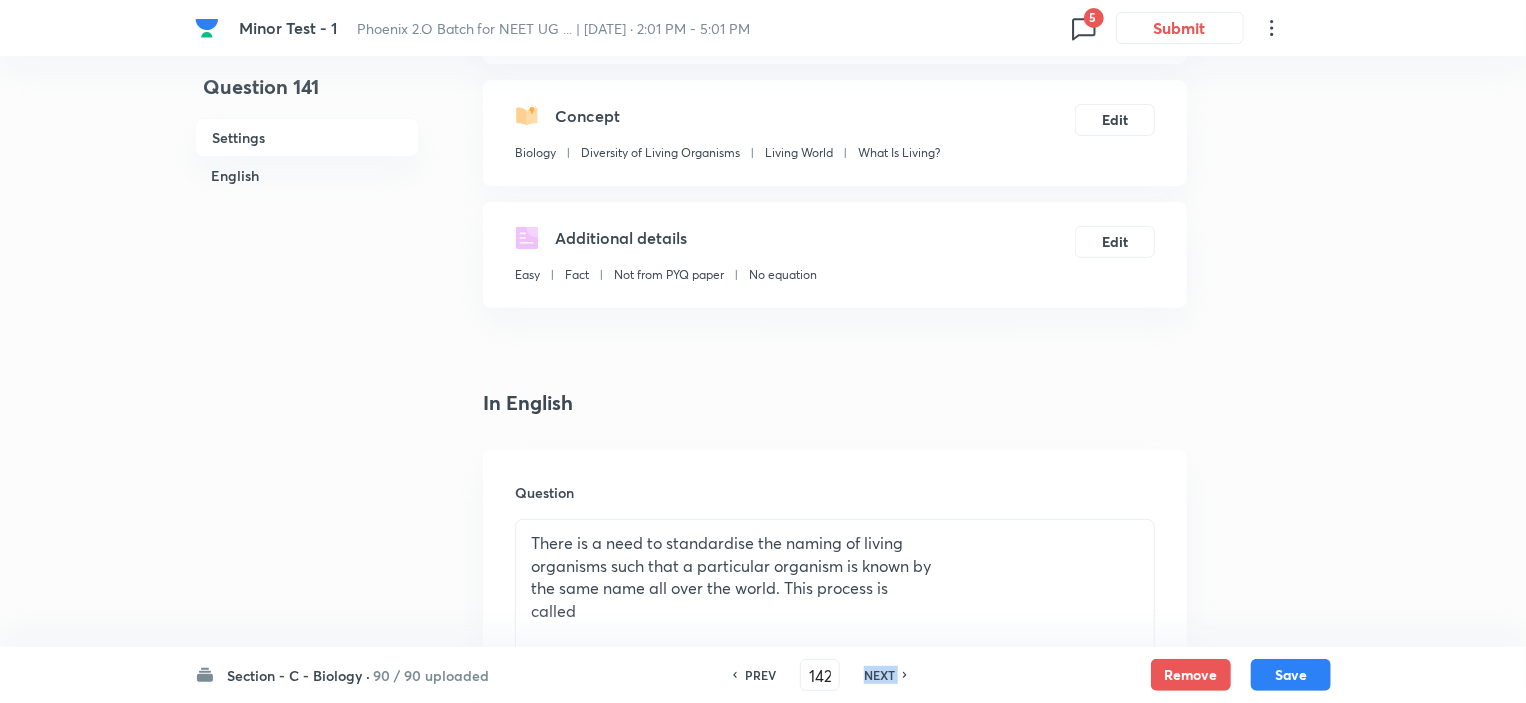 checkbox on "false" 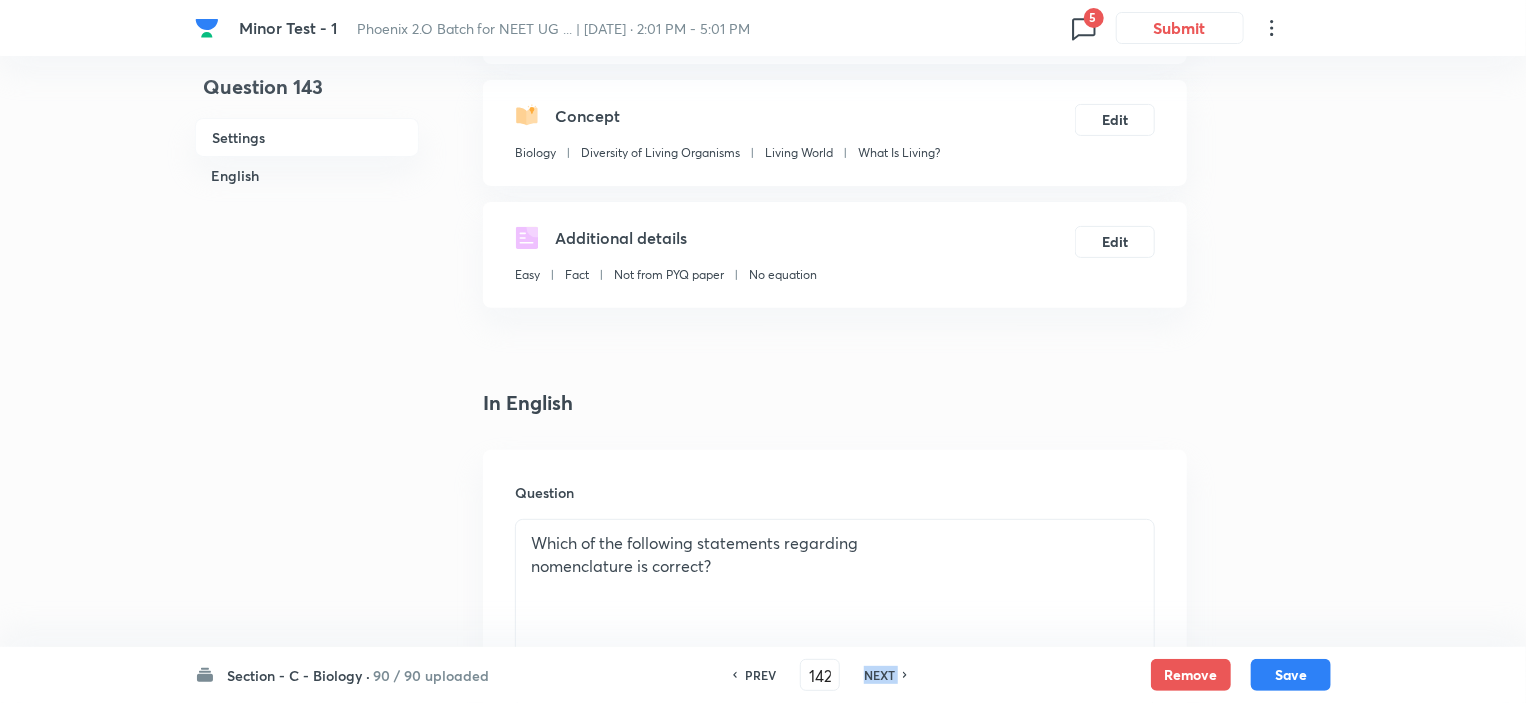 type on "143" 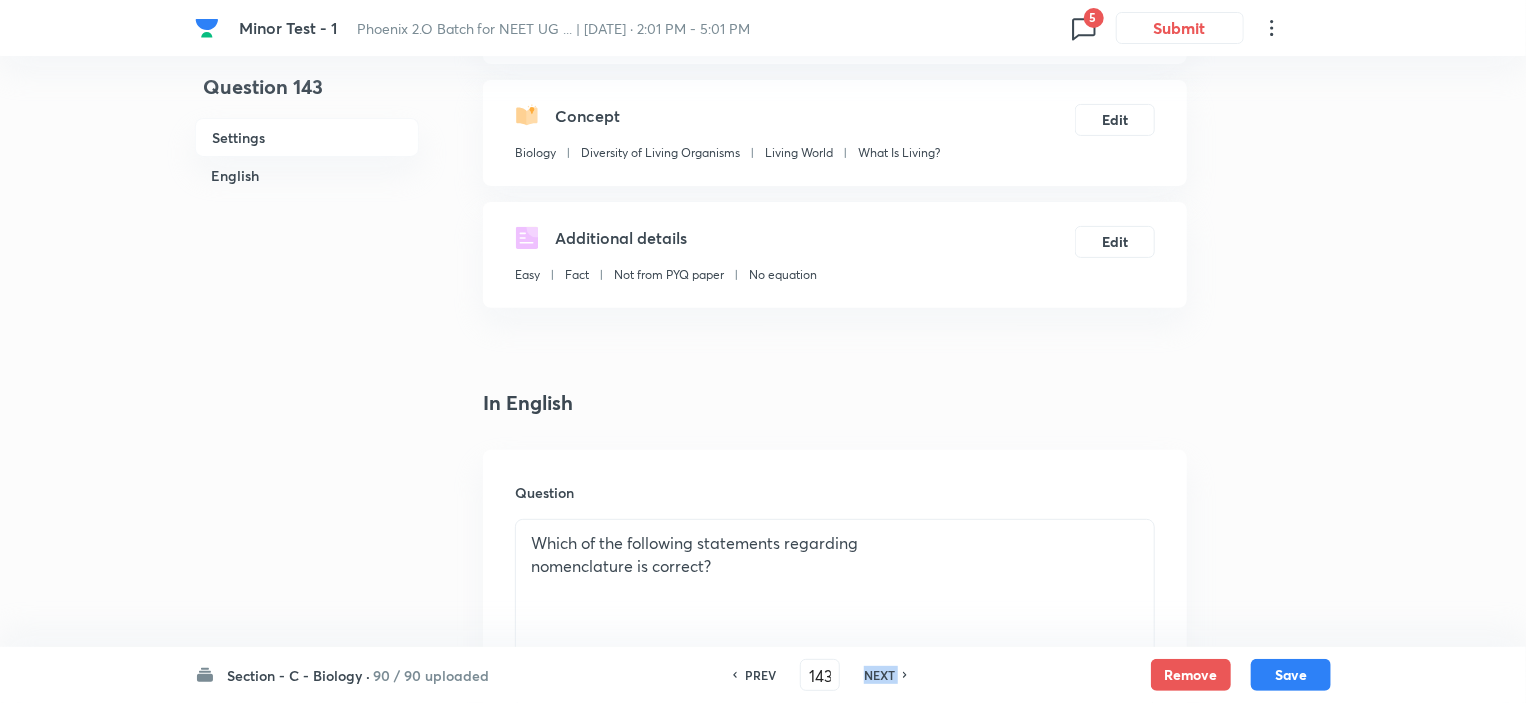 checkbox on "false" 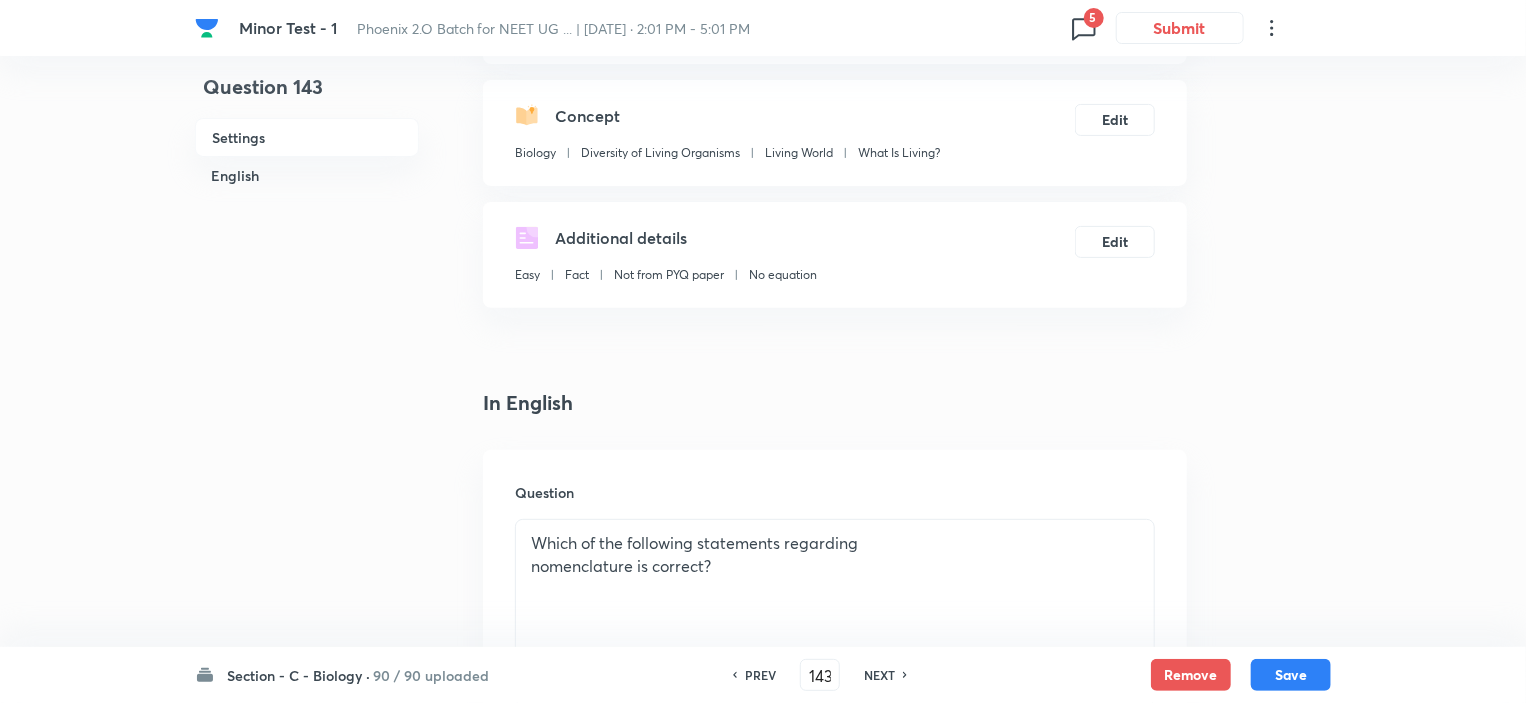 checkbox on "true" 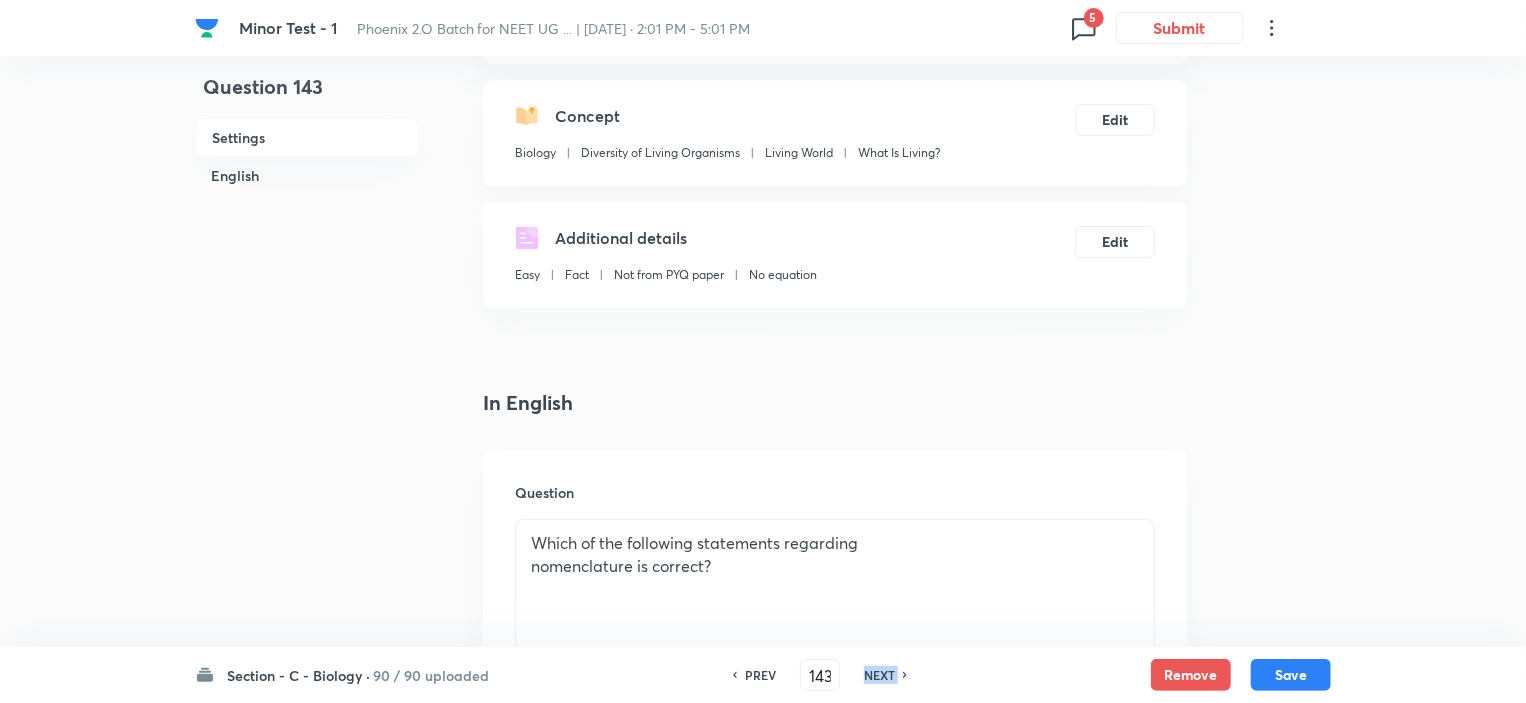 click on "NEXT" at bounding box center (879, 675) 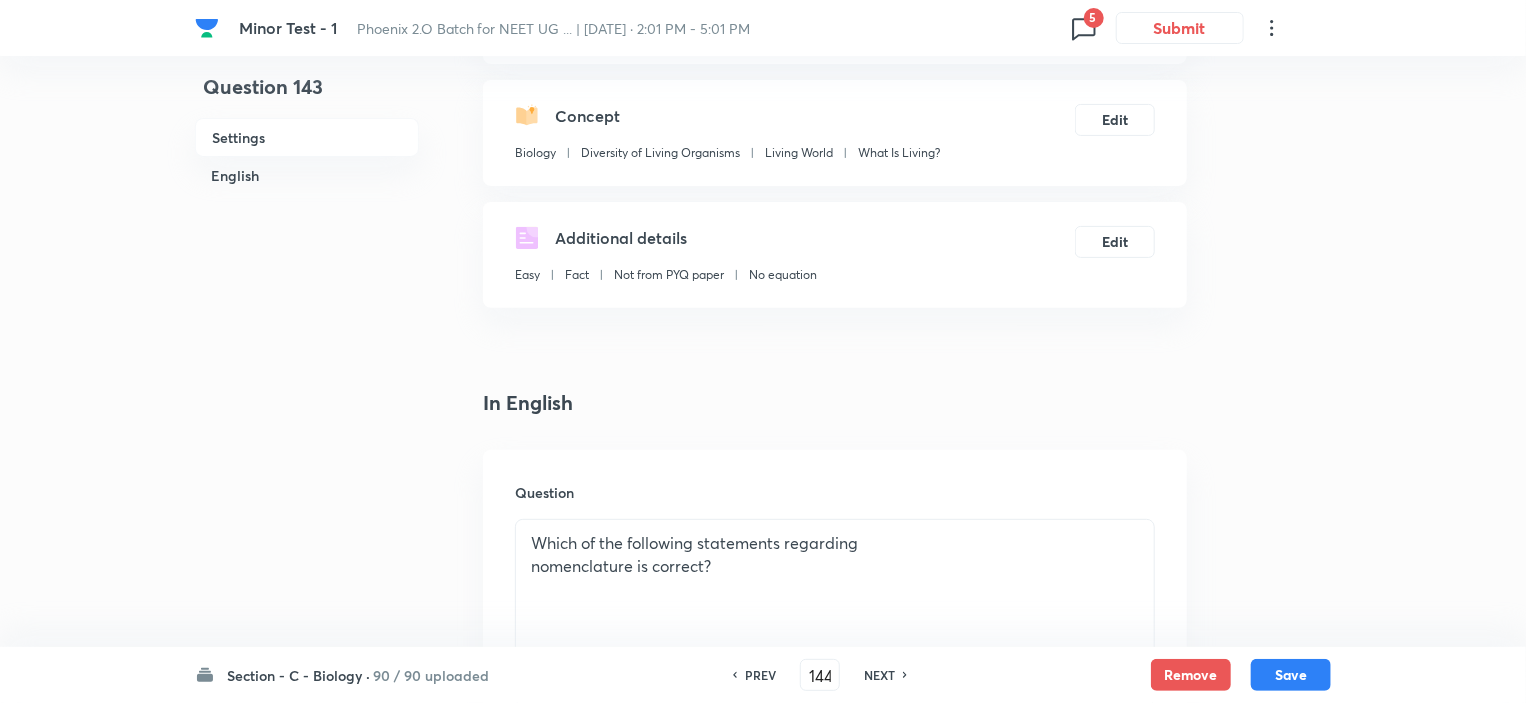 checkbox on "true" 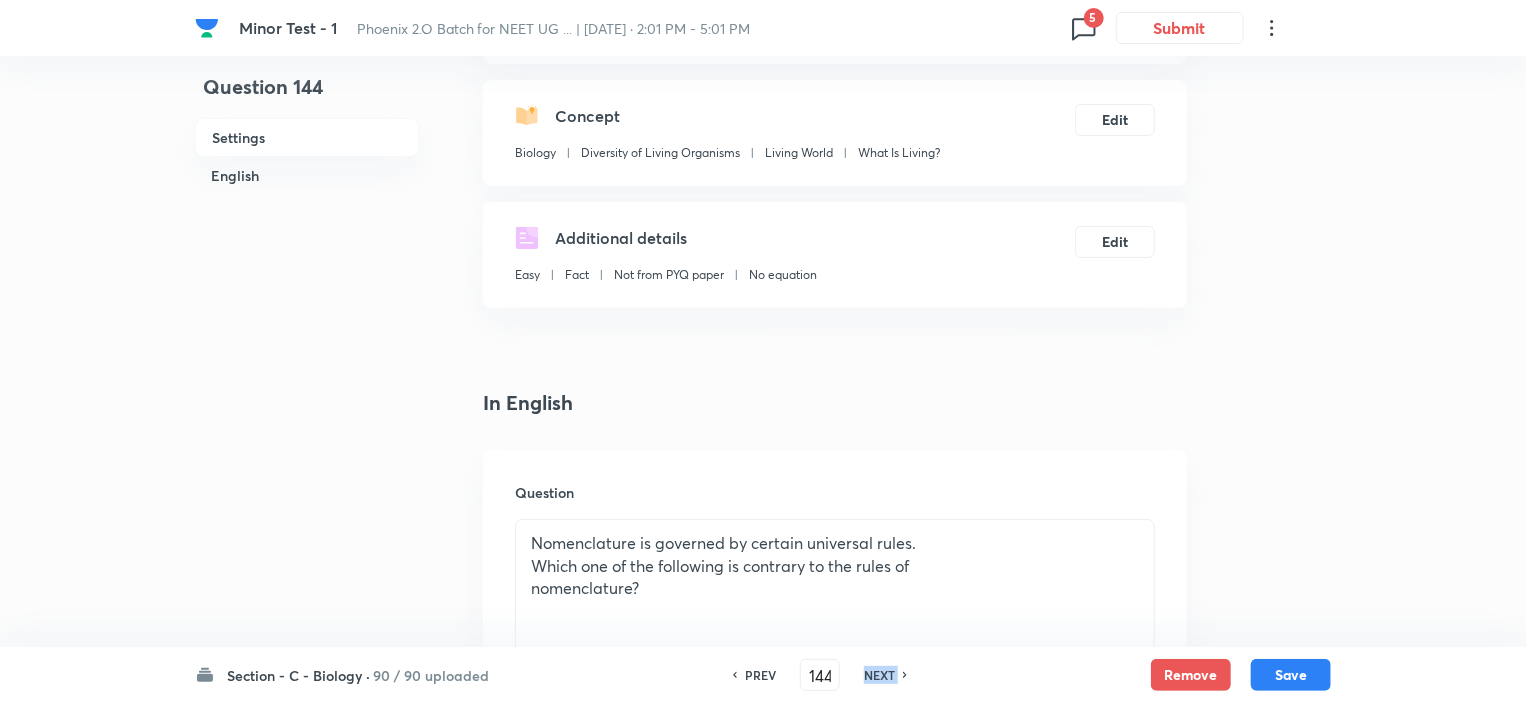 click on "NEXT" at bounding box center (879, 675) 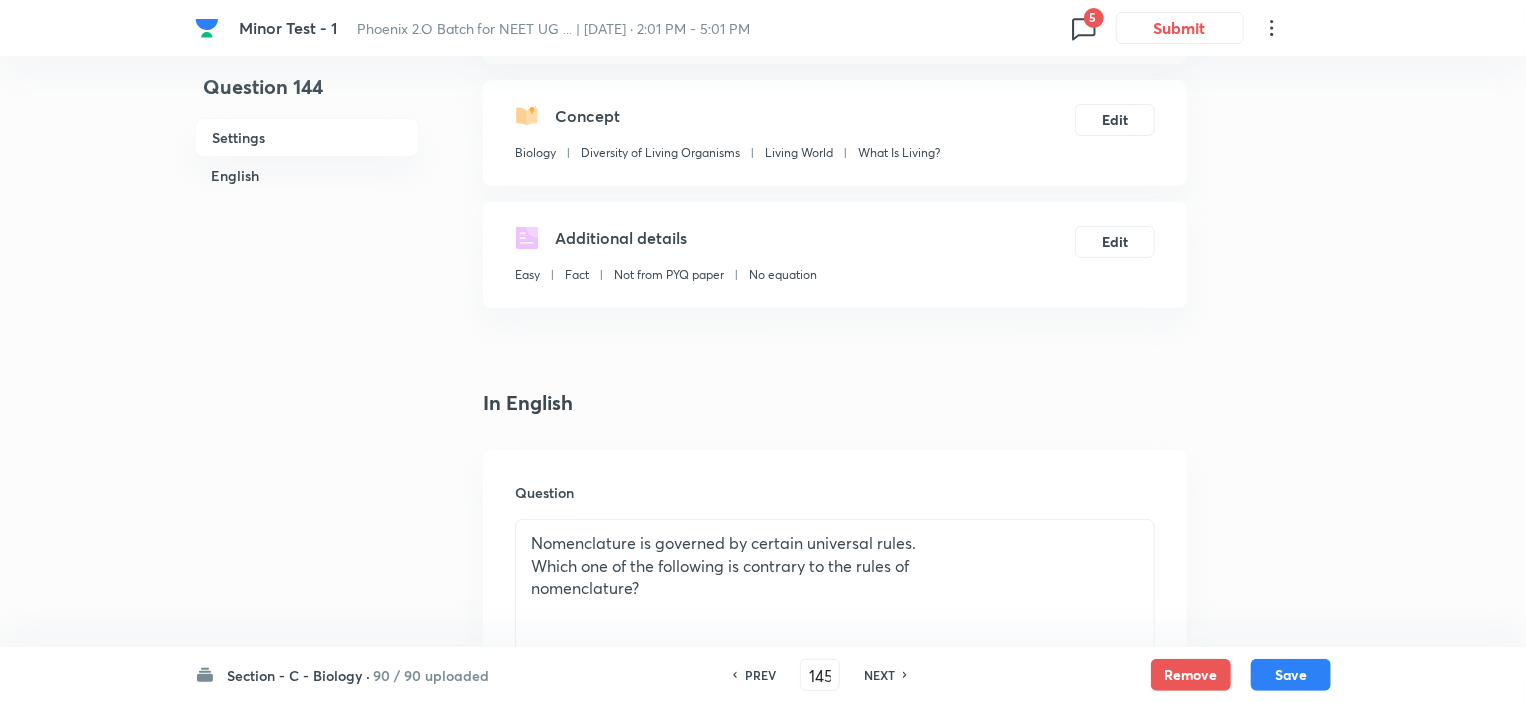 checkbox on "true" 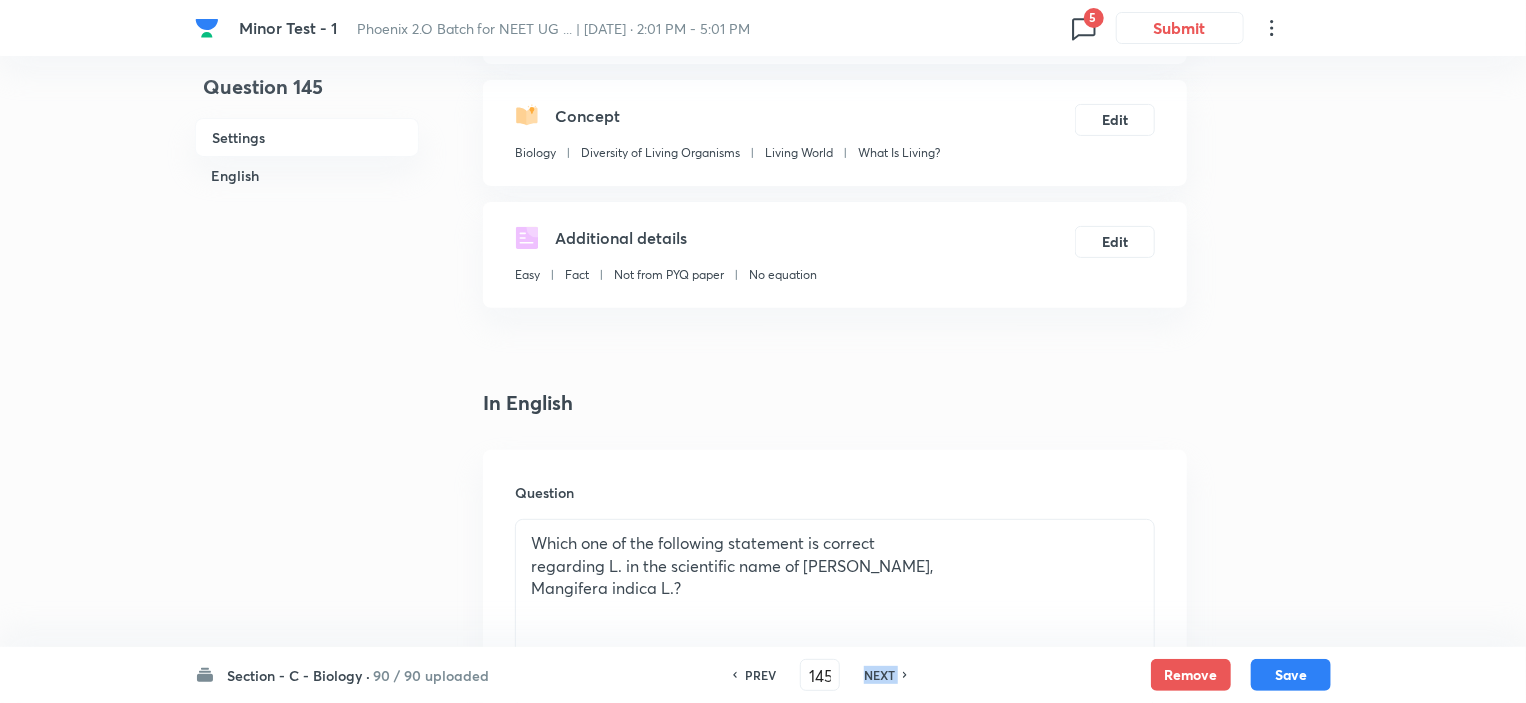 click on "NEXT" at bounding box center (879, 675) 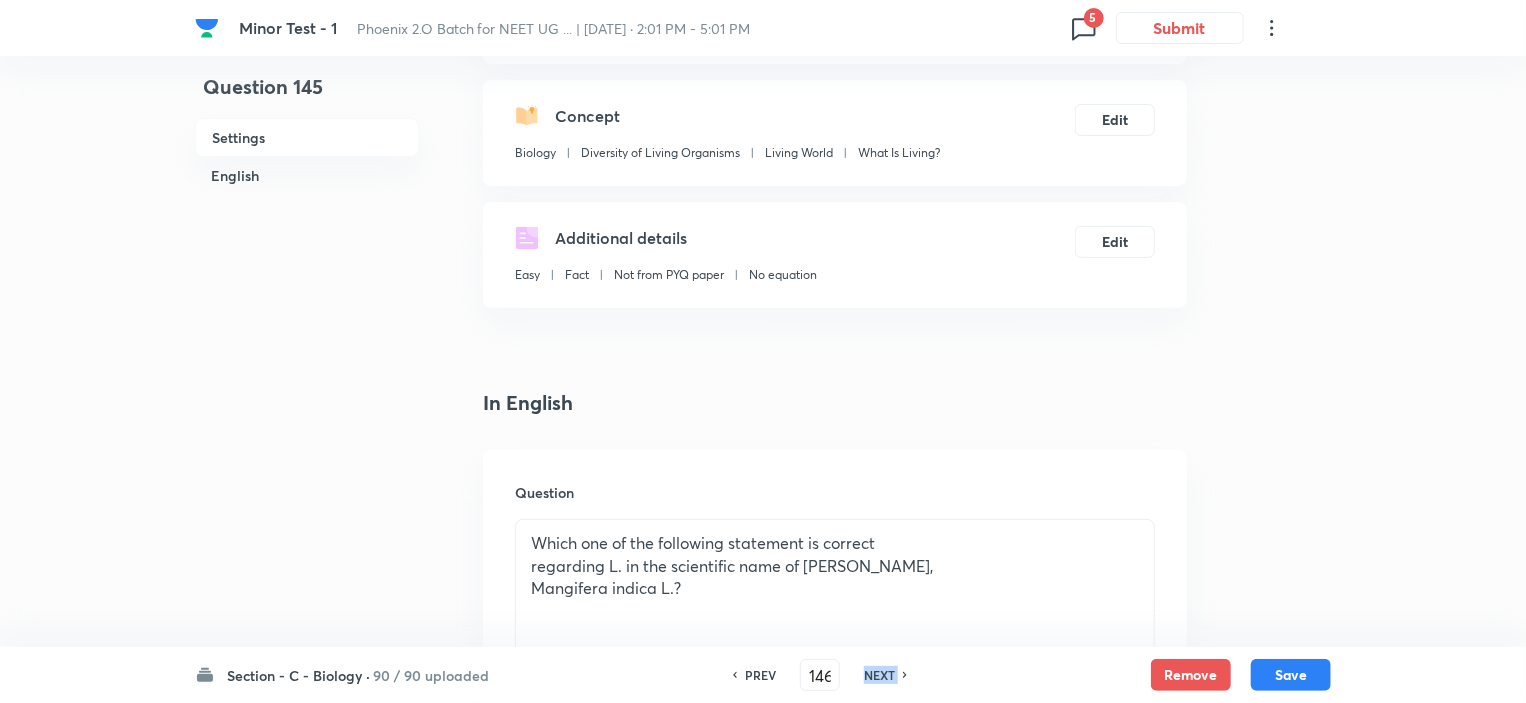 checkbox on "true" 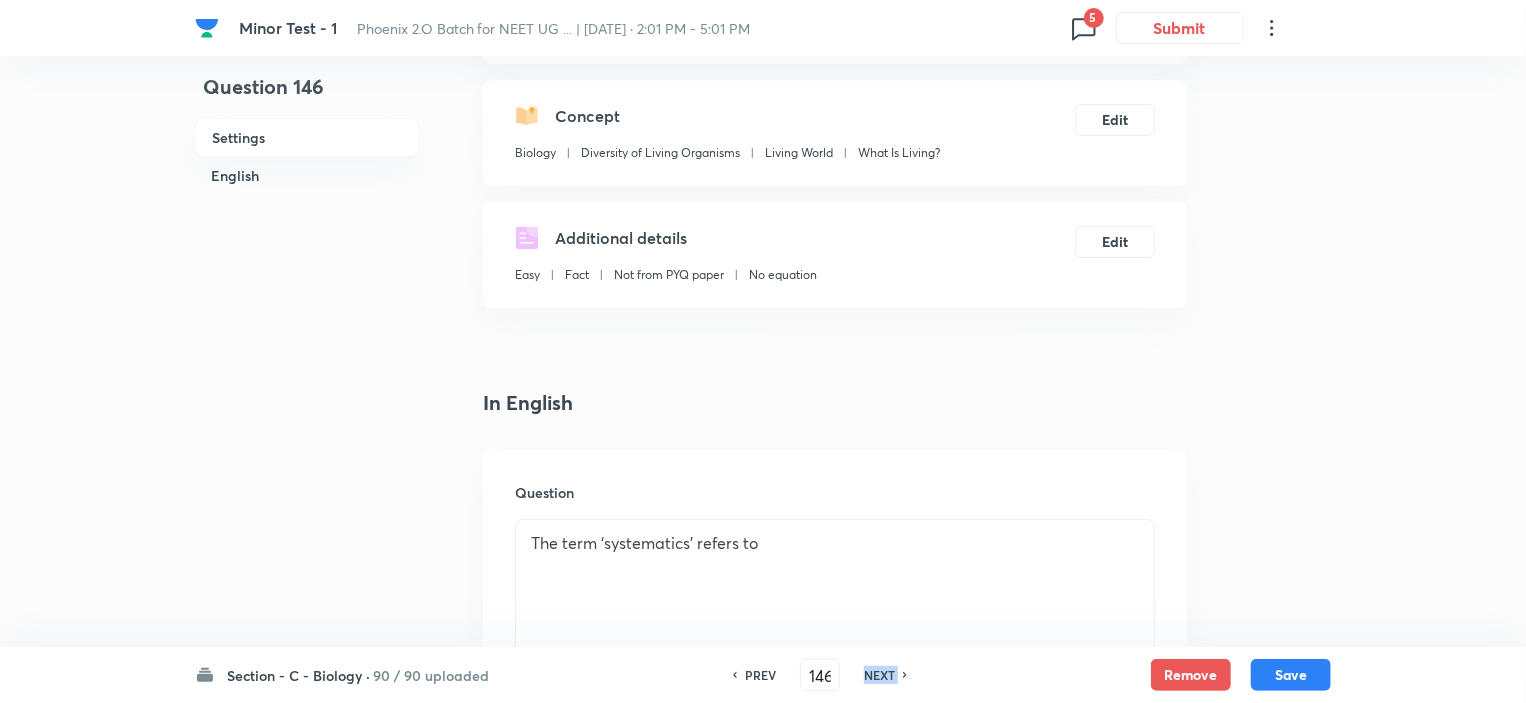 click on "NEXT" at bounding box center (879, 675) 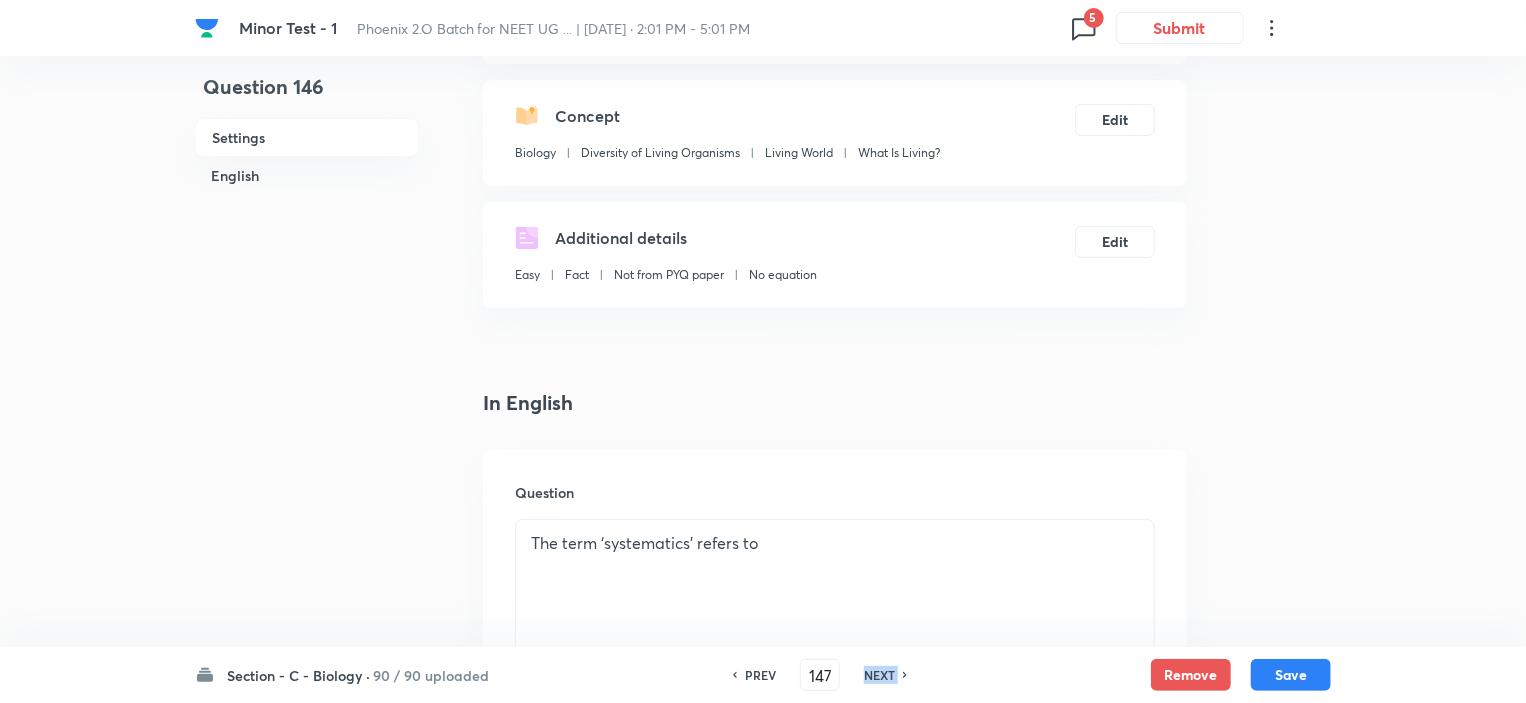 checkbox on "true" 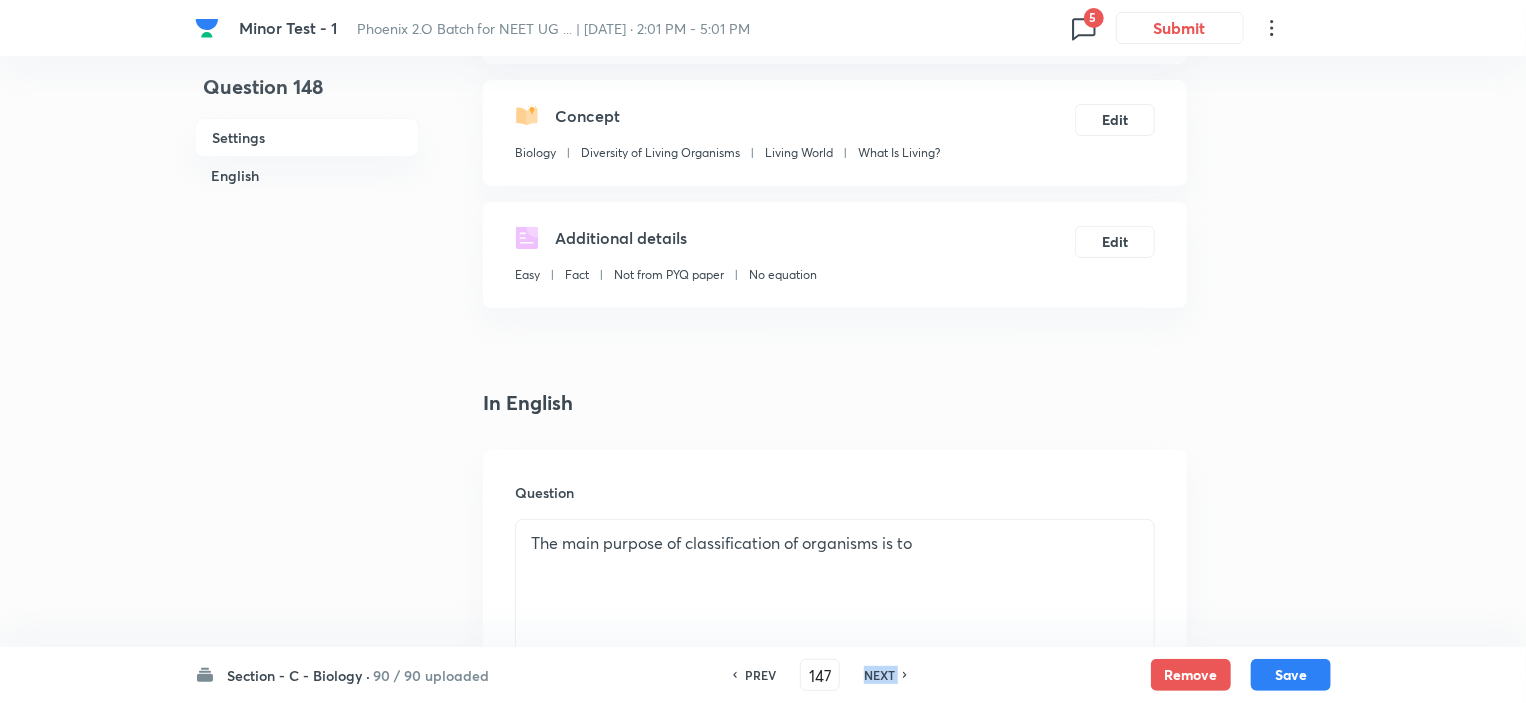 type on "148" 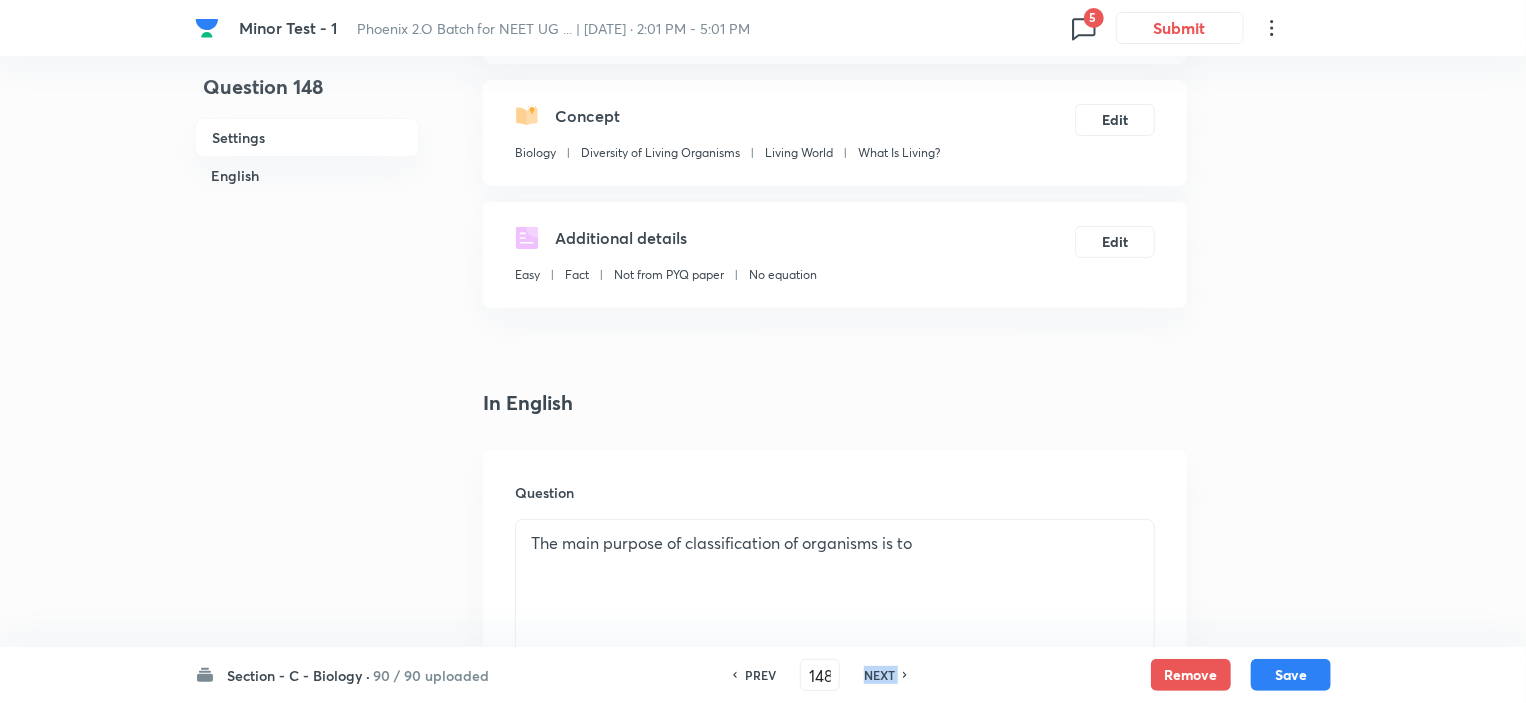 checkbox on "false" 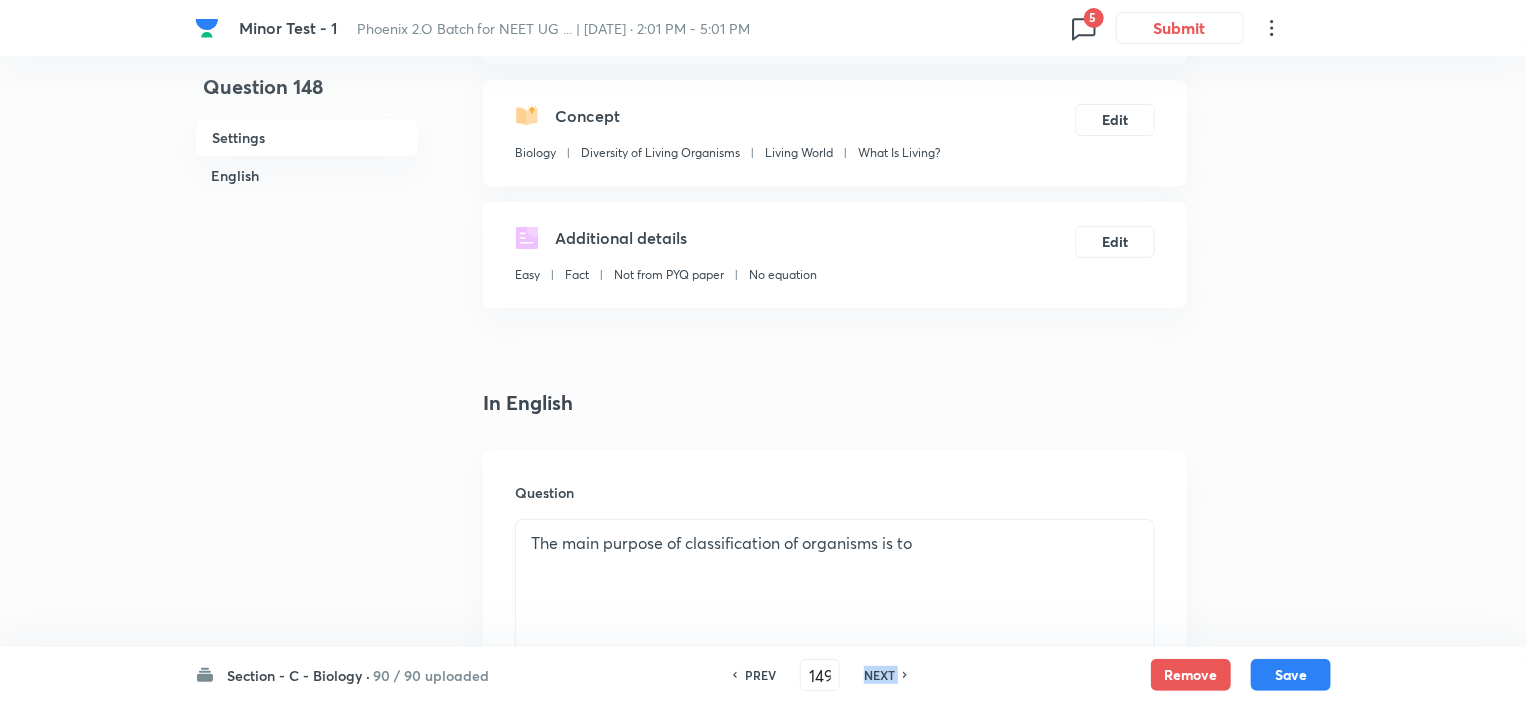 checkbox on "false" 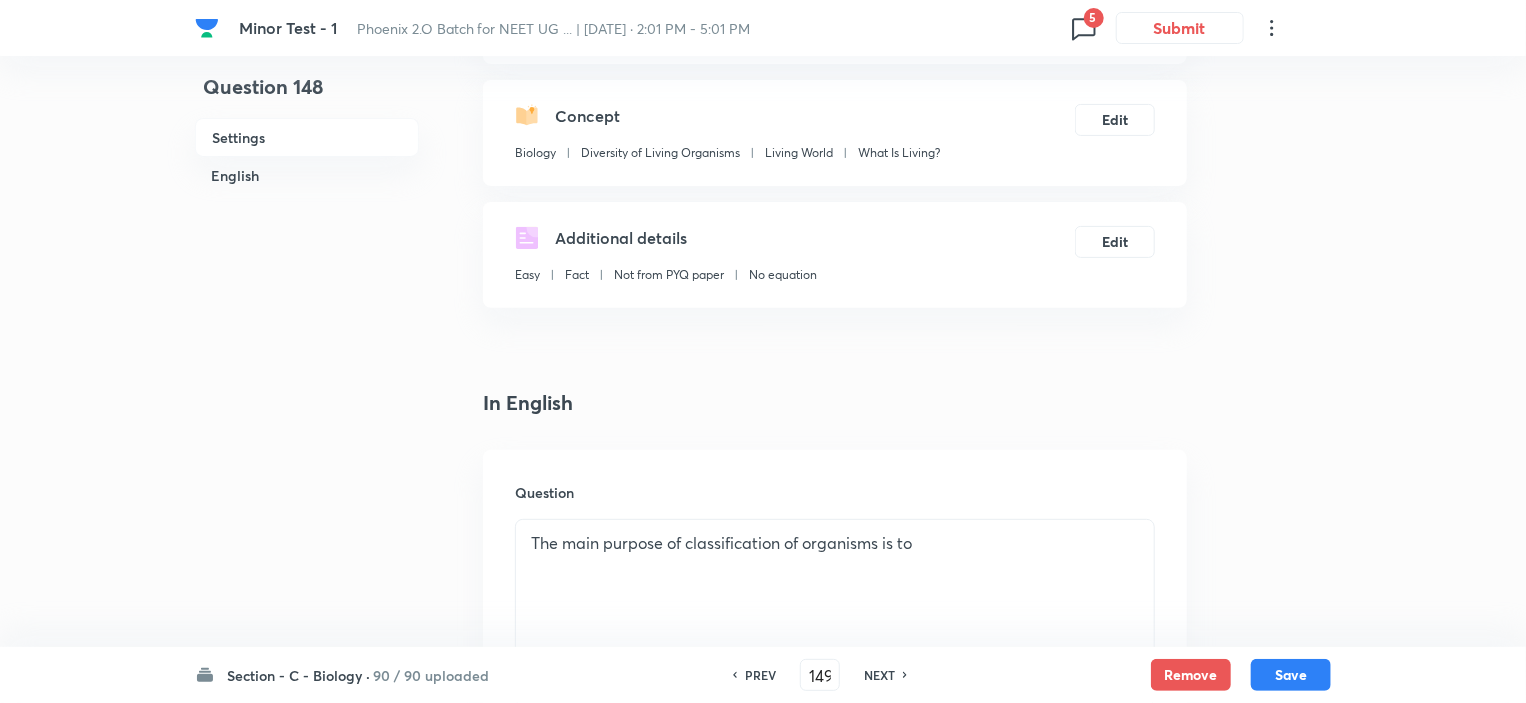 checkbox on "true" 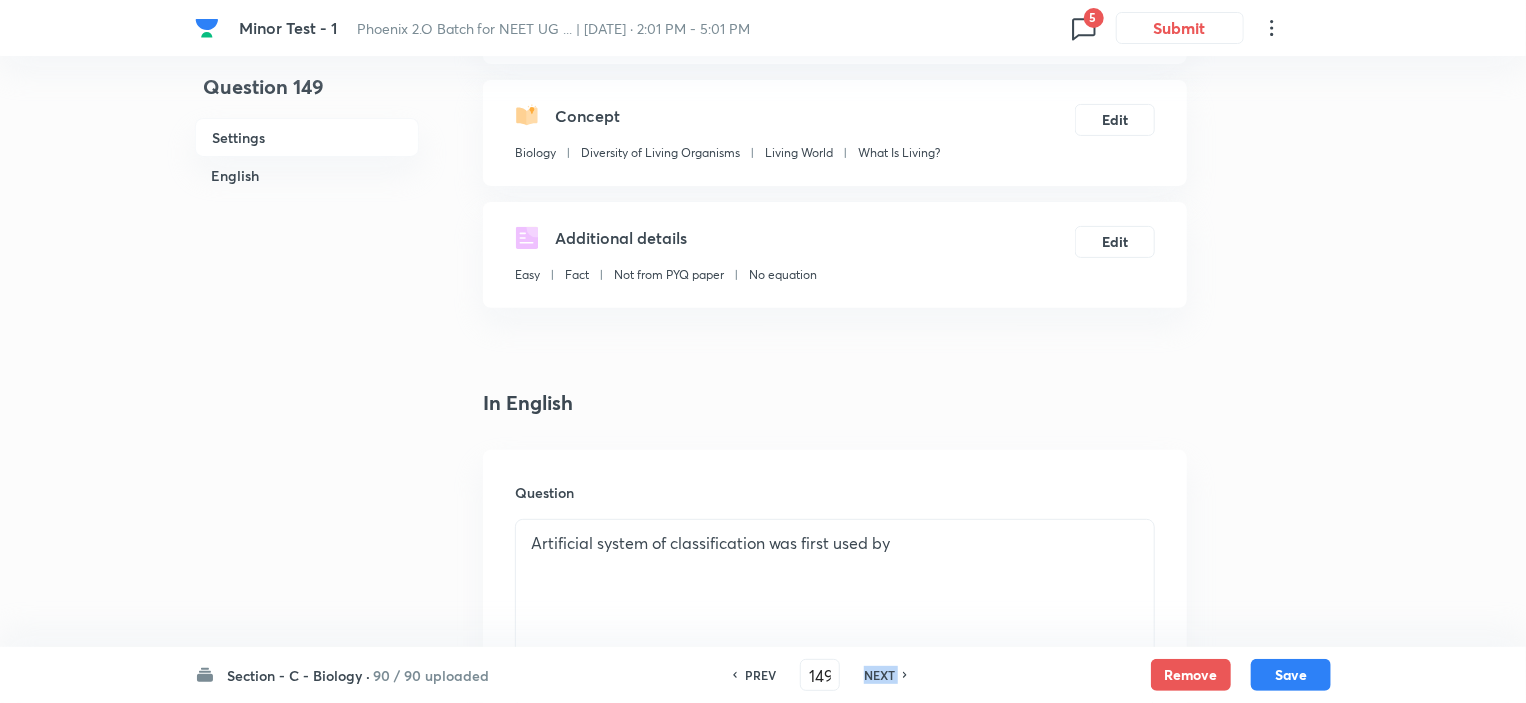 click on "NEXT" at bounding box center (879, 675) 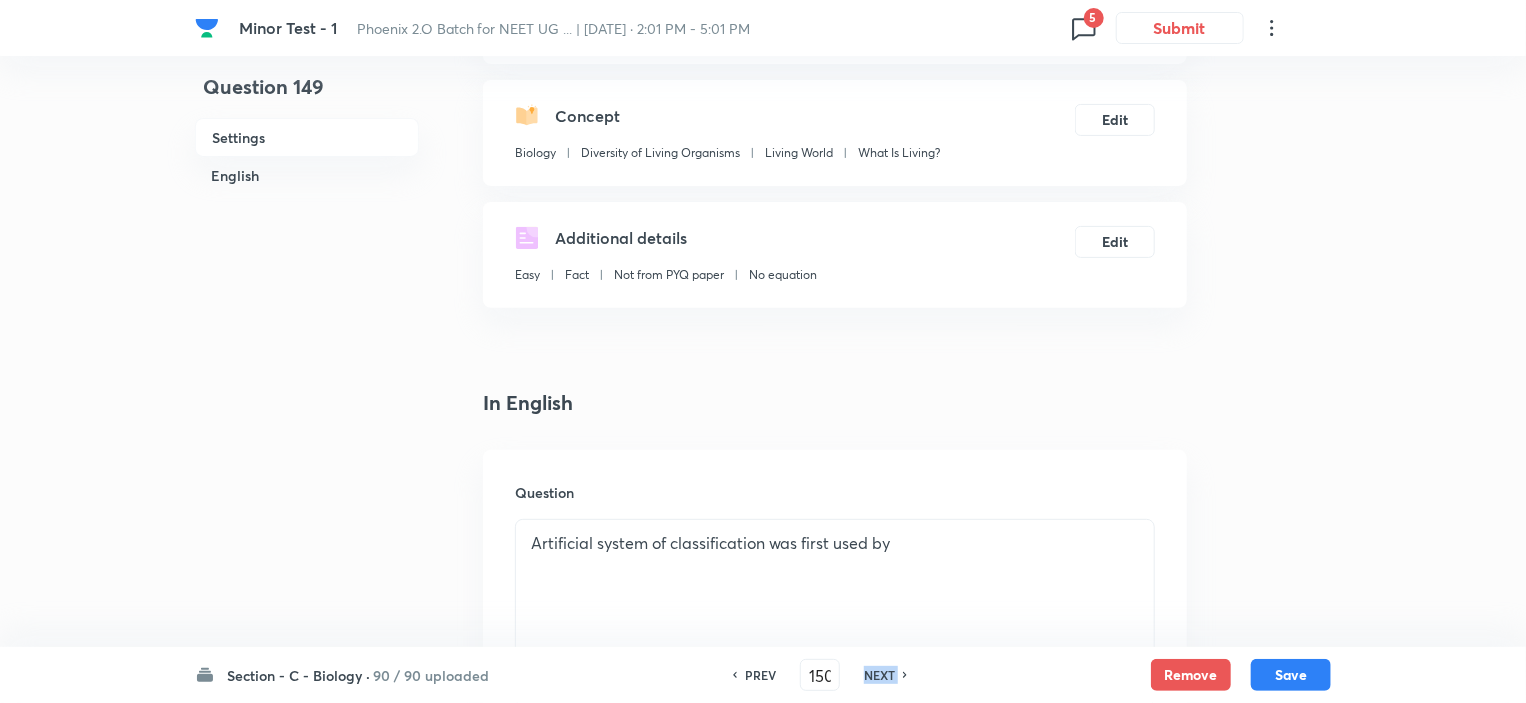 checkbox on "false" 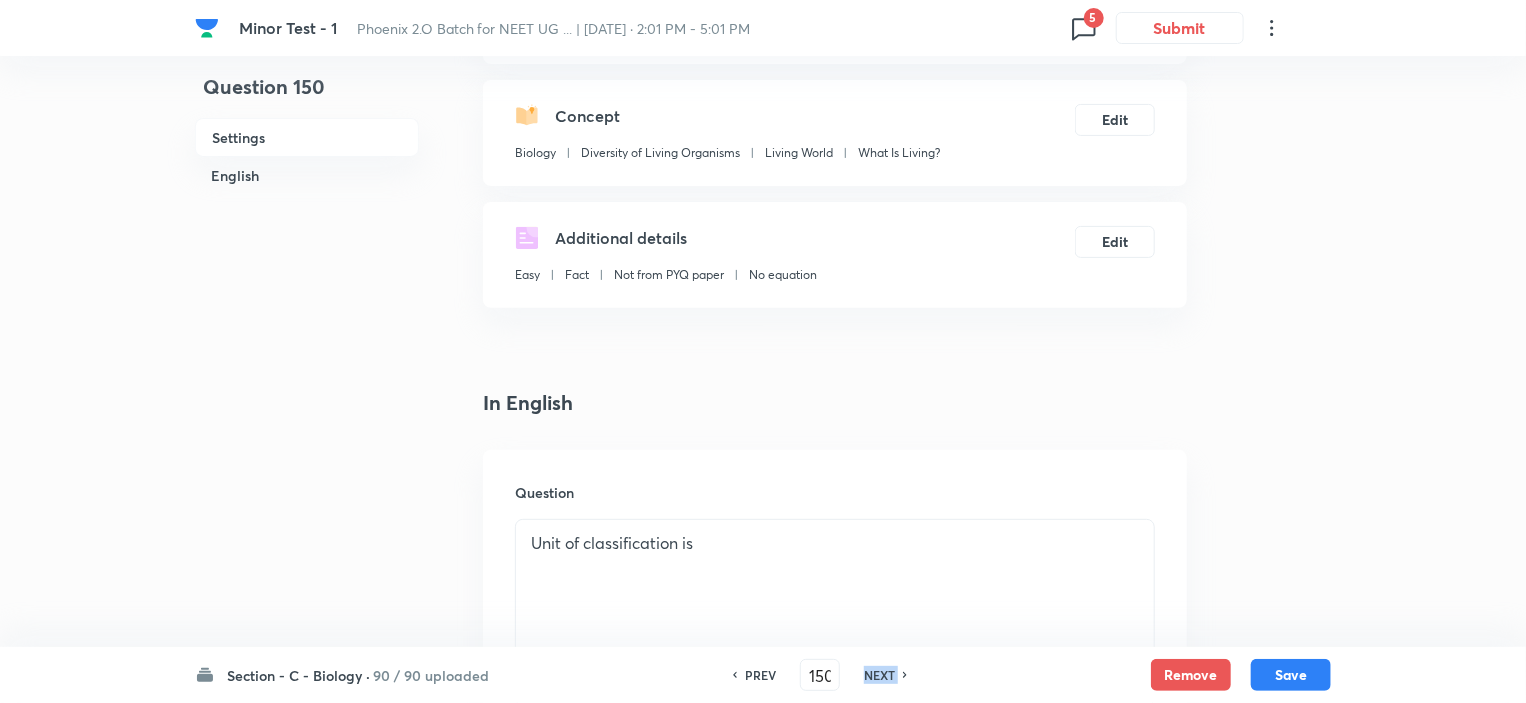 click on "NEXT" at bounding box center (879, 675) 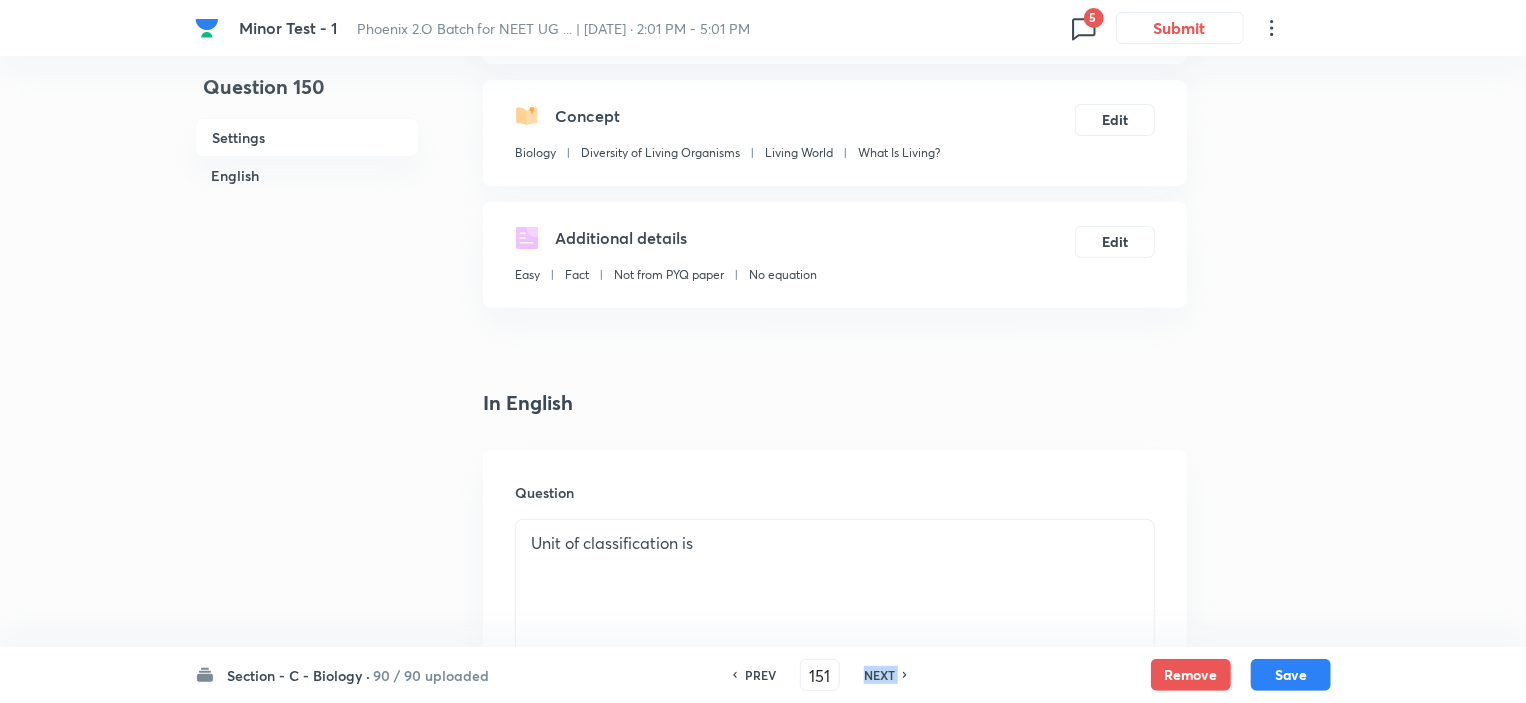 checkbox on "false" 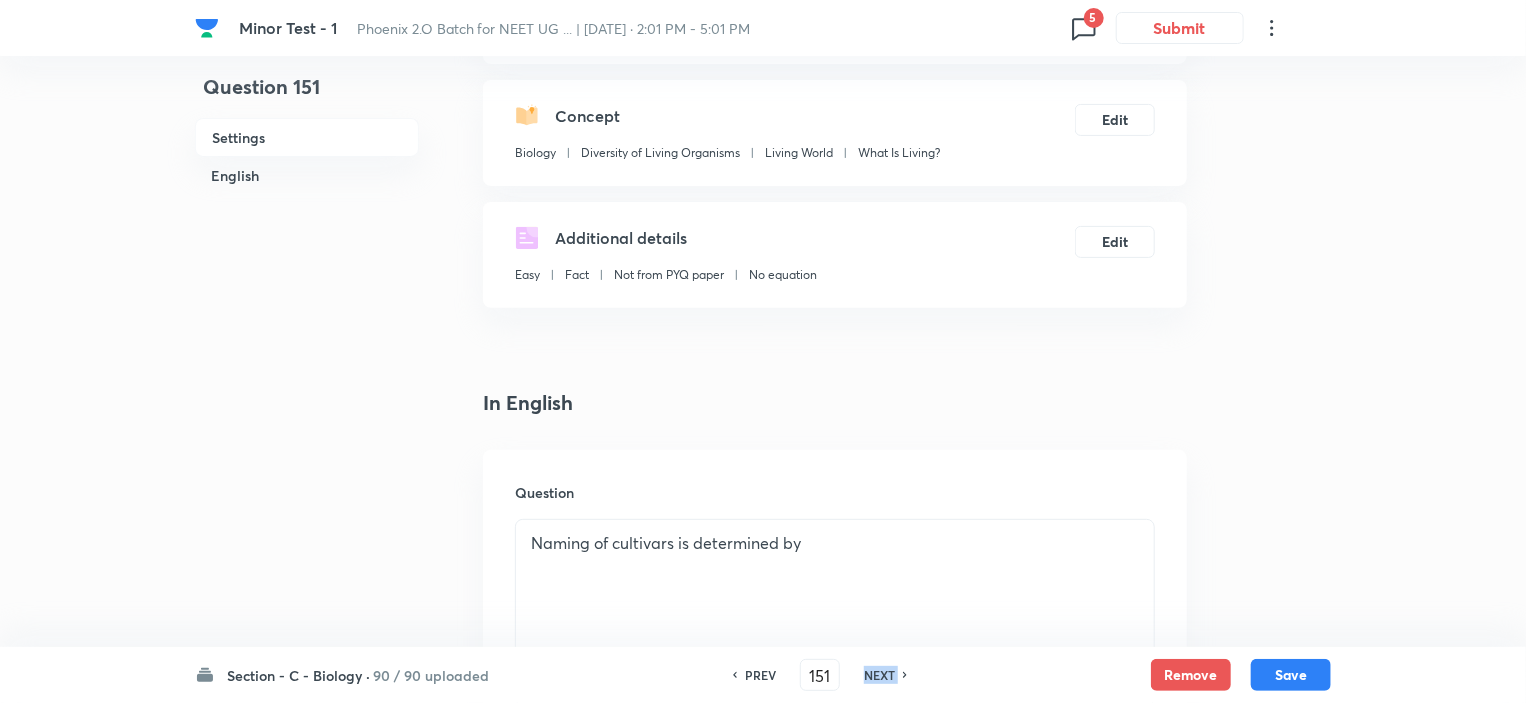 click on "NEXT" at bounding box center [879, 675] 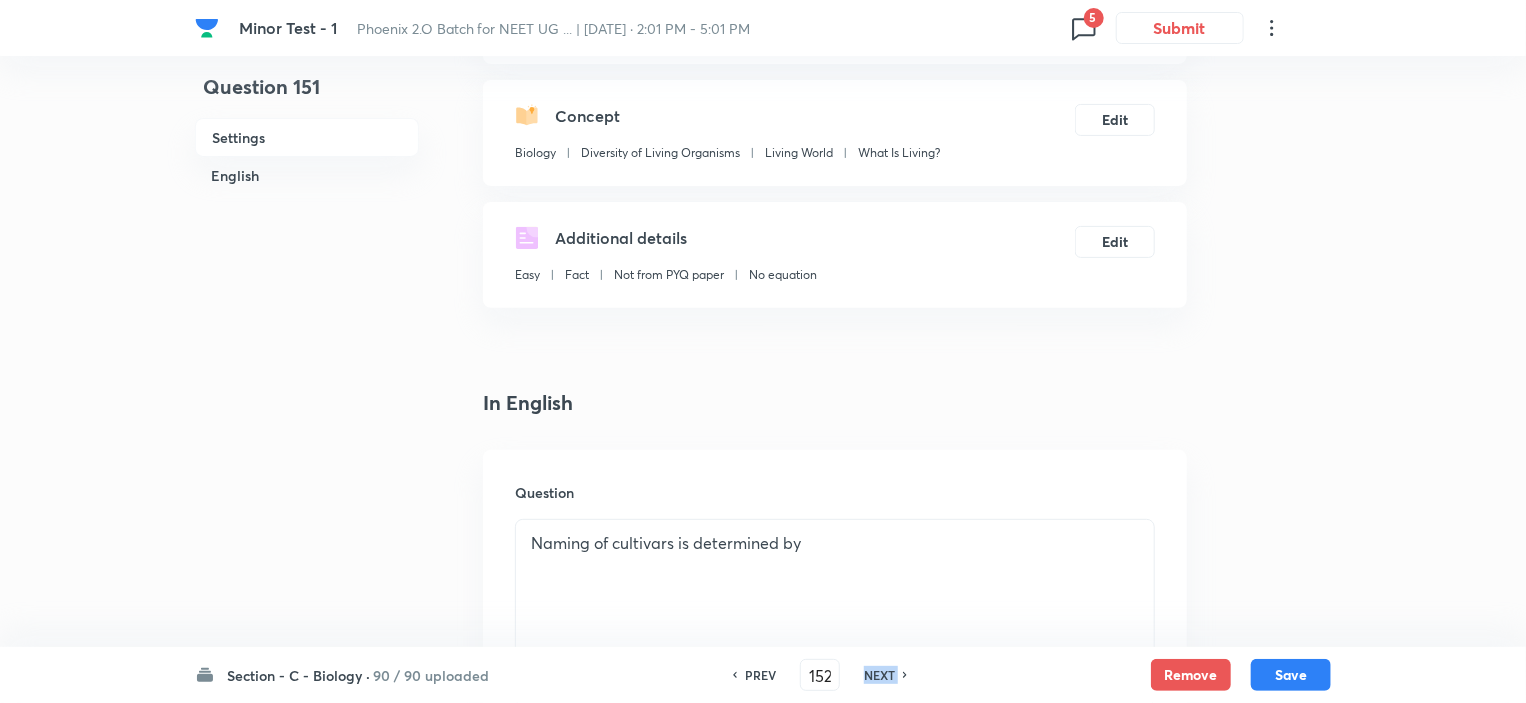 checkbox on "true" 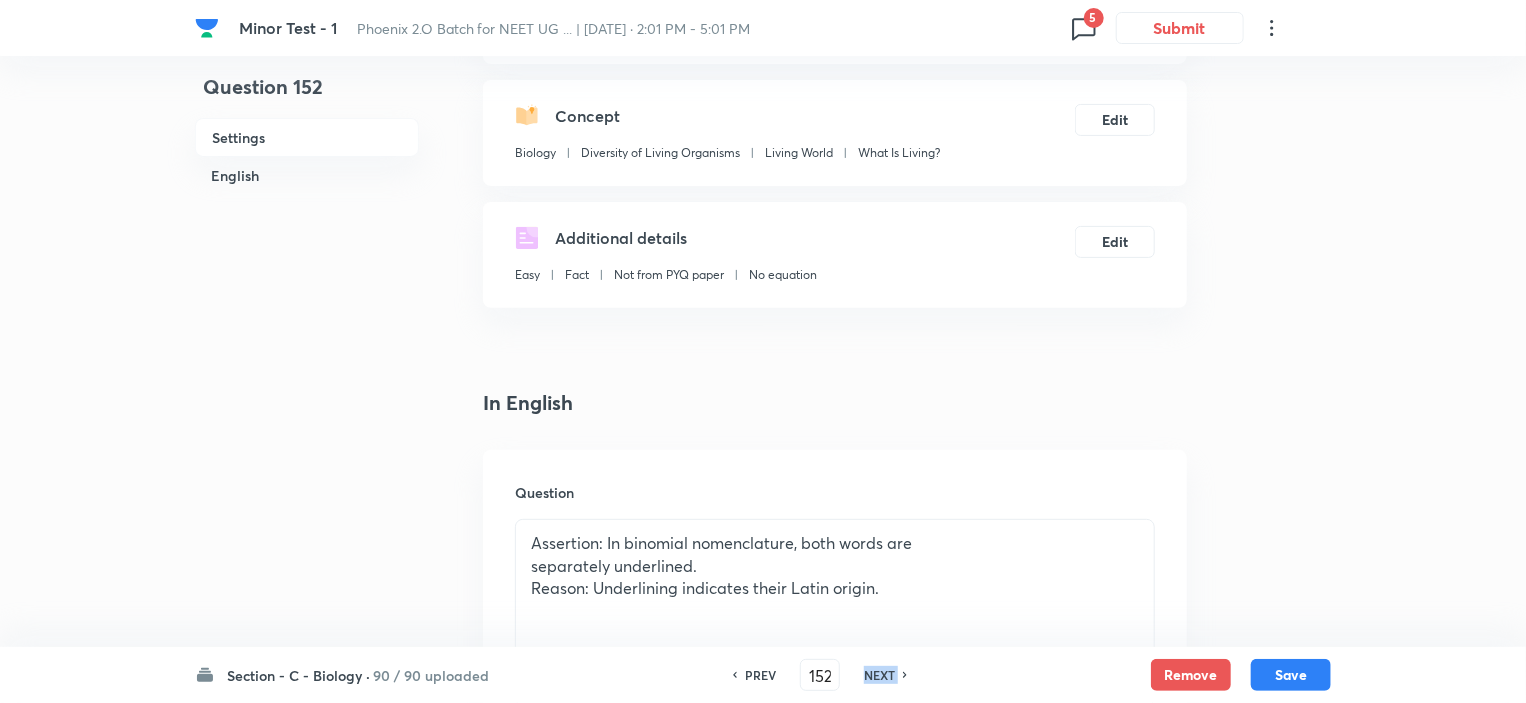 click on "NEXT" at bounding box center (879, 675) 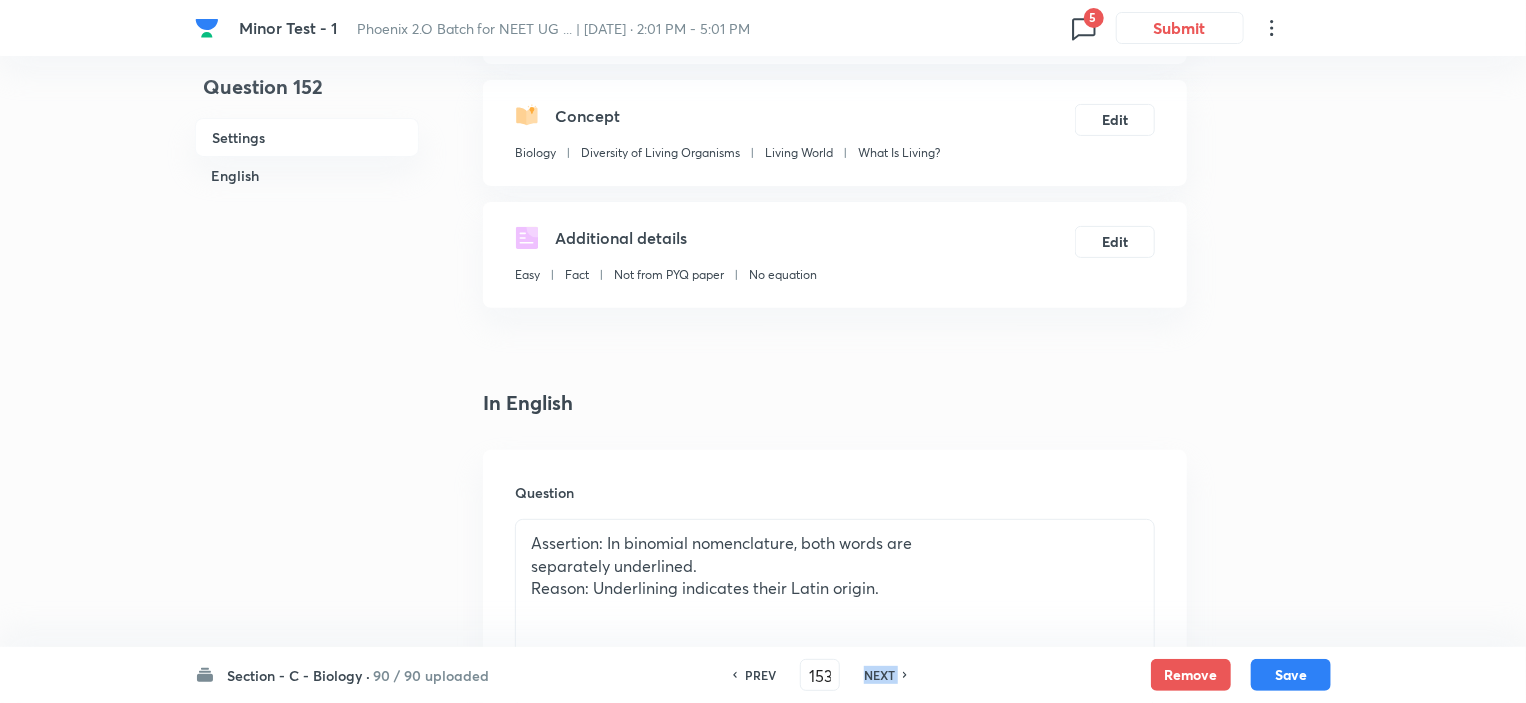 checkbox on "true" 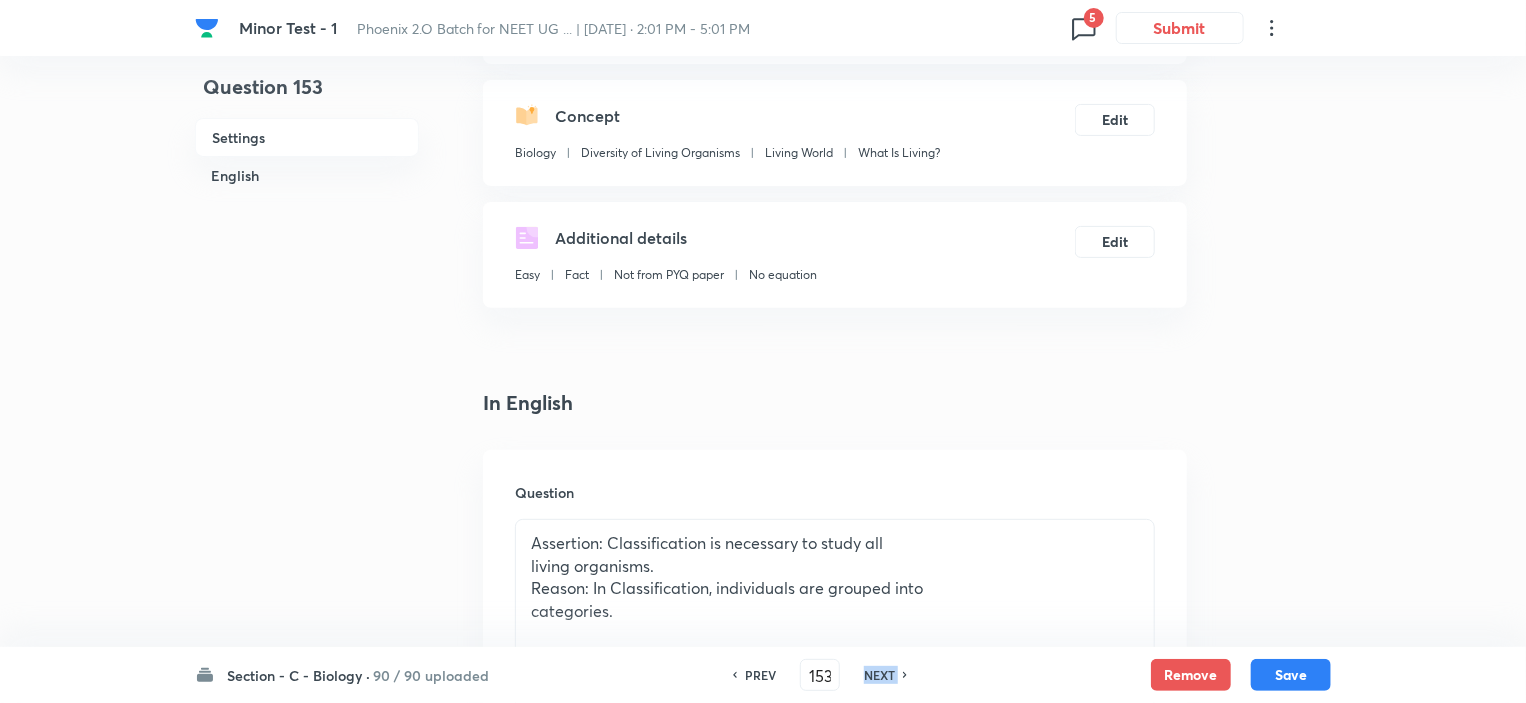 click on "NEXT" at bounding box center [879, 675] 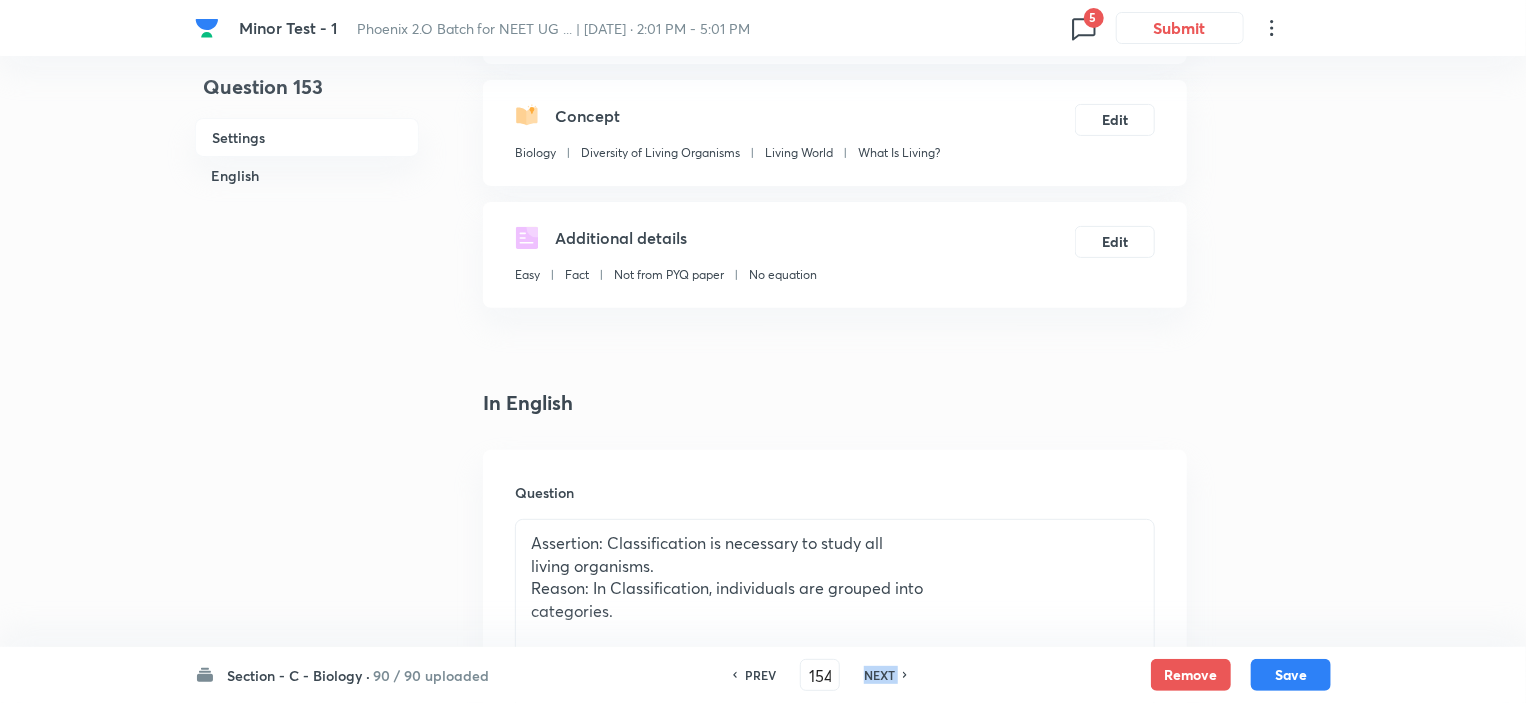 checkbox on "false" 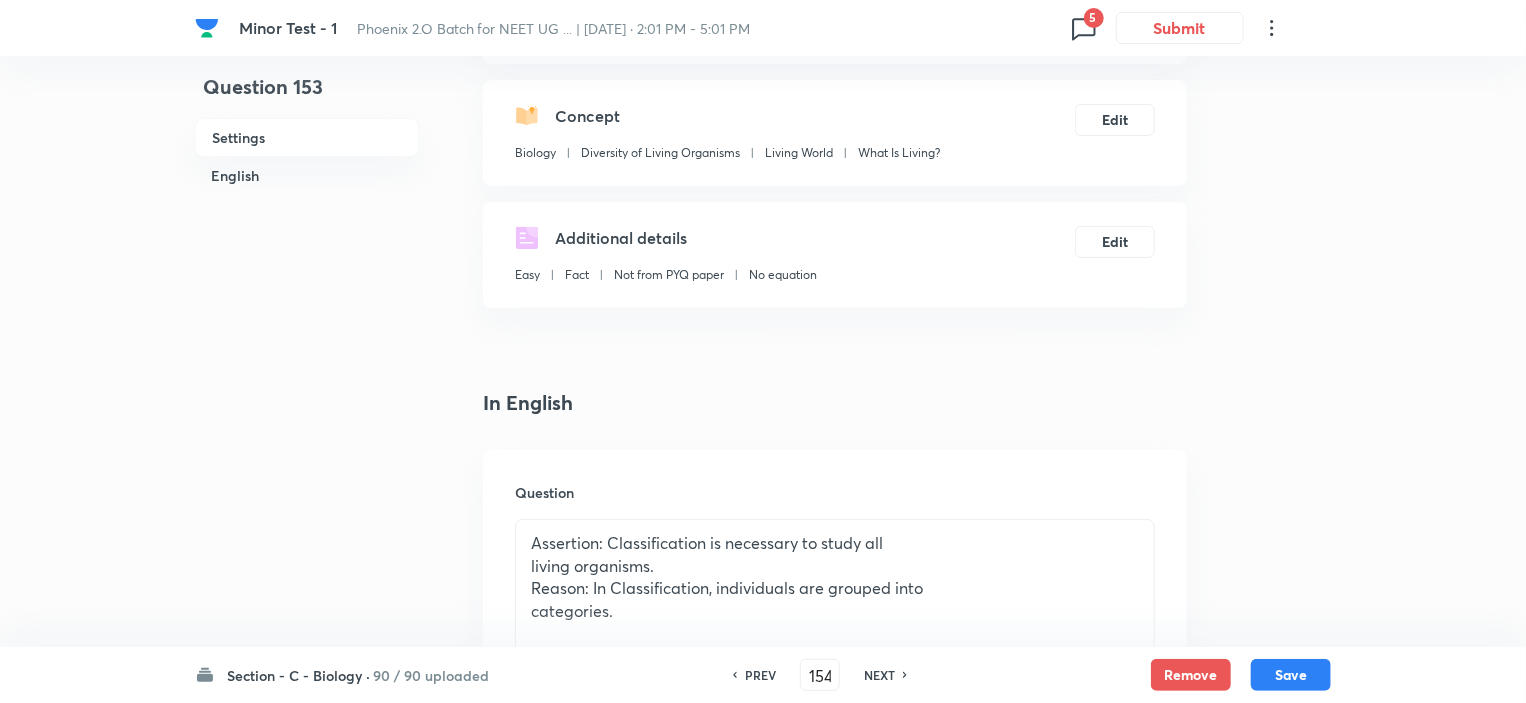 checkbox on "true" 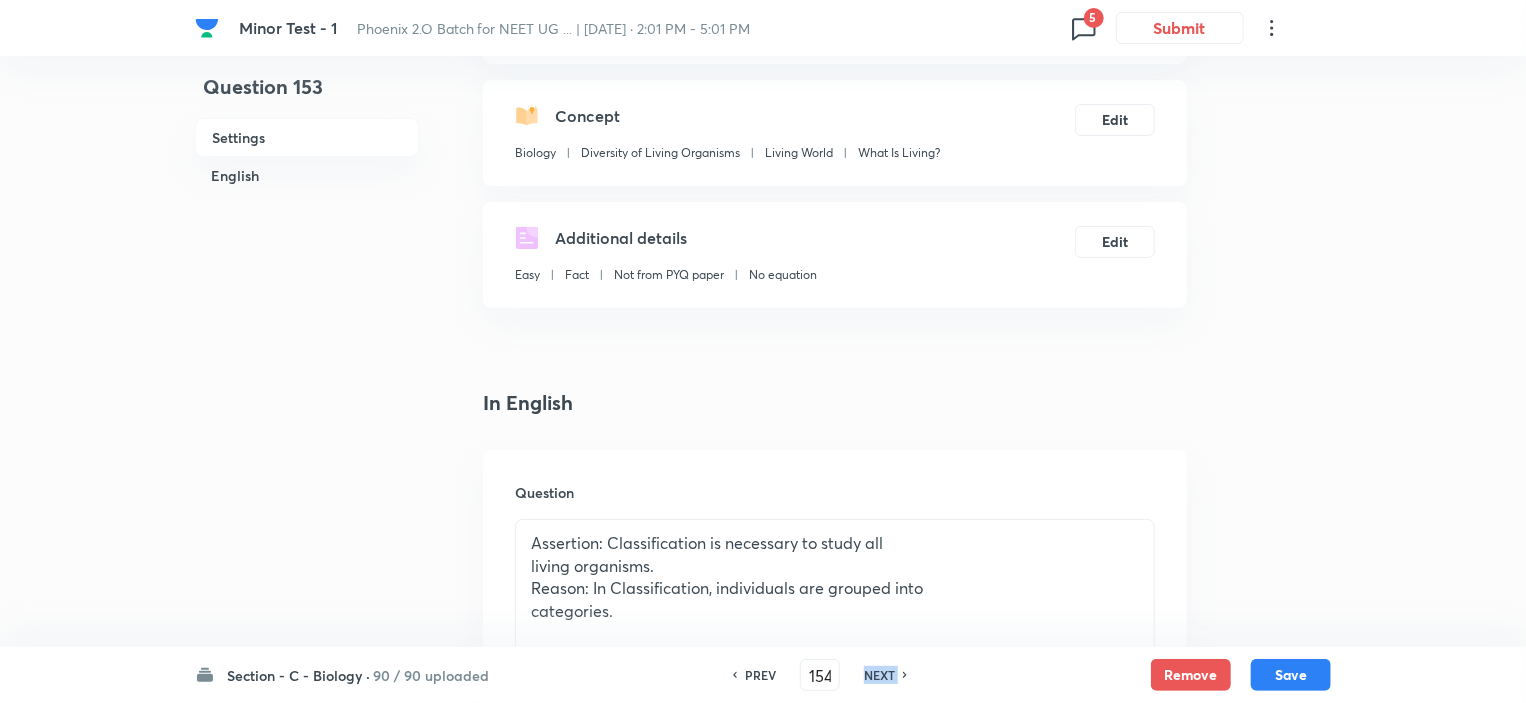 click on "NEXT" at bounding box center [879, 675] 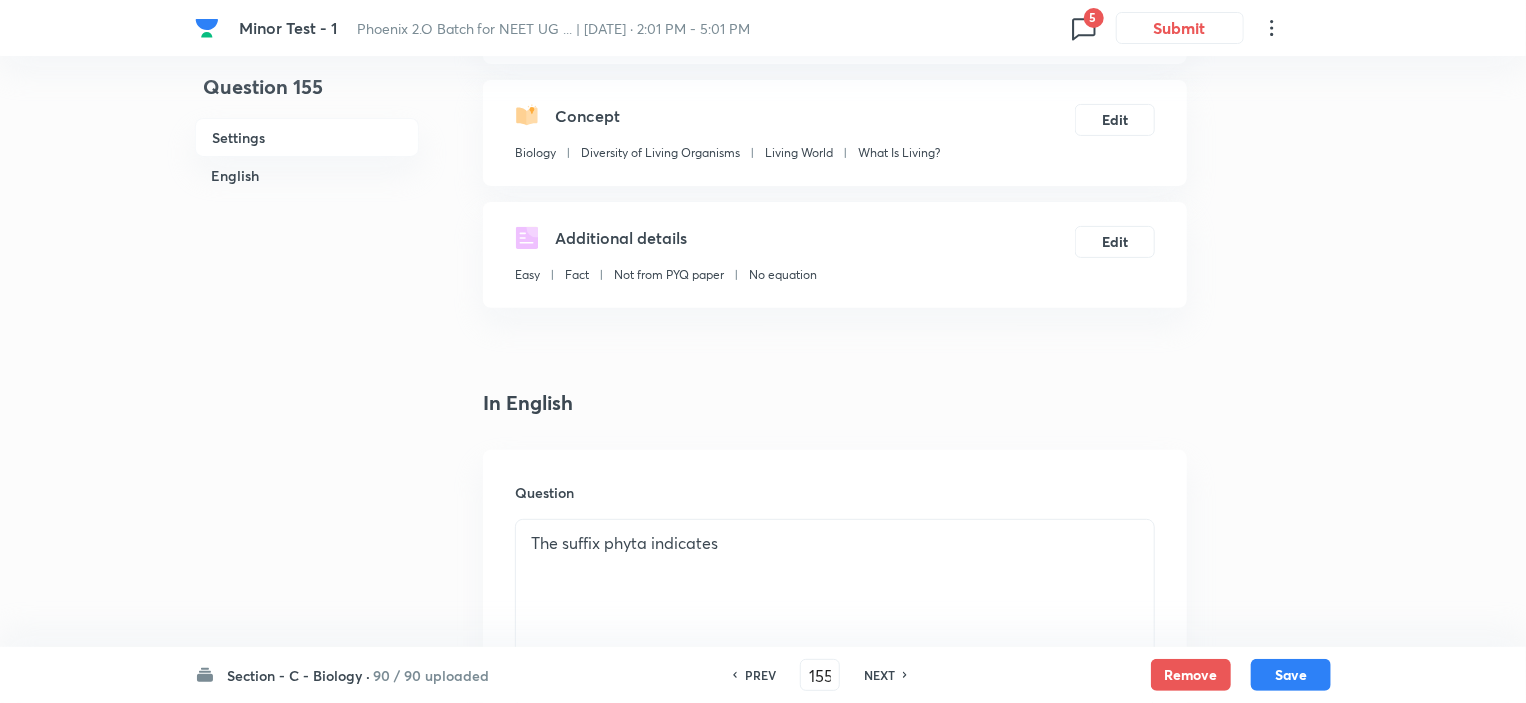 checkbox on "true" 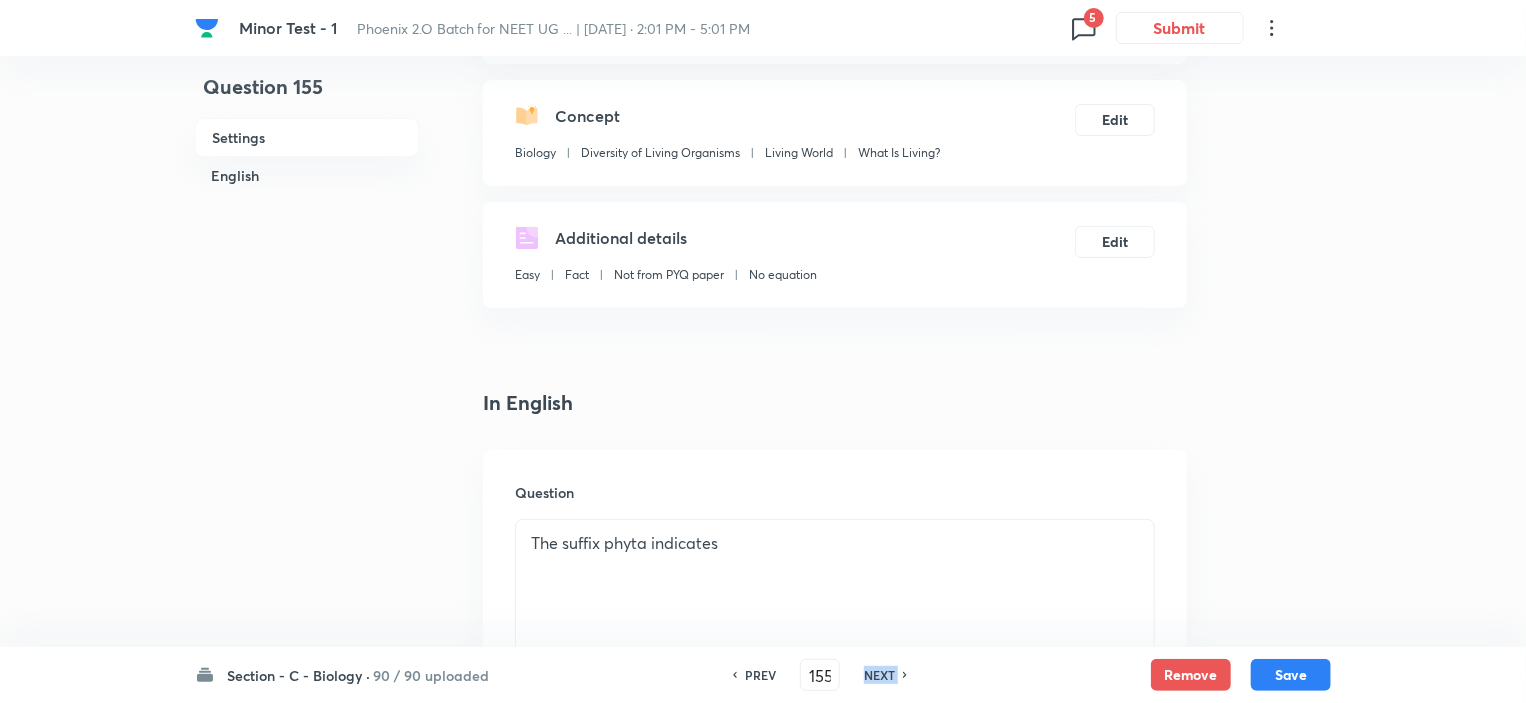 click on "NEXT" at bounding box center (879, 675) 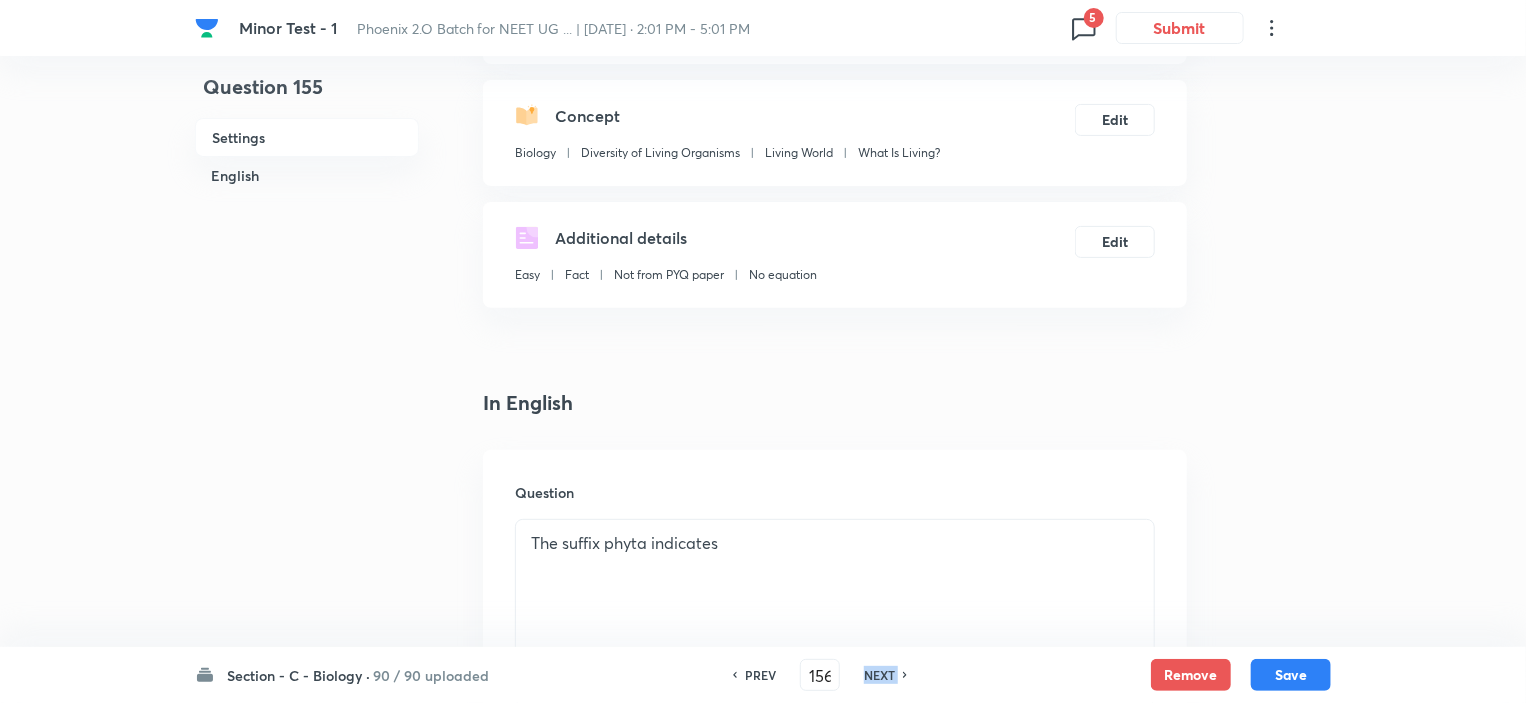 checkbox on "false" 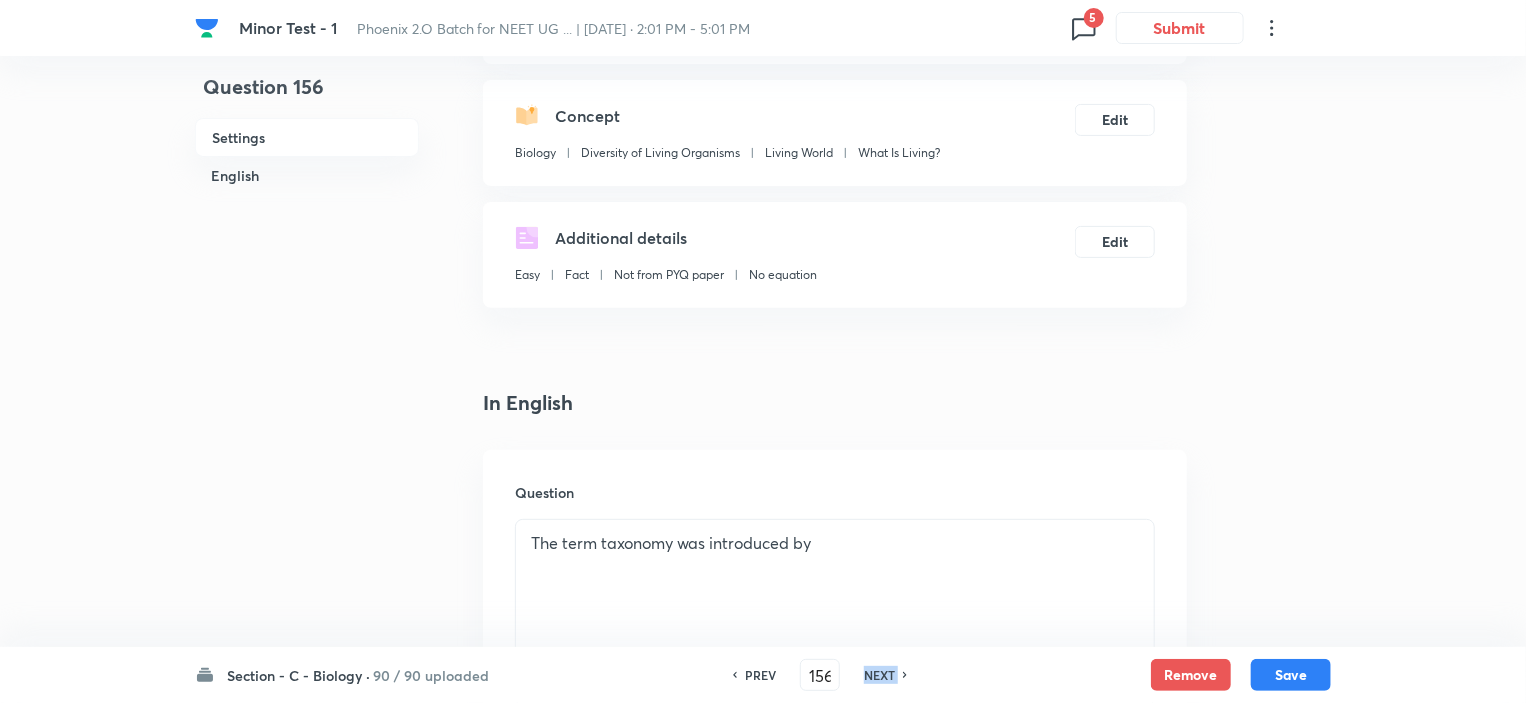 click on "NEXT" at bounding box center (879, 675) 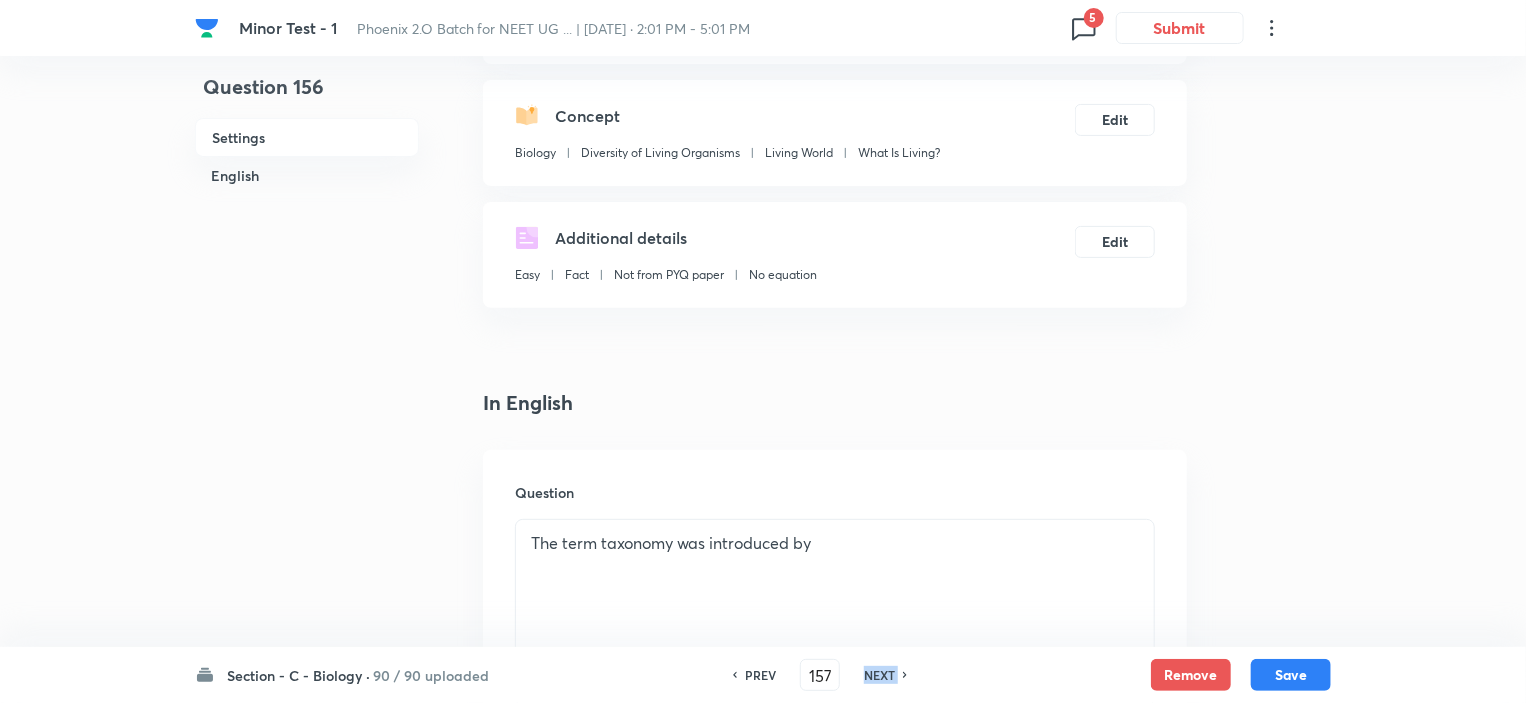 checkbox on "false" 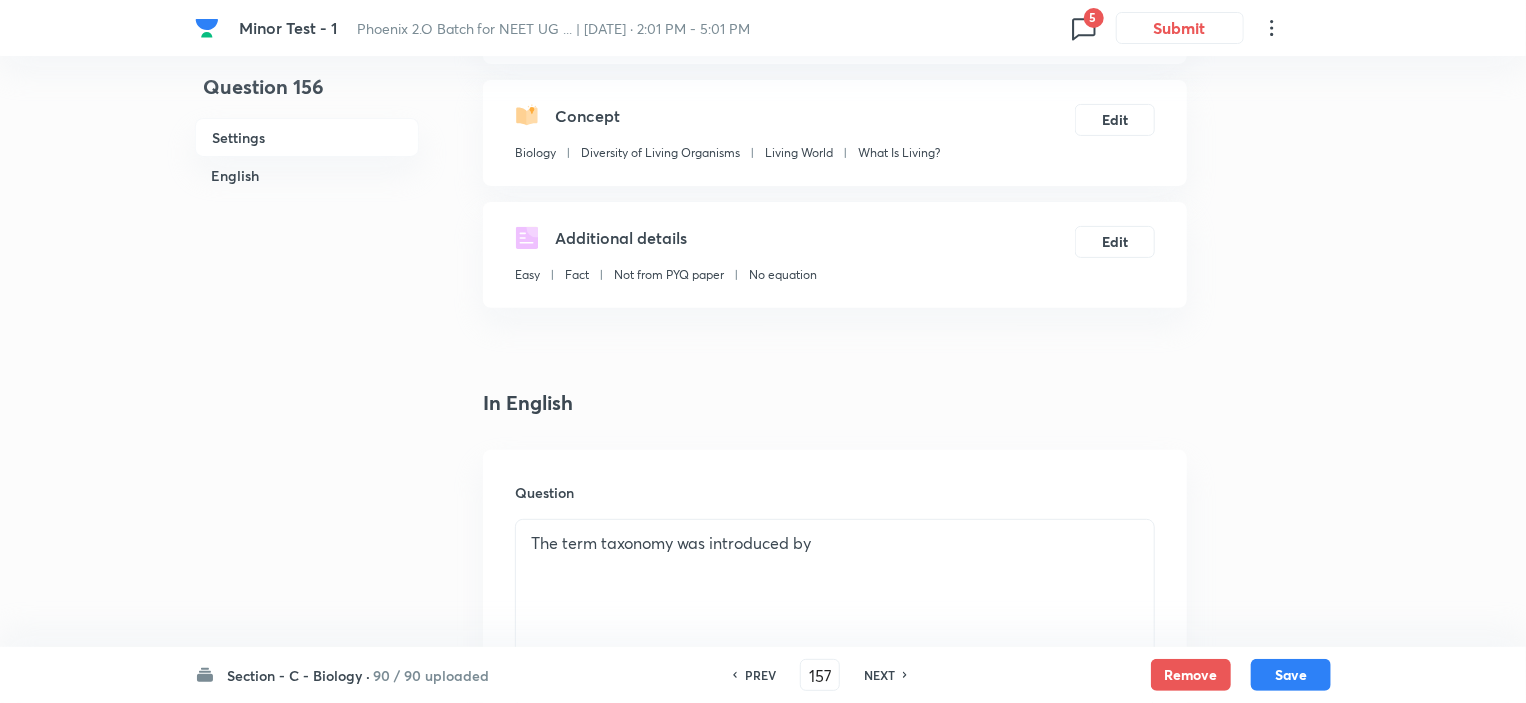 checkbox on "true" 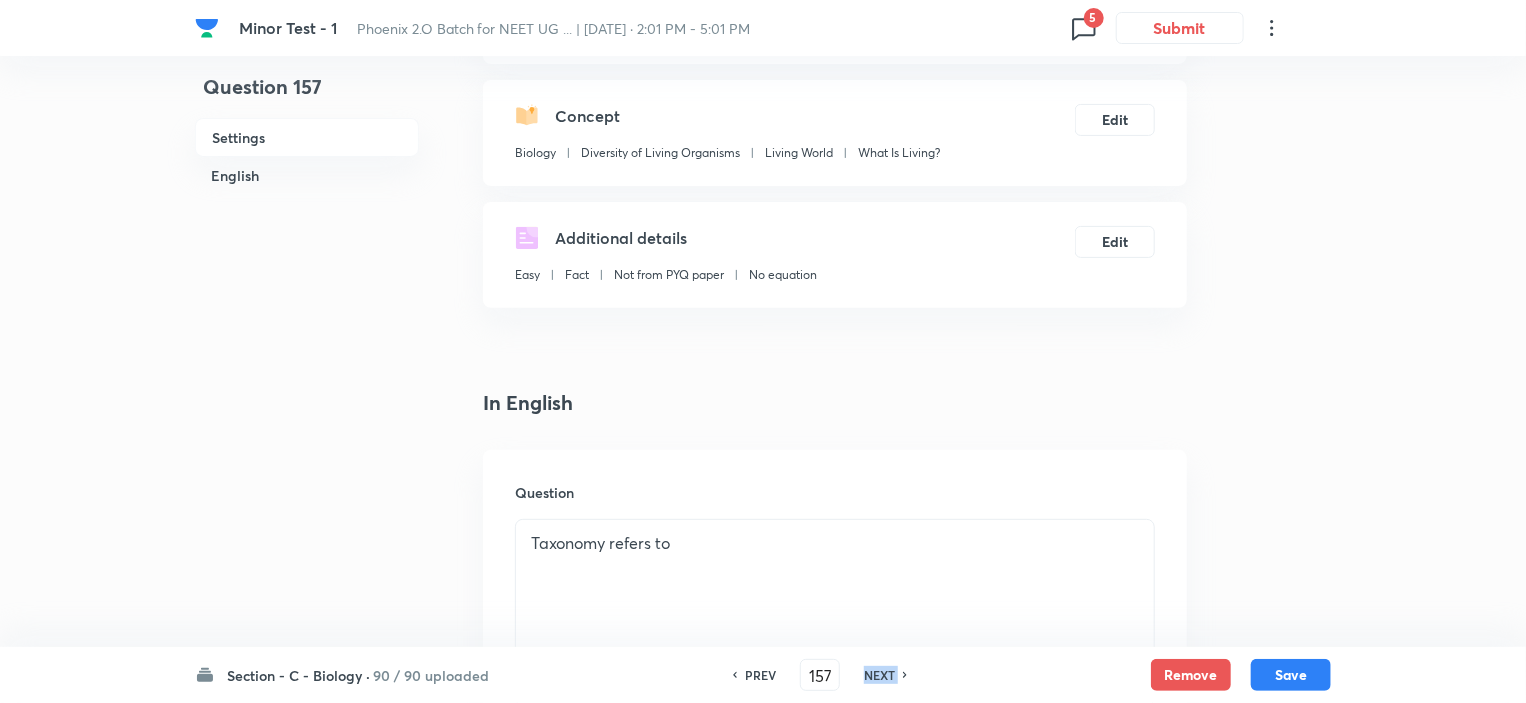 click on "NEXT" at bounding box center [879, 675] 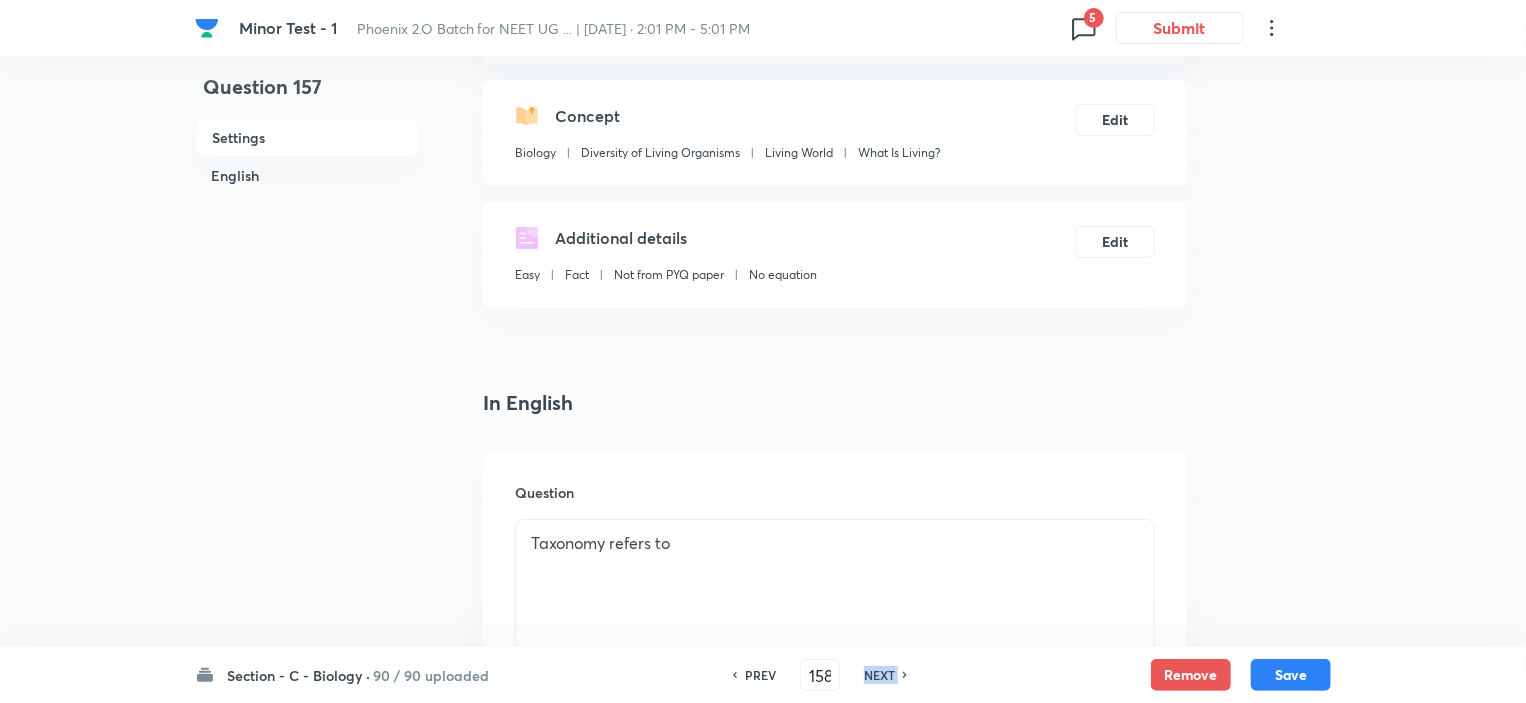 checkbox on "false" 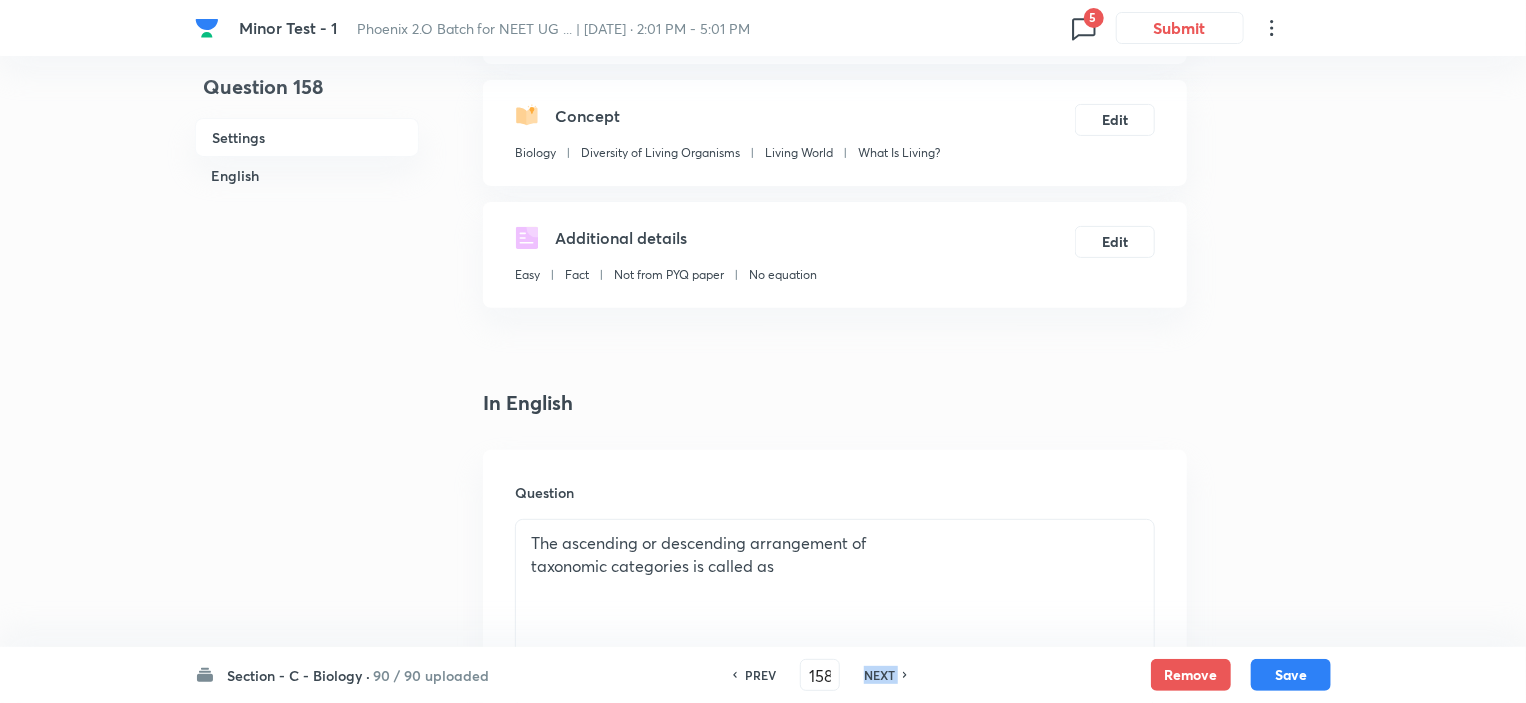 click on "NEXT" at bounding box center [879, 675] 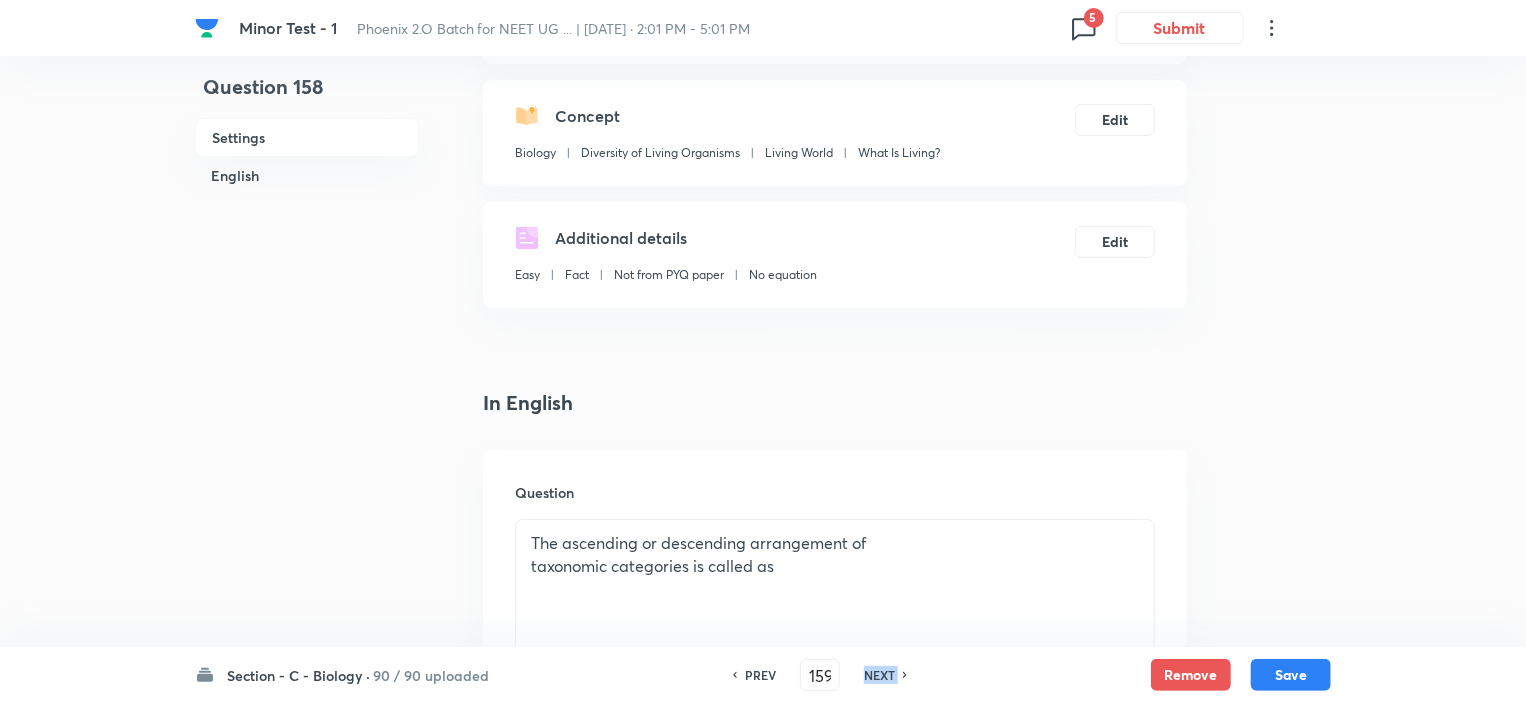 checkbox on "false" 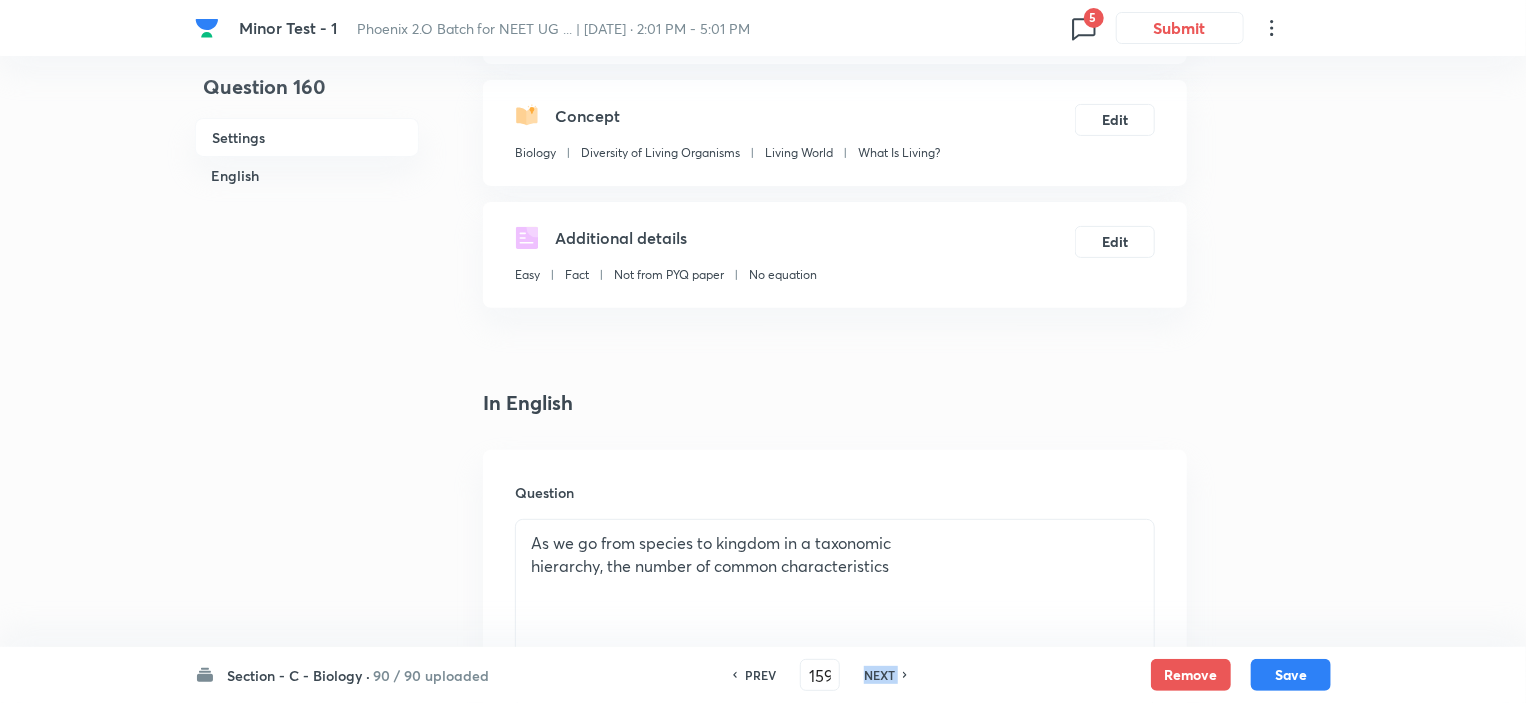 type on "160" 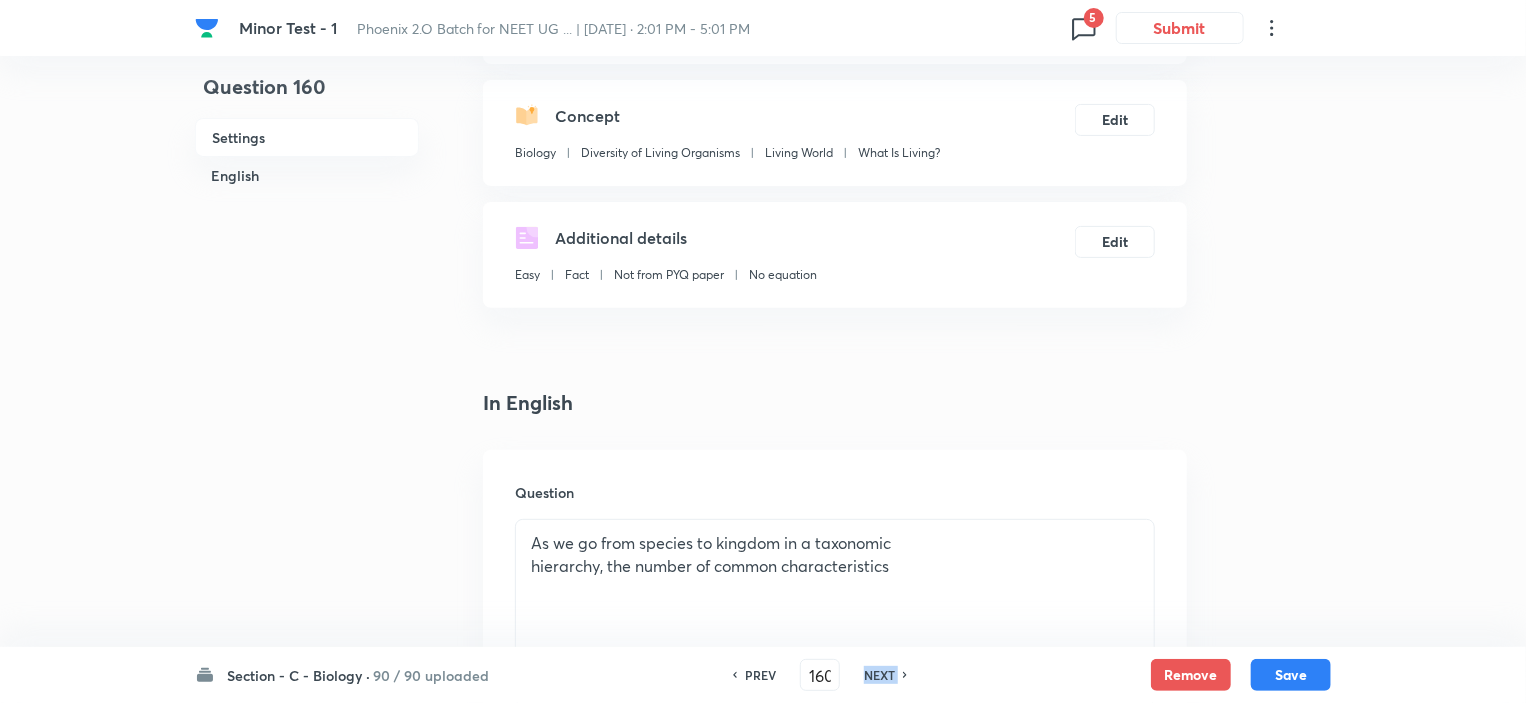 checkbox on "false" 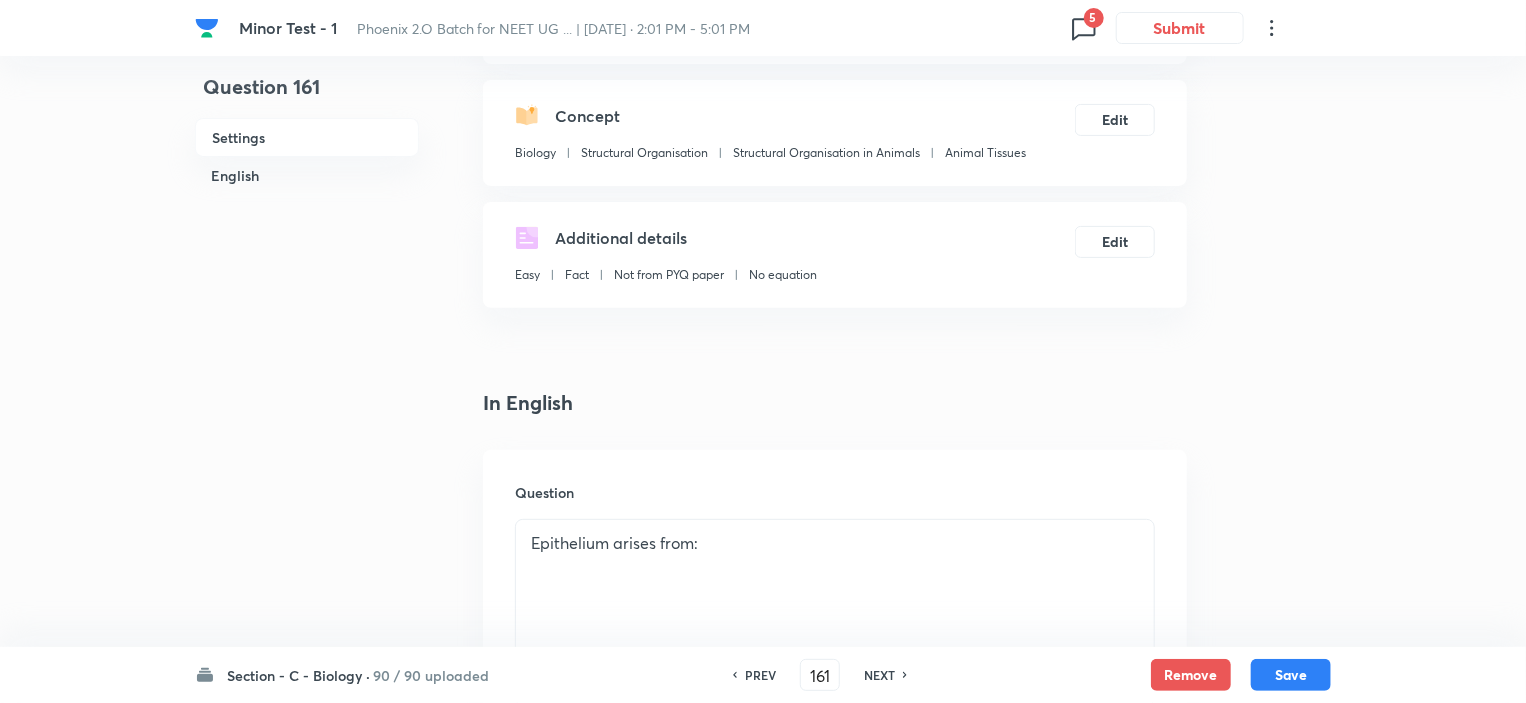checkbox on "true" 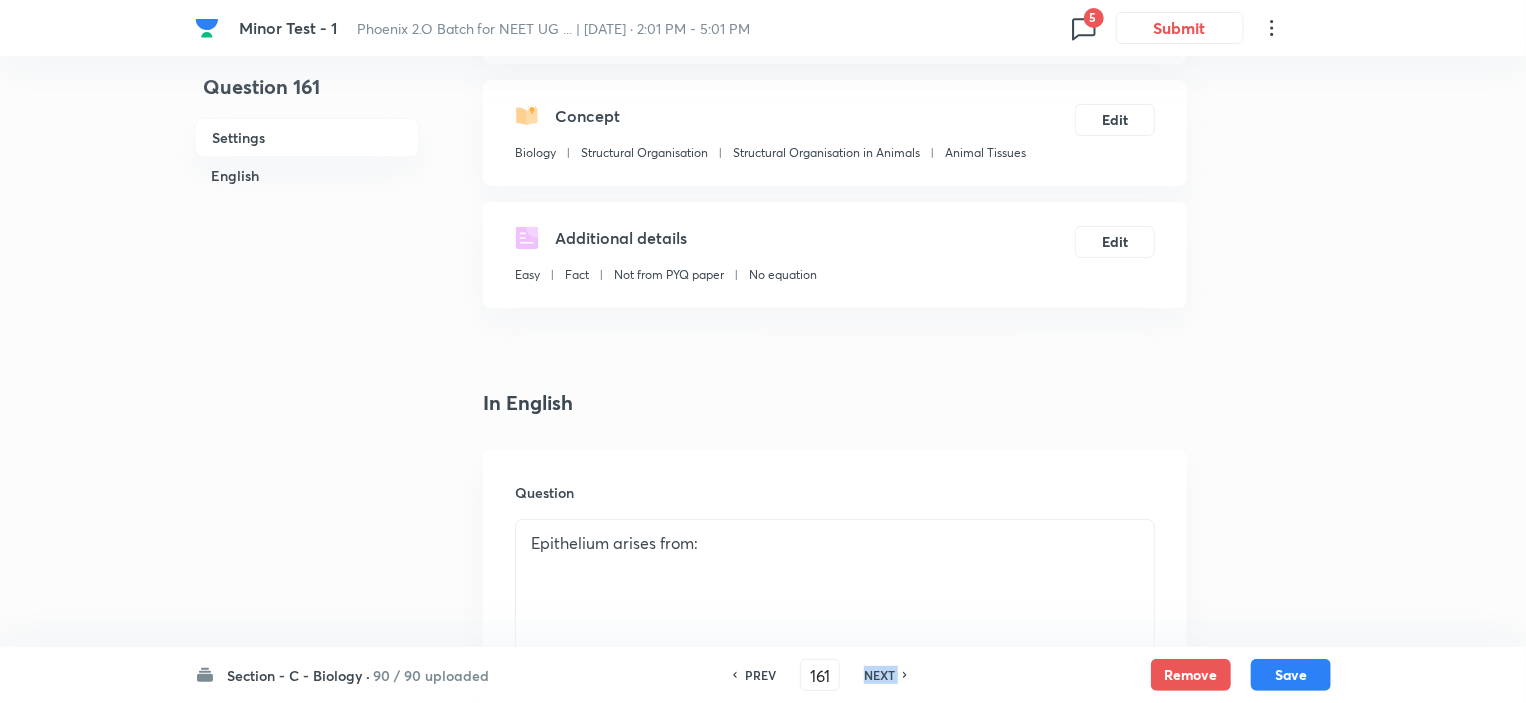 click on "NEXT" at bounding box center (879, 675) 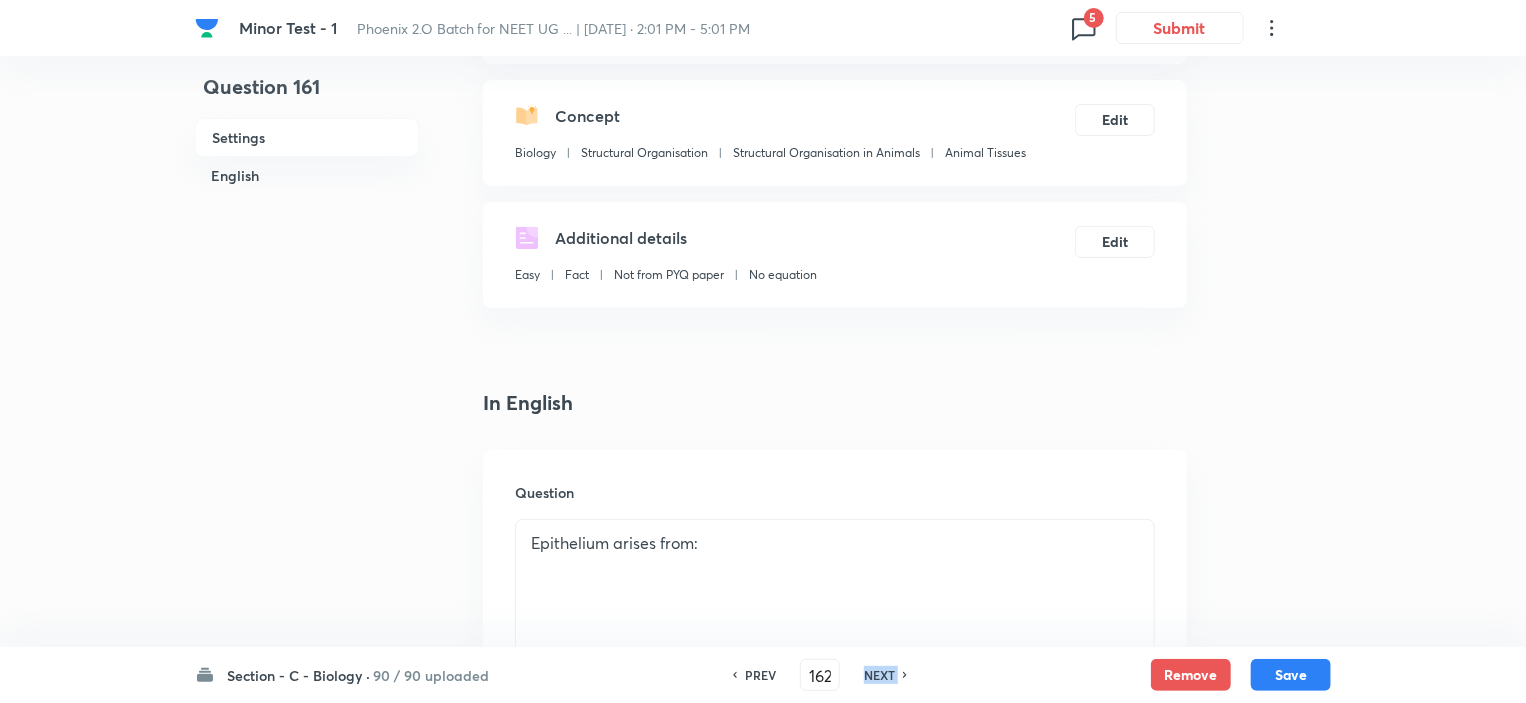 checkbox on "false" 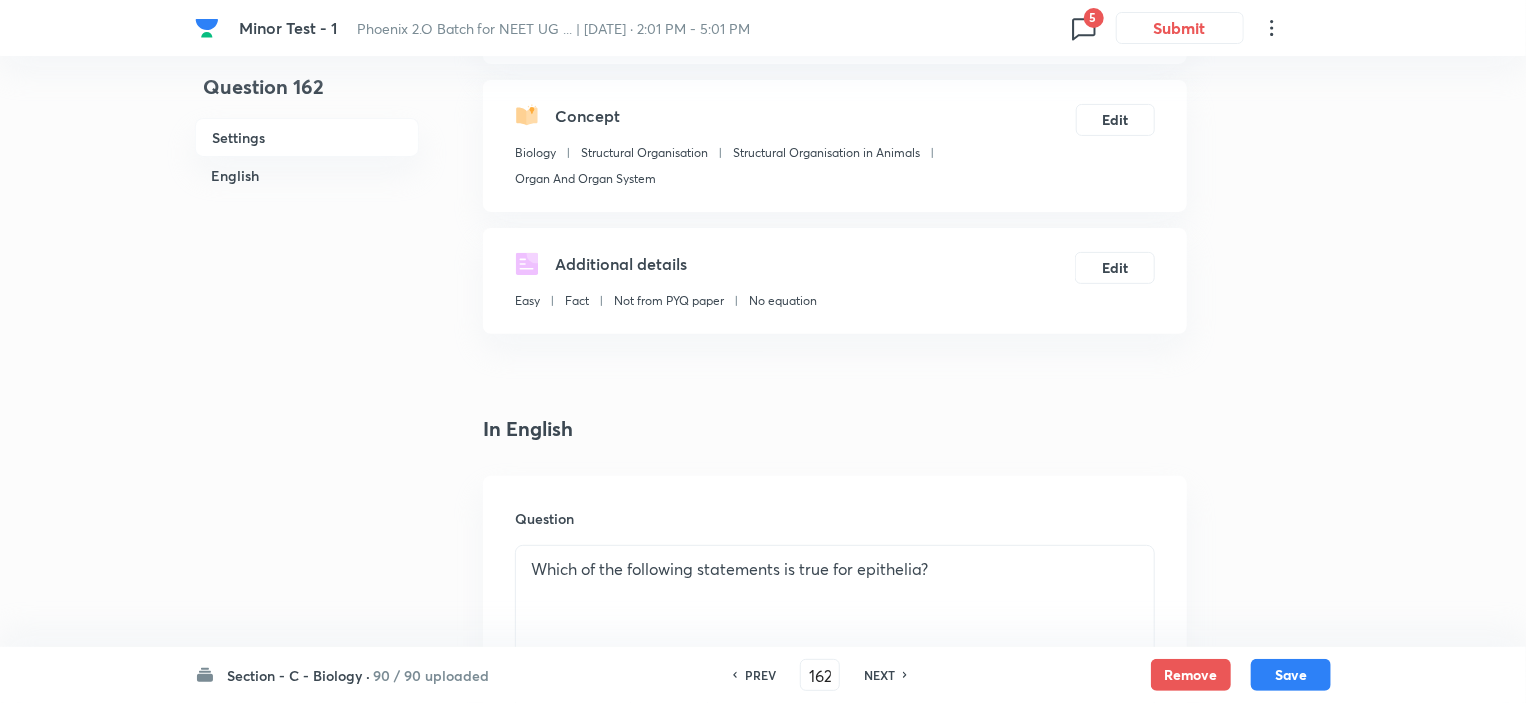 click on "PREV" at bounding box center (757, 675) 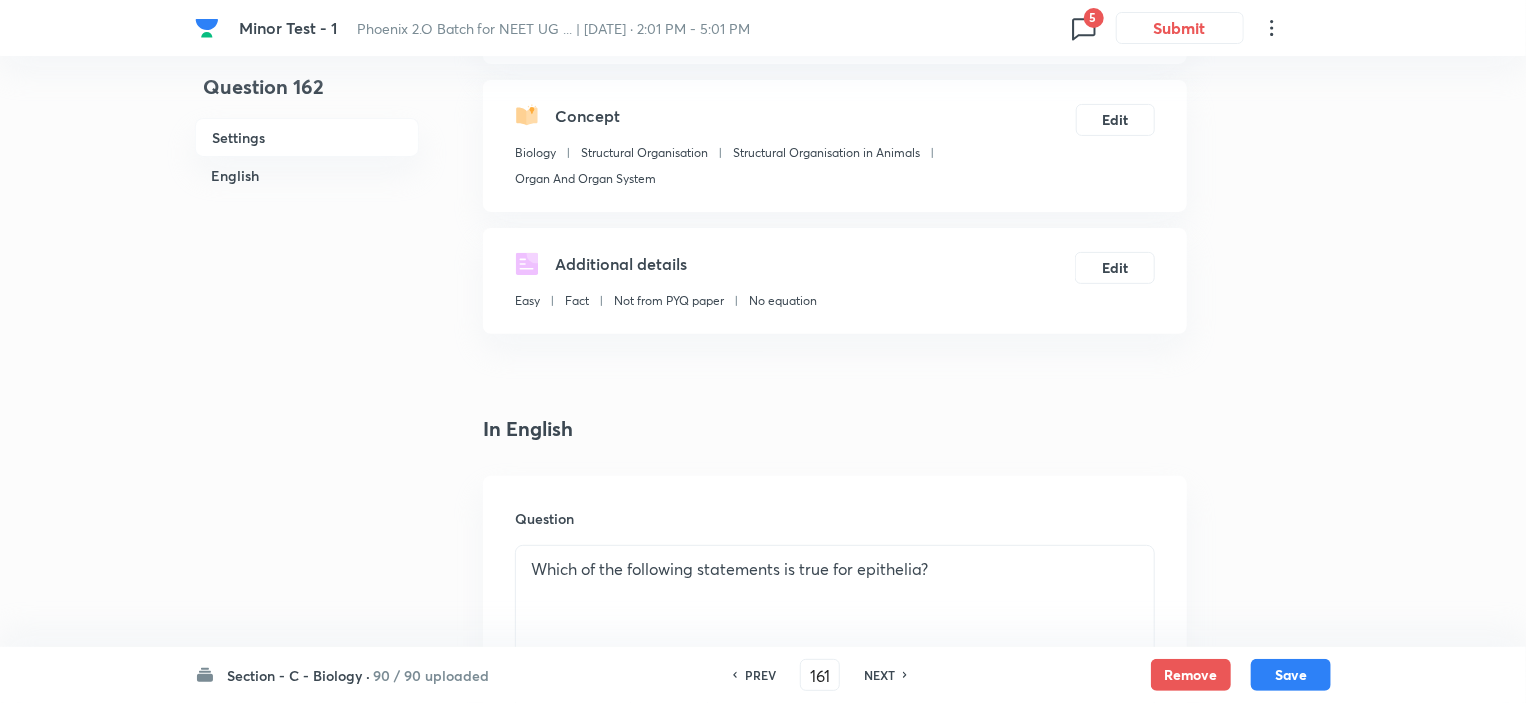 checkbox on "false" 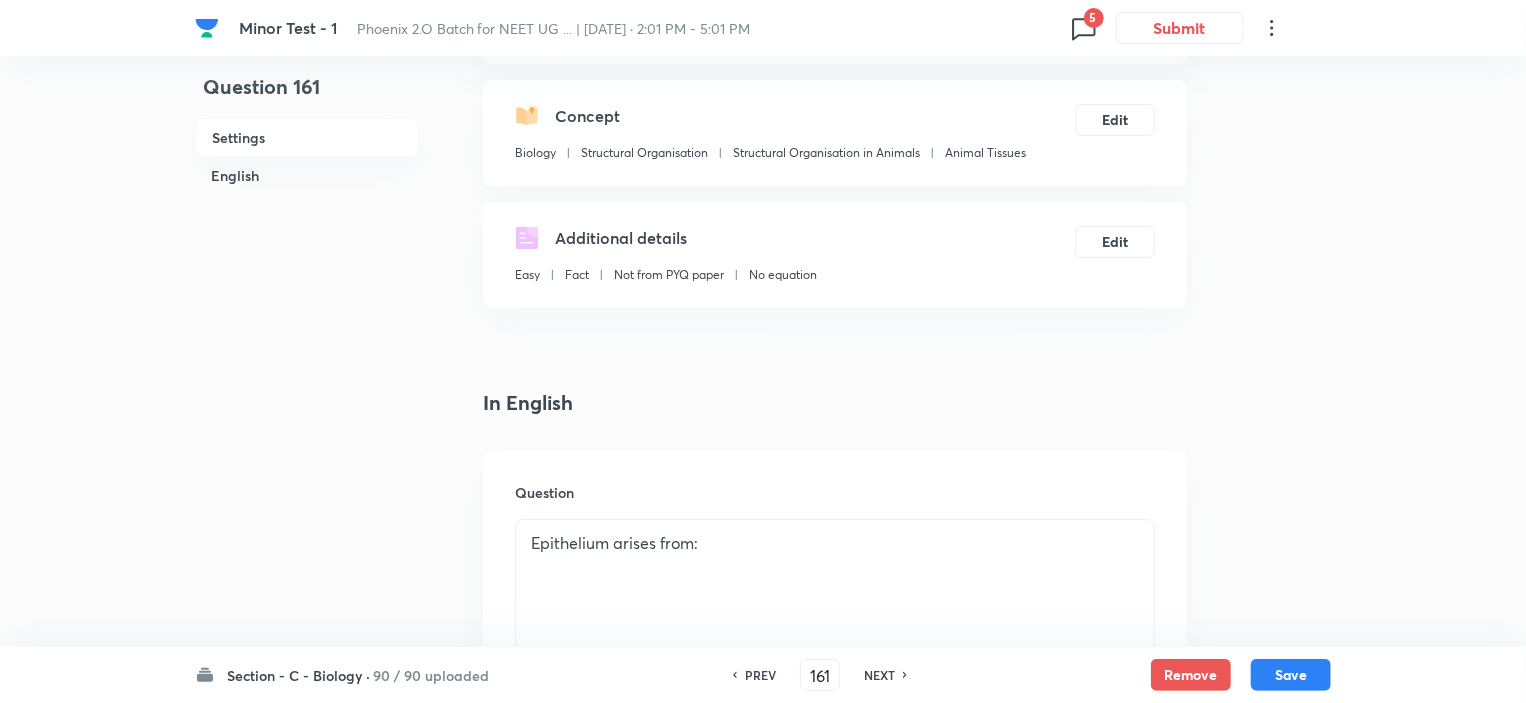 scroll, scrollTop: 400, scrollLeft: 0, axis: vertical 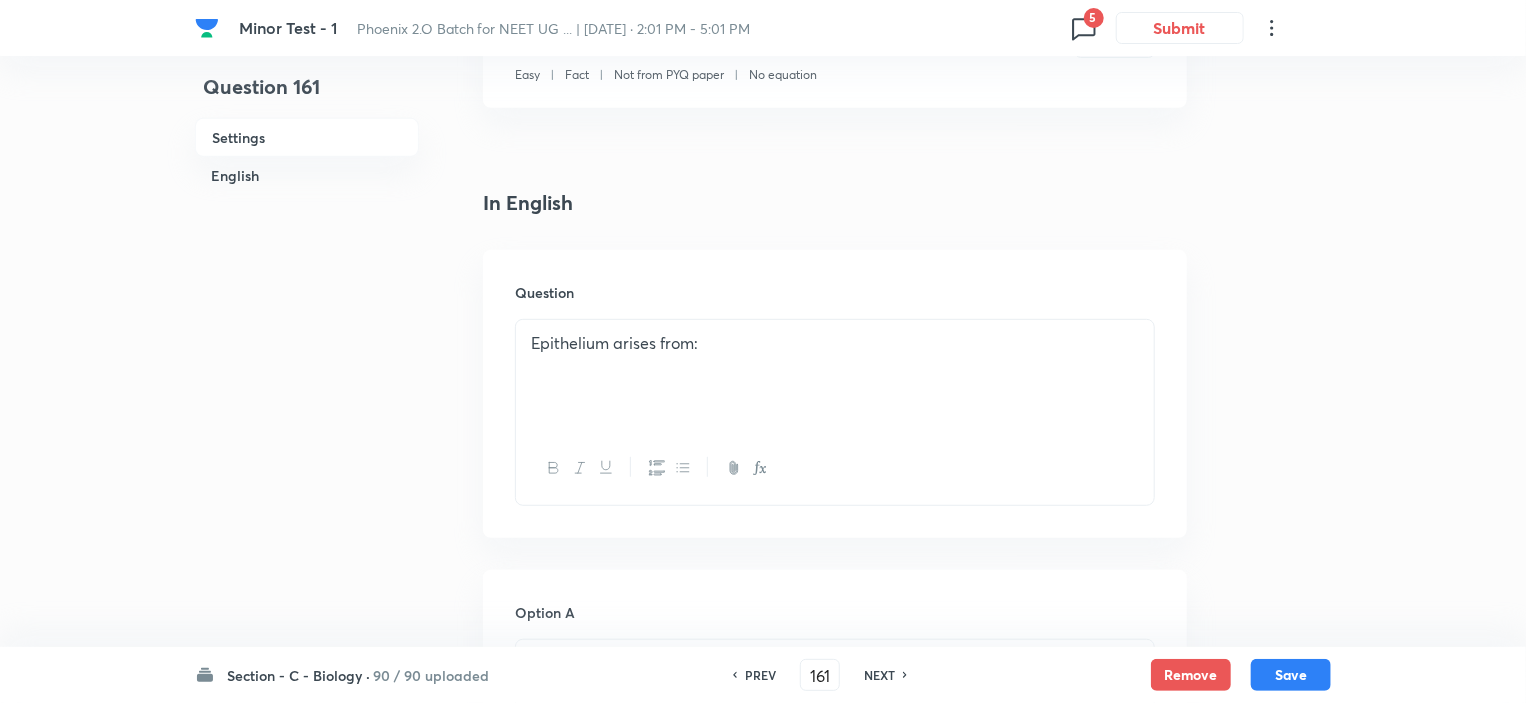 click on "NEXT" at bounding box center [879, 675] 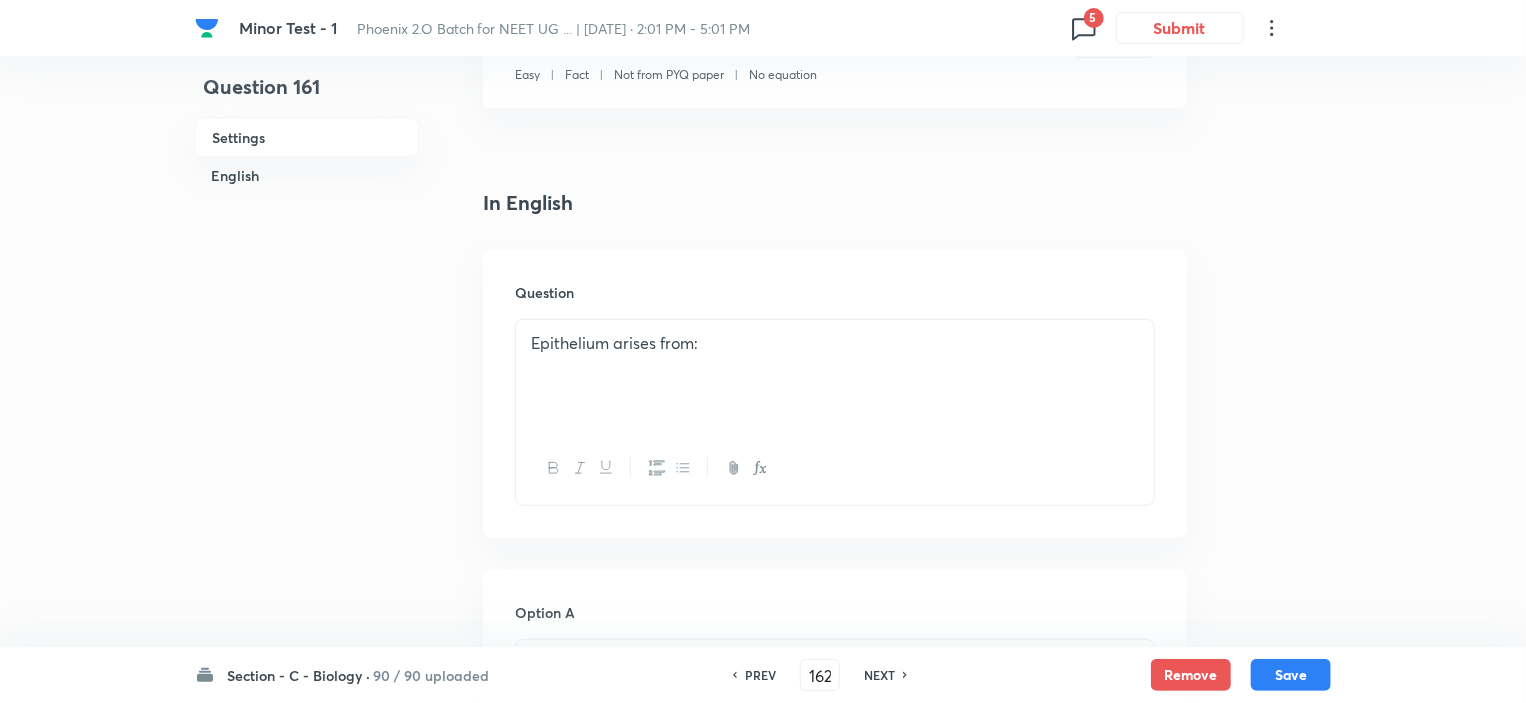checkbox on "false" 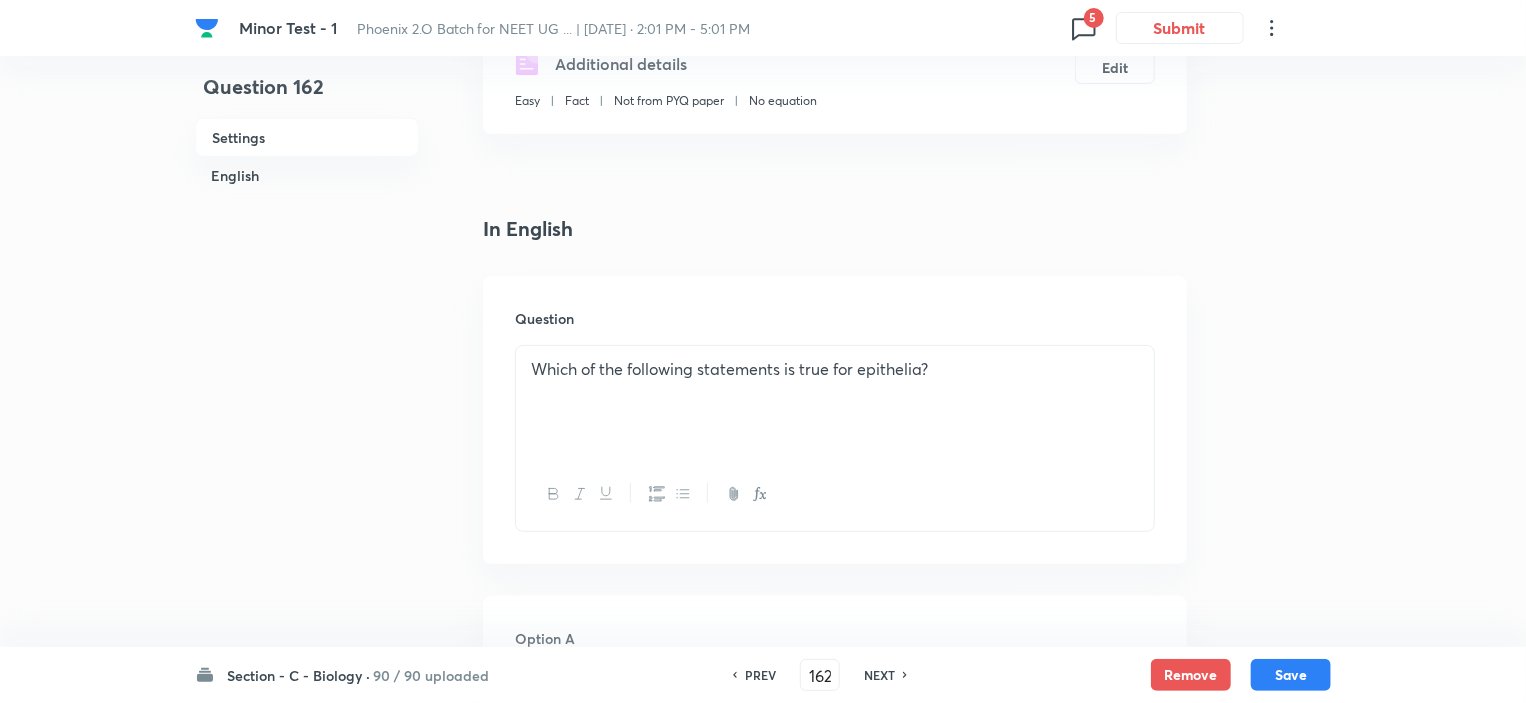 click on "NEXT" at bounding box center [879, 675] 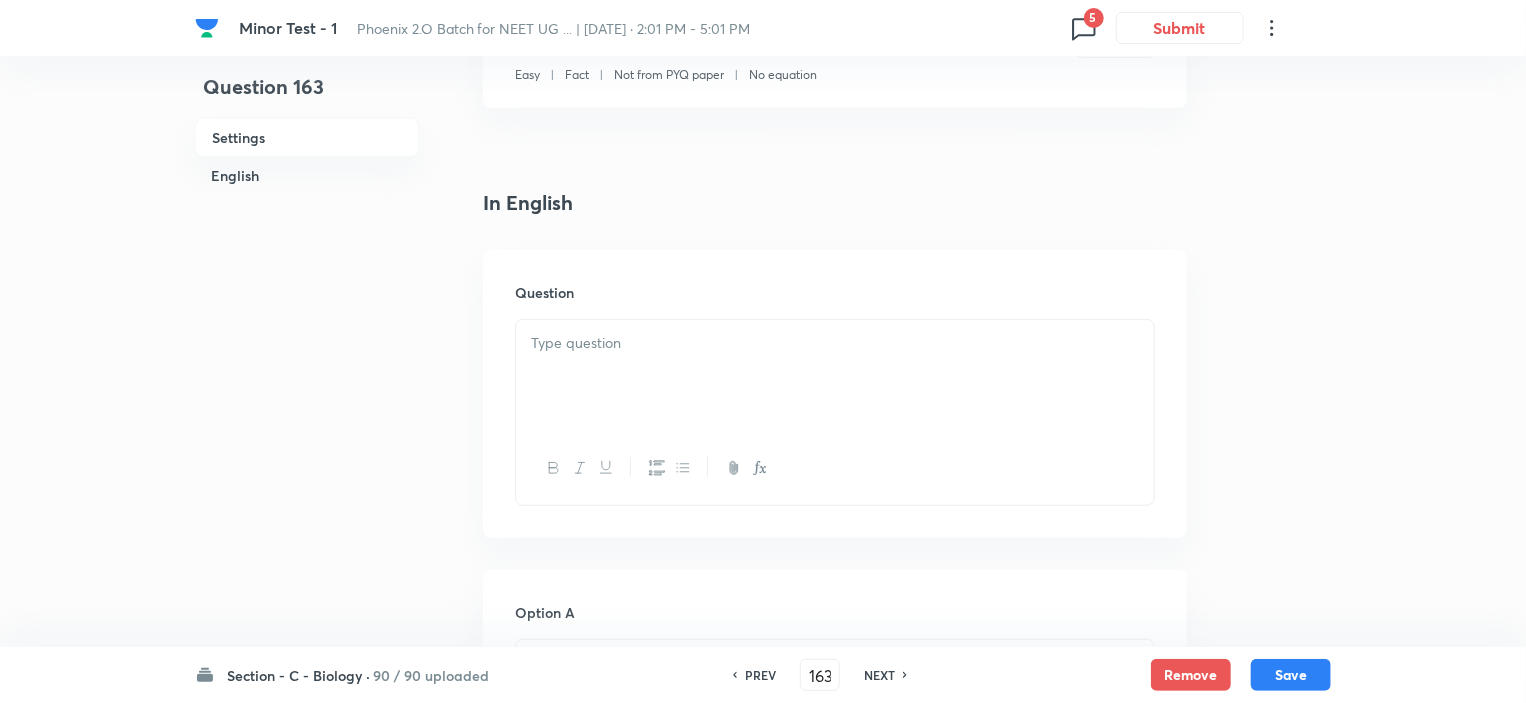 type 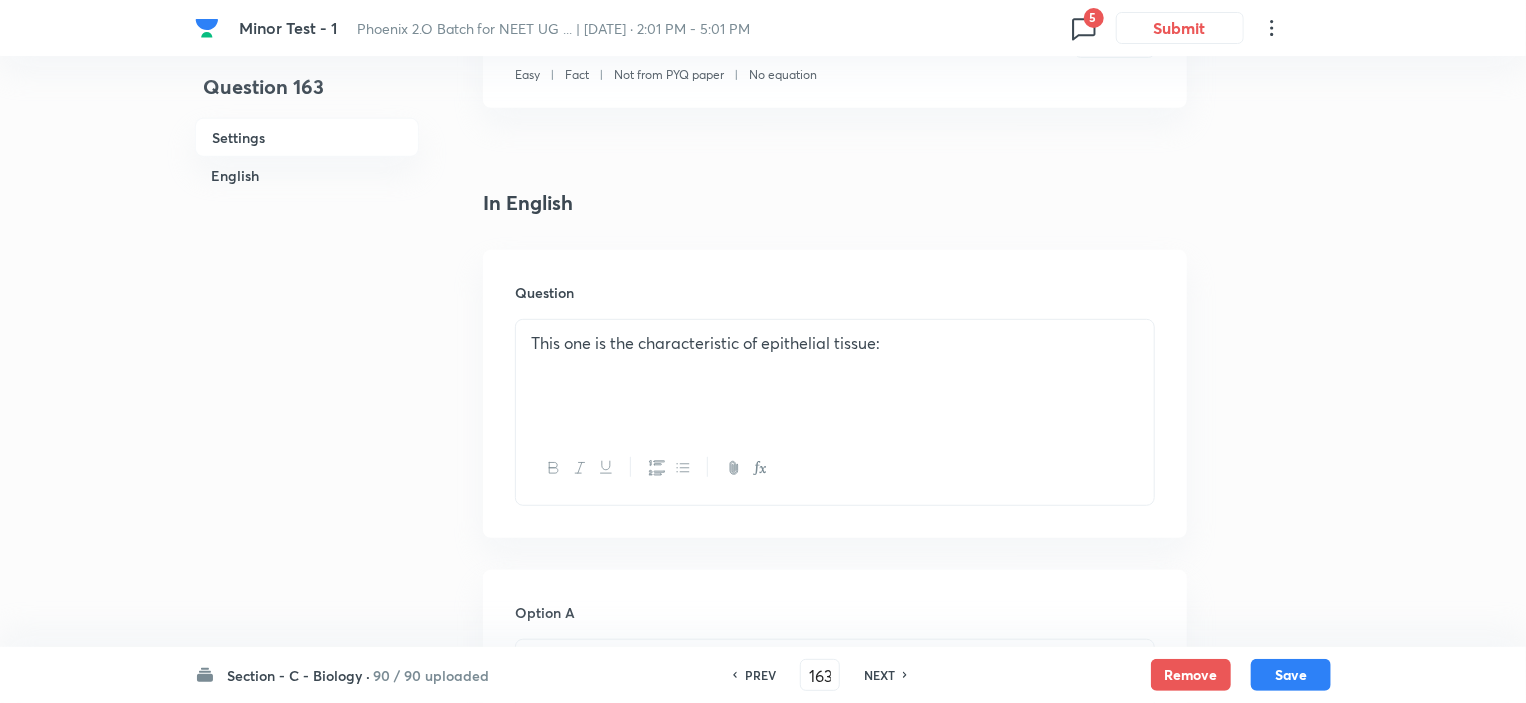 click on "NEXT" at bounding box center (879, 675) 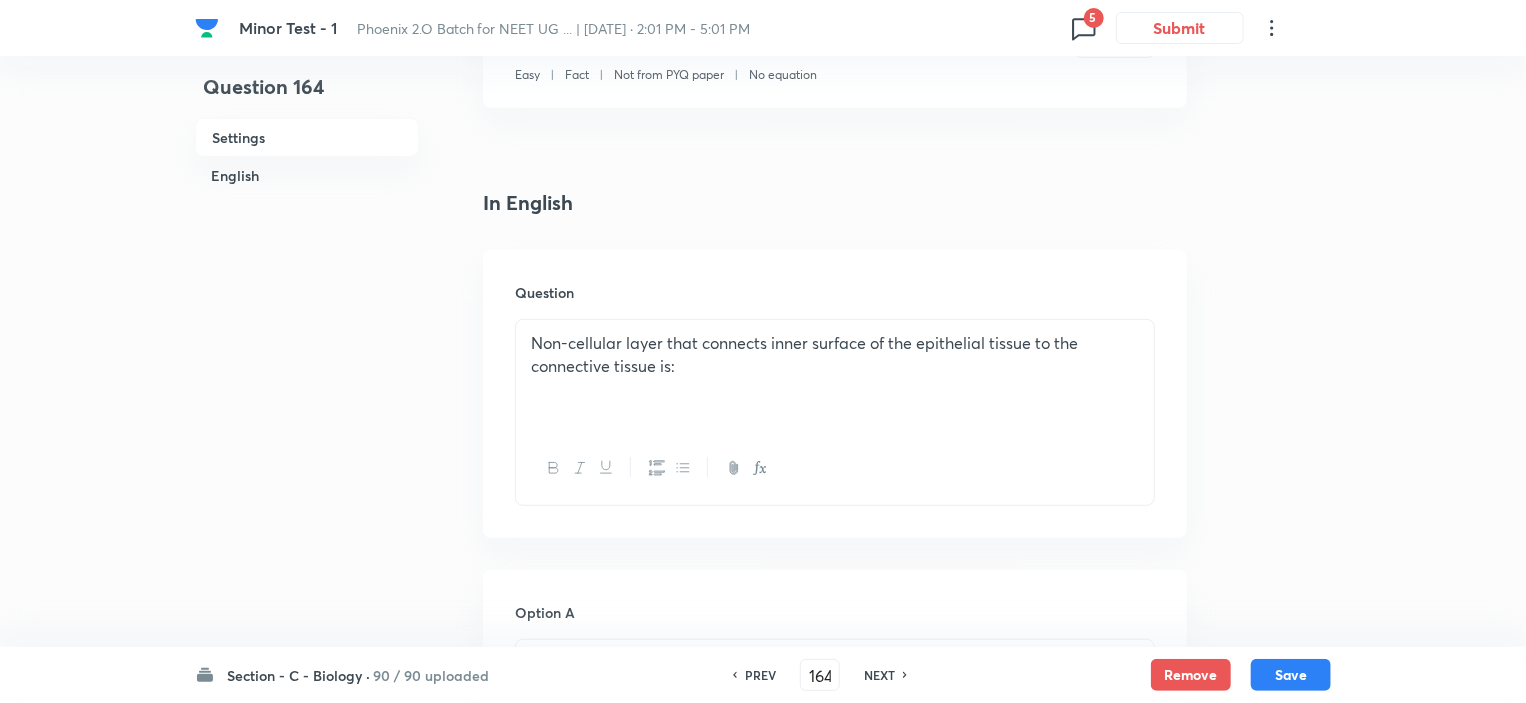 click on "NEXT" at bounding box center [879, 675] 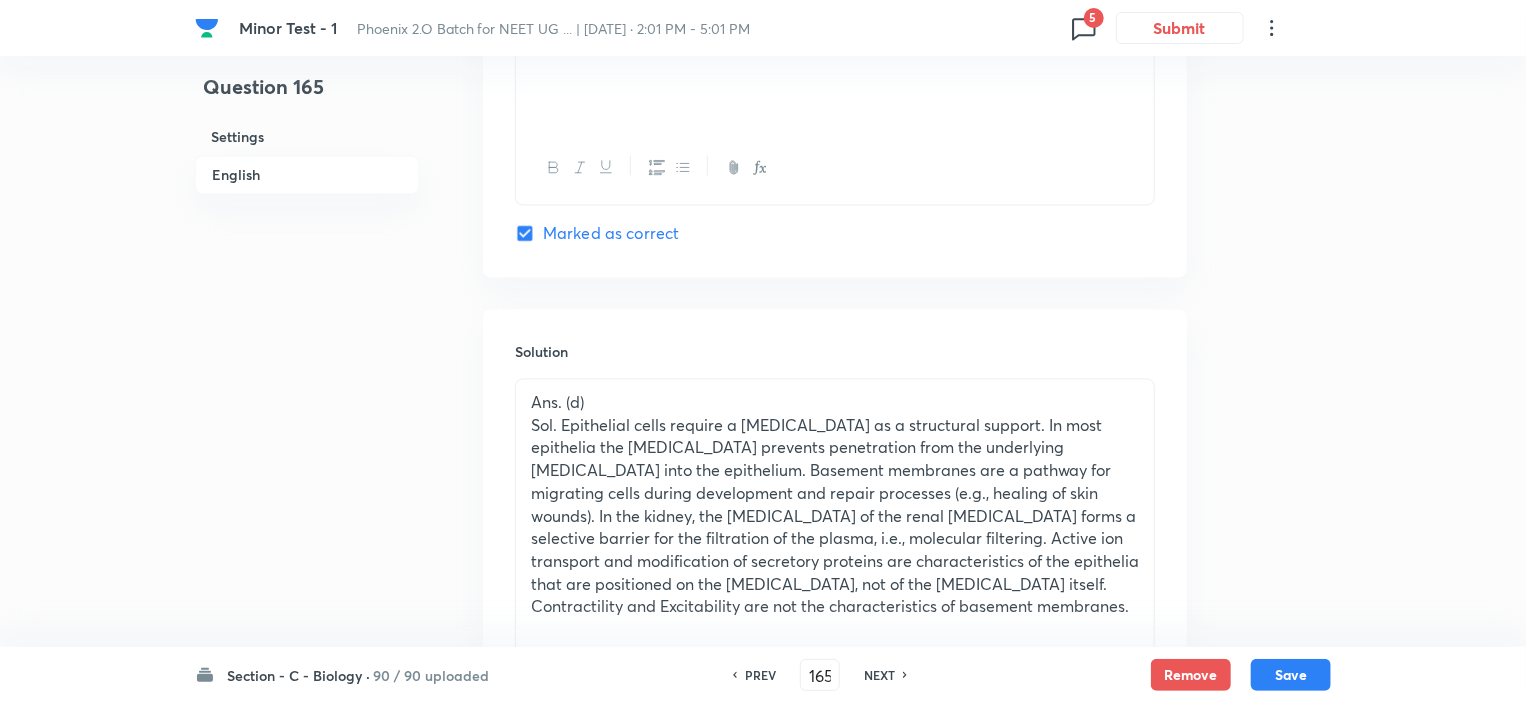 scroll, scrollTop: 2000, scrollLeft: 0, axis: vertical 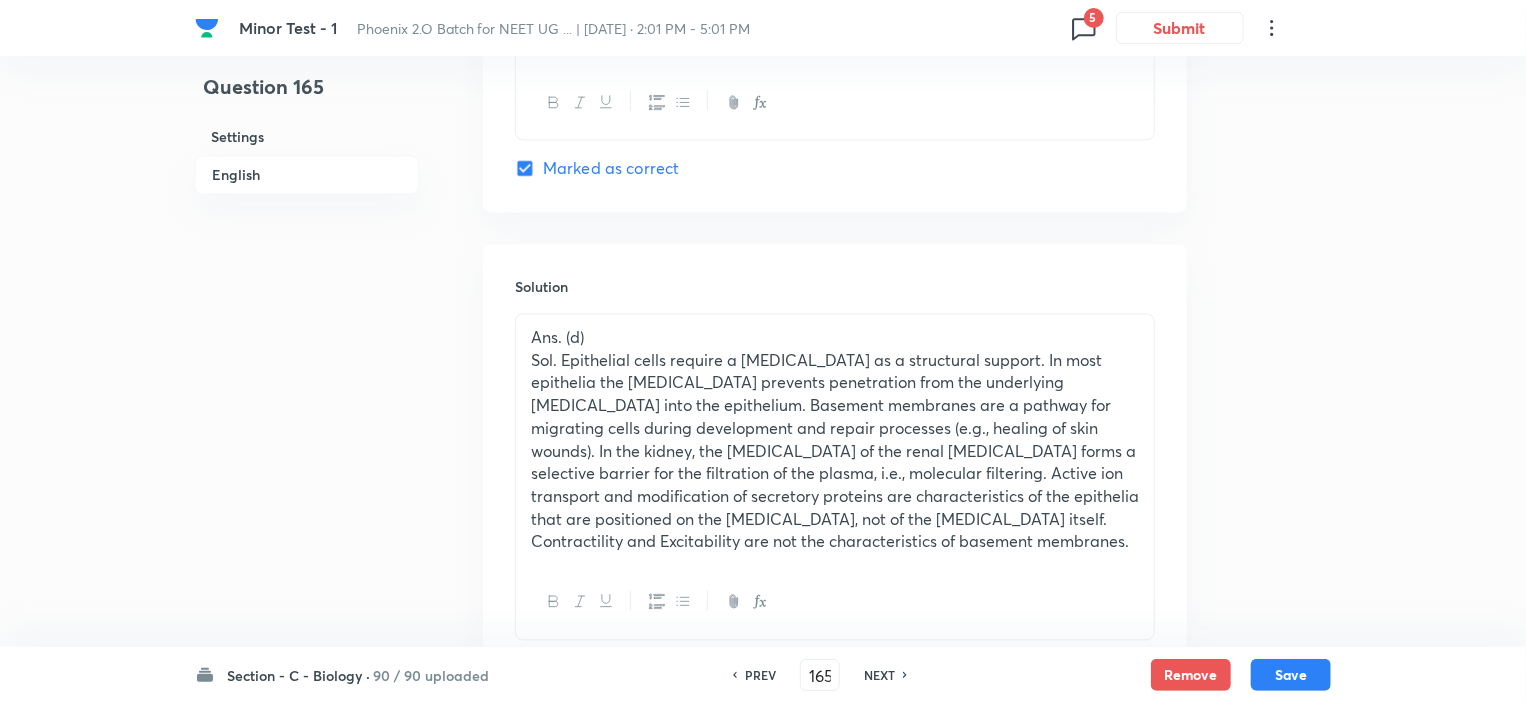 click on "NEXT" at bounding box center [879, 675] 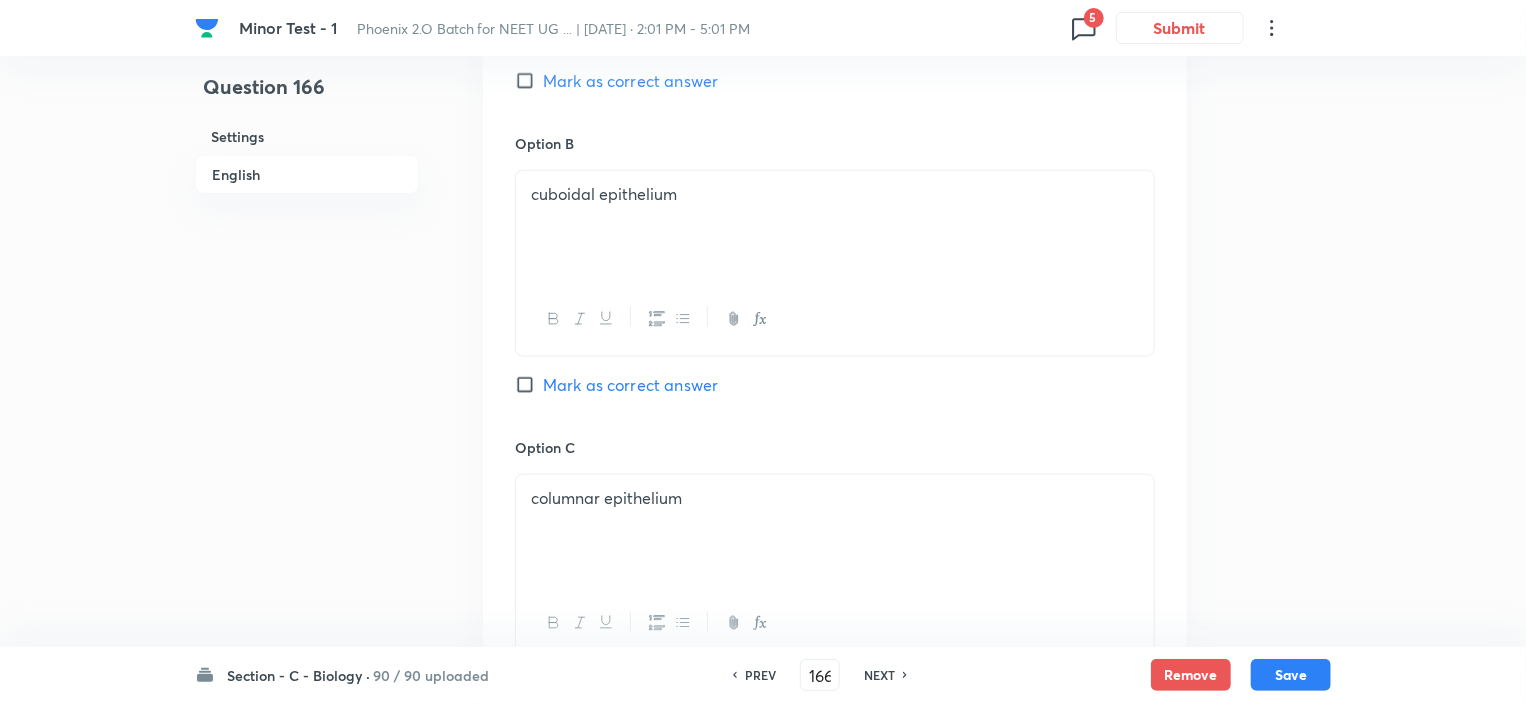 scroll, scrollTop: 800, scrollLeft: 0, axis: vertical 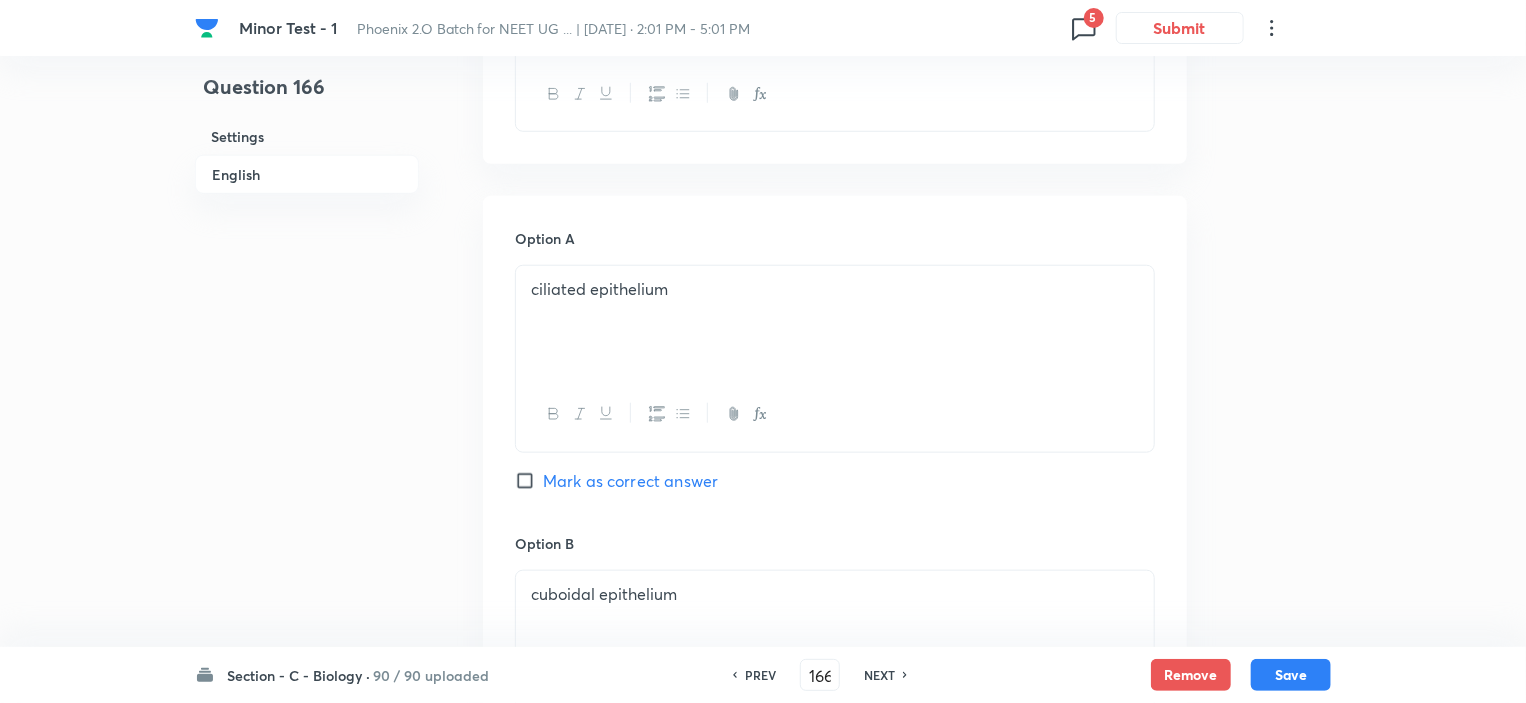click on "PREV" at bounding box center (760, 675) 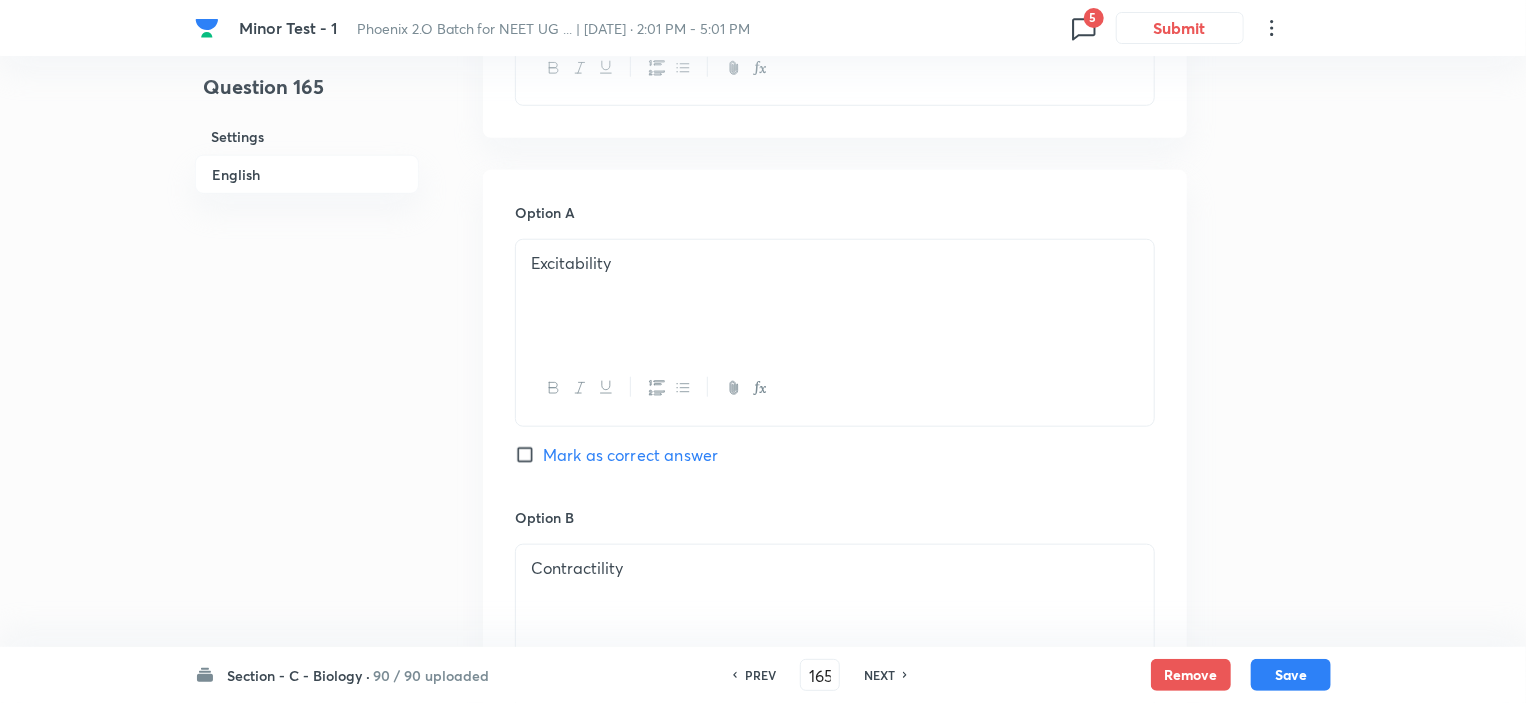 click on "PREV" at bounding box center (760, 675) 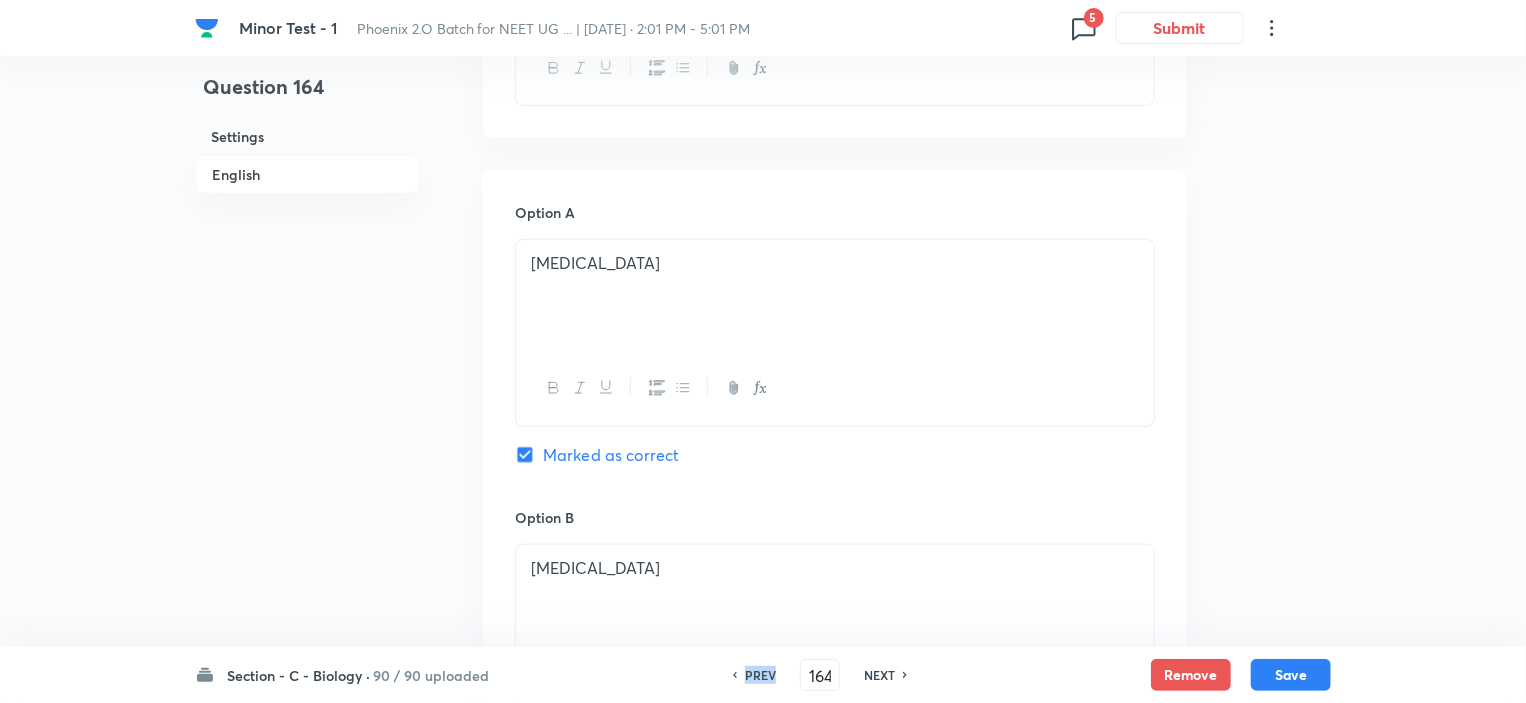 click on "PREV" at bounding box center [760, 675] 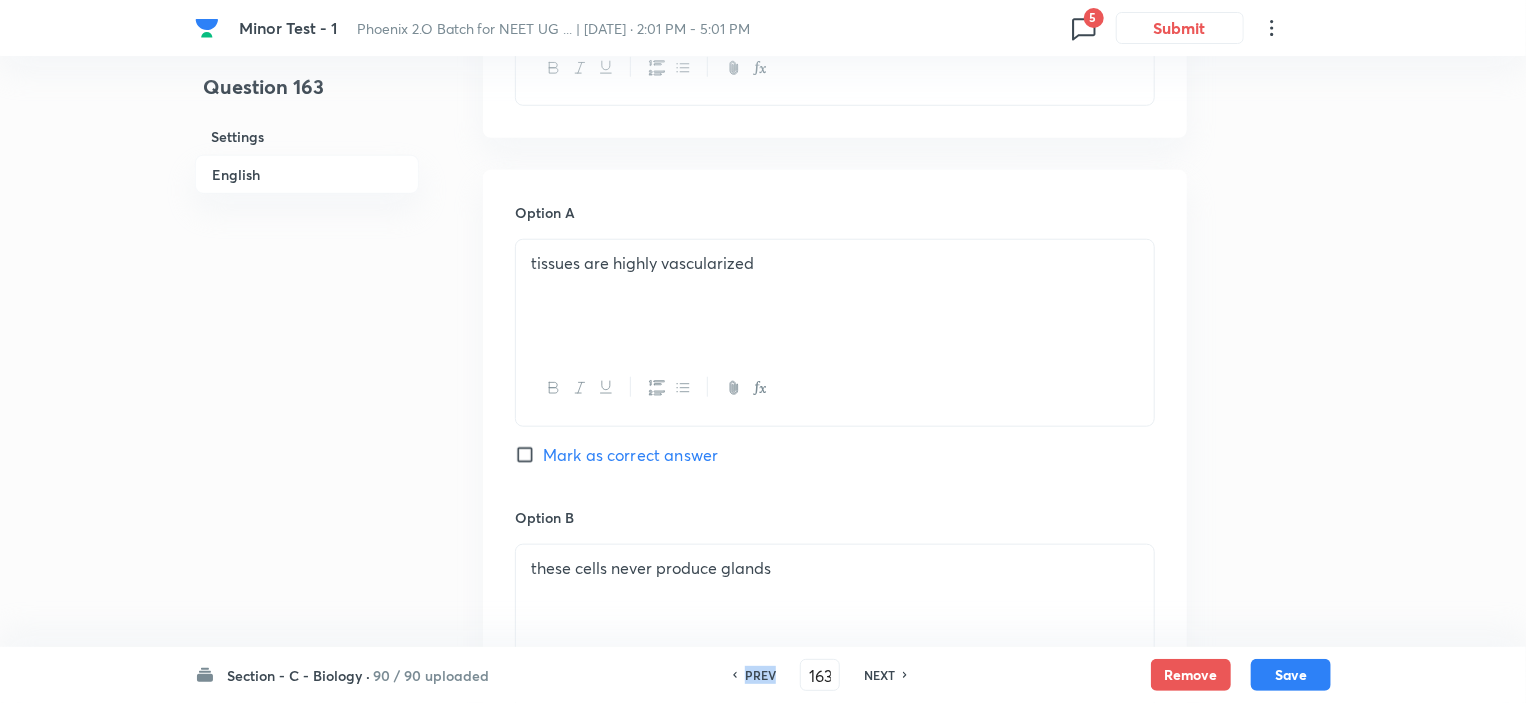 click on "PREV" at bounding box center [760, 675] 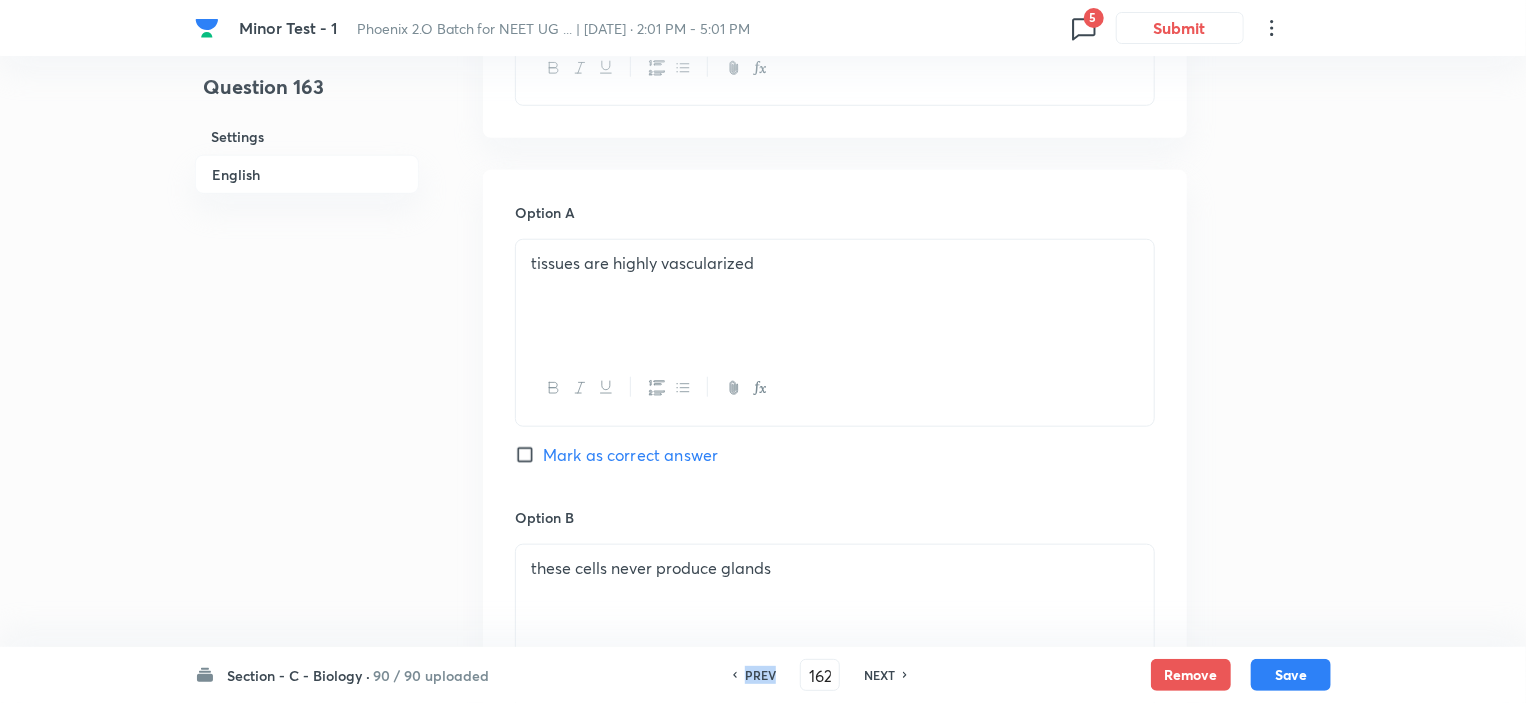 click on "PREV" at bounding box center [760, 675] 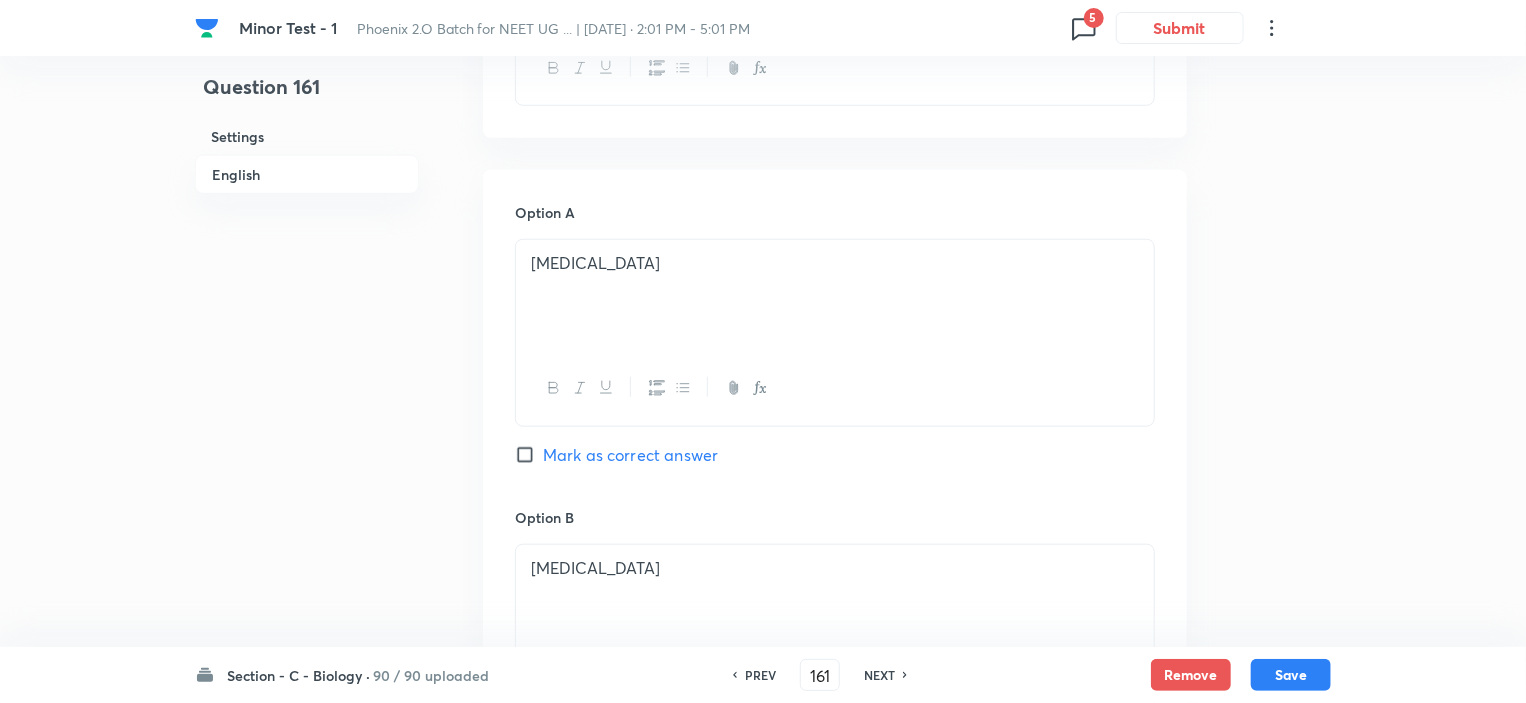 click on "PREV" at bounding box center (760, 675) 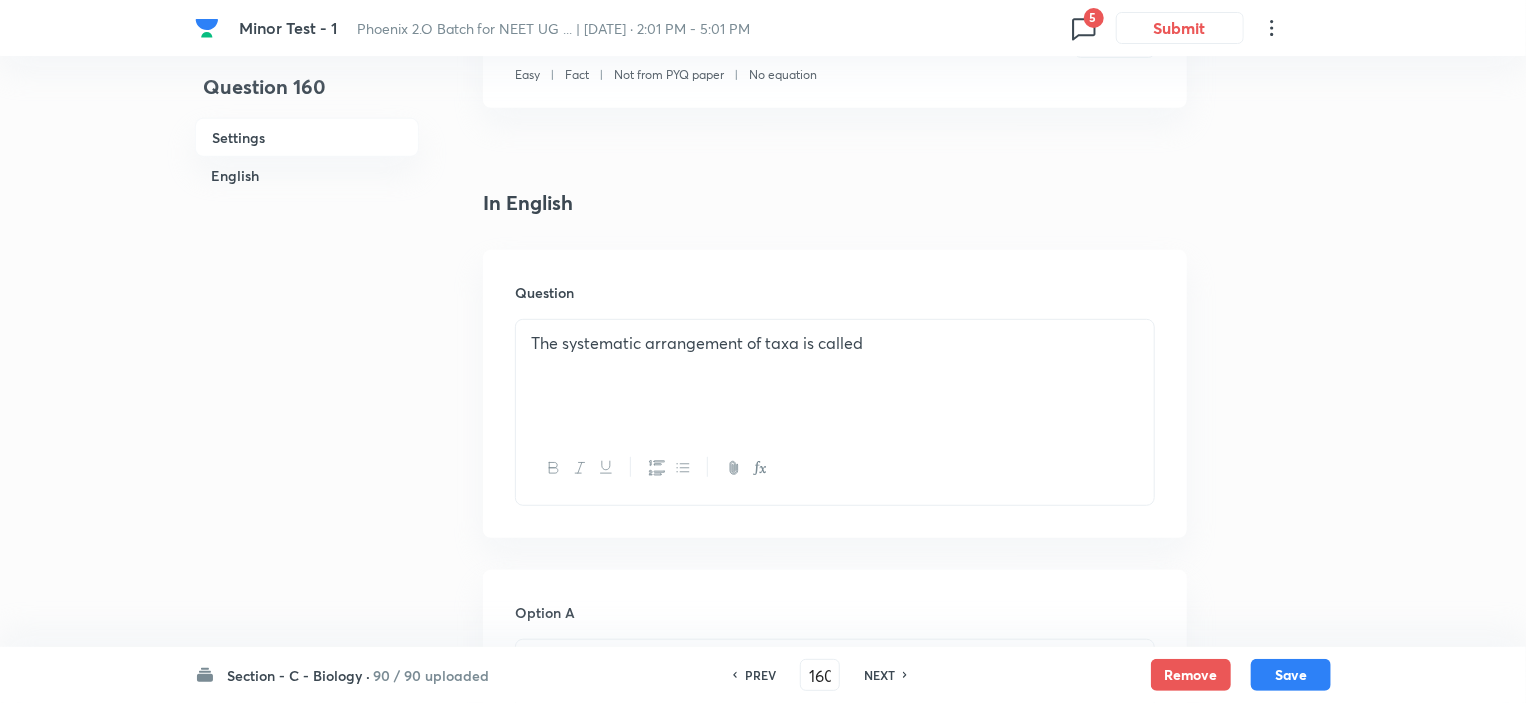scroll, scrollTop: 400, scrollLeft: 0, axis: vertical 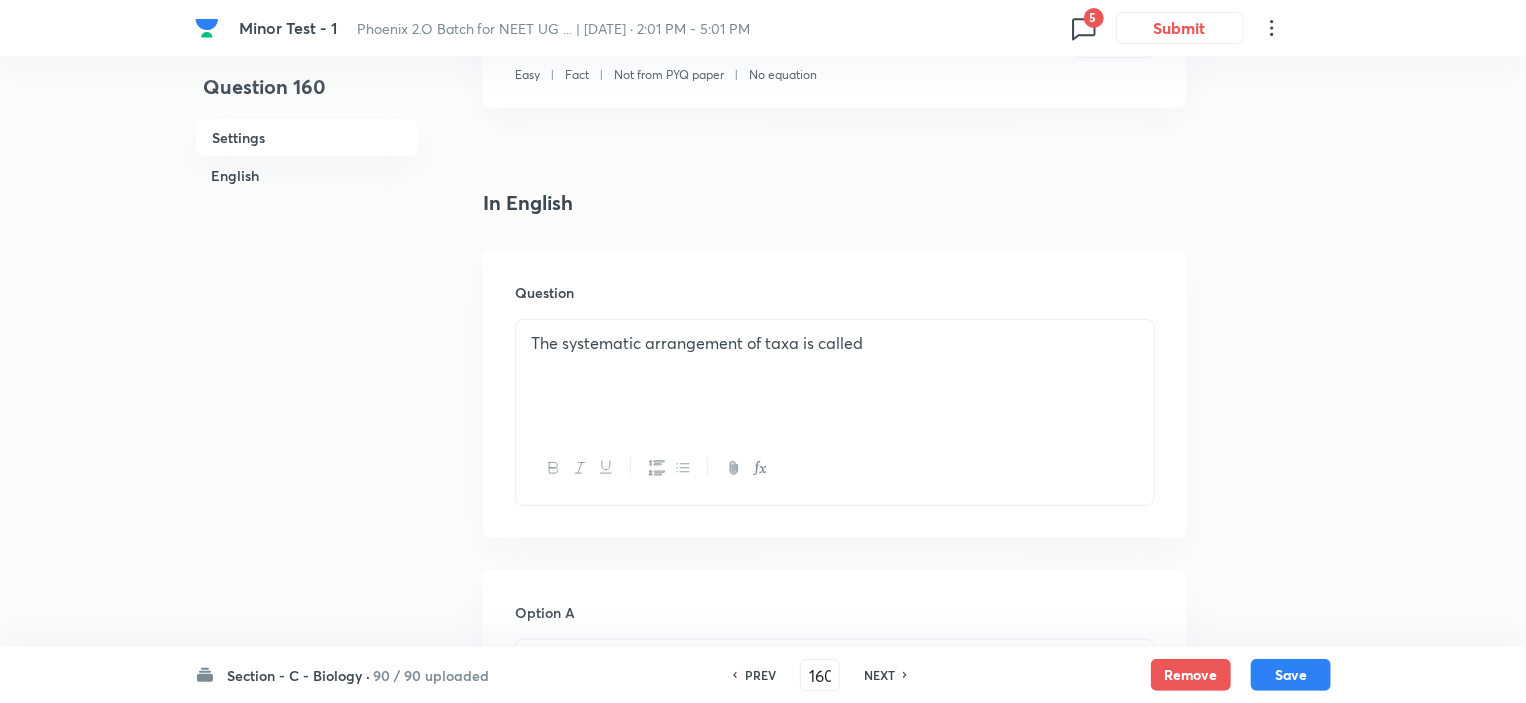 click on "NEXT" at bounding box center (879, 675) 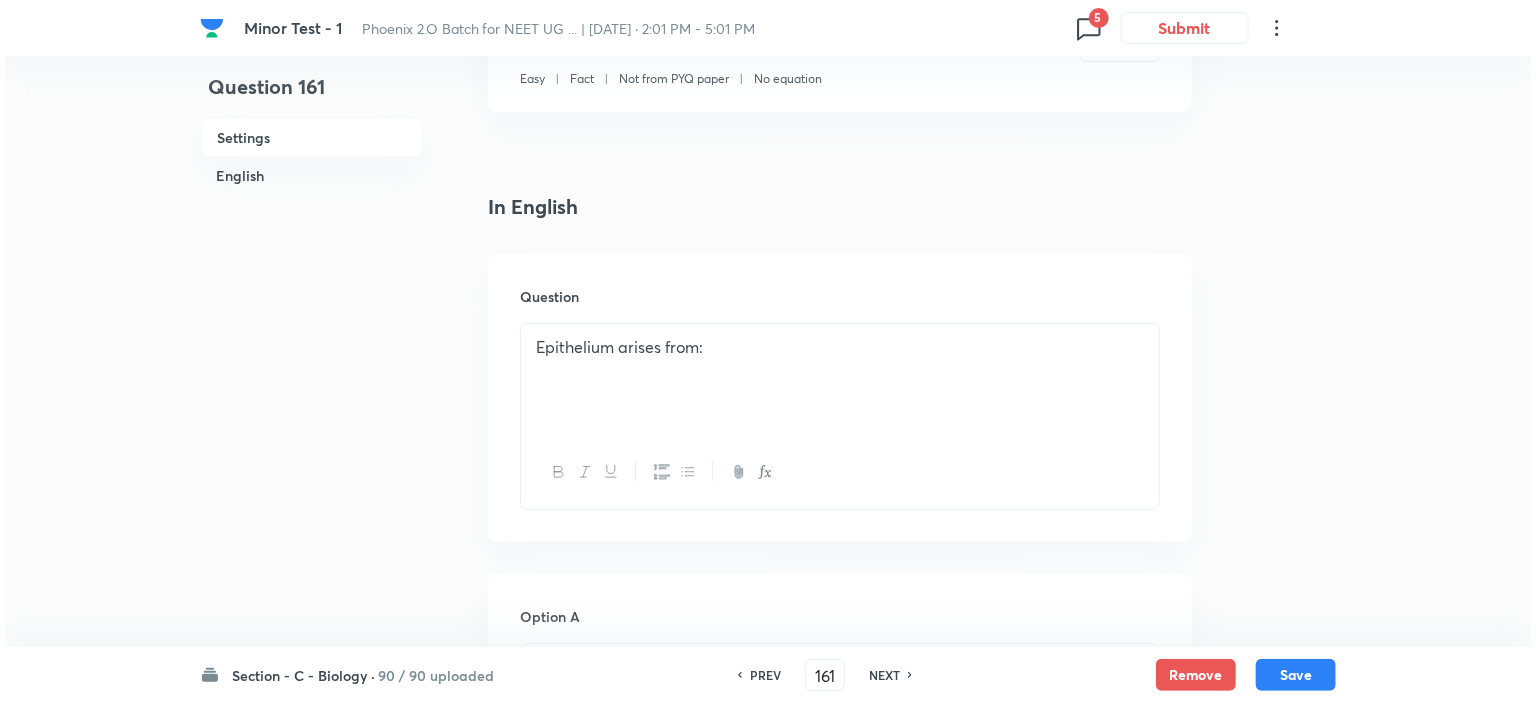 scroll, scrollTop: 0, scrollLeft: 0, axis: both 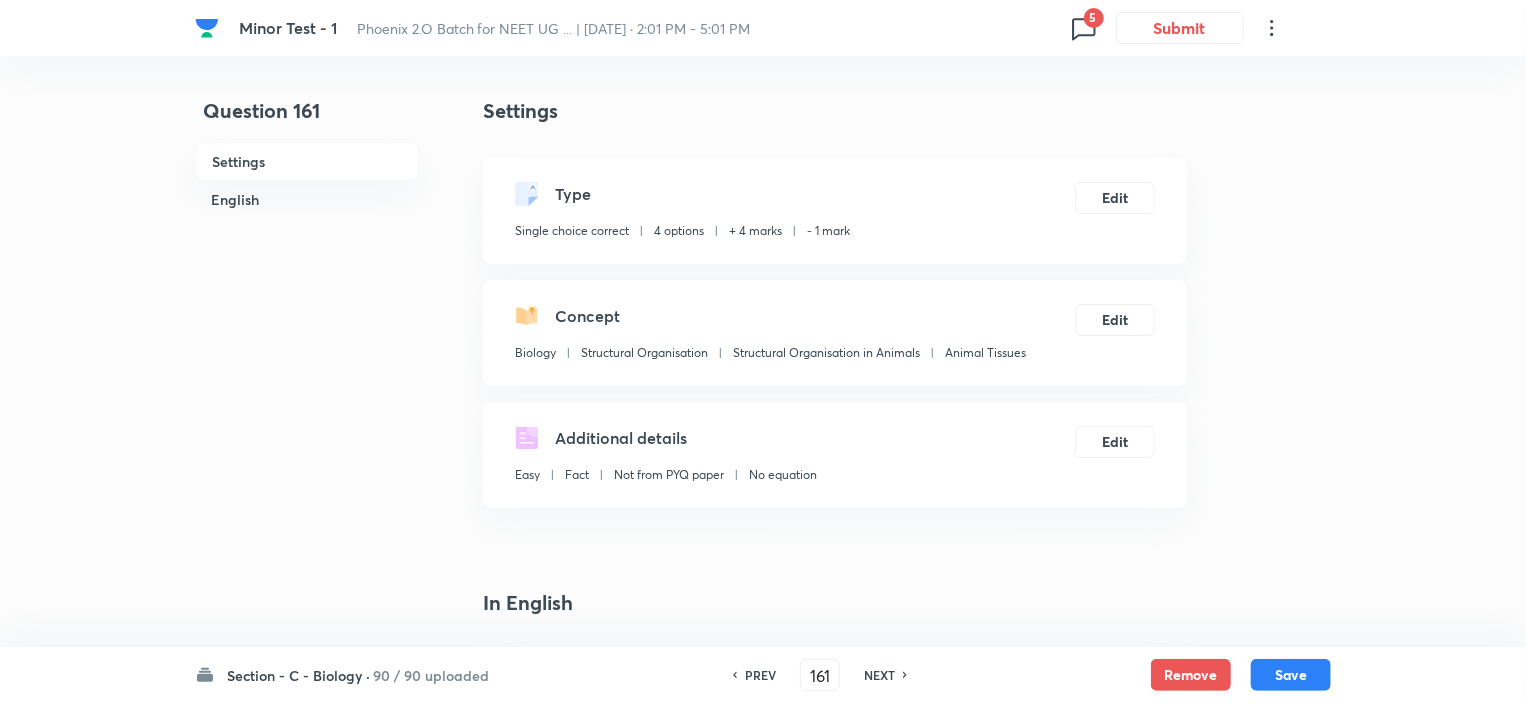click 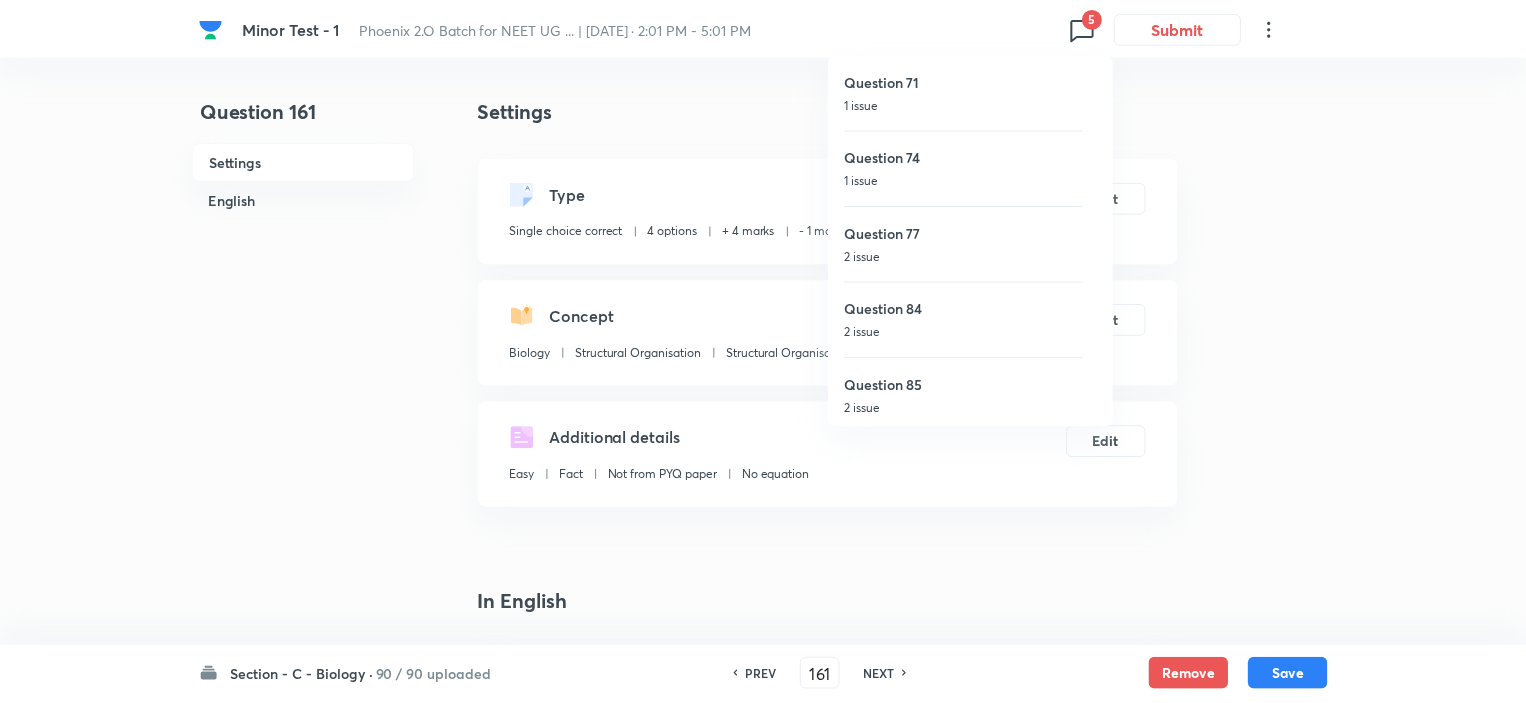 scroll, scrollTop: 4, scrollLeft: 0, axis: vertical 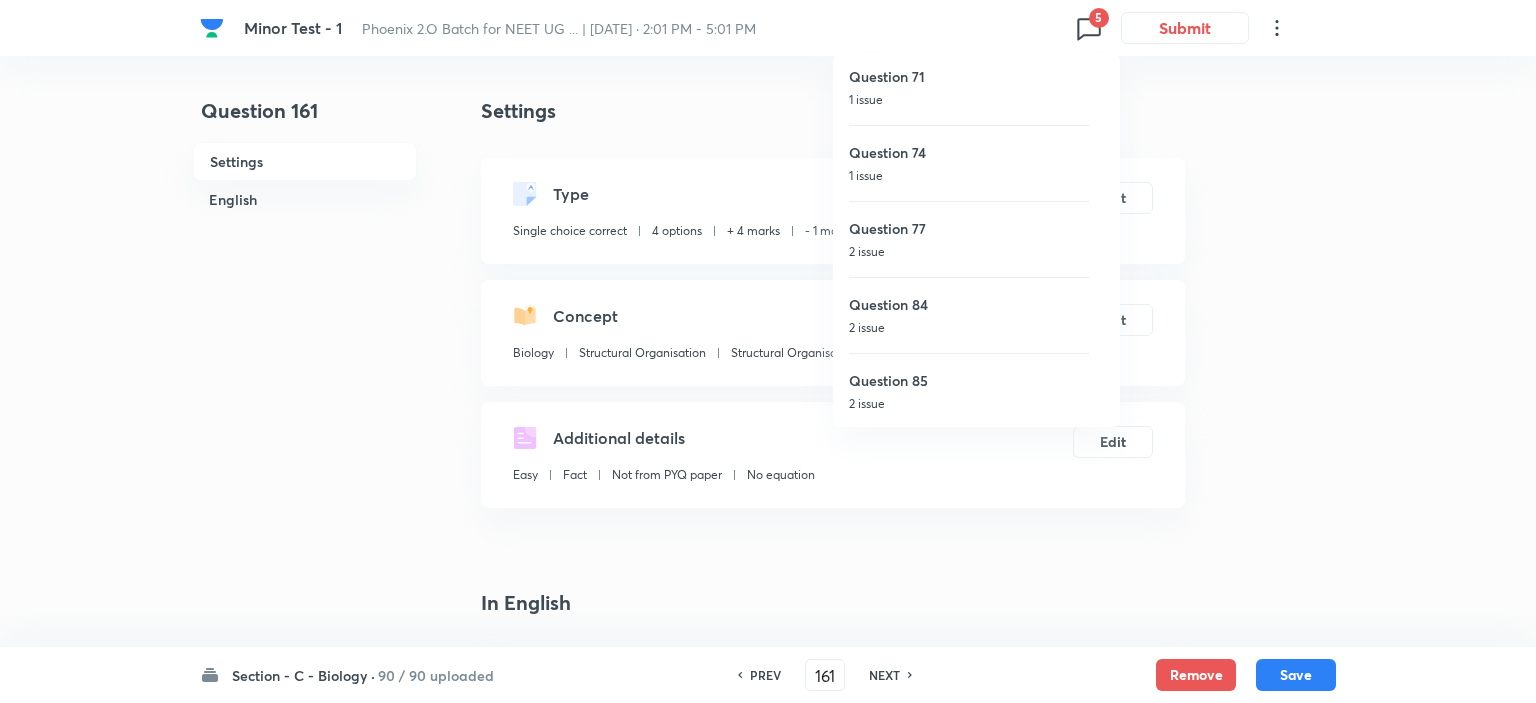 click at bounding box center [768, 351] 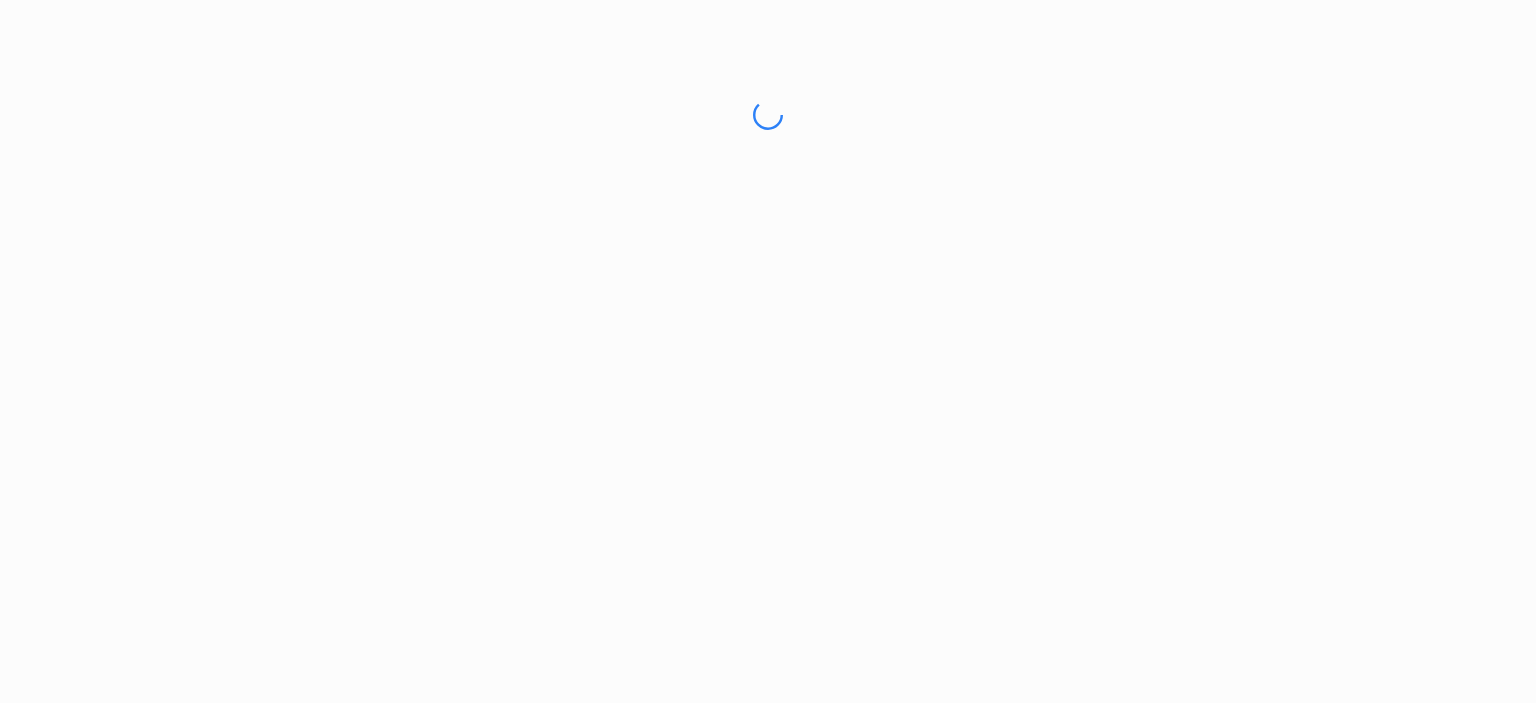 scroll, scrollTop: 0, scrollLeft: 0, axis: both 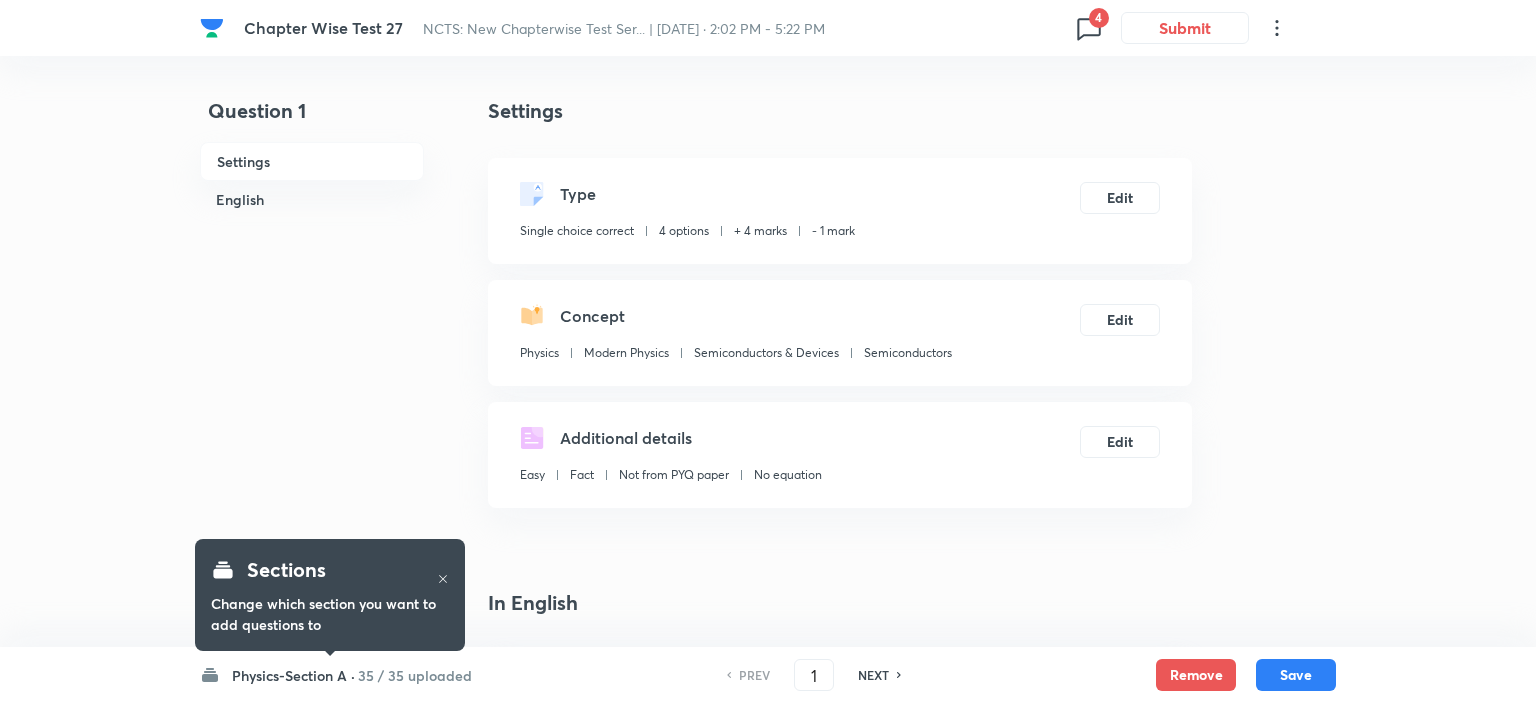 checkbox on "true" 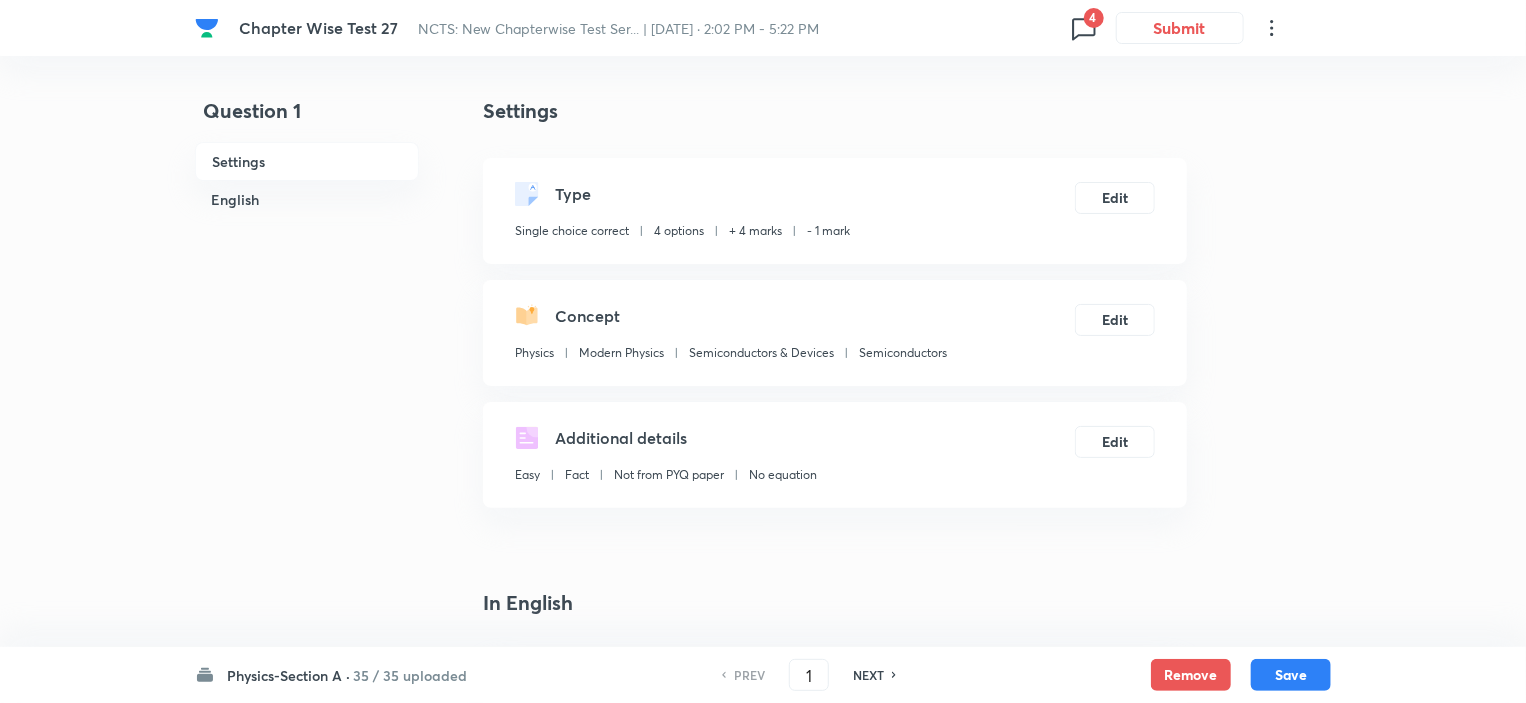 click 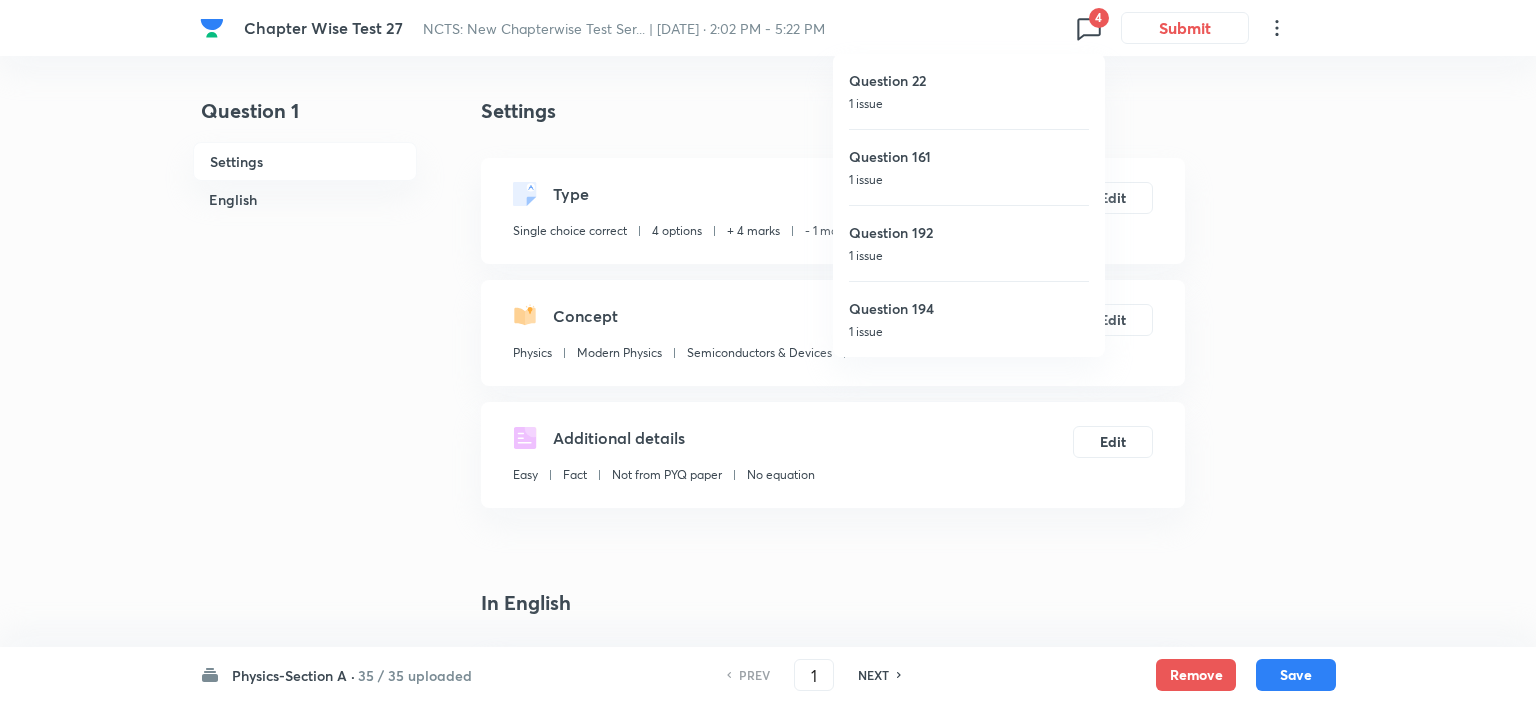 click on "1 issue" at bounding box center (969, 180) 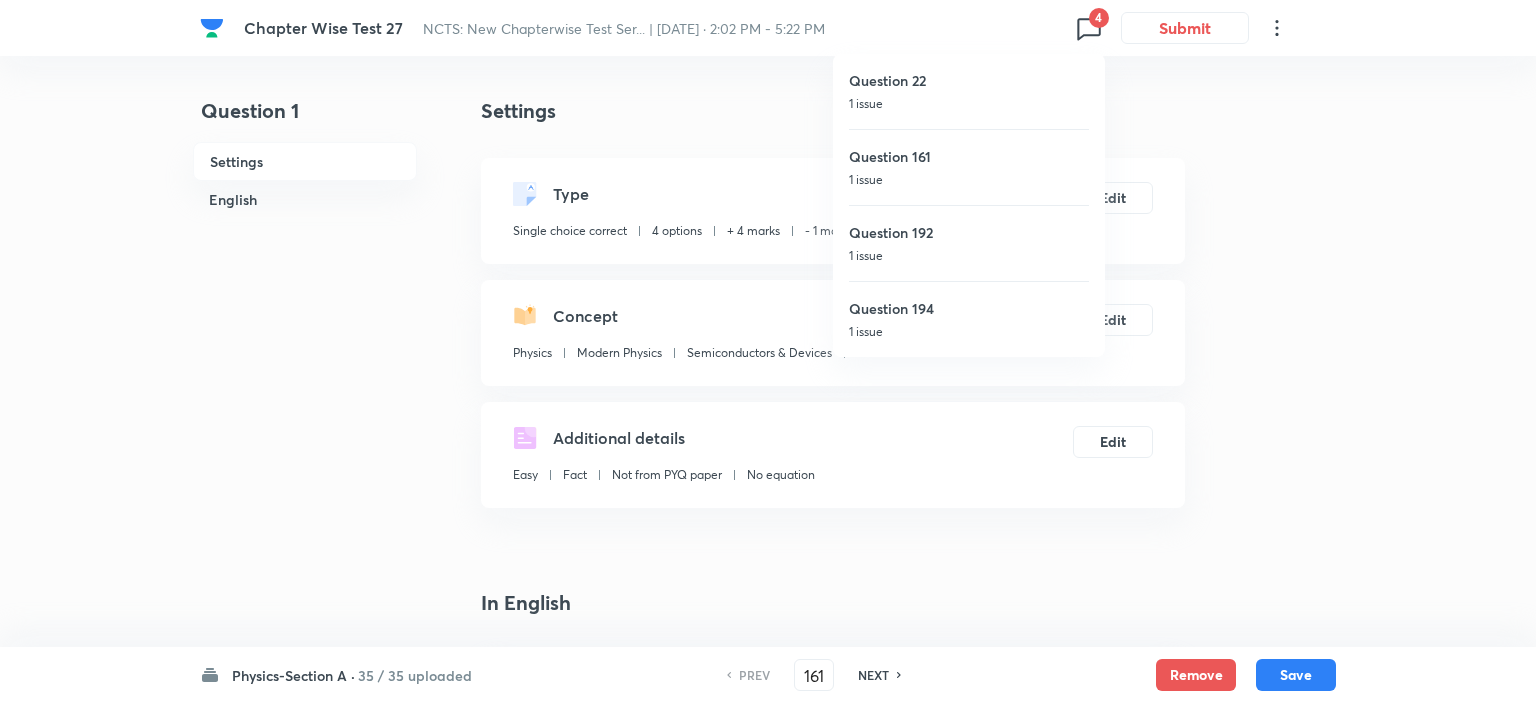 checkbox on "false" 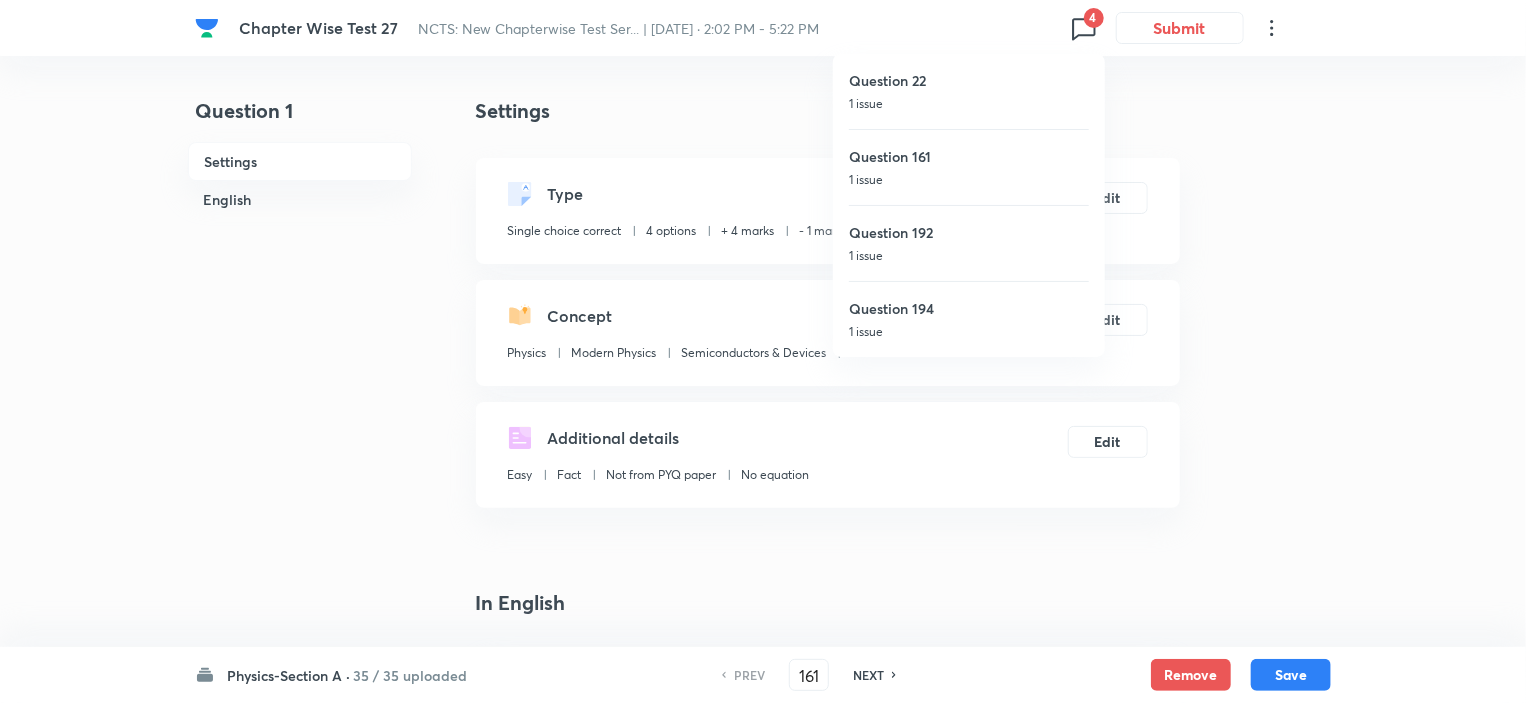 checkbox on "true" 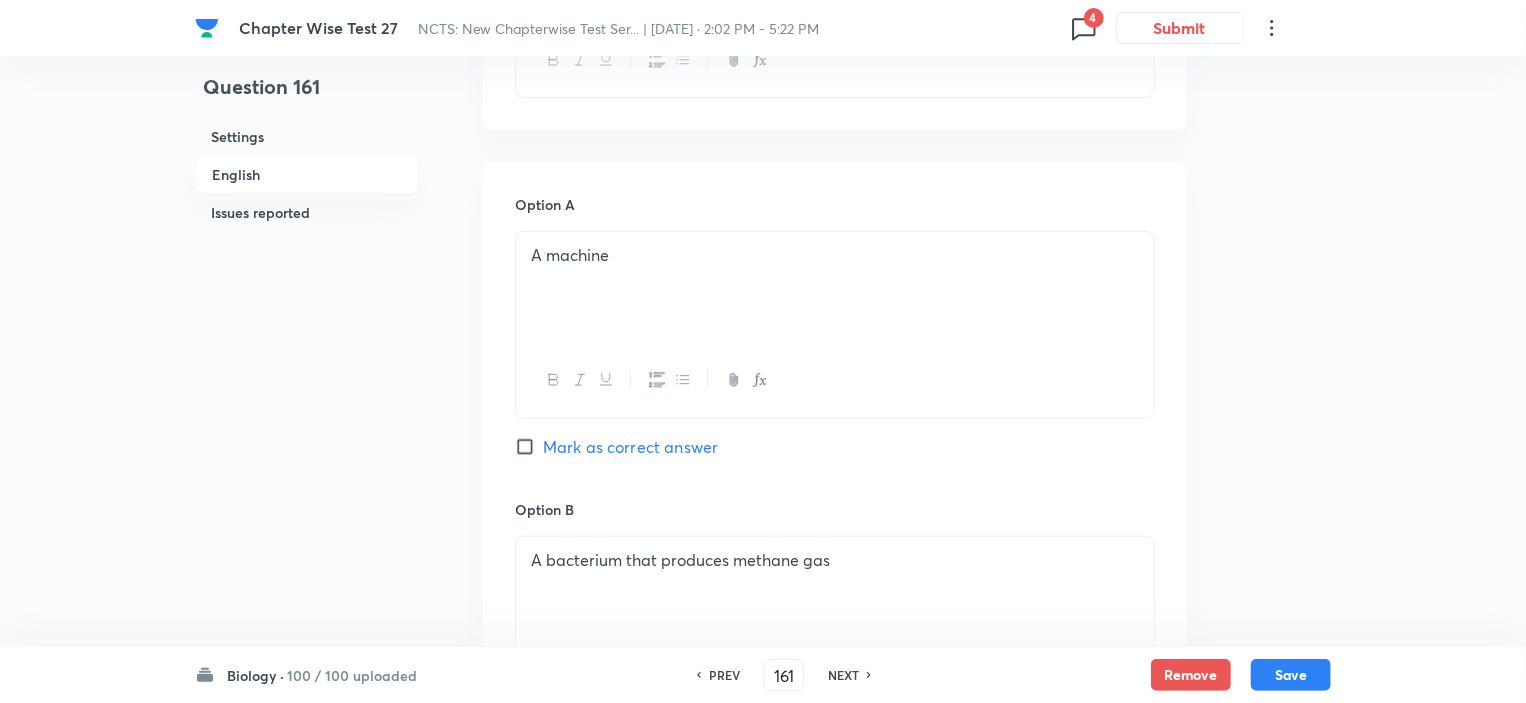 scroll, scrollTop: 800, scrollLeft: 0, axis: vertical 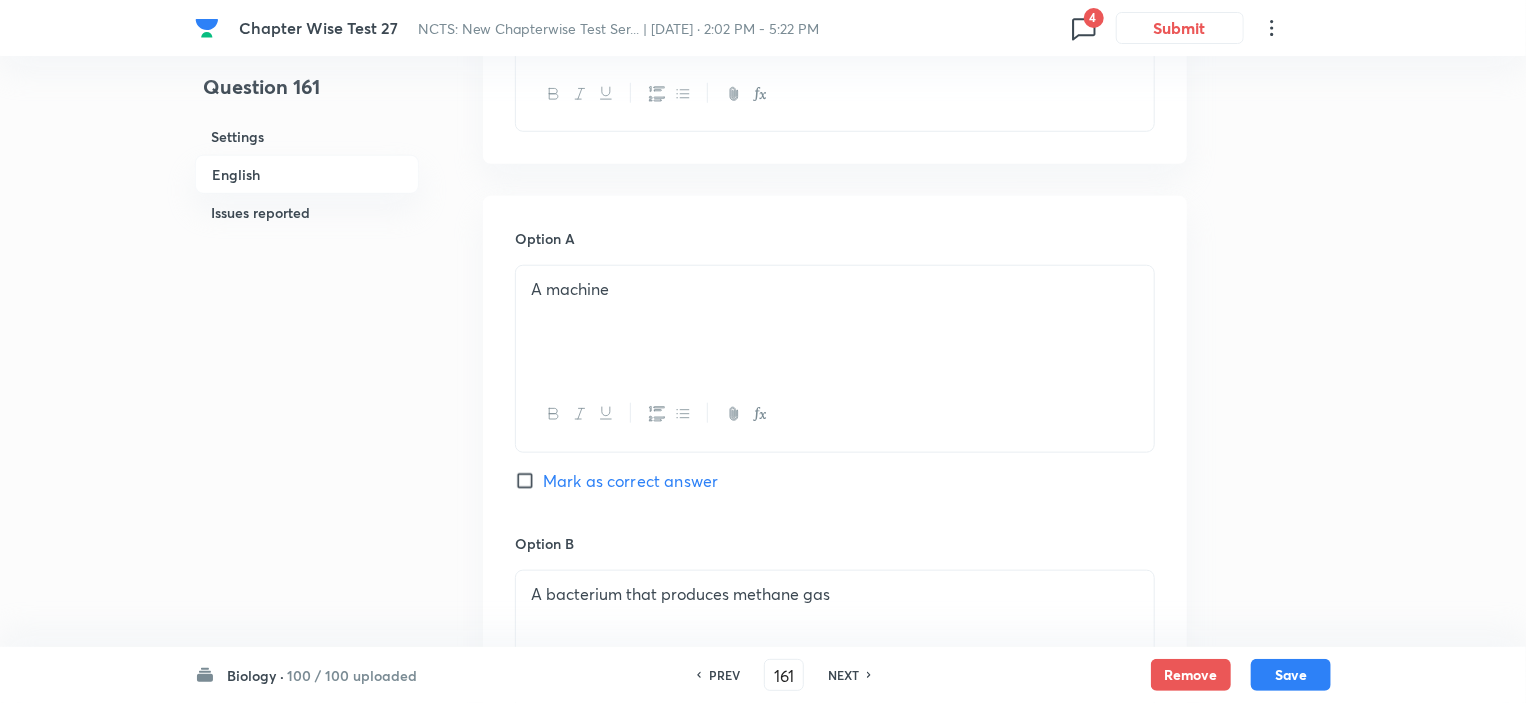 click on "4" at bounding box center (1094, 18) 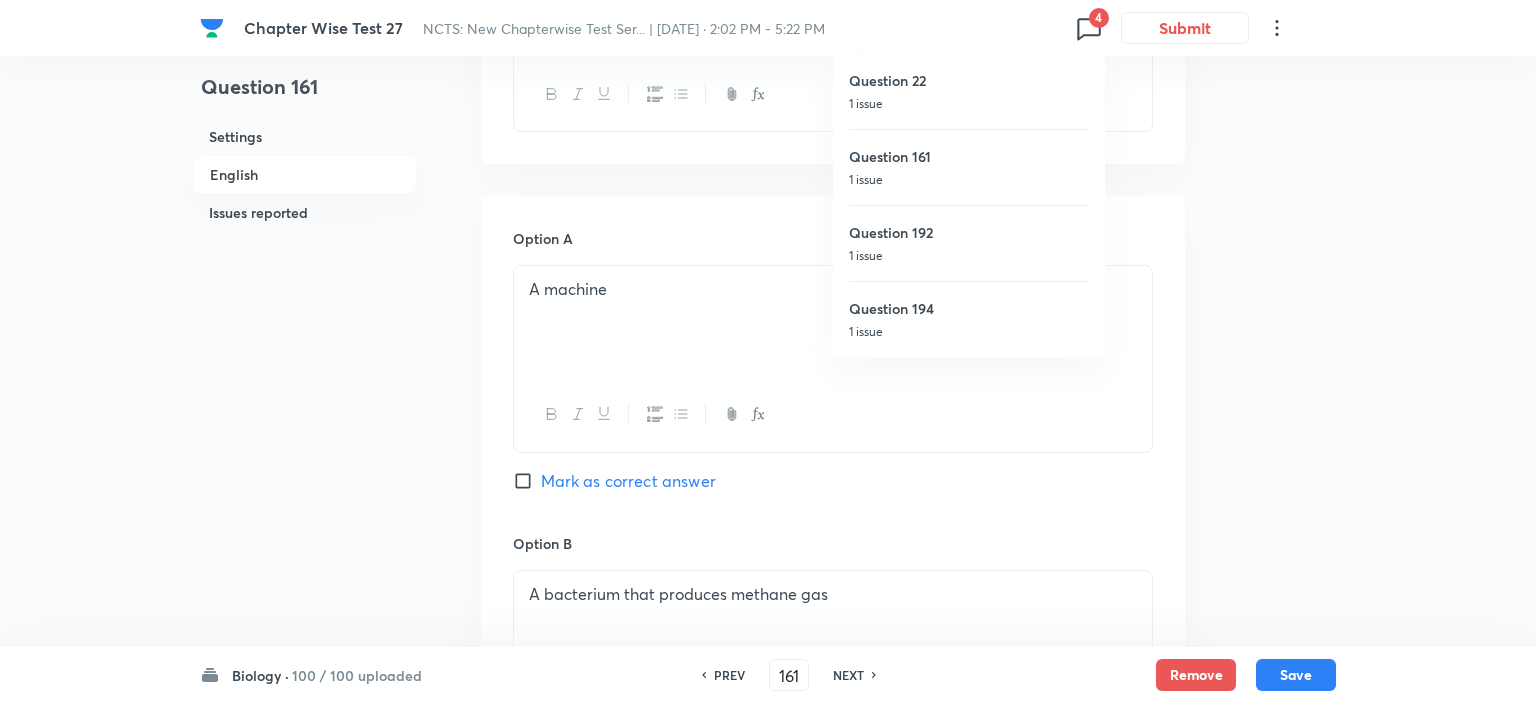 click on "Question 161" at bounding box center [969, 156] 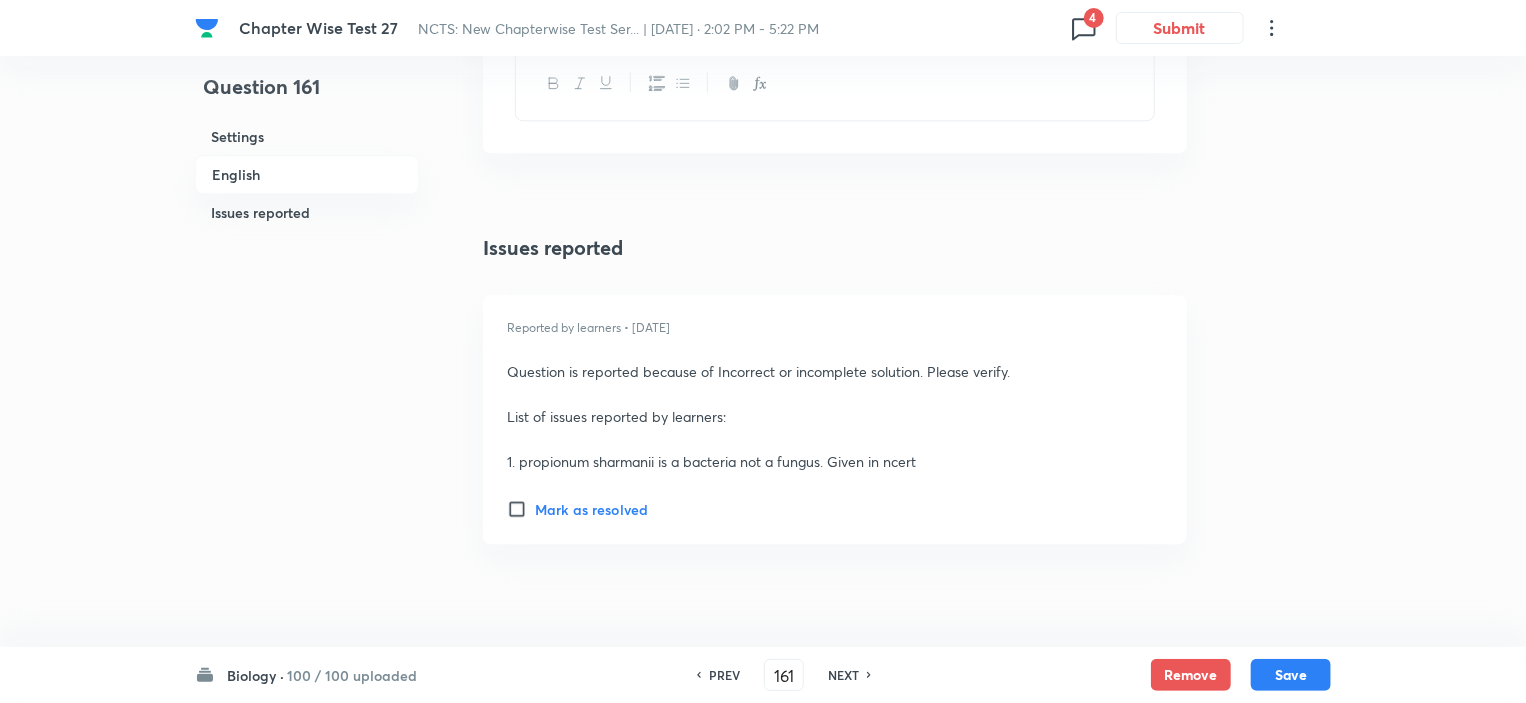 scroll, scrollTop: 2513, scrollLeft: 0, axis: vertical 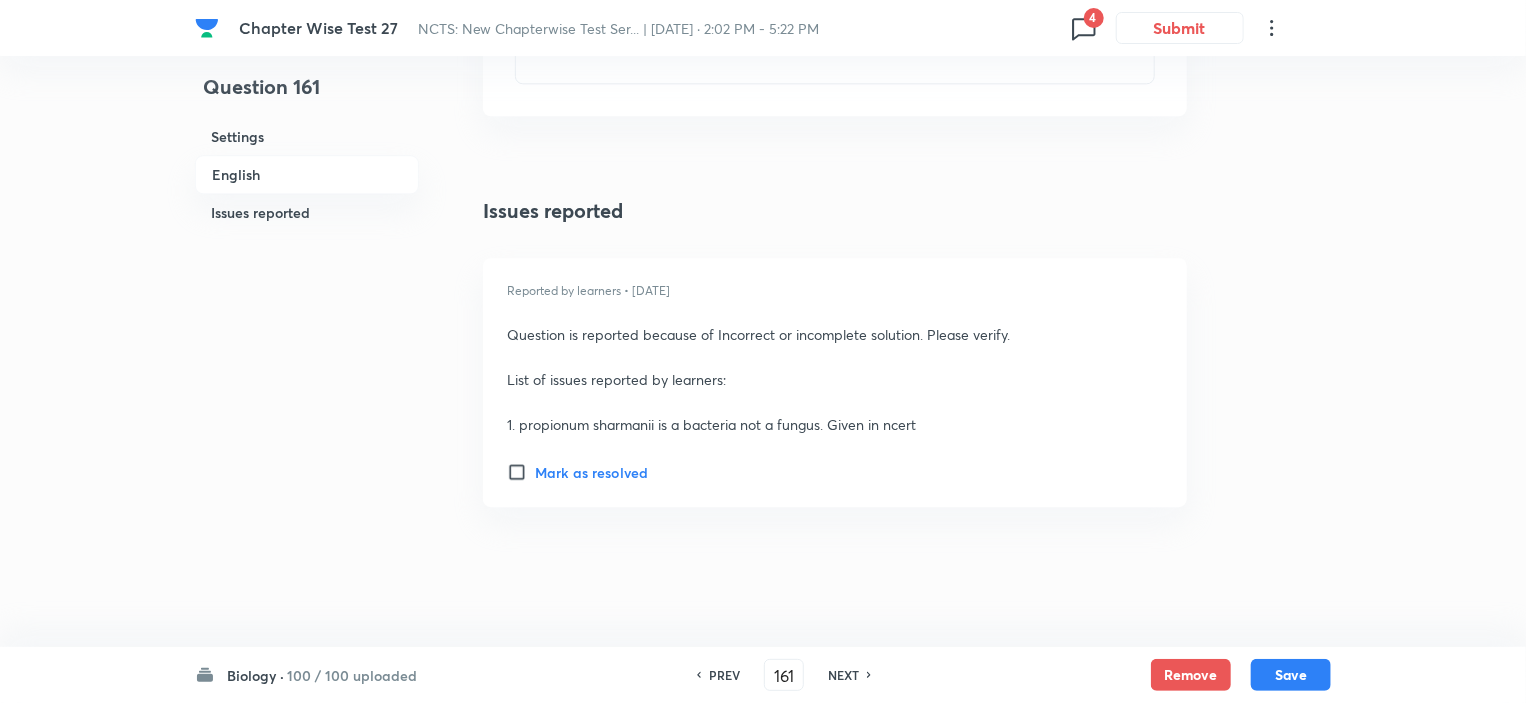 click 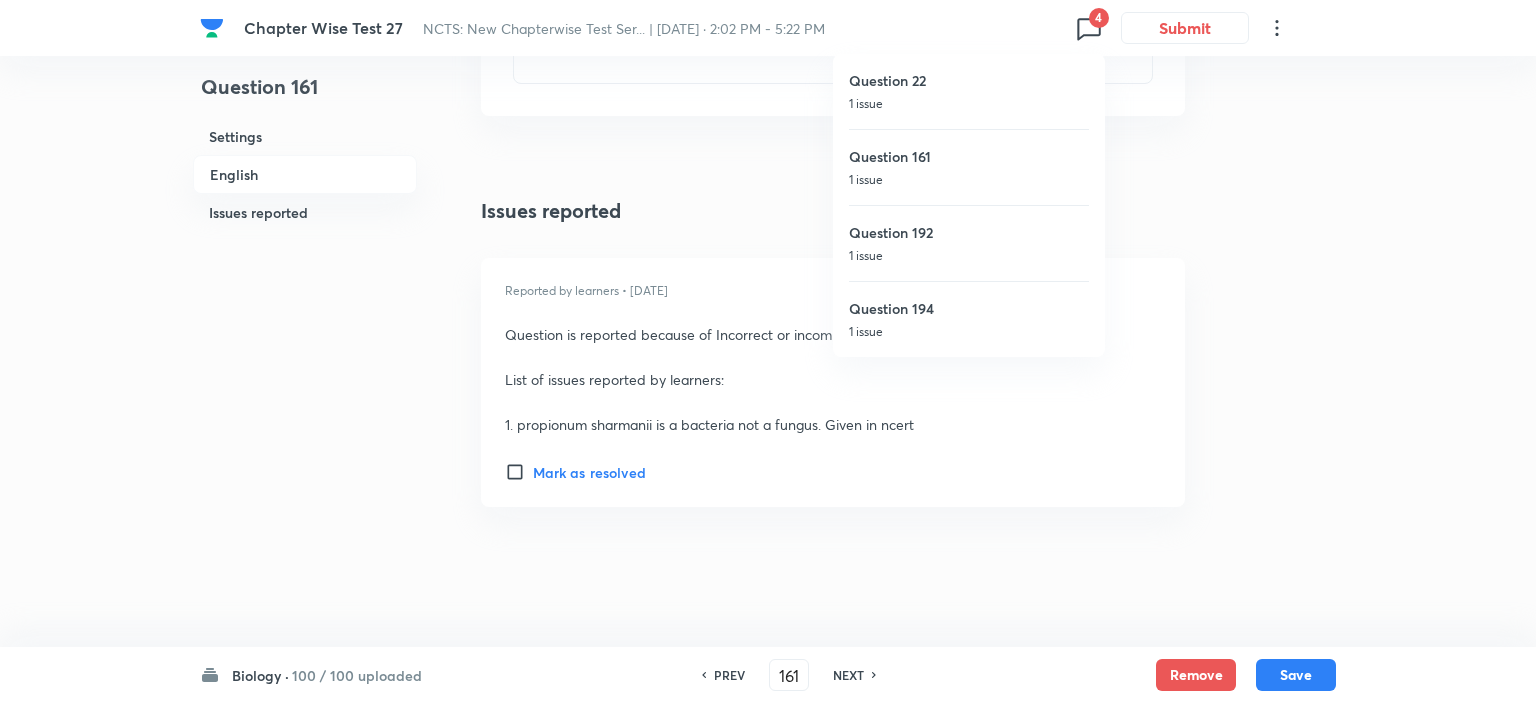 click on "Question 192" at bounding box center [969, 232] 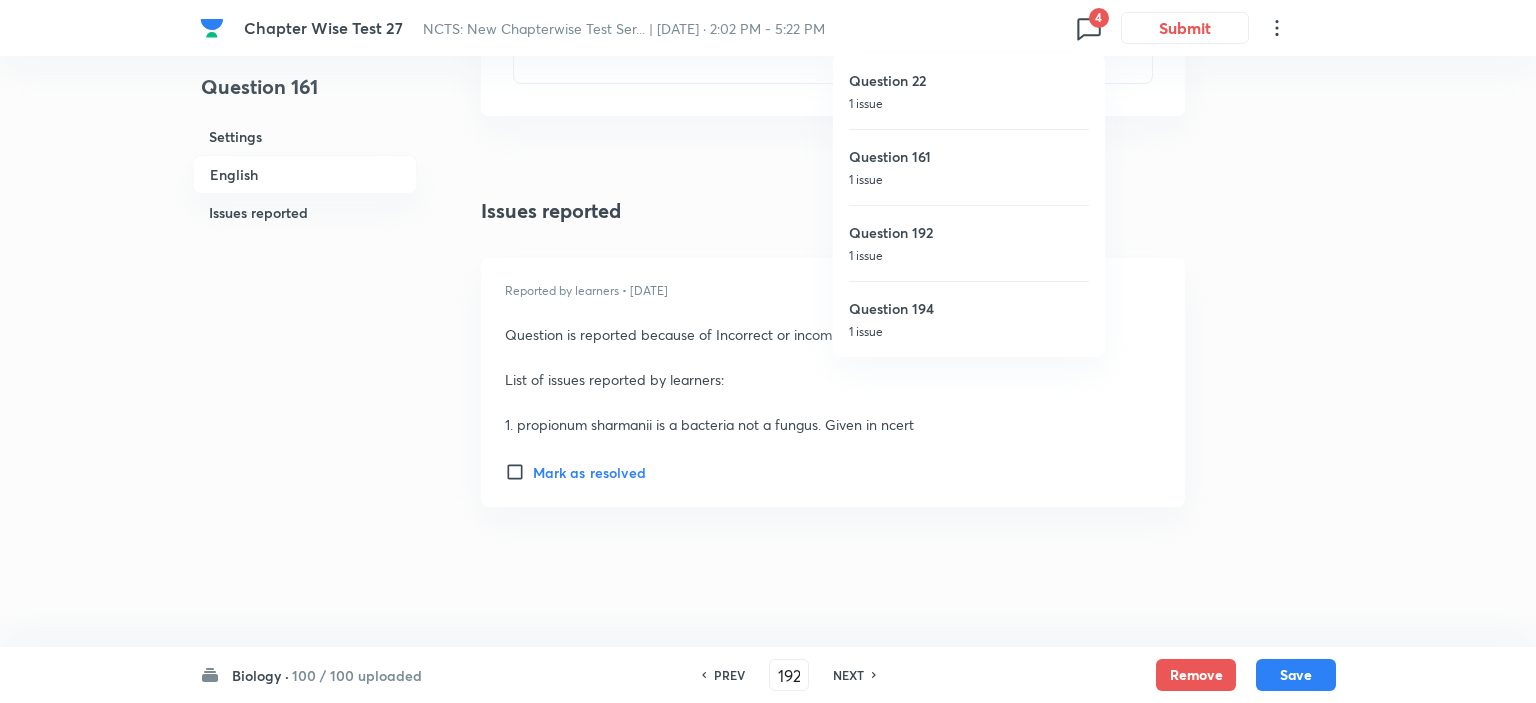checkbox on "false" 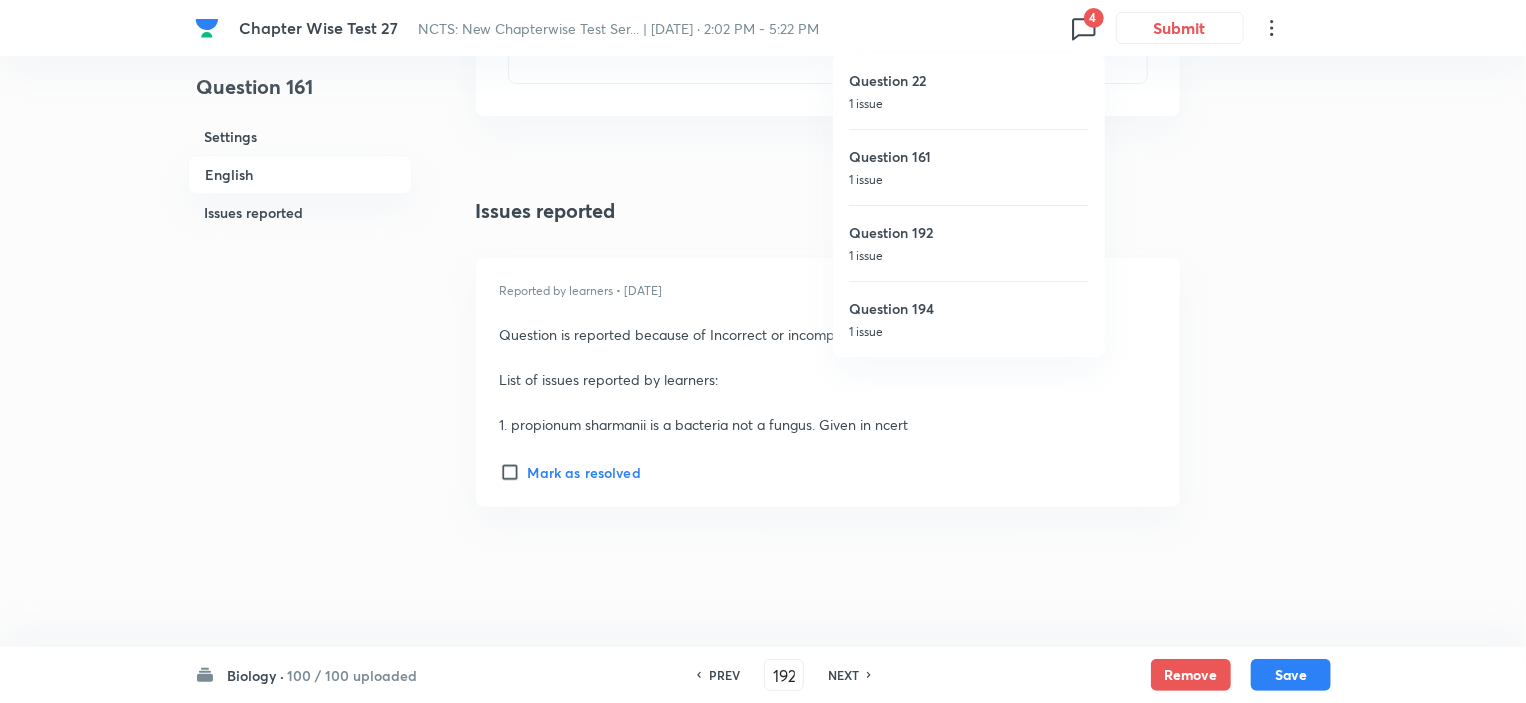 checkbox on "true" 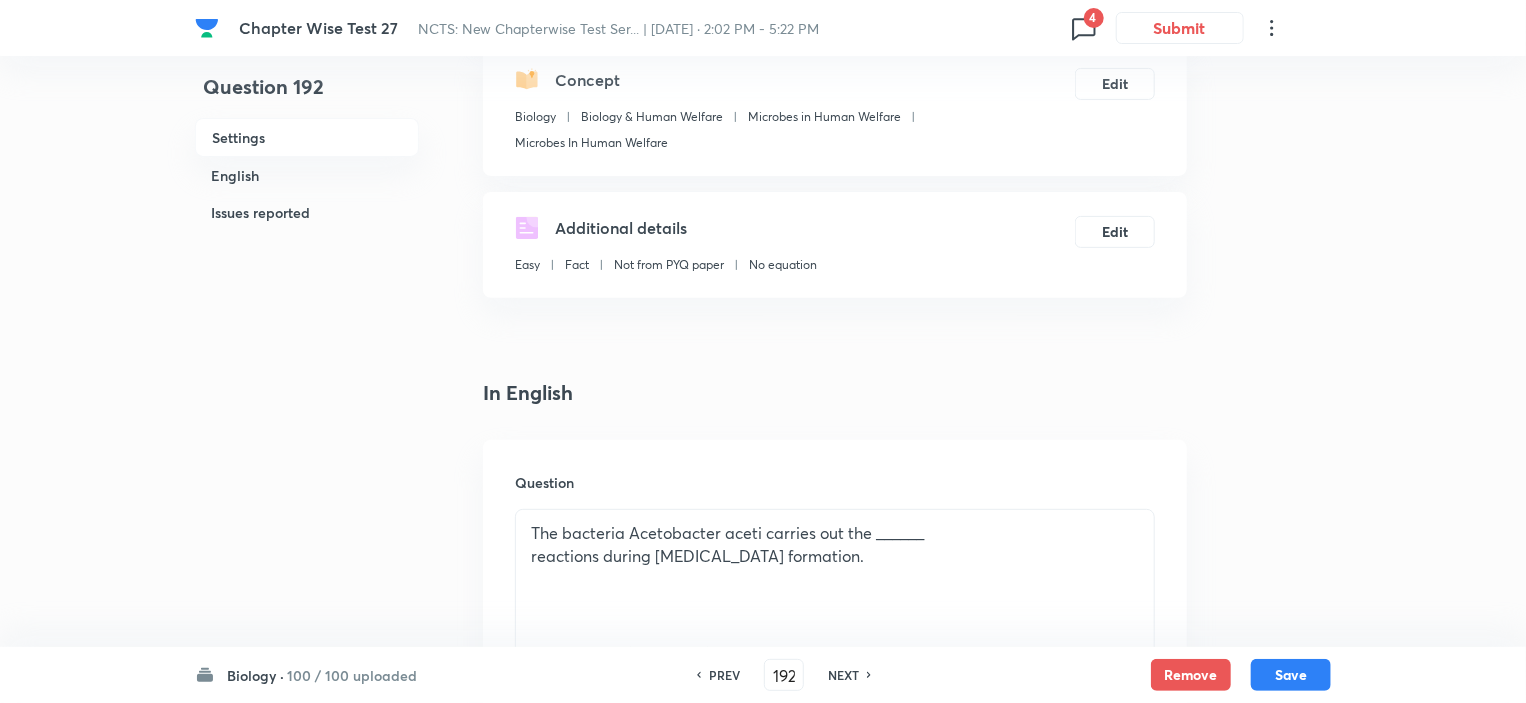 scroll, scrollTop: 0, scrollLeft: 0, axis: both 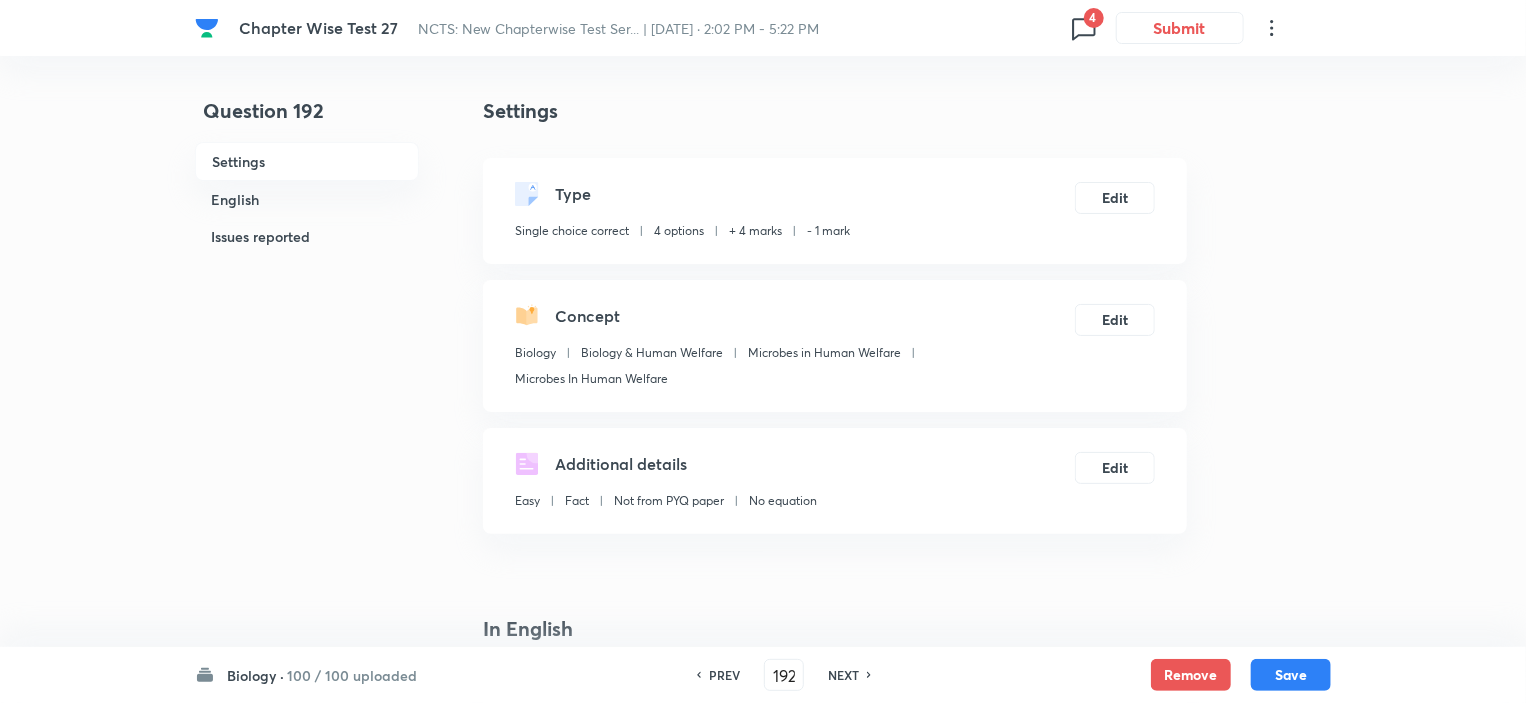 click 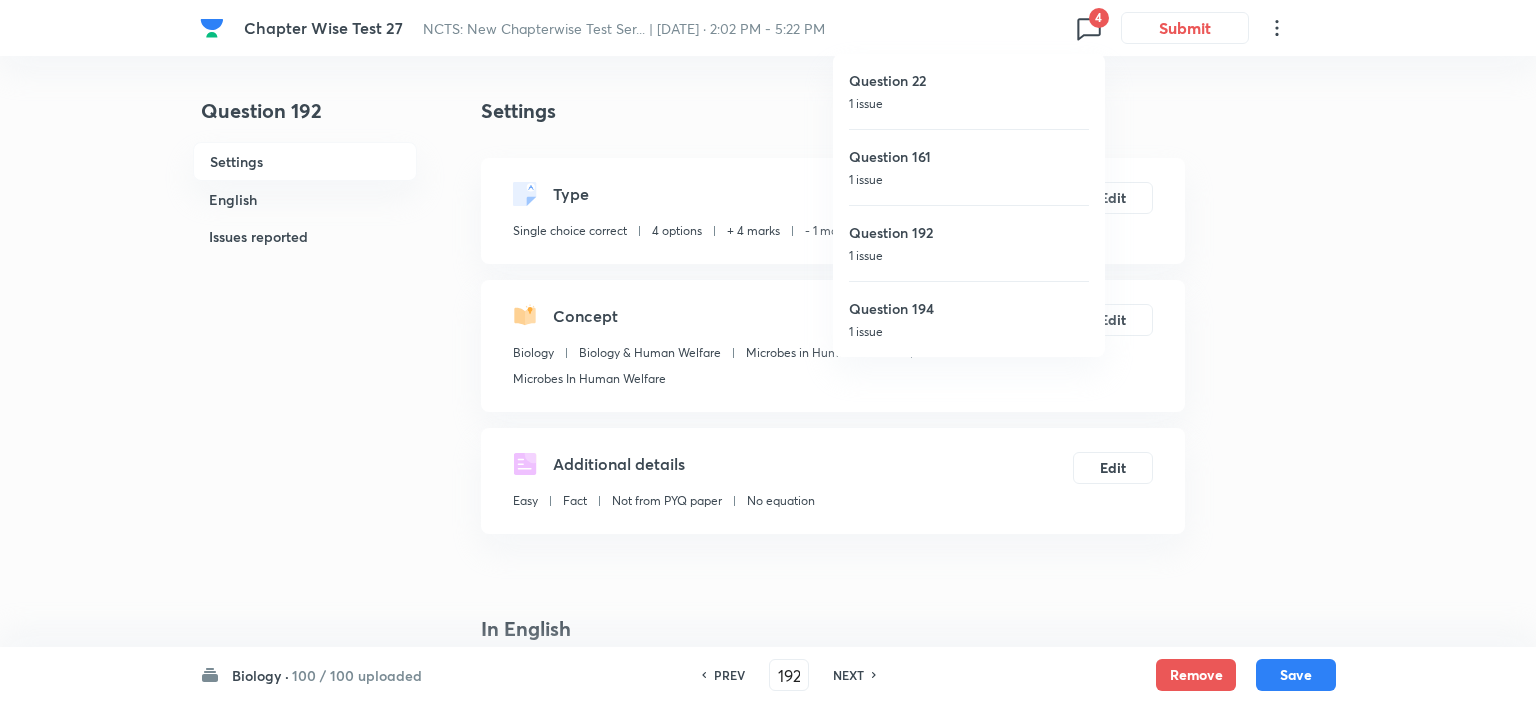 click on "1 issue" at bounding box center (969, 332) 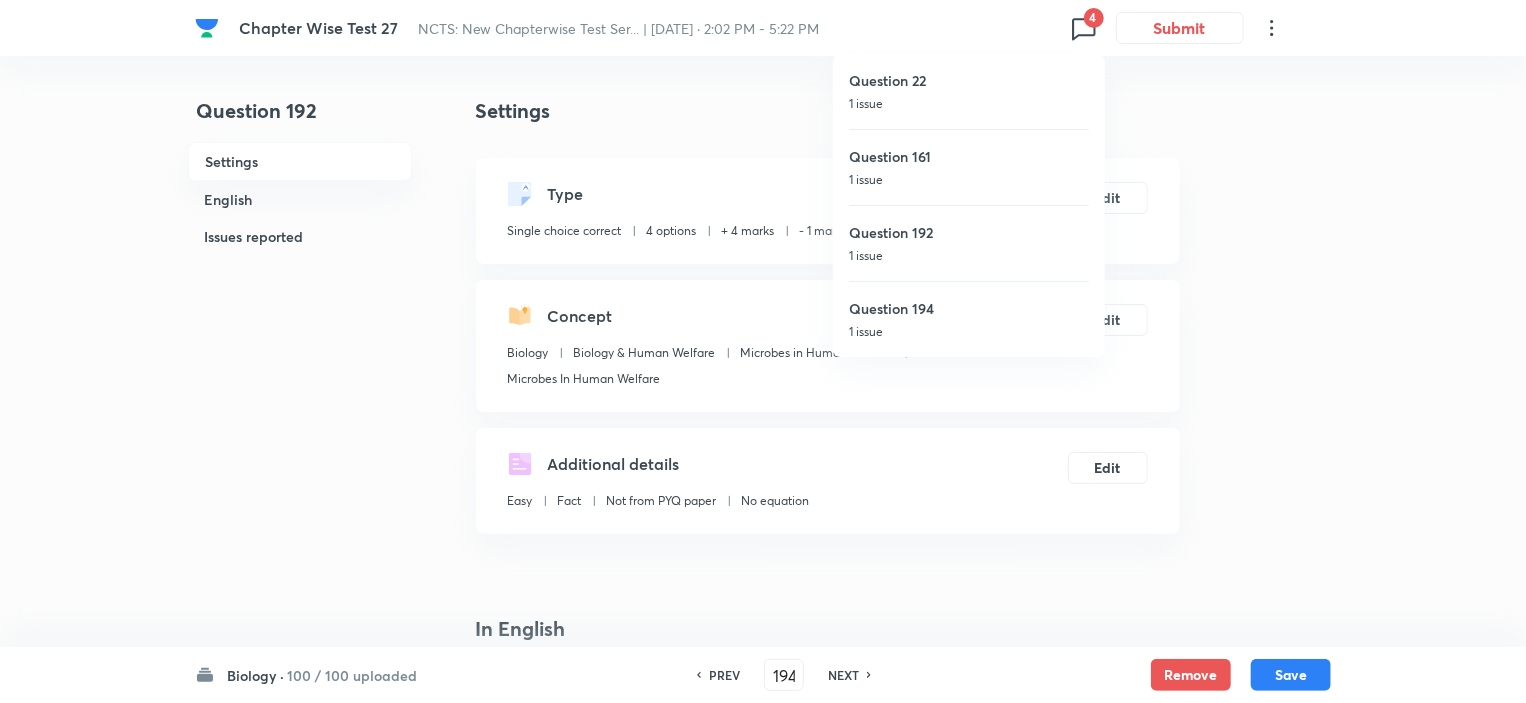 checkbox on "true" 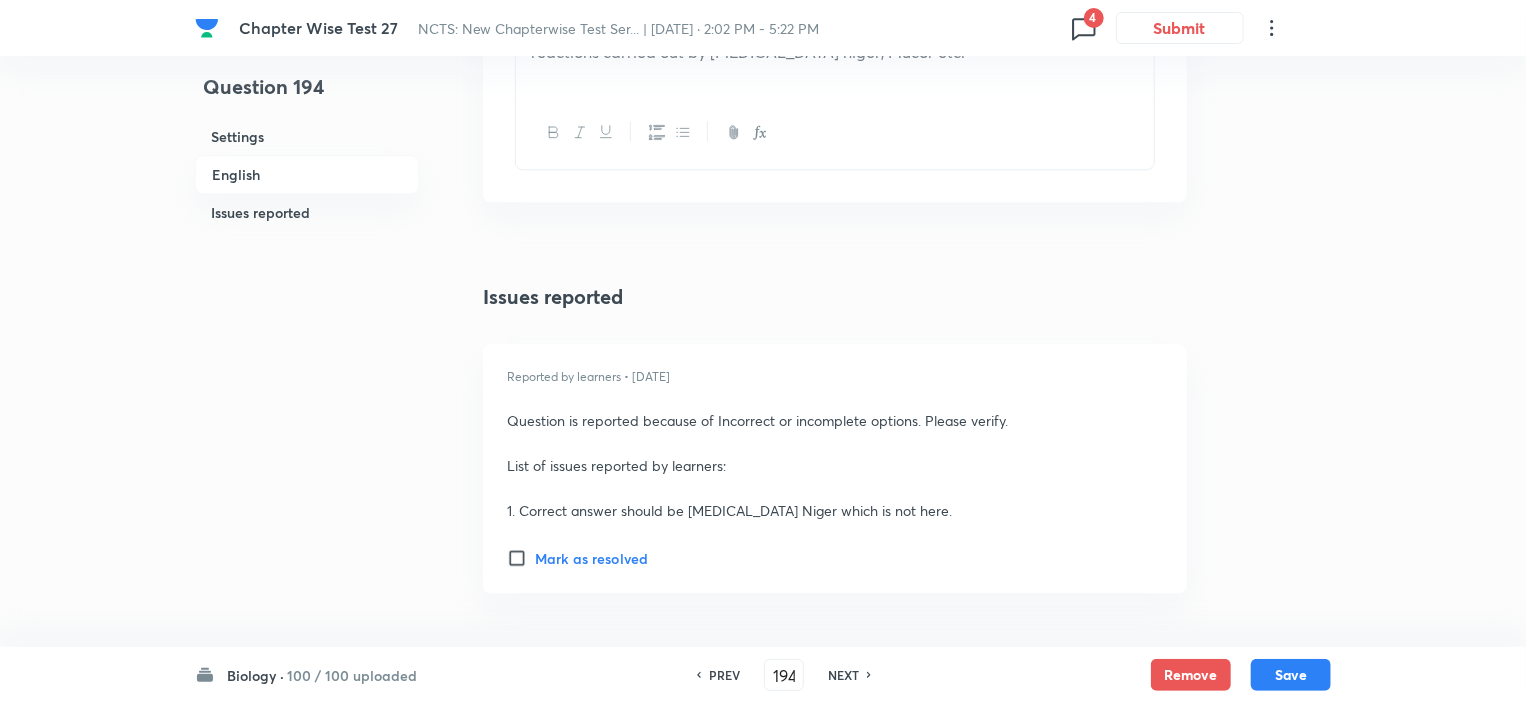 scroll, scrollTop: 2442, scrollLeft: 0, axis: vertical 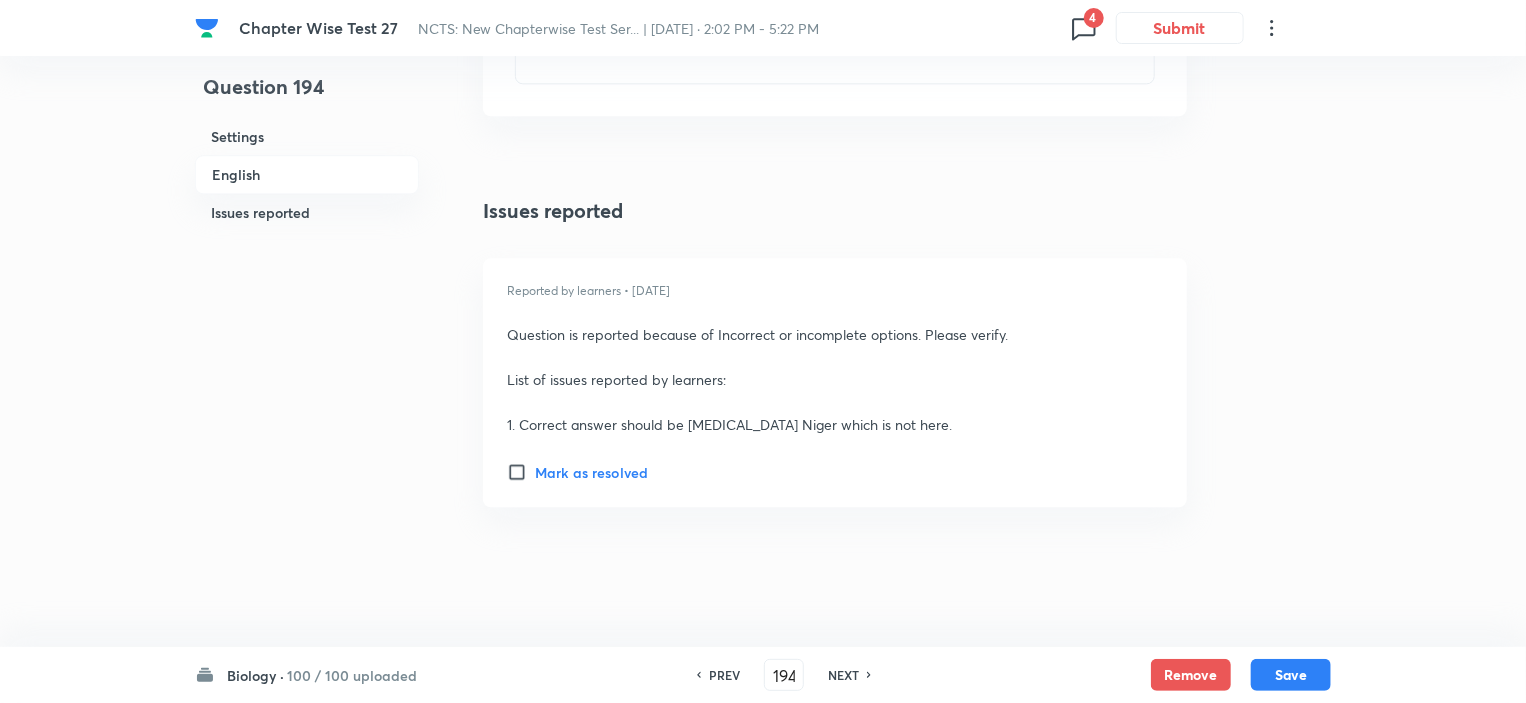 click 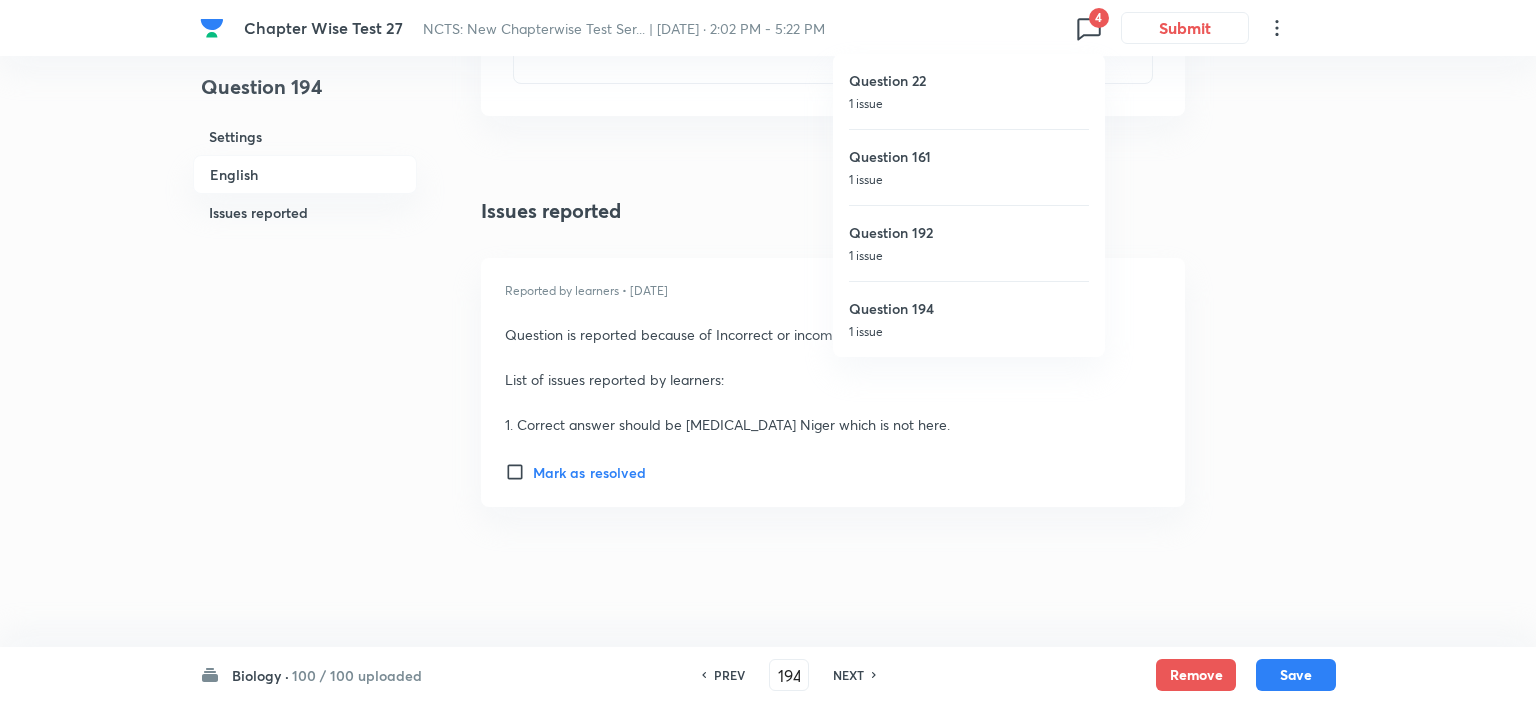 click at bounding box center (768, 351) 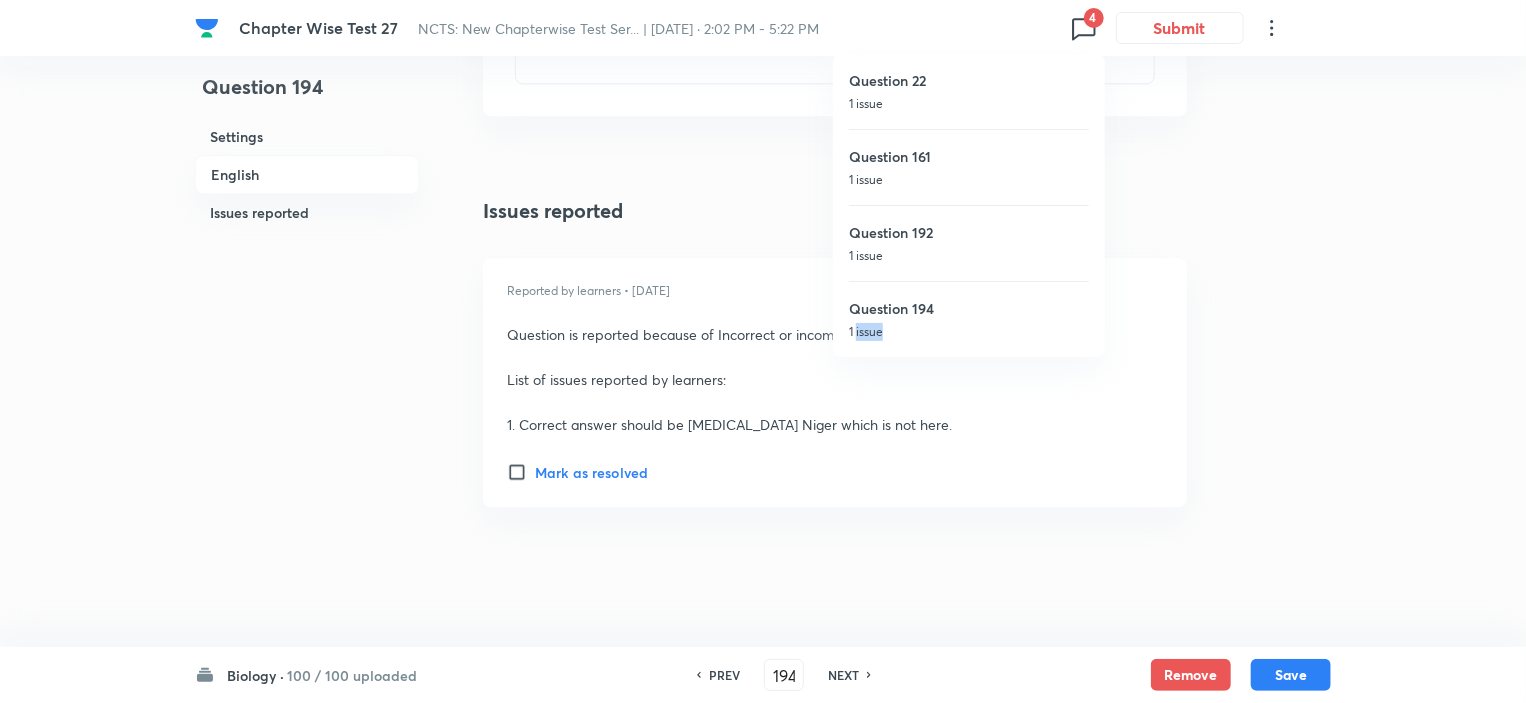click on "Question 22 1 issue Question 161 1 issue Question 192 1 issue Question 194 1 issue" at bounding box center [763, 351] 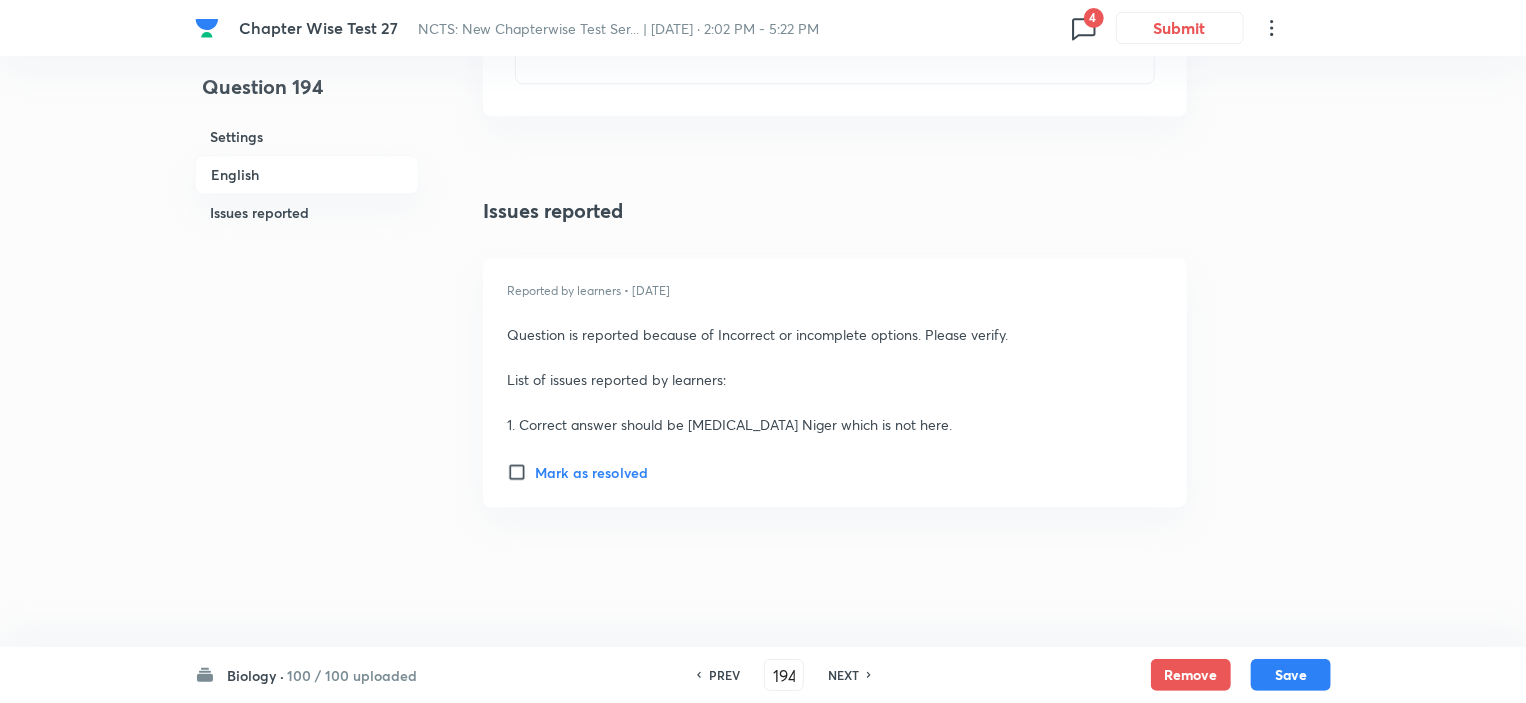 click on "NEXT" at bounding box center (846, 675) 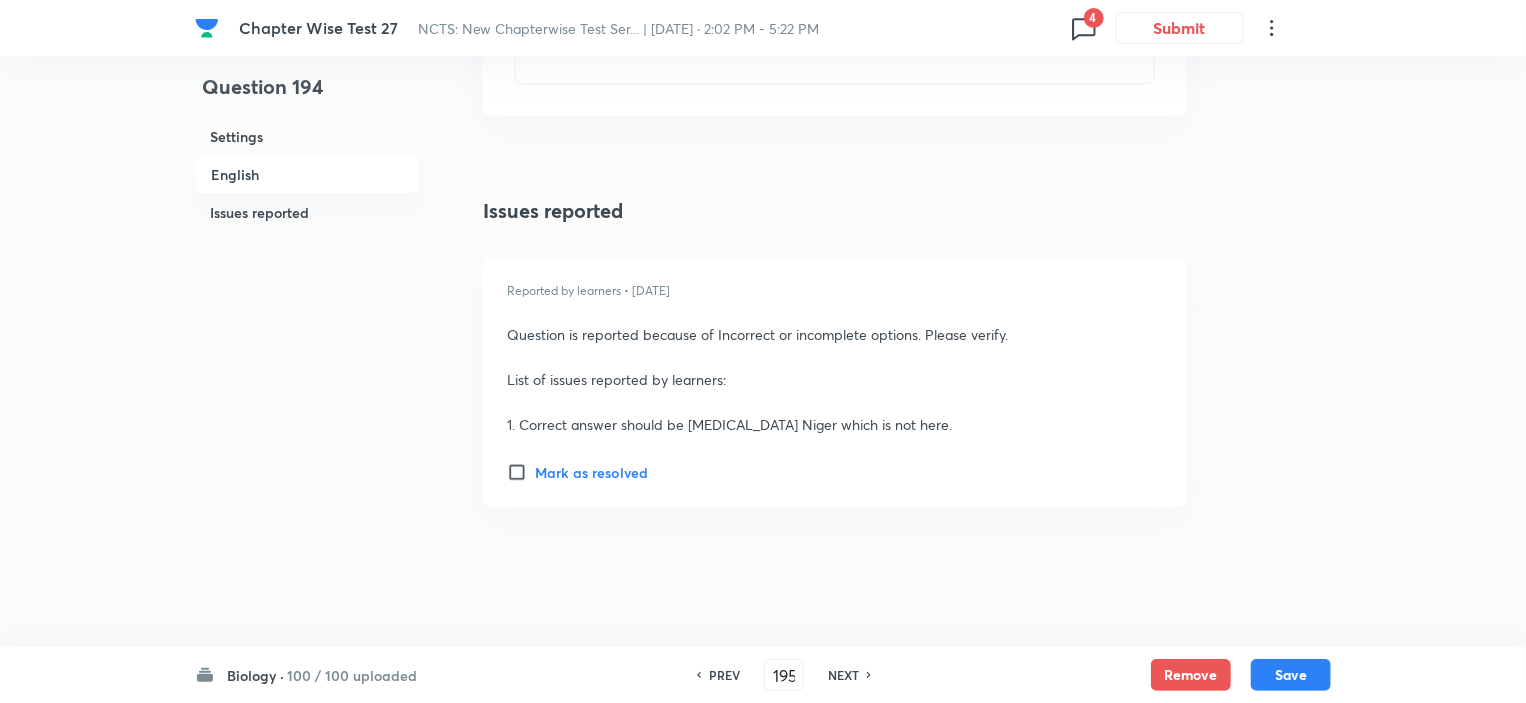 checkbox on "false" 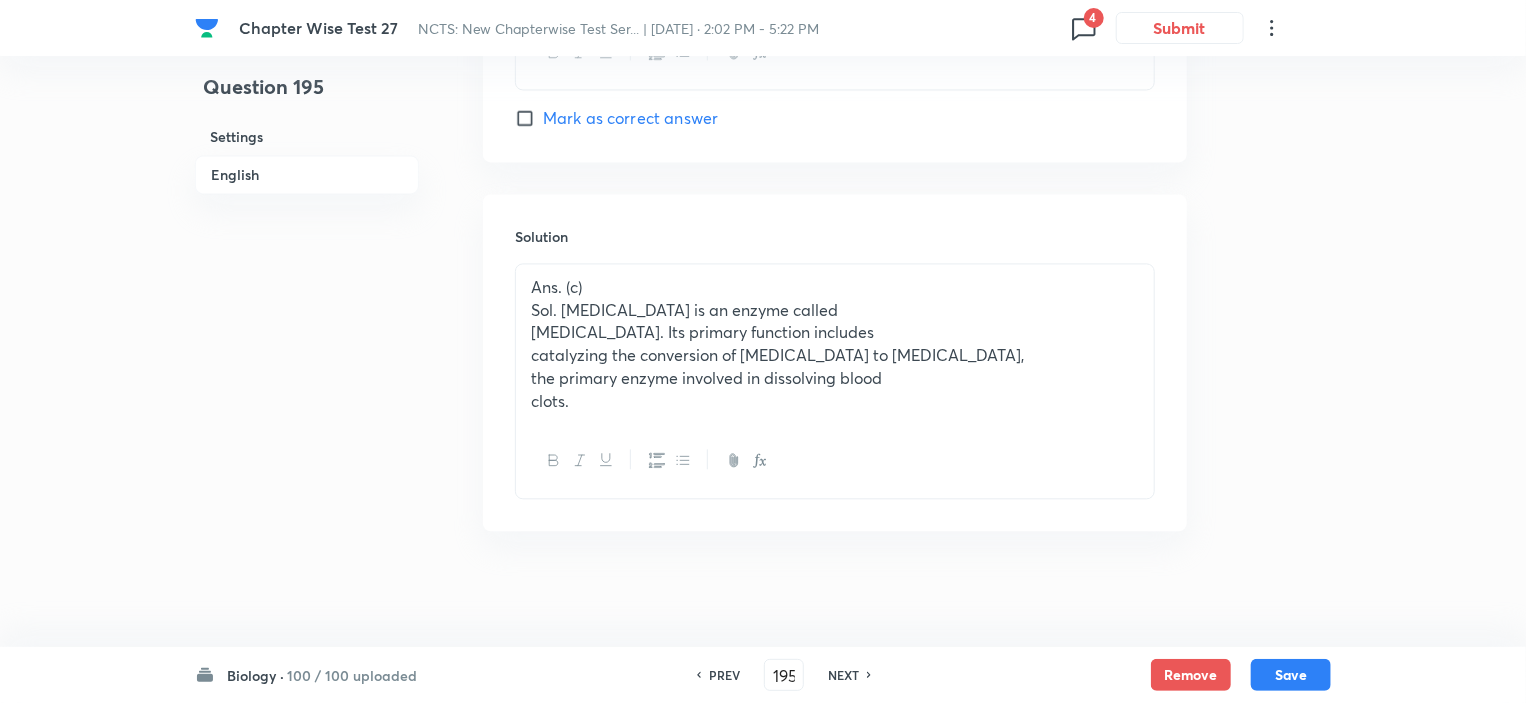 click on "NEXT" at bounding box center (846, 675) 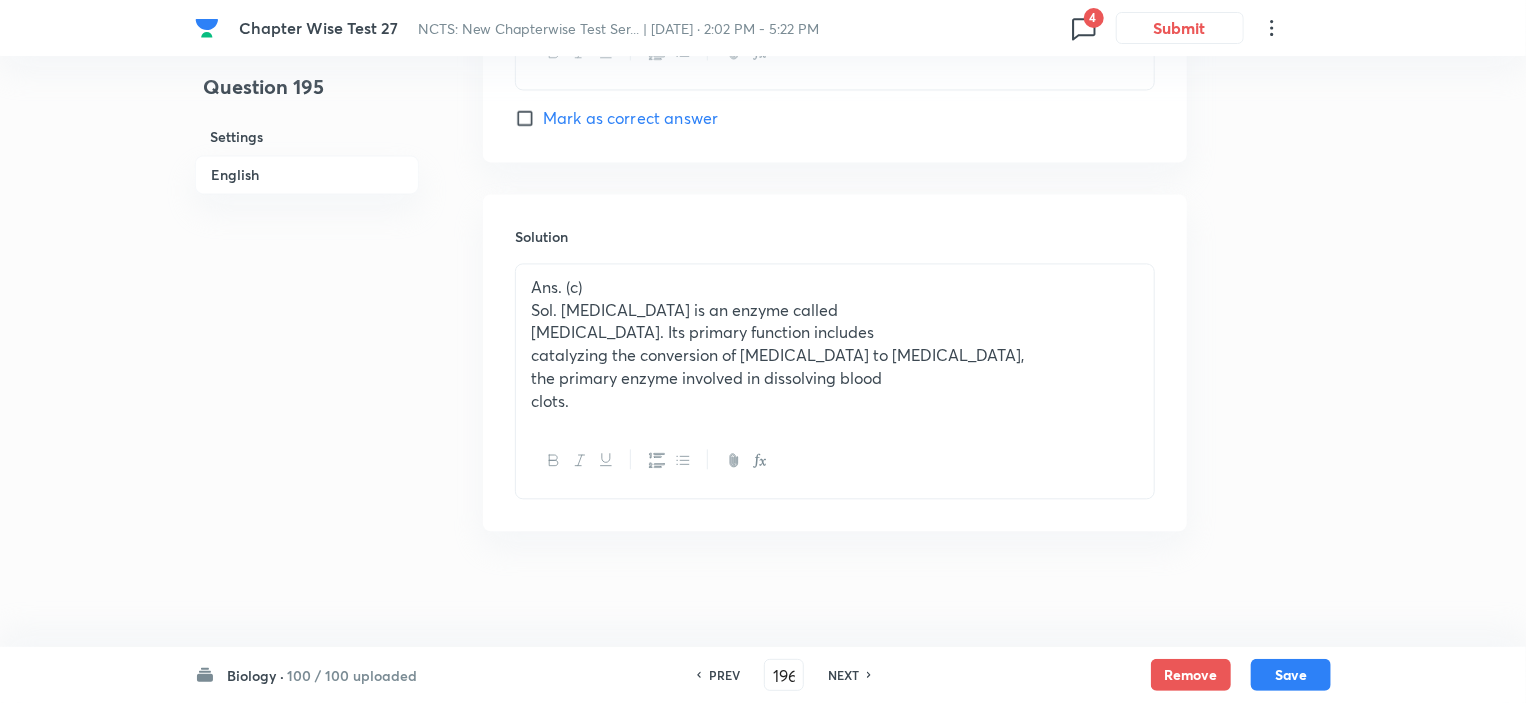 checkbox on "false" 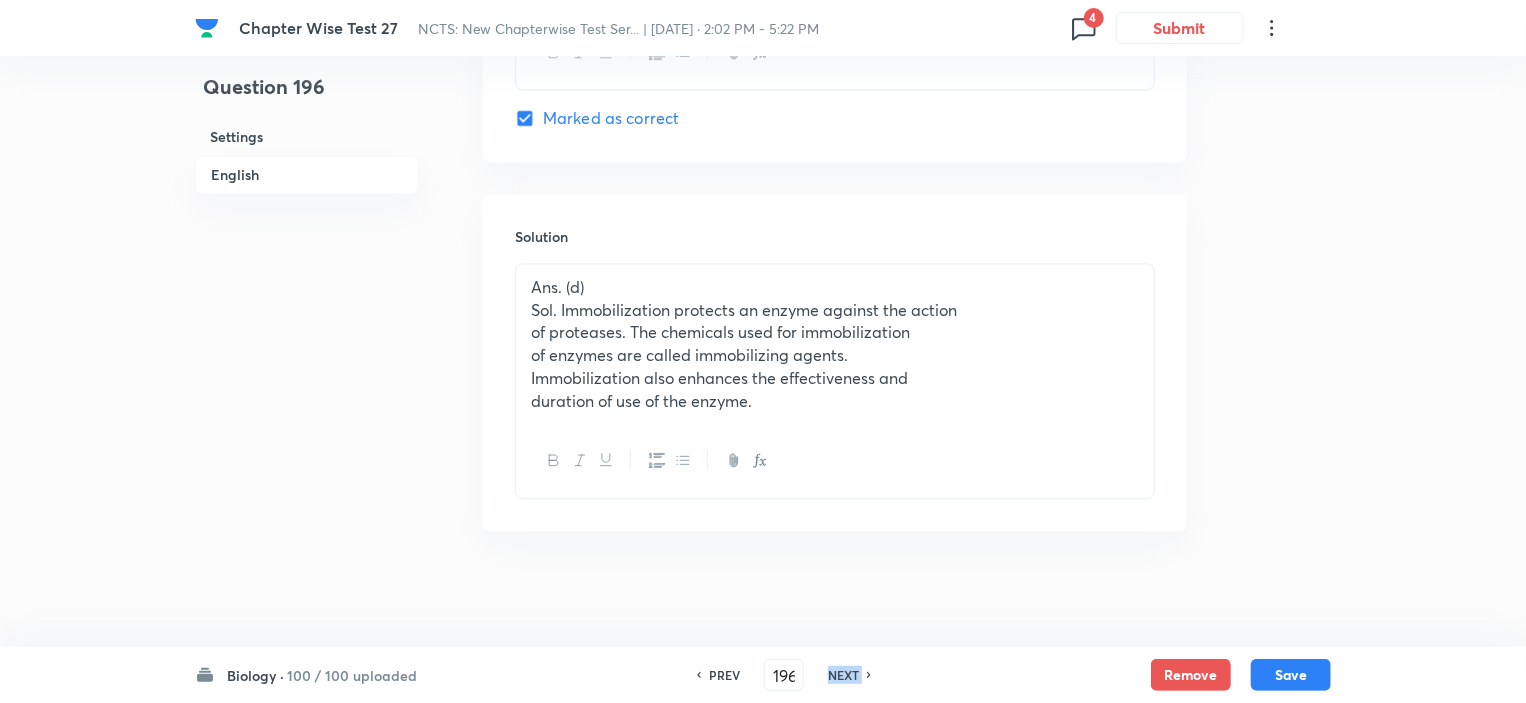 click on "NEXT" at bounding box center [846, 675] 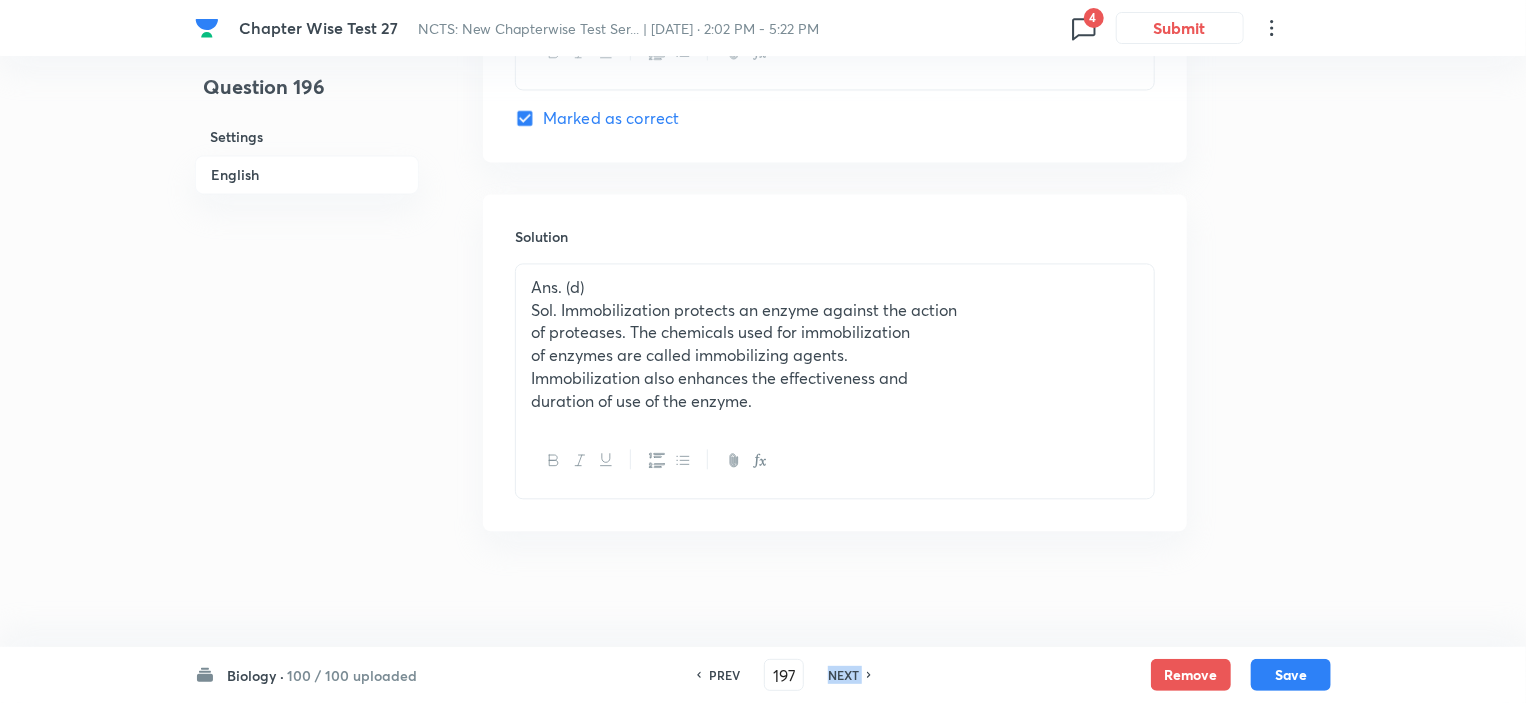 checkbox on "false" 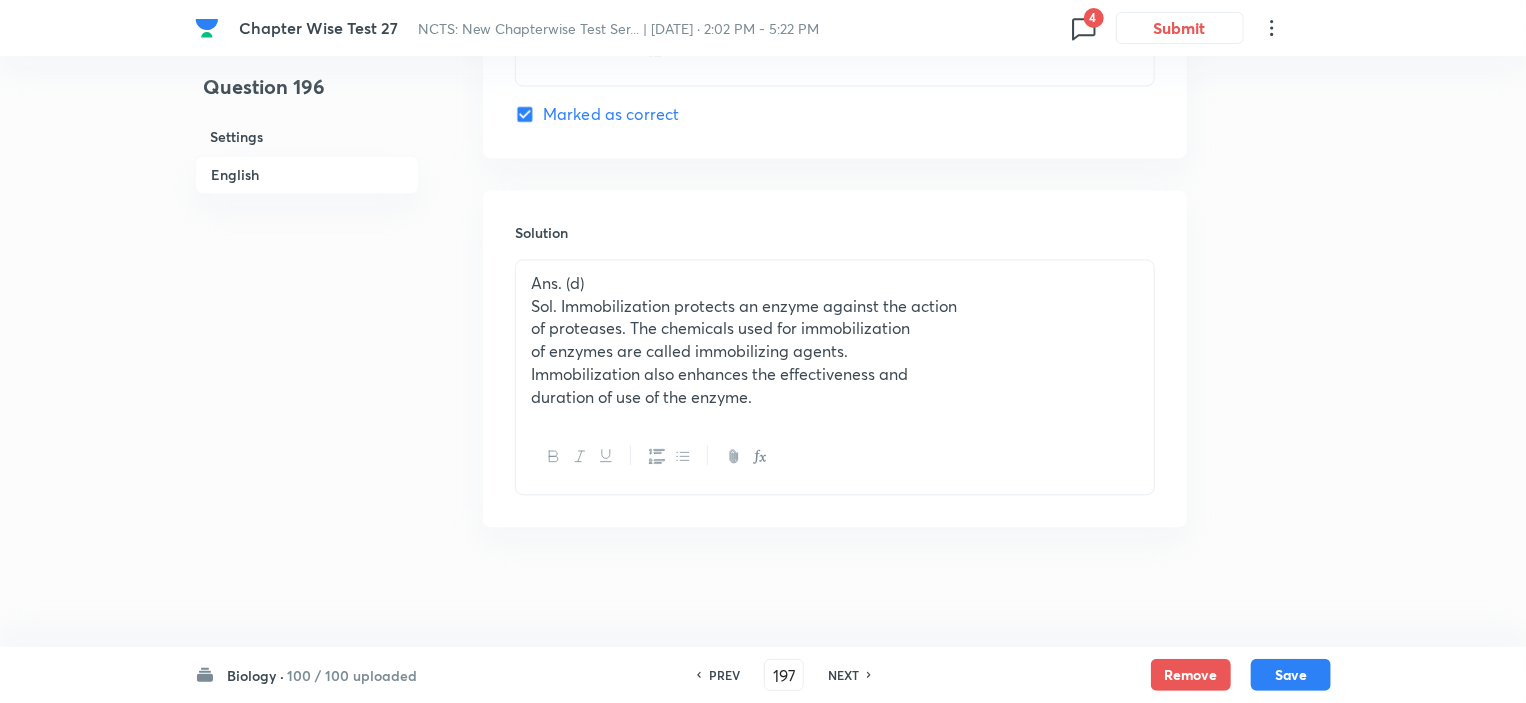 type on "198" 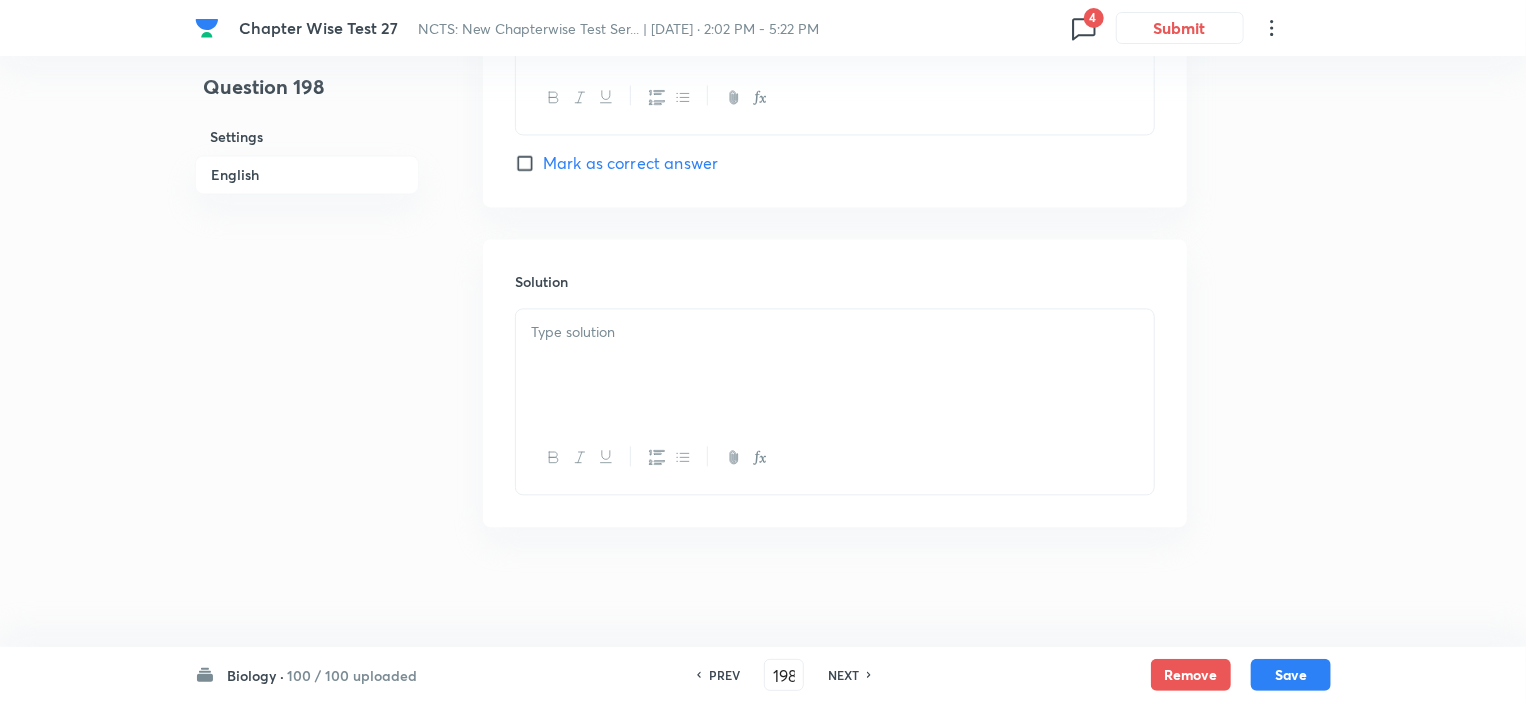 checkbox on "false" 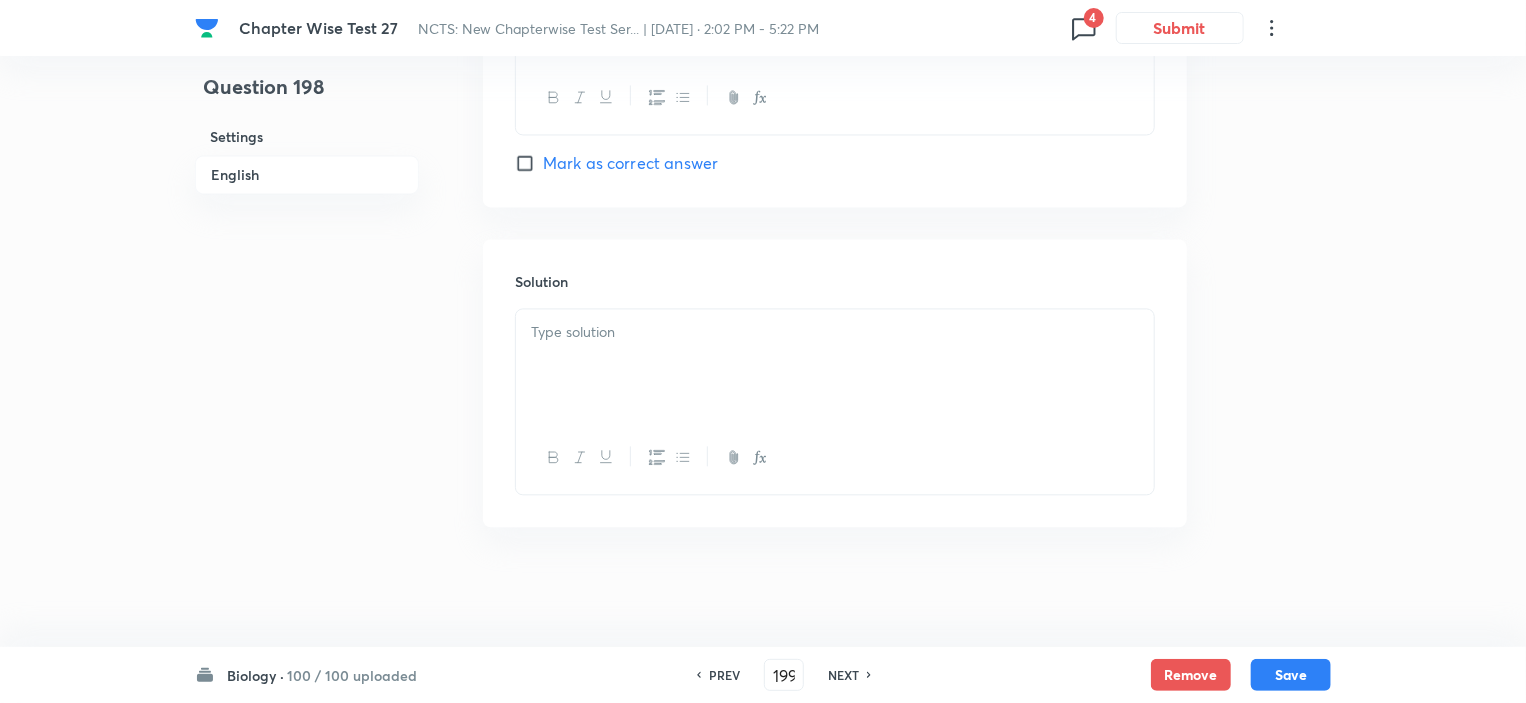 checkbox on "false" 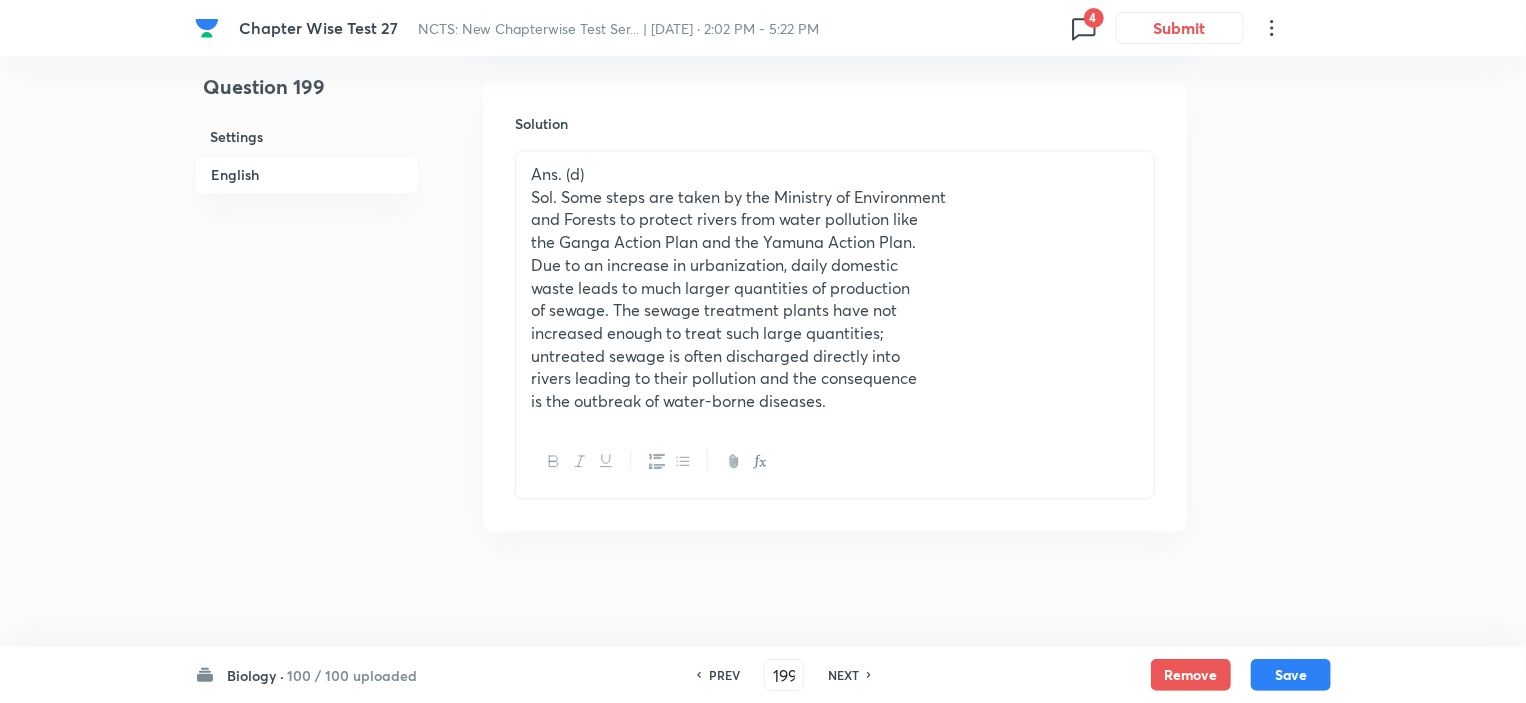 click on "NEXT" at bounding box center [846, 675] 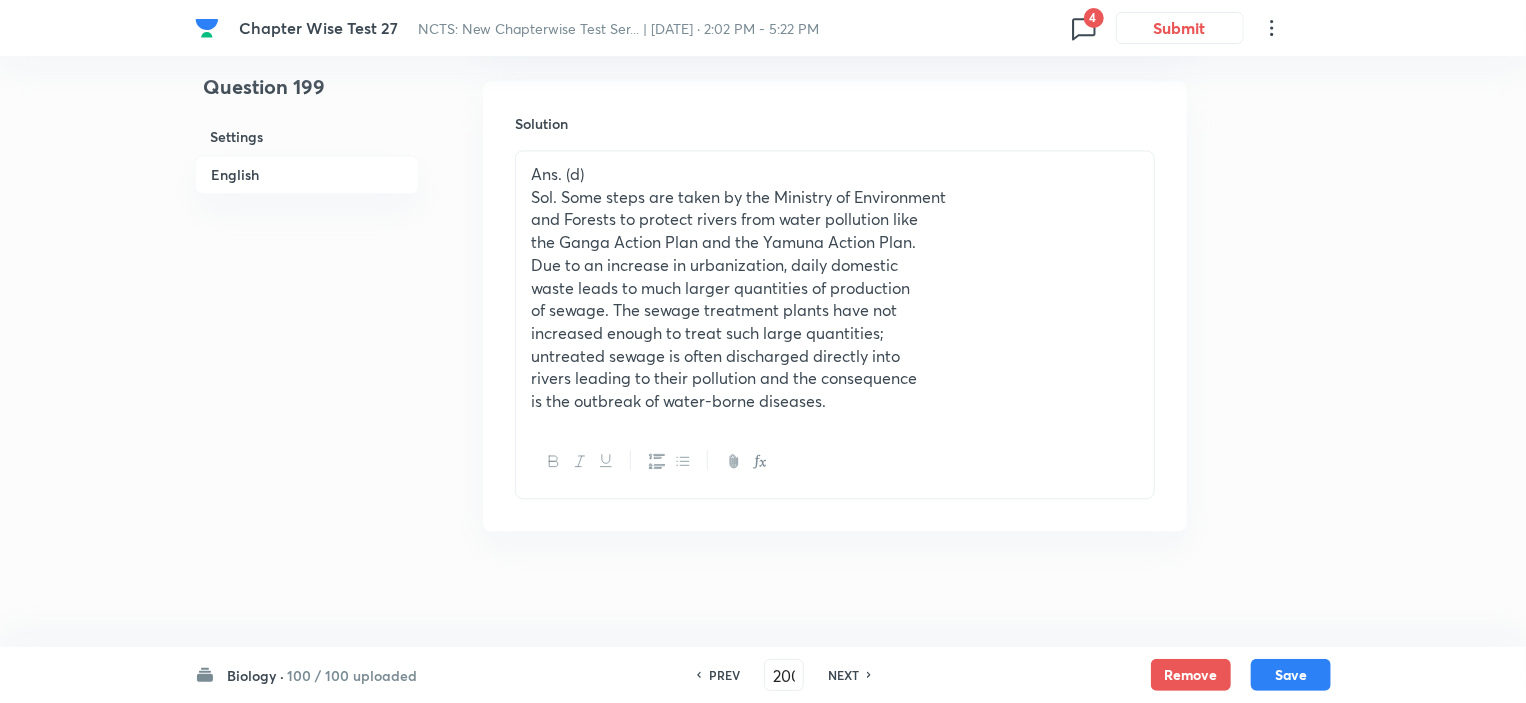 checkbox on "false" 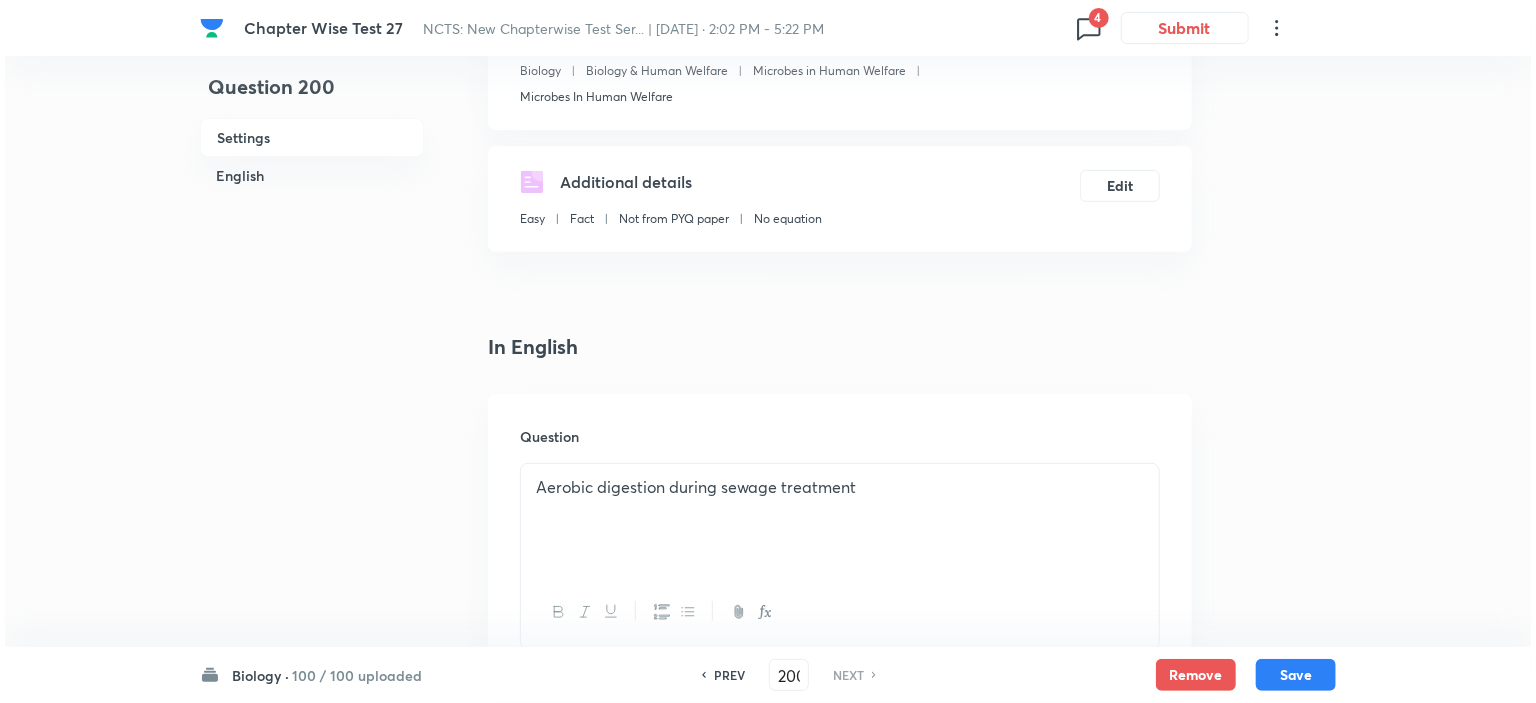 scroll, scrollTop: 252, scrollLeft: 0, axis: vertical 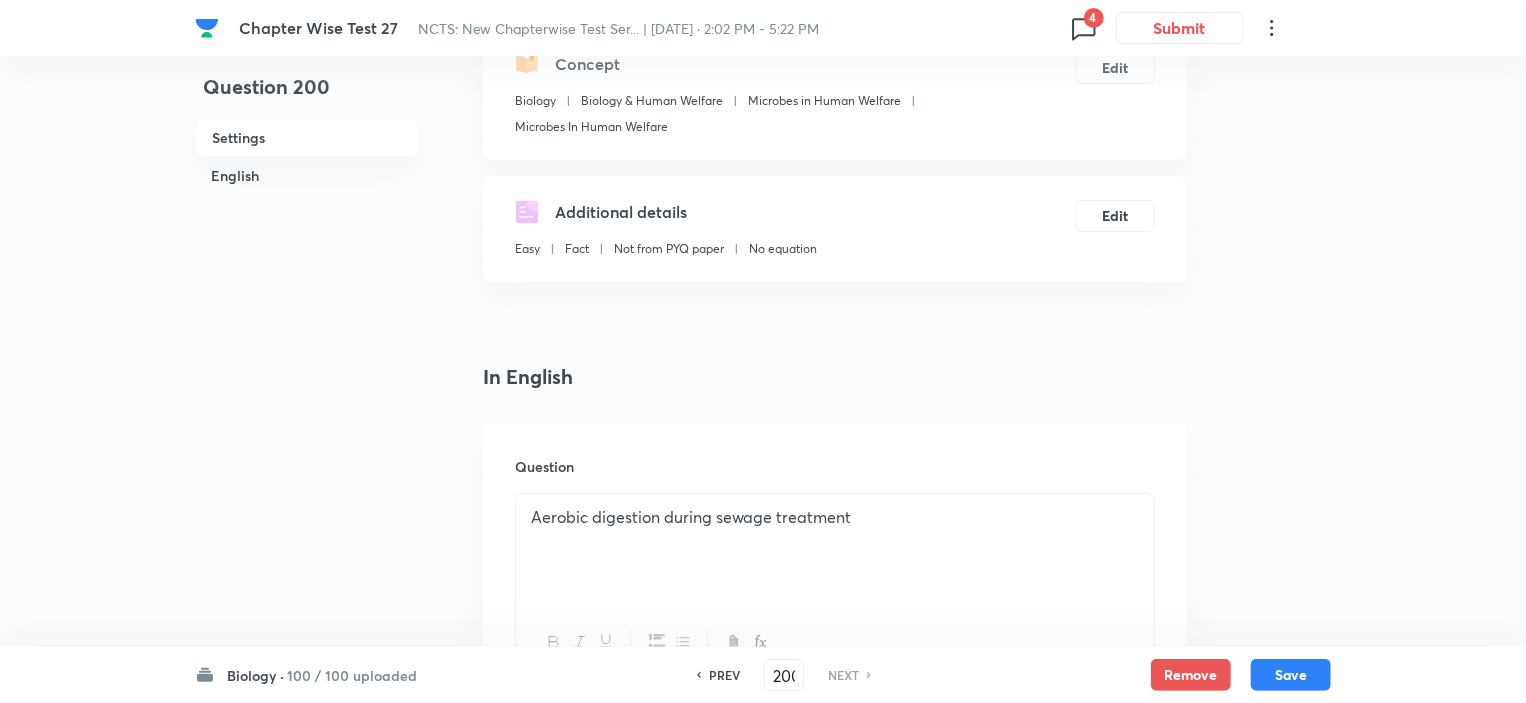 click 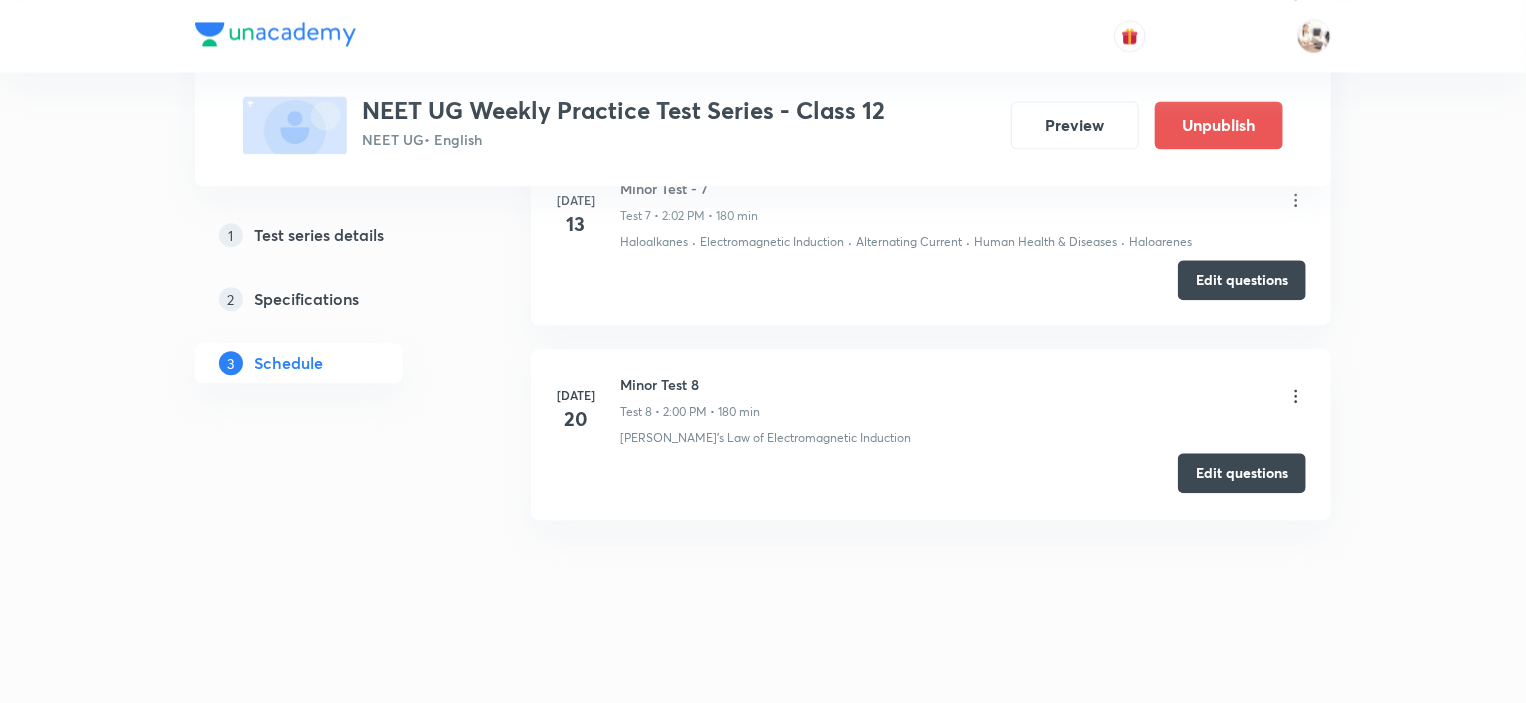 scroll, scrollTop: 2200, scrollLeft: 0, axis: vertical 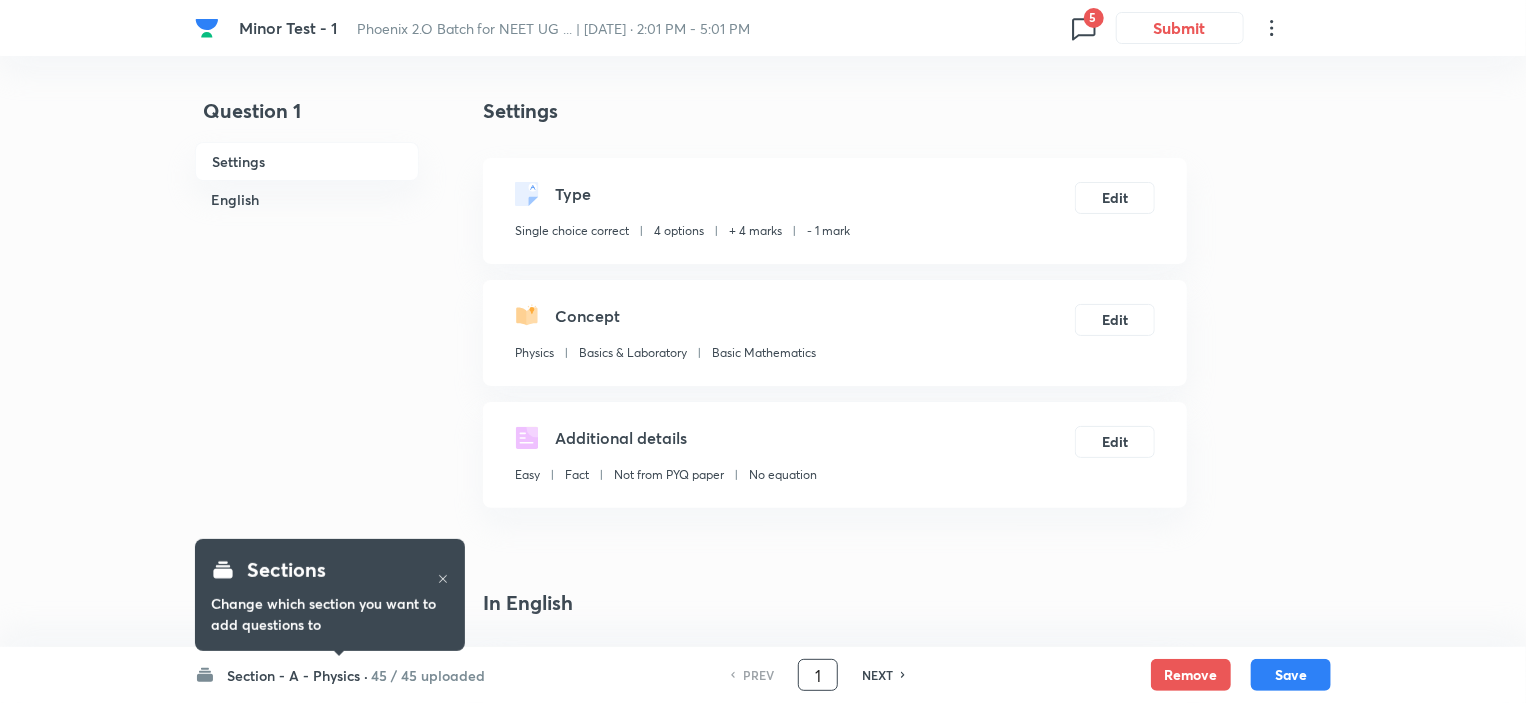 click on "1" at bounding box center (818, 675) 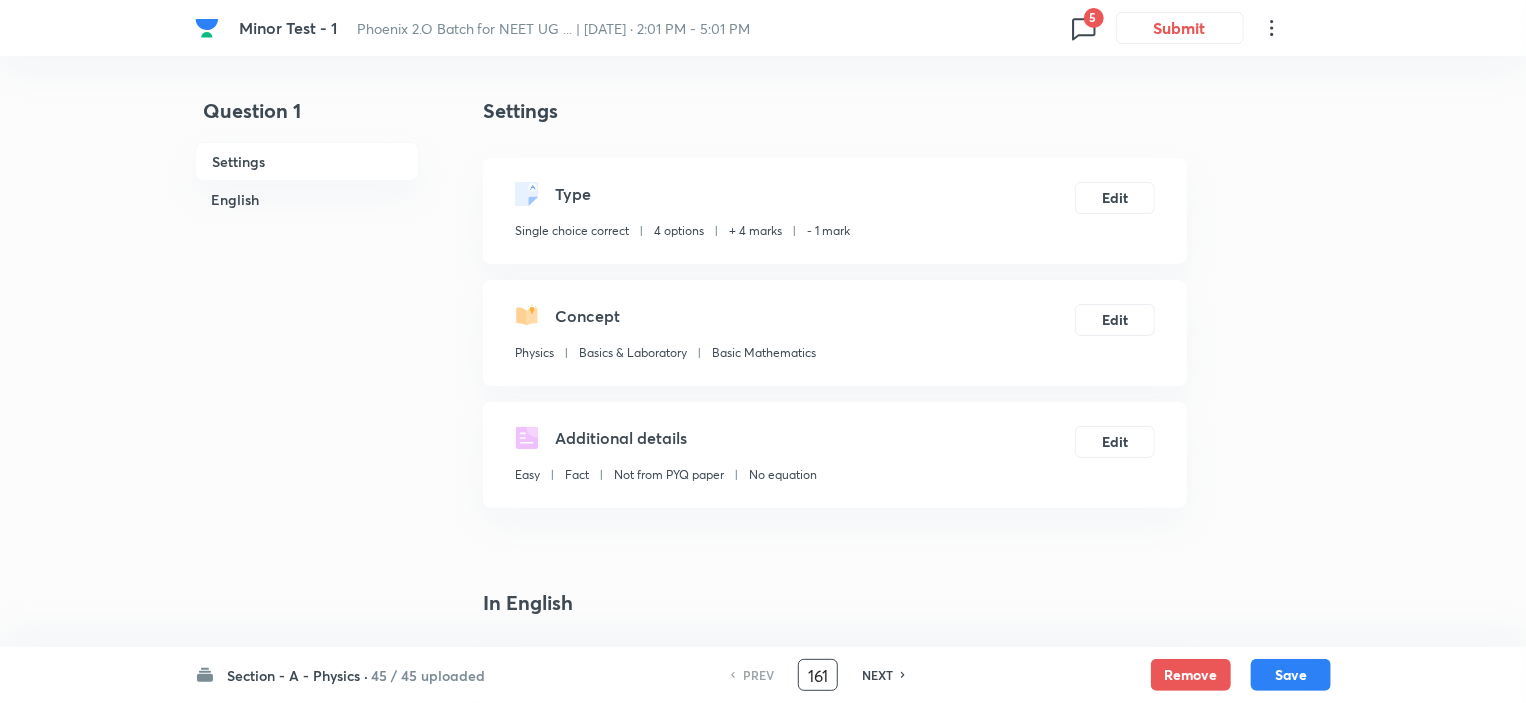 type on "161" 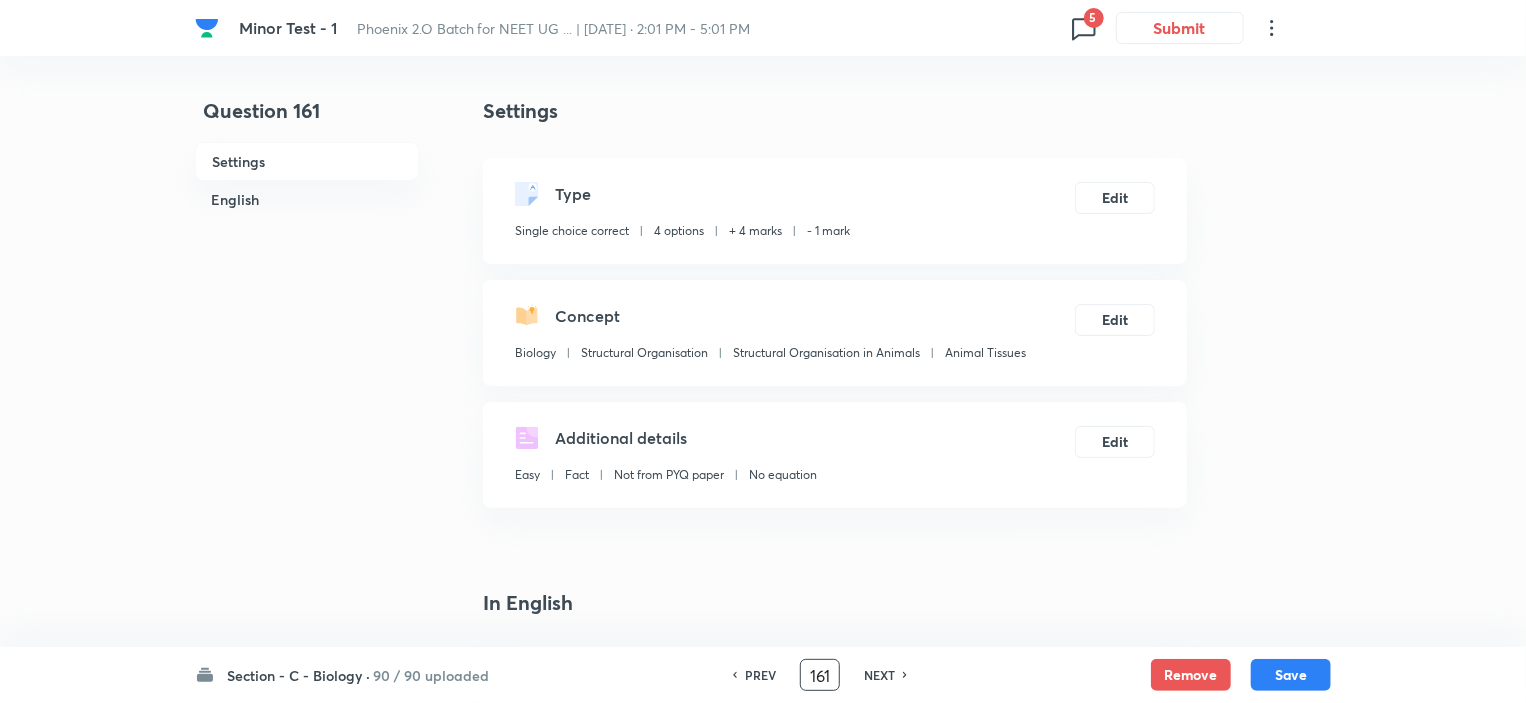 click on "NEXT" at bounding box center (879, 675) 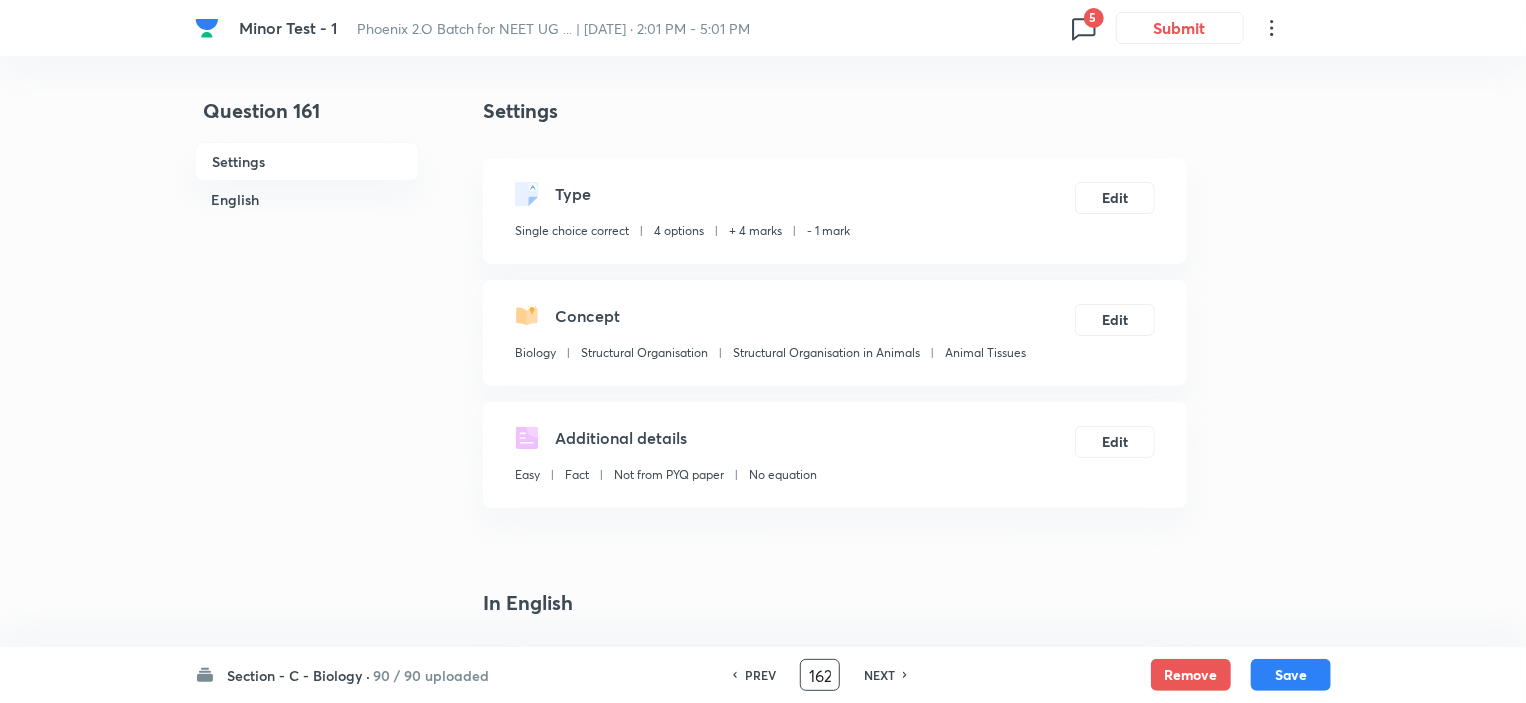 checkbox on "false" 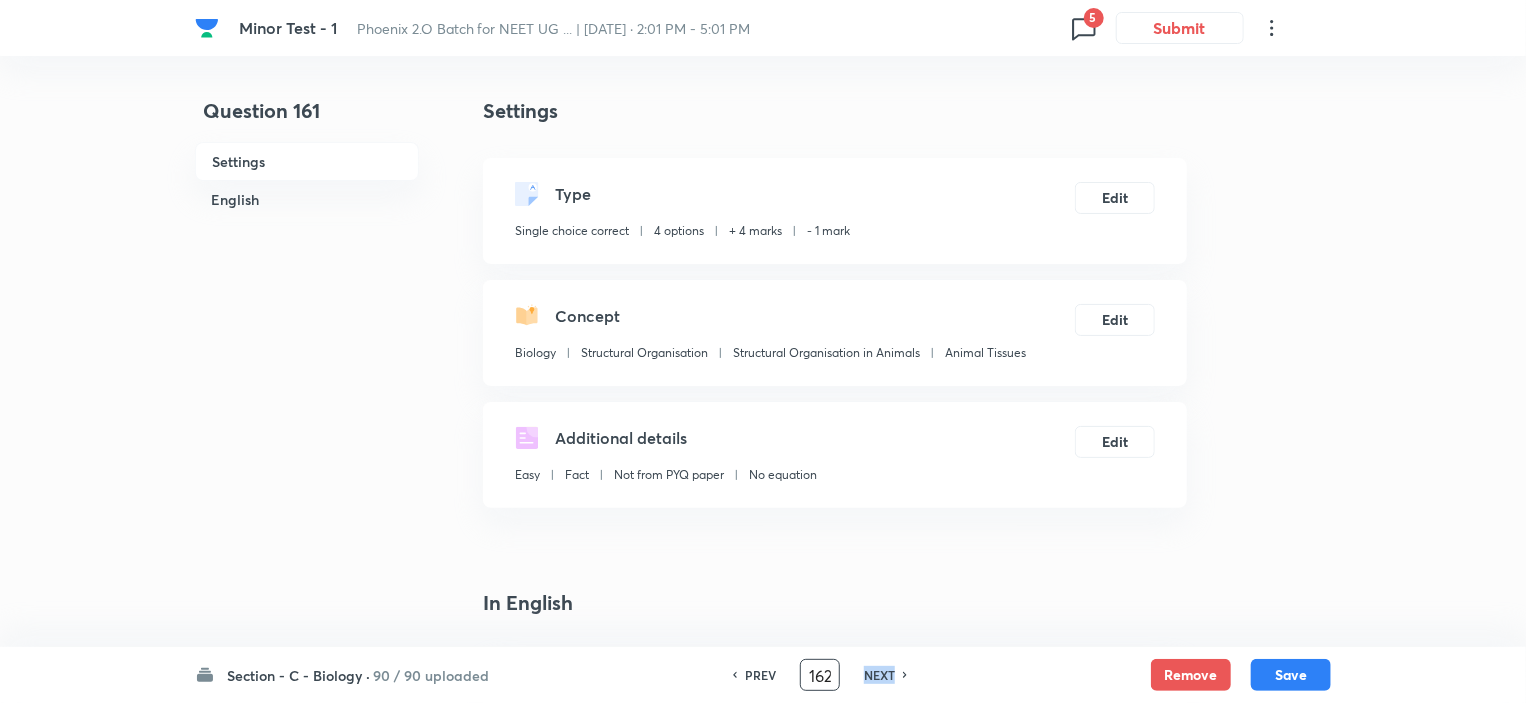 checkbox on "true" 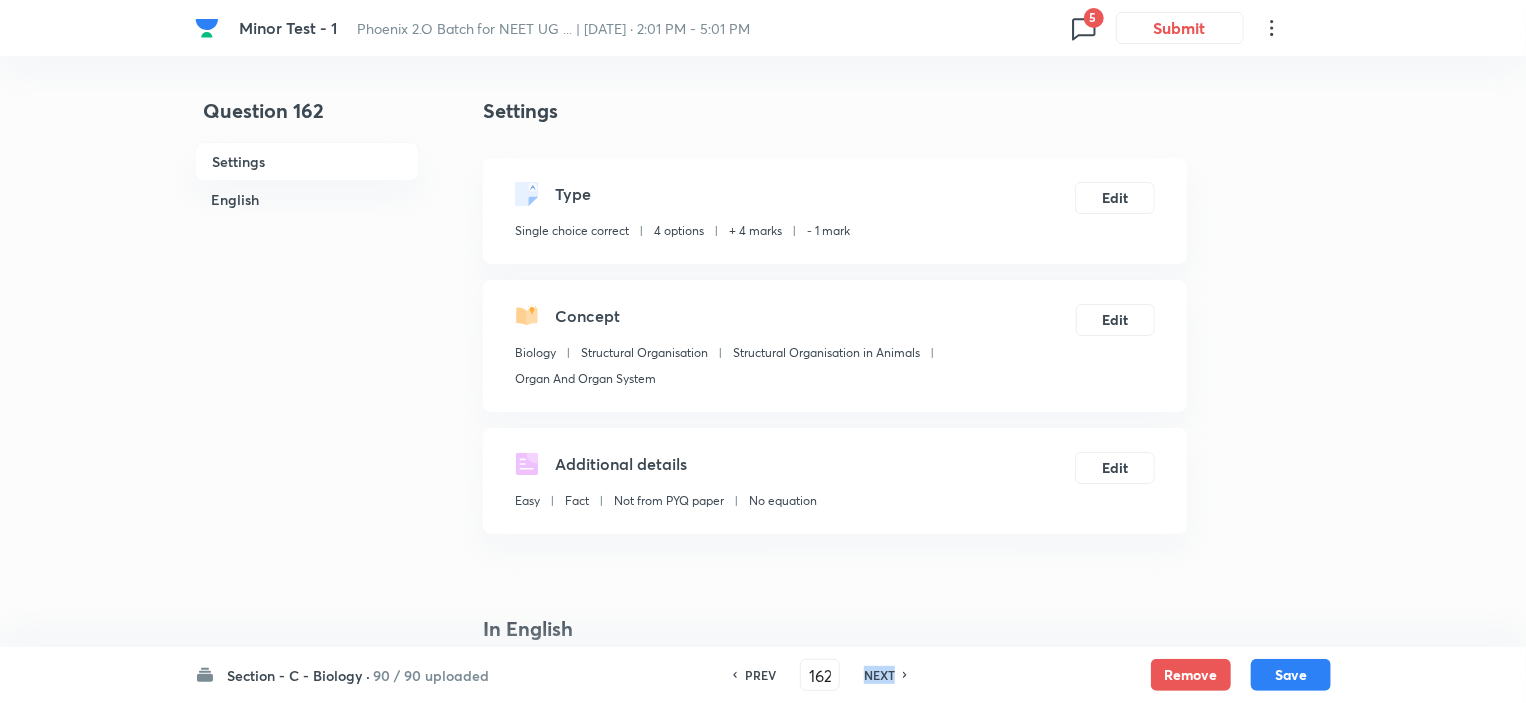 click on "NEXT" at bounding box center [879, 675] 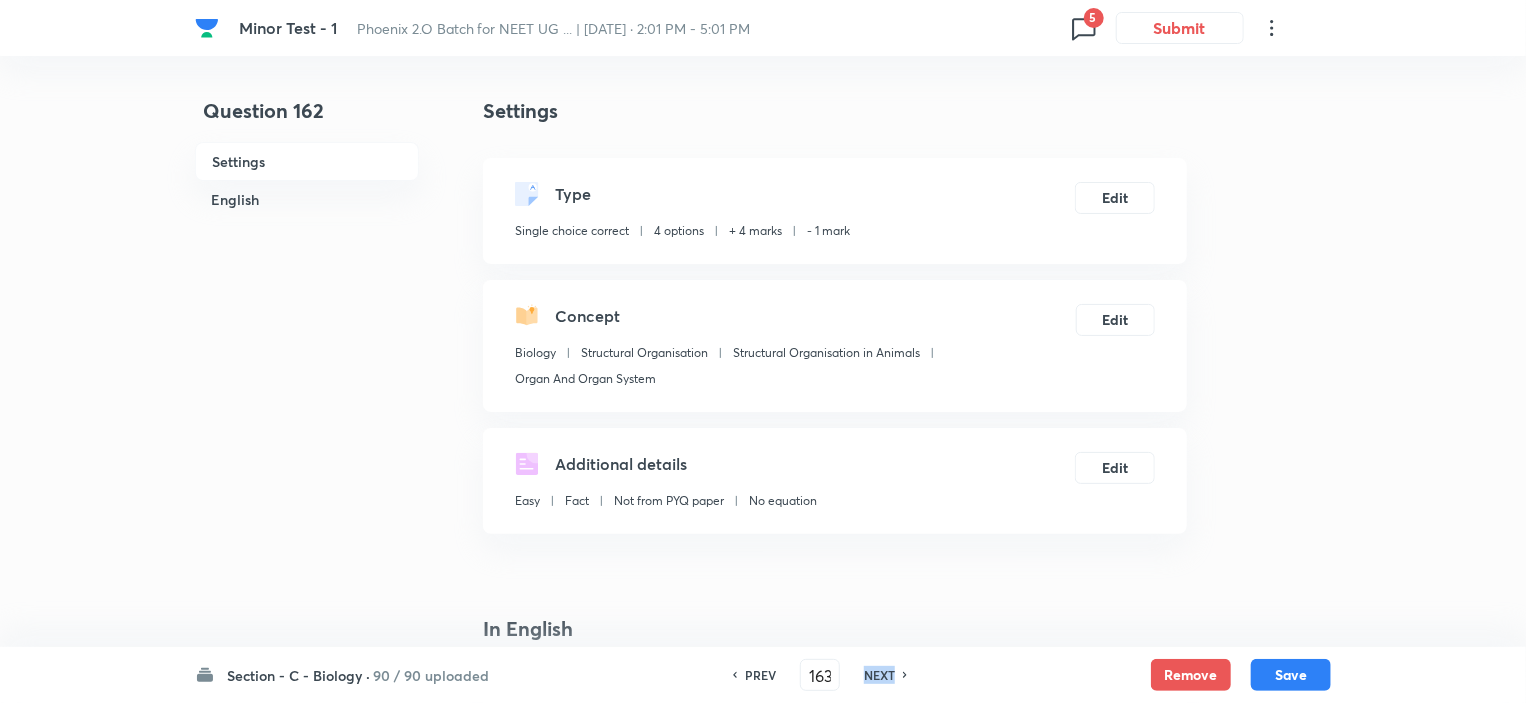 checkbox on "false" 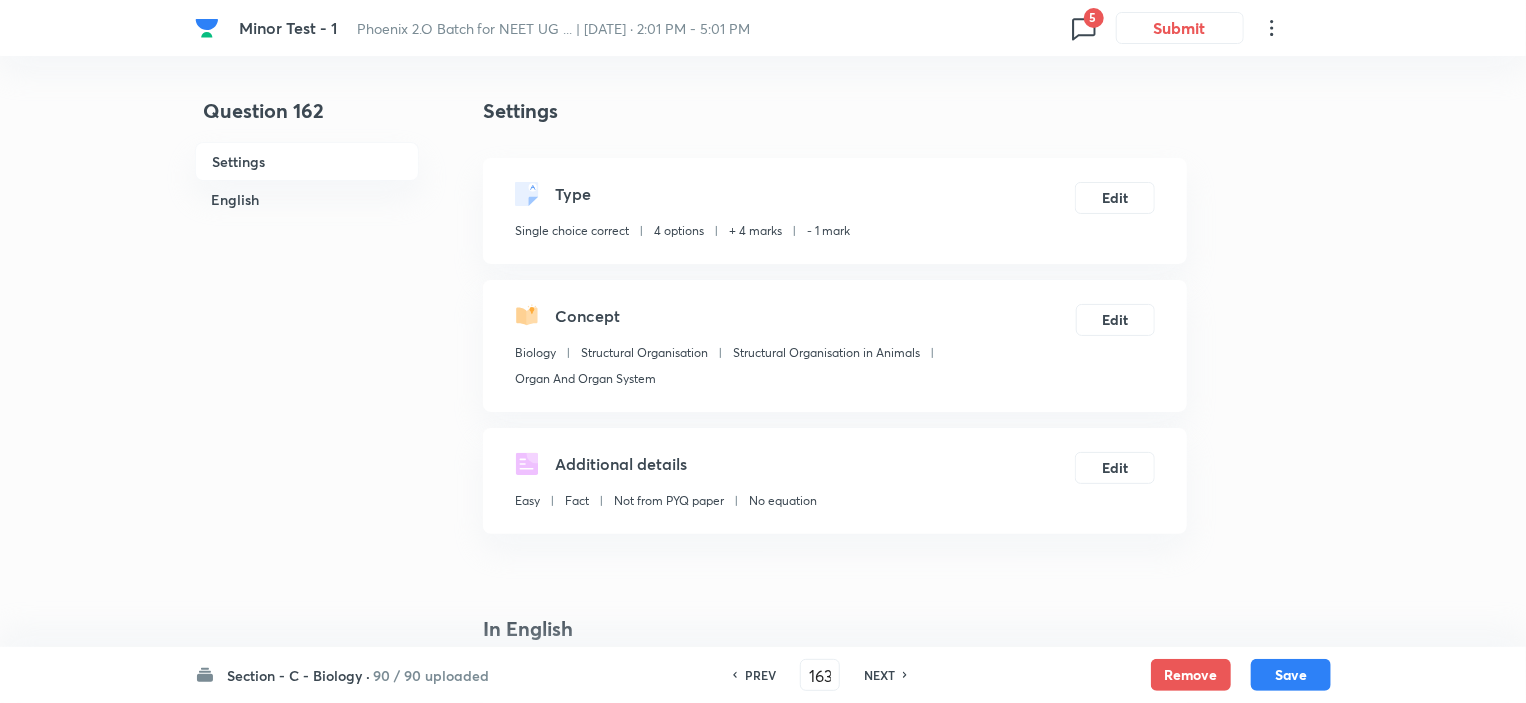 click on "NEXT" at bounding box center (879, 675) 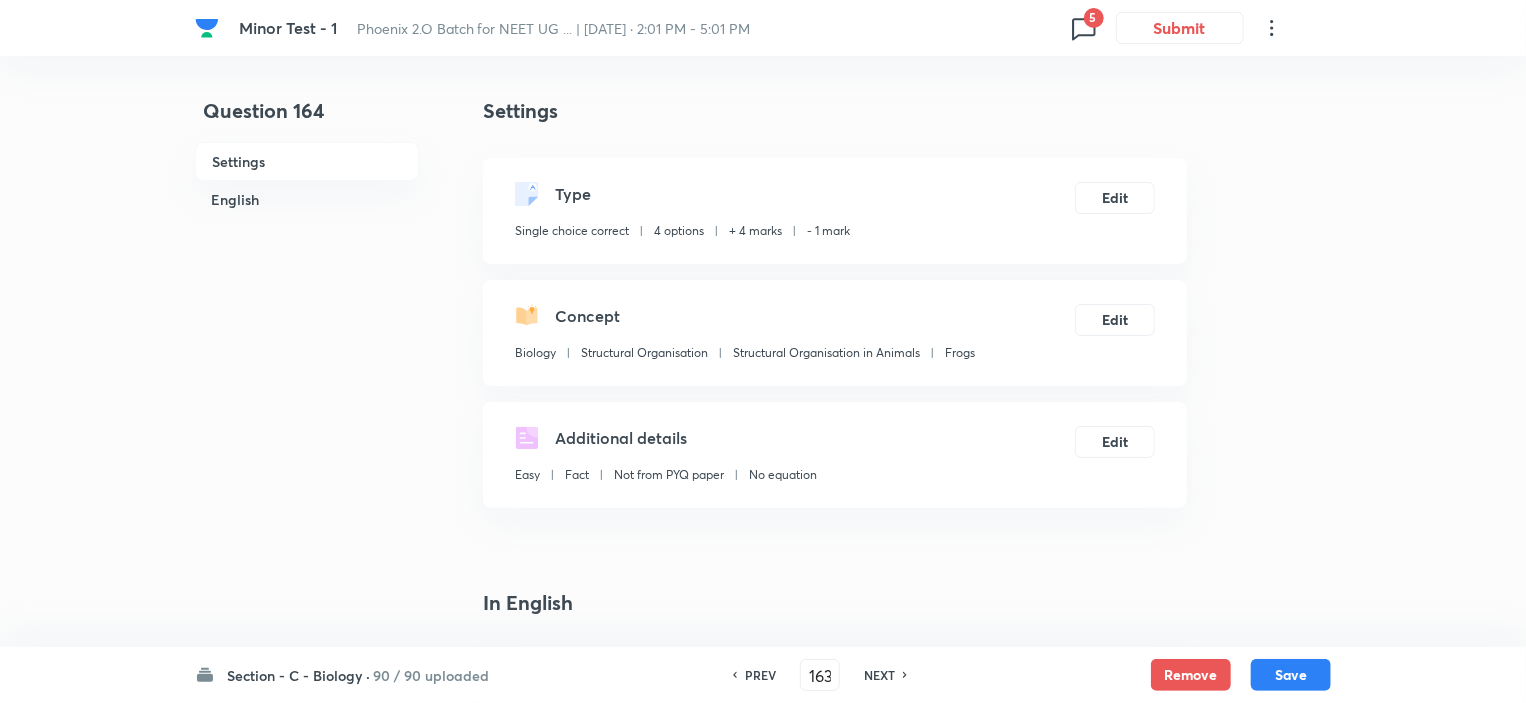 type on "164" 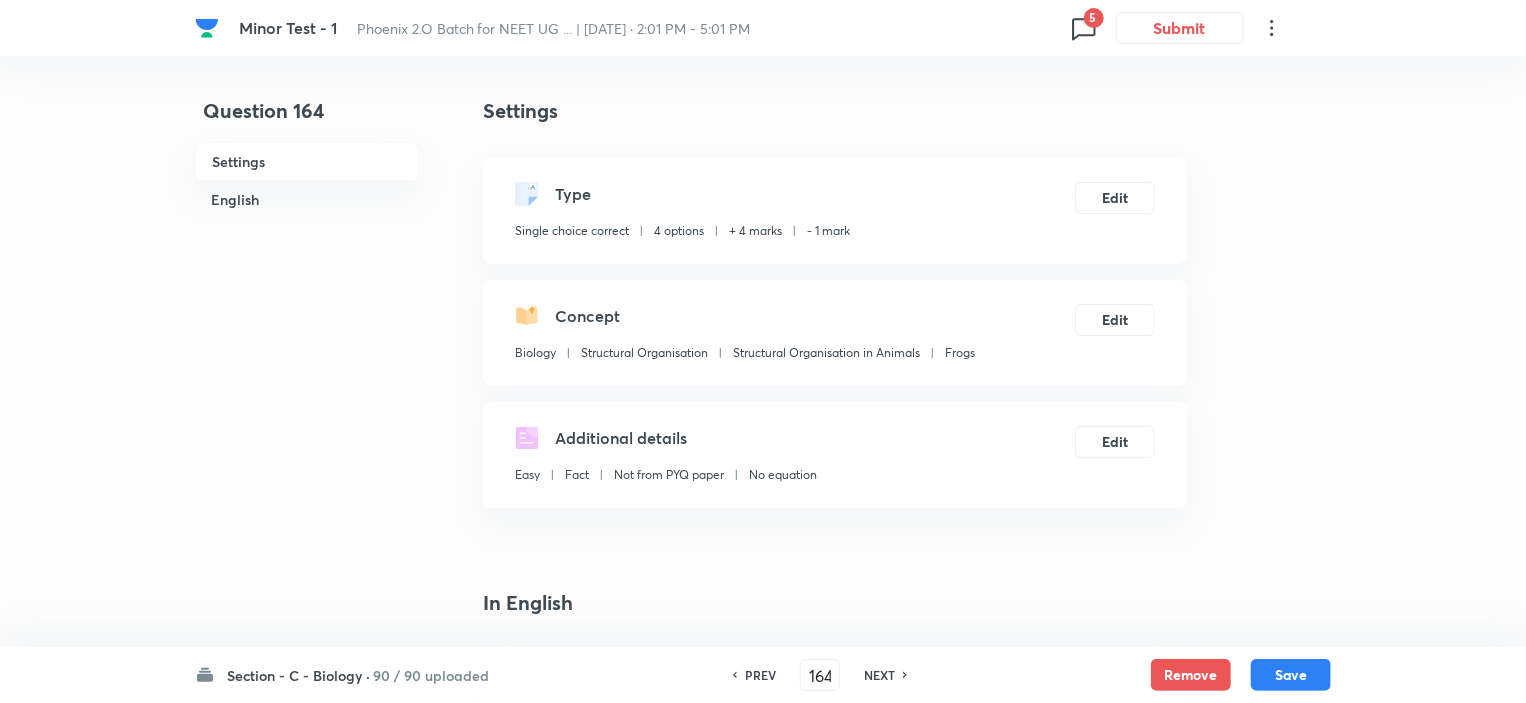 checkbox on "false" 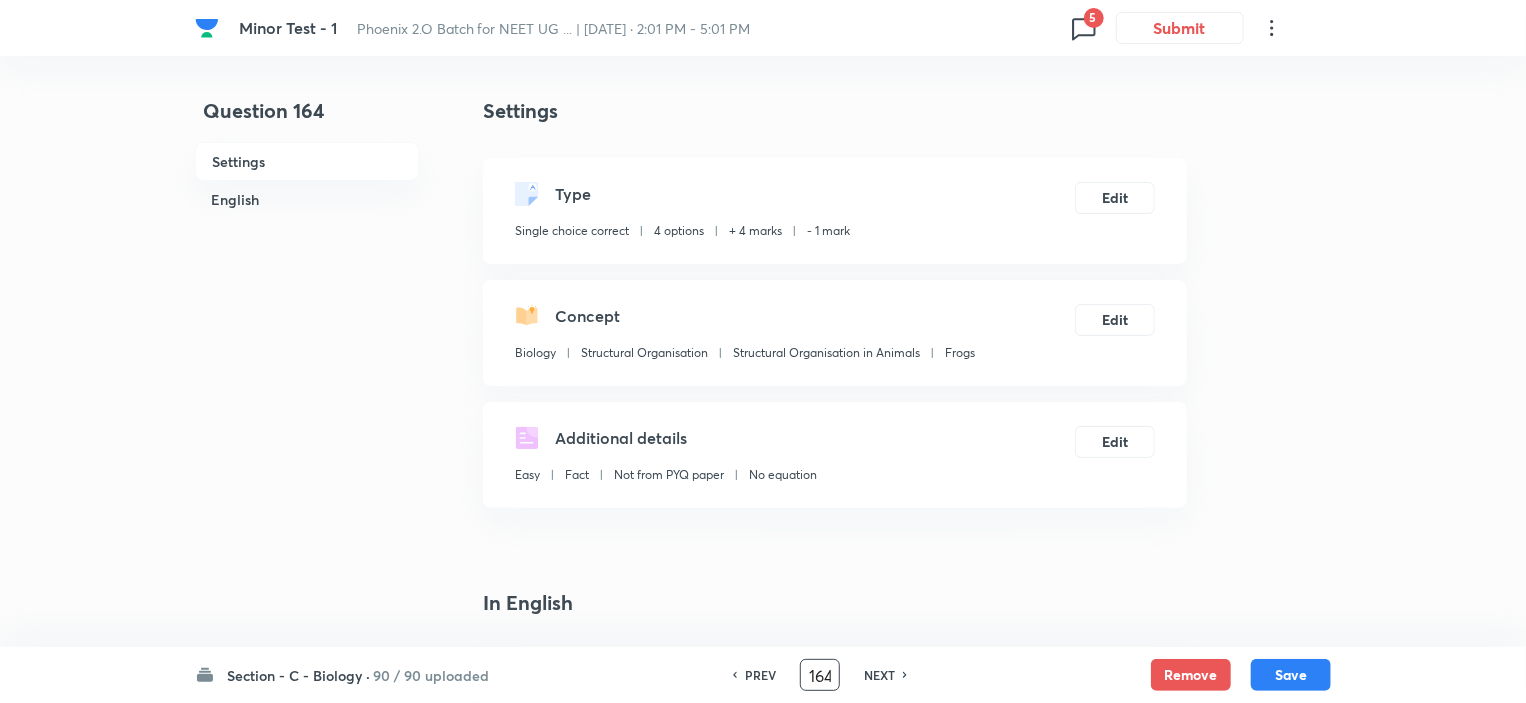 scroll, scrollTop: 0, scrollLeft: 2, axis: horizontal 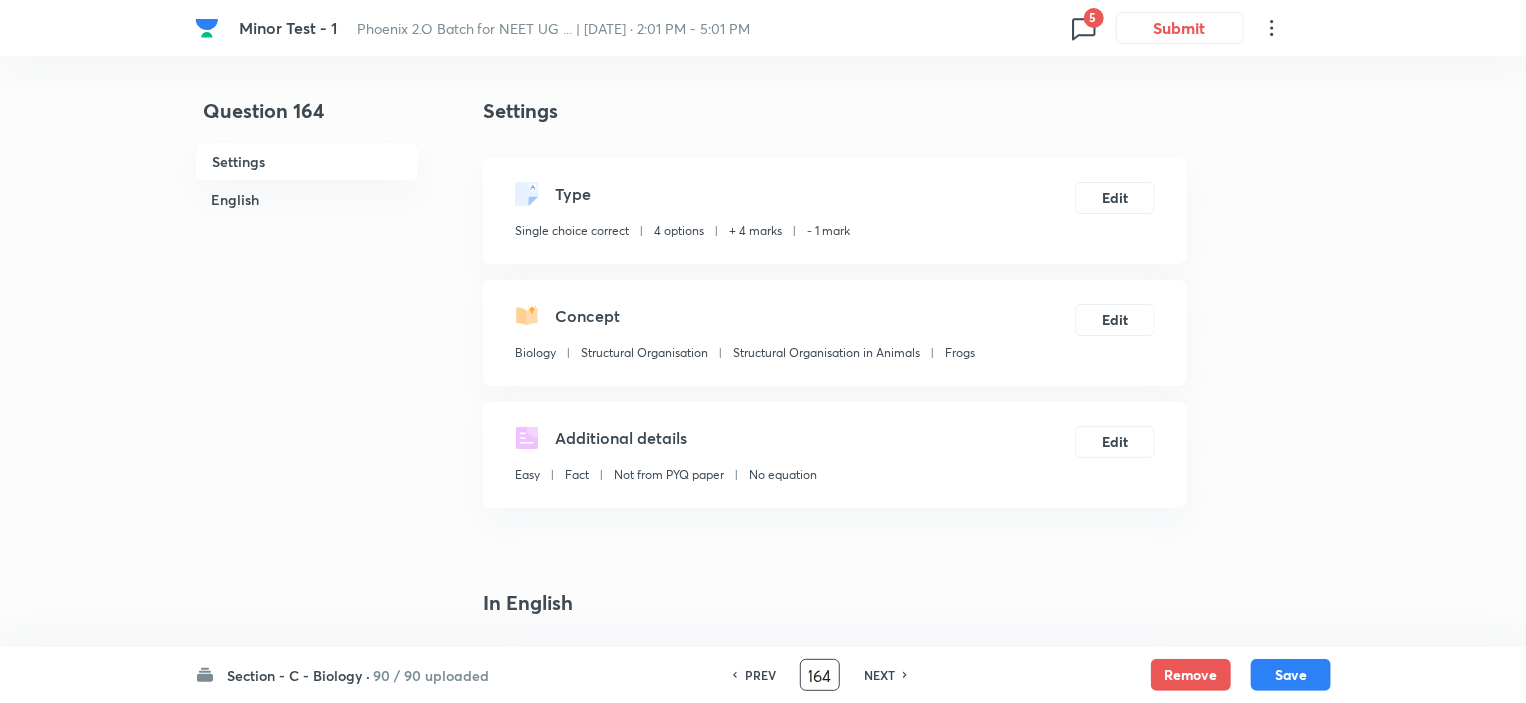 click on "164" at bounding box center [820, 675] 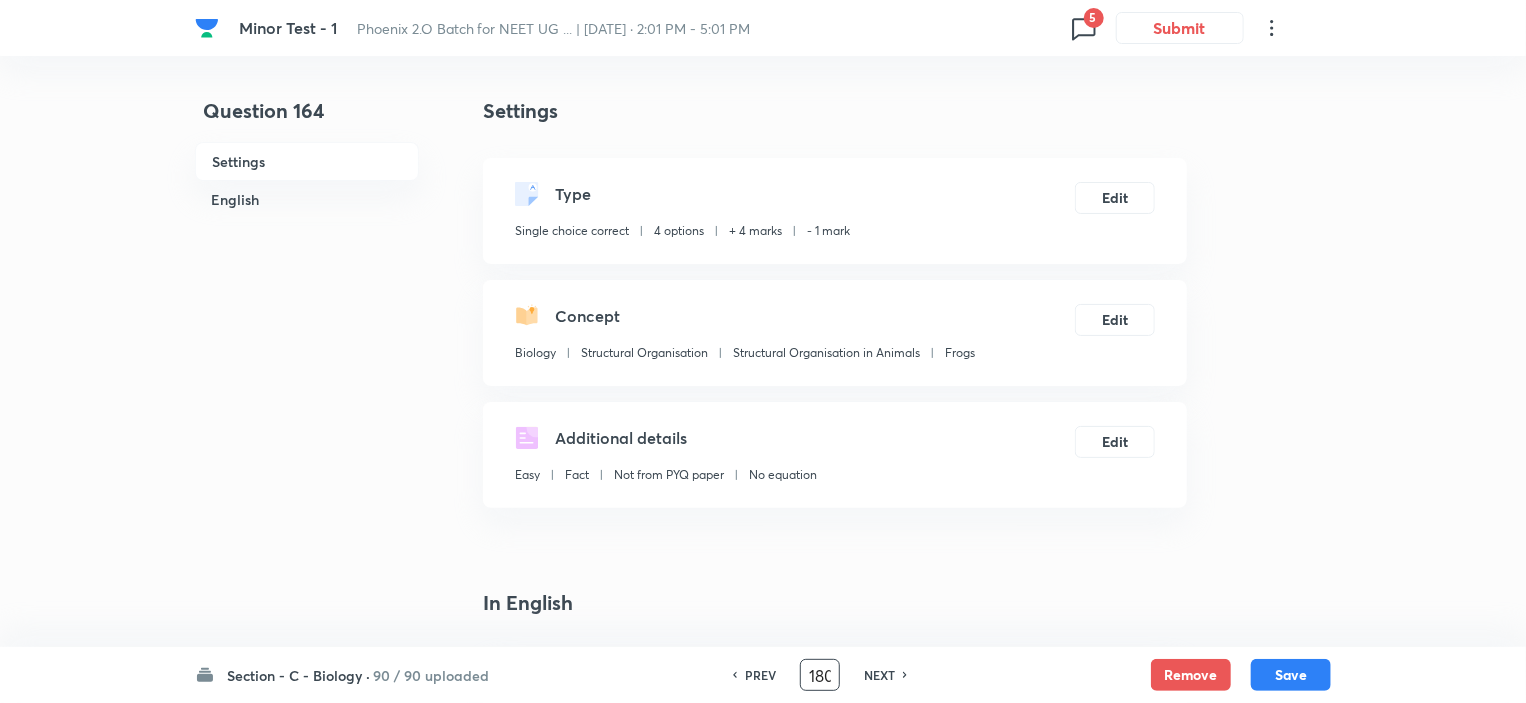 scroll, scrollTop: 0, scrollLeft: 3, axis: horizontal 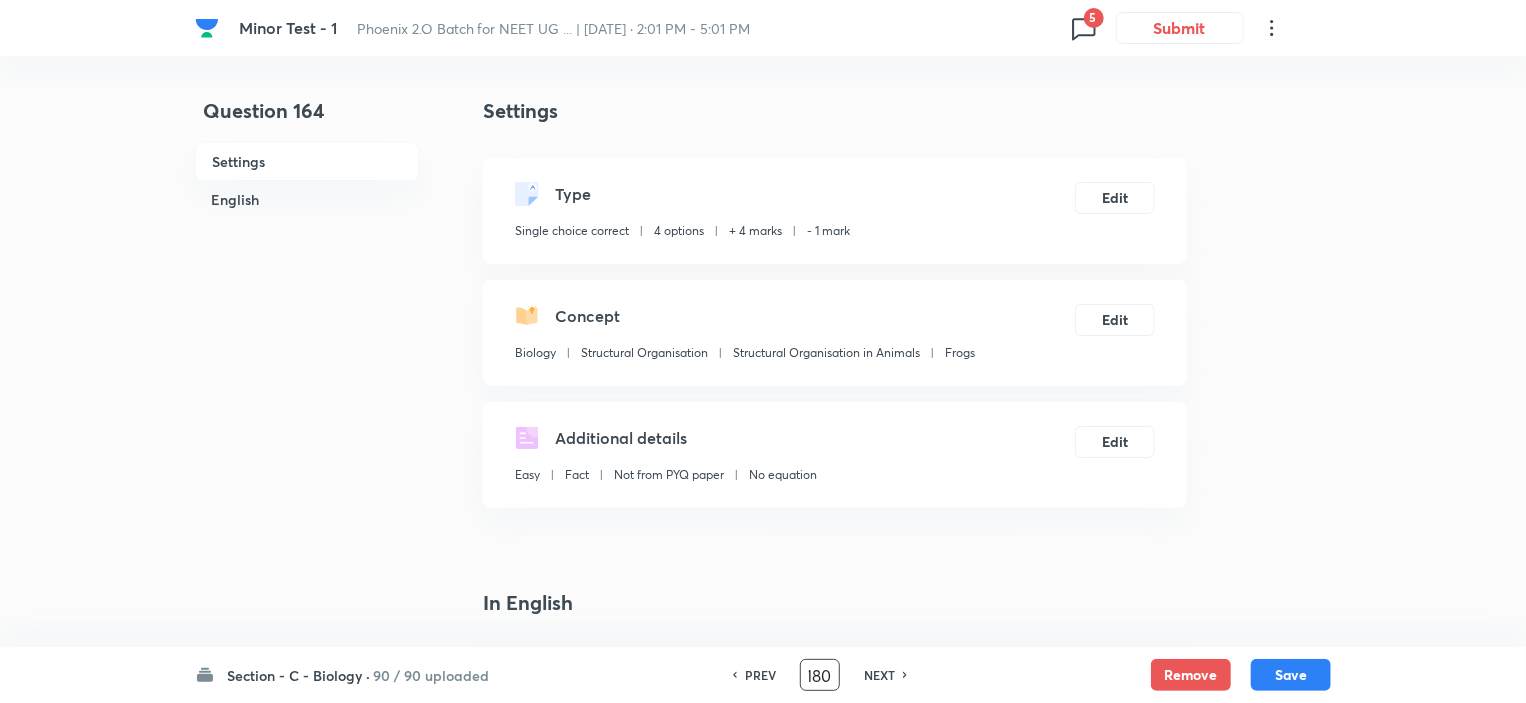 type on "180" 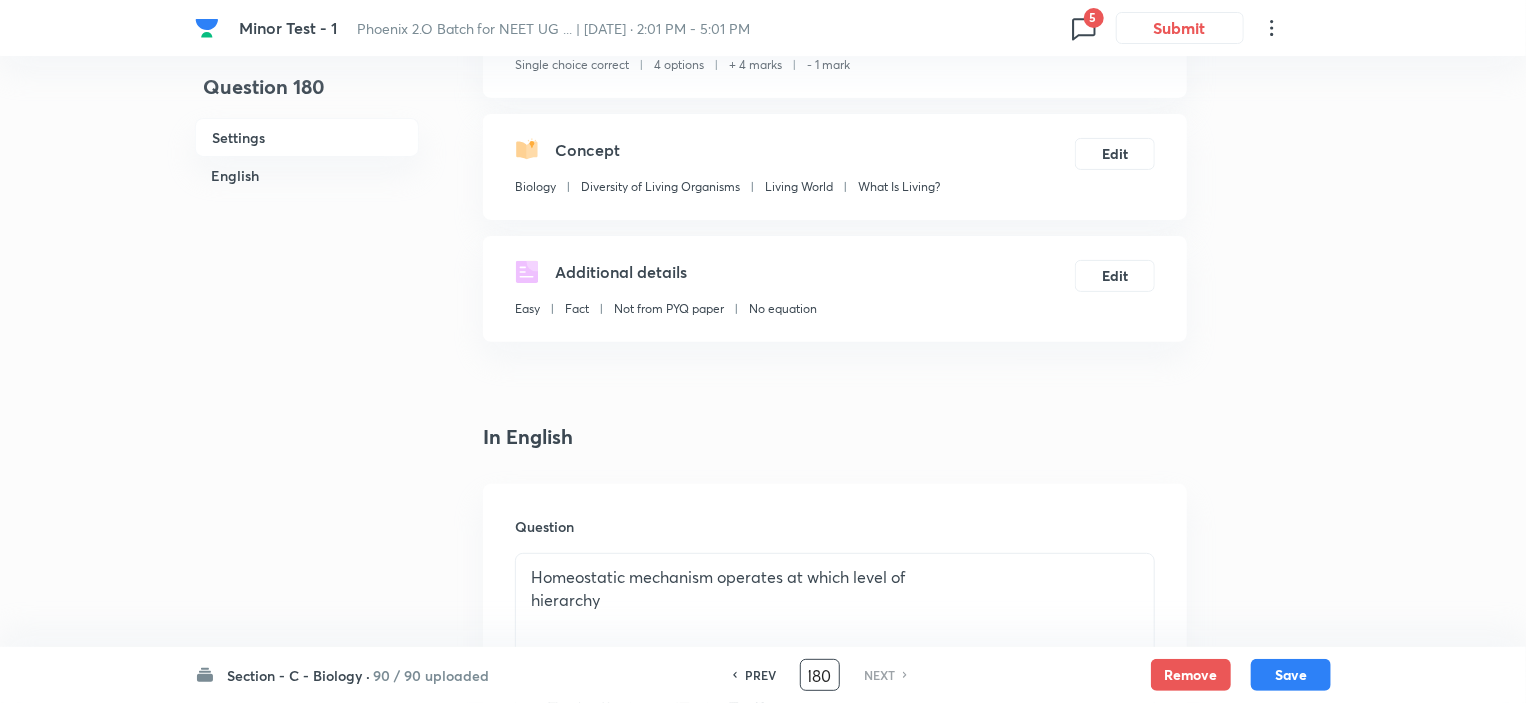 scroll, scrollTop: 200, scrollLeft: 0, axis: vertical 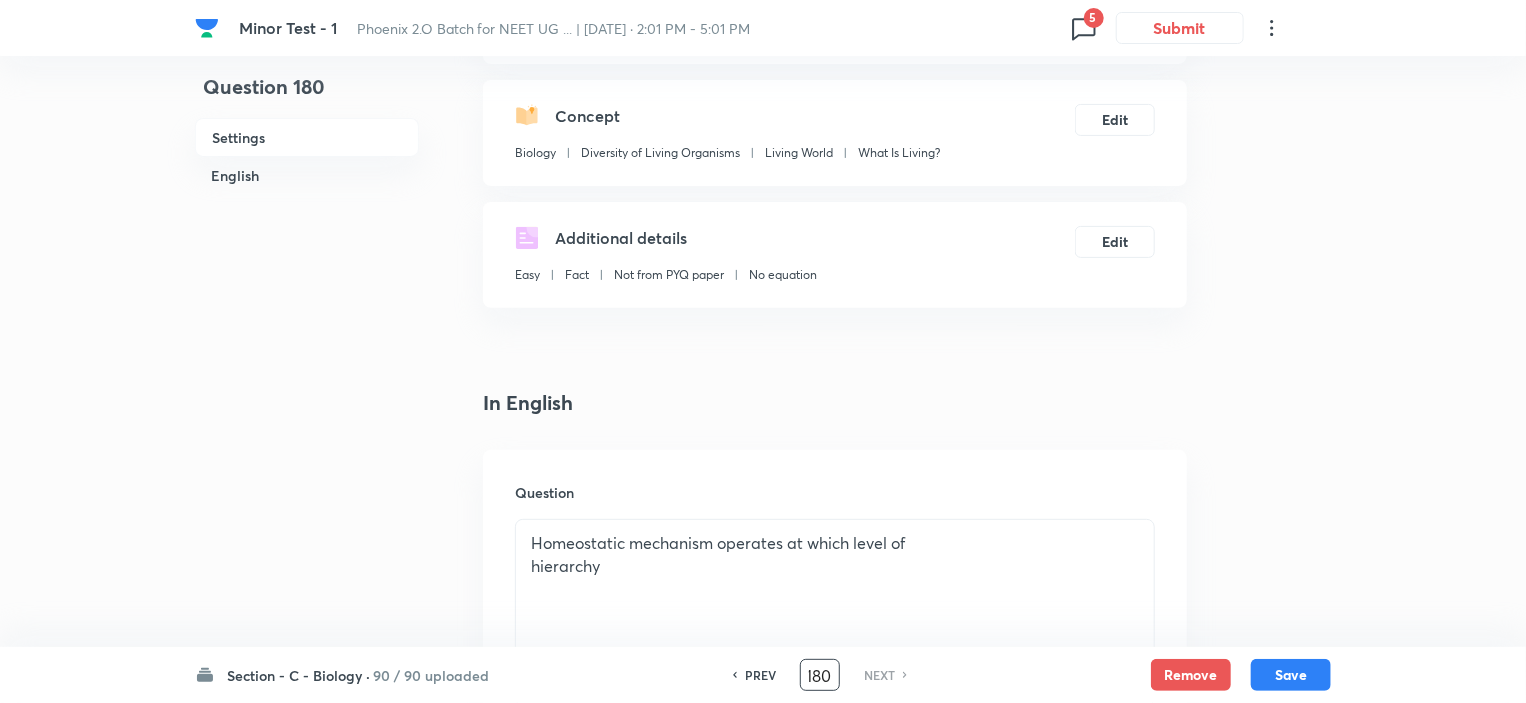 click on "PREV 180 ​ NEXT" at bounding box center (820, 675) 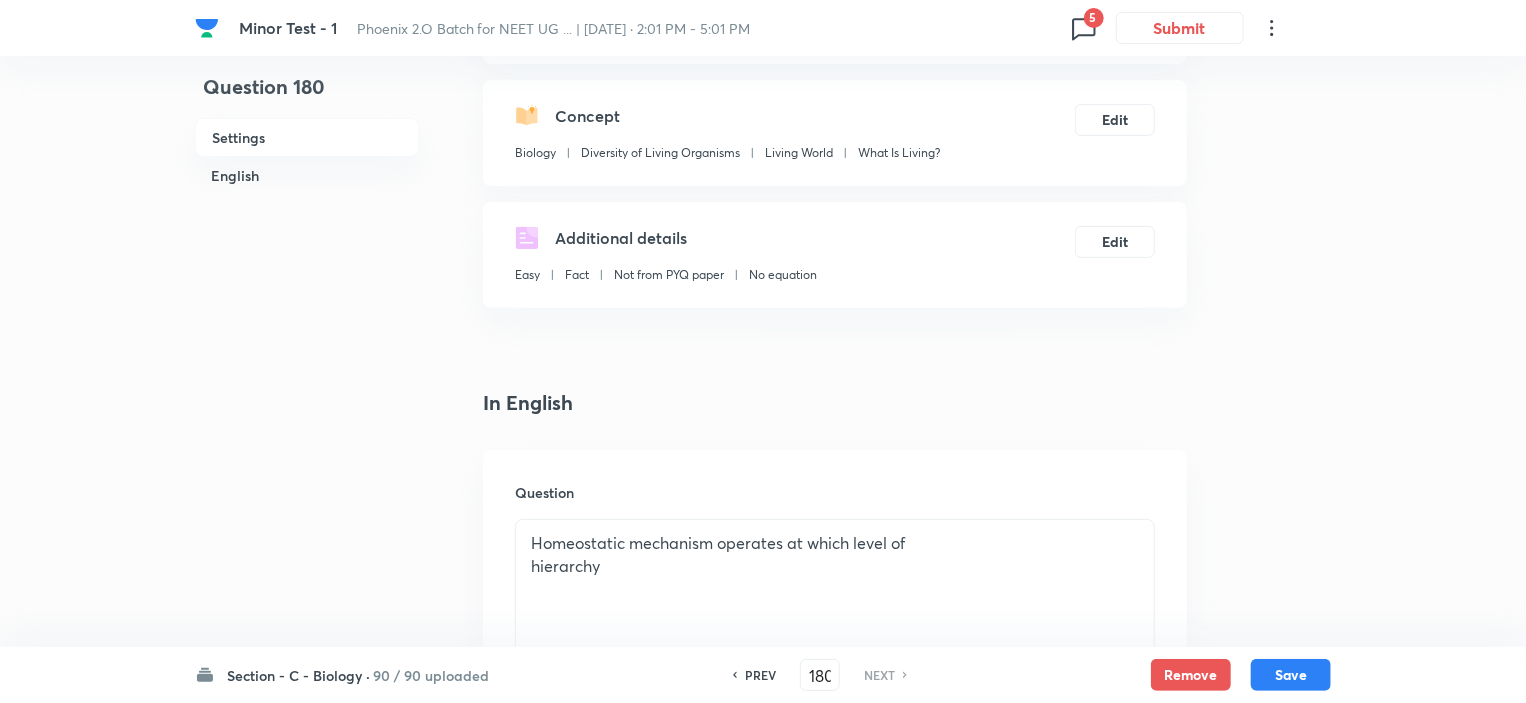 click on "PREV" at bounding box center (760, 675) 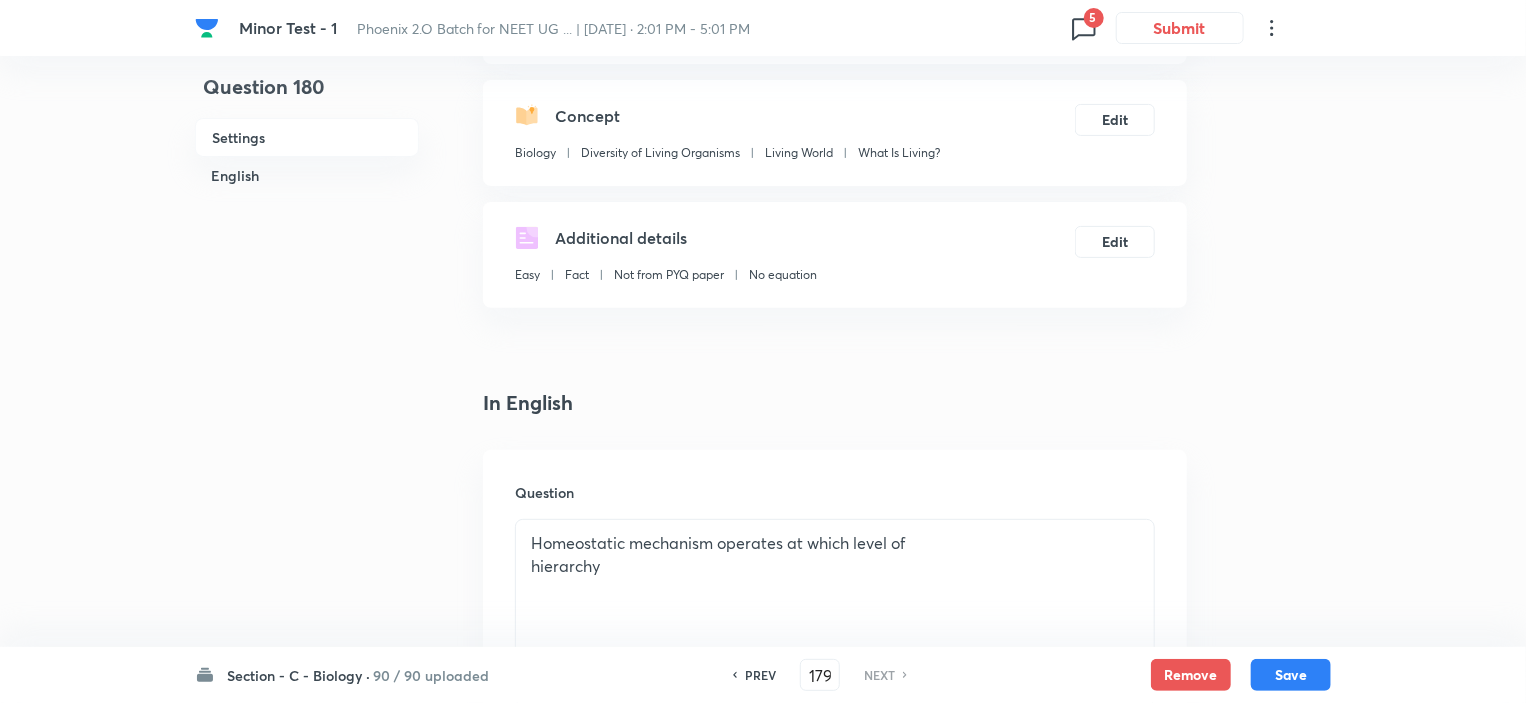 checkbox on "false" 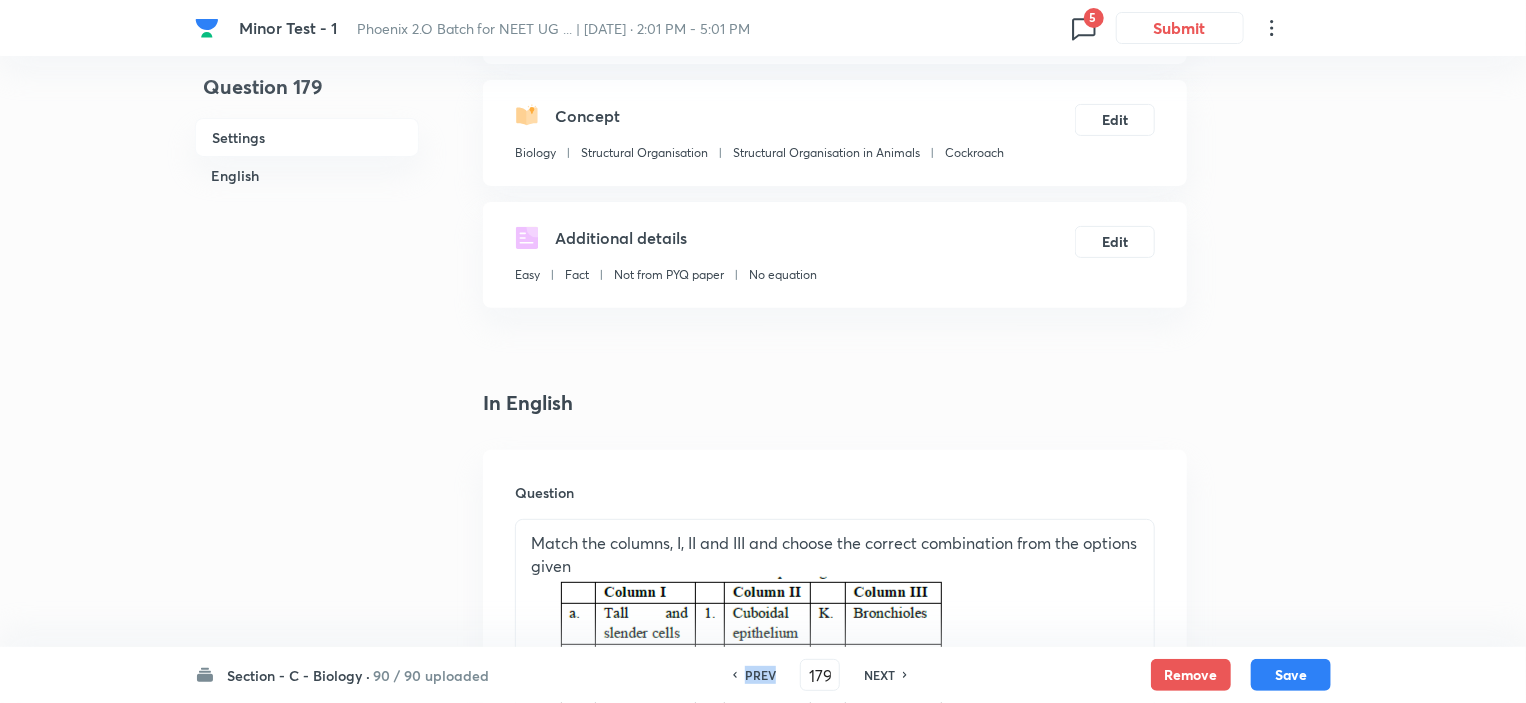 click on "PREV" at bounding box center (760, 675) 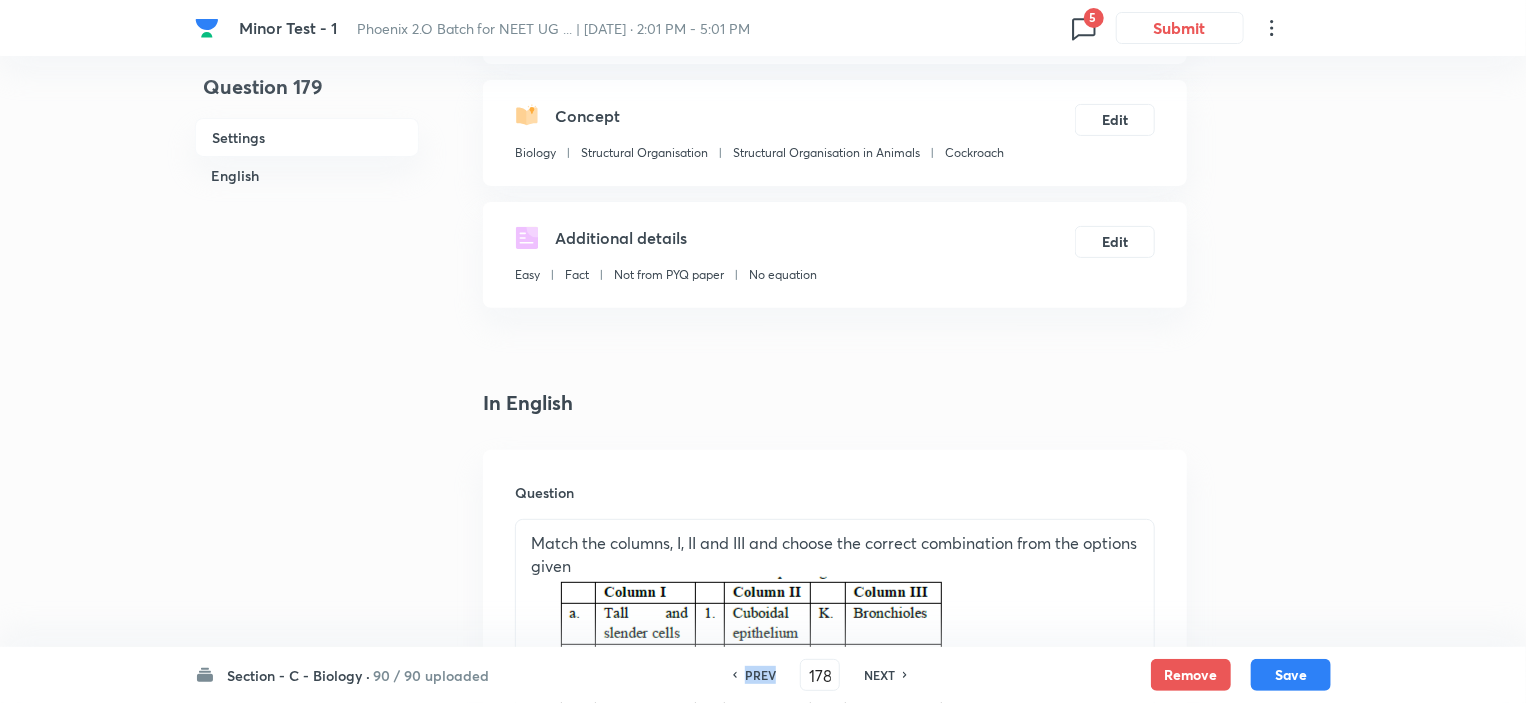 checkbox on "false" 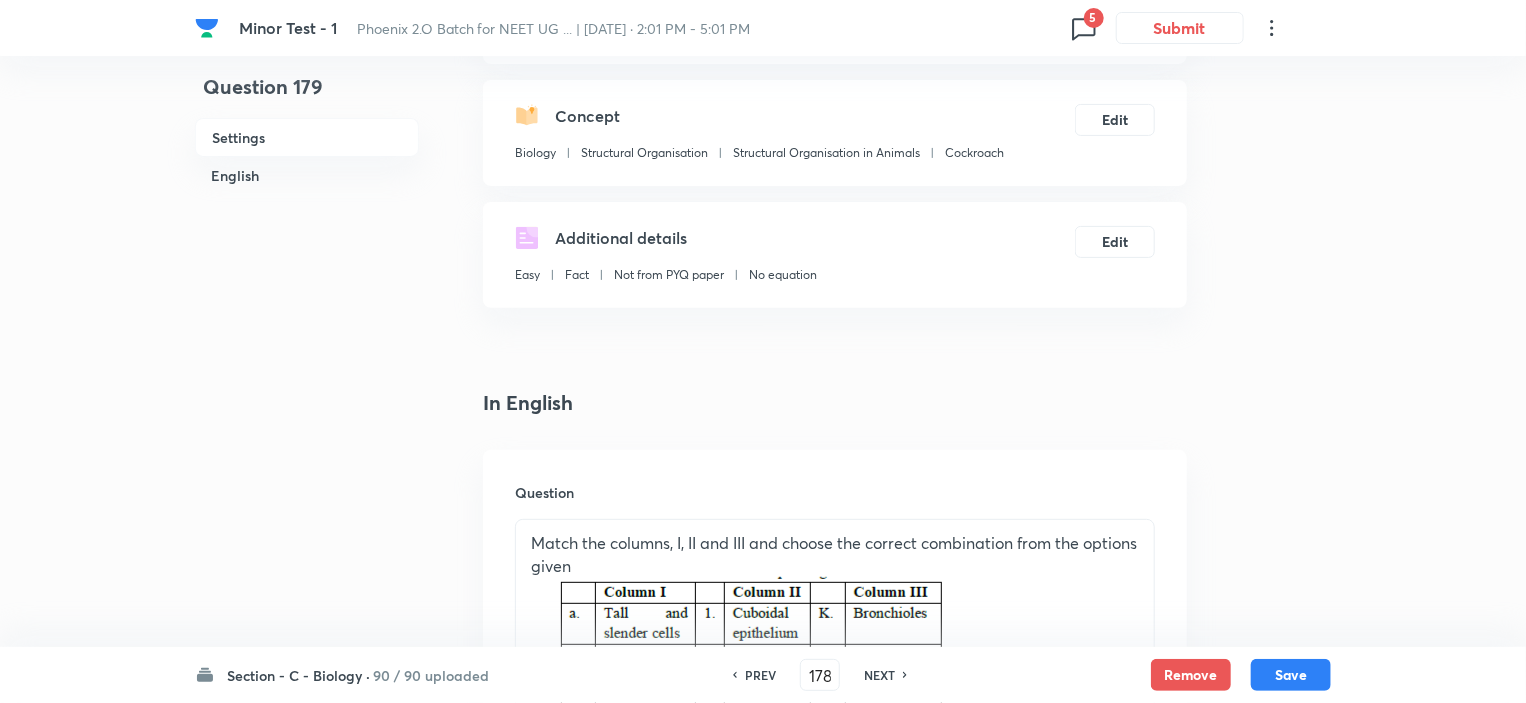 checkbox on "true" 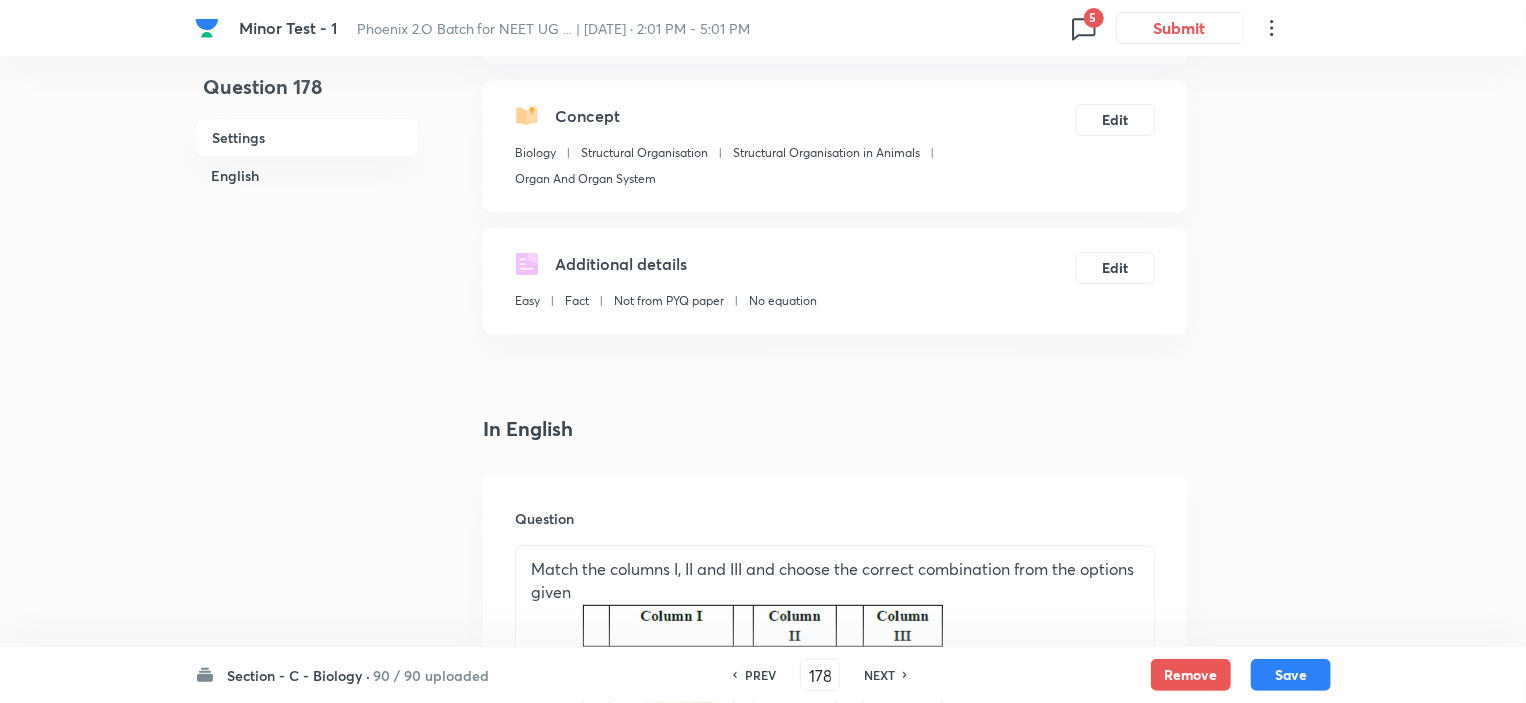click on "PREV" at bounding box center (760, 675) 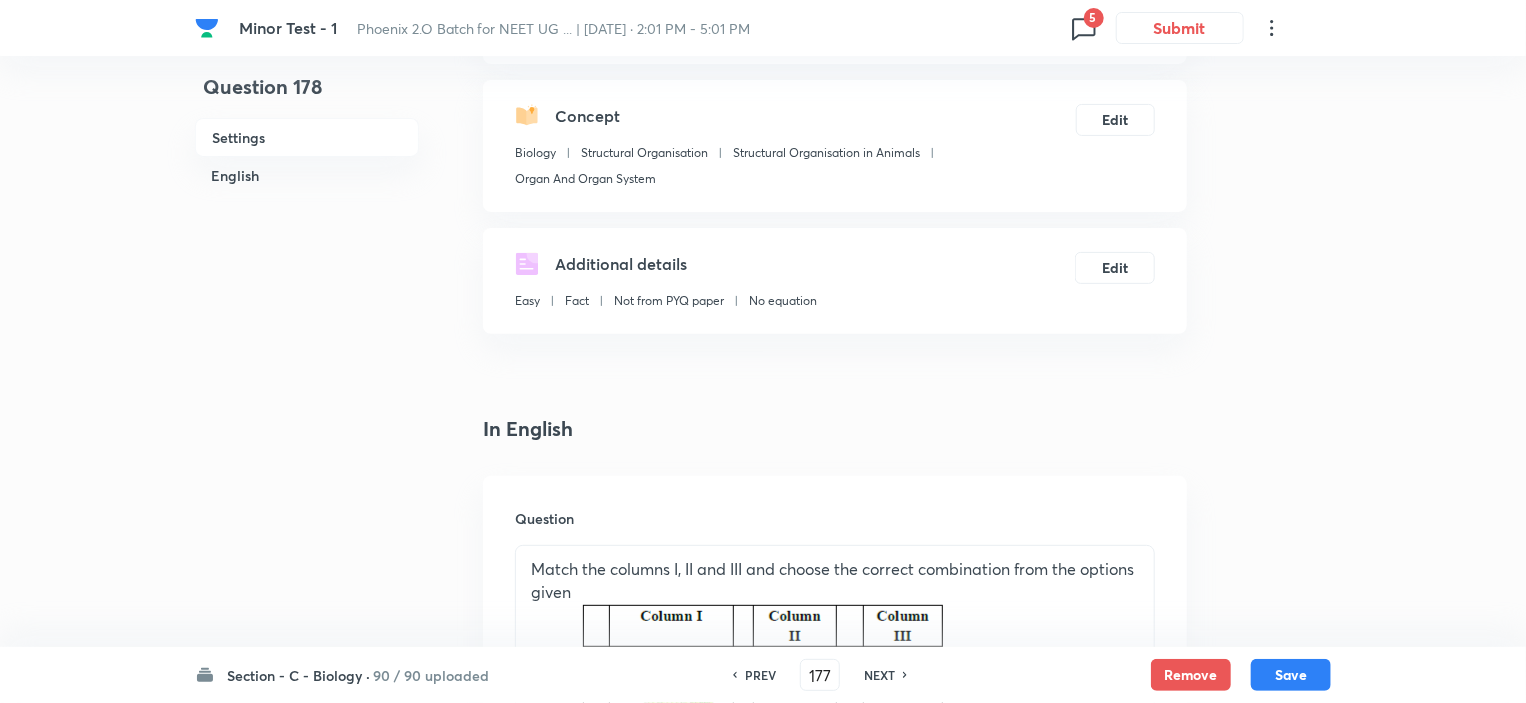 checkbox on "false" 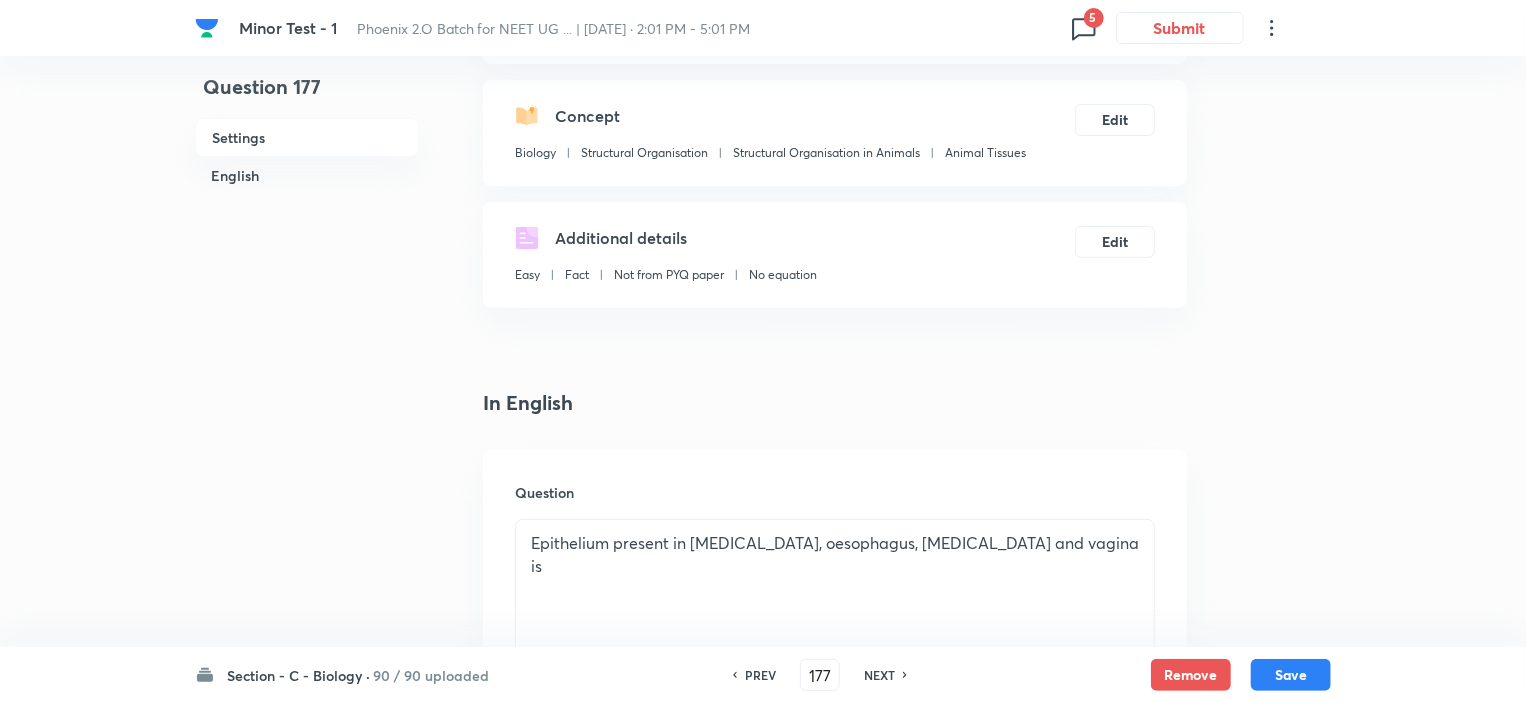 checkbox on "true" 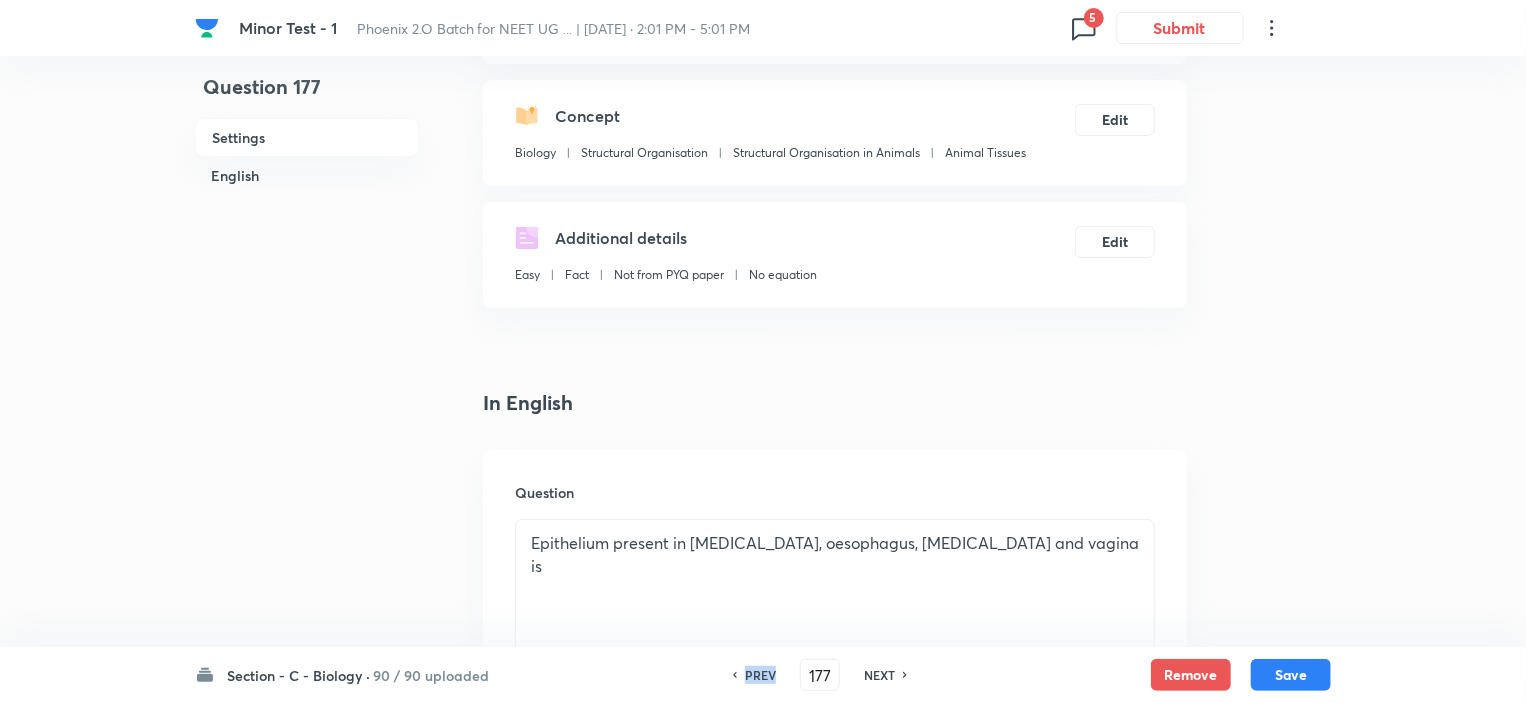 click on "PREV" at bounding box center [760, 675] 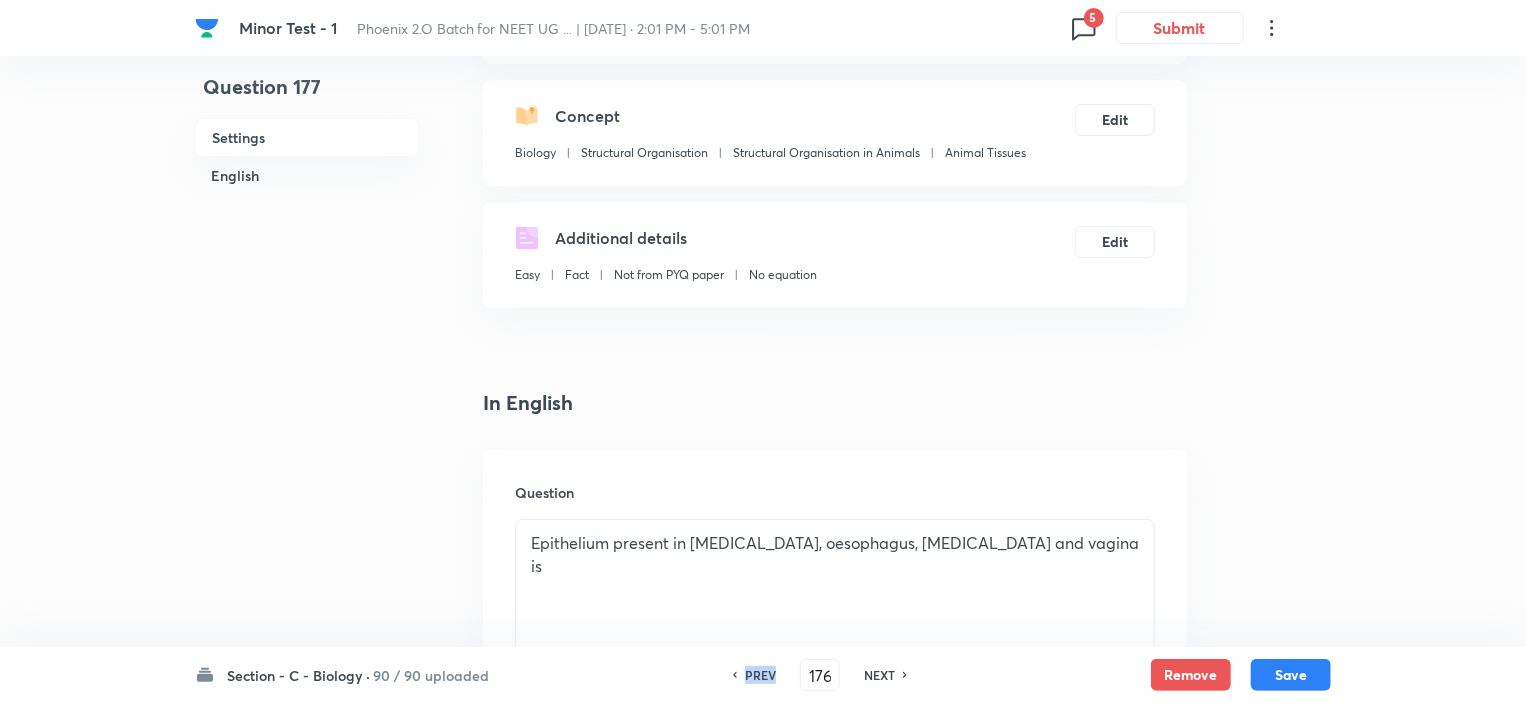 checkbox on "true" 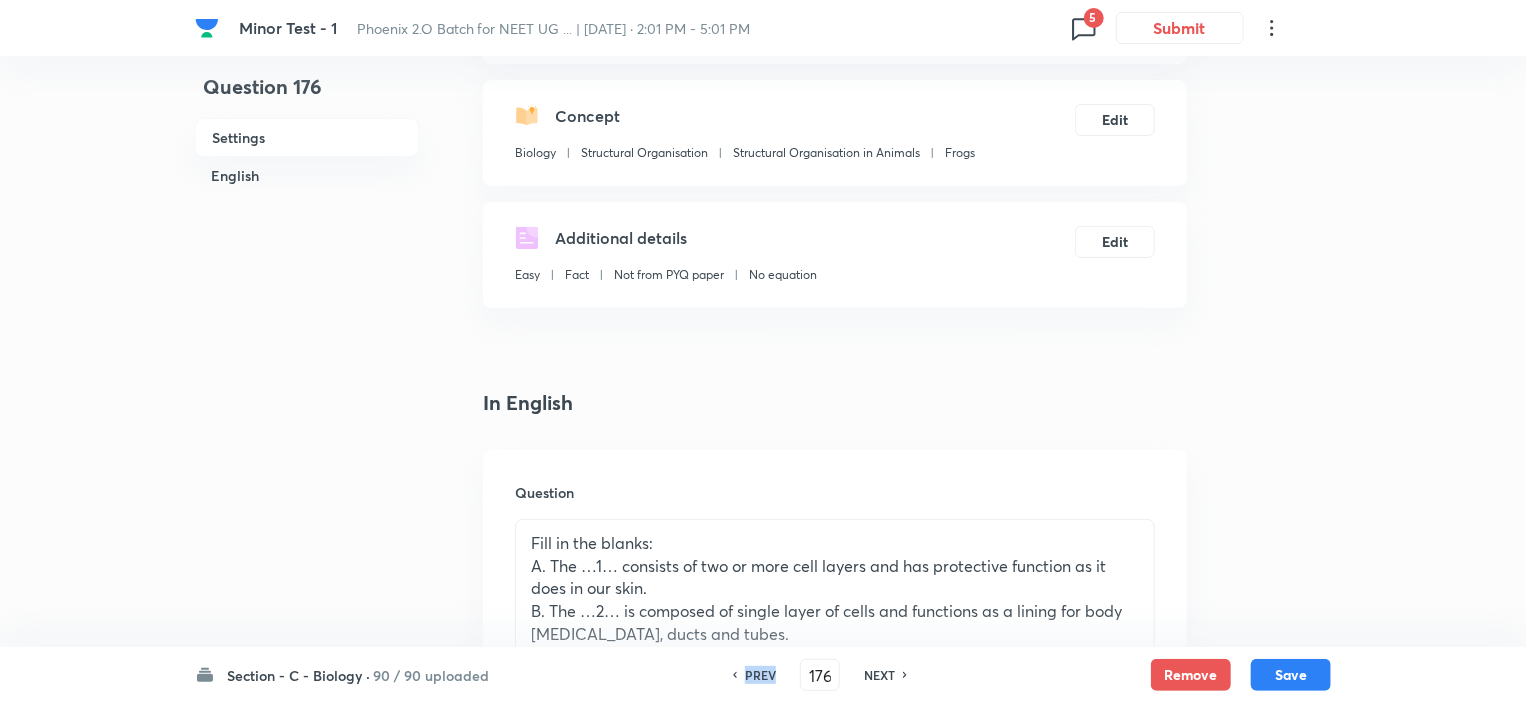 click on "PREV" at bounding box center (760, 675) 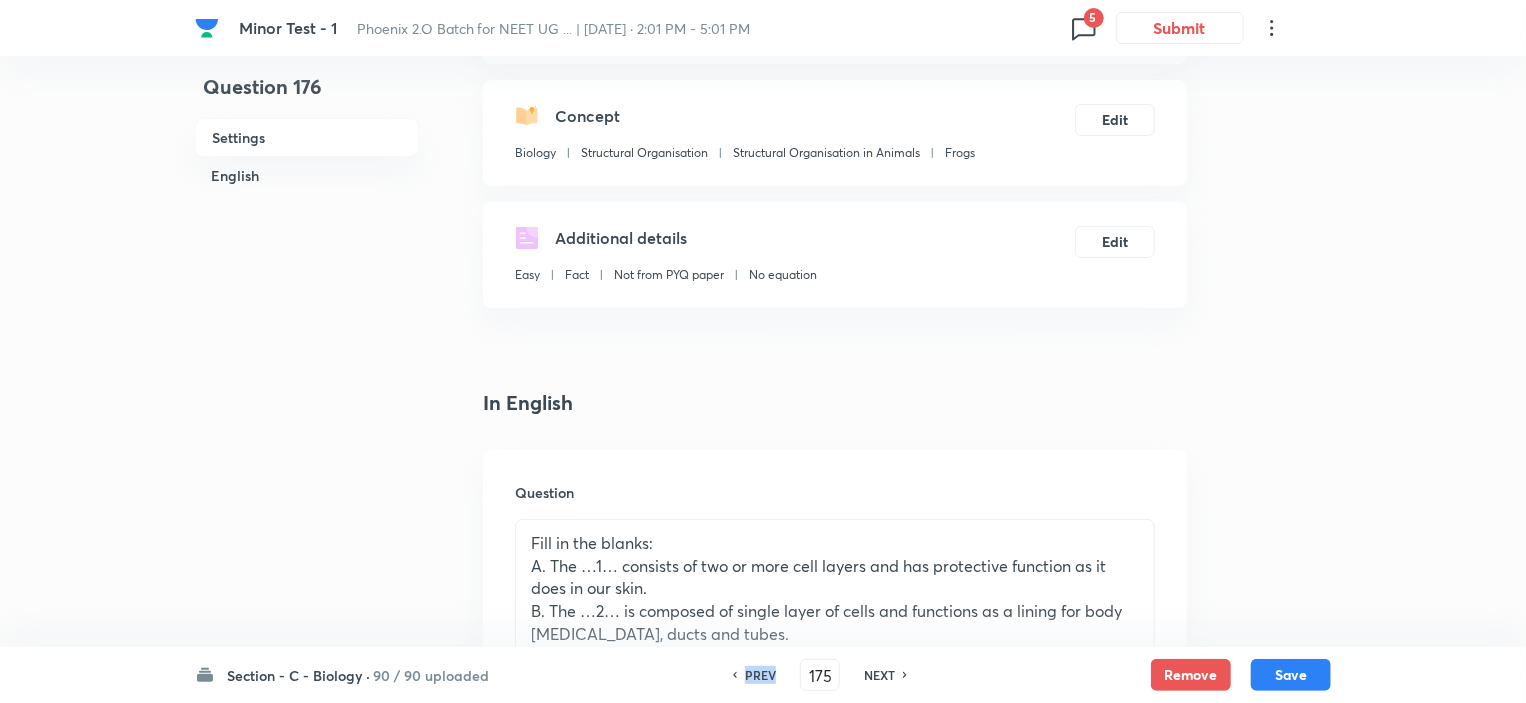 checkbox on "false" 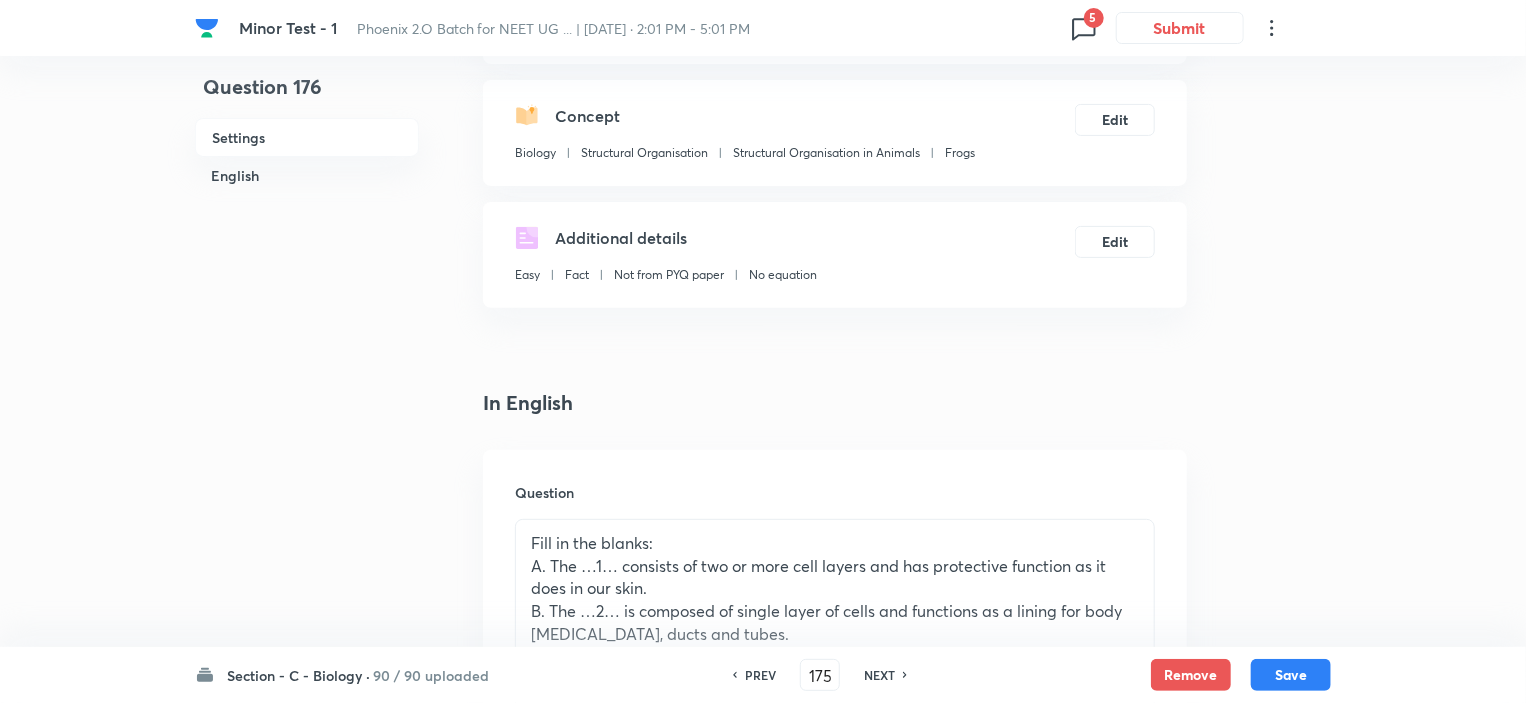 checkbox on "true" 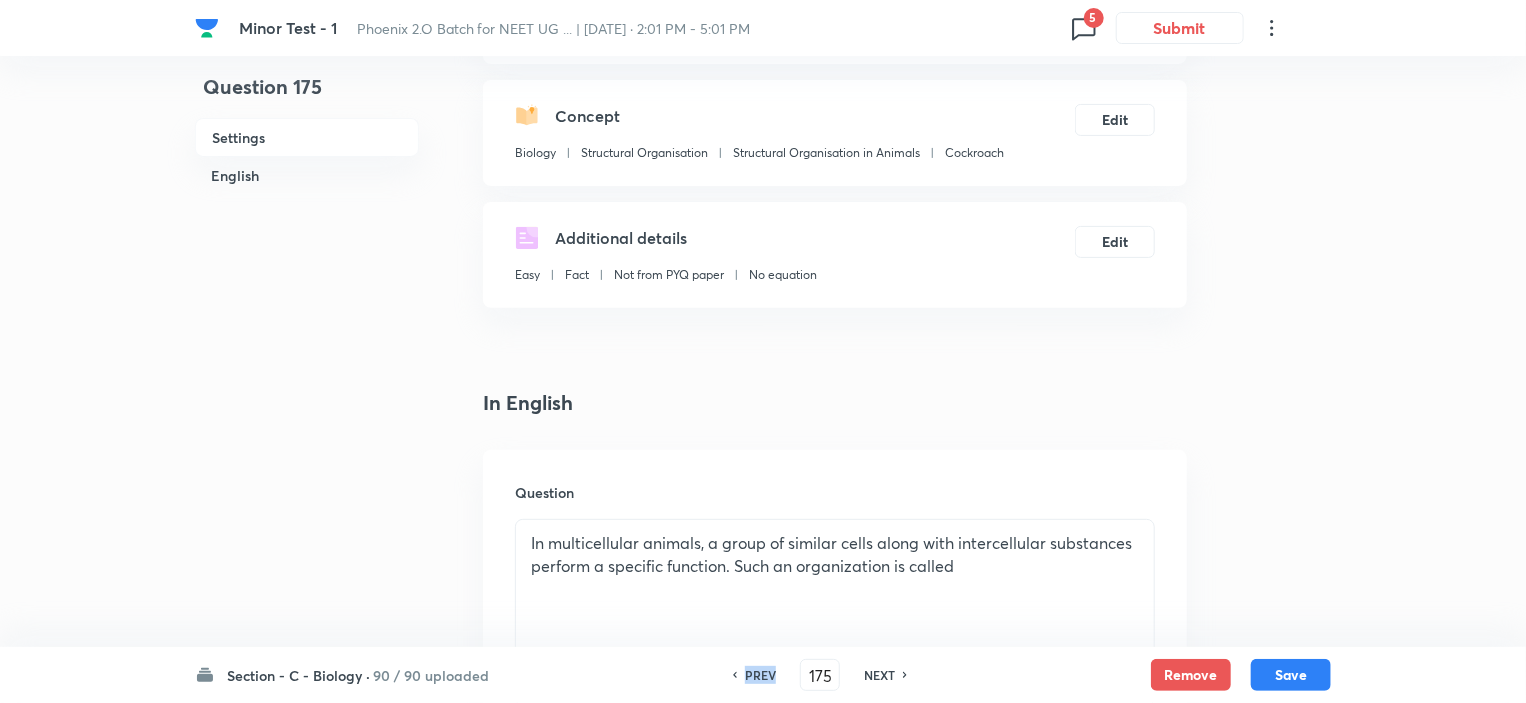 click on "PREV" at bounding box center [760, 675] 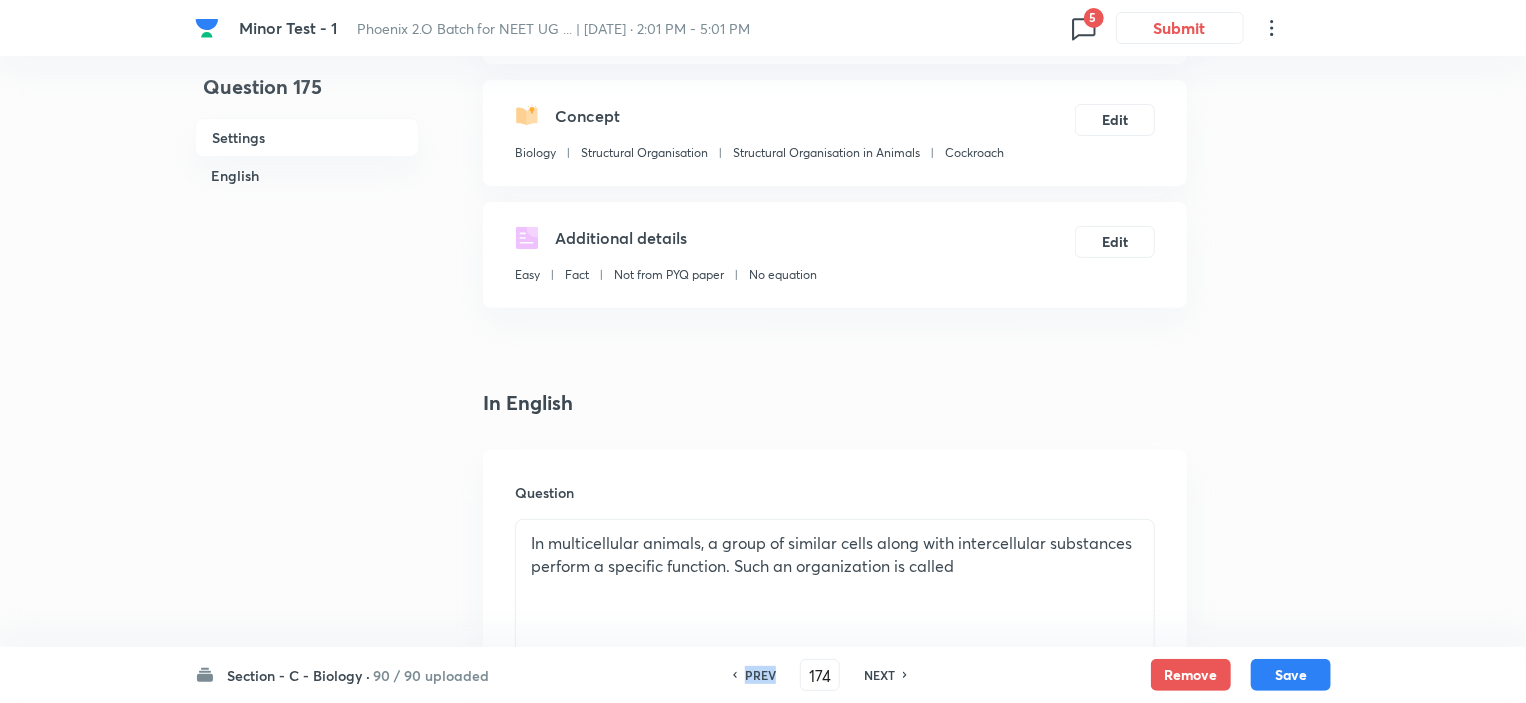 checkbox on "true" 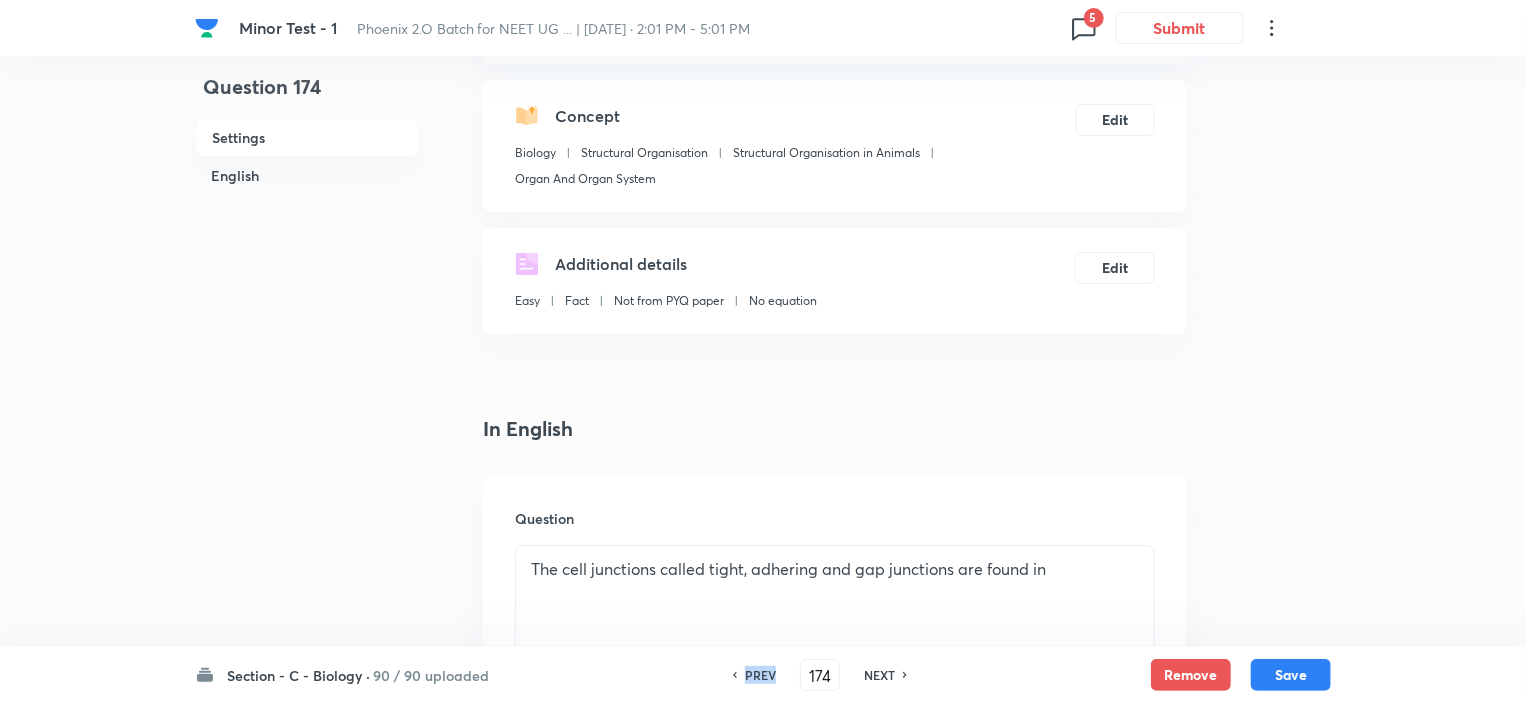 click on "PREV" at bounding box center (760, 675) 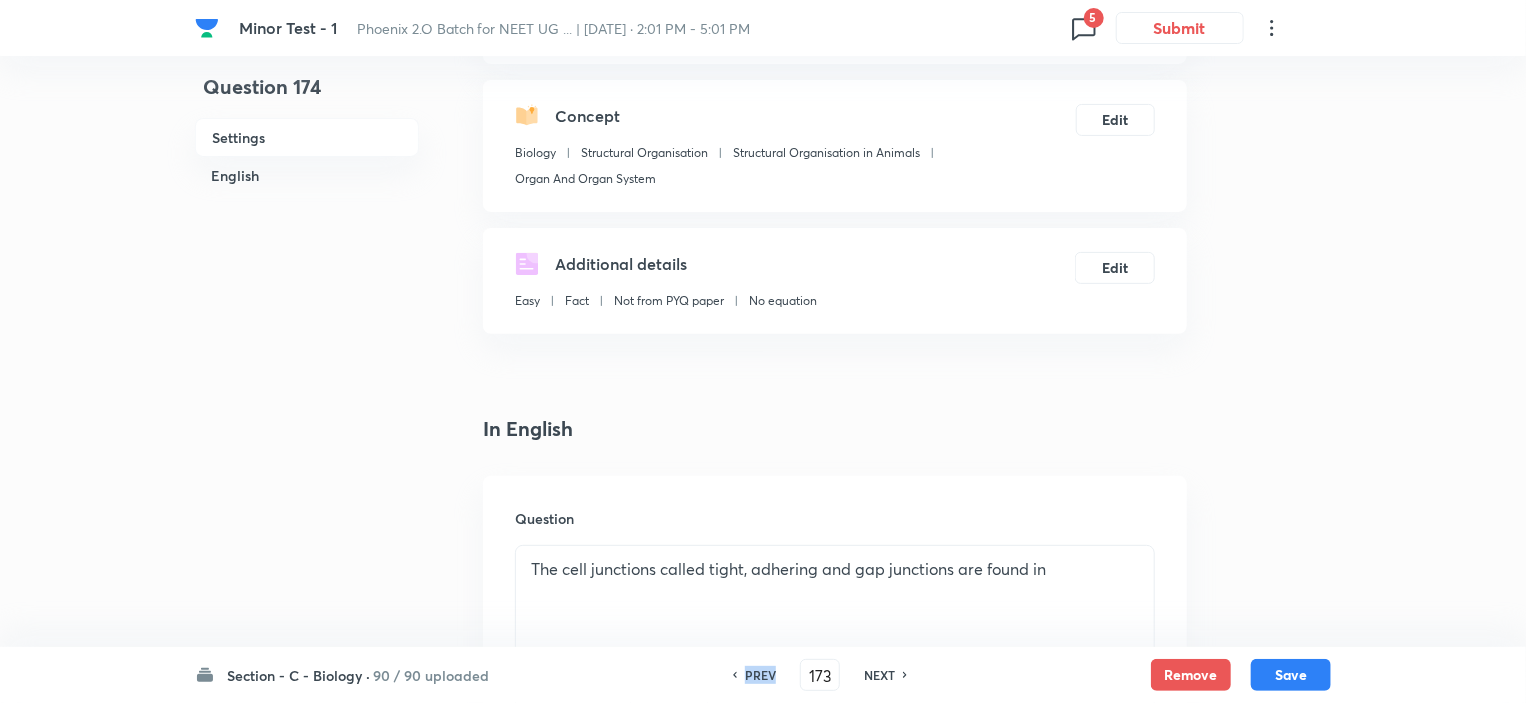 checkbox on "true" 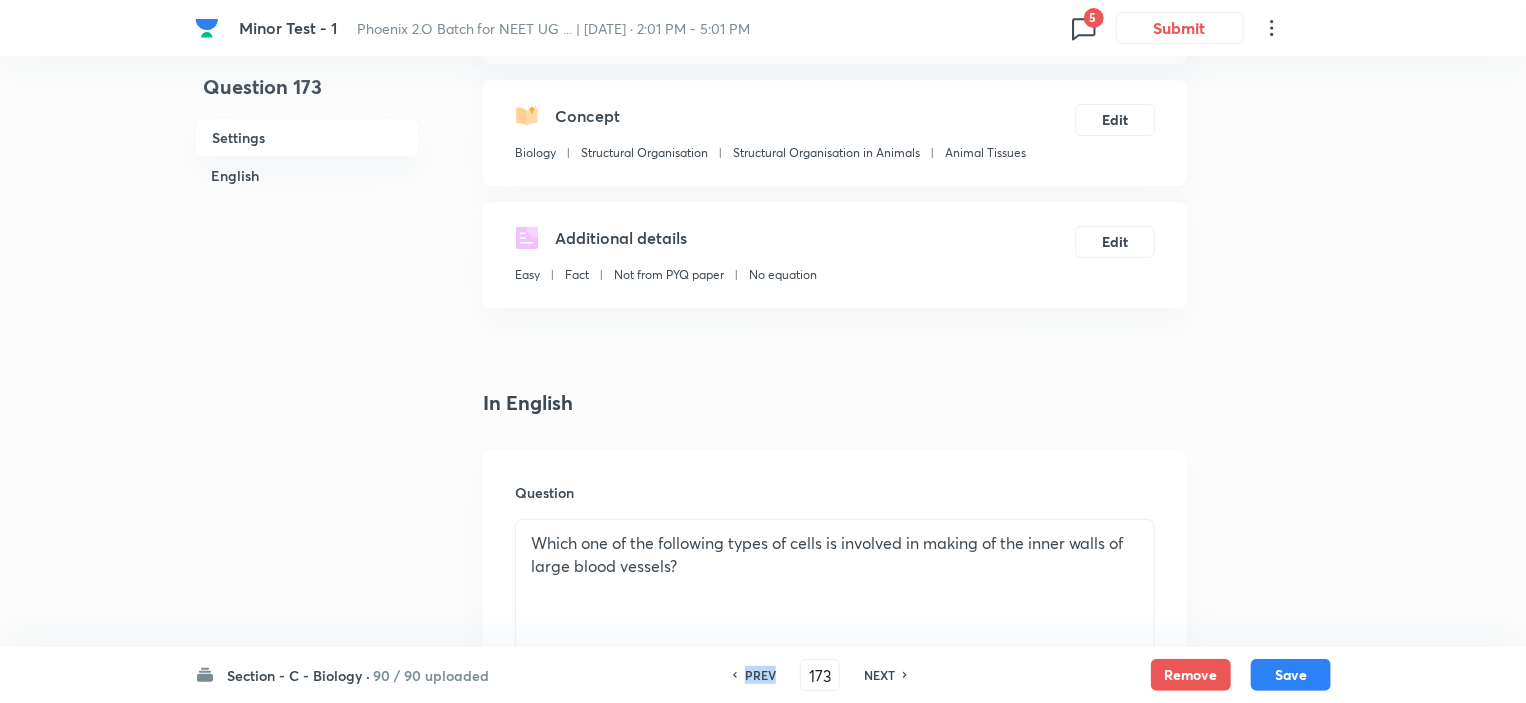 click on "PREV" at bounding box center [760, 675] 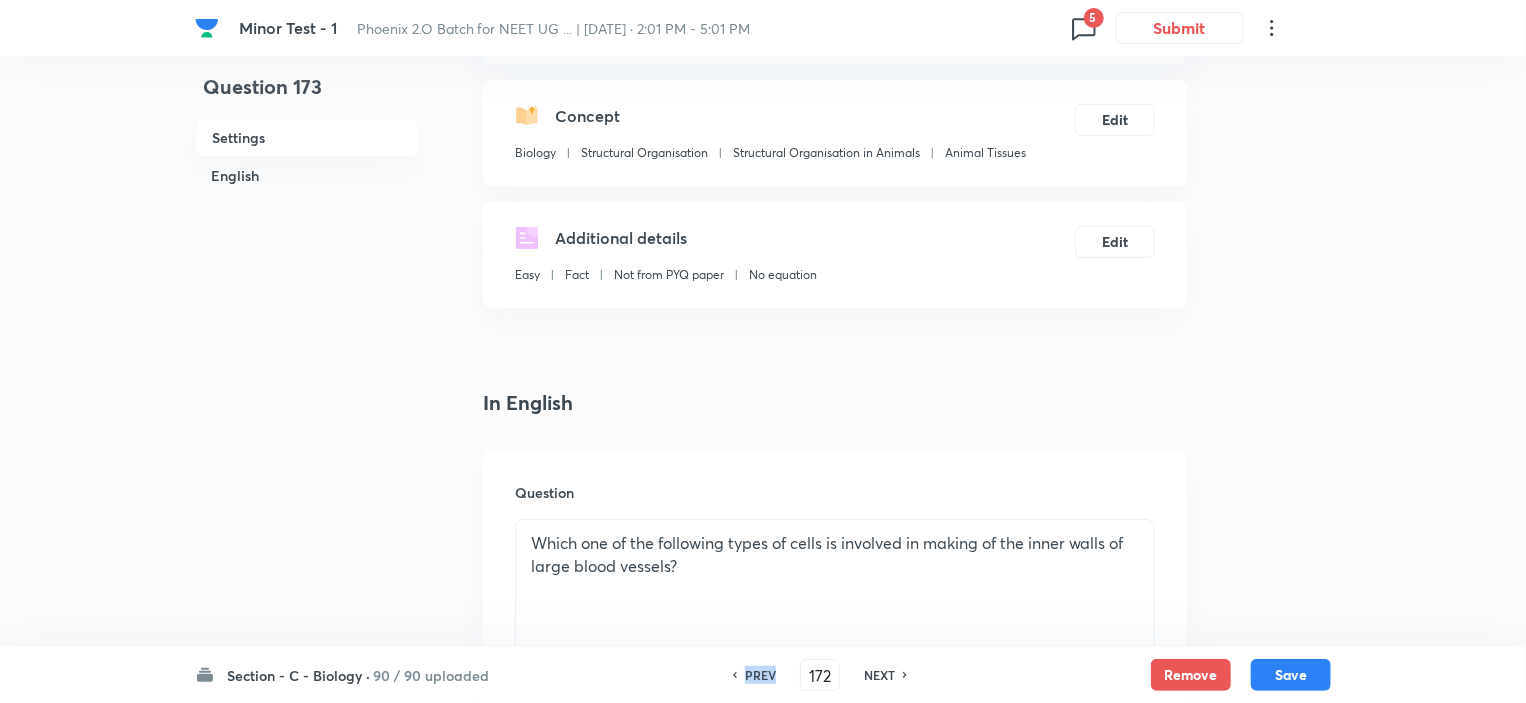 checkbox on "false" 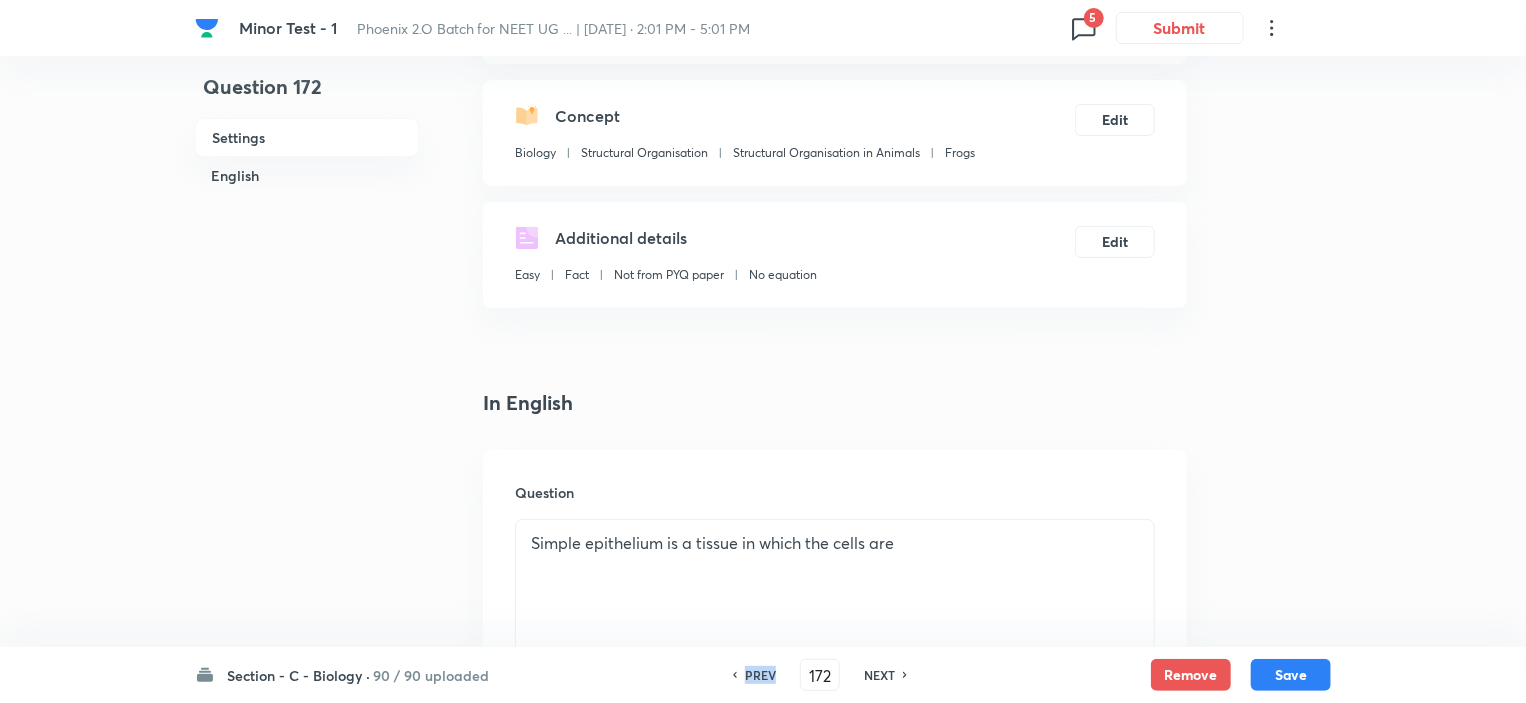 click on "PREV" at bounding box center [760, 675] 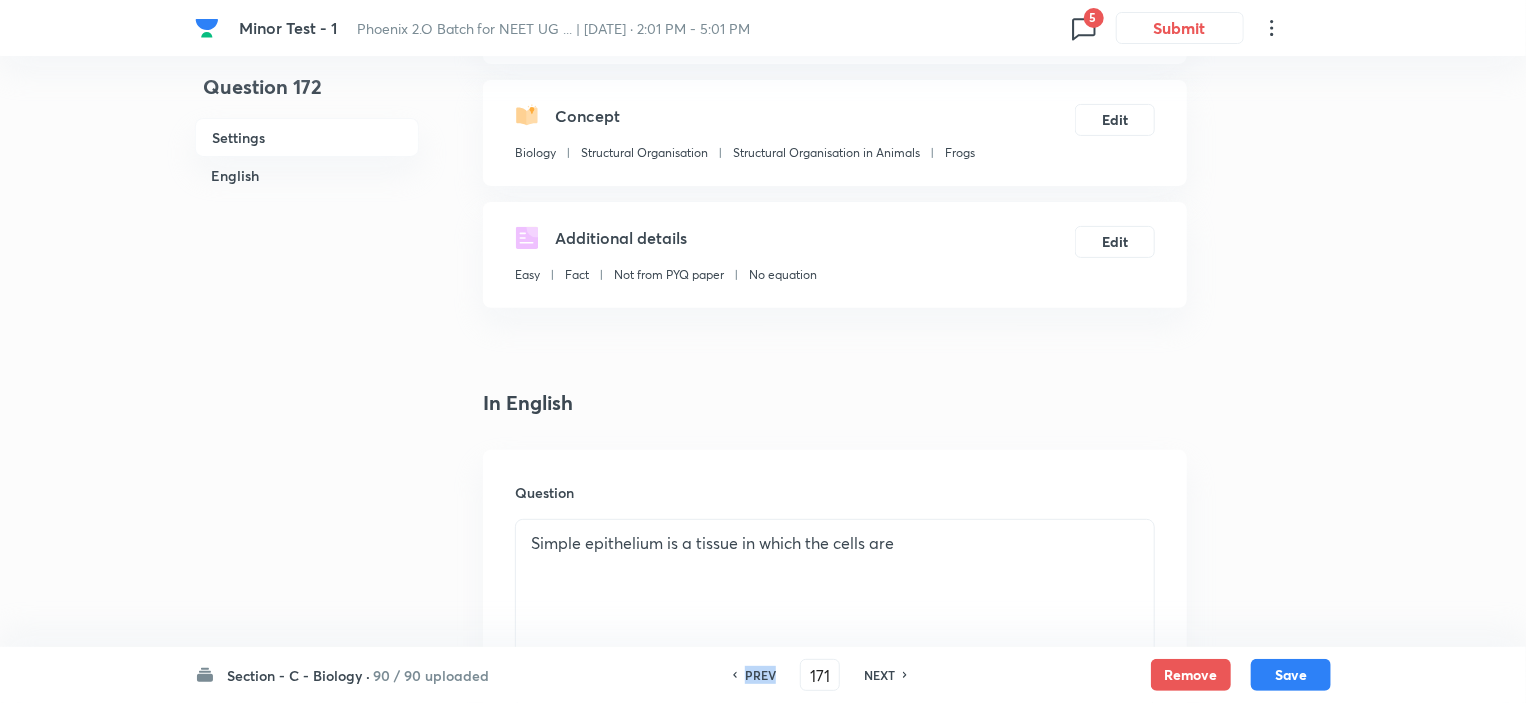 checkbox on "false" 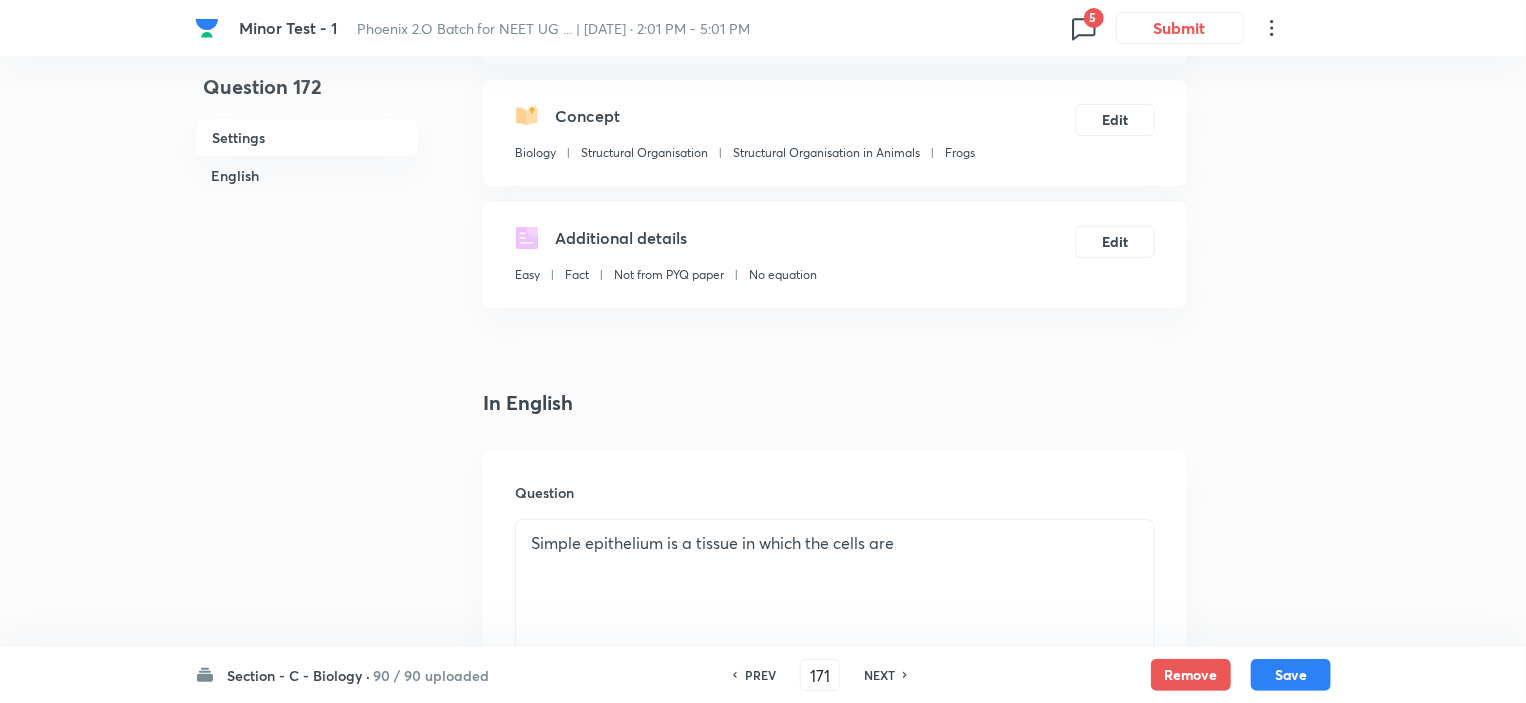 checkbox on "true" 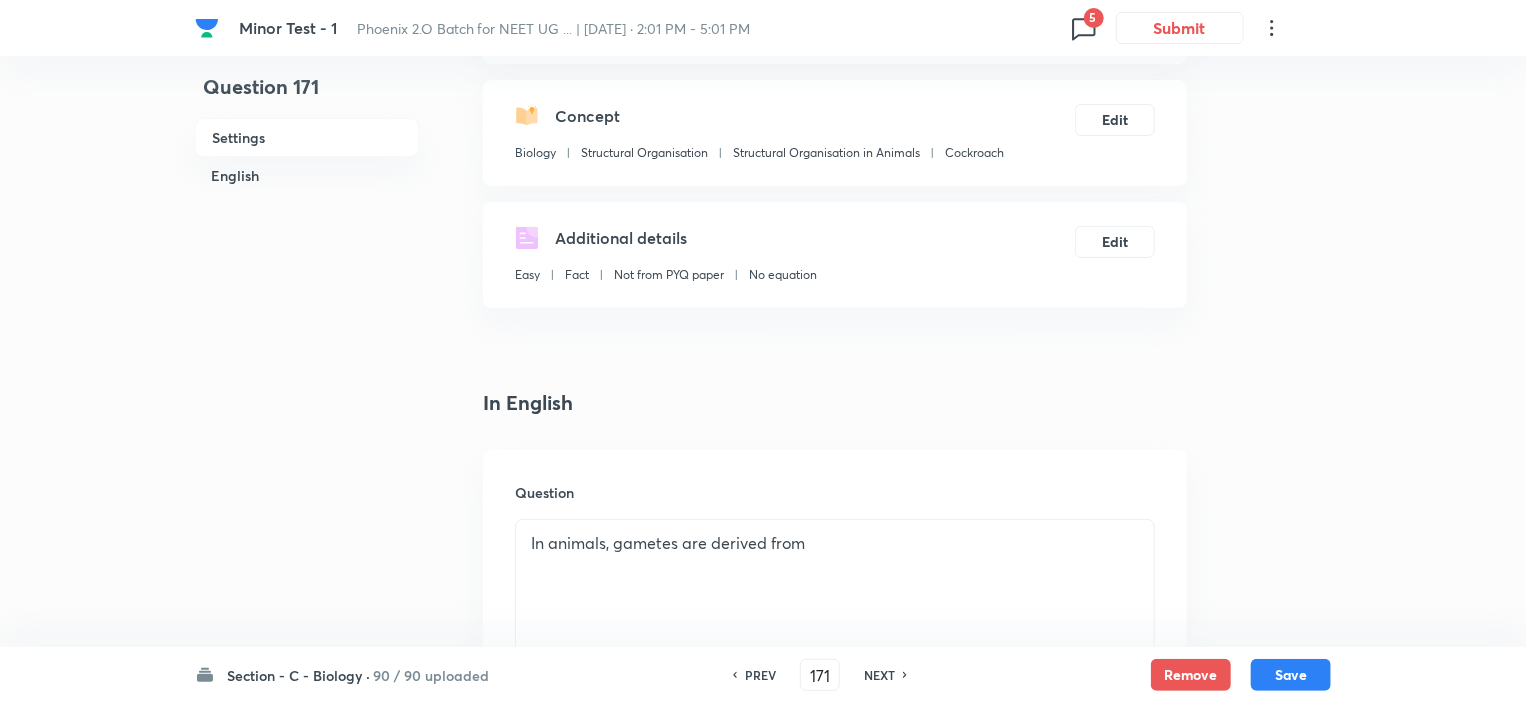 click on "PREV" at bounding box center [760, 675] 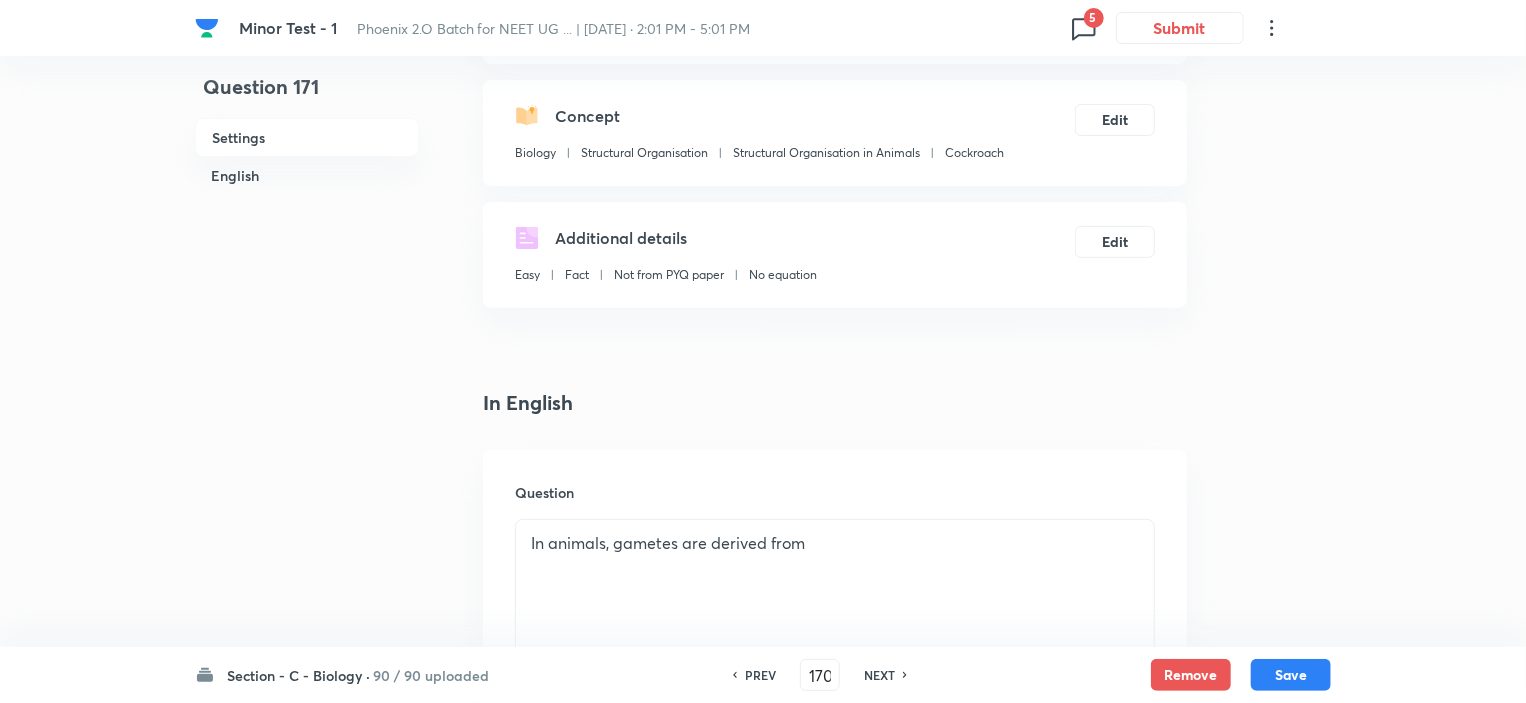 checkbox on "false" 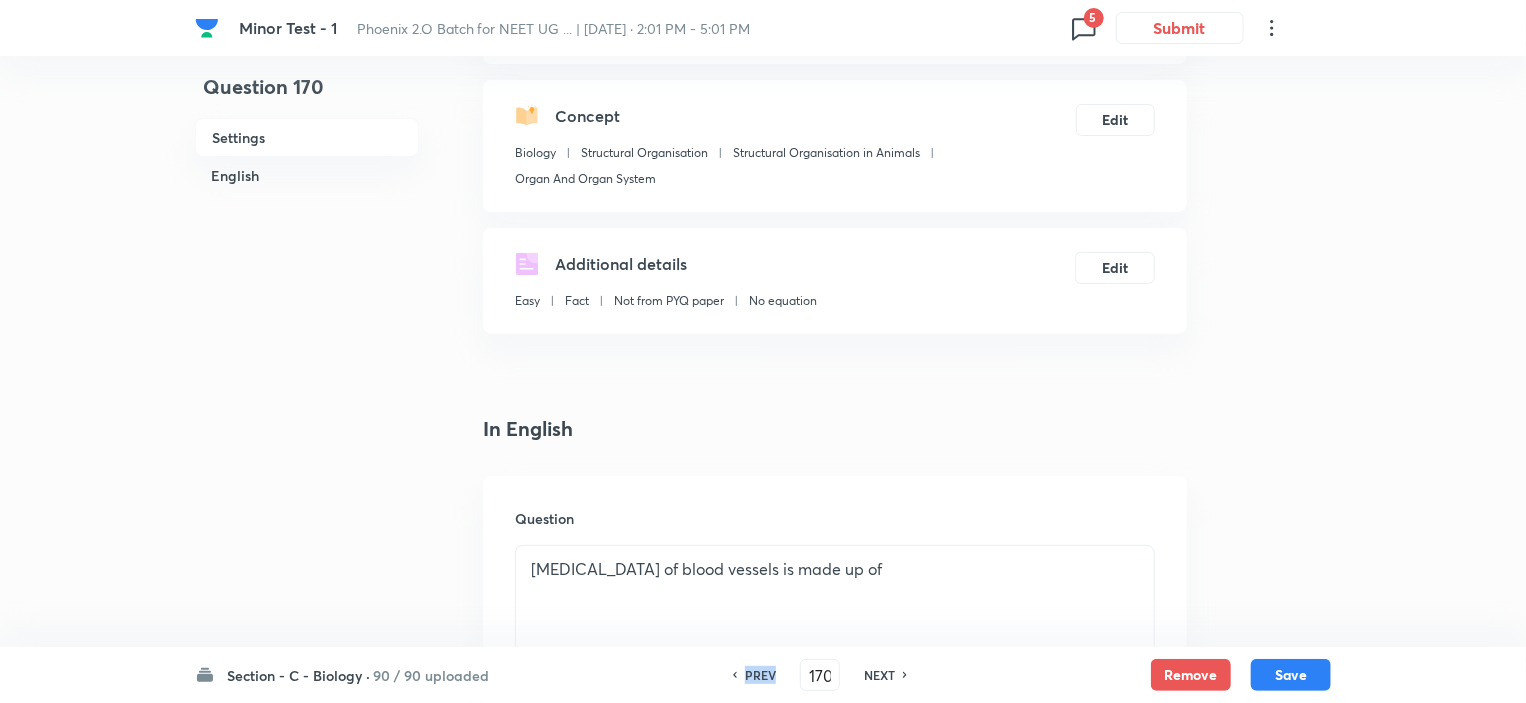 click on "PREV" at bounding box center (760, 675) 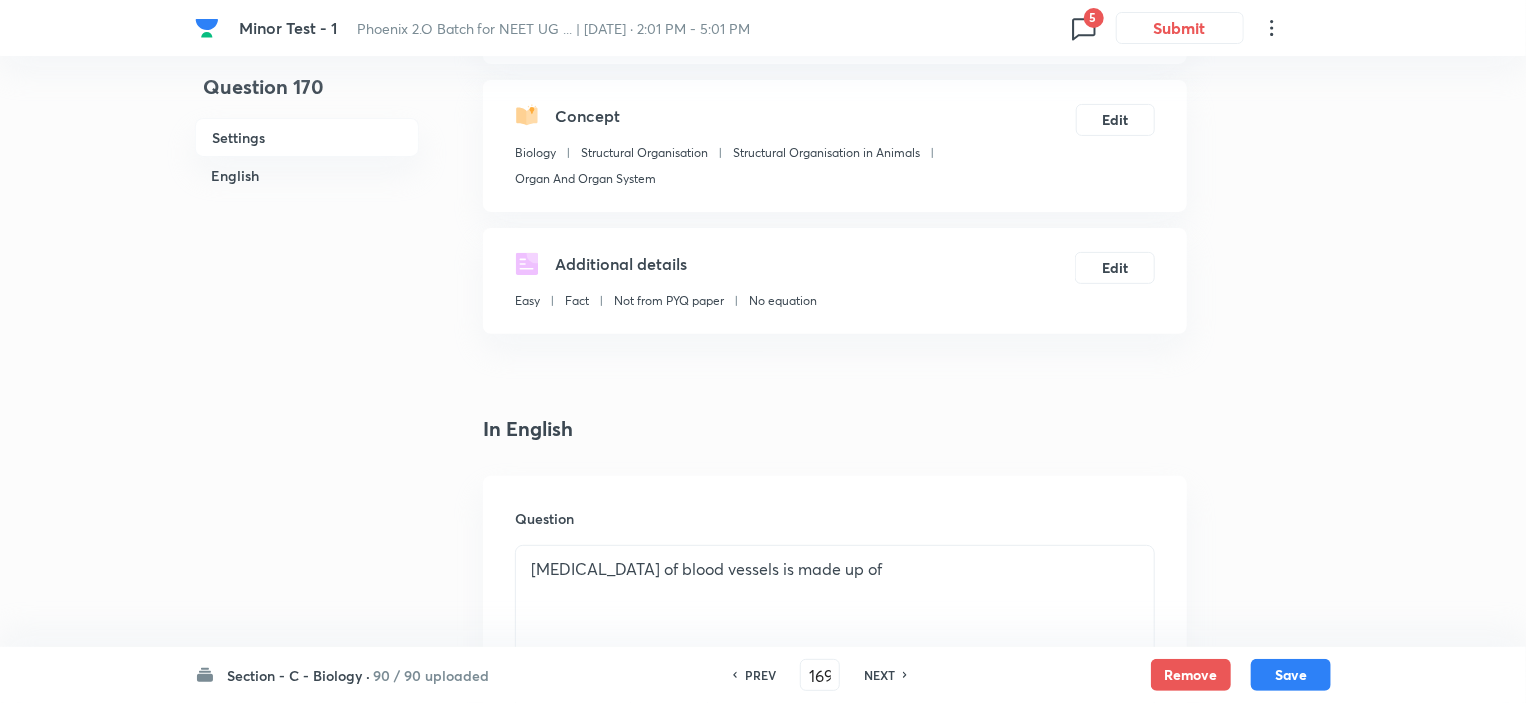 checkbox on "true" 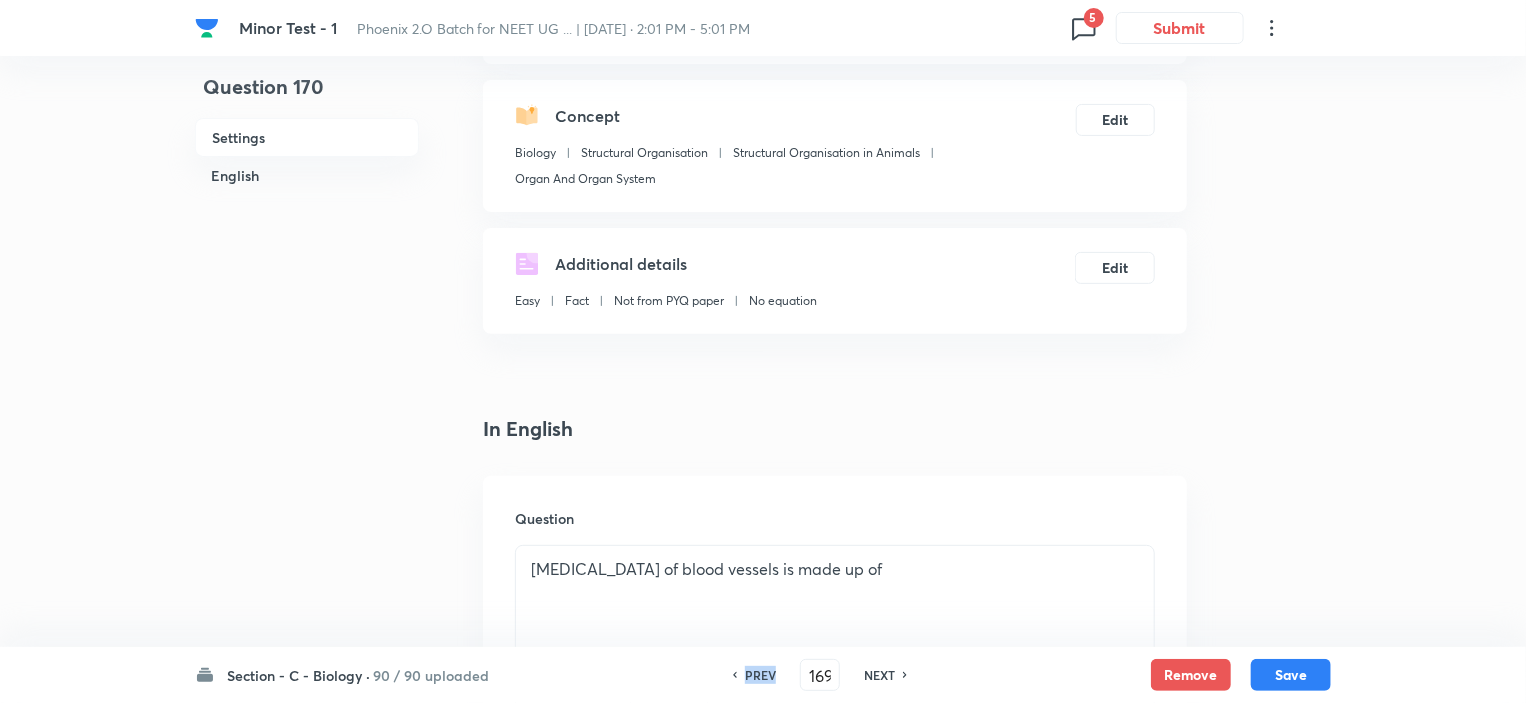click on "PREV" at bounding box center (760, 675) 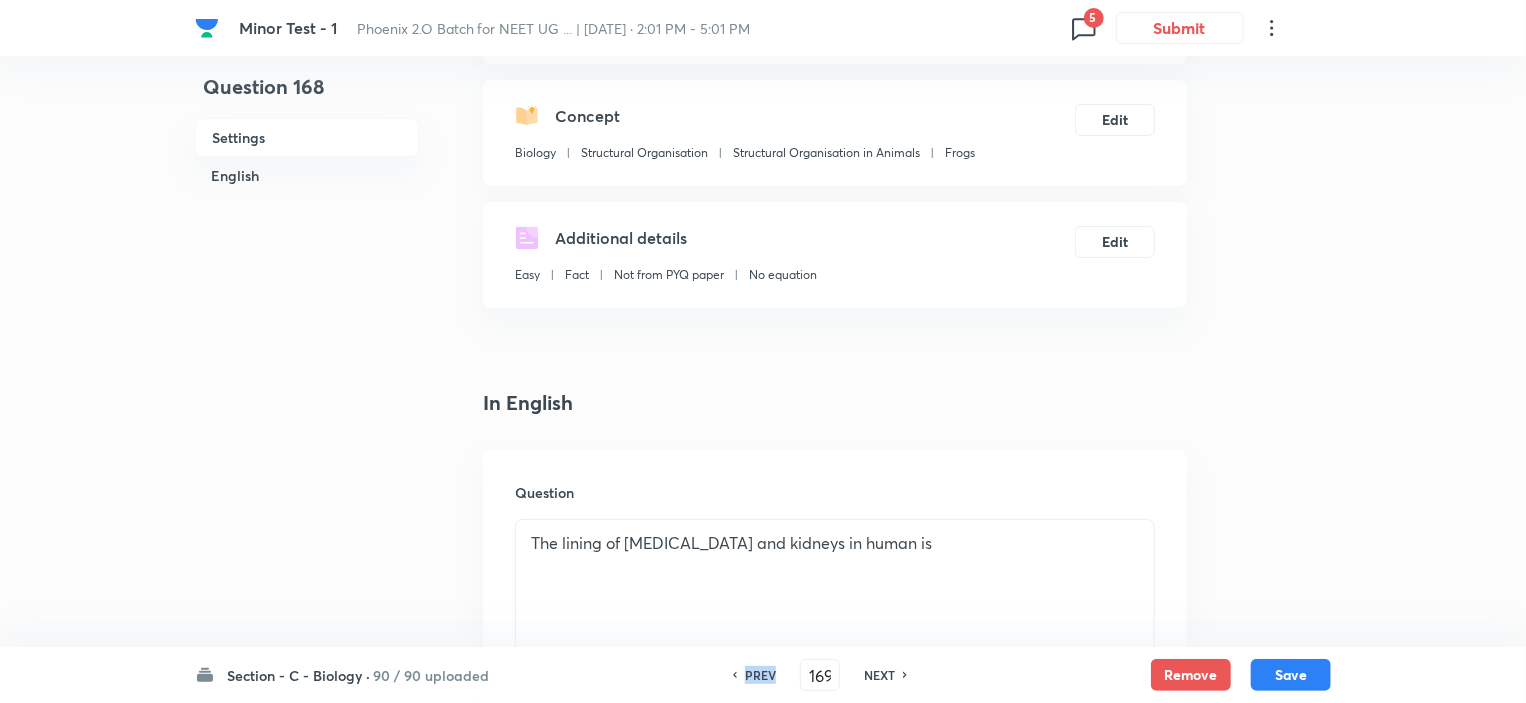 type on "168" 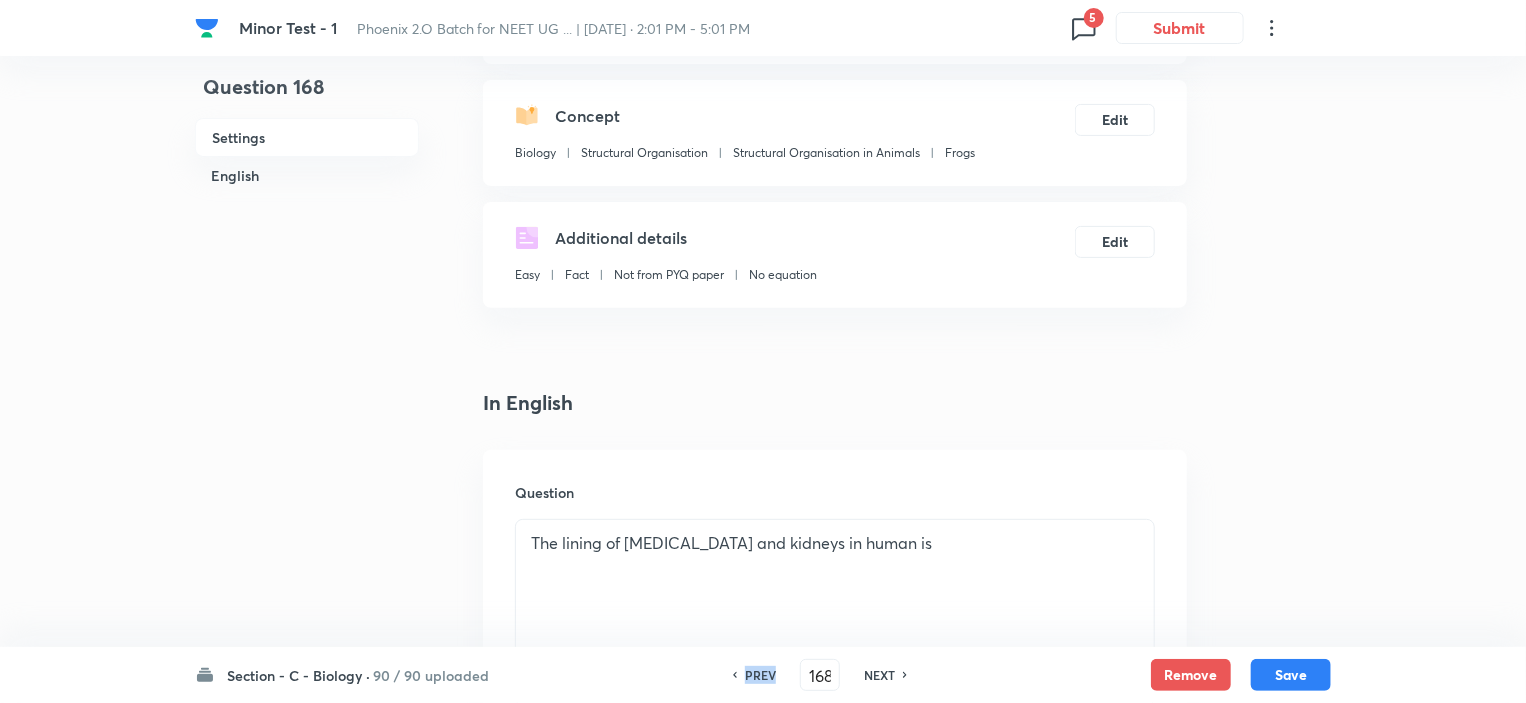 checkbox on "false" 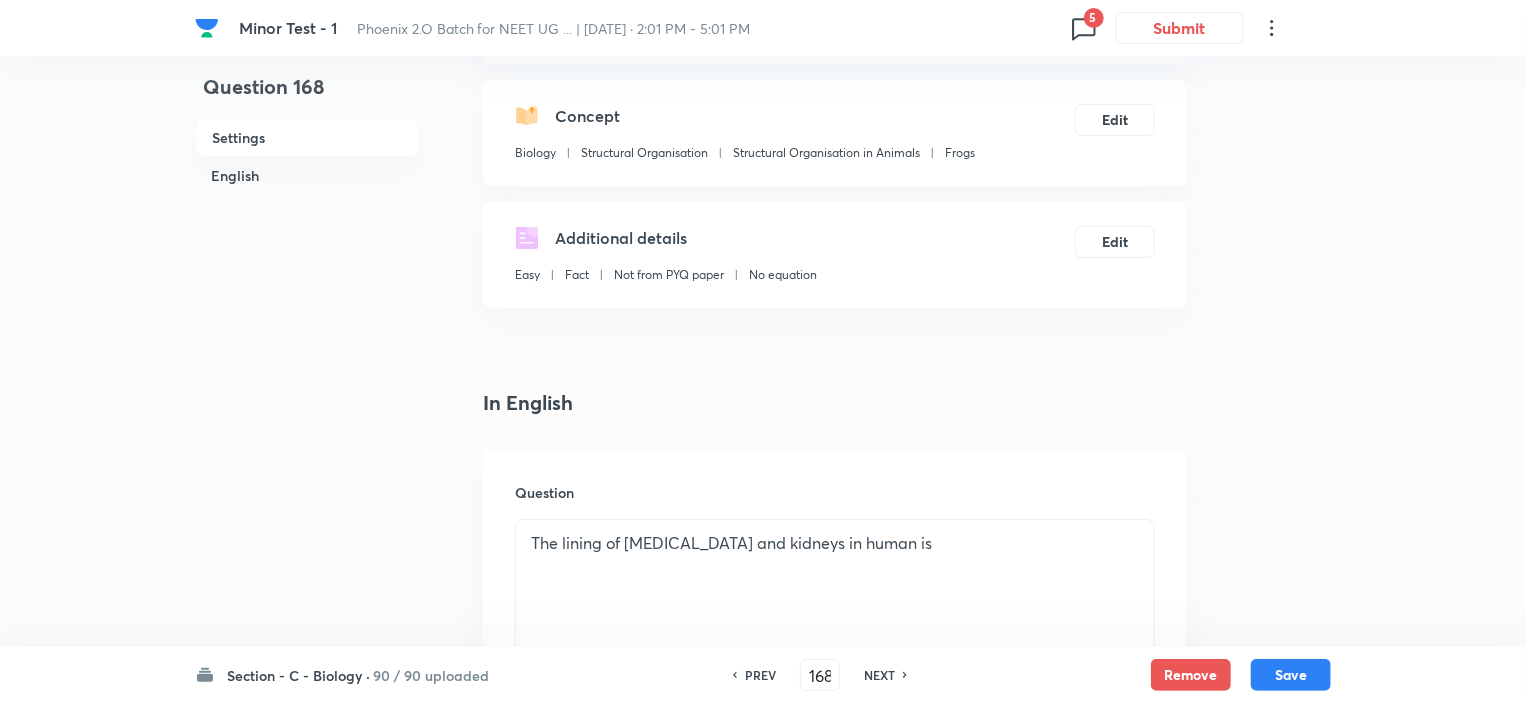 checkbox on "true" 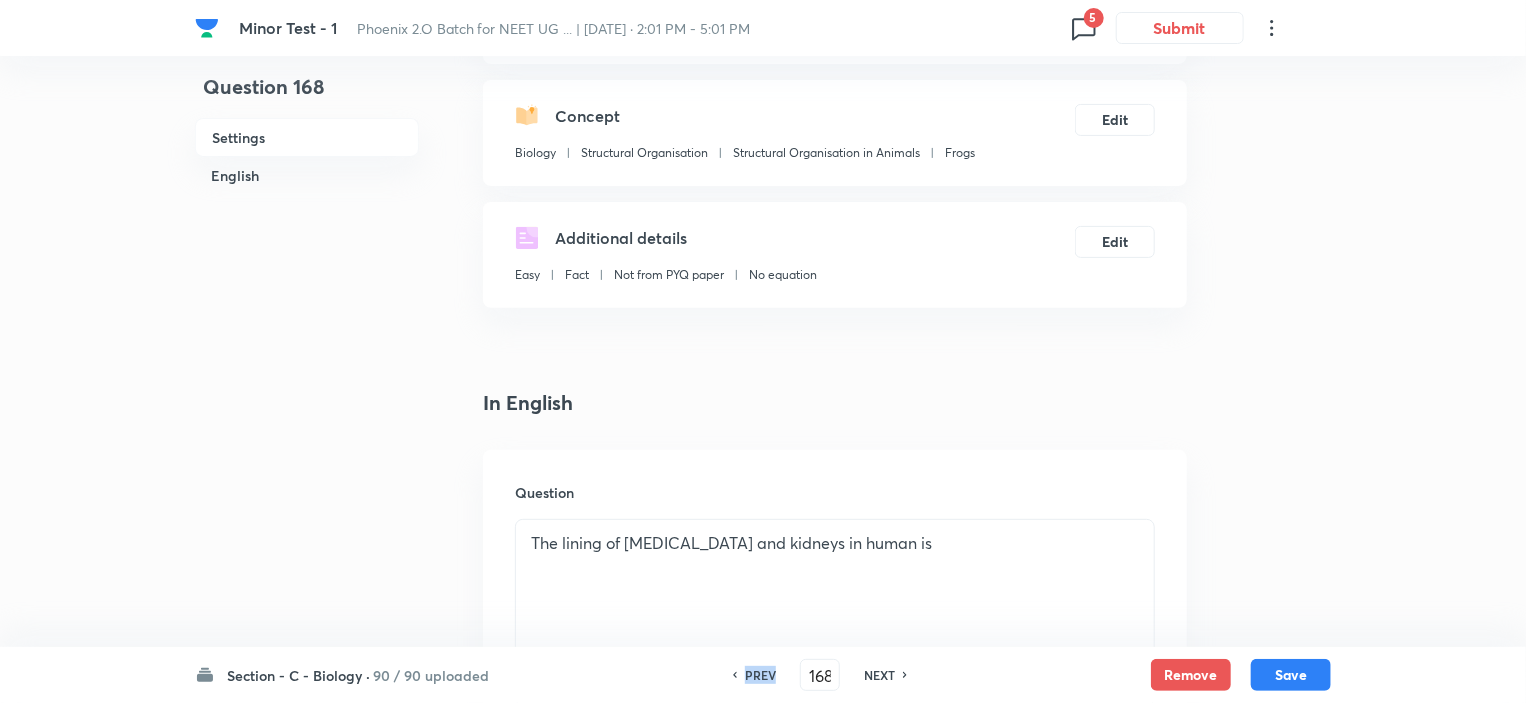 click on "PREV" at bounding box center (760, 675) 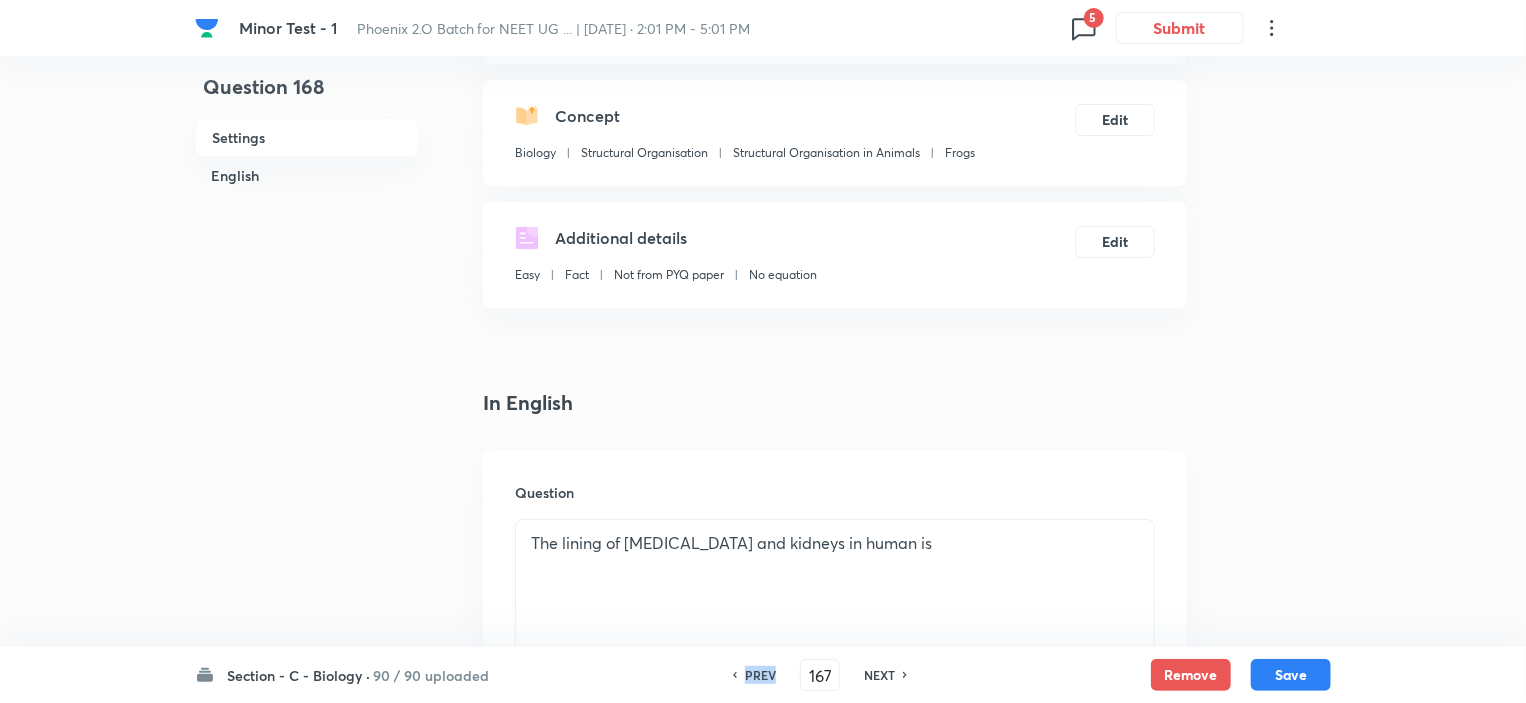 checkbox on "false" 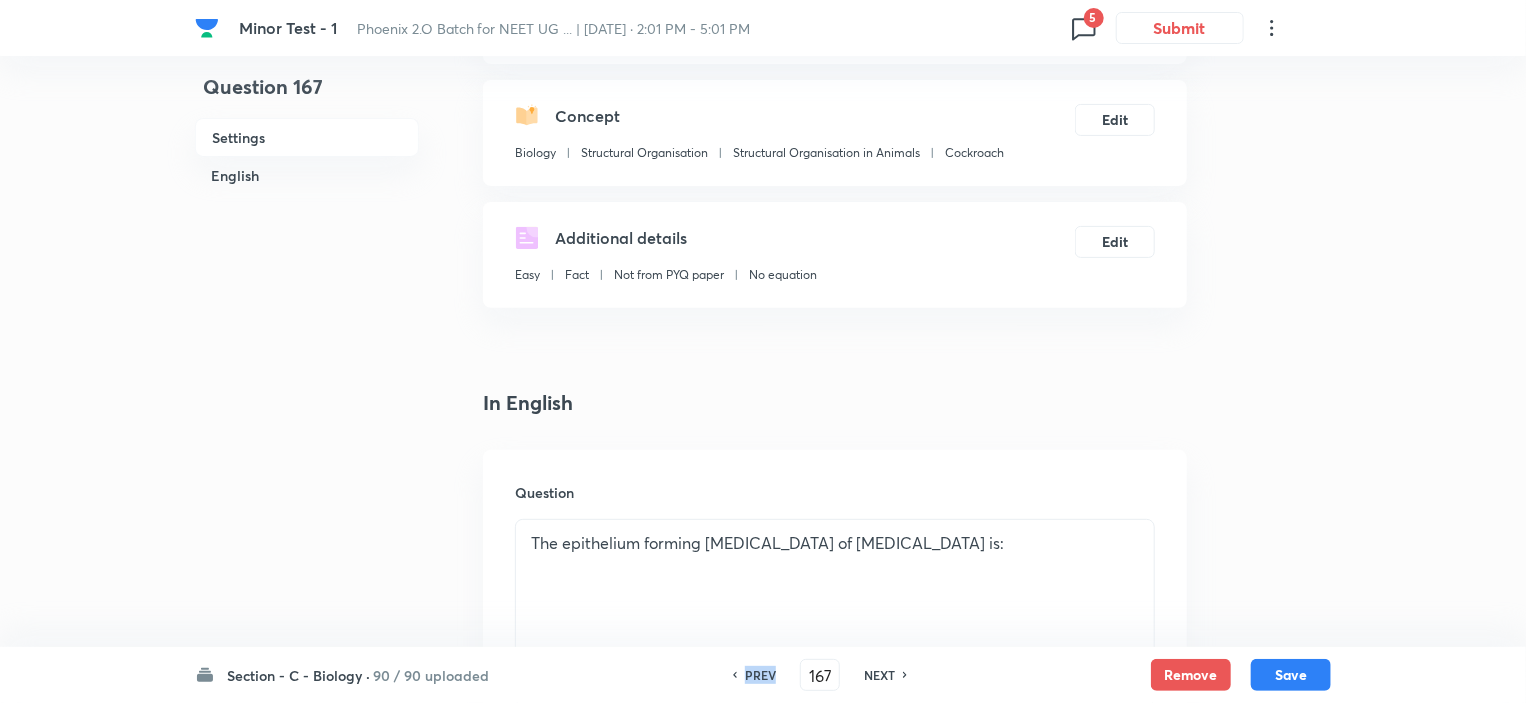 click on "PREV" at bounding box center (760, 675) 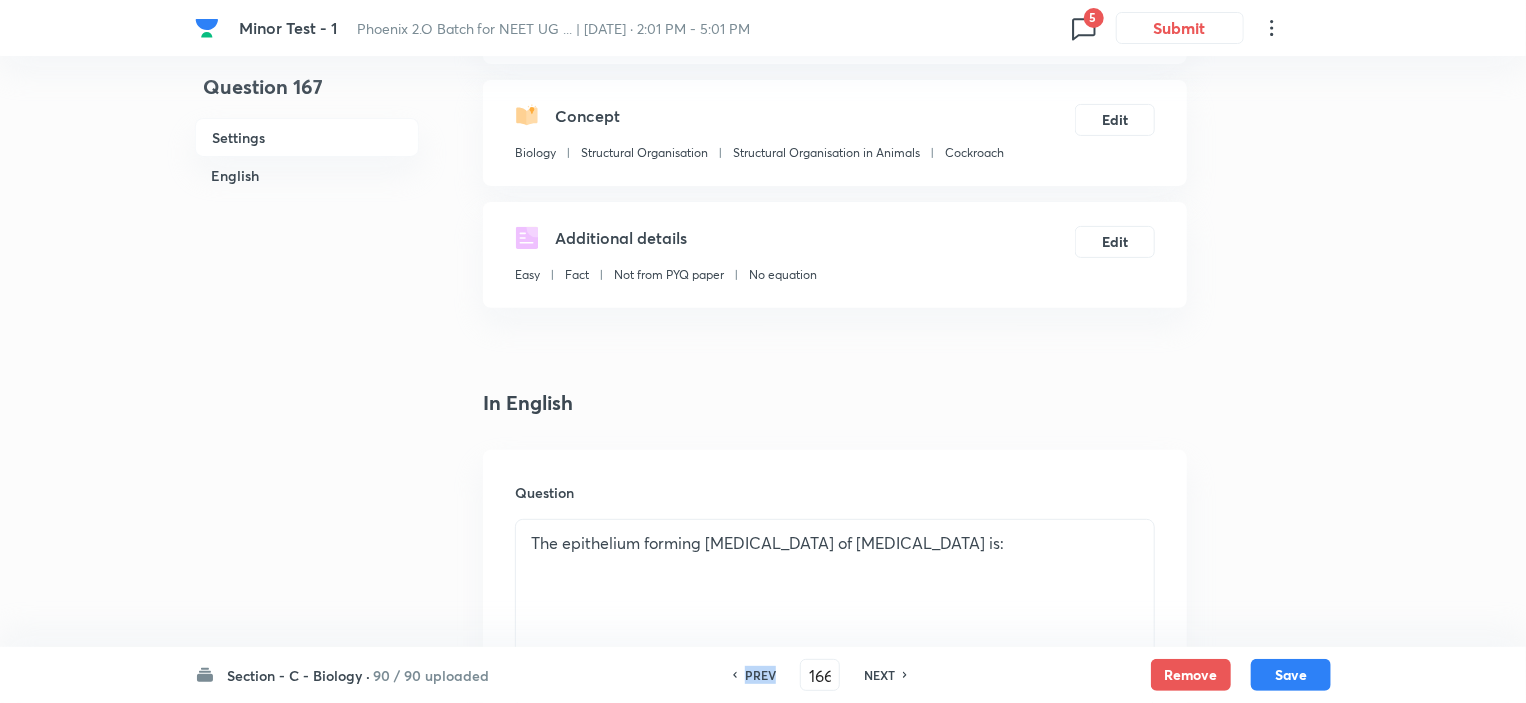 checkbox on "false" 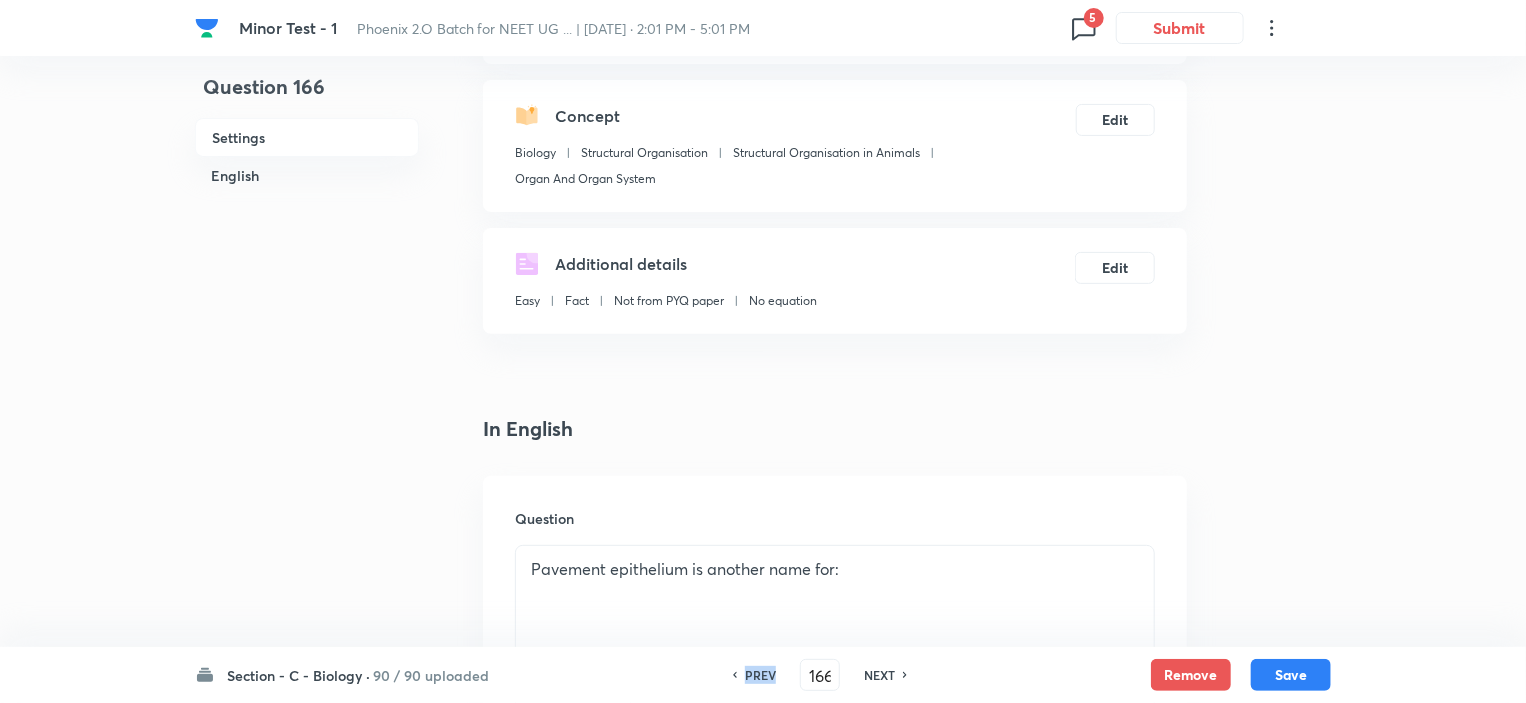 click on "PREV" at bounding box center (760, 675) 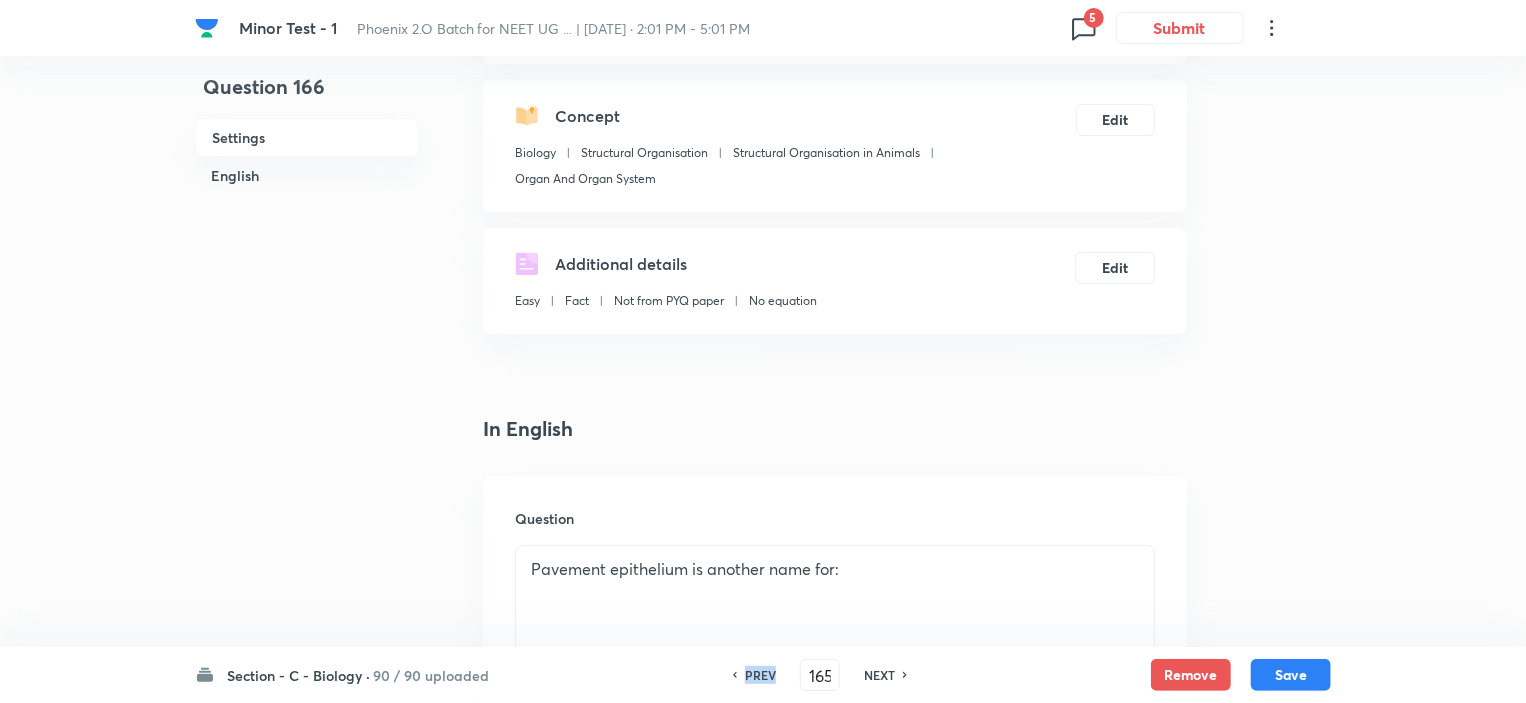 checkbox on "true" 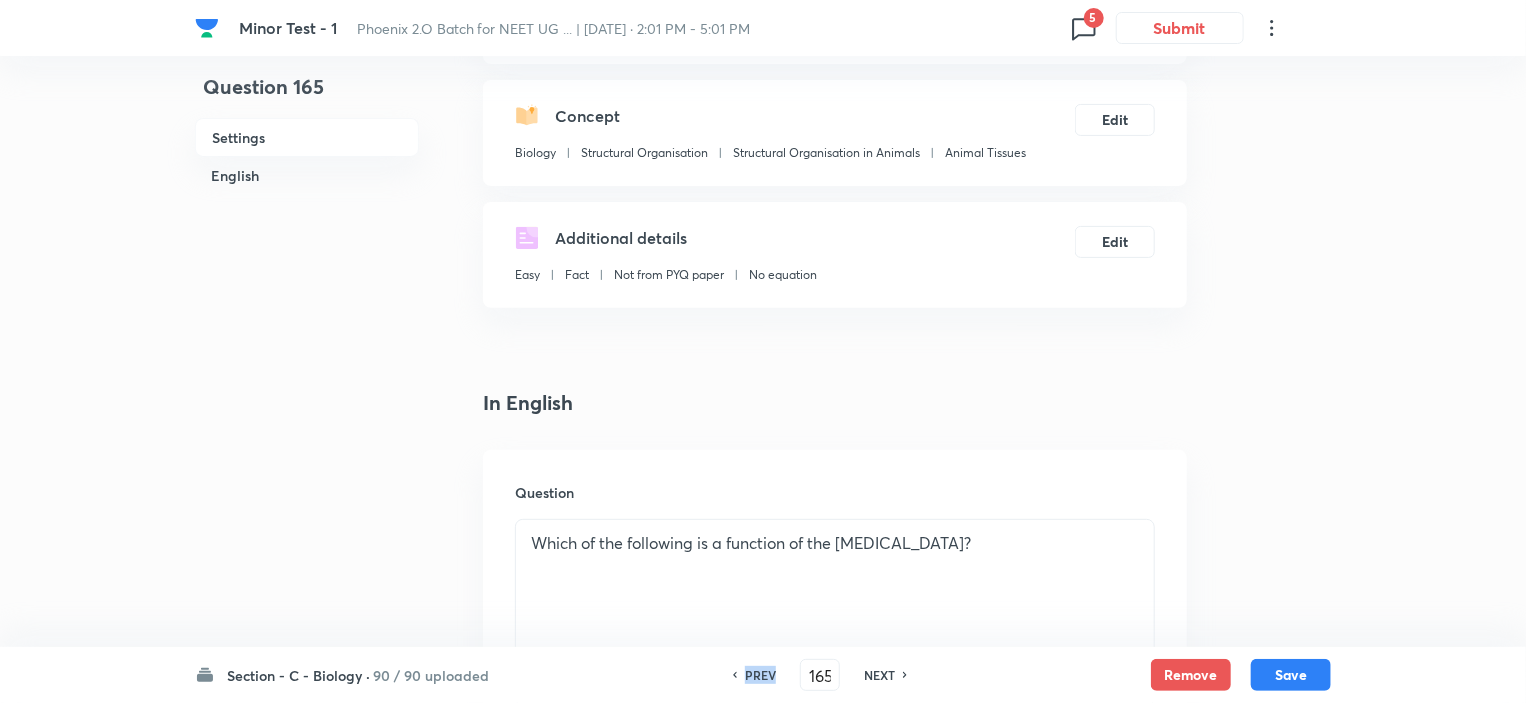 click on "PREV" at bounding box center [760, 675] 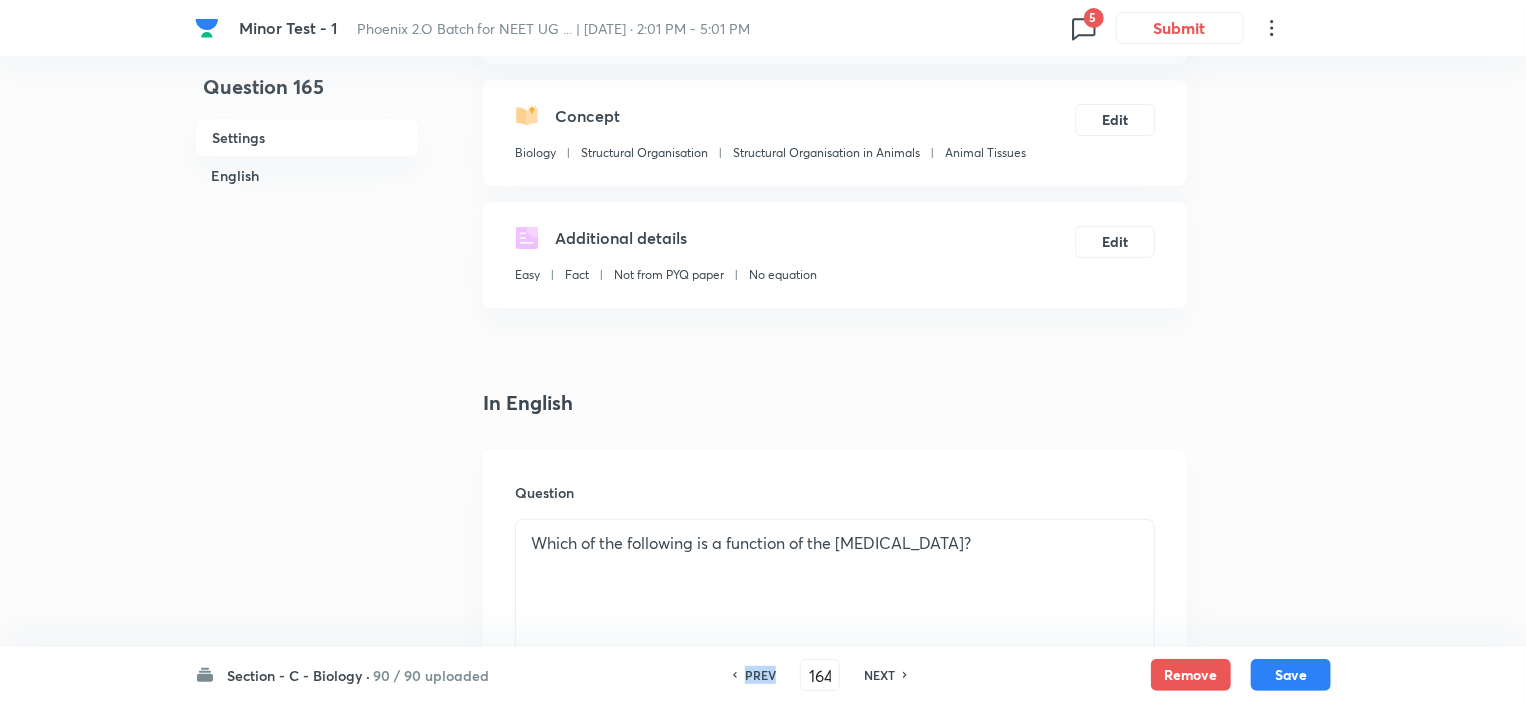 checkbox on "false" 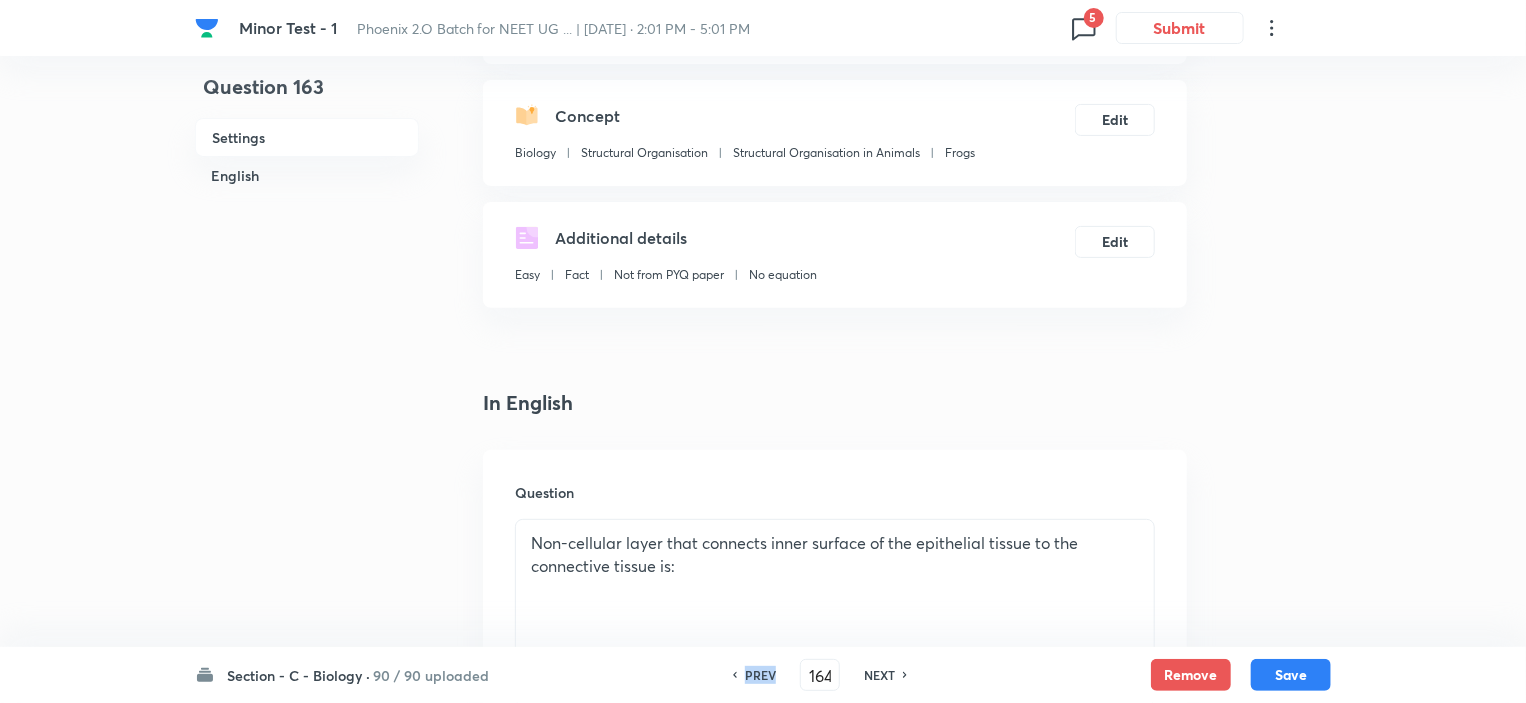 type on "163" 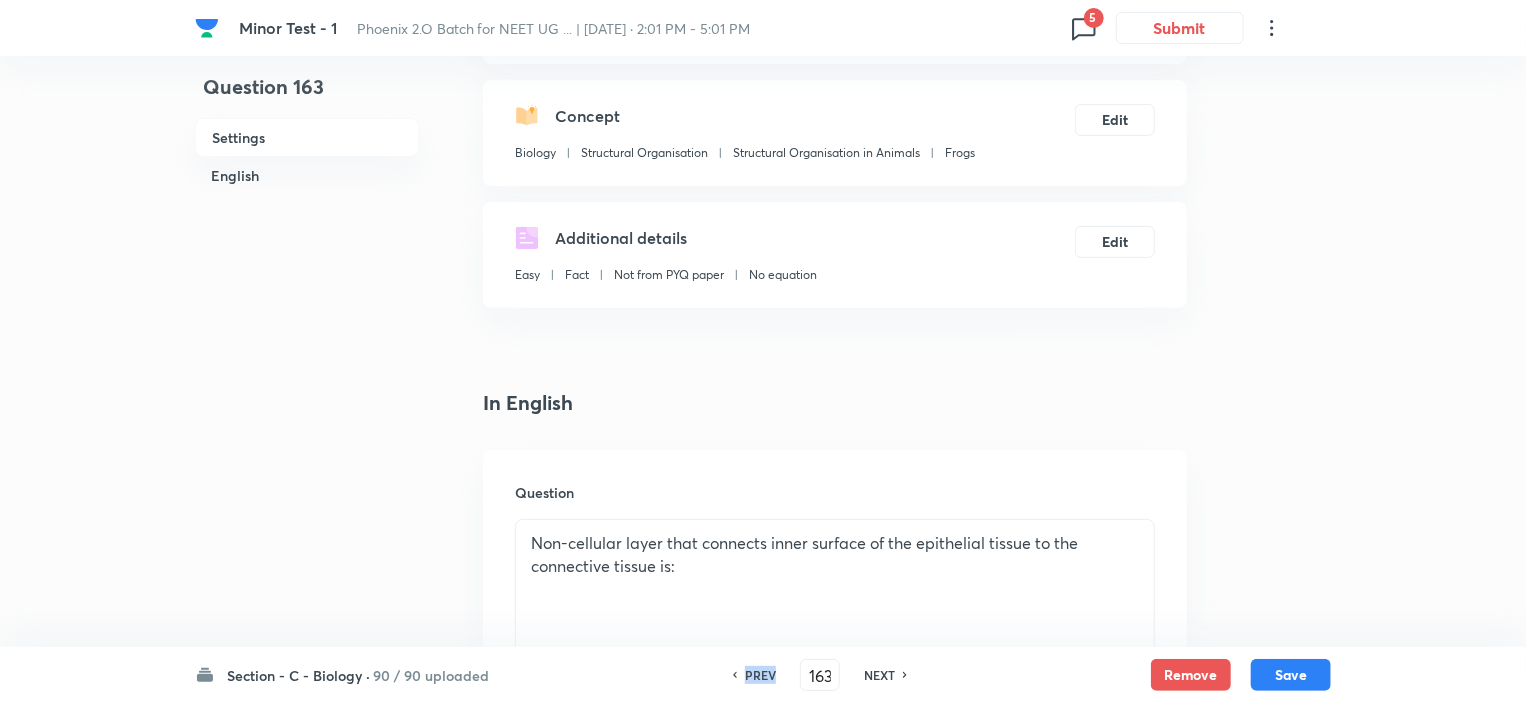 checkbox on "false" 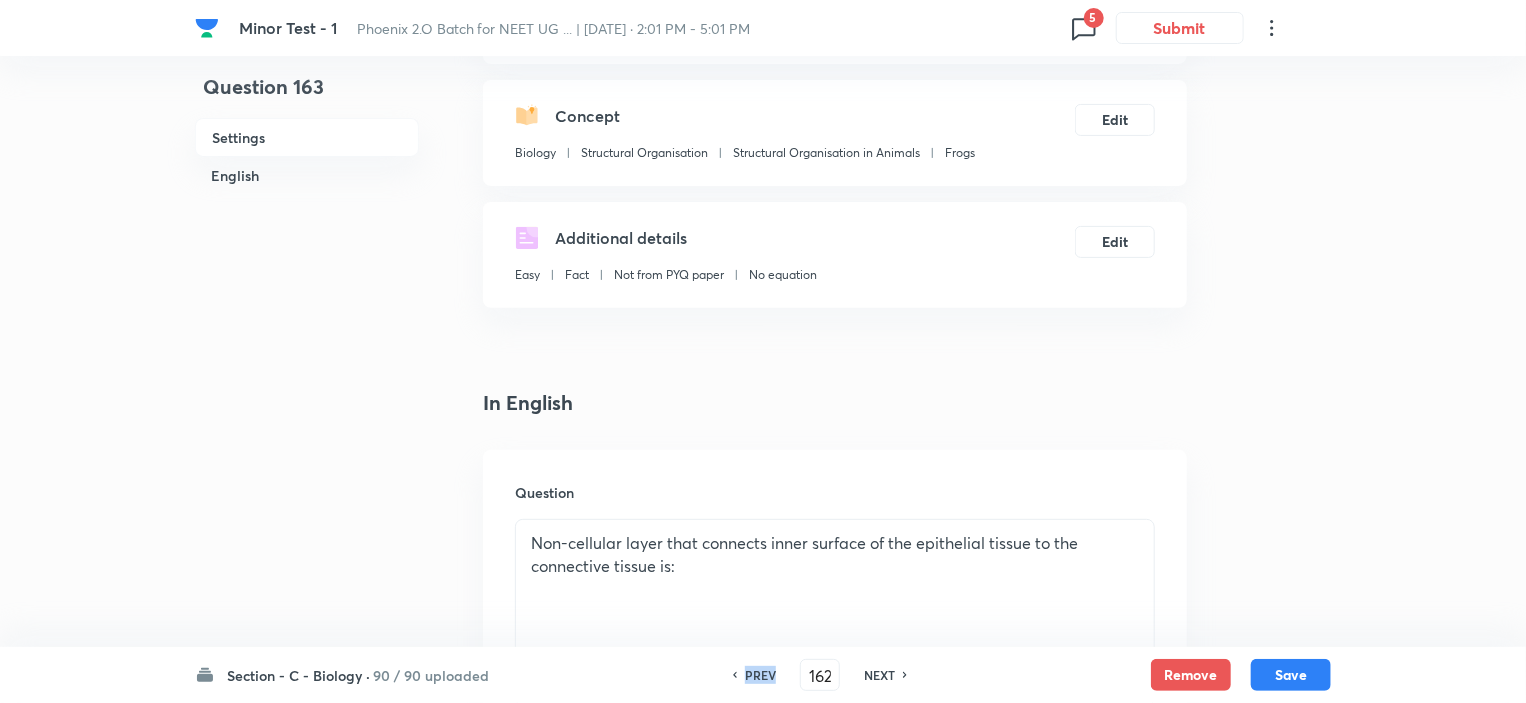 checkbox on "false" 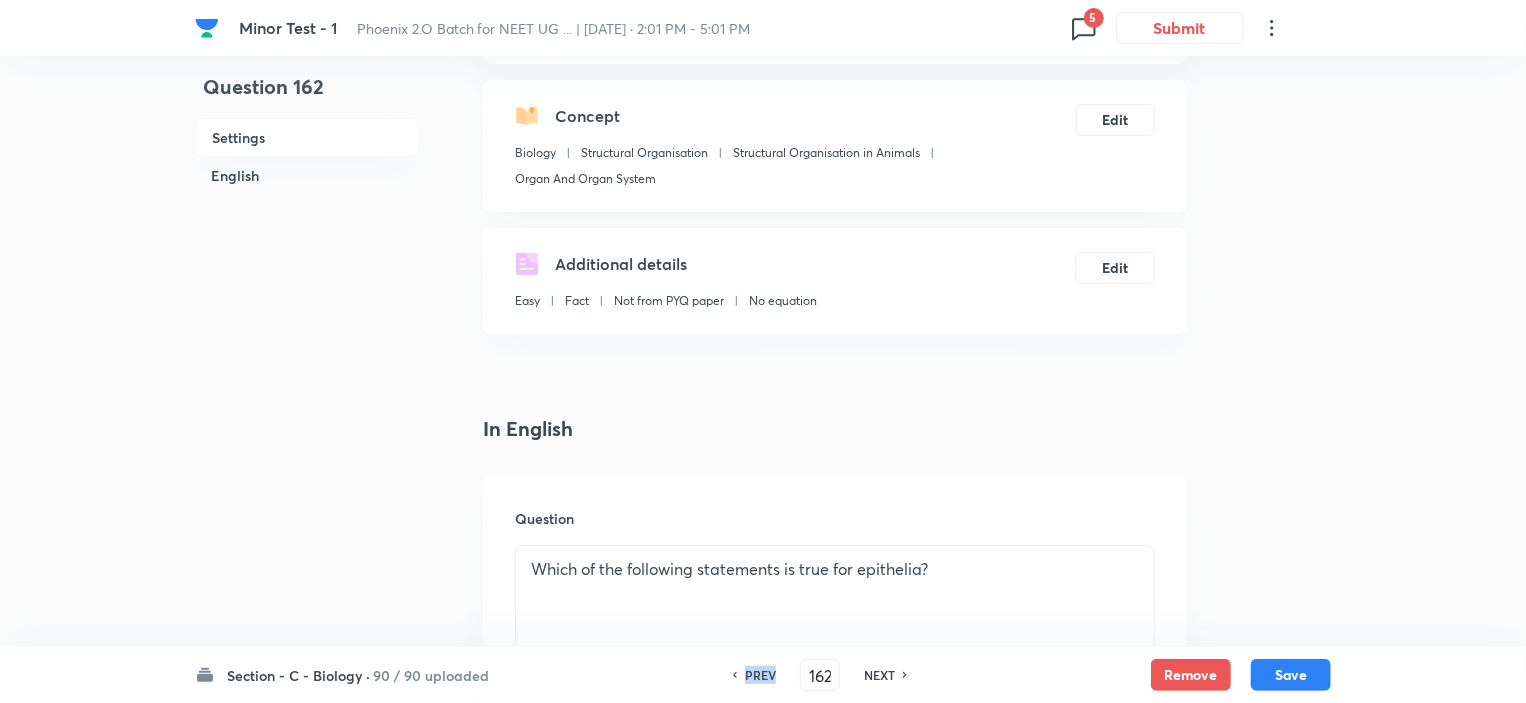 click on "PREV" at bounding box center (760, 675) 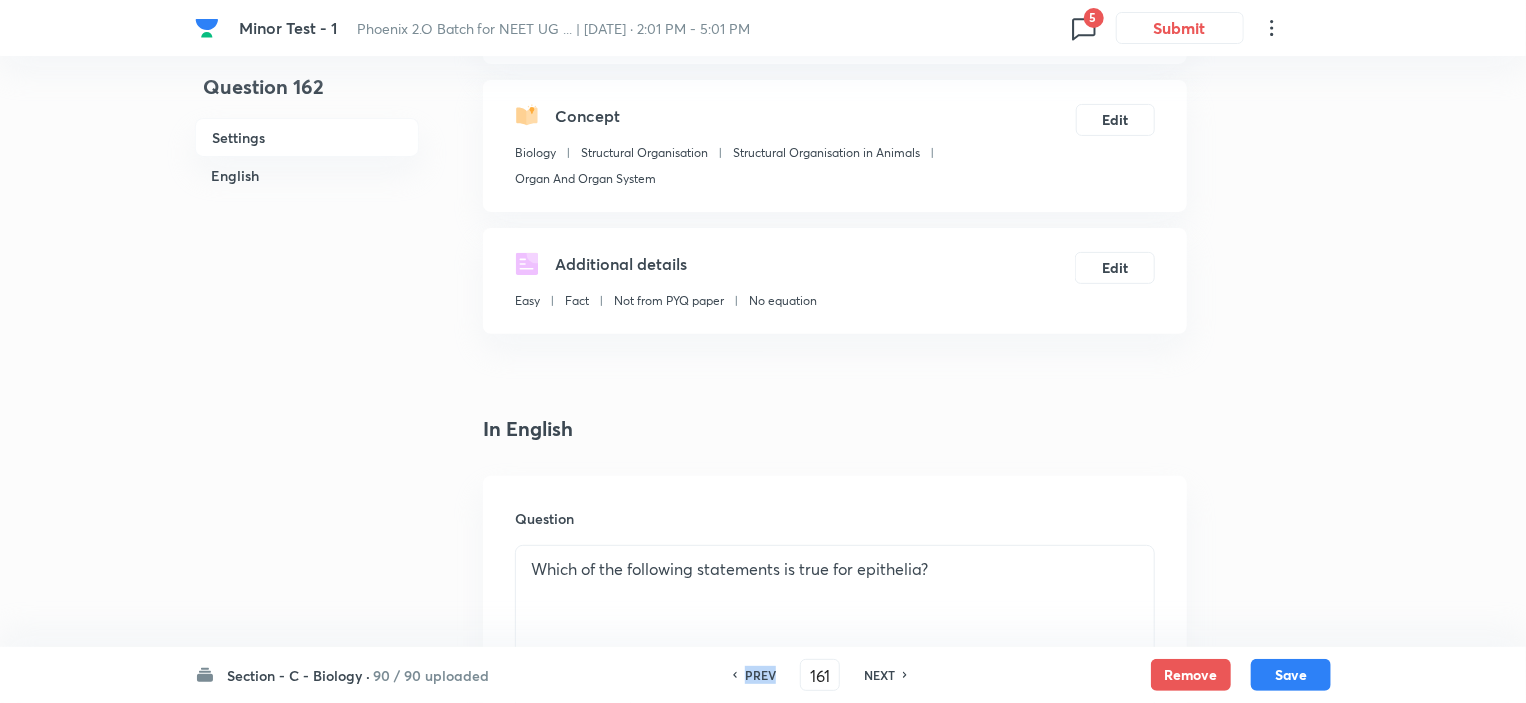 checkbox on "false" 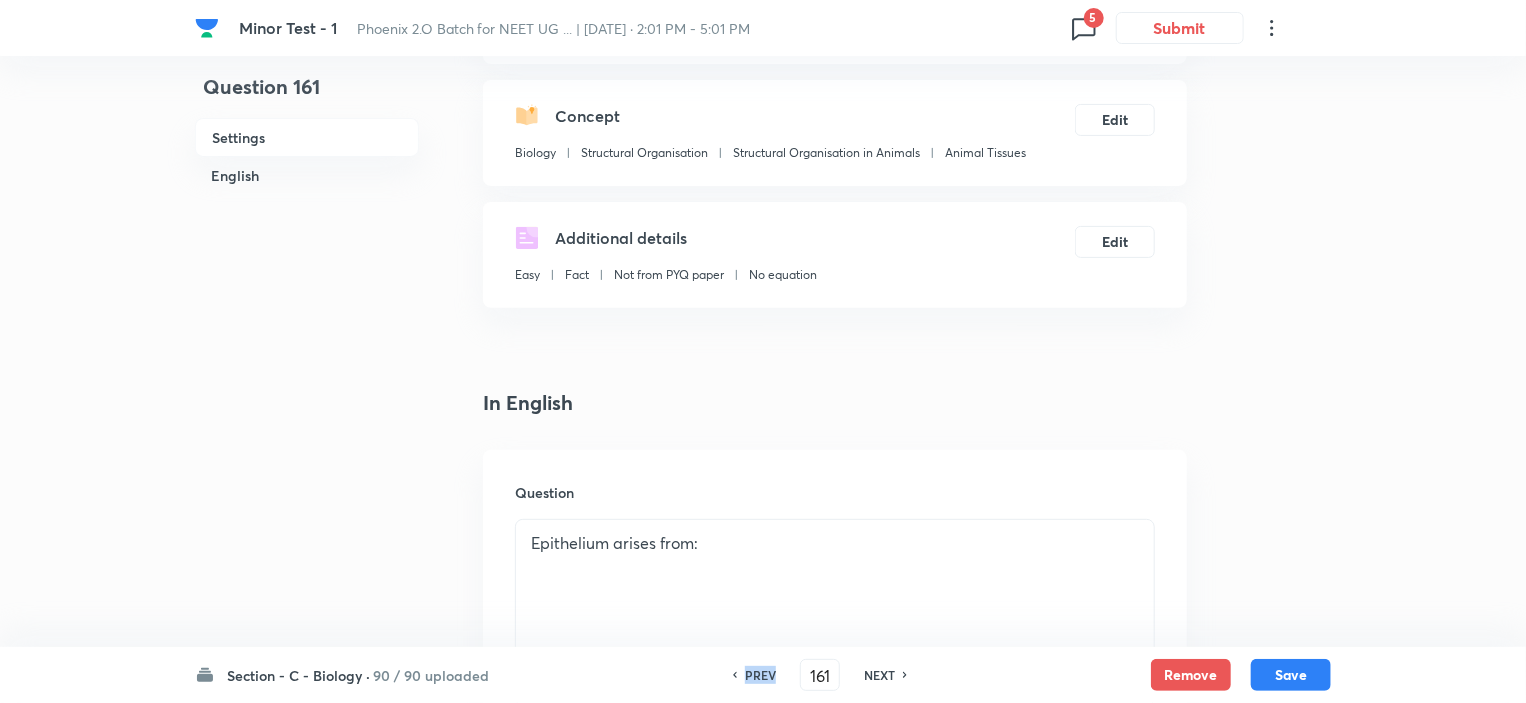 click on "PREV" at bounding box center (760, 675) 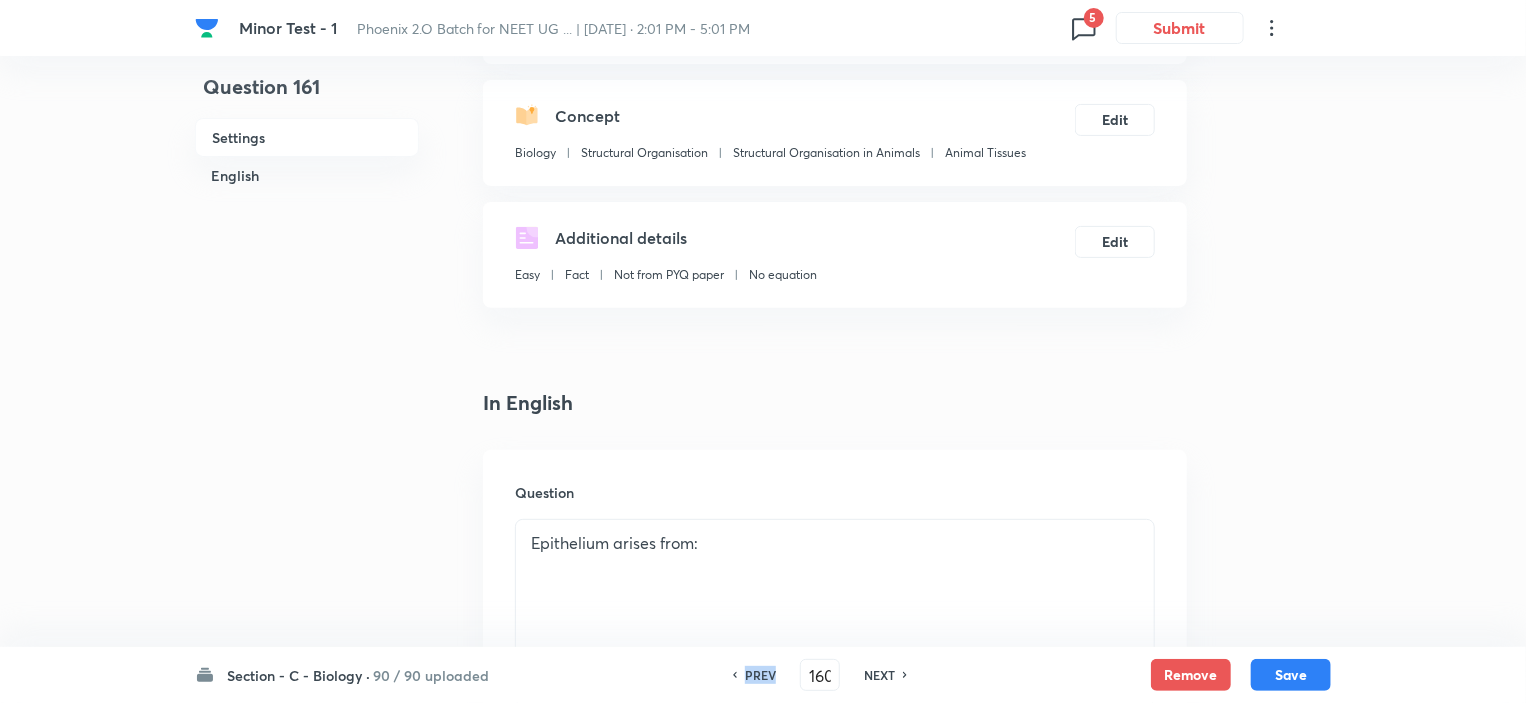 checkbox on "true" 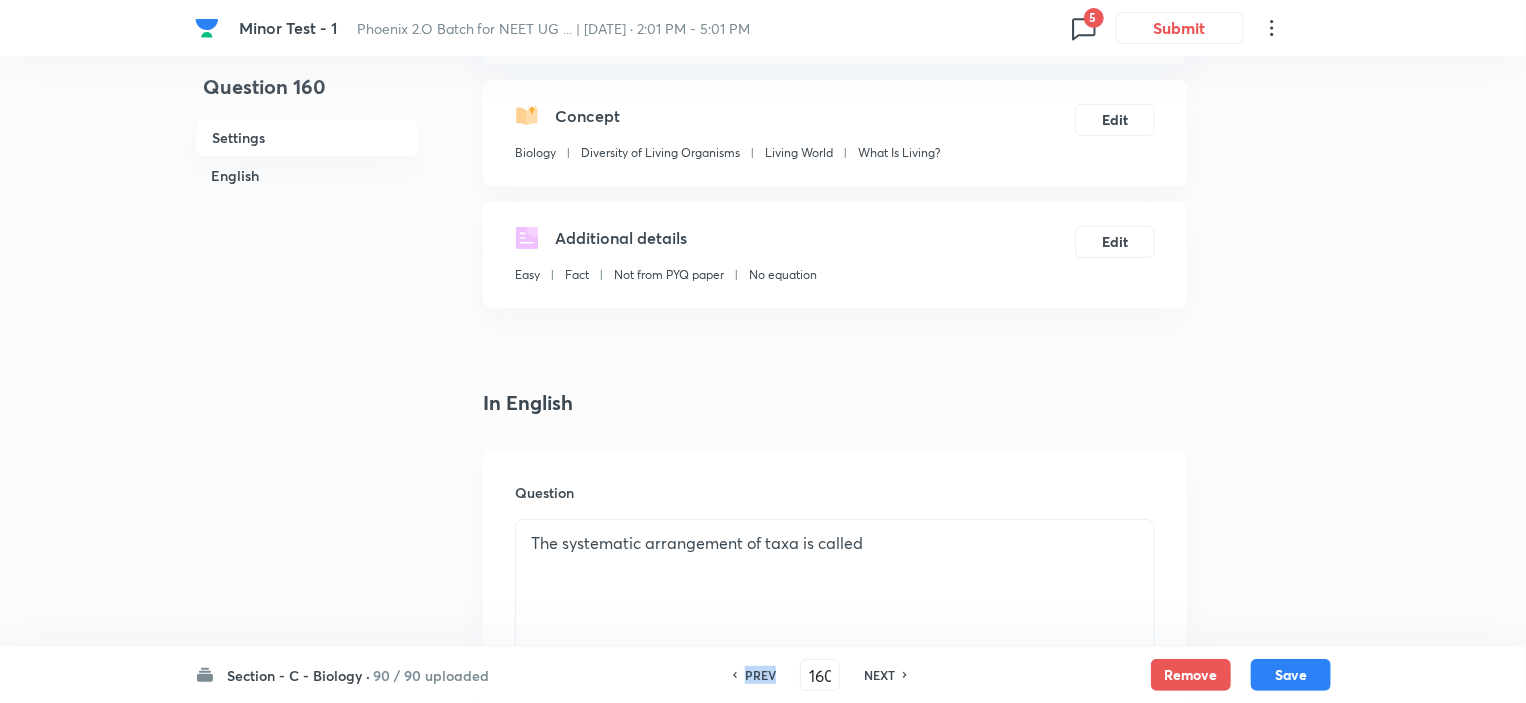 click on "PREV" at bounding box center [760, 675] 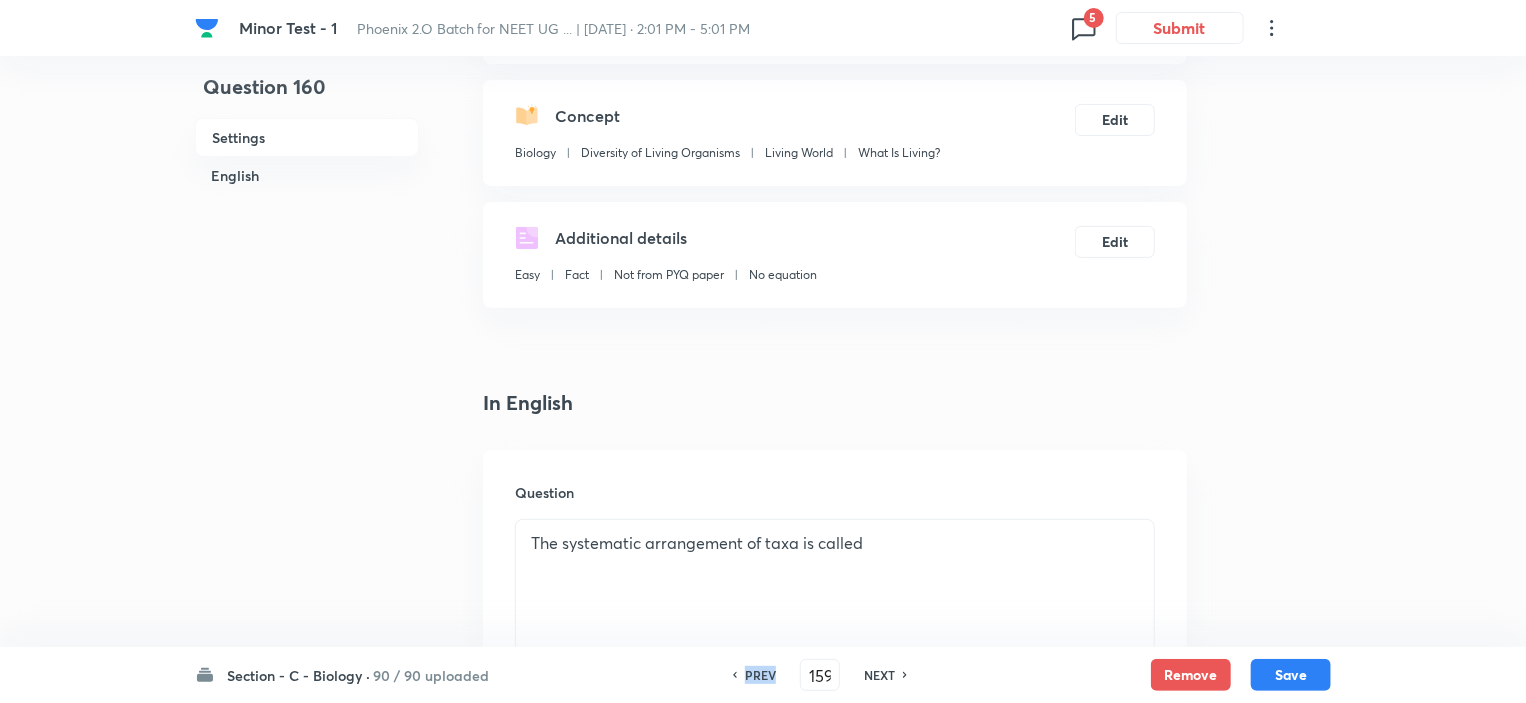 checkbox on "false" 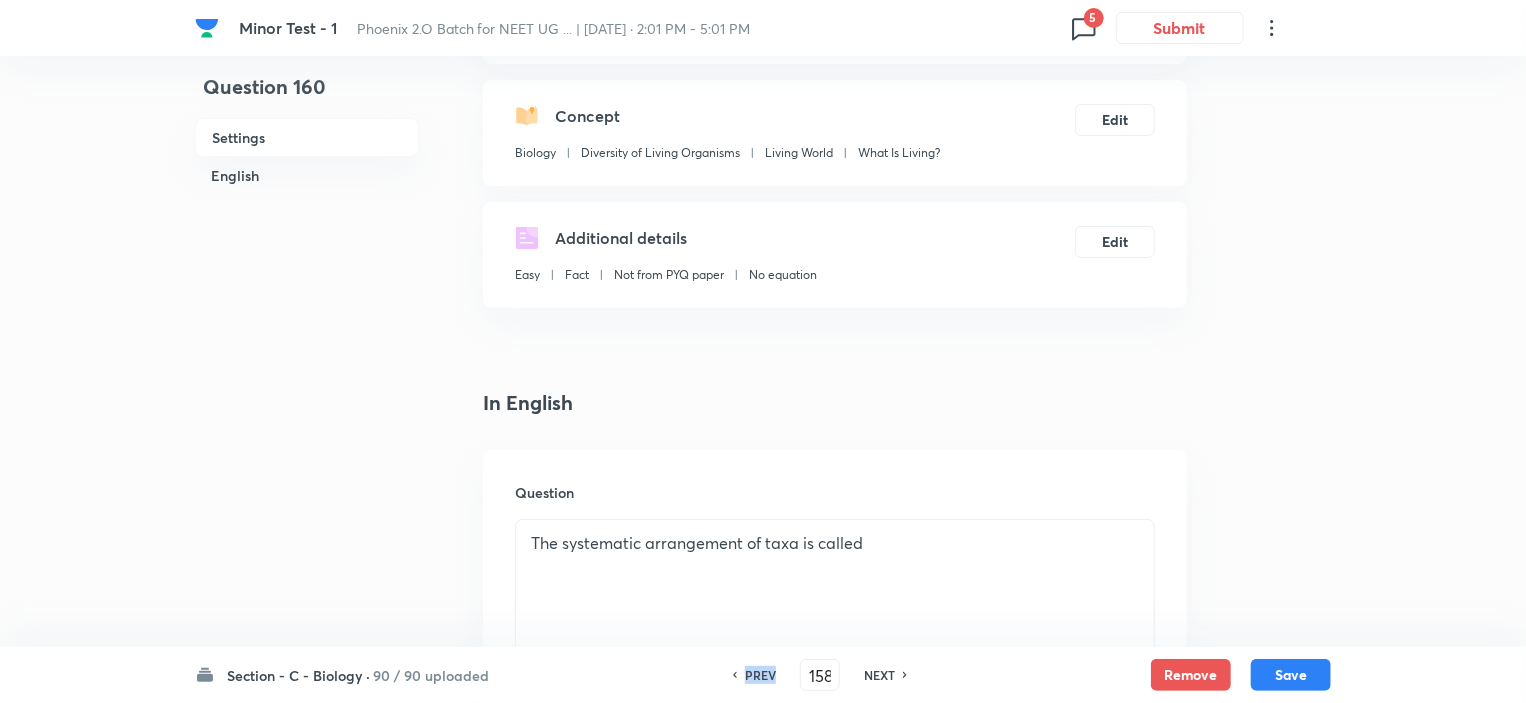 checkbox on "false" 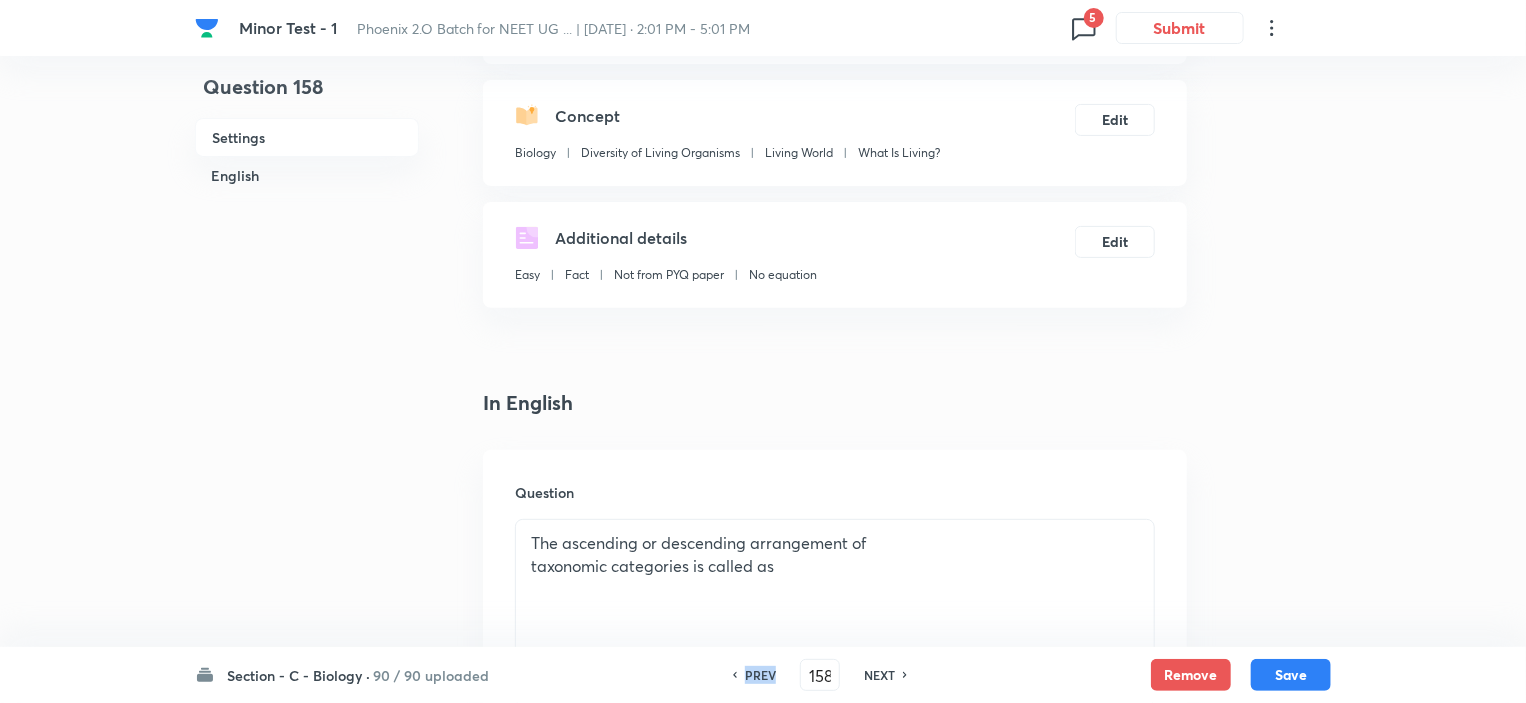checkbox on "true" 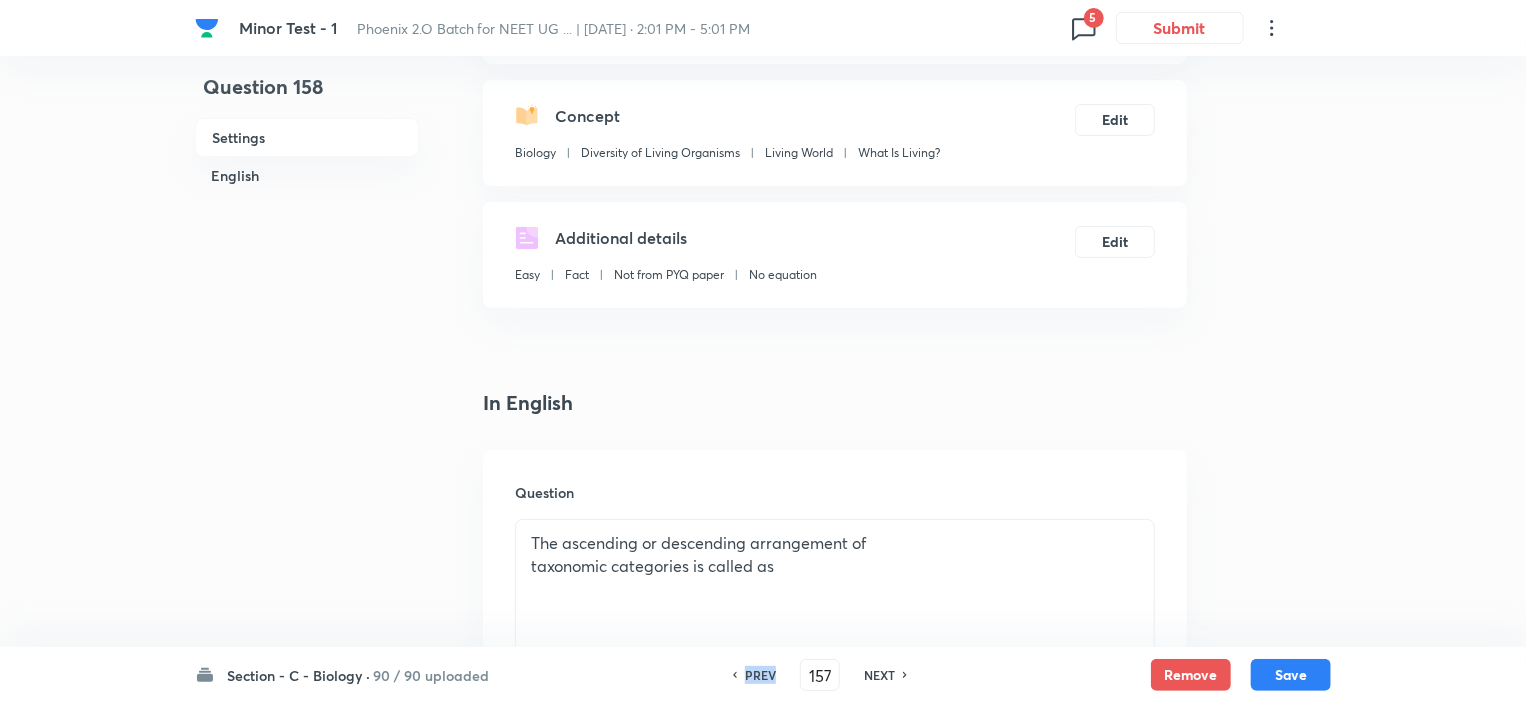 checkbox on "false" 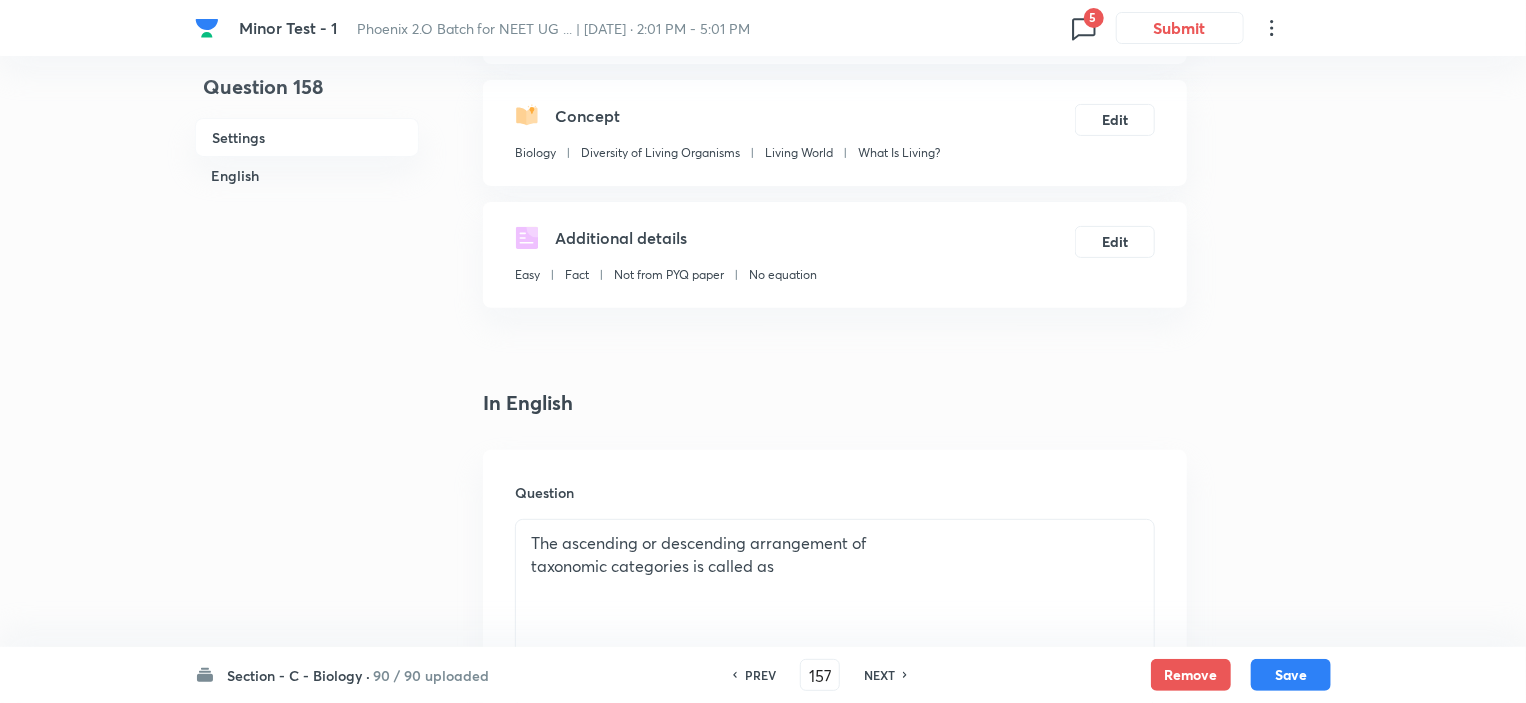 checkbox on "true" 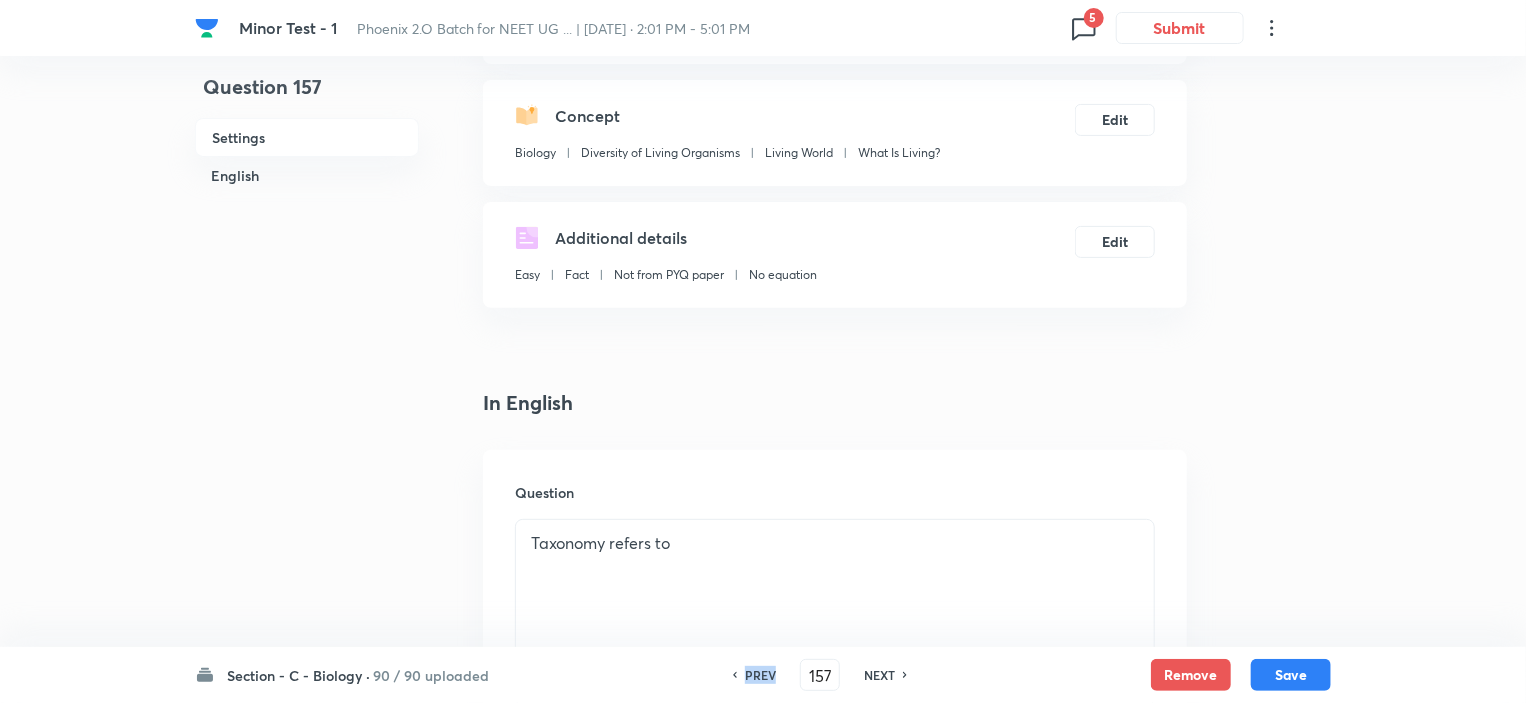 click on "PREV" at bounding box center [760, 675] 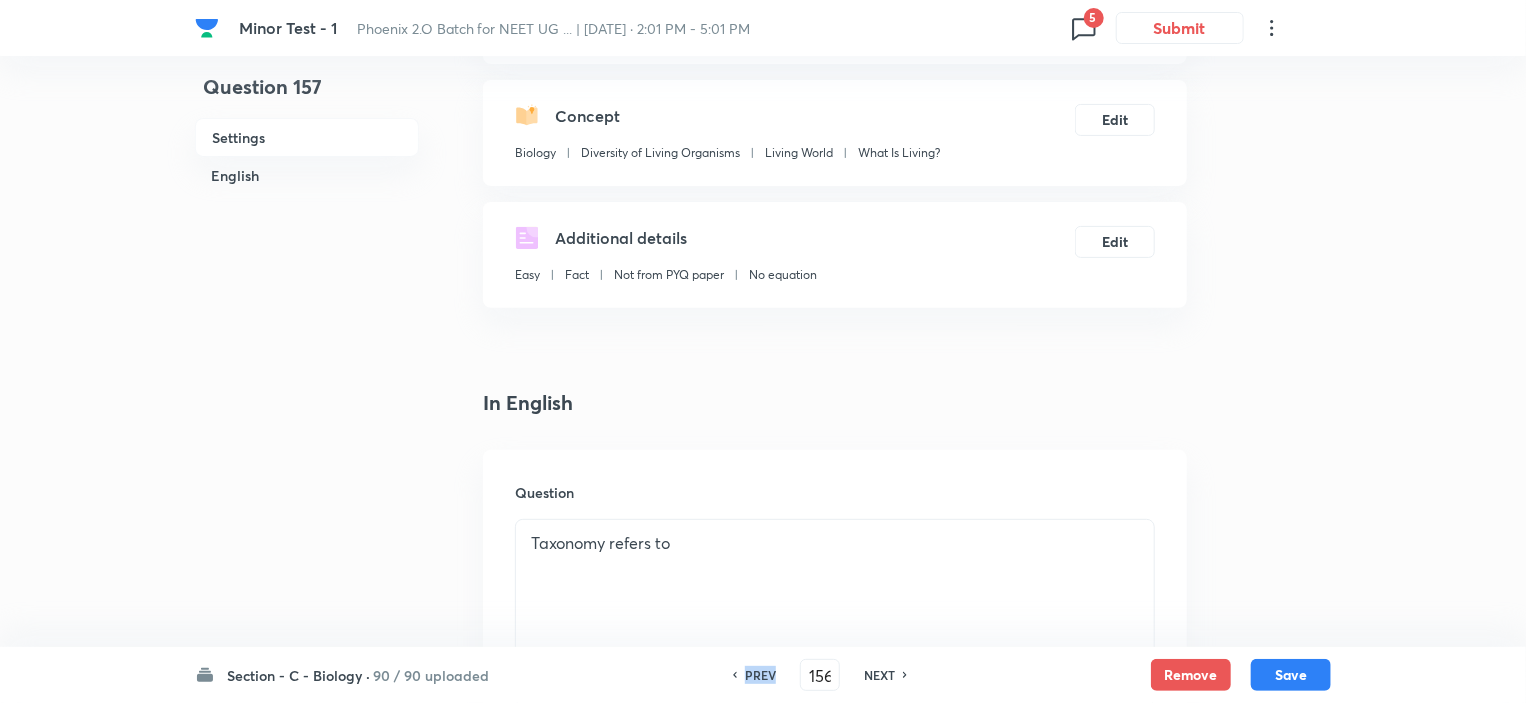 checkbox on "false" 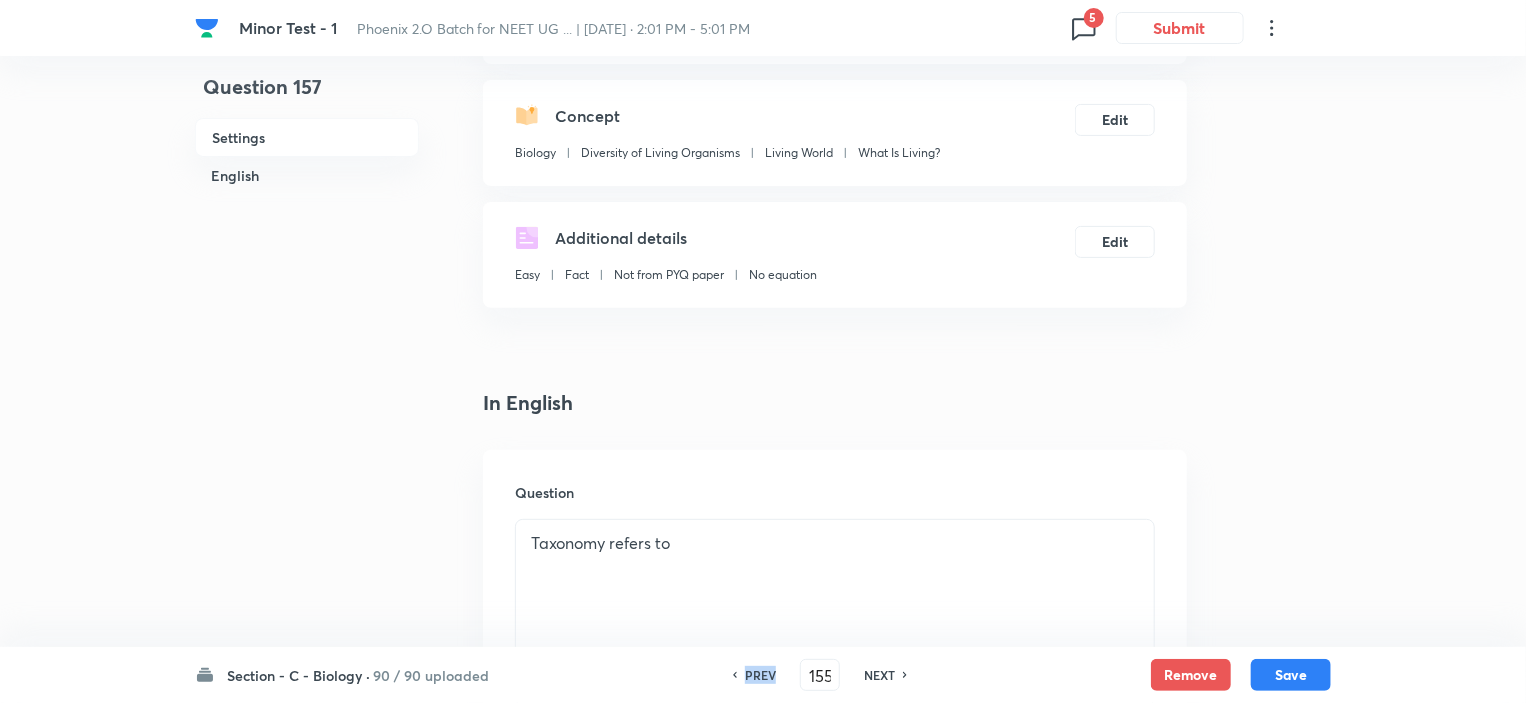 checkbox on "false" 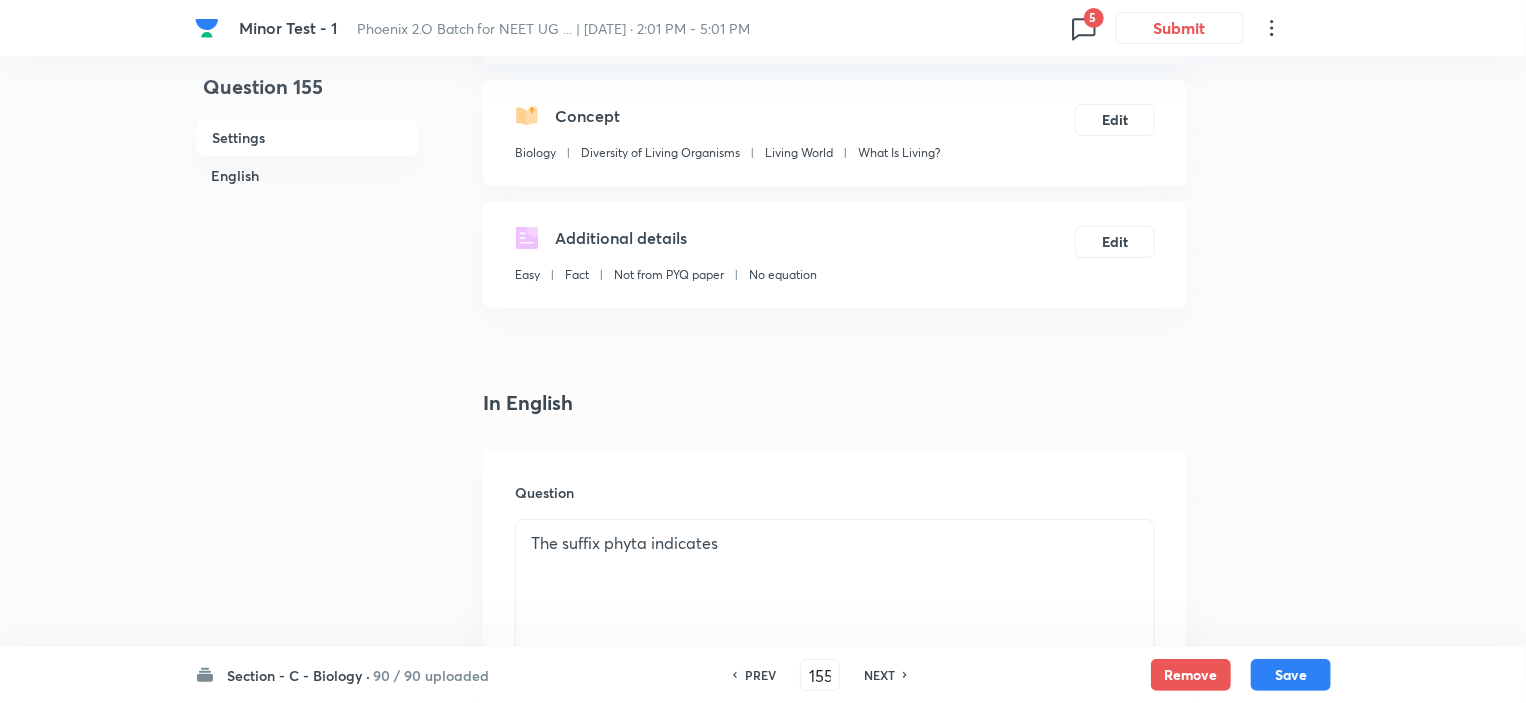 checkbox on "true" 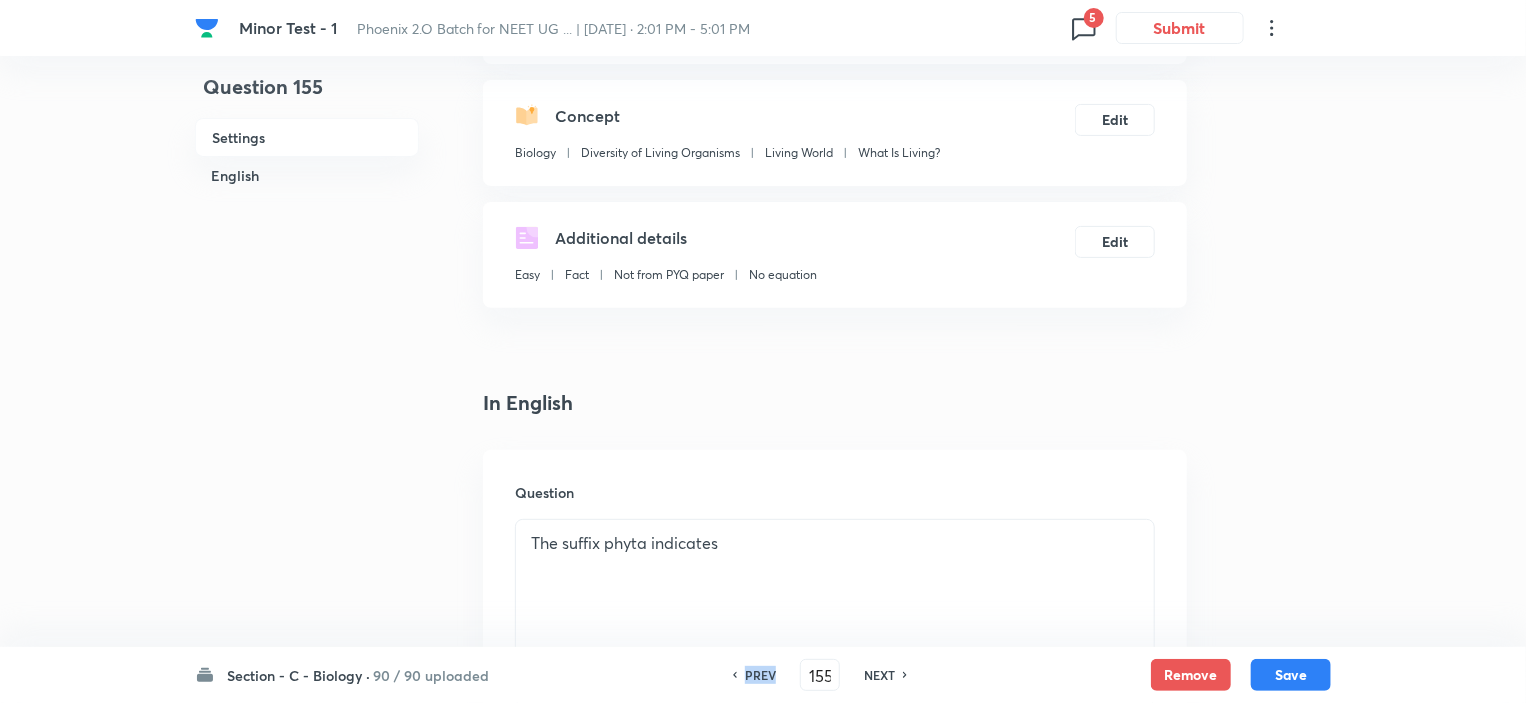 click on "PREV" at bounding box center (760, 675) 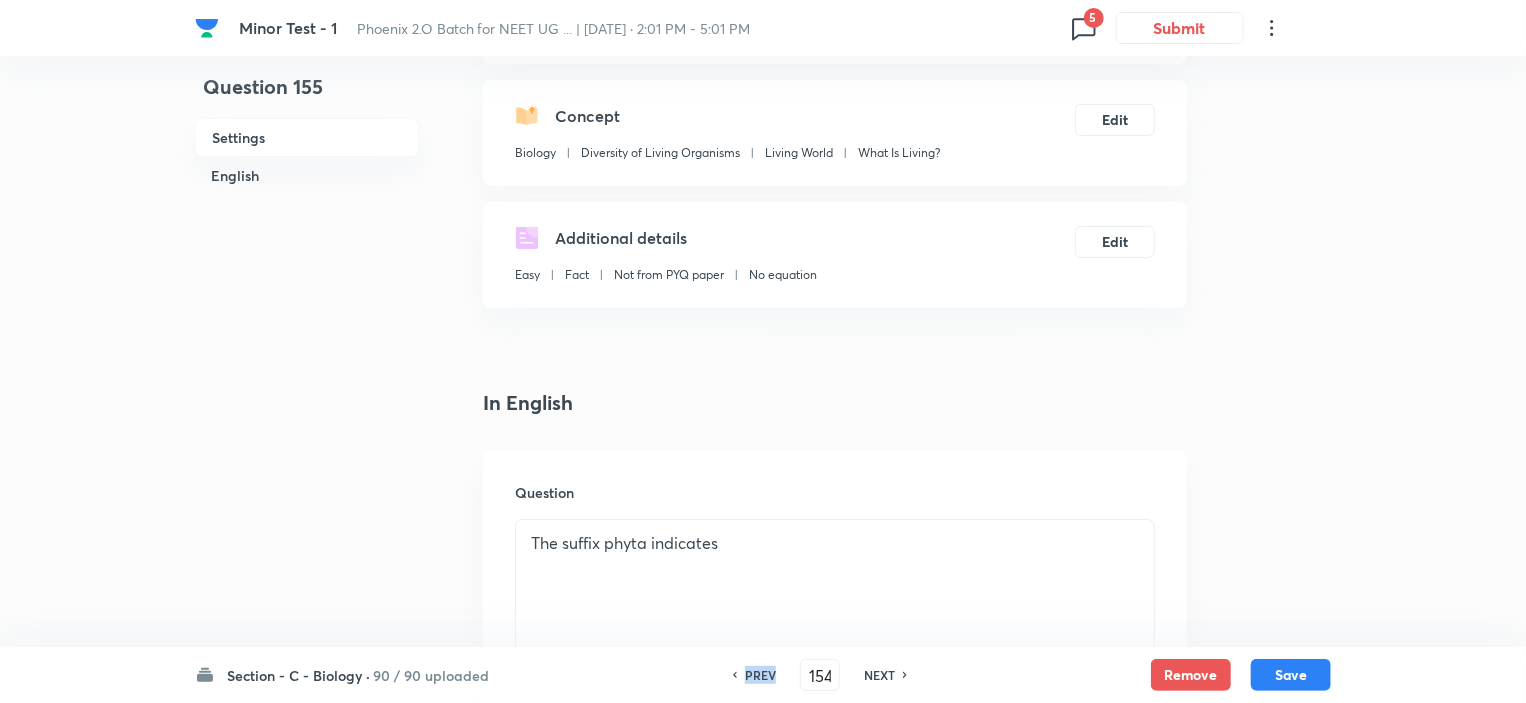 checkbox on "true" 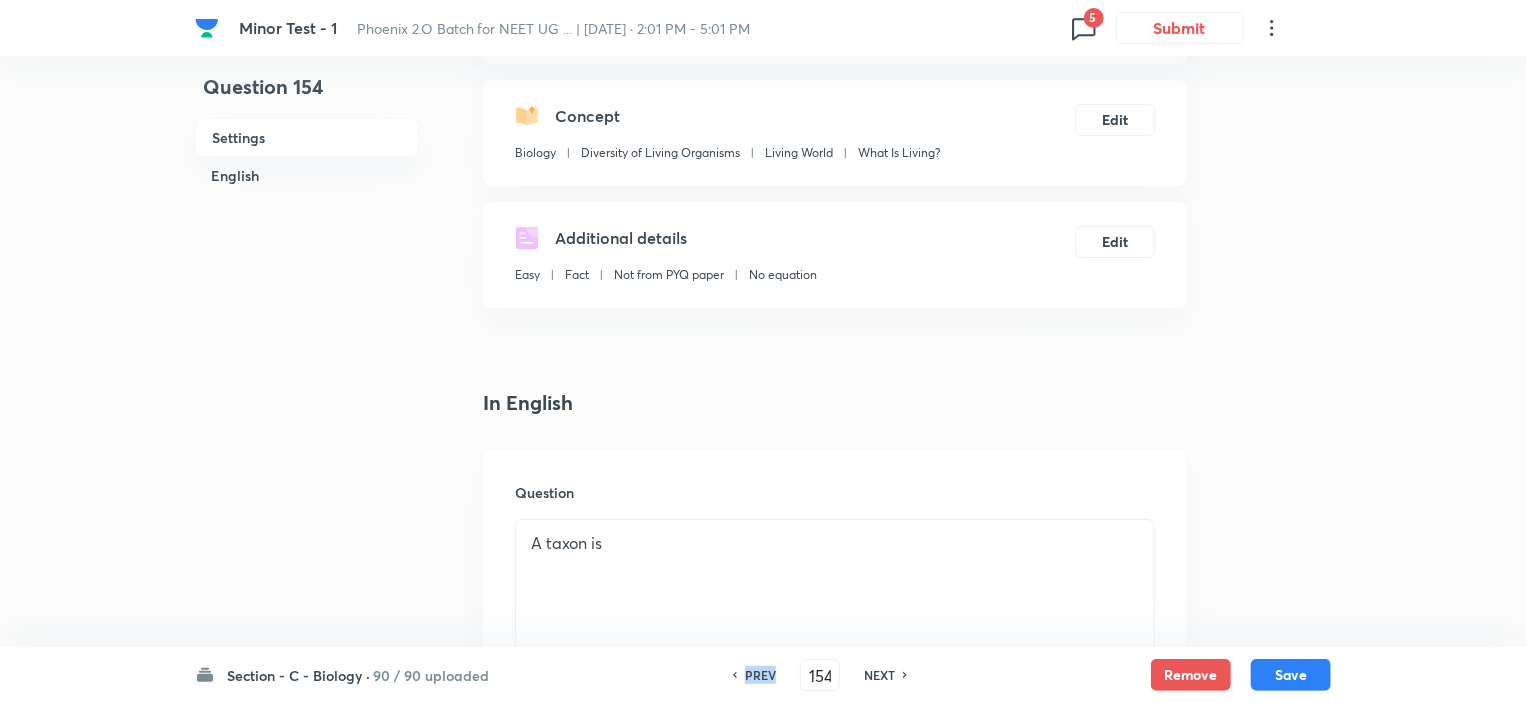 click on "PREV" at bounding box center (760, 675) 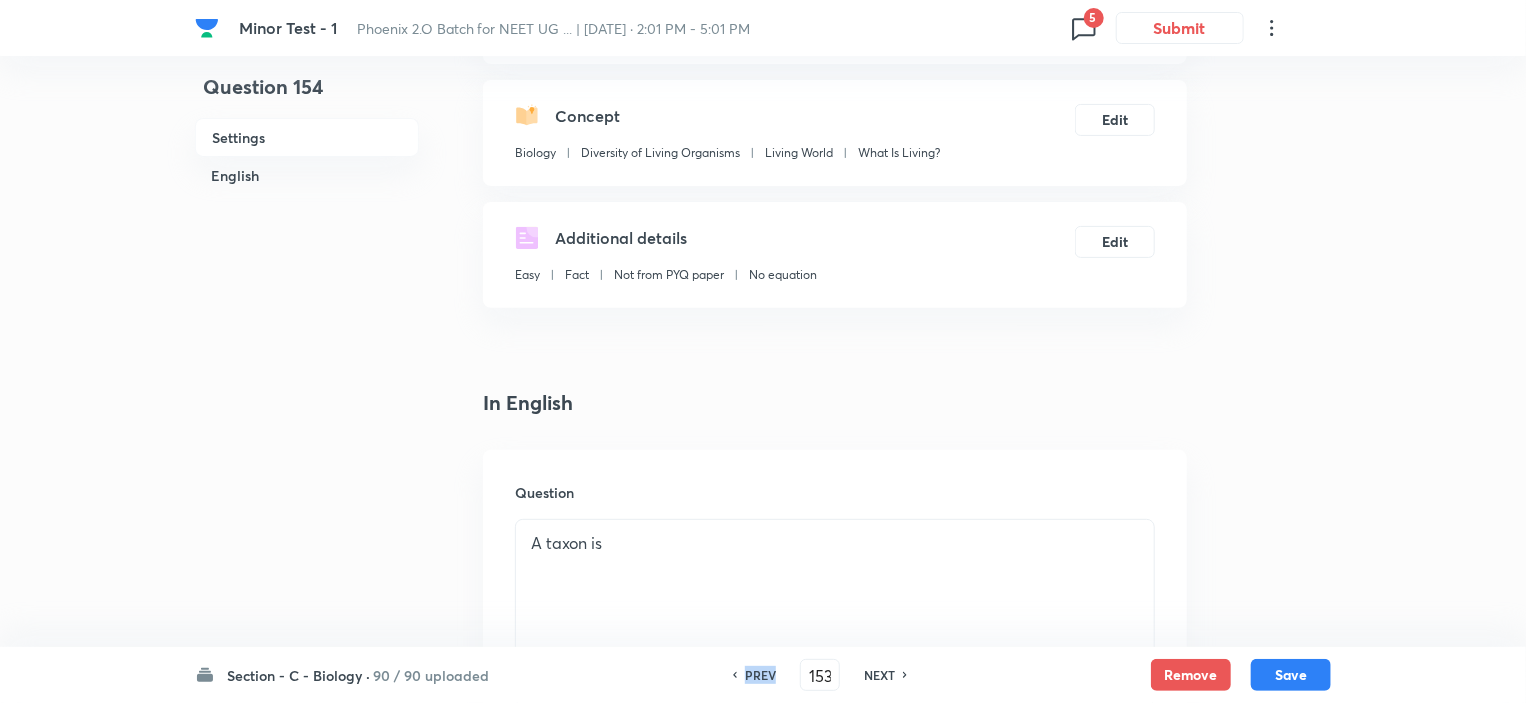 checkbox on "false" 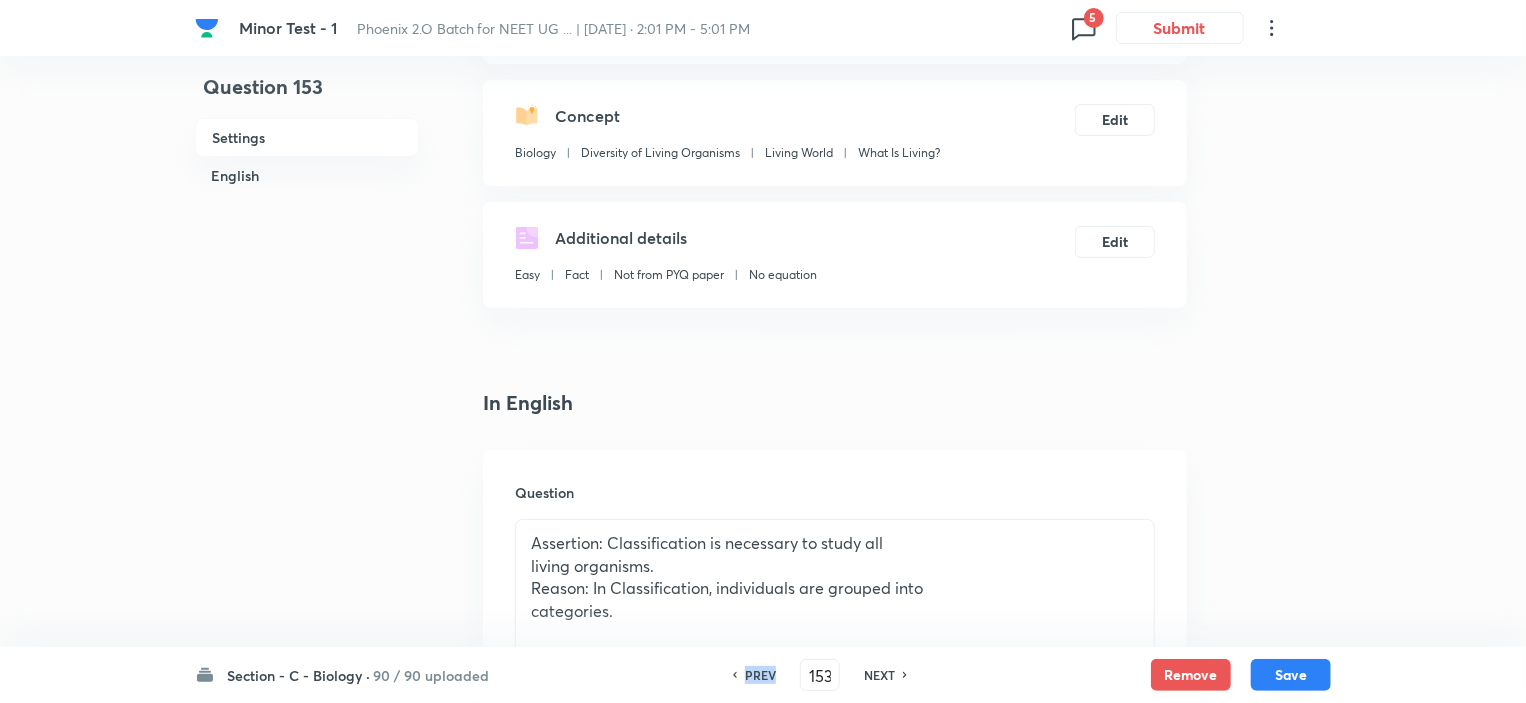 click on "PREV" at bounding box center (760, 675) 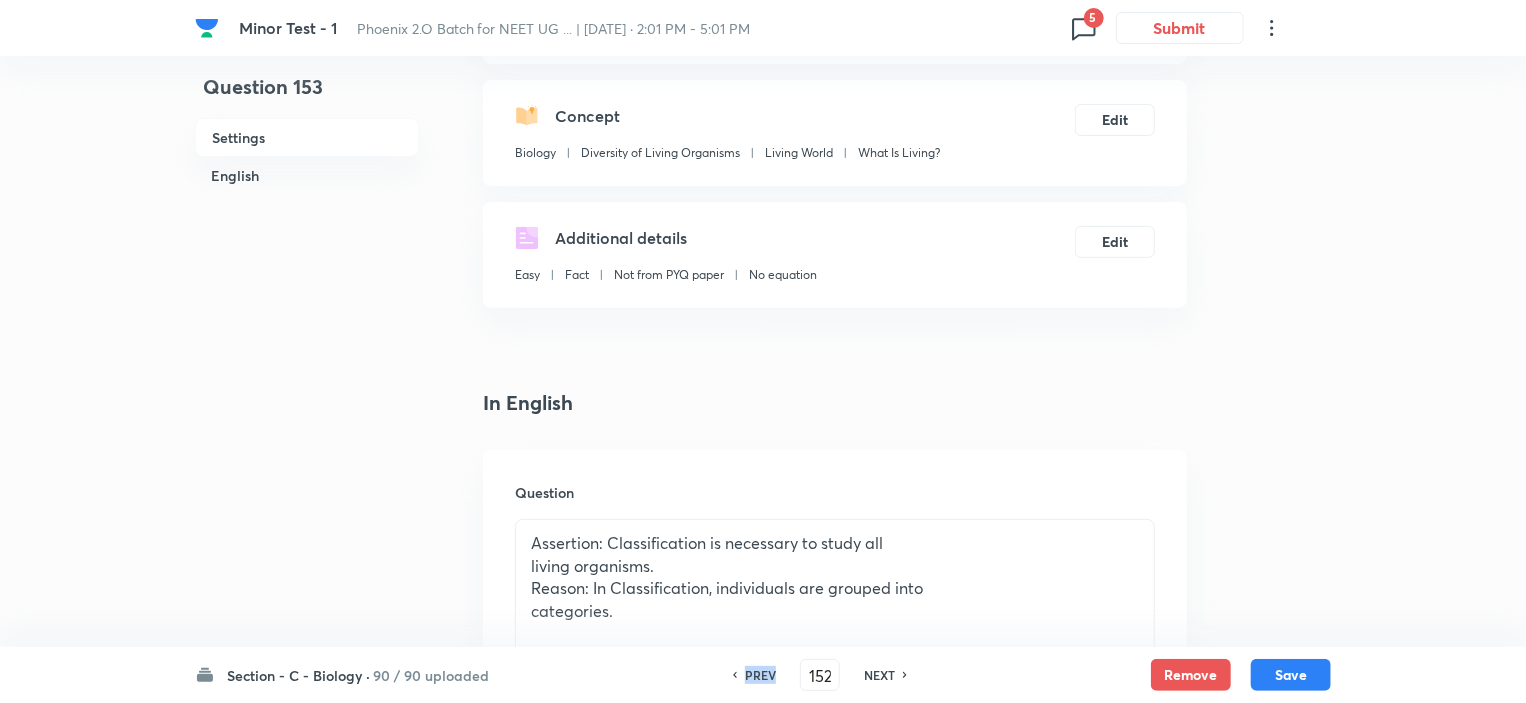 checkbox on "true" 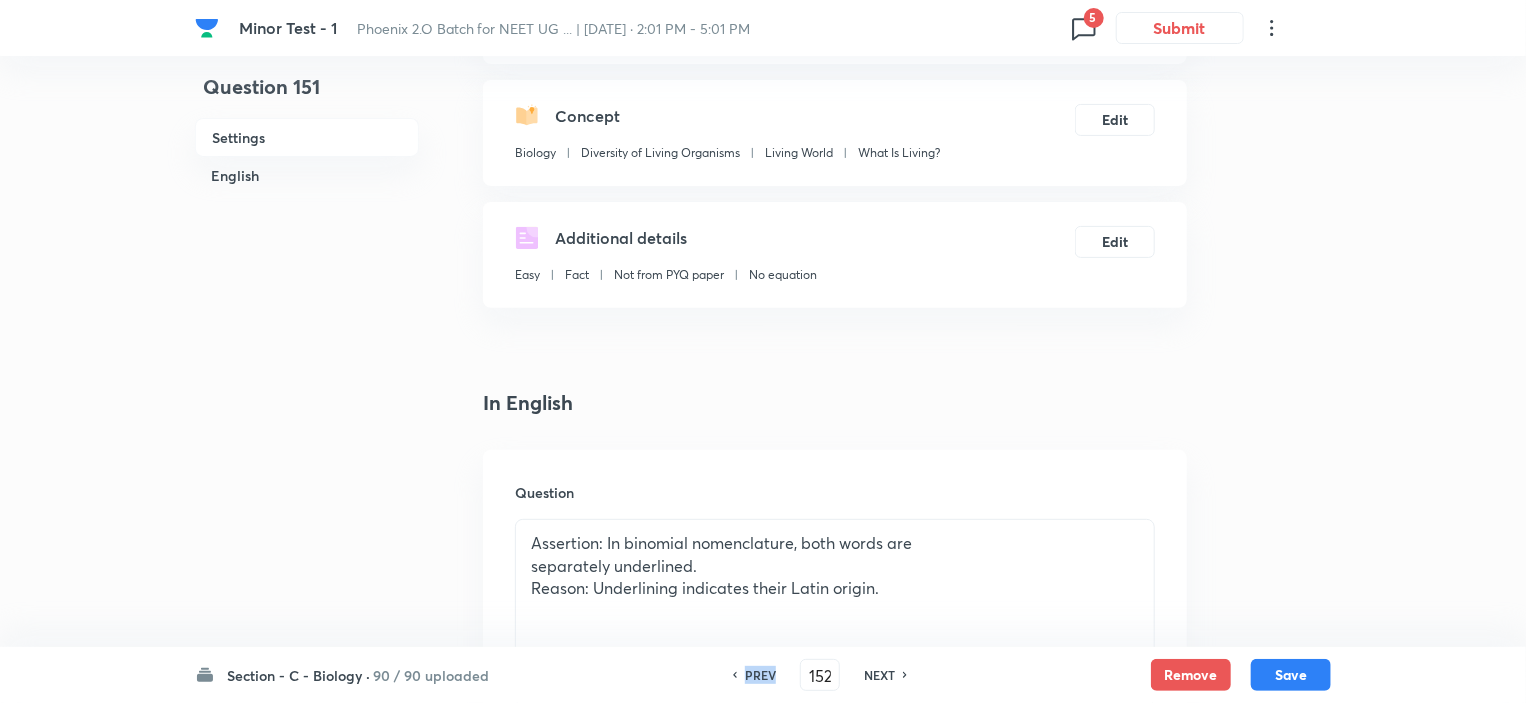 type on "151" 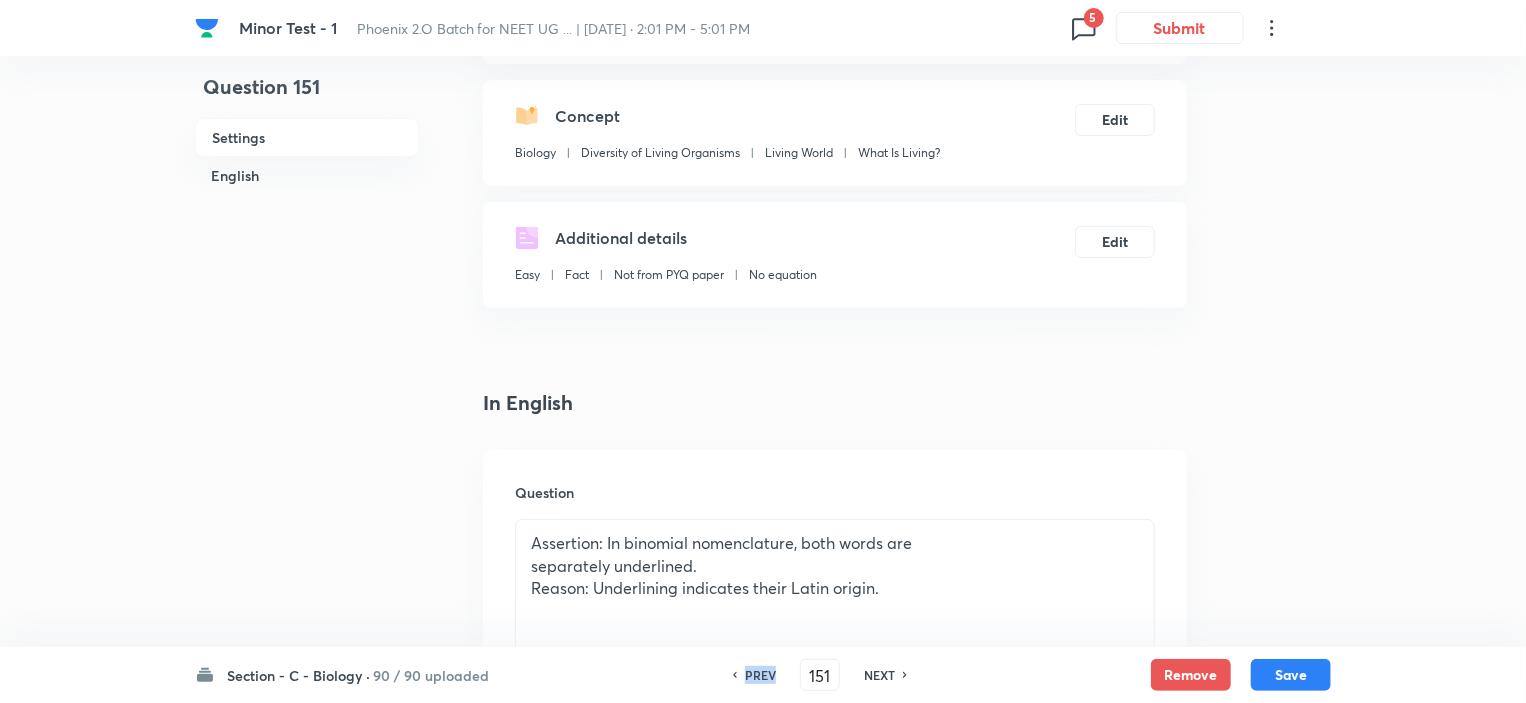 checkbox on "true" 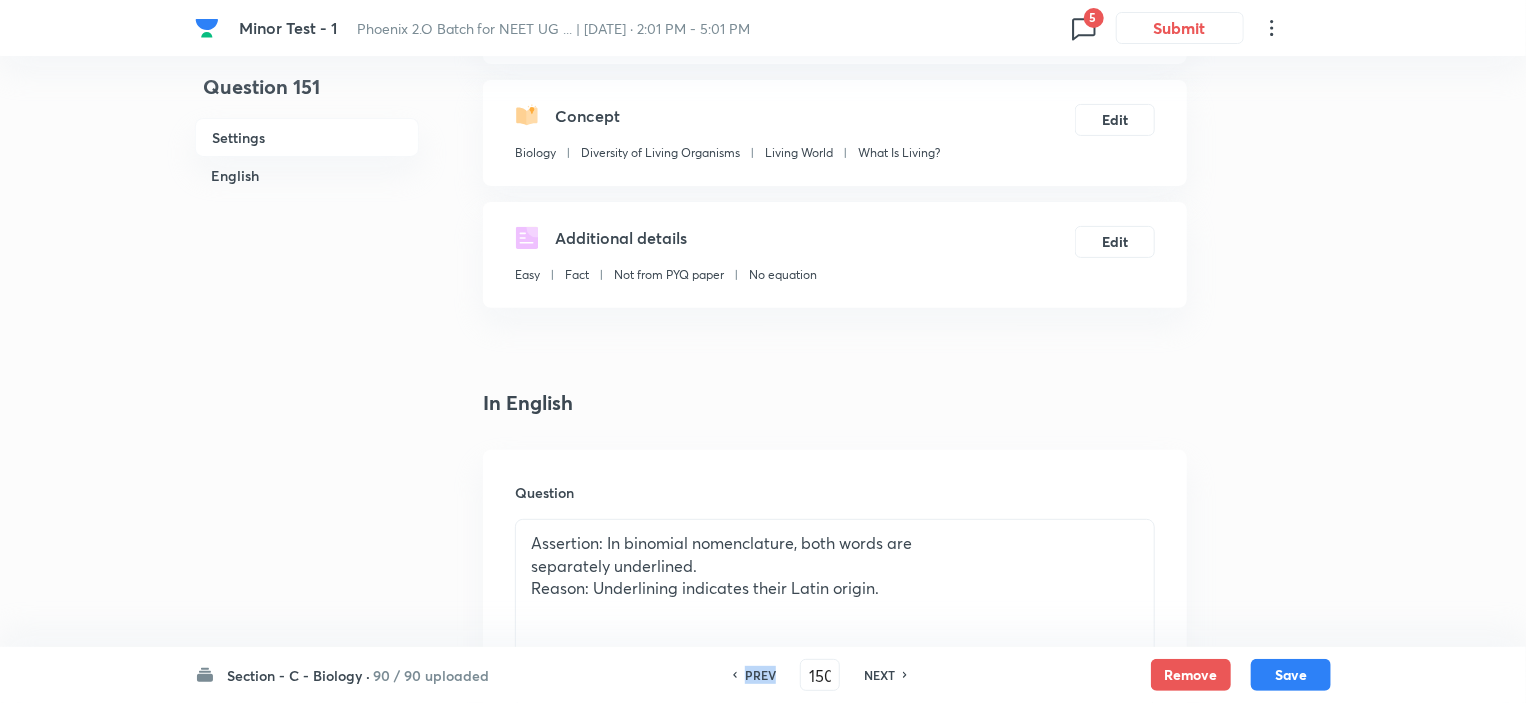 checkbox on "false" 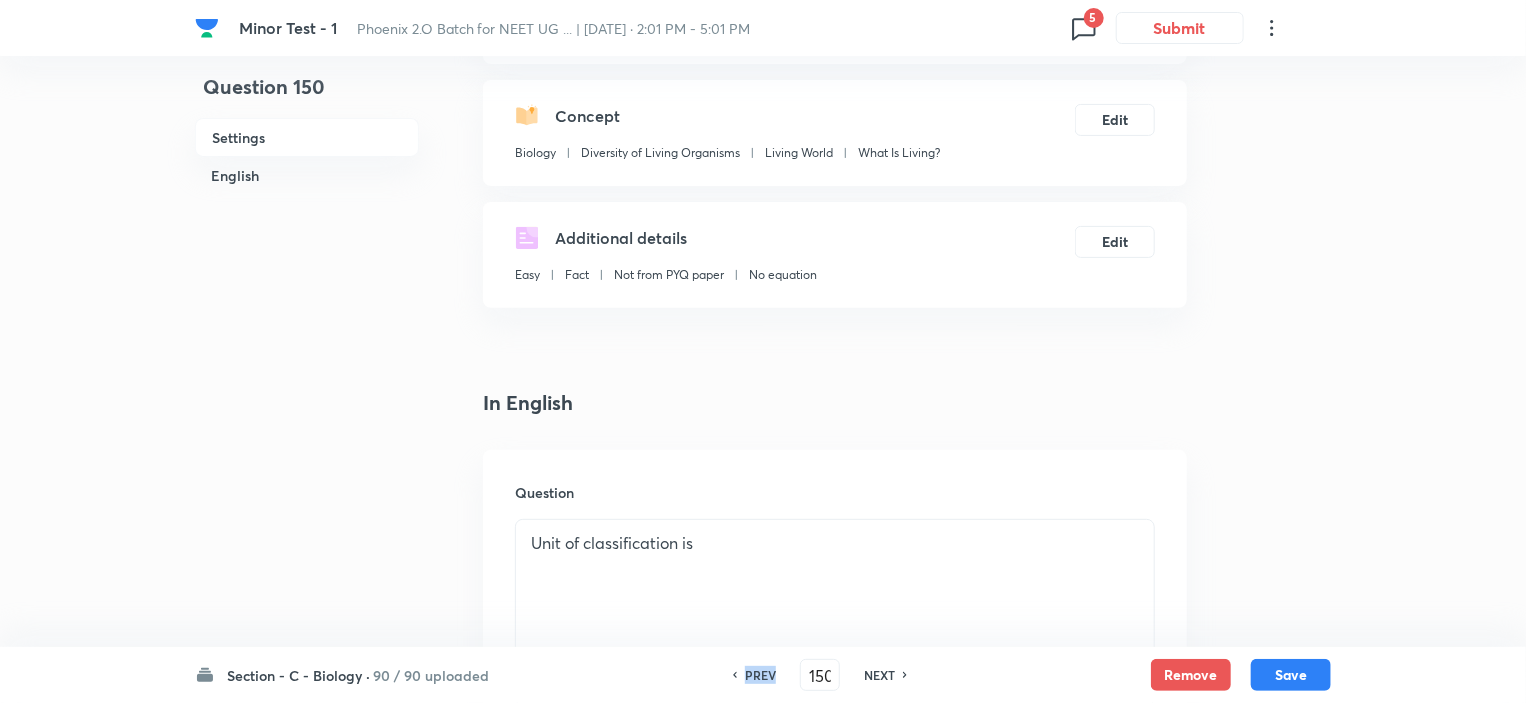 click on "PREV" at bounding box center [760, 675] 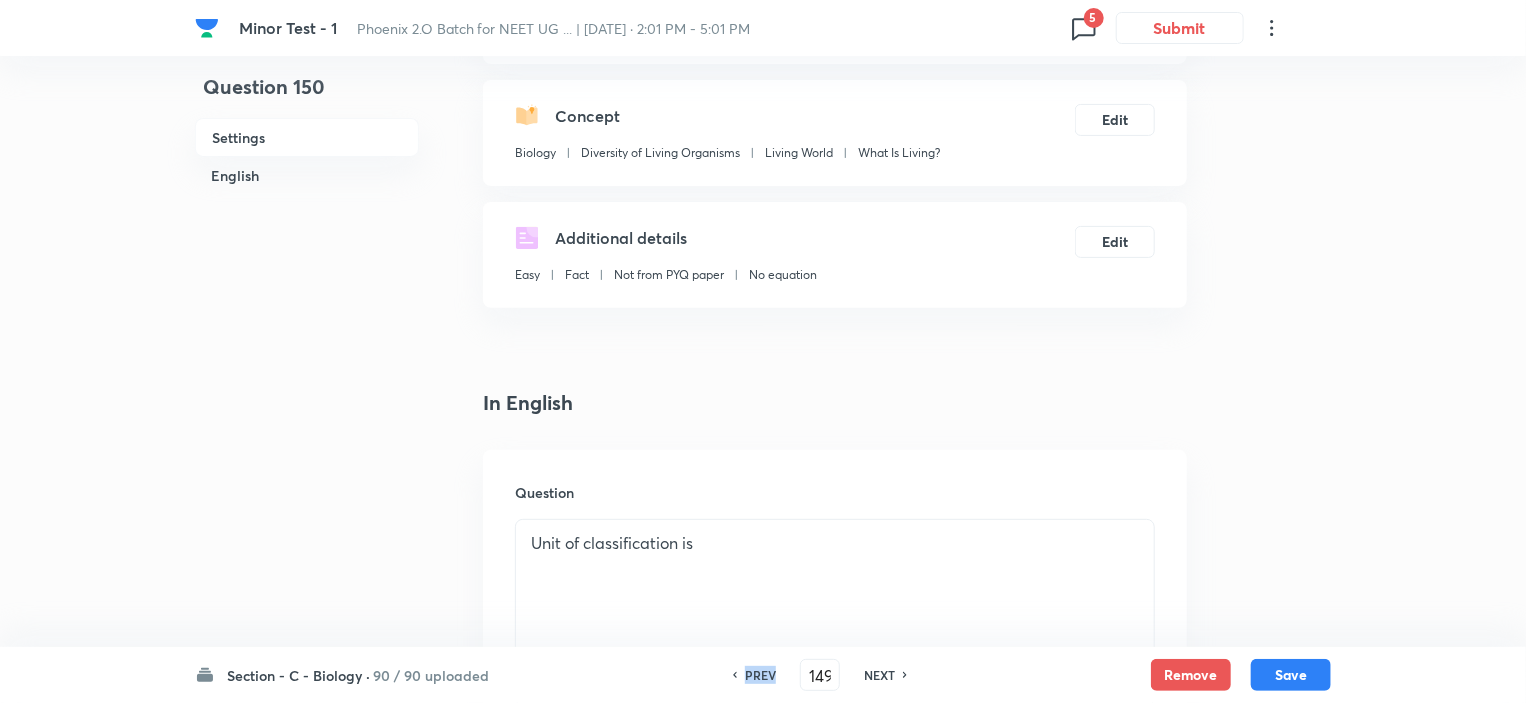 checkbox on "false" 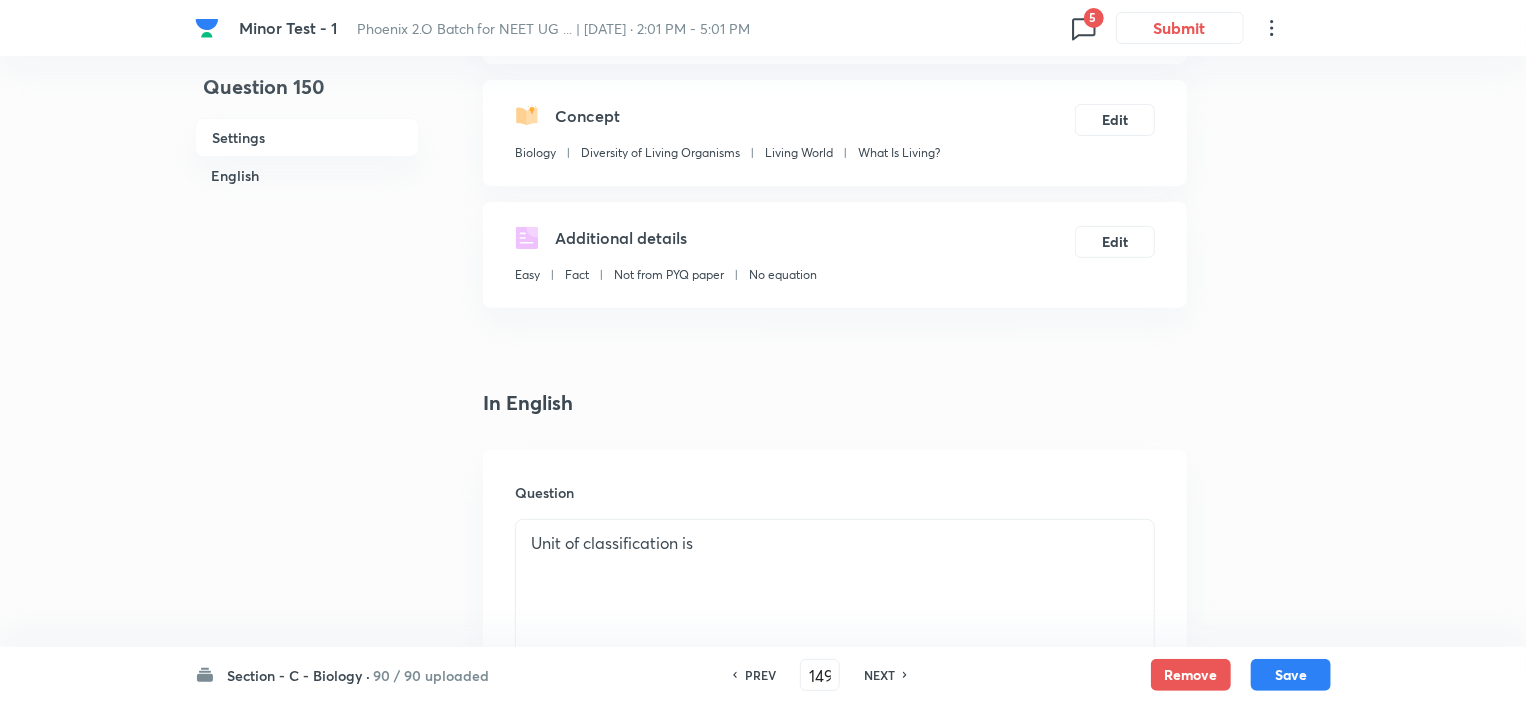 checkbox on "true" 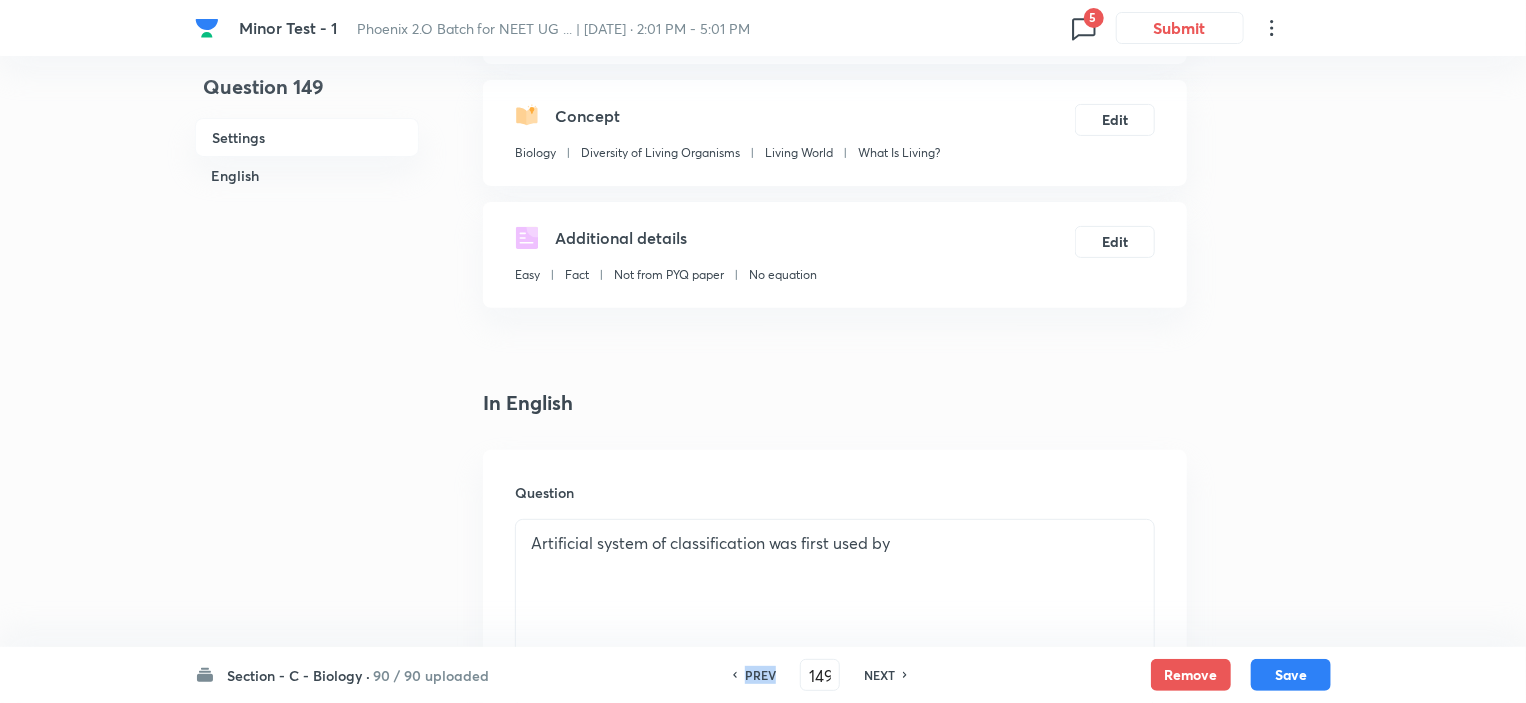 click on "PREV" at bounding box center (760, 675) 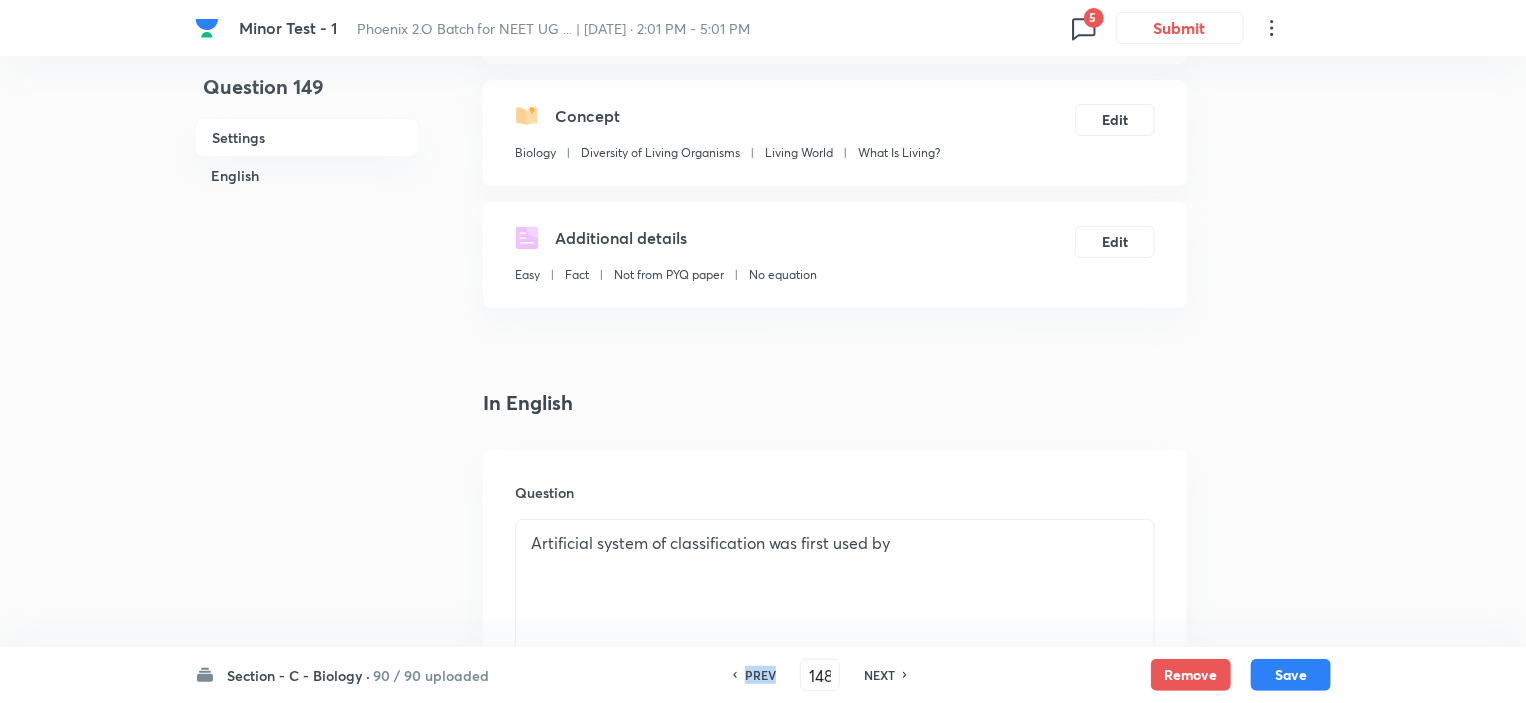 checkbox on "false" 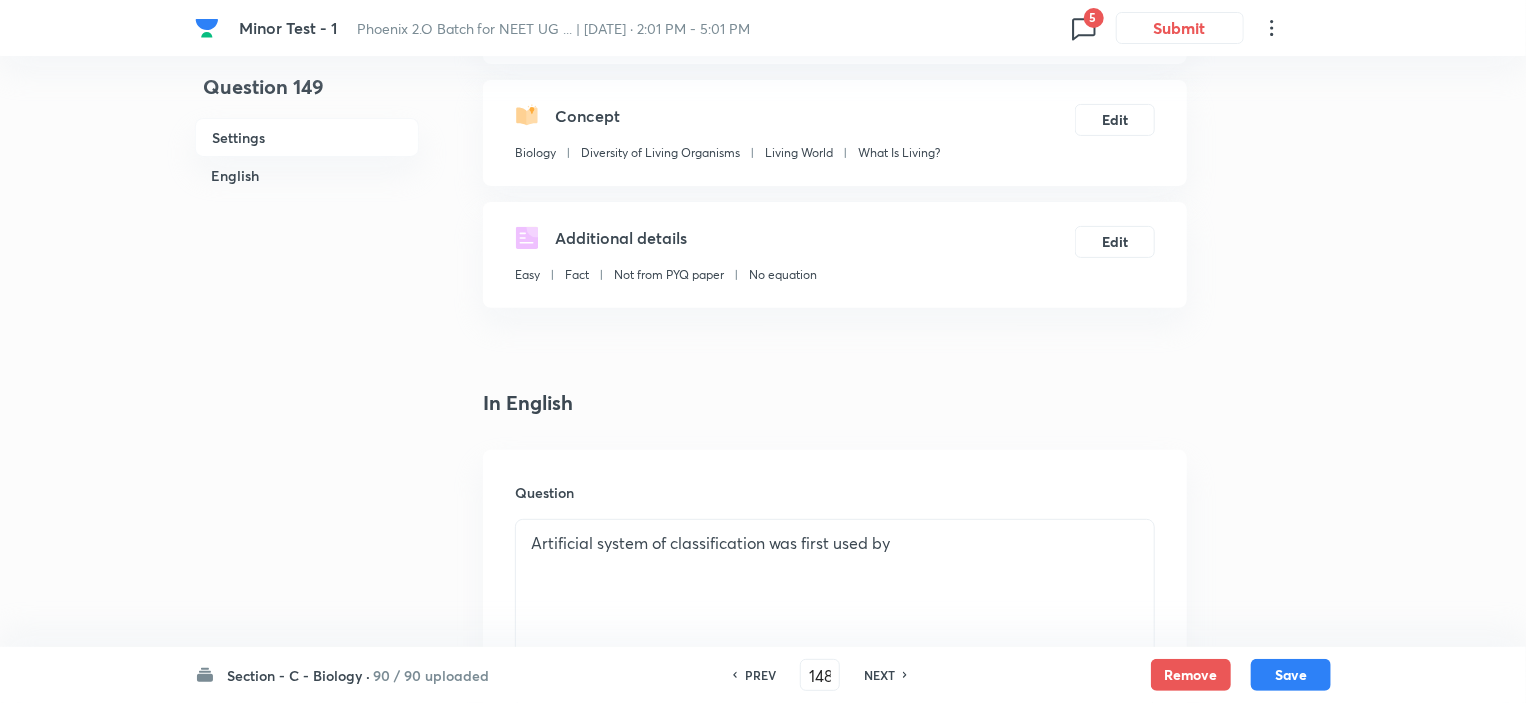 checkbox on "true" 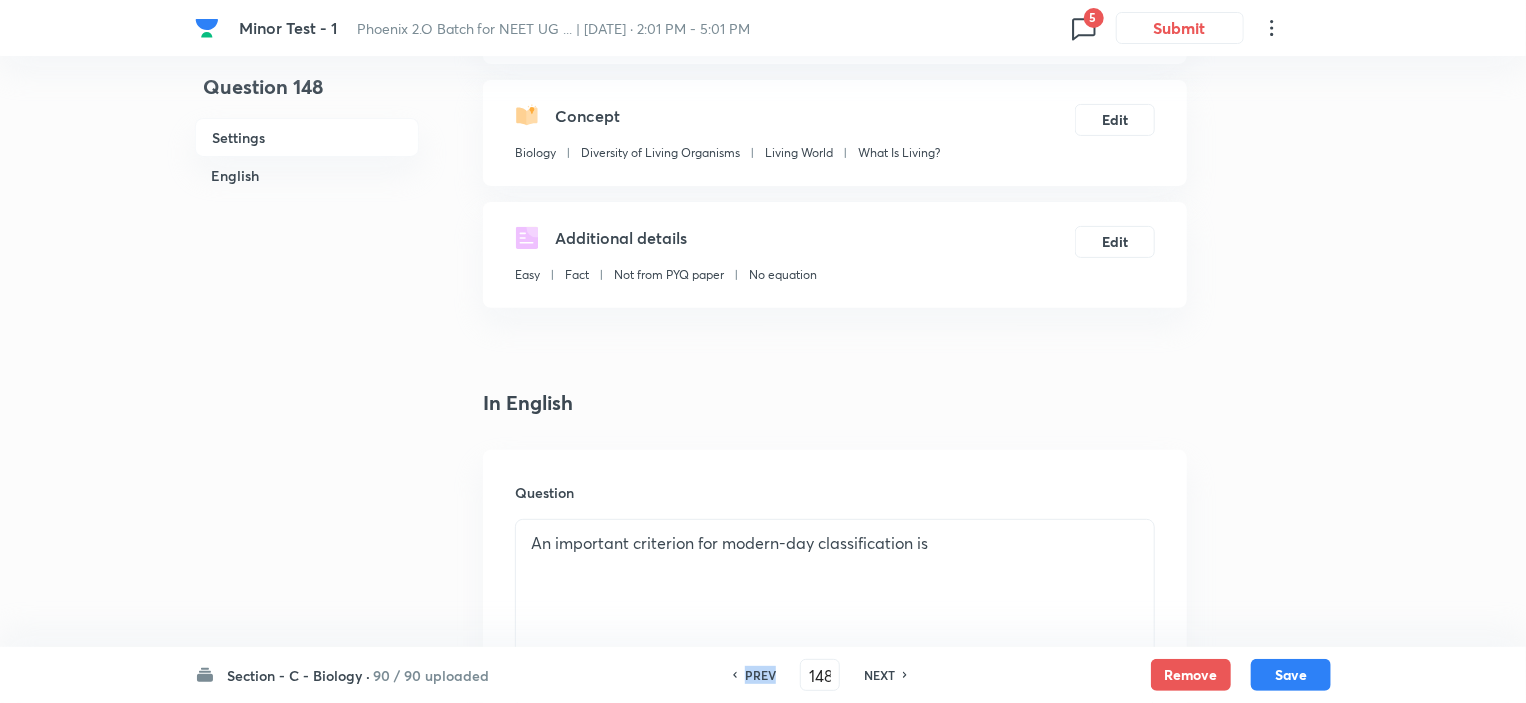 click on "PREV" at bounding box center (760, 675) 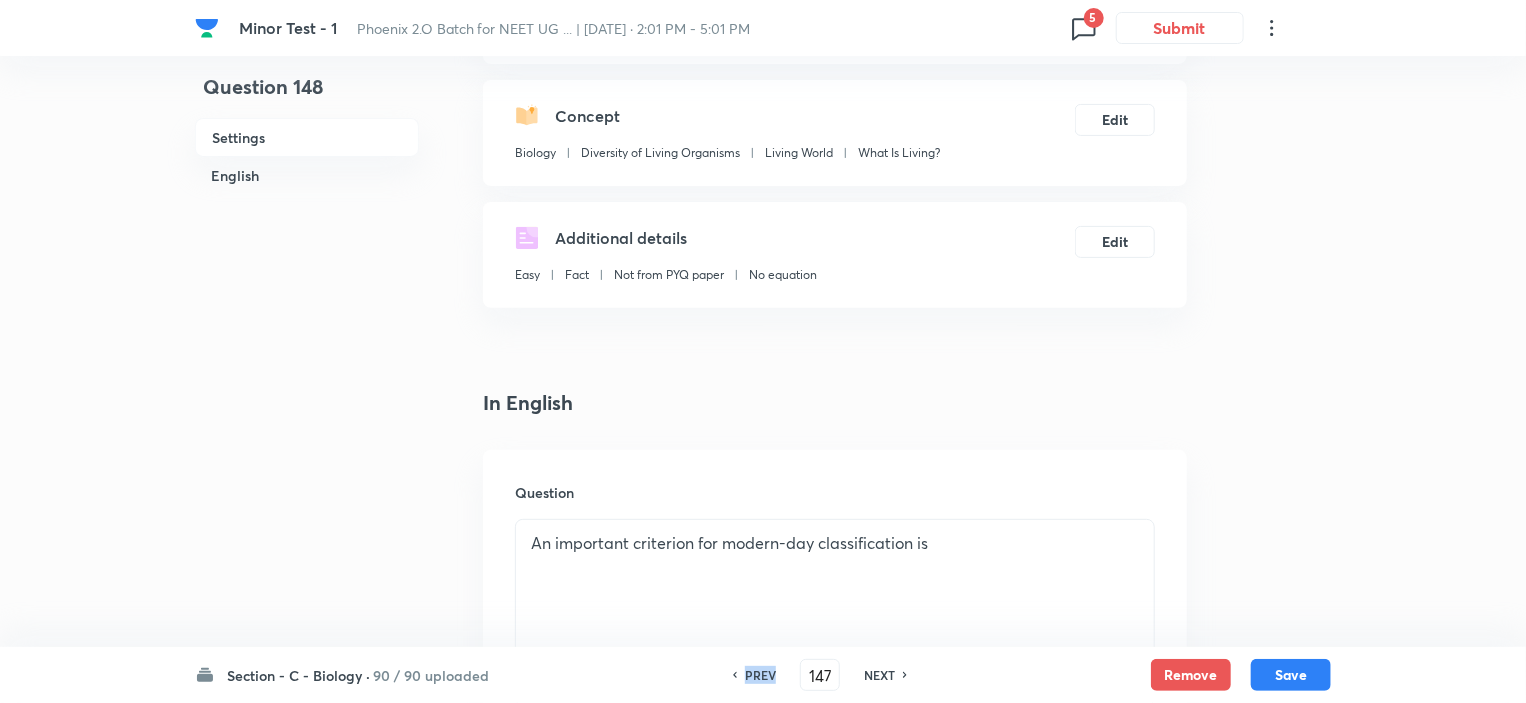 checkbox on "false" 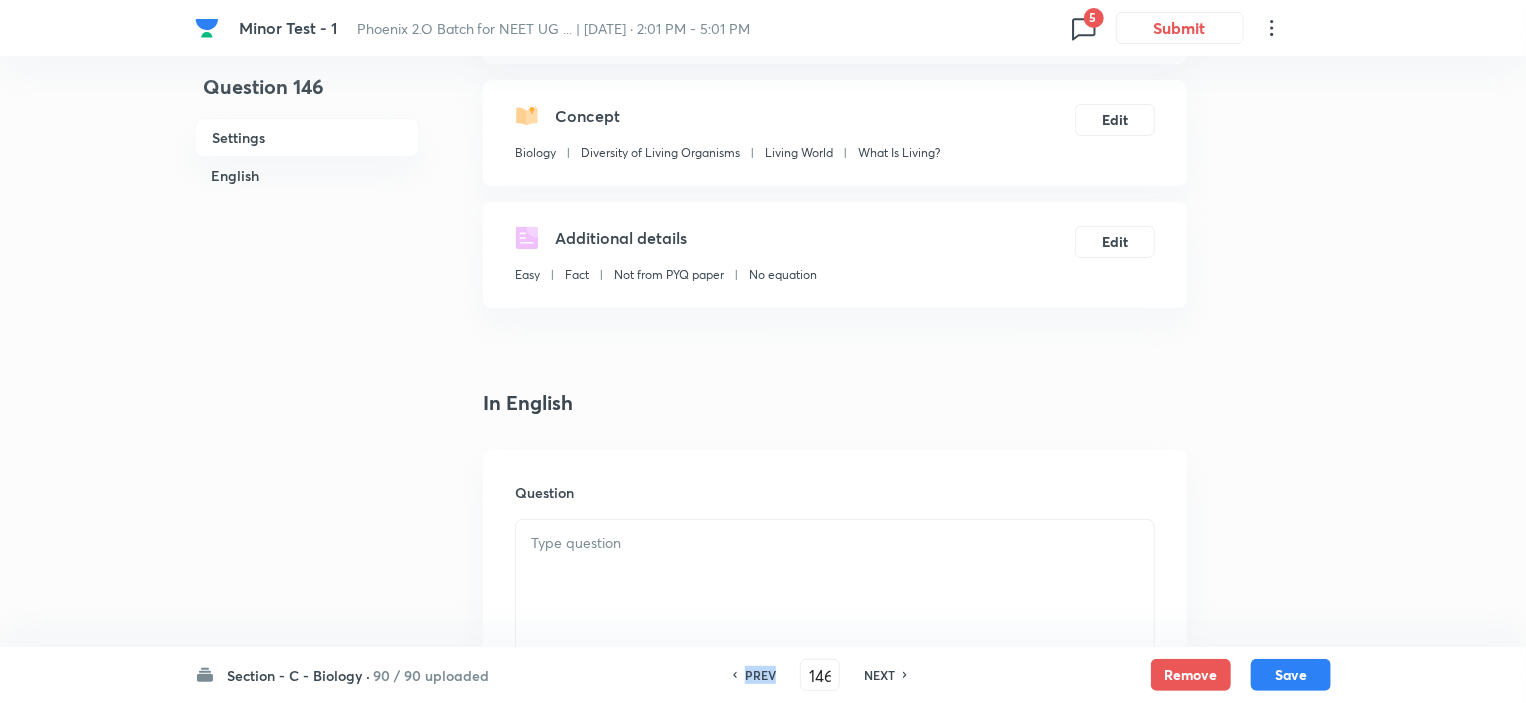 checkbox on "true" 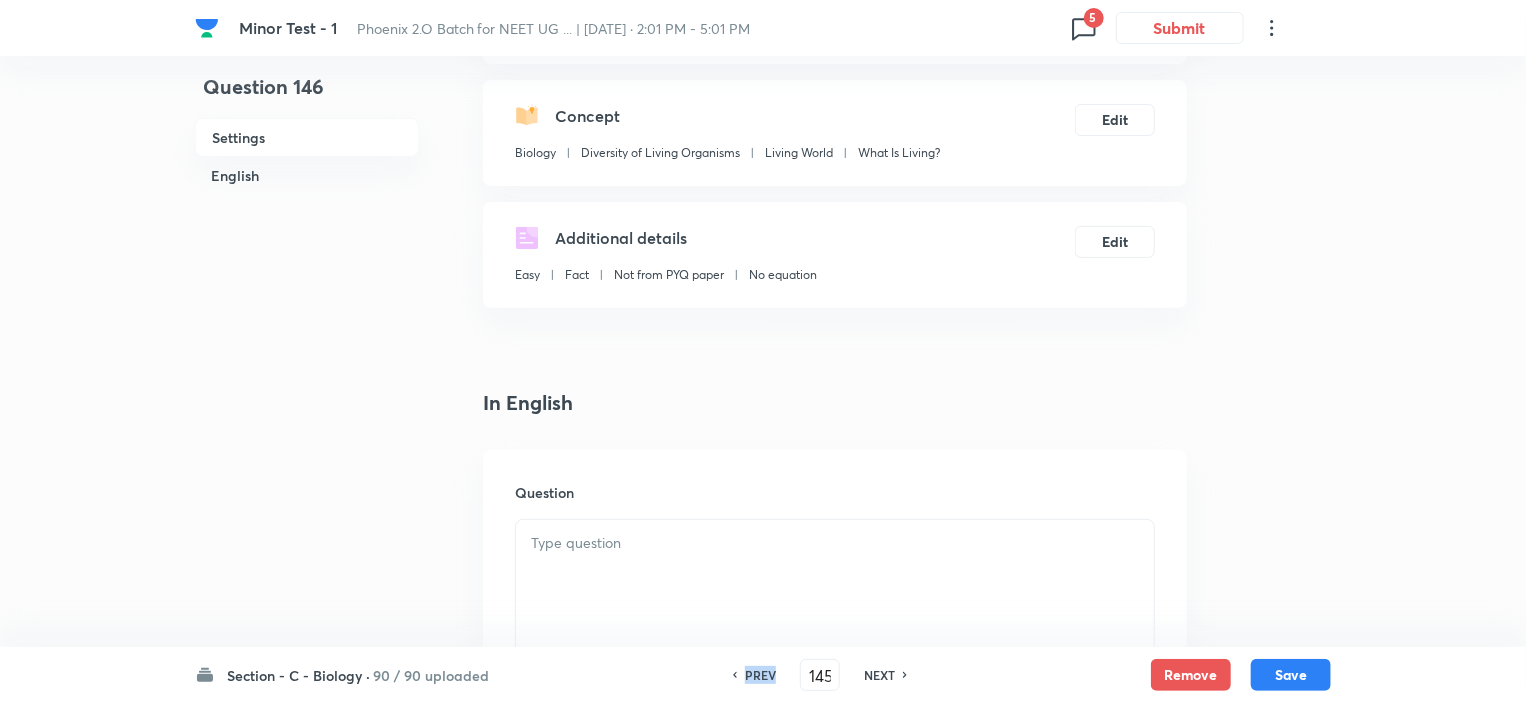checkbox on "true" 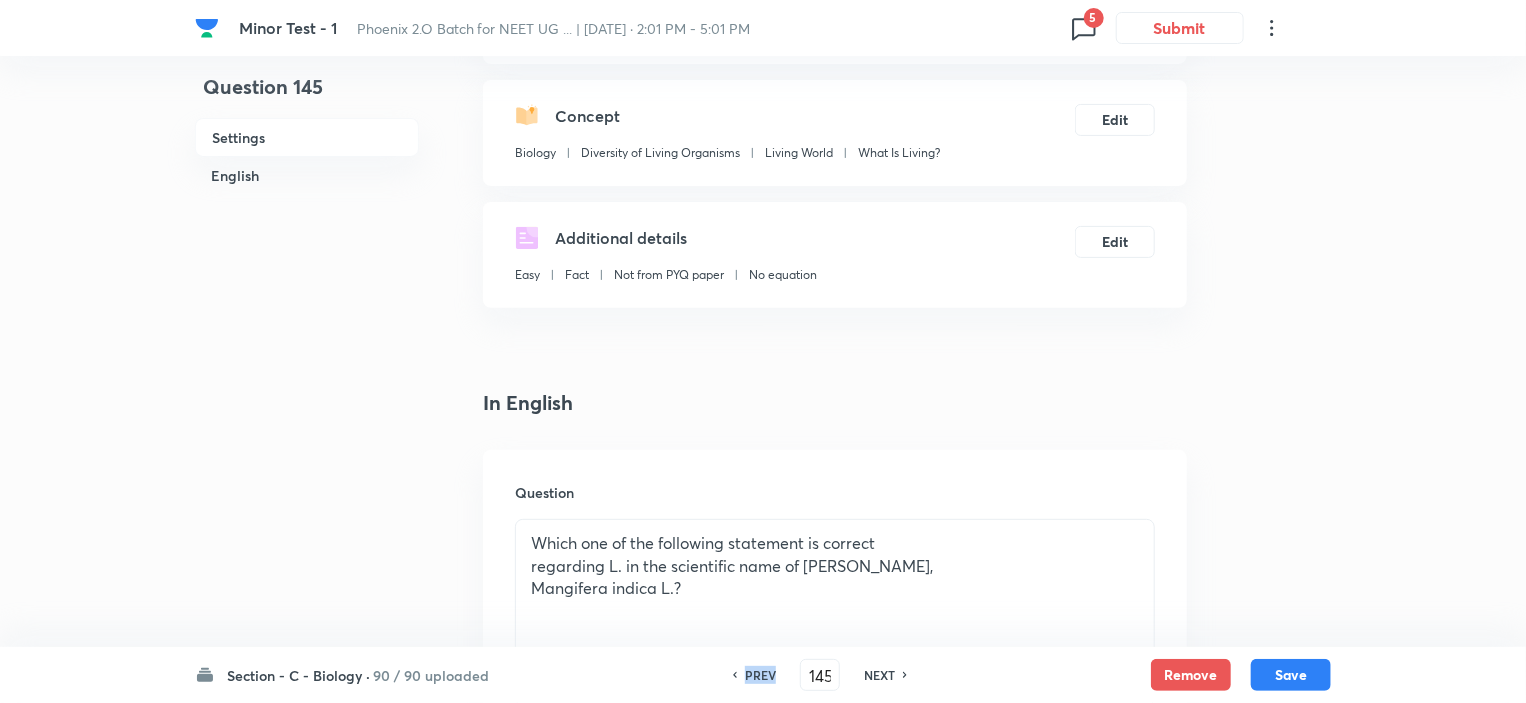 click on "PREV" at bounding box center (760, 675) 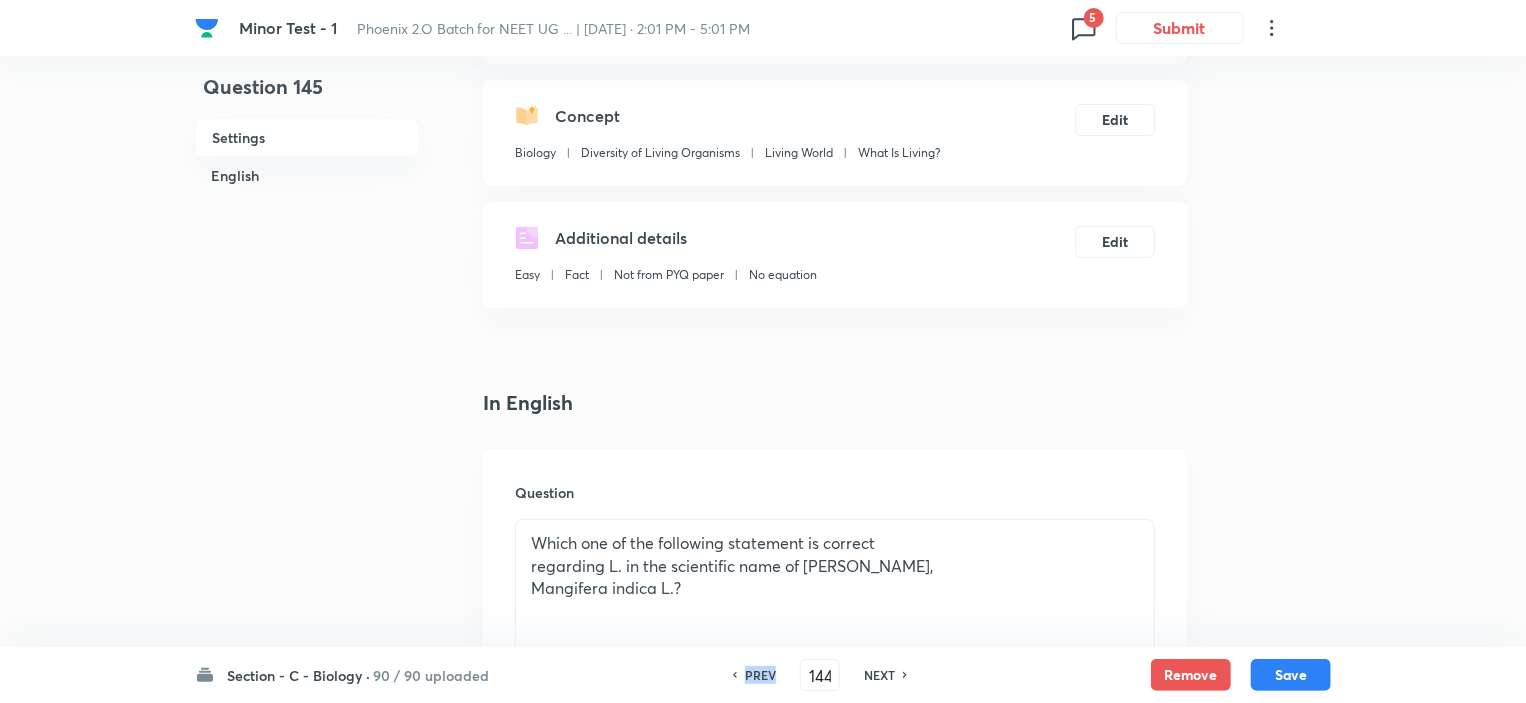 checkbox on "true" 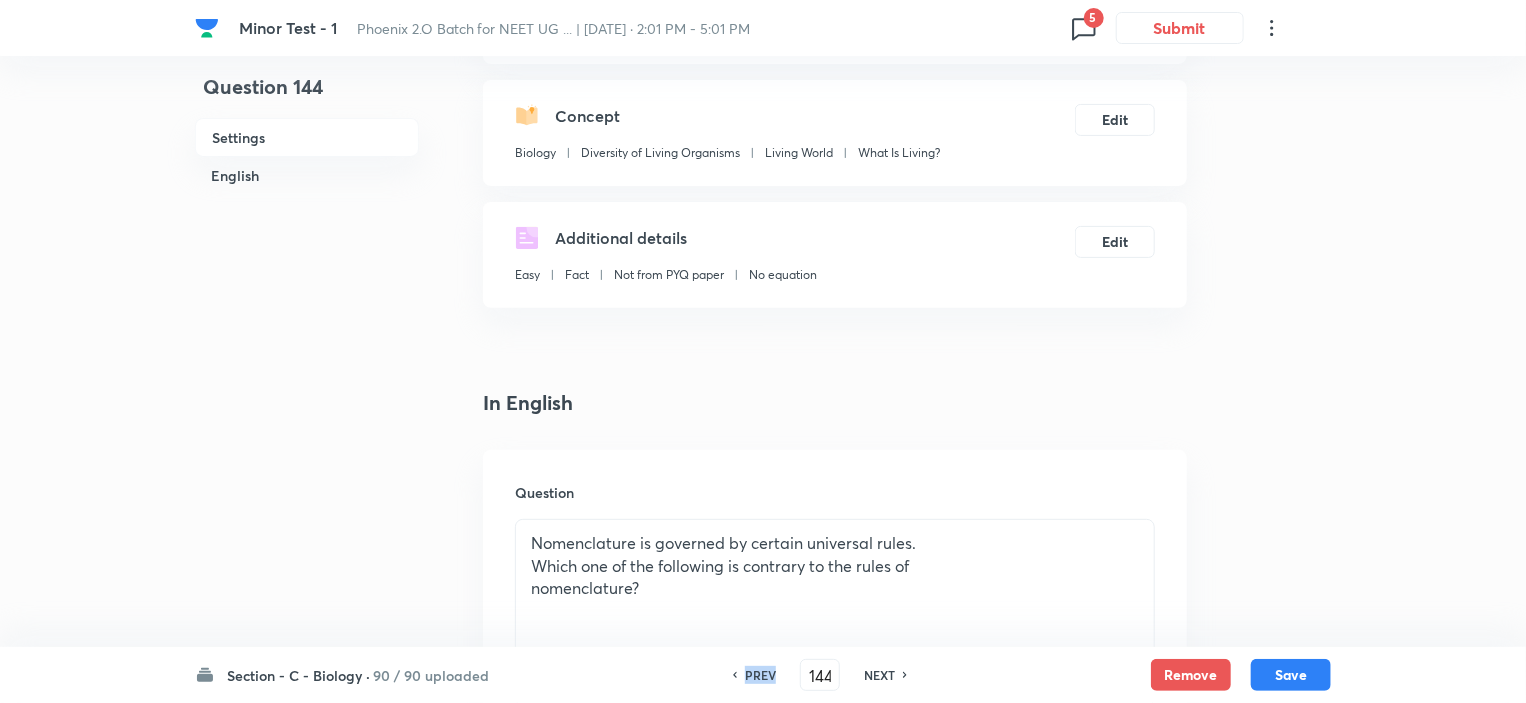 click on "PREV" at bounding box center [760, 675] 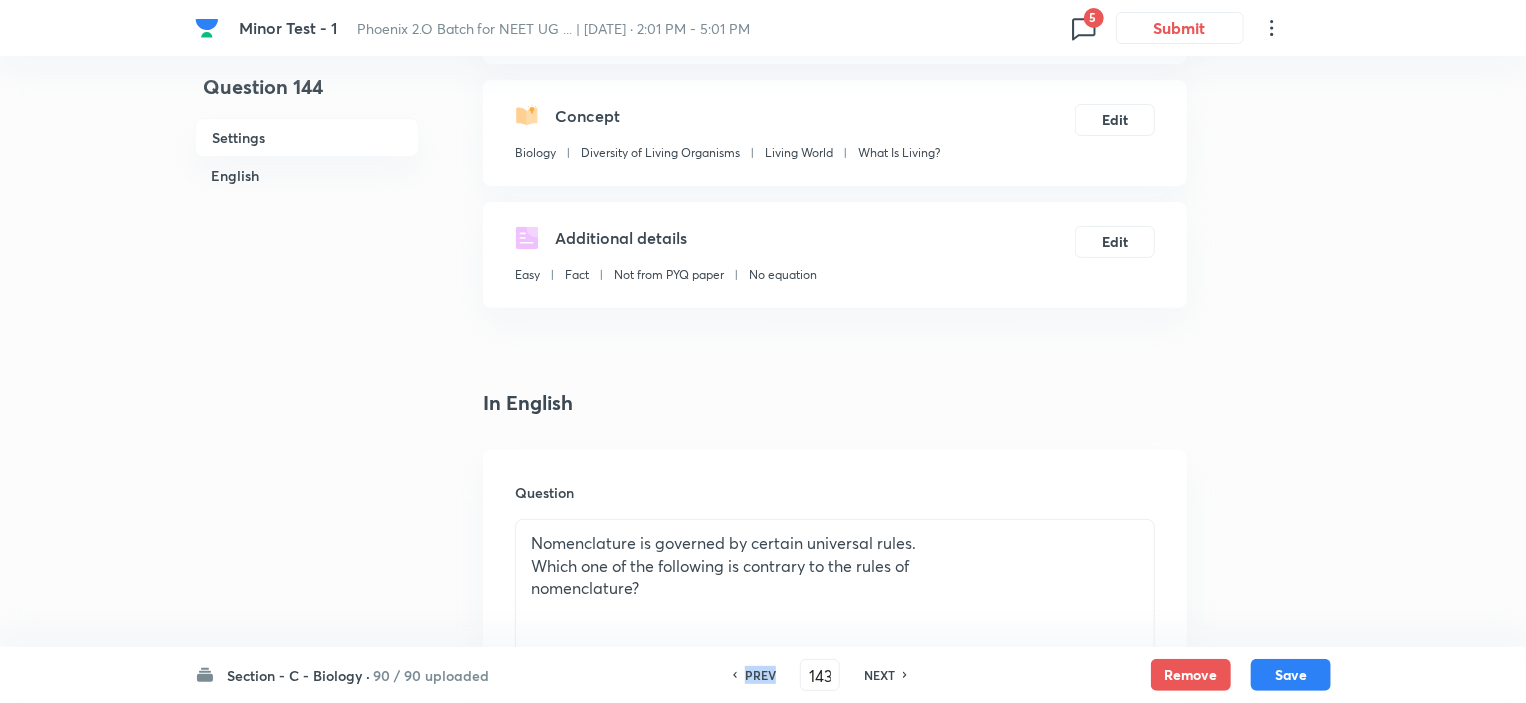 checkbox on "true" 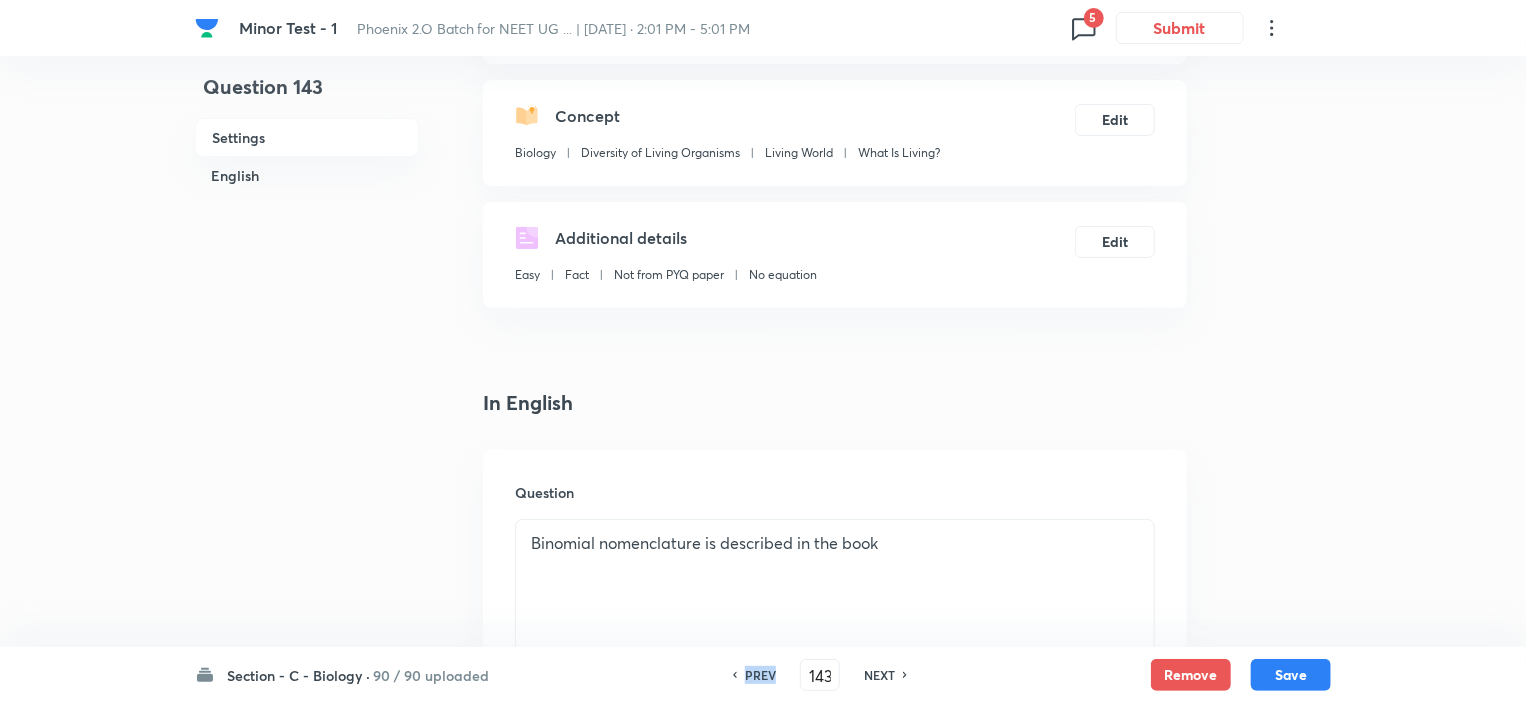 click on "PREV" at bounding box center [760, 675] 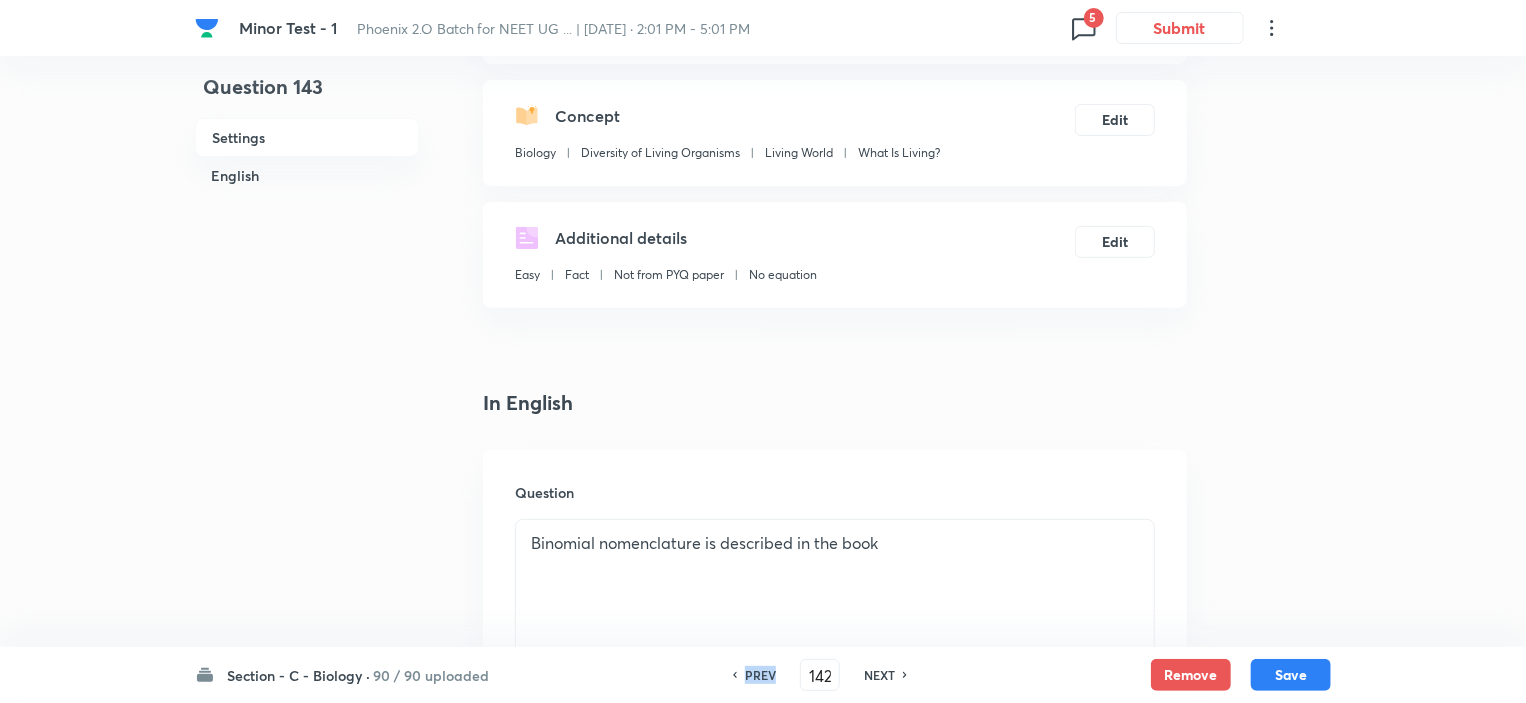 checkbox on "false" 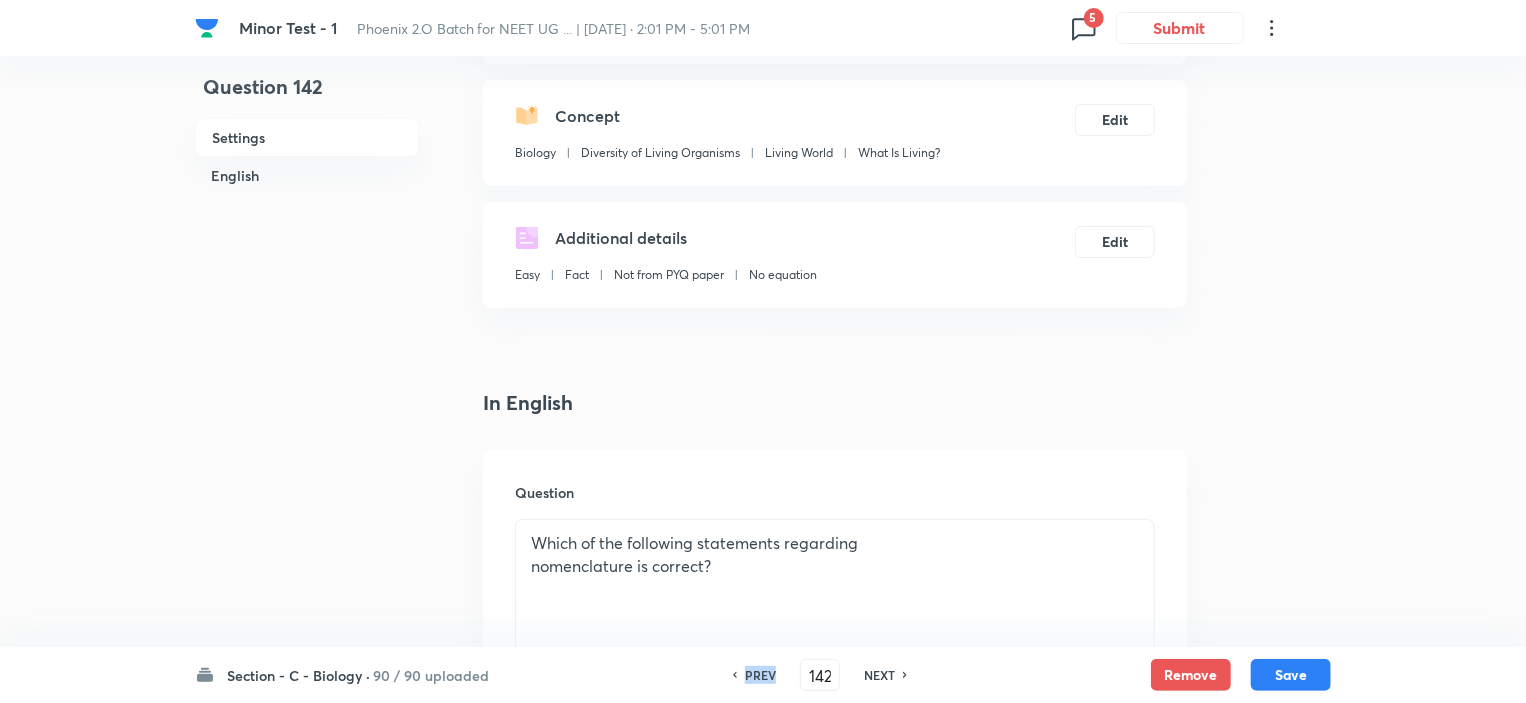 click on "PREV" at bounding box center [760, 675] 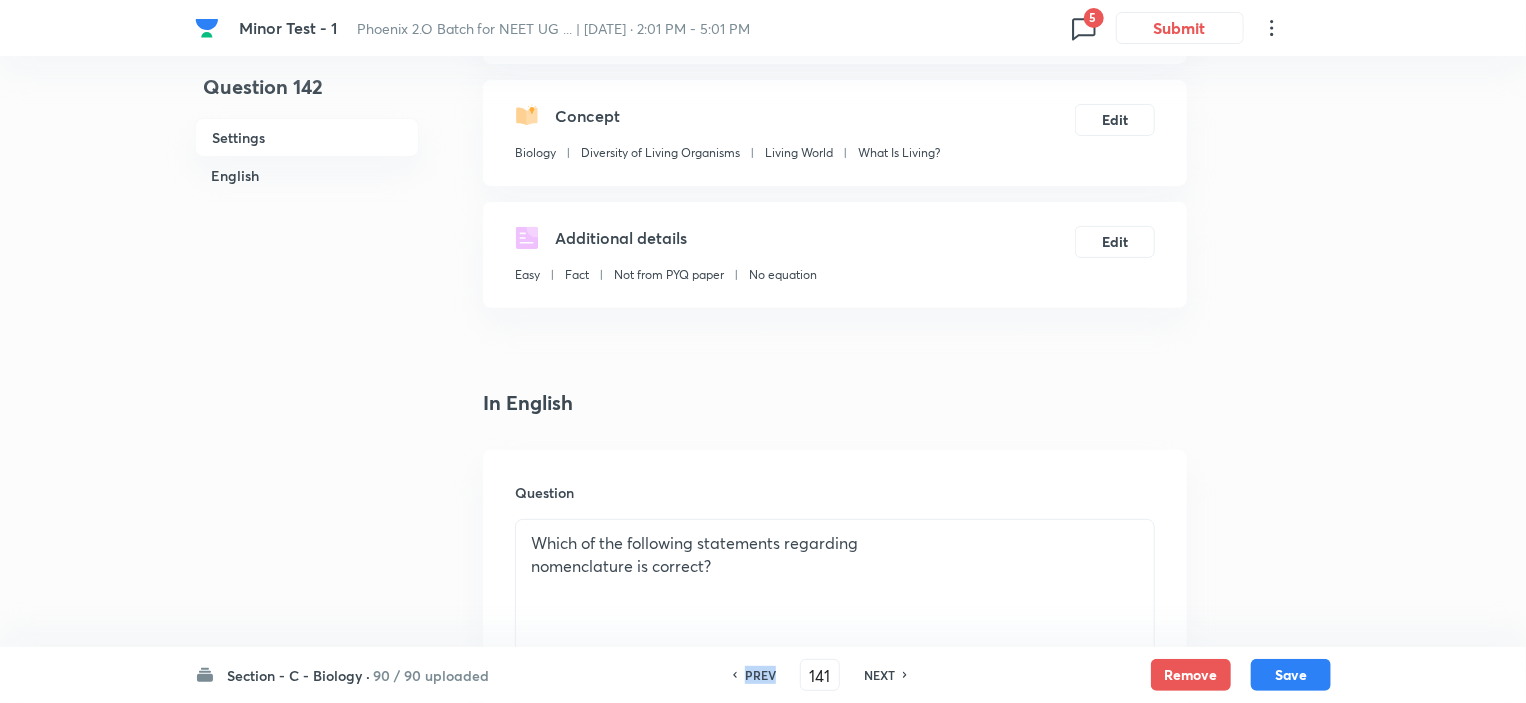 checkbox on "false" 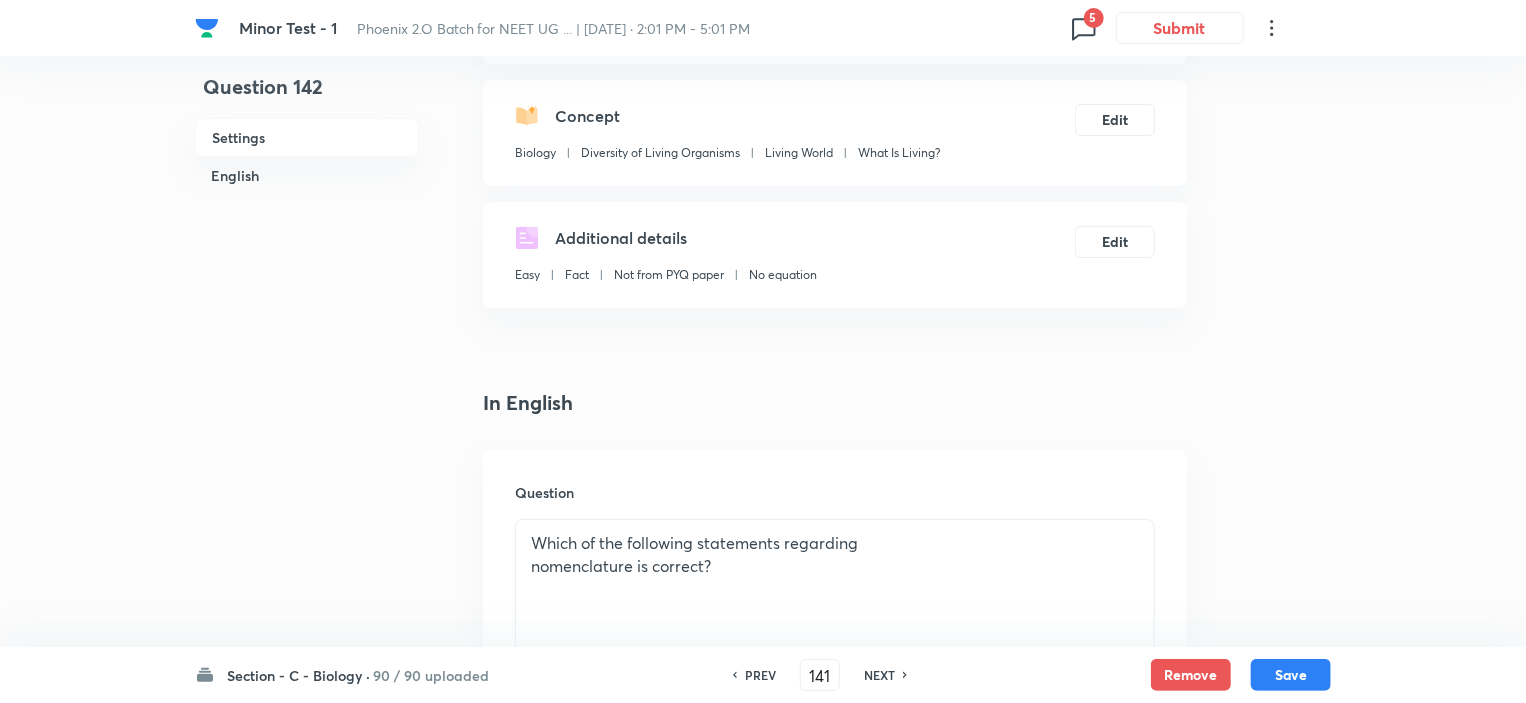 checkbox on "true" 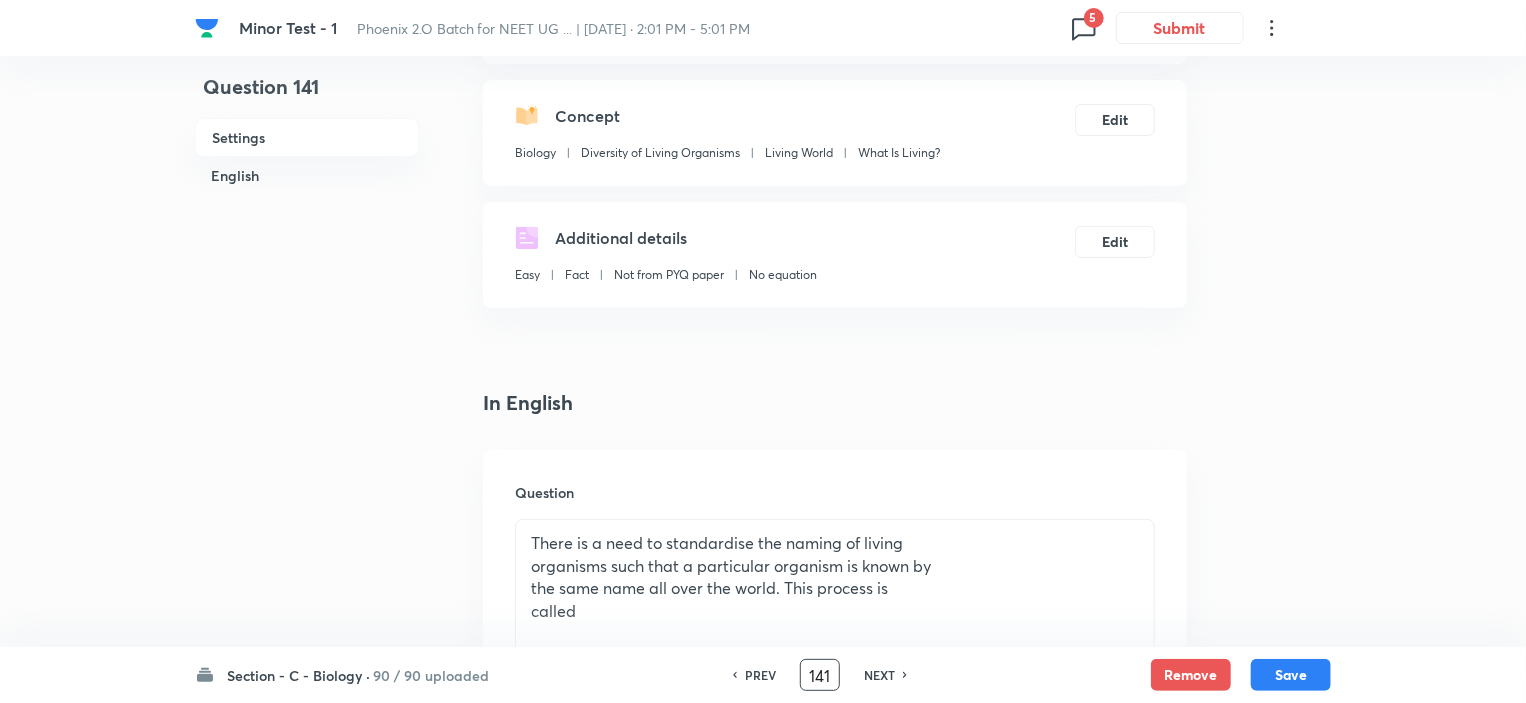 drag, startPoint x: 835, startPoint y: 671, endPoint x: 804, endPoint y: 672, distance: 31.016125 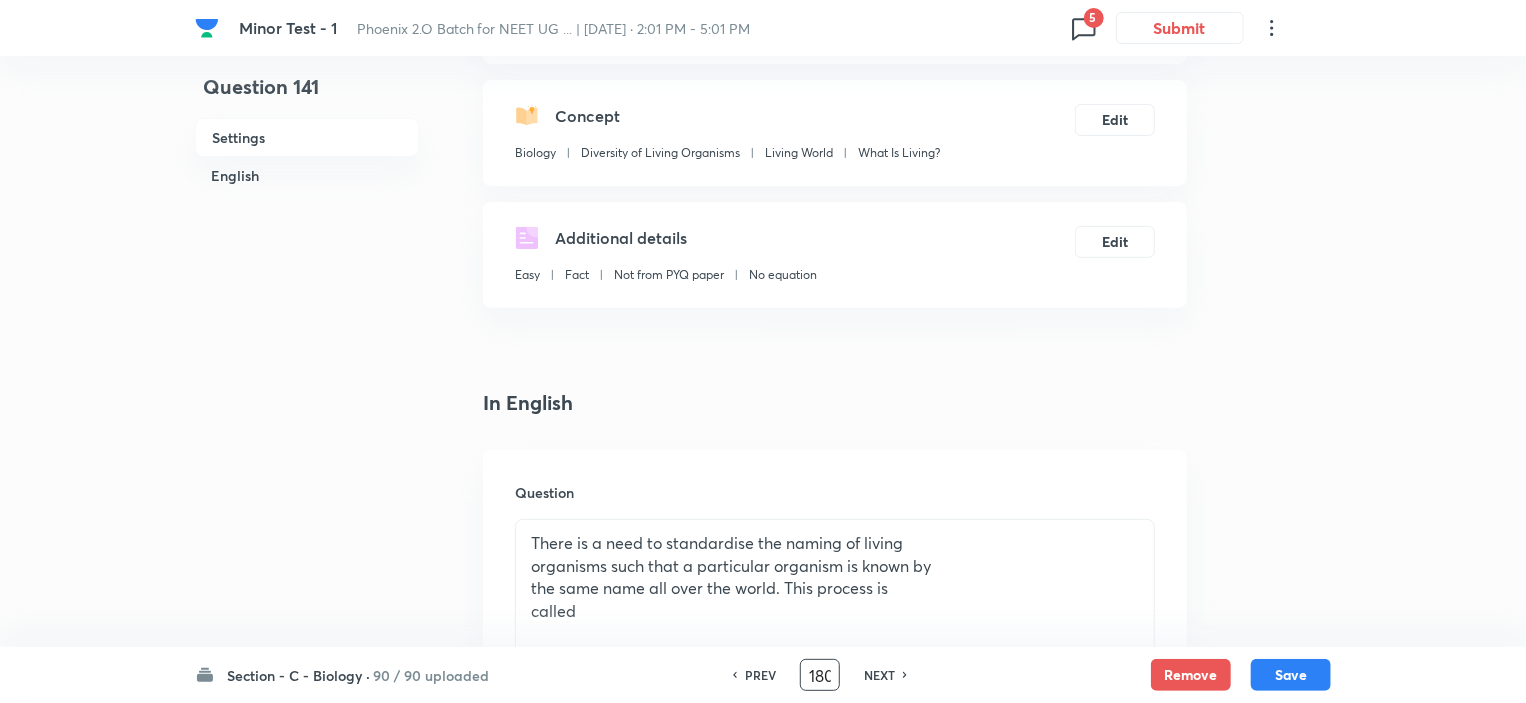 scroll, scrollTop: 0, scrollLeft: 3, axis: horizontal 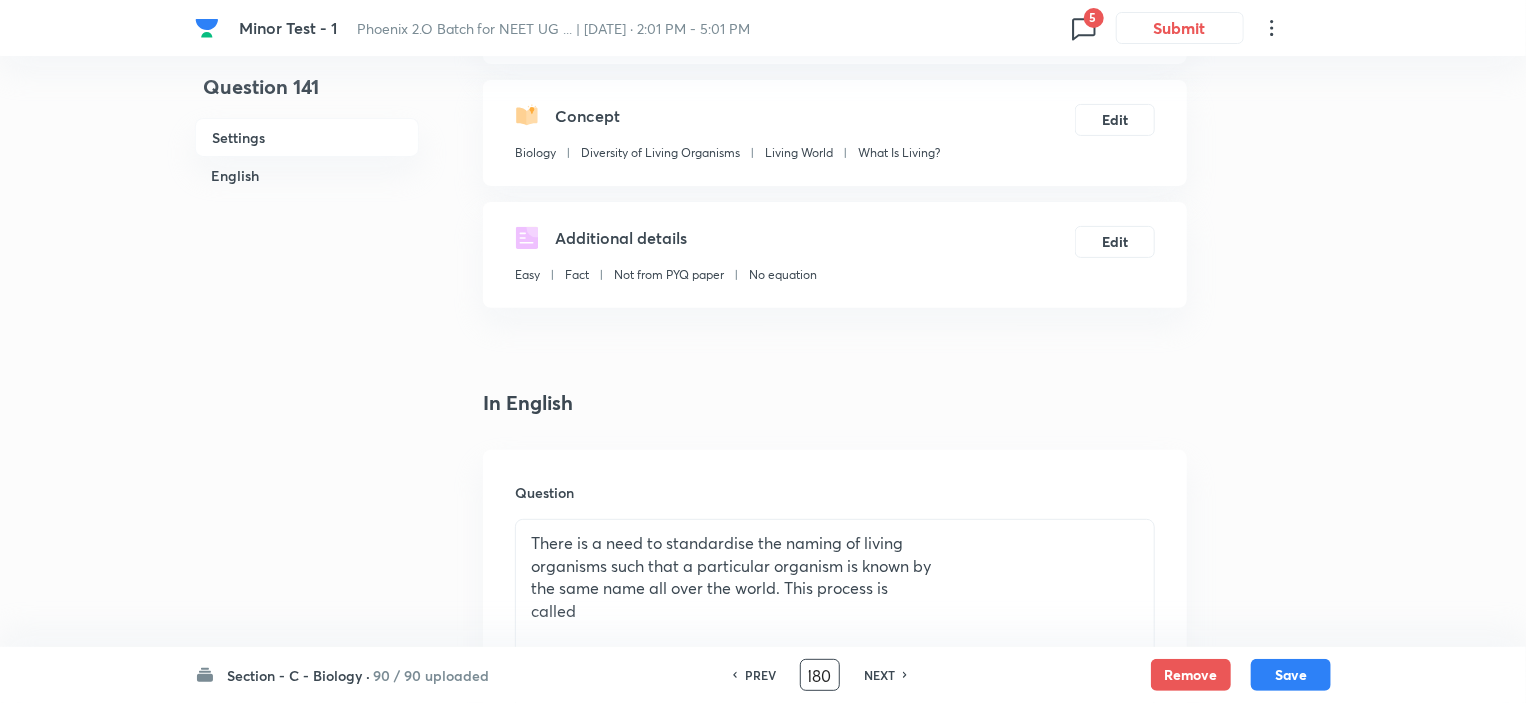type on "180" 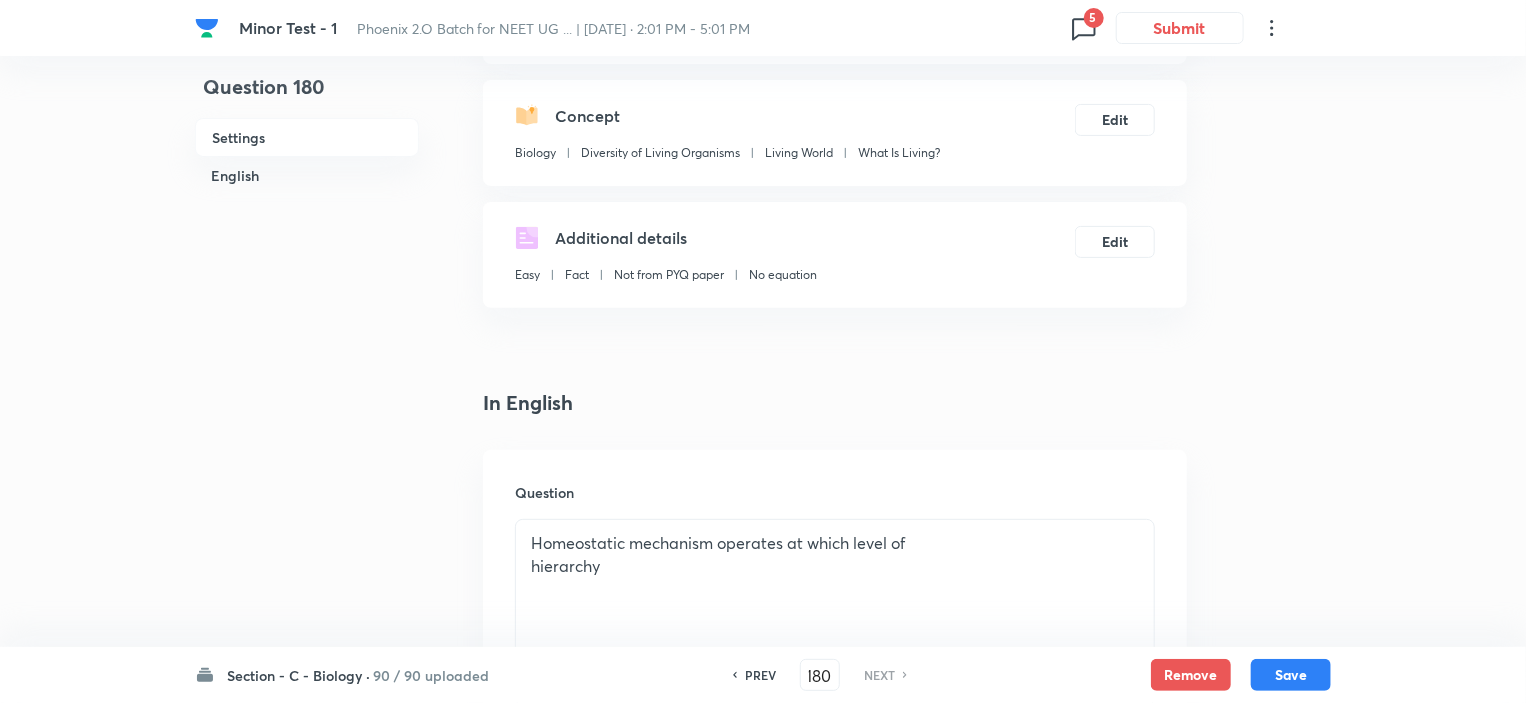 click on "PREV" at bounding box center (760, 675) 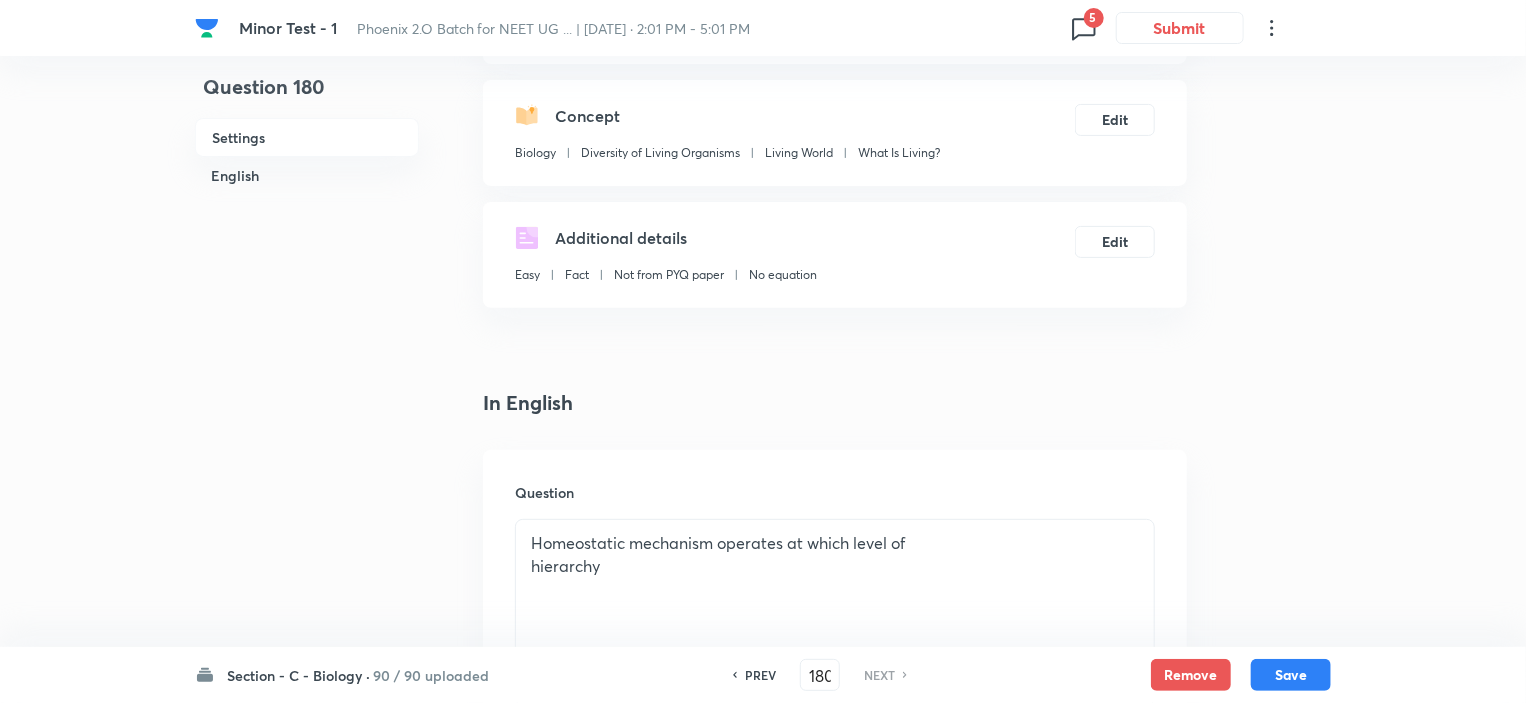 type on "179" 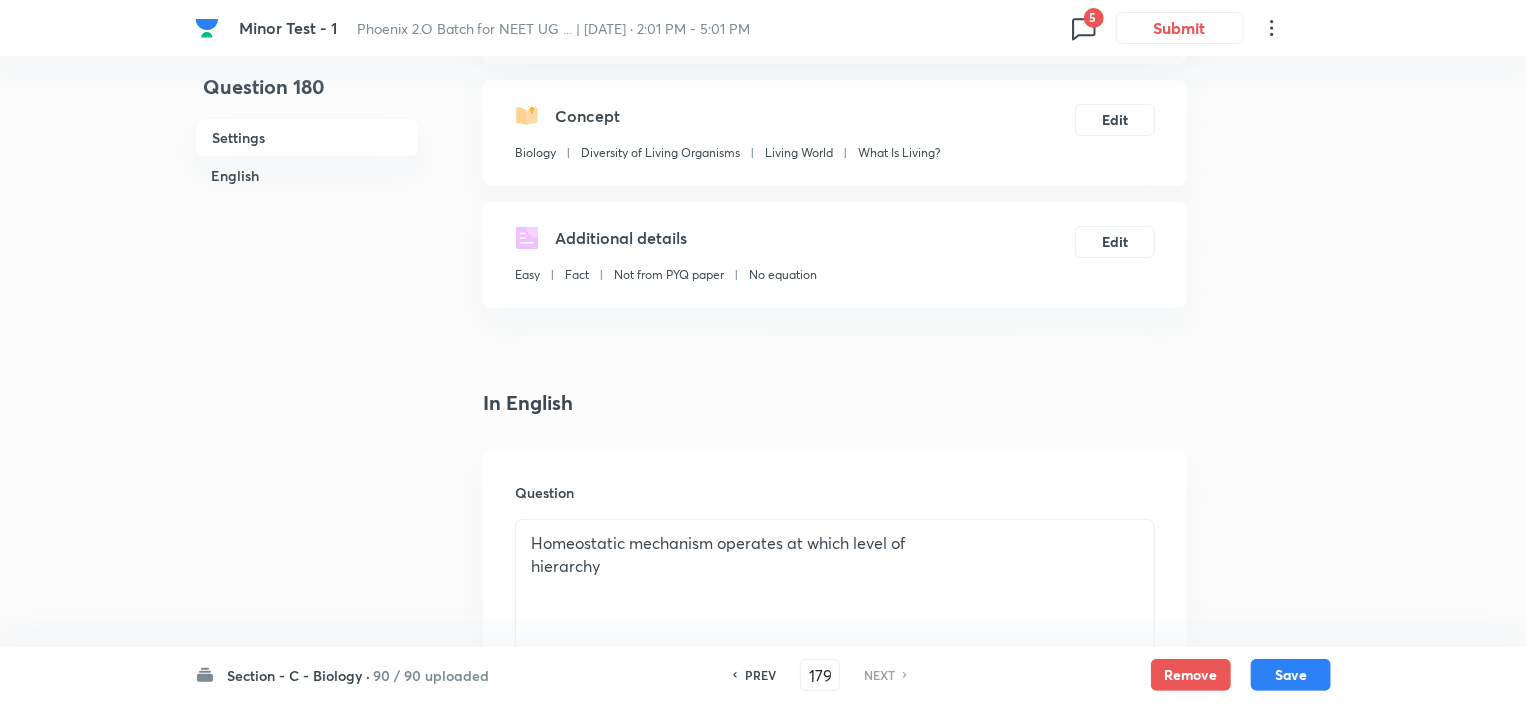 checkbox on "false" 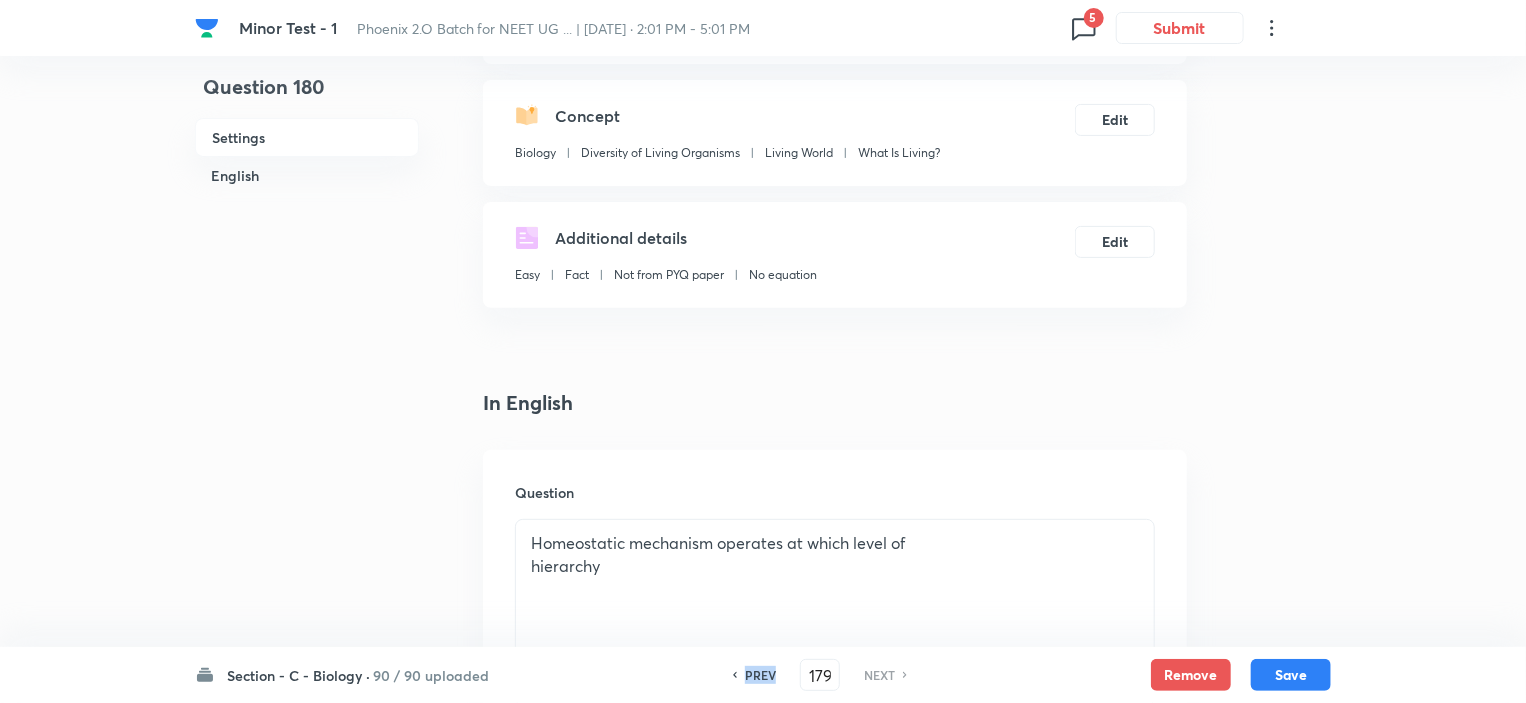 click on "PREV" at bounding box center [760, 675] 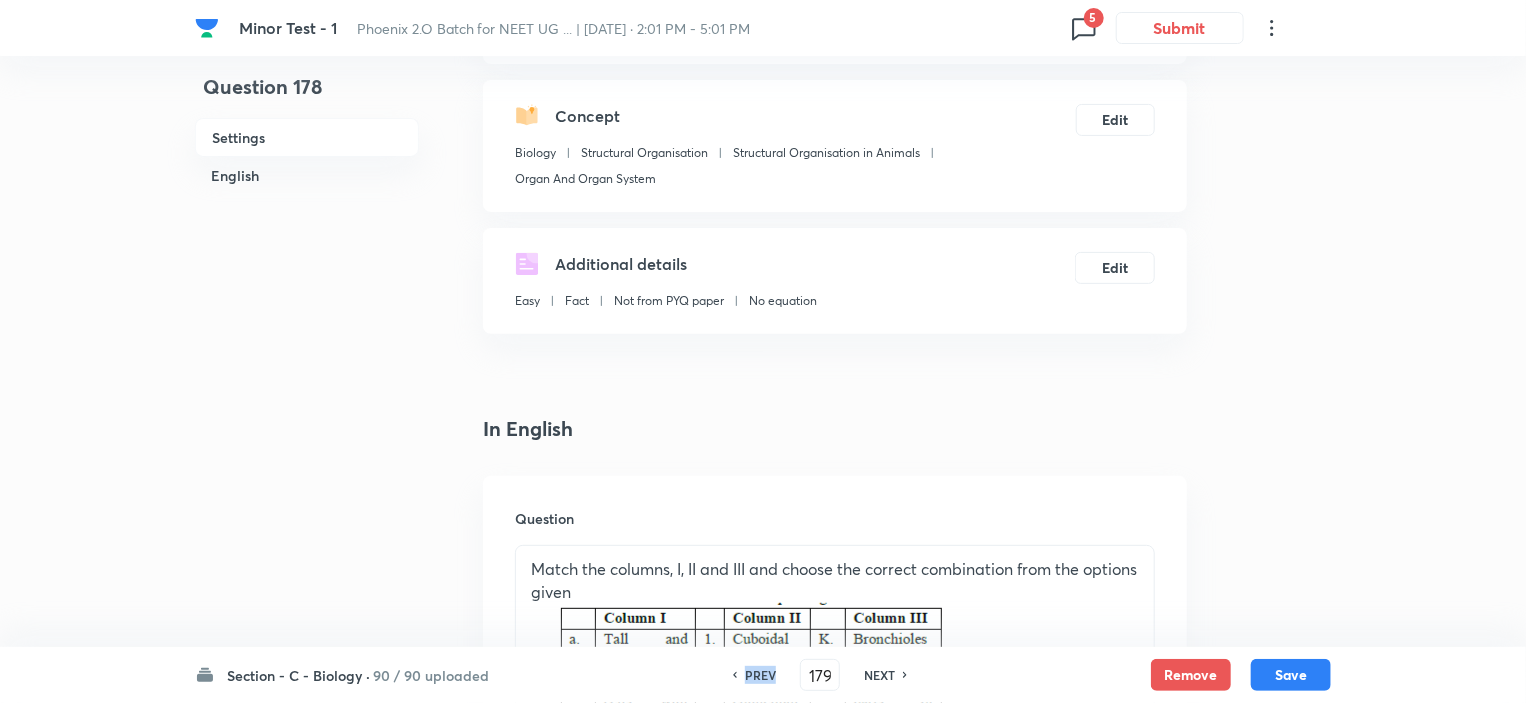 type on "178" 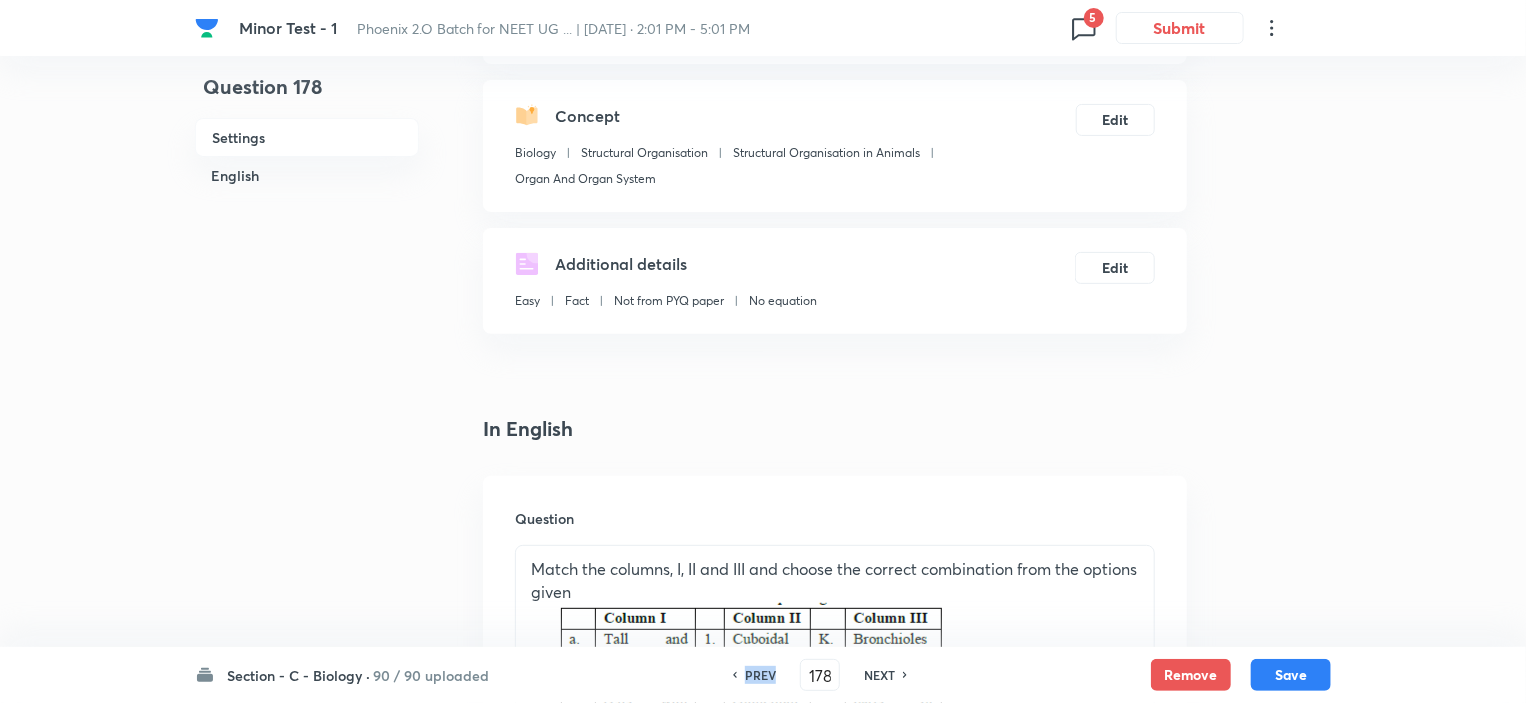 checkbox on "false" 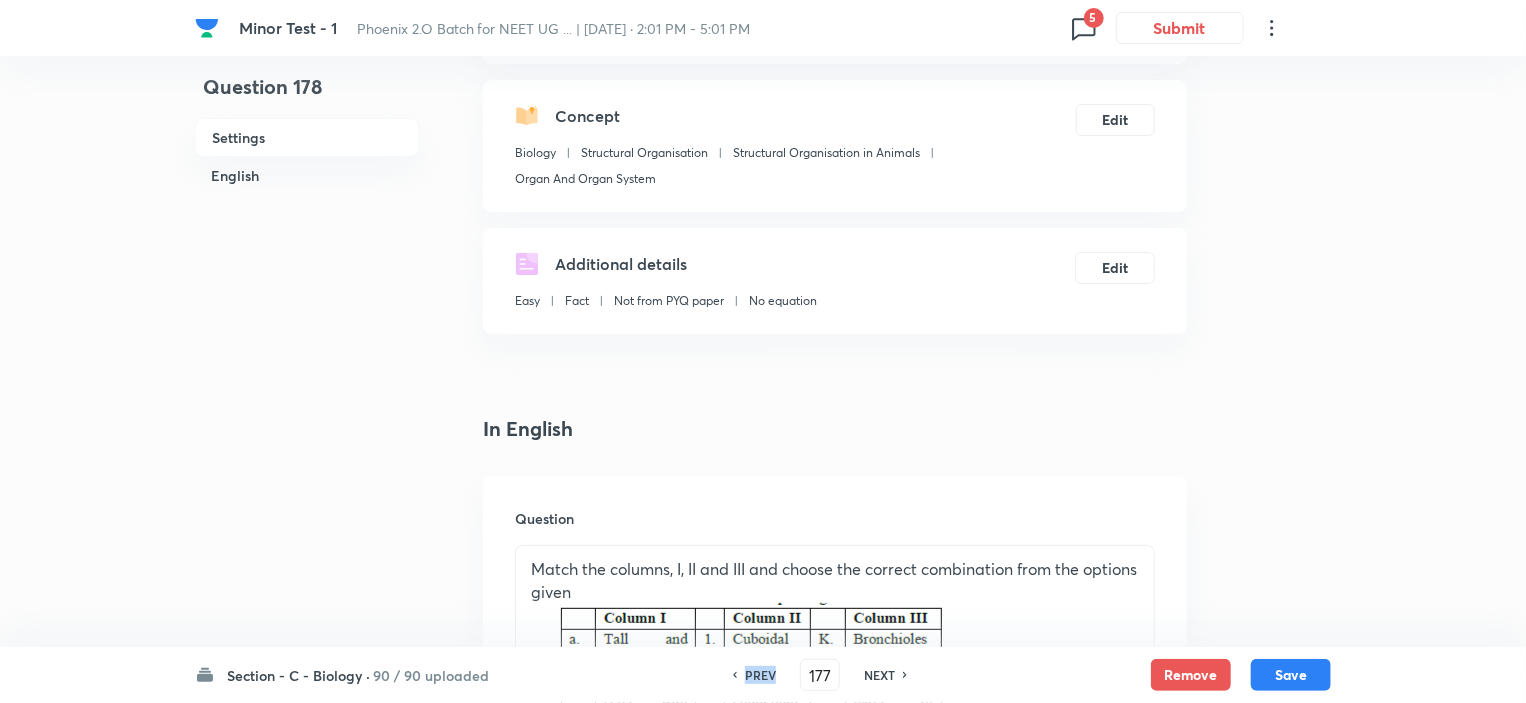 checkbox on "false" 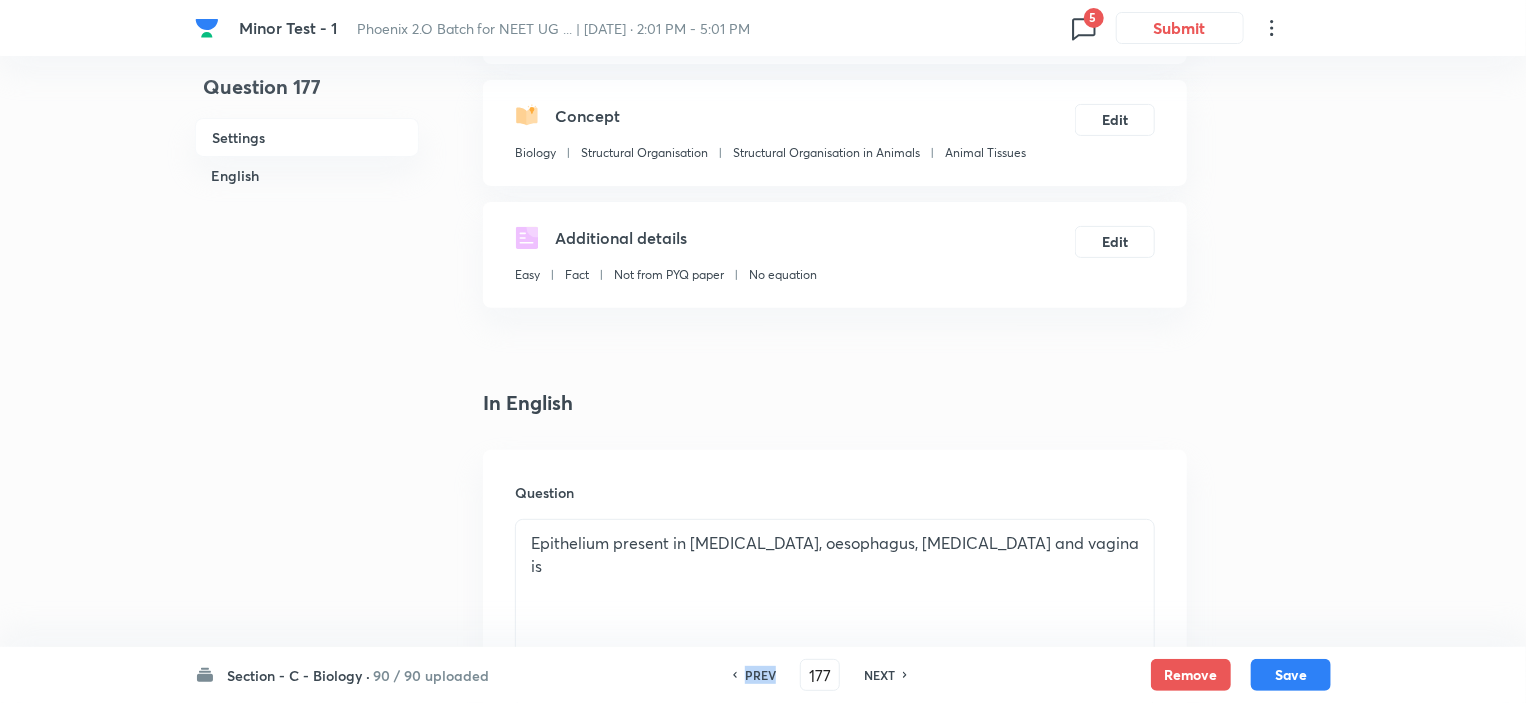checkbox on "true" 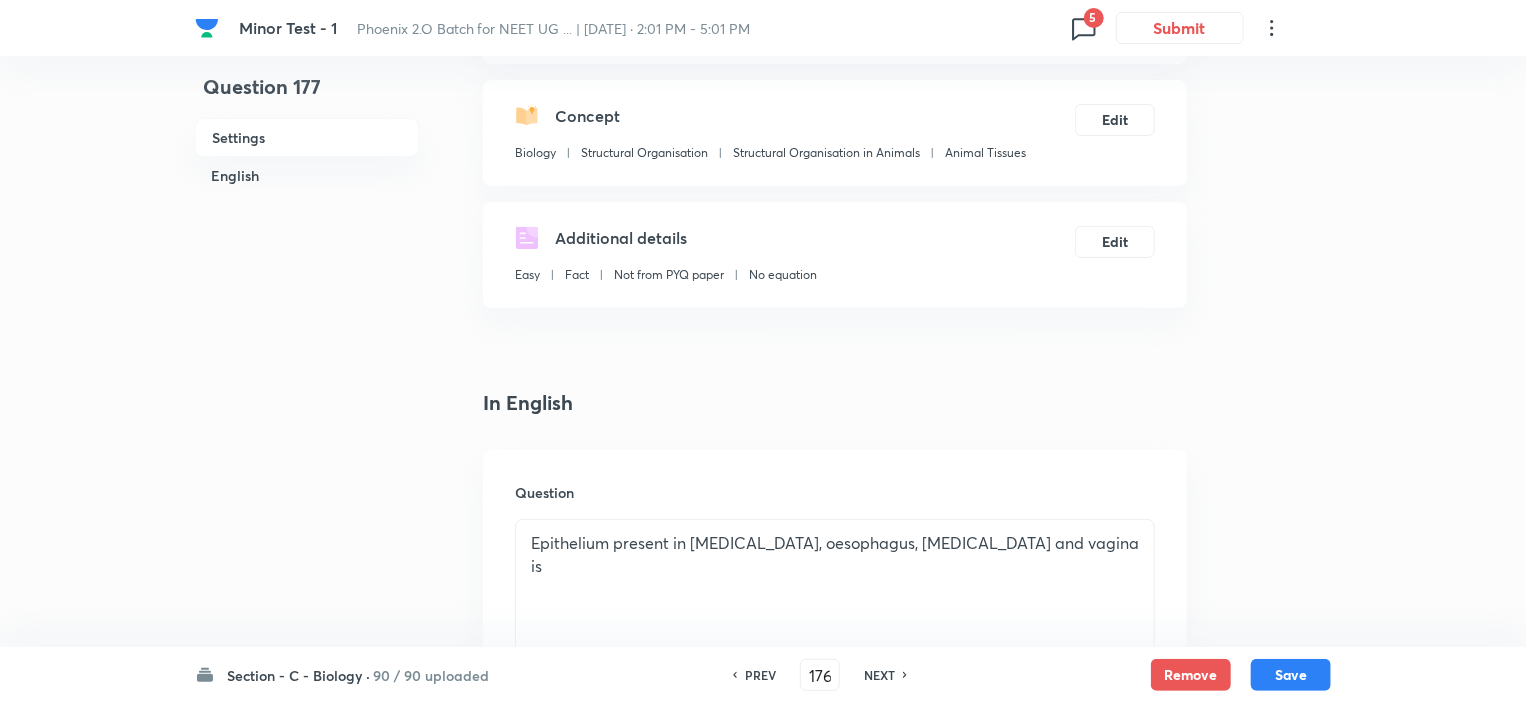 checkbox on "true" 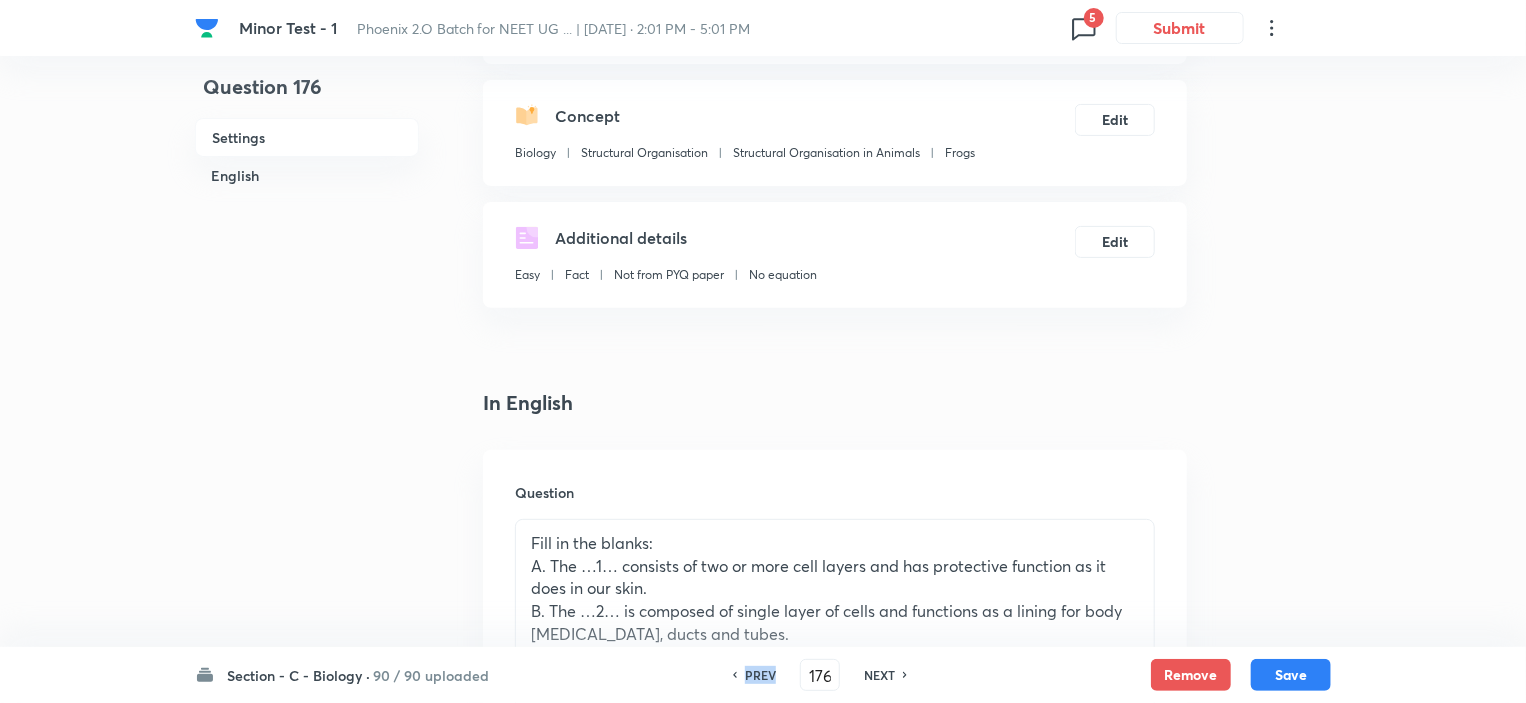 click on "PREV" at bounding box center (760, 675) 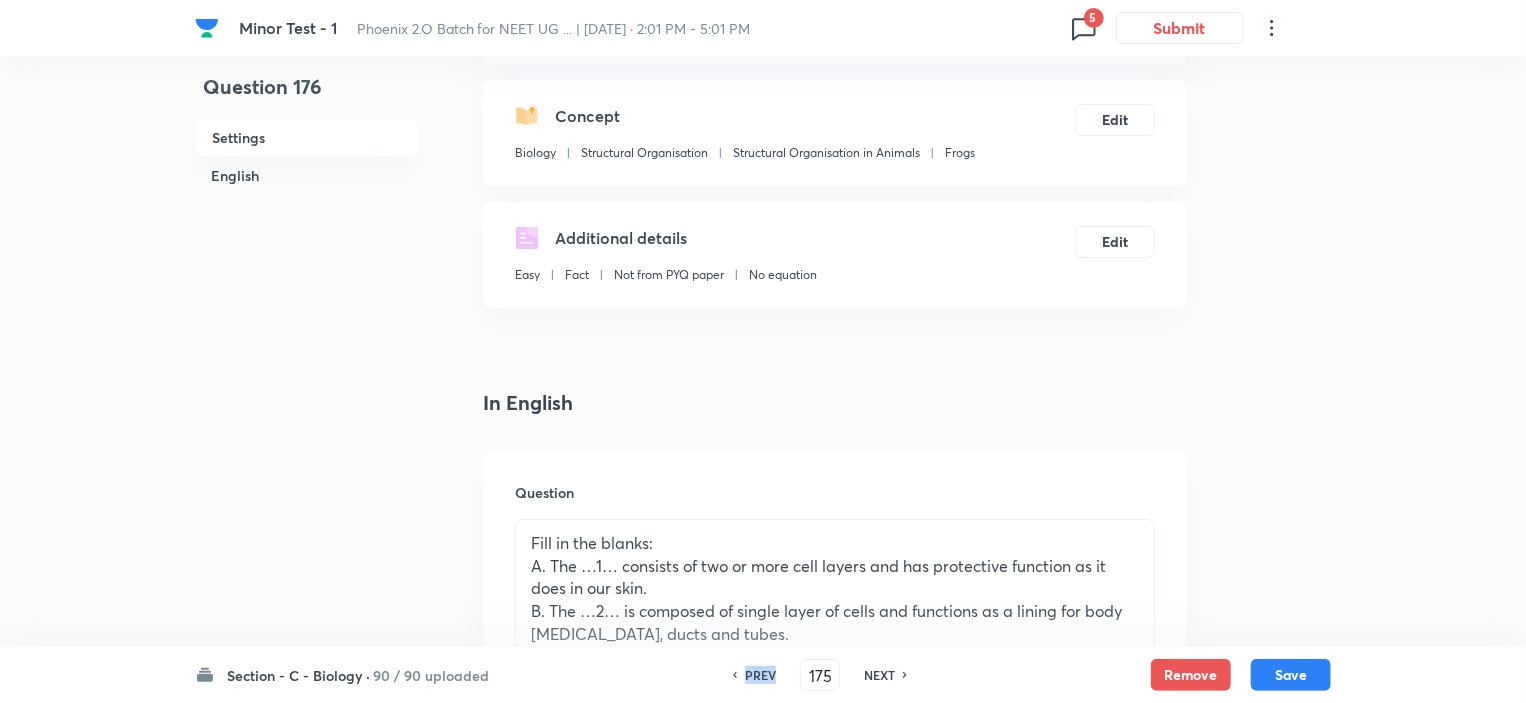 checkbox on "false" 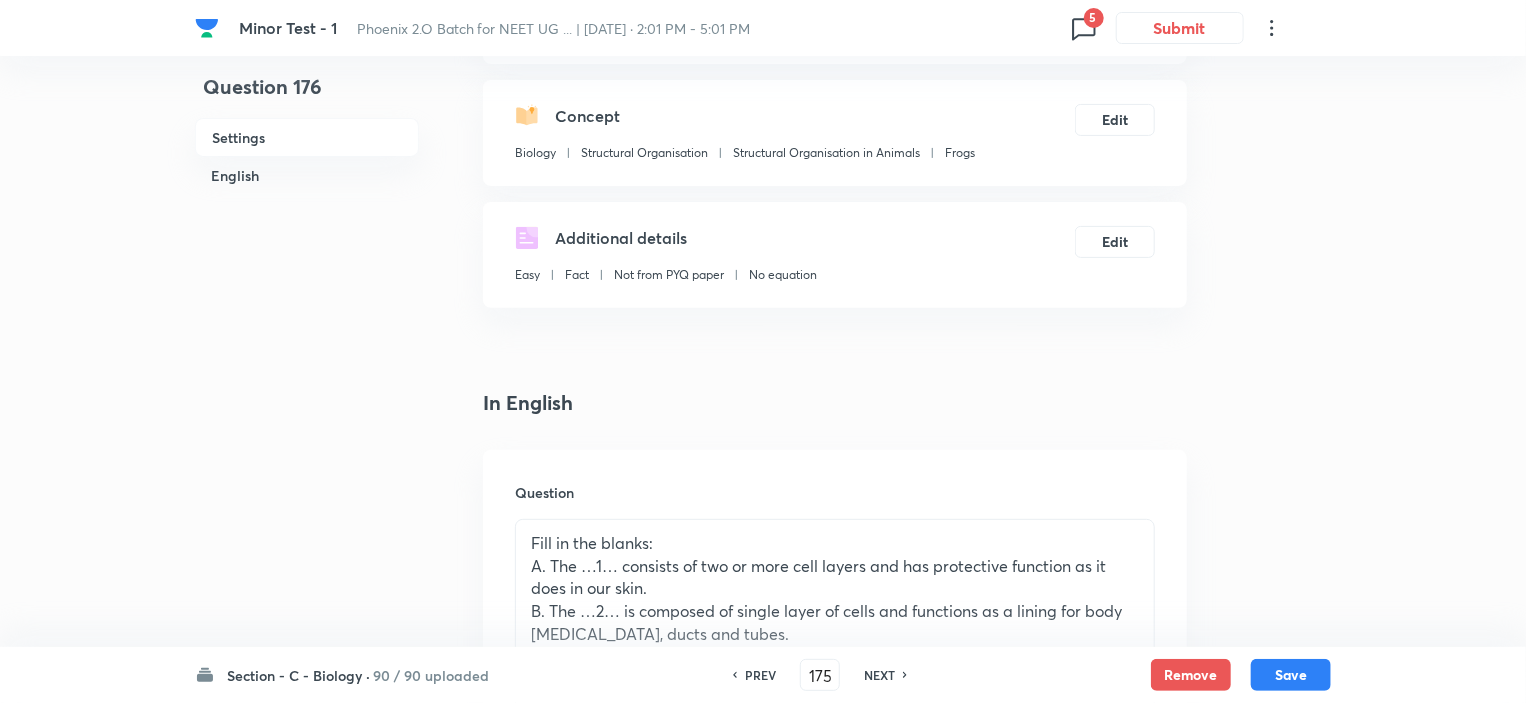 checkbox on "true" 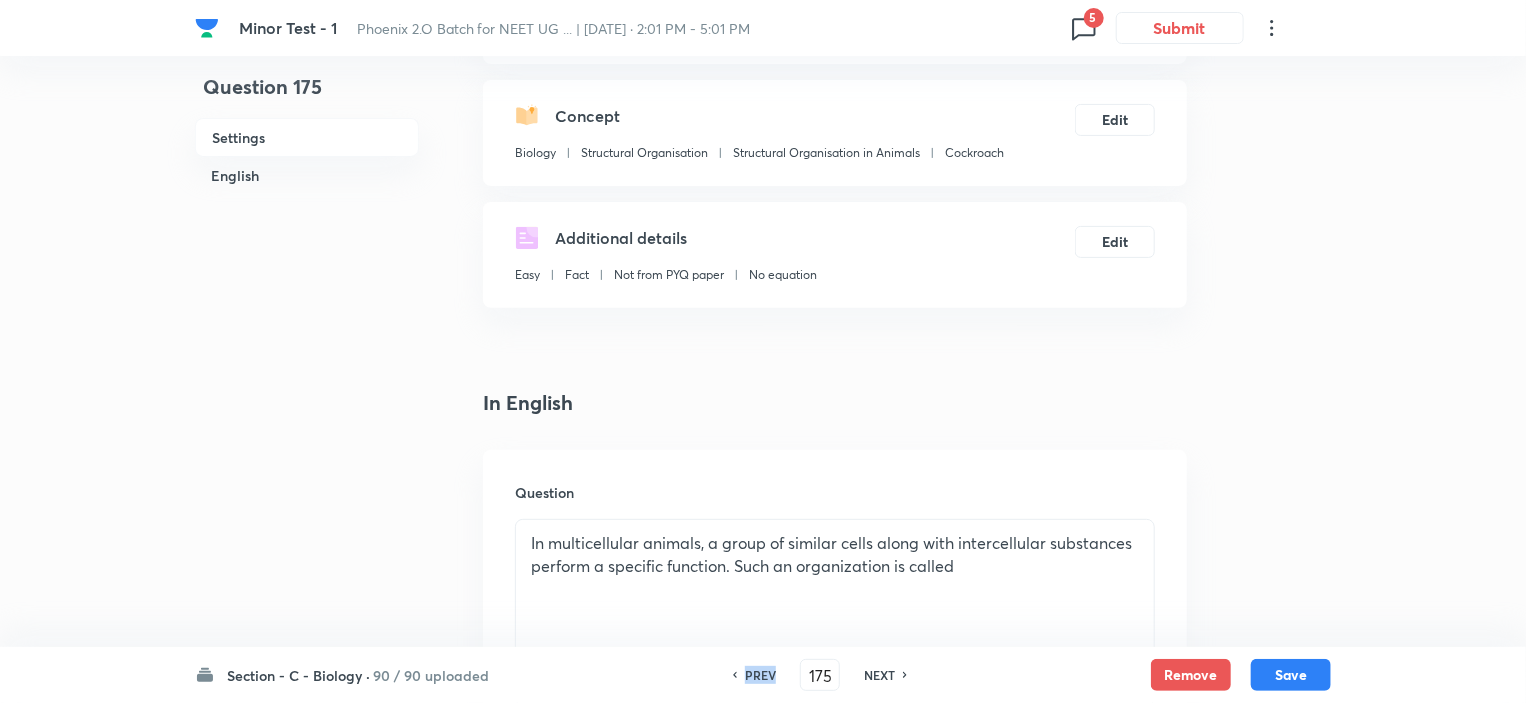 click on "PREV" at bounding box center (760, 675) 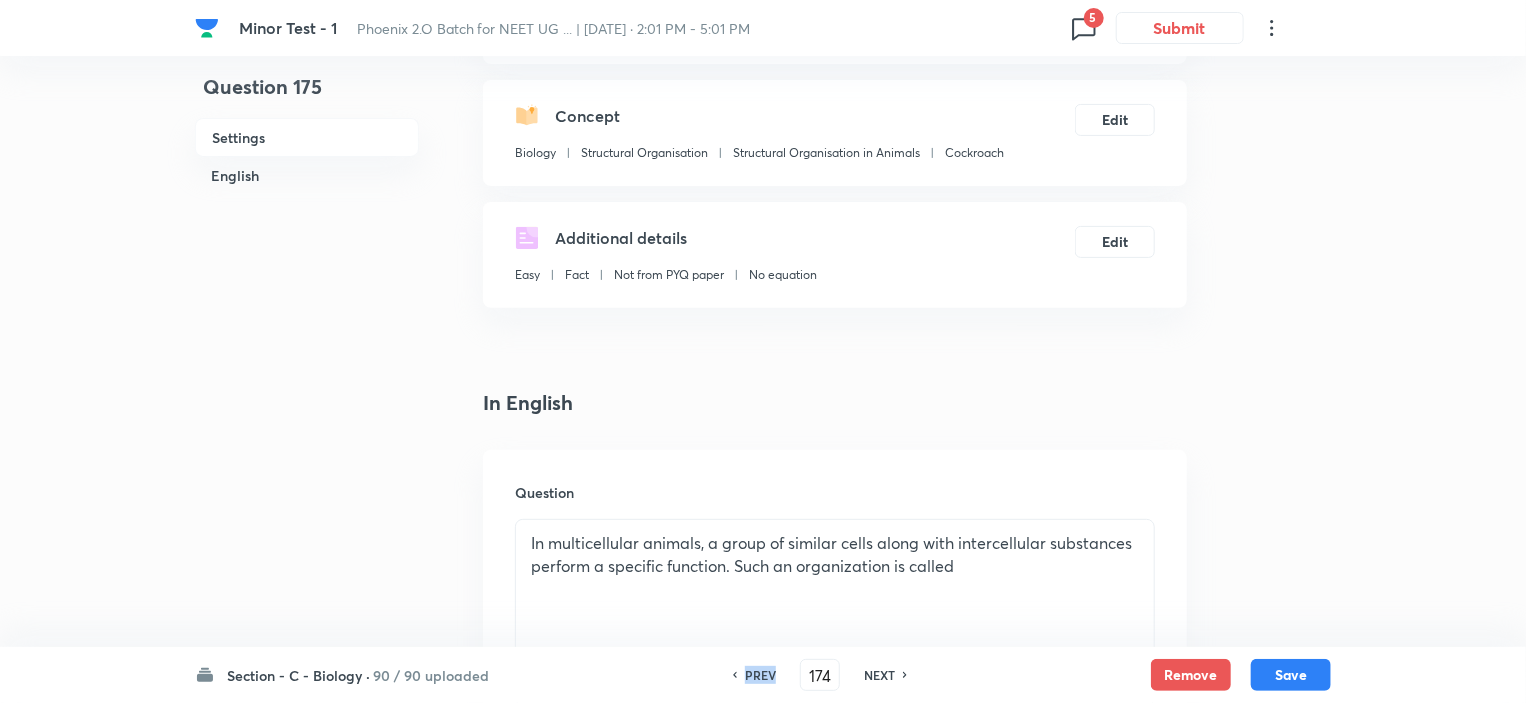 checkbox on "true" 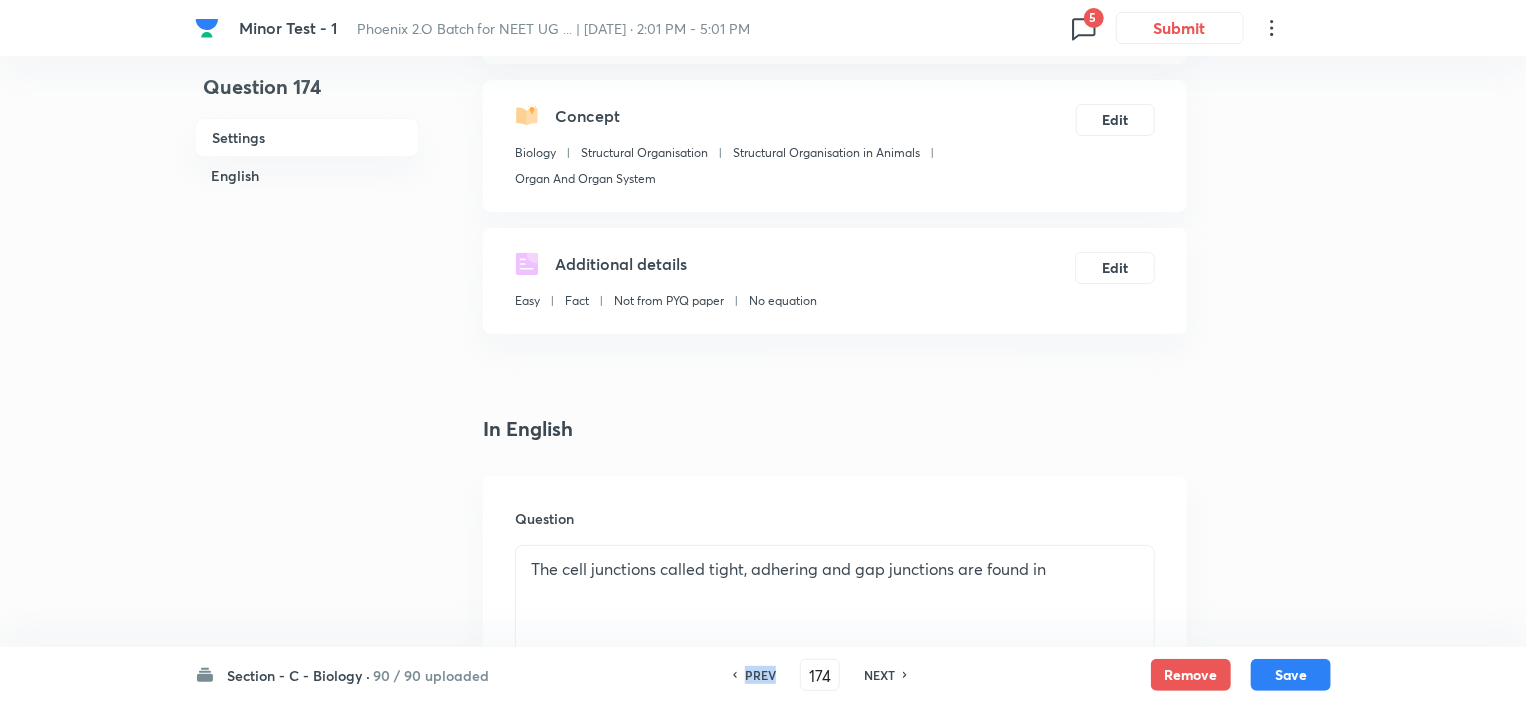 click on "PREV" at bounding box center (760, 675) 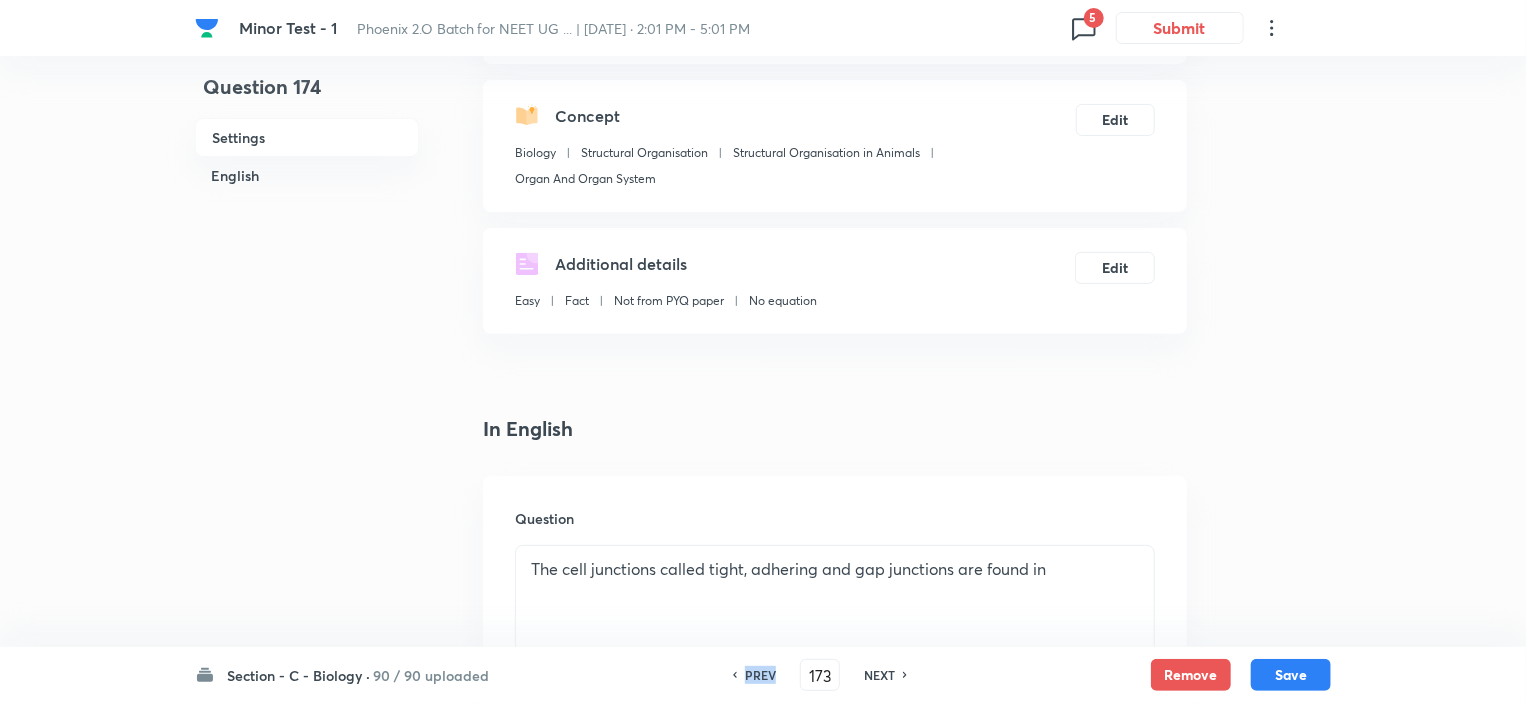 checkbox on "true" 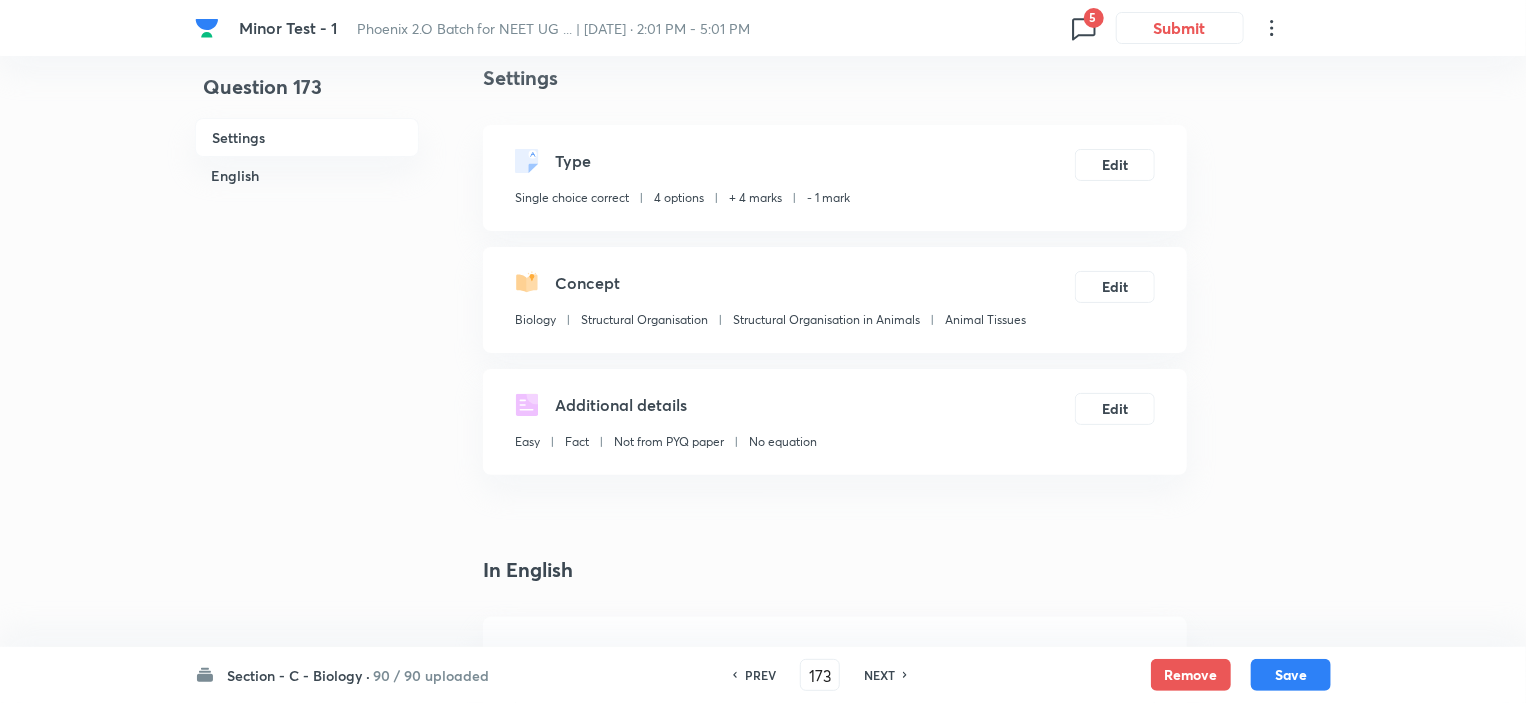 scroll, scrollTop: 0, scrollLeft: 0, axis: both 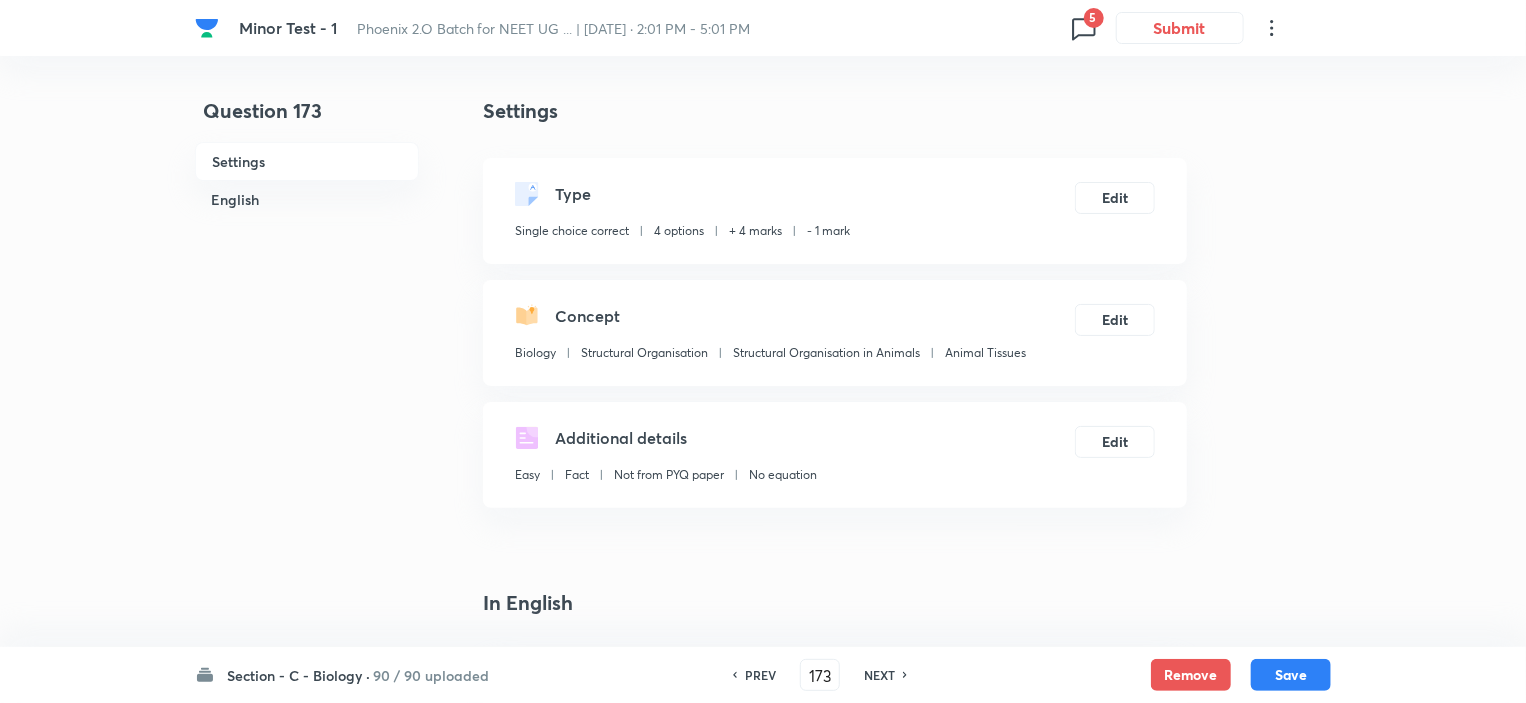 click on "NEXT" at bounding box center [879, 675] 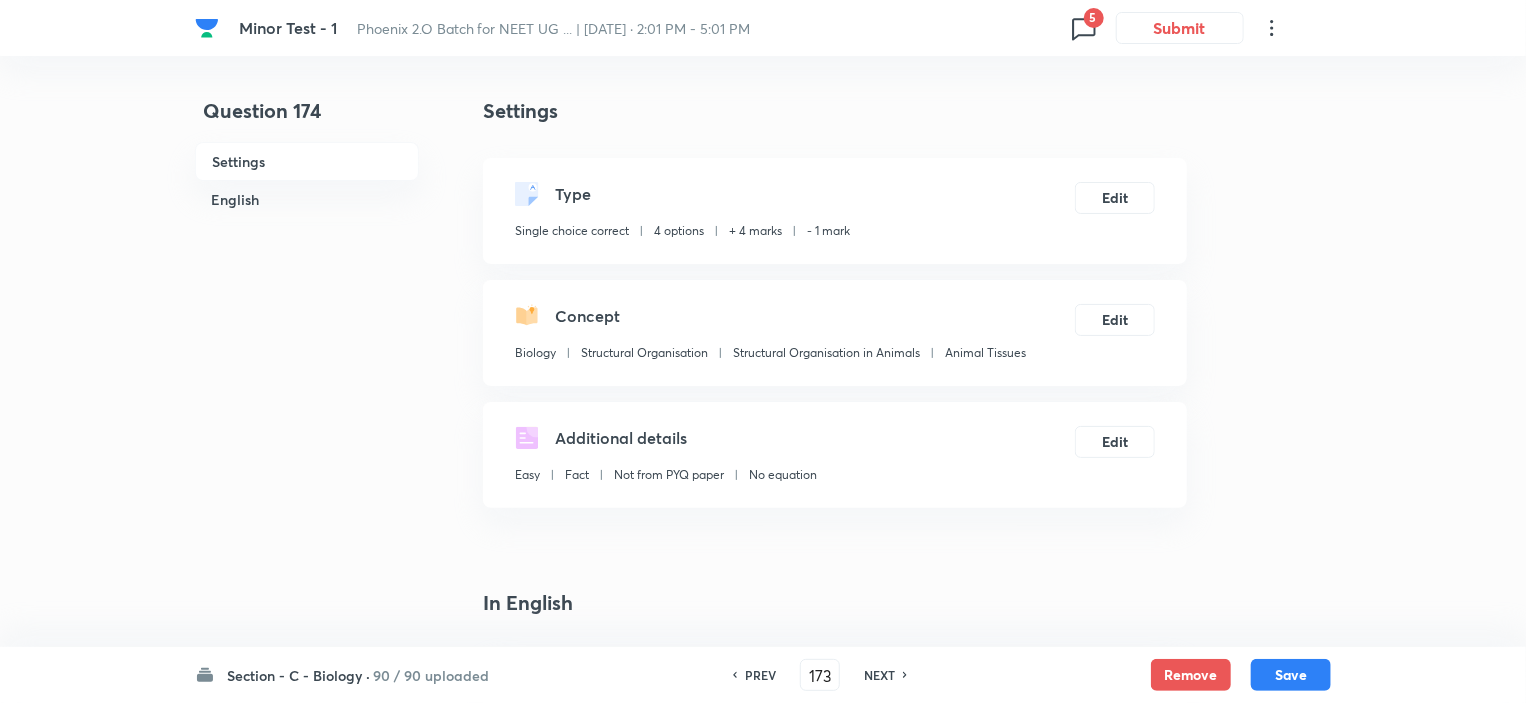 type on "174" 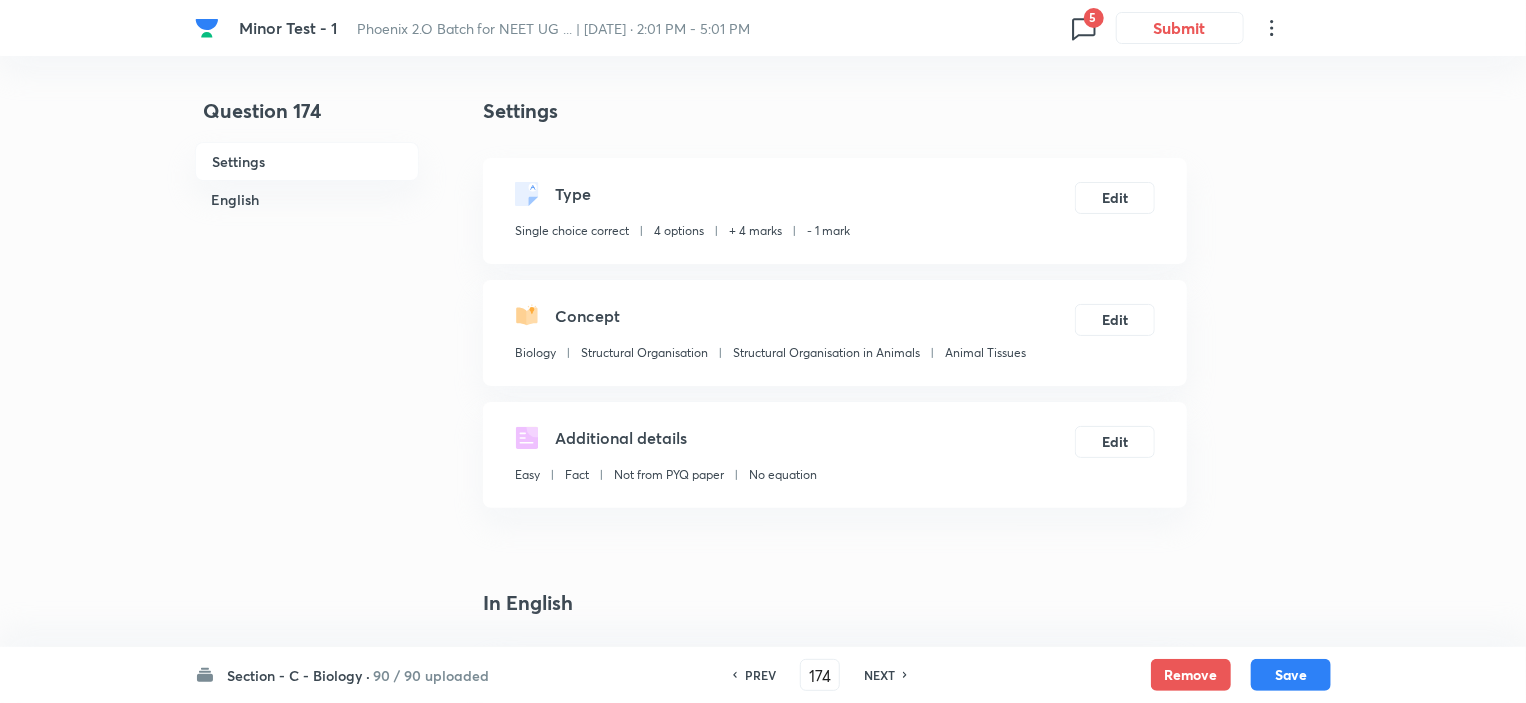checkbox on "true" 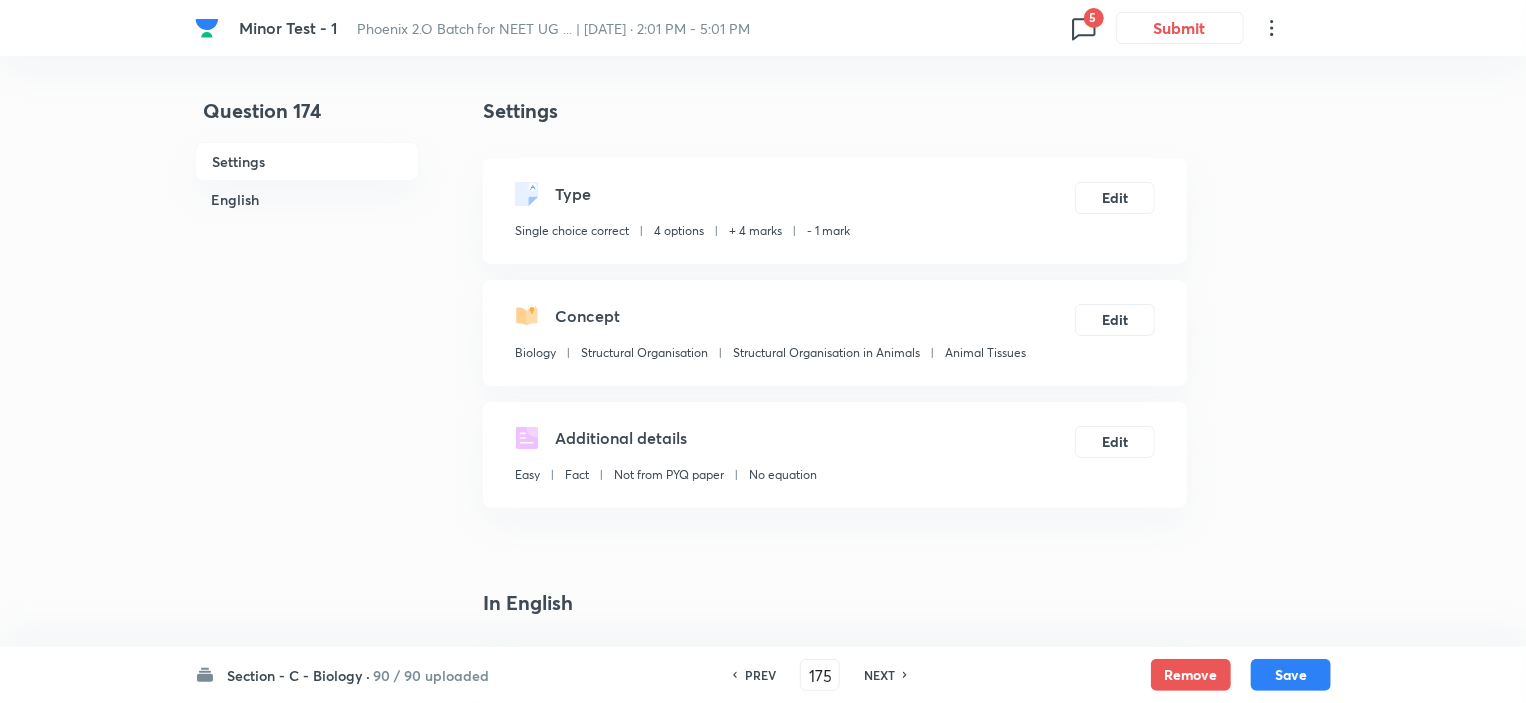 checkbox on "true" 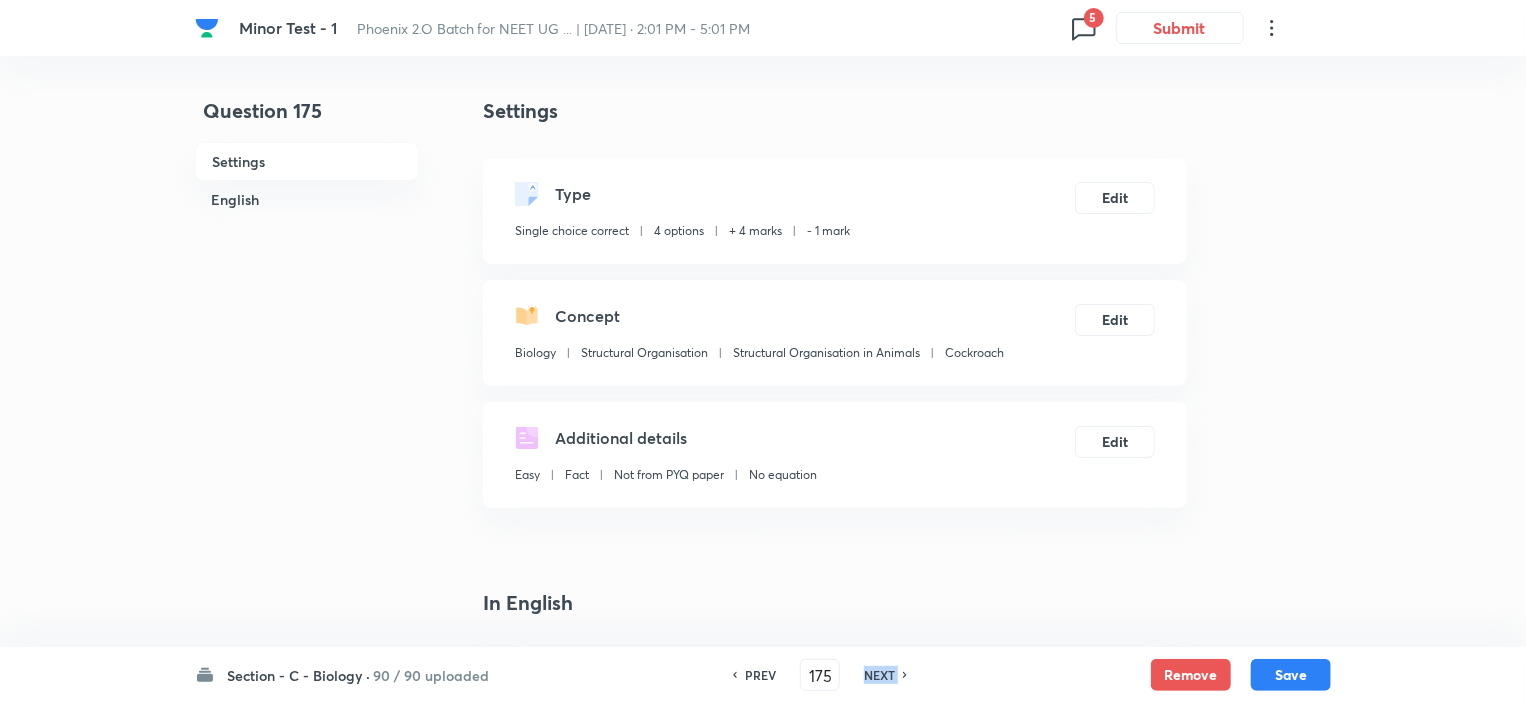 click on "NEXT" at bounding box center (879, 675) 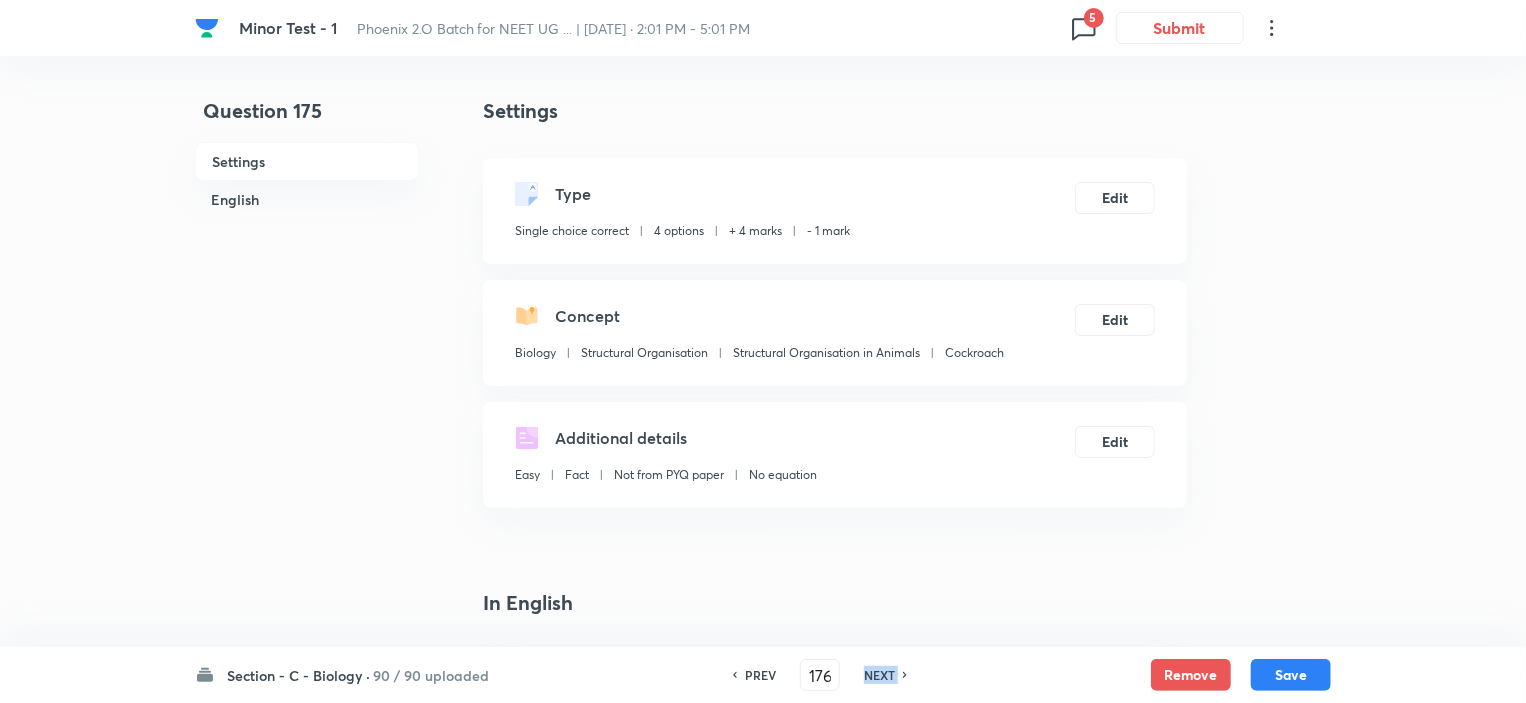 checkbox on "false" 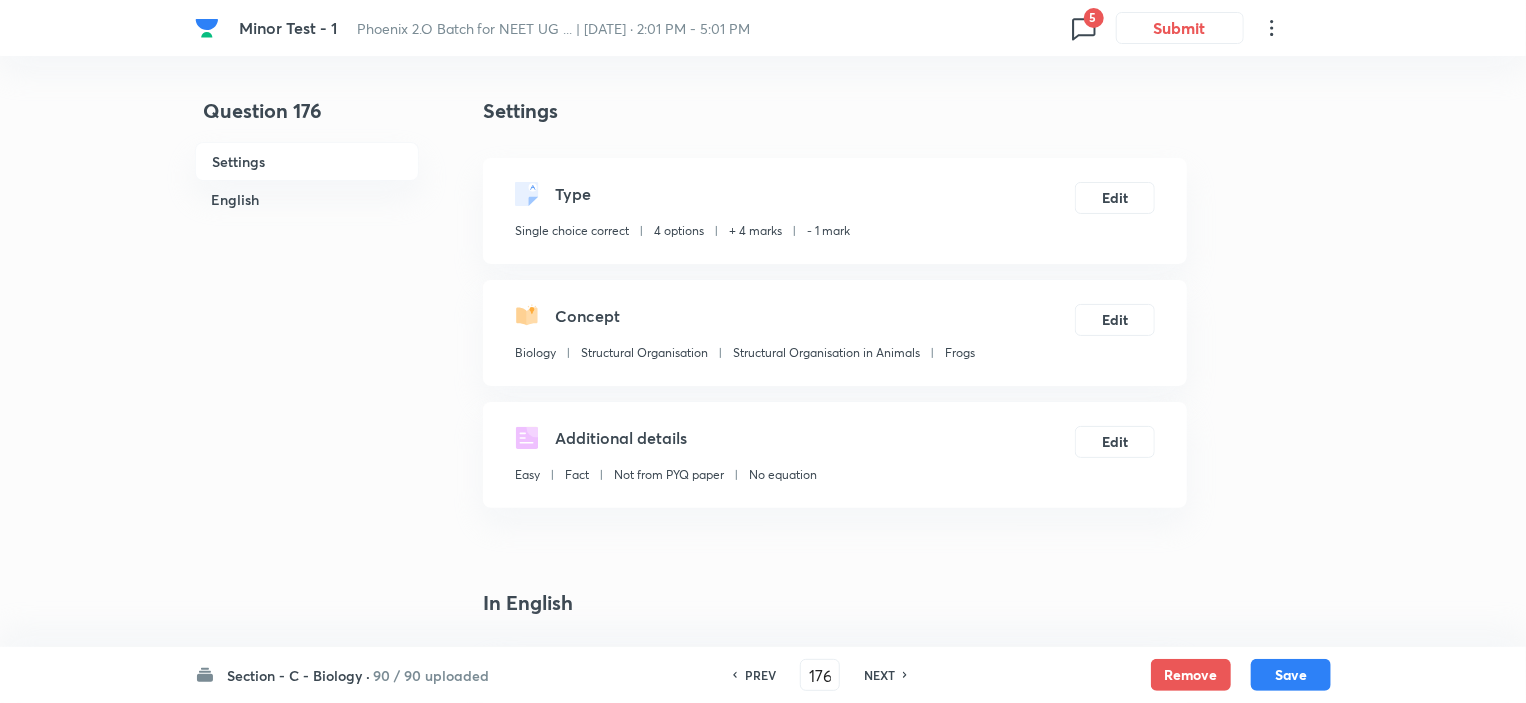 click on "NEXT" at bounding box center [879, 675] 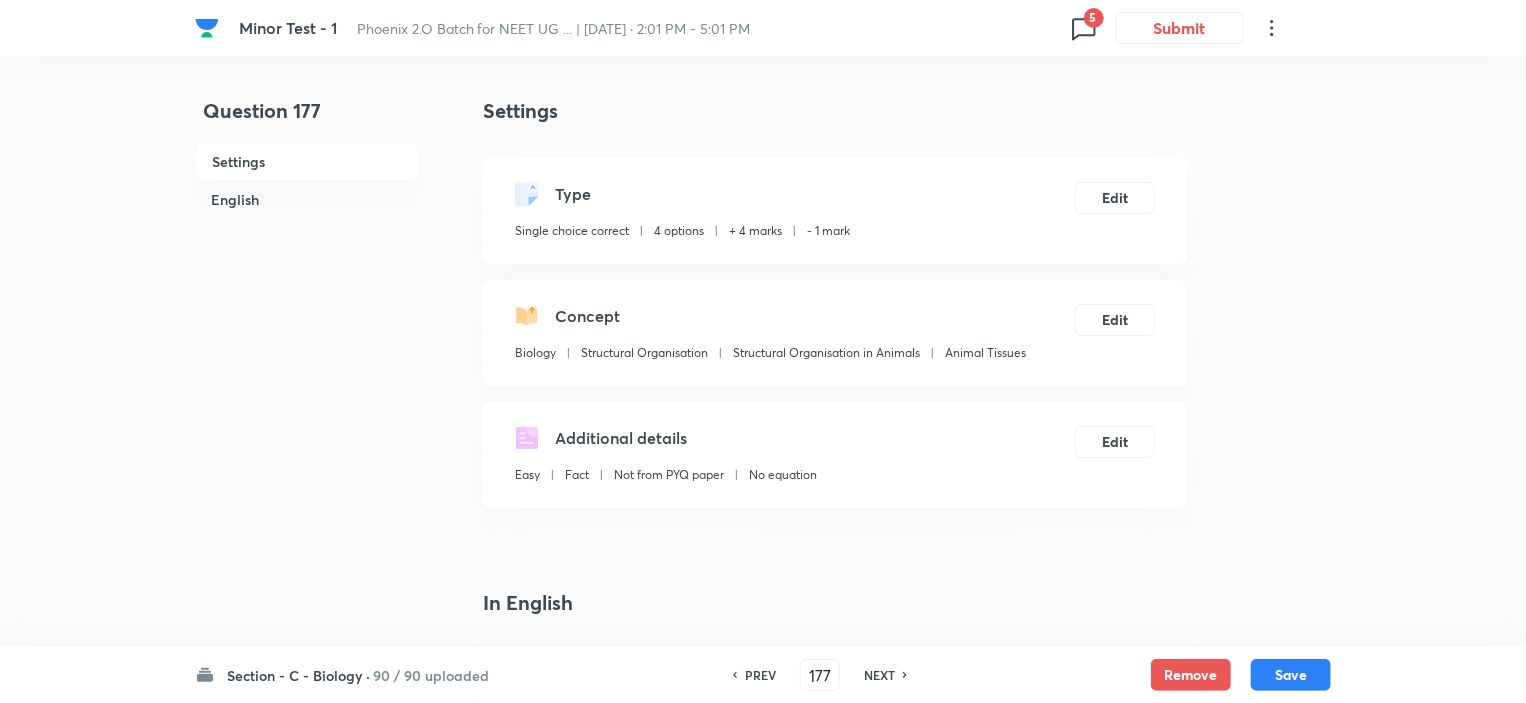 checkbox on "true" 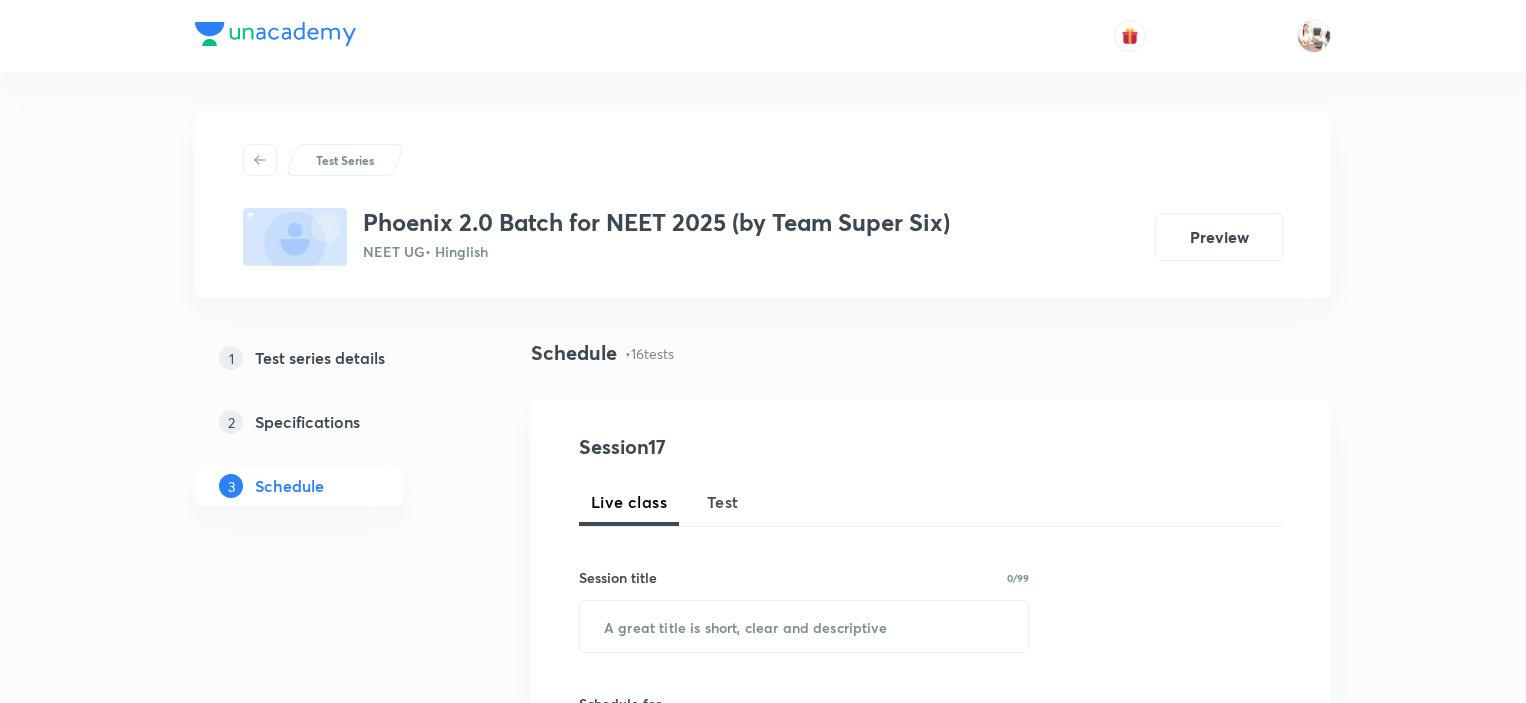 scroll, scrollTop: 0, scrollLeft: 0, axis: both 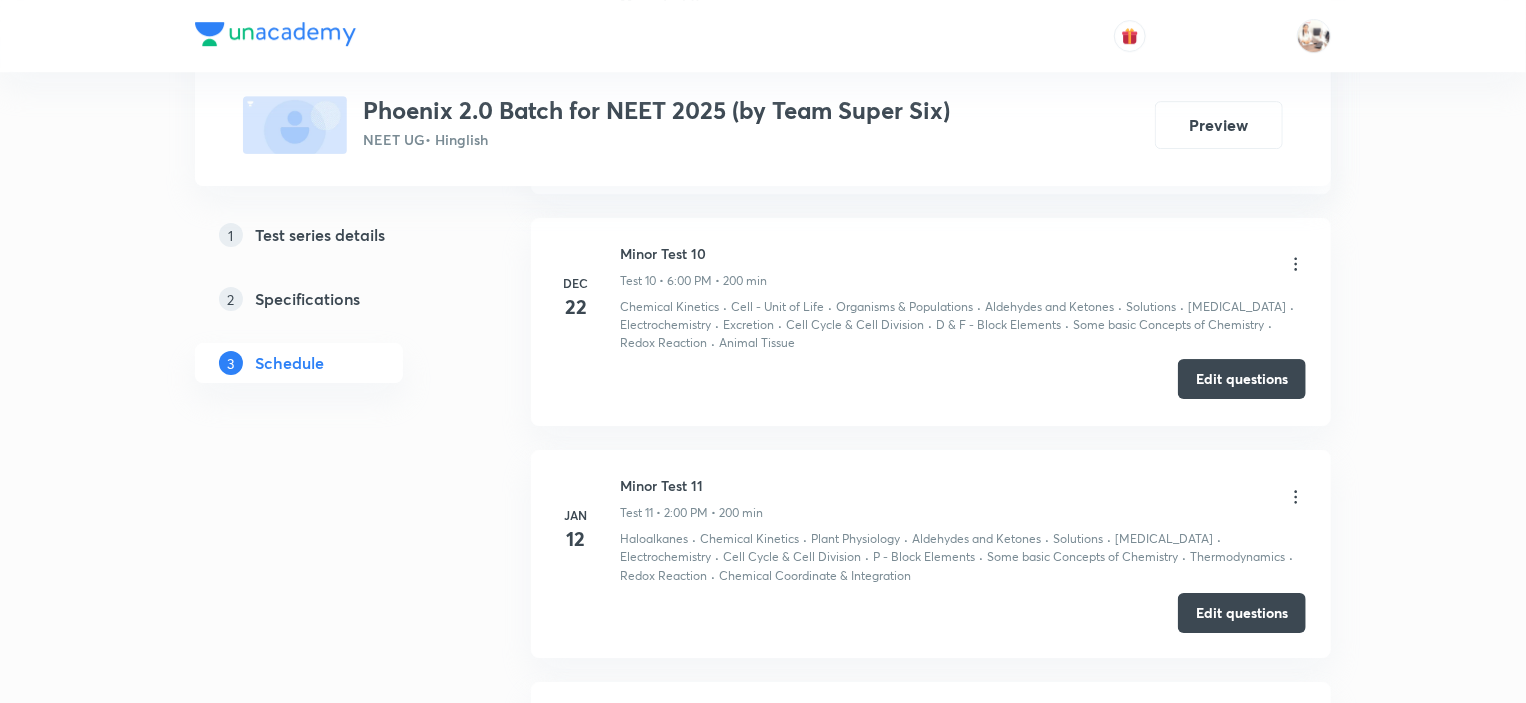 click on "Edit questions" at bounding box center (1242, 379) 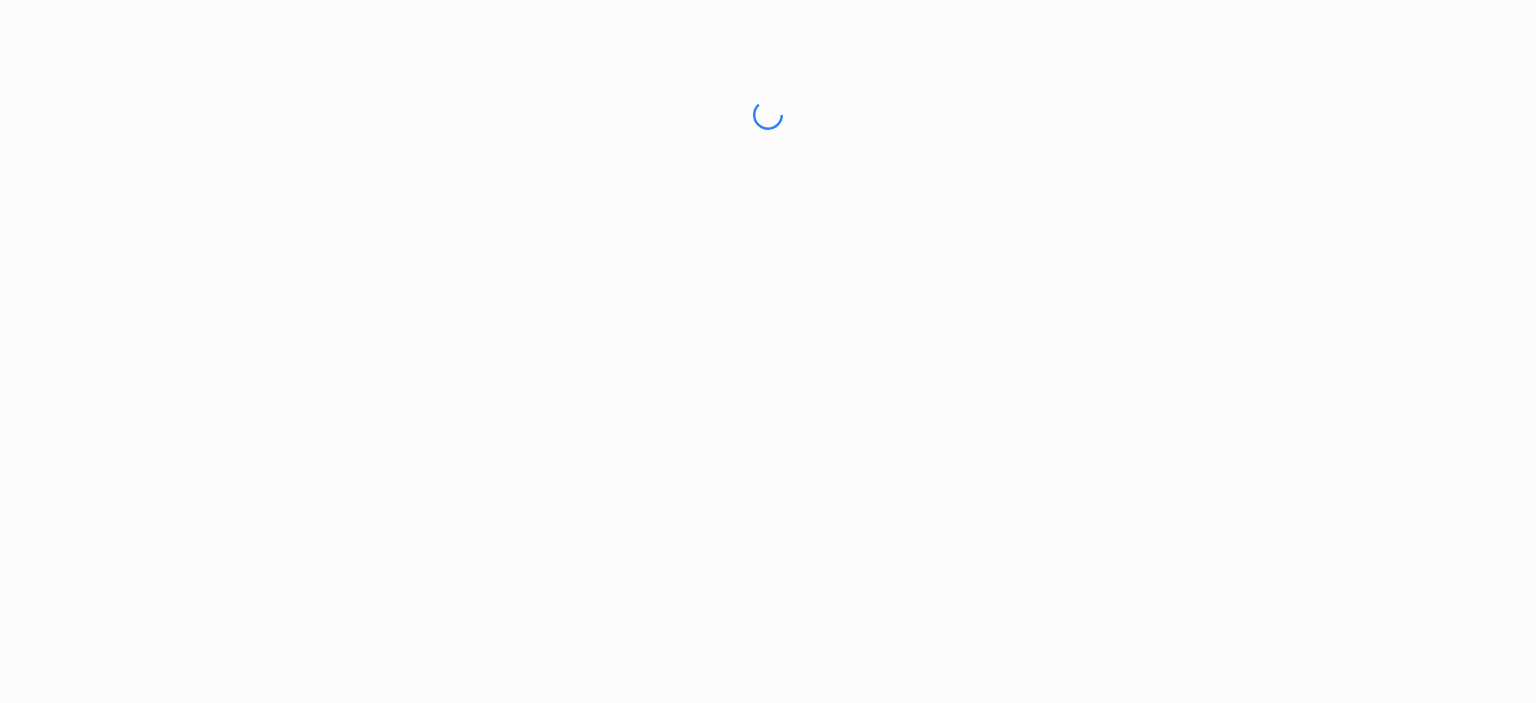 scroll, scrollTop: 0, scrollLeft: 0, axis: both 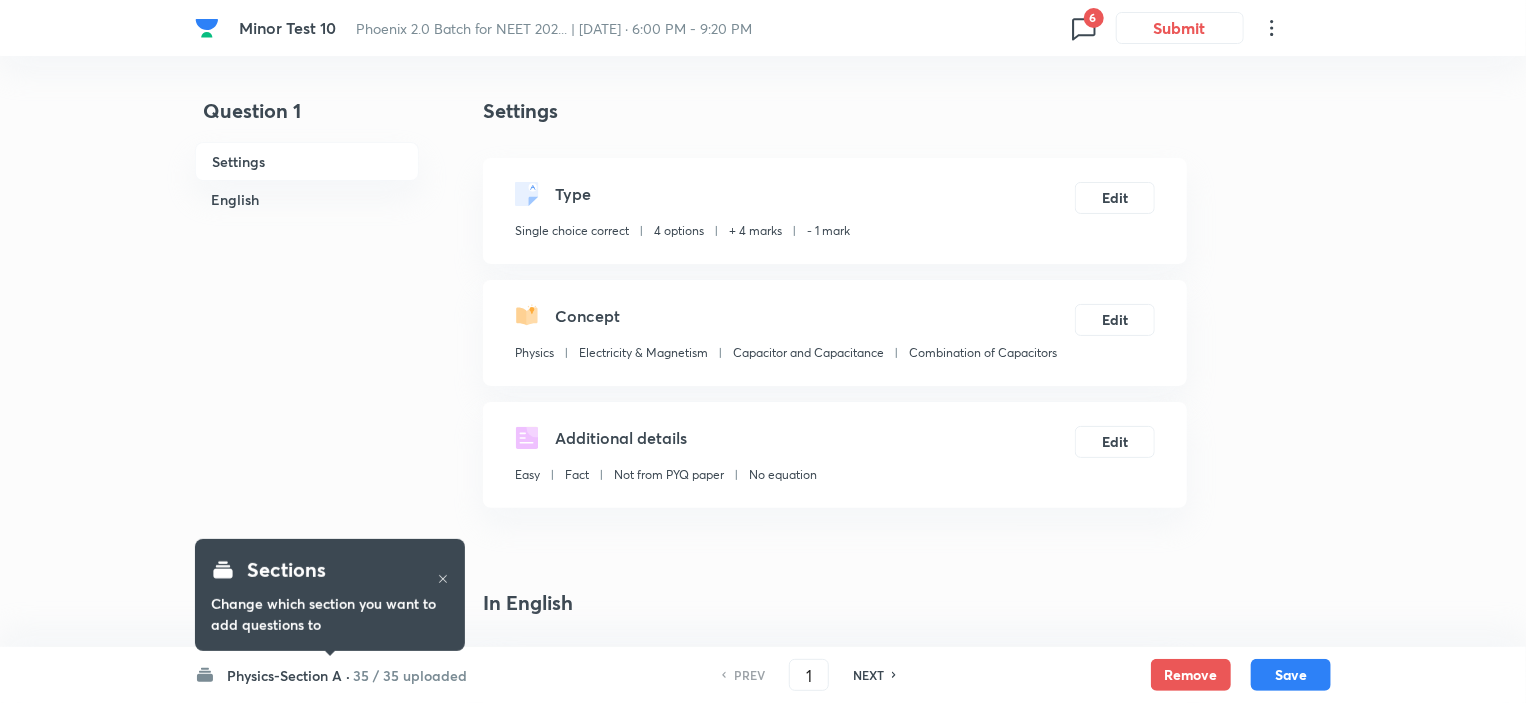 click 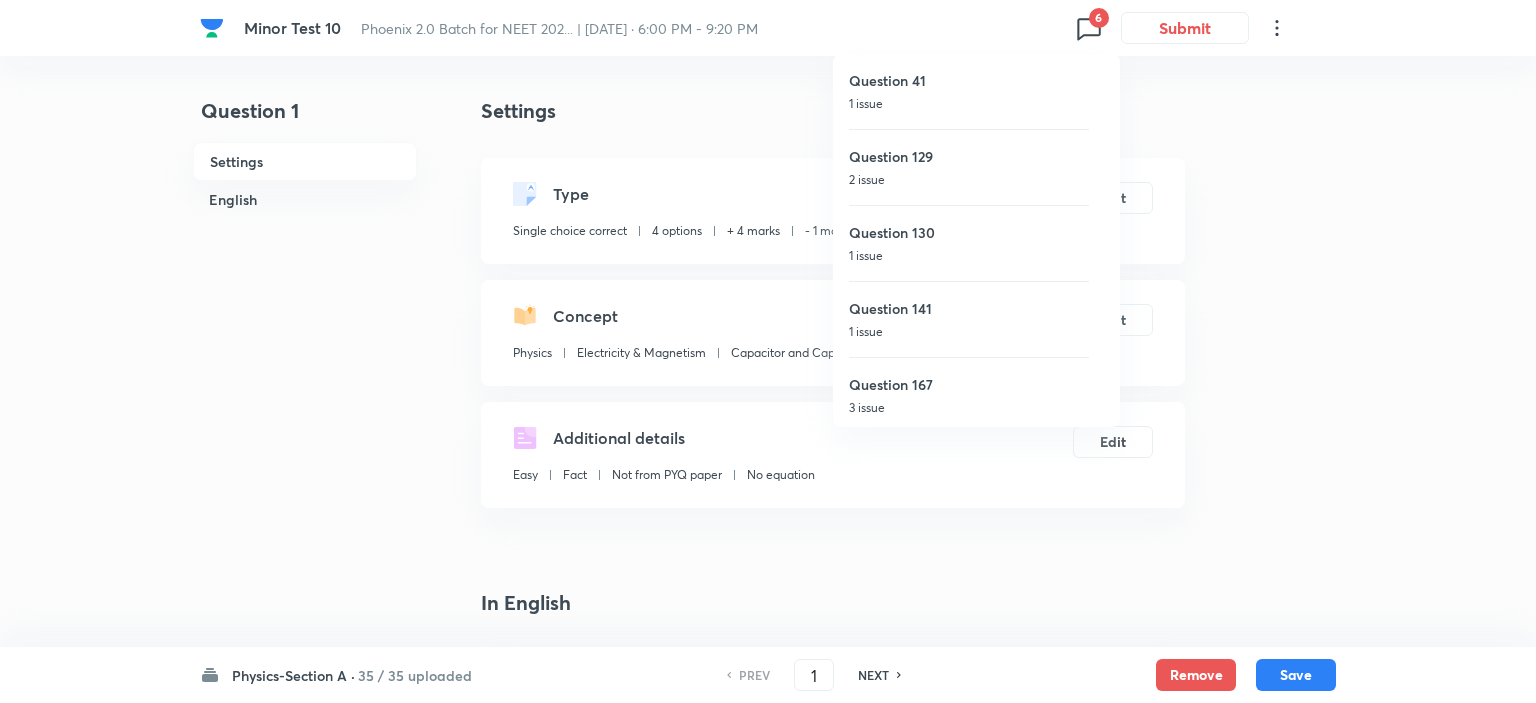 click on "Question 129 2 issue" at bounding box center (969, 167) 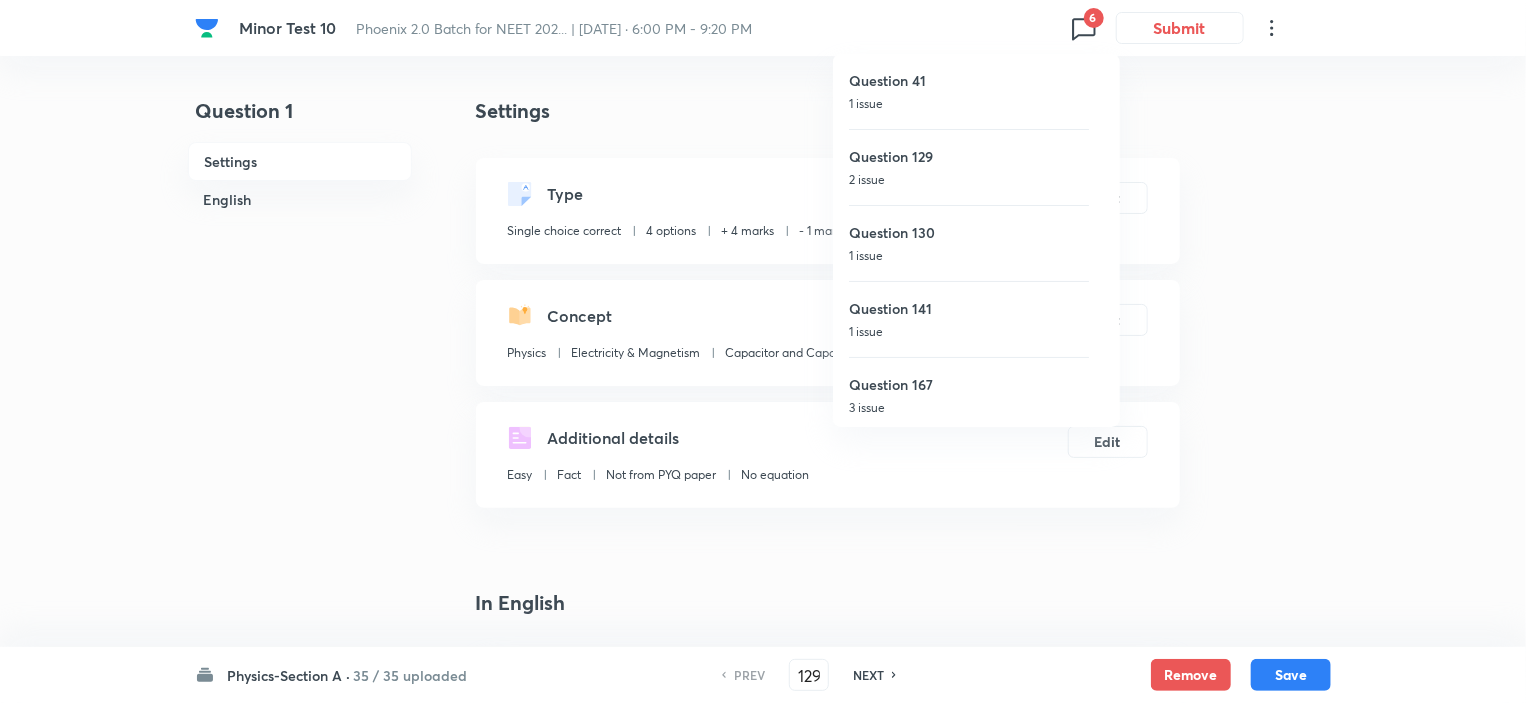 checkbox on "true" 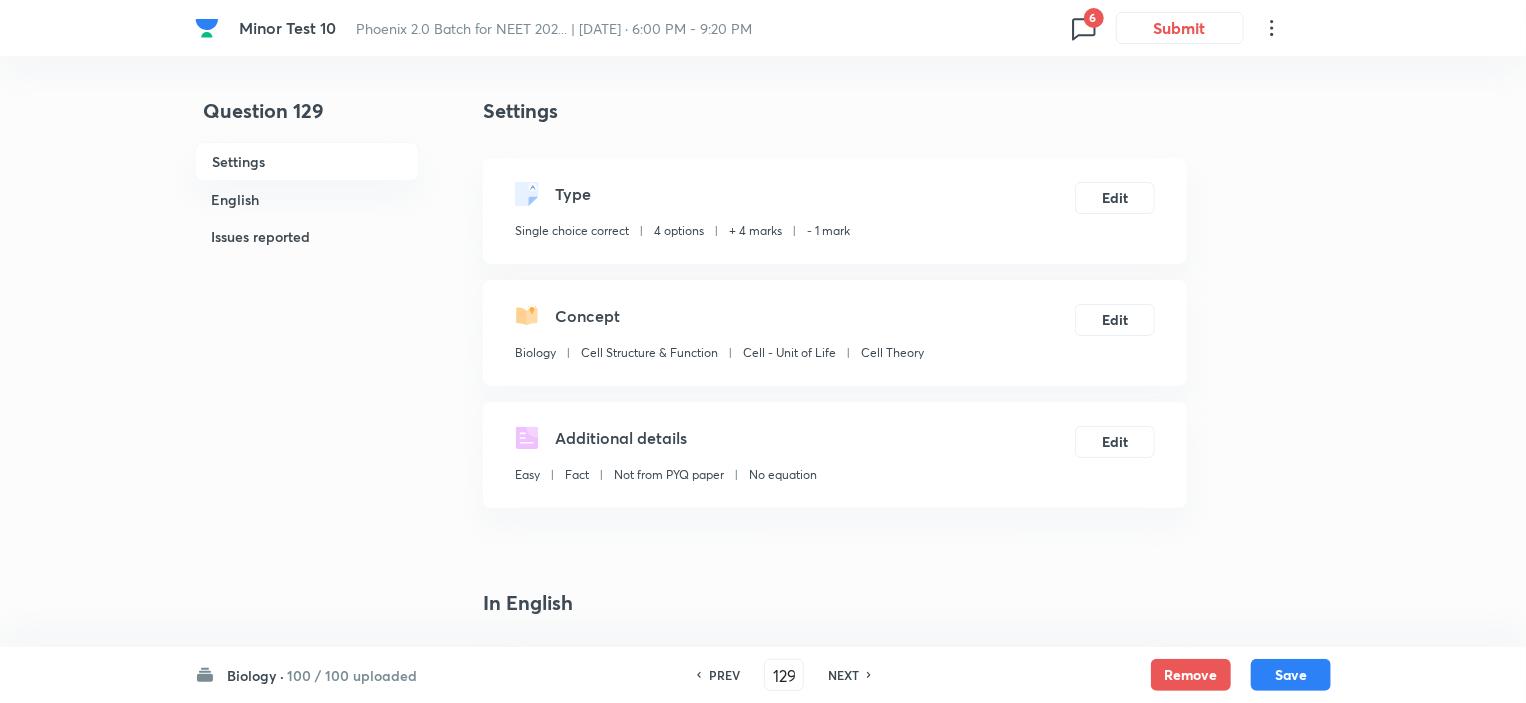 click on "PREV" at bounding box center (721, 675) 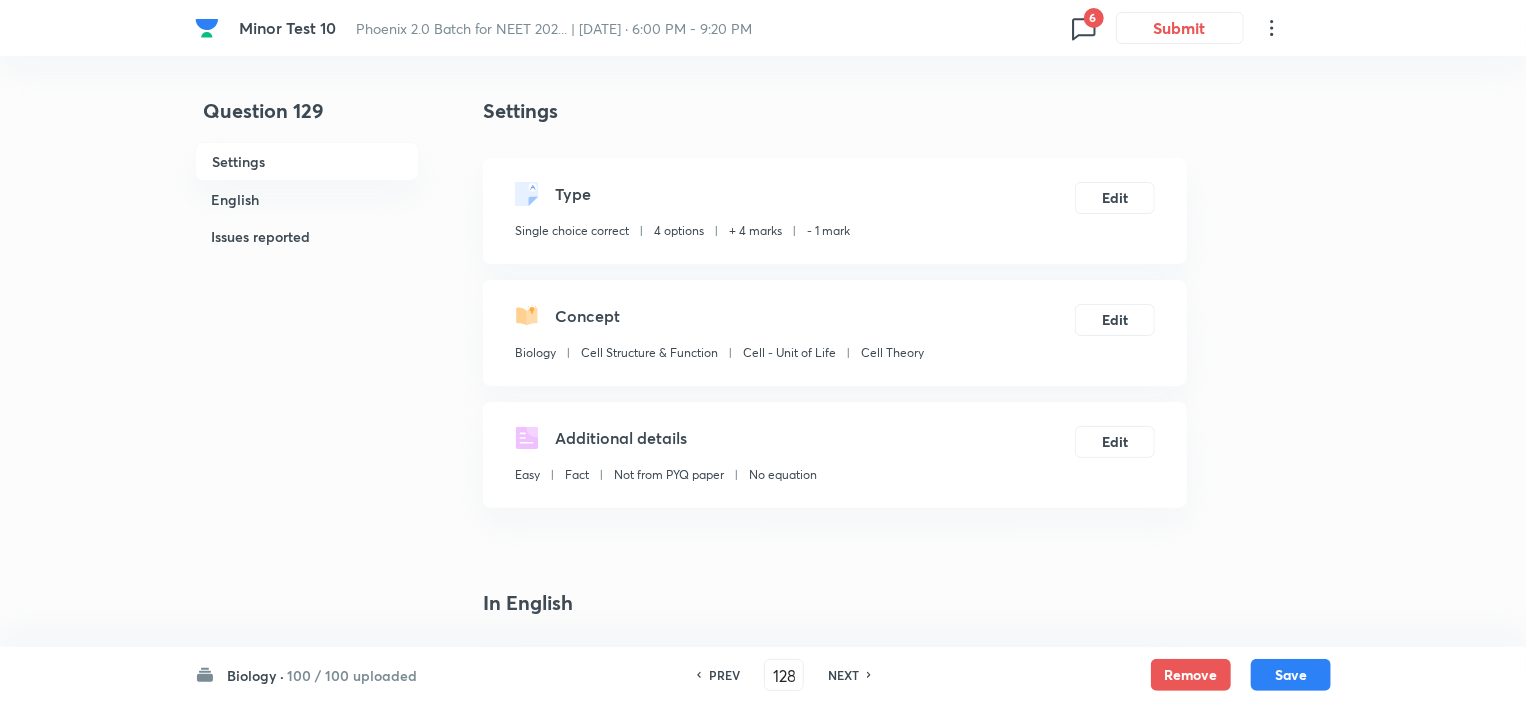 checkbox on "false" 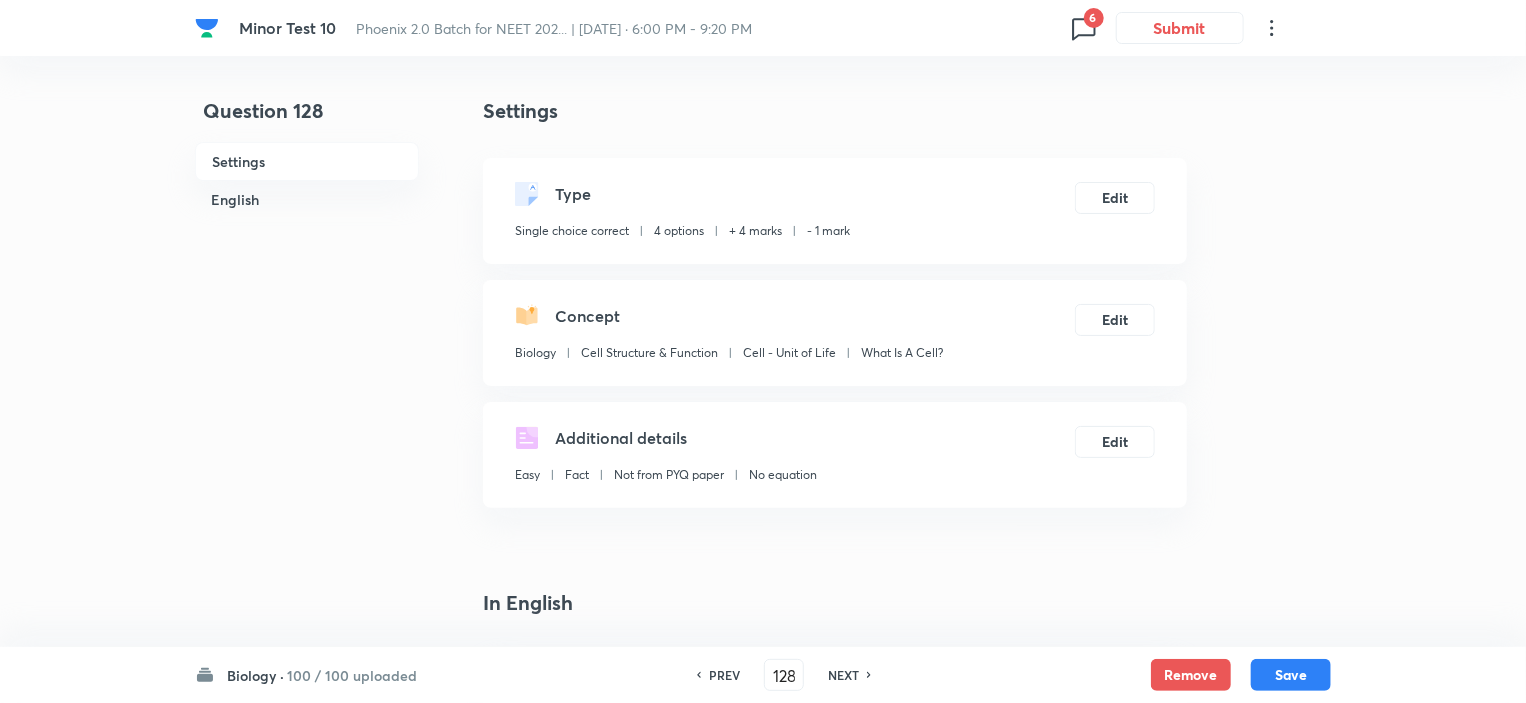 click on "PREV" at bounding box center [721, 675] 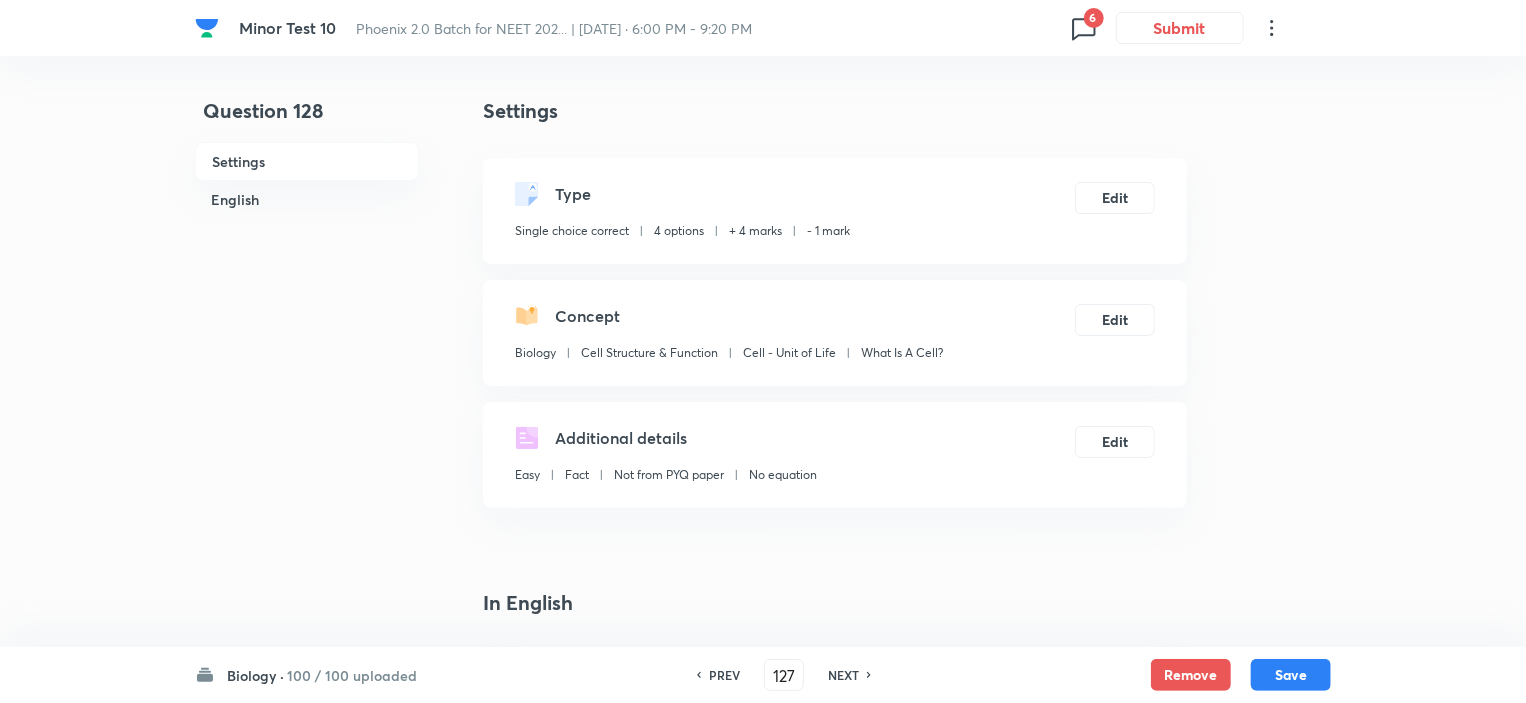 checkbox on "false" 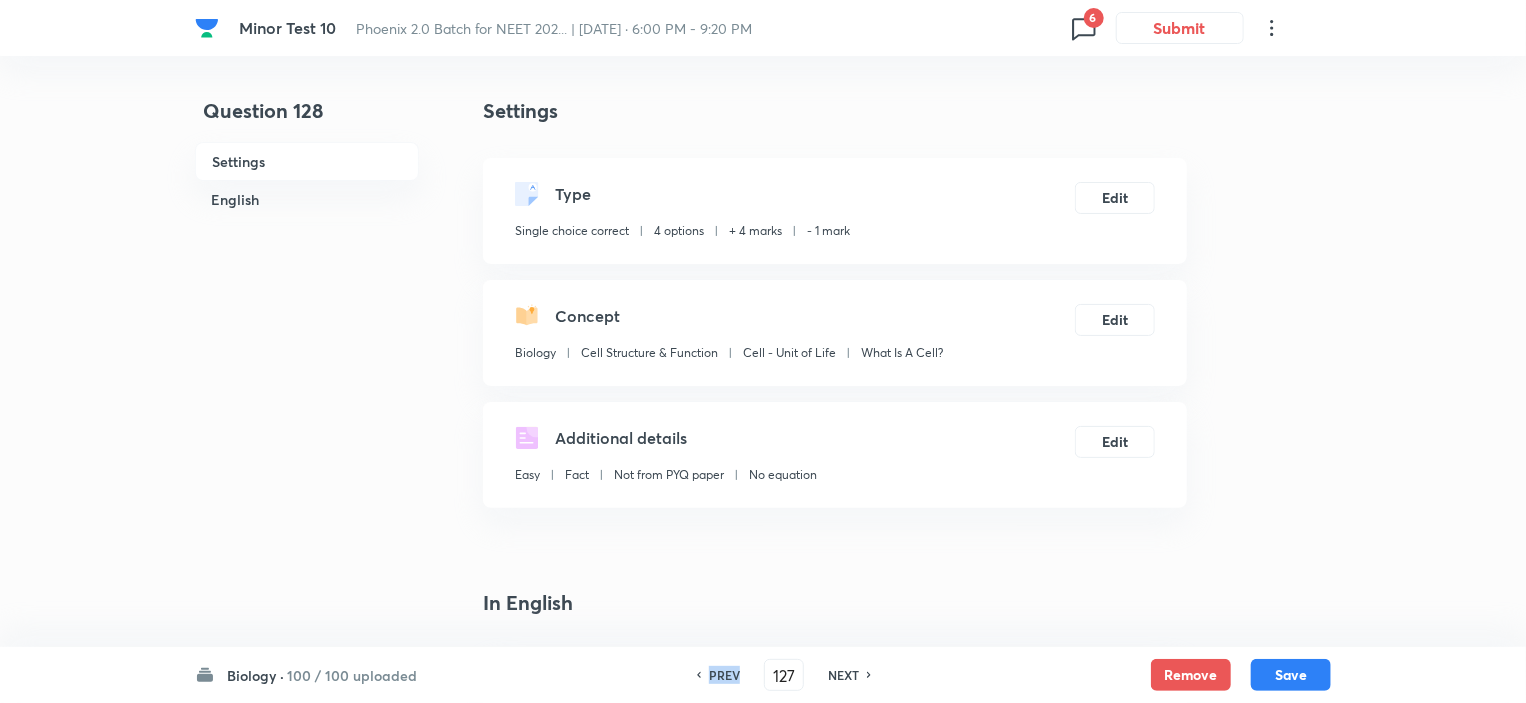 click on "PREV" at bounding box center (721, 675) 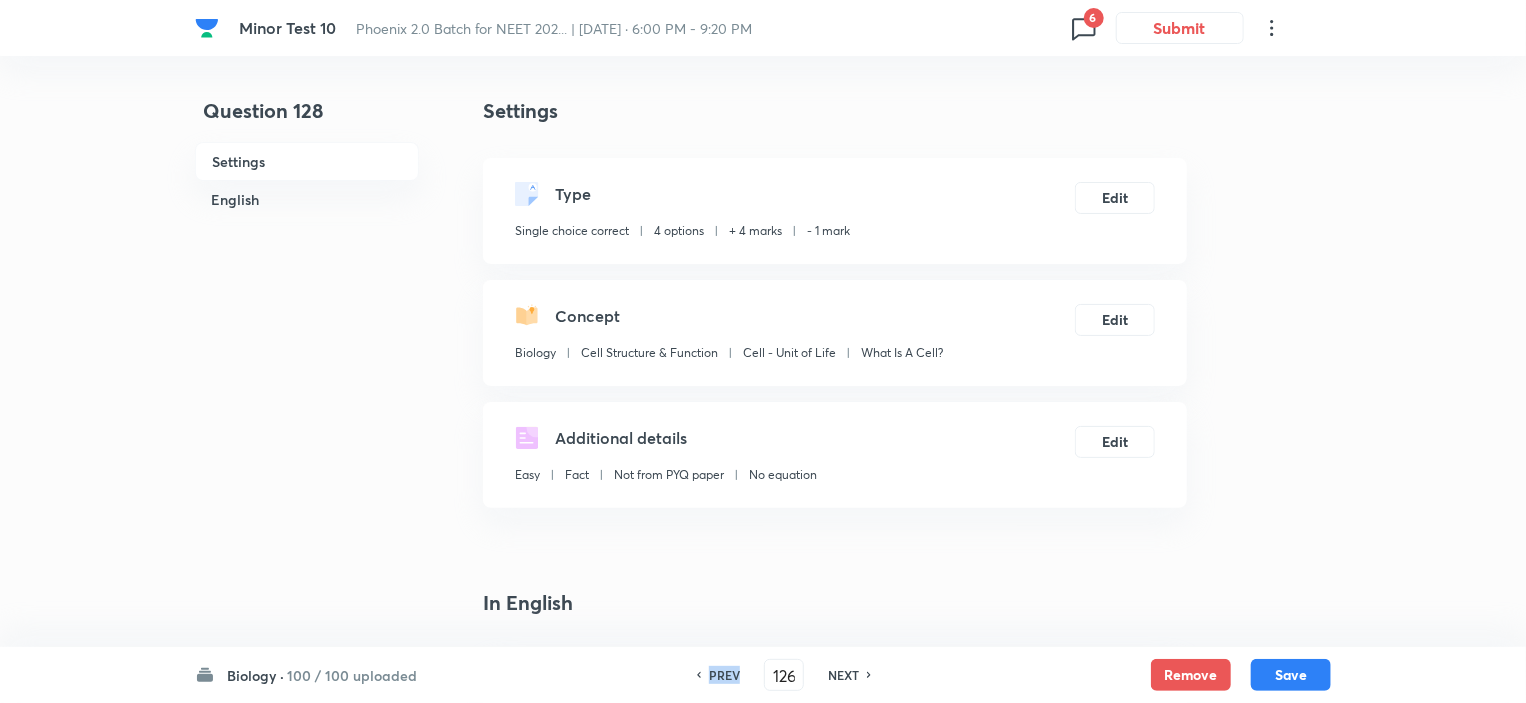 checkbox on "false" 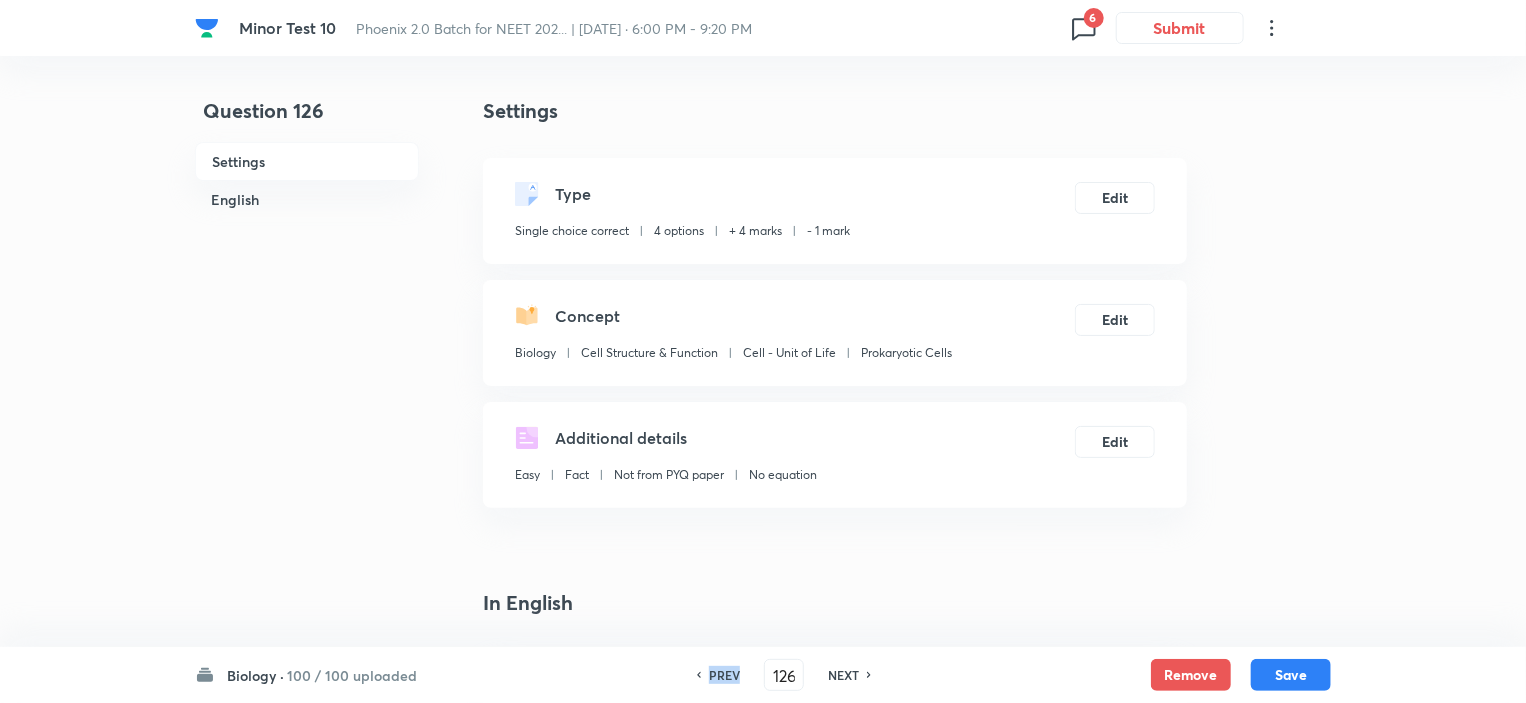 click on "PREV" at bounding box center [721, 675] 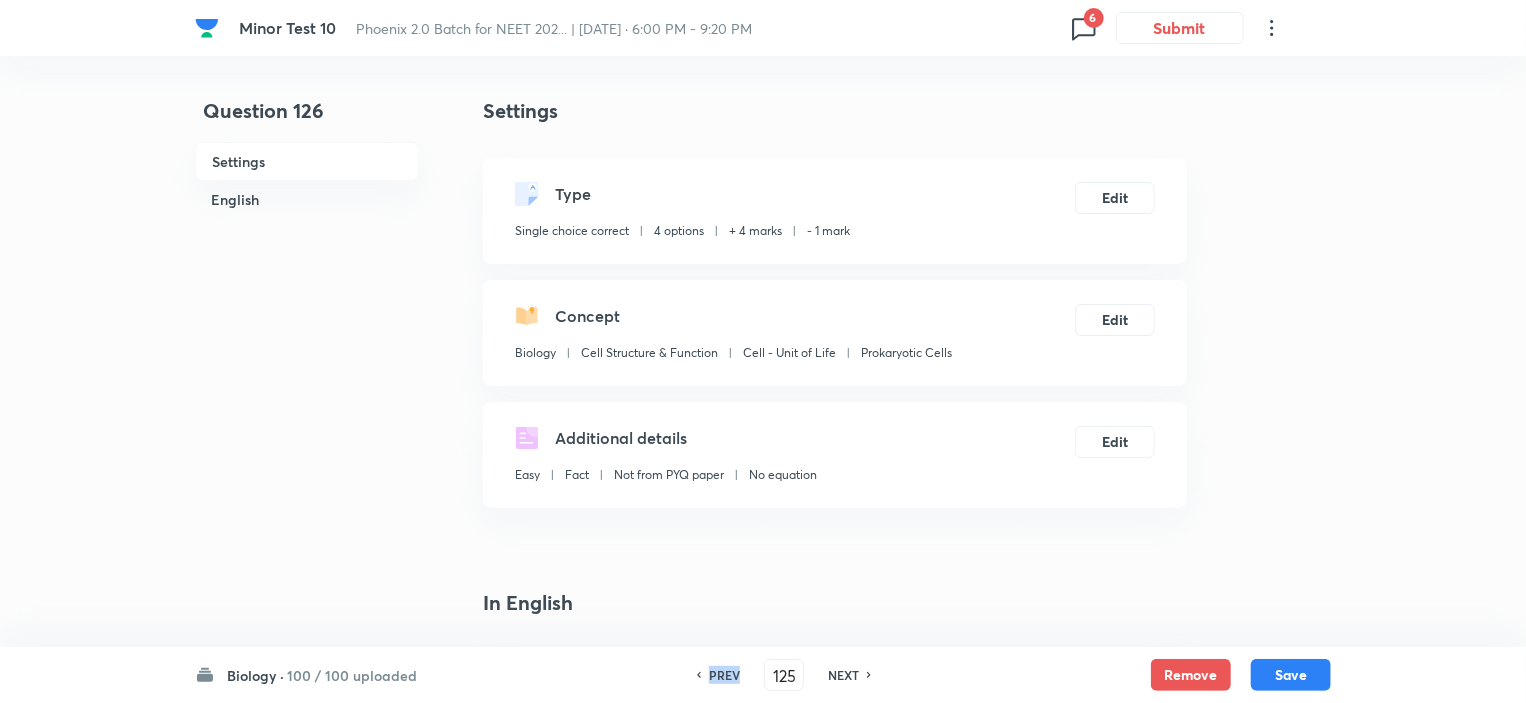 checkbox on "false" 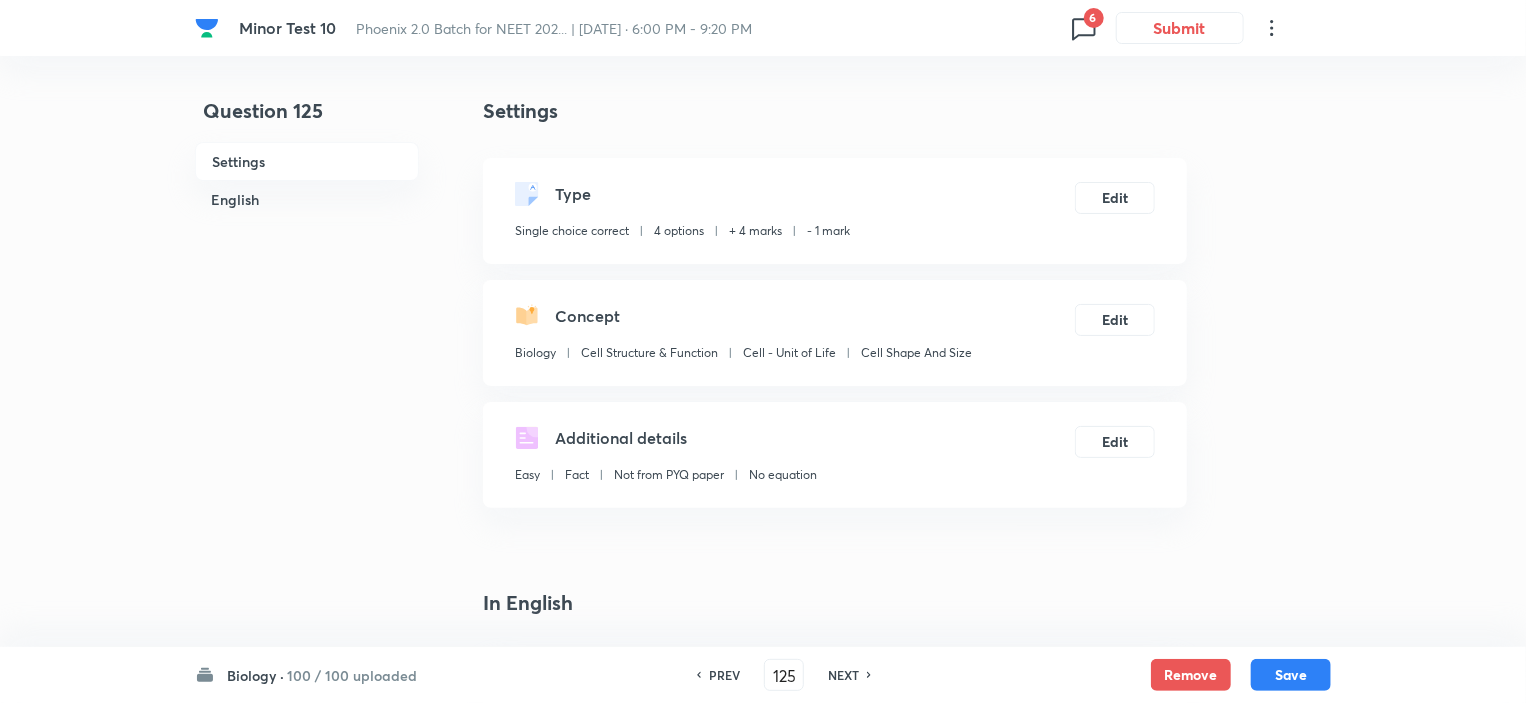click on "PREV" at bounding box center (721, 675) 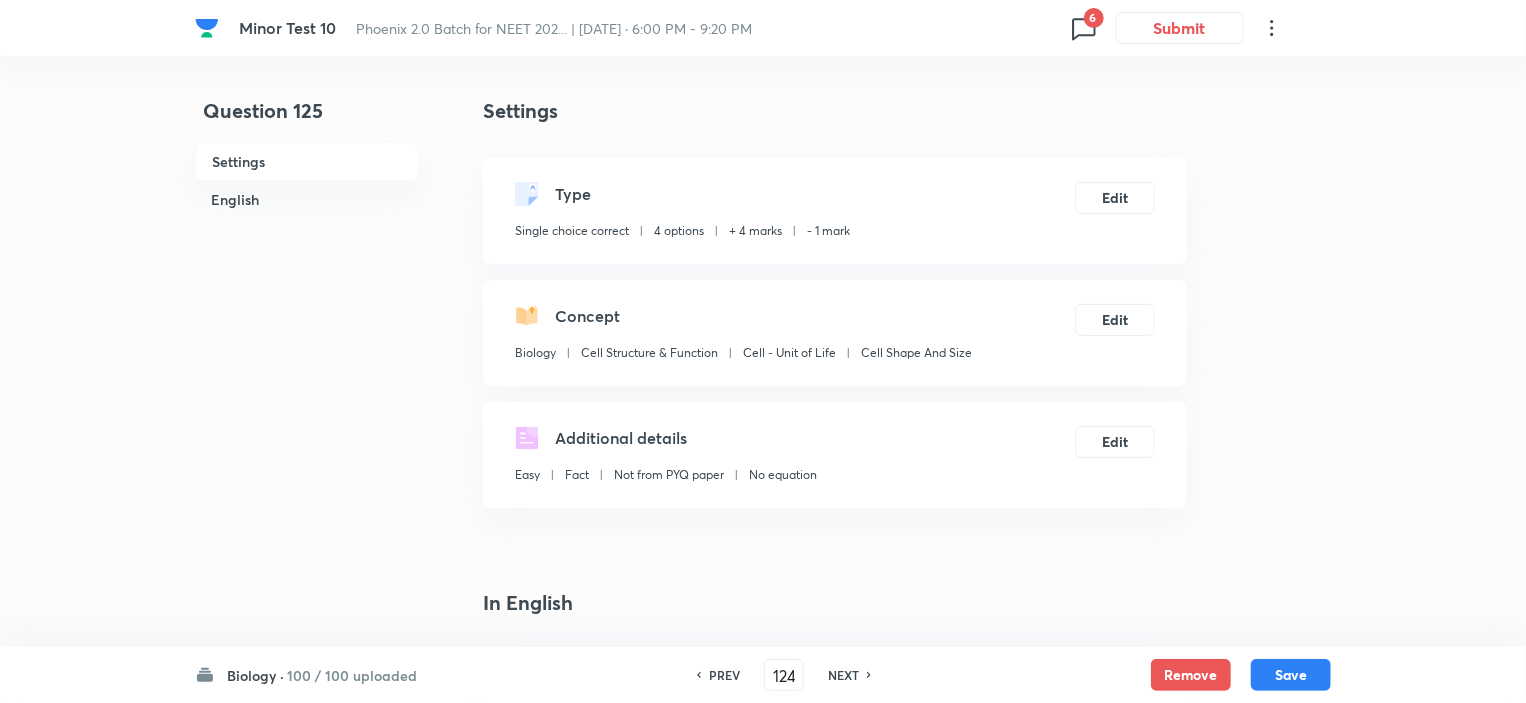 checkbox on "false" 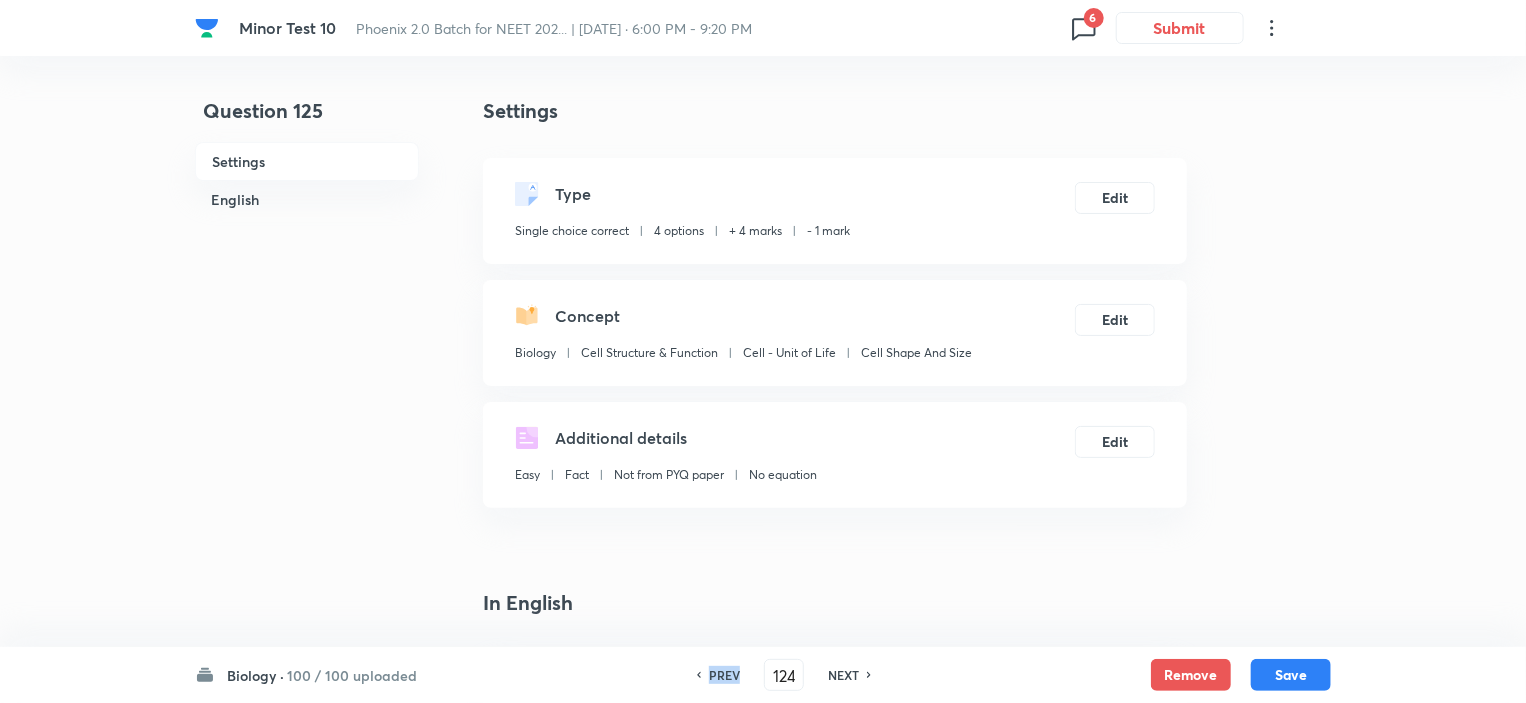 click on "PREV" at bounding box center [721, 675] 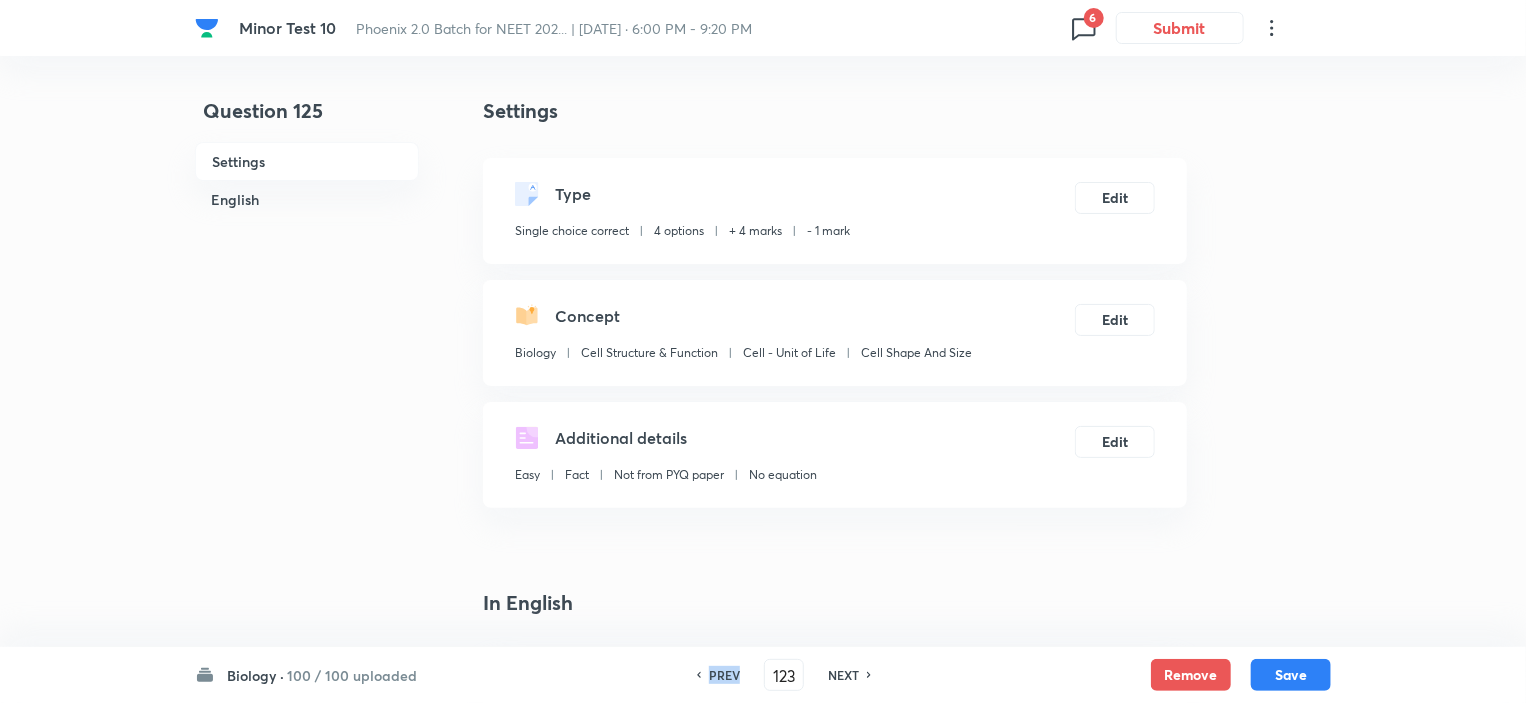 checkbox on "false" 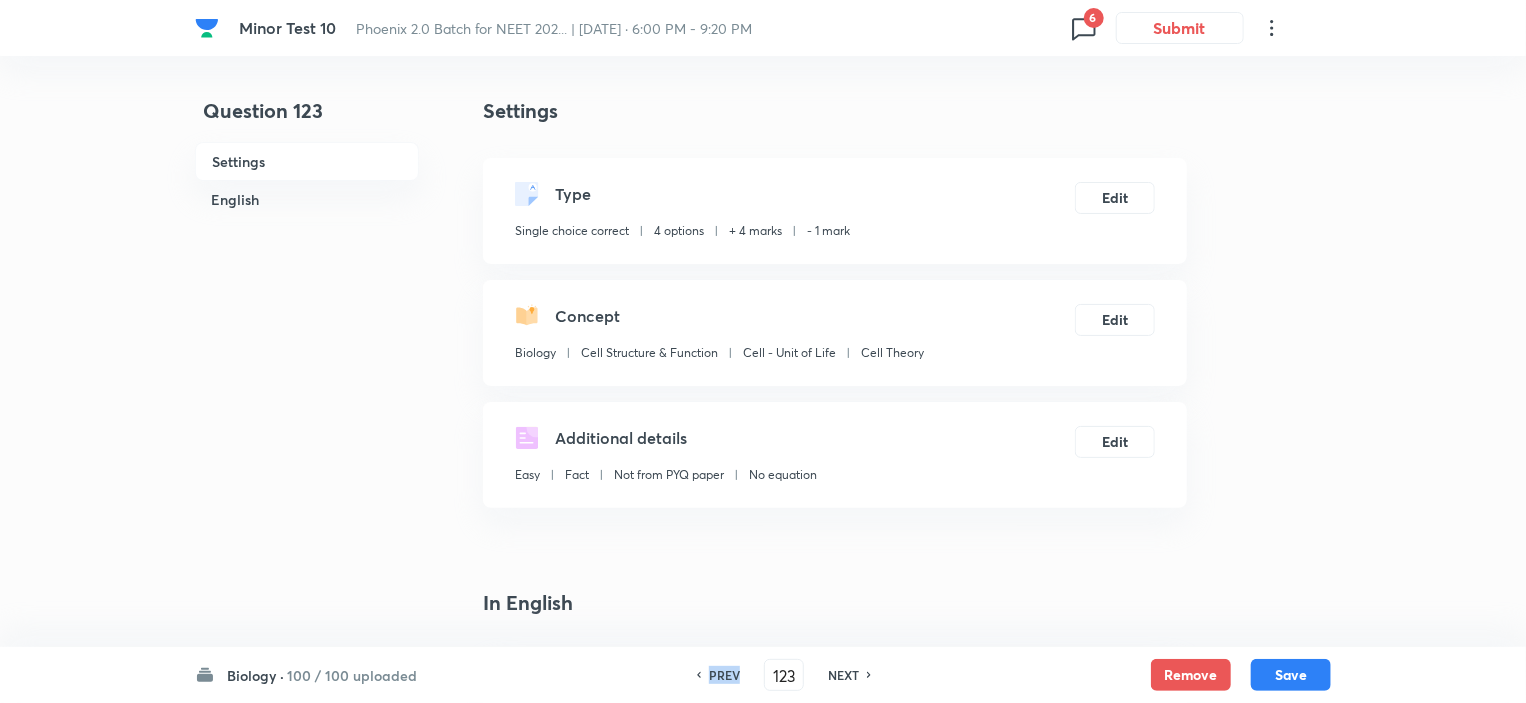 click on "PREV" at bounding box center (721, 675) 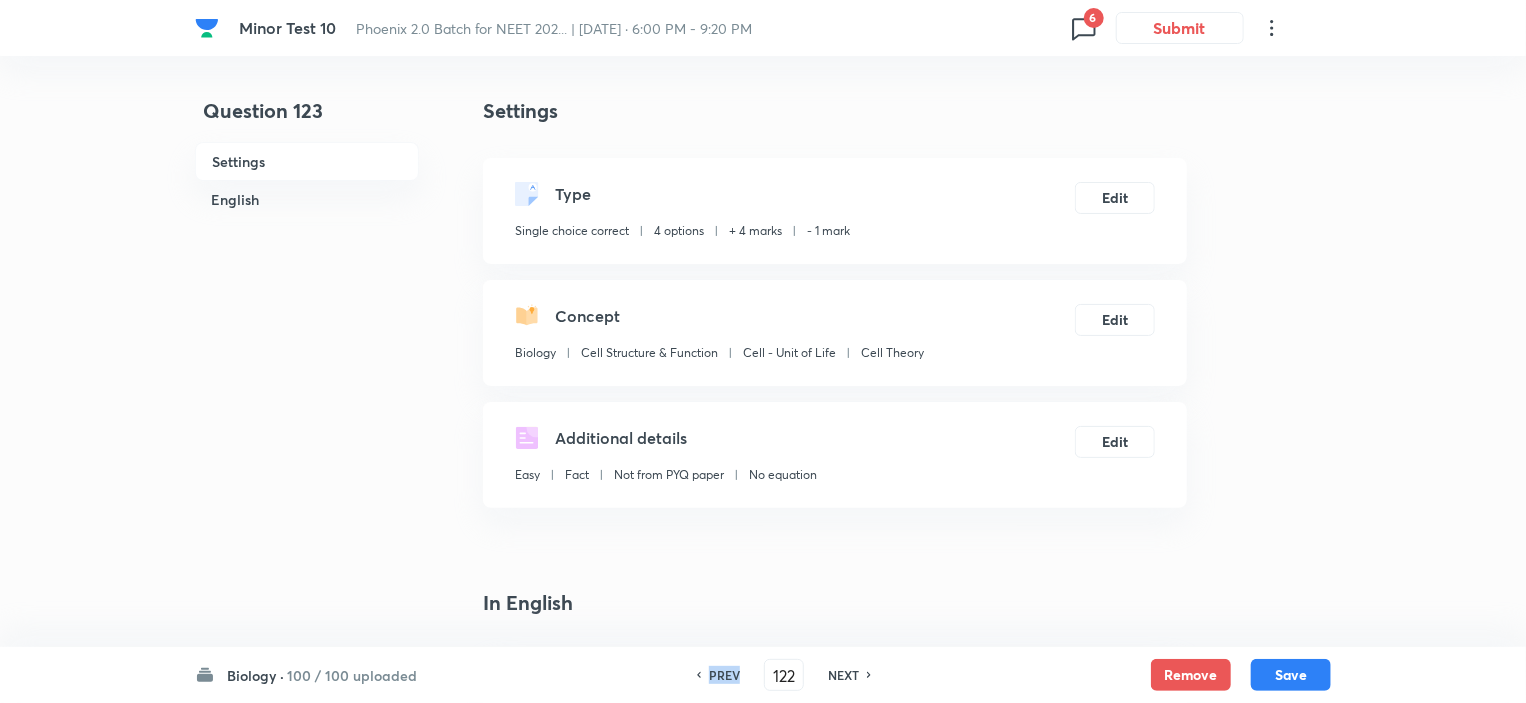 checkbox on "true" 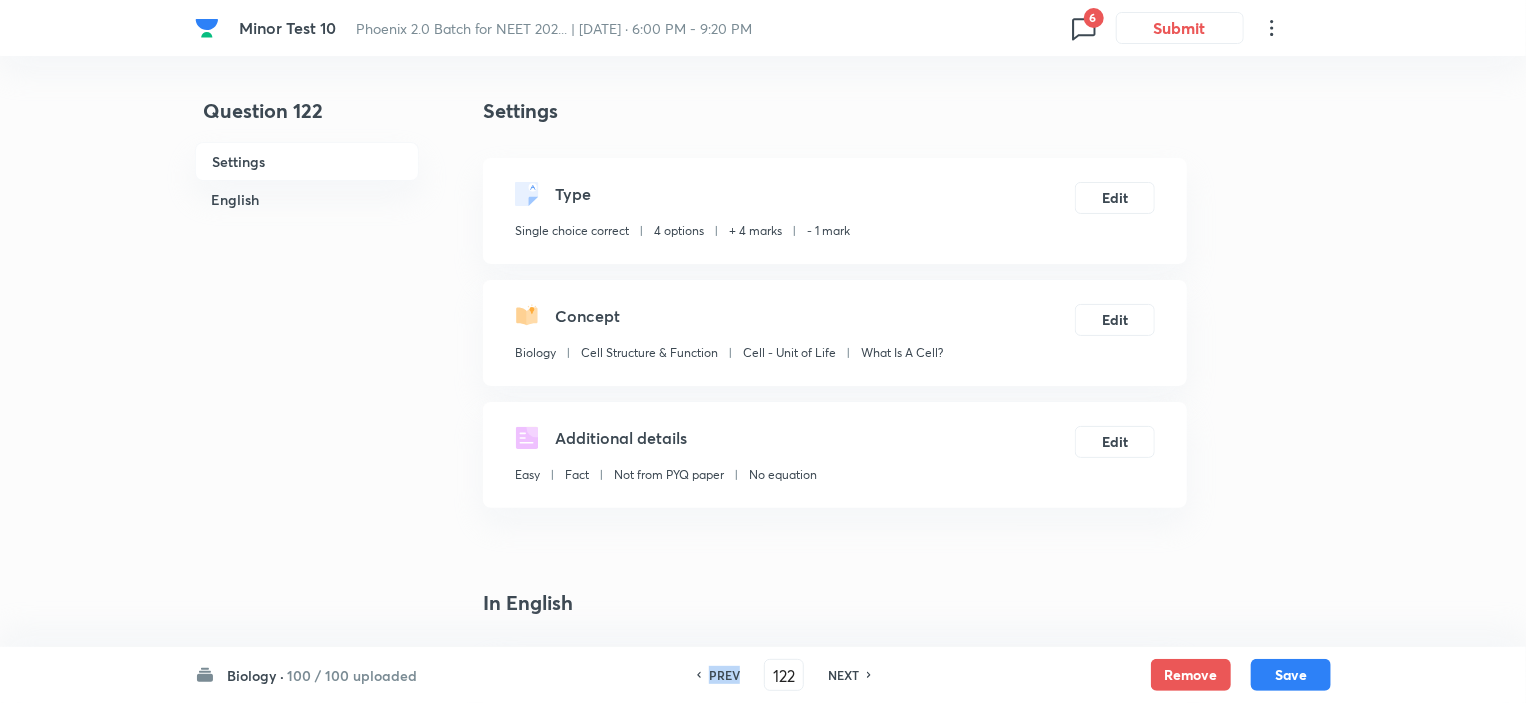 click on "PREV" at bounding box center [721, 675] 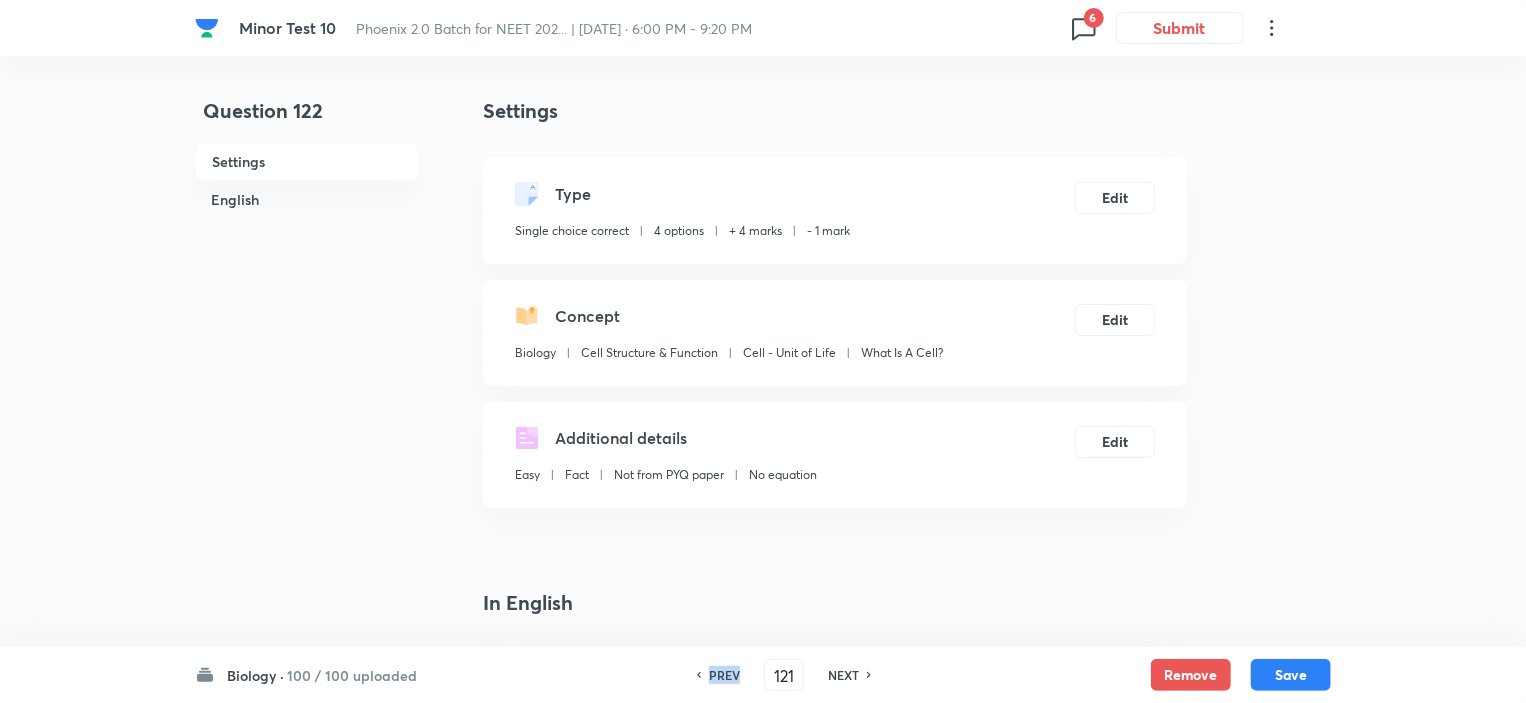 checkbox on "false" 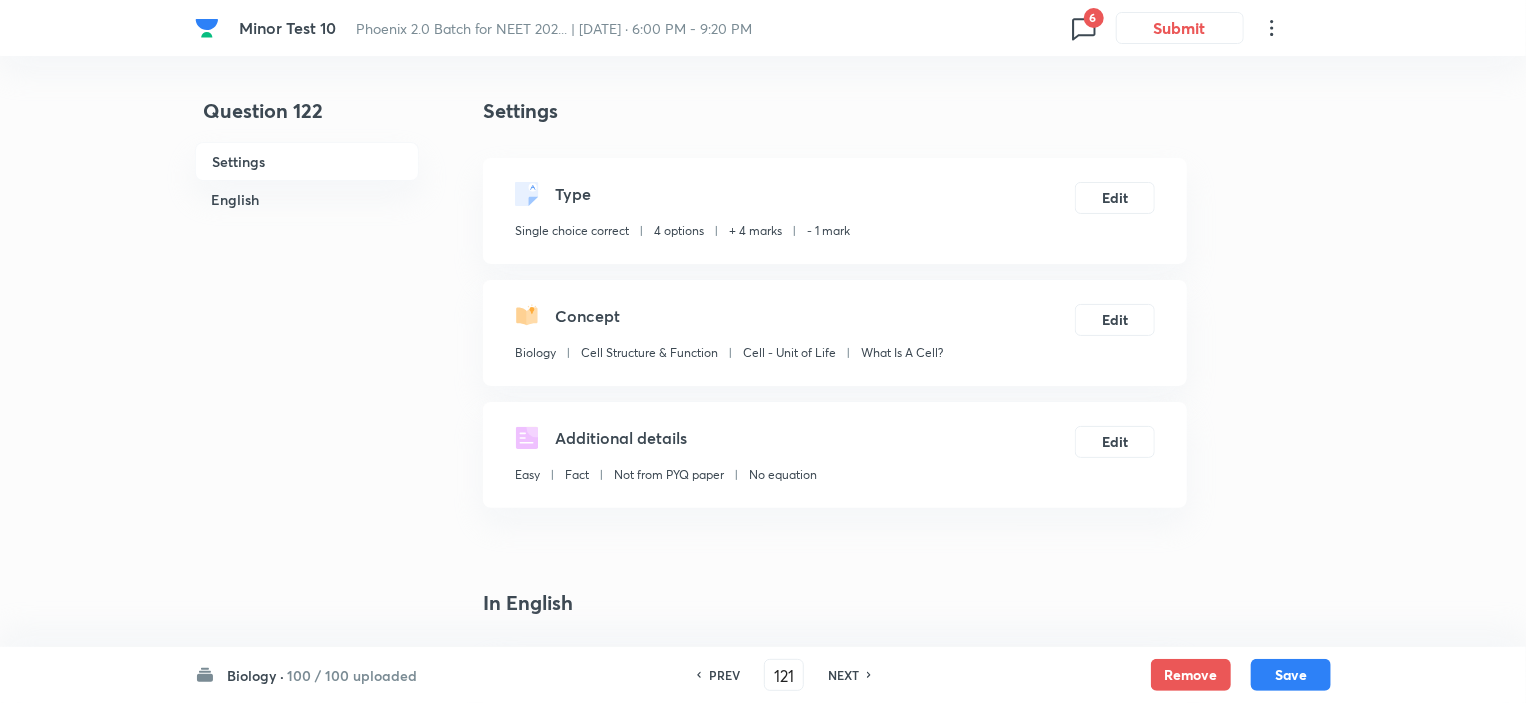checkbox on "true" 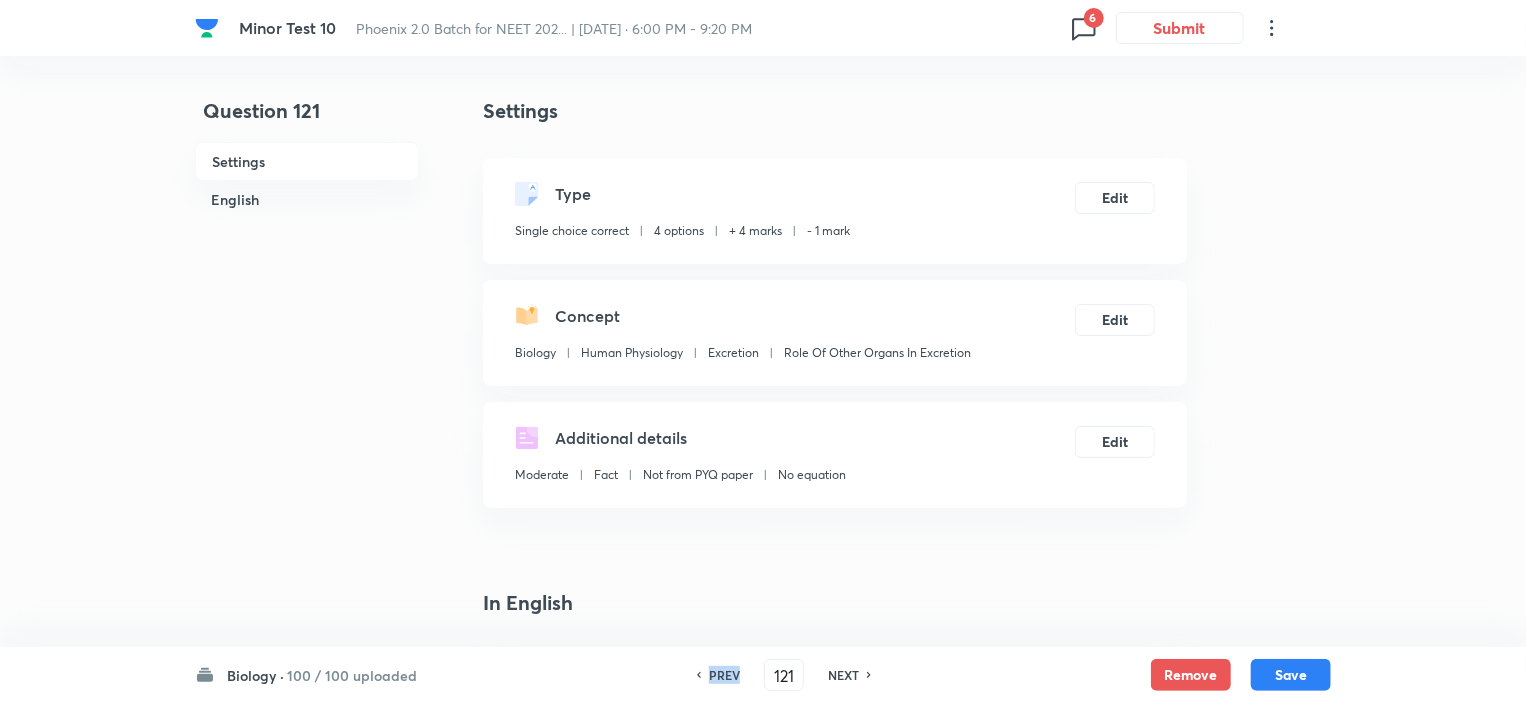click on "PREV" at bounding box center [721, 675] 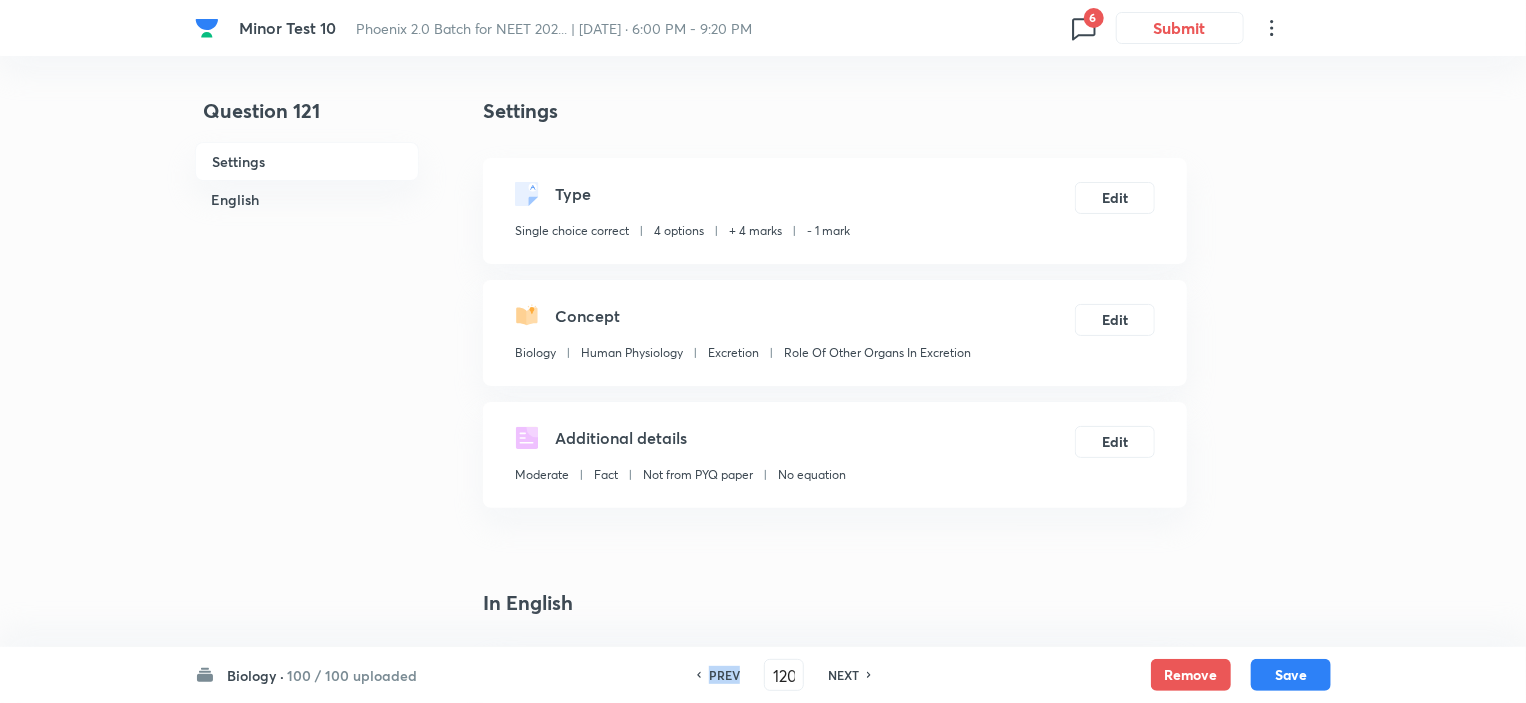 checkbox on "false" 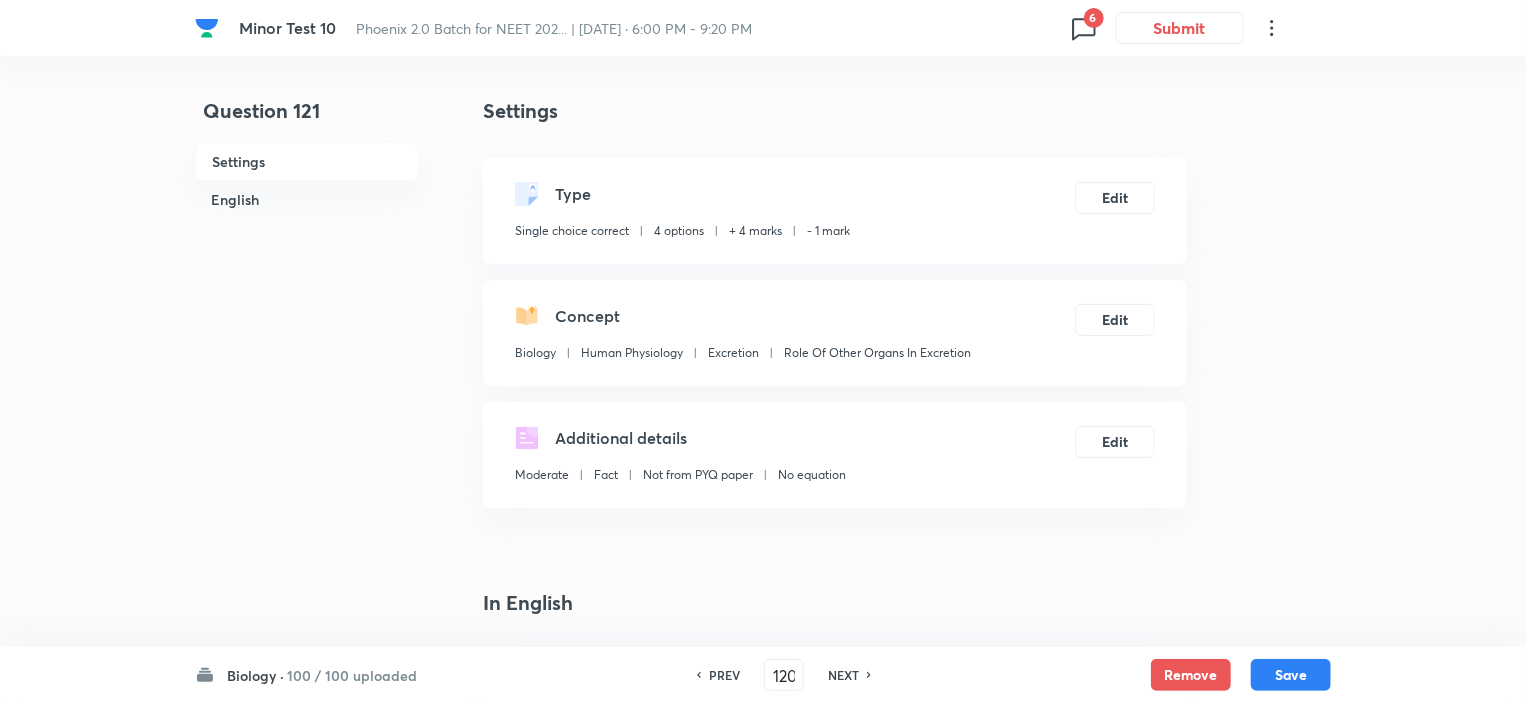 checkbox on "true" 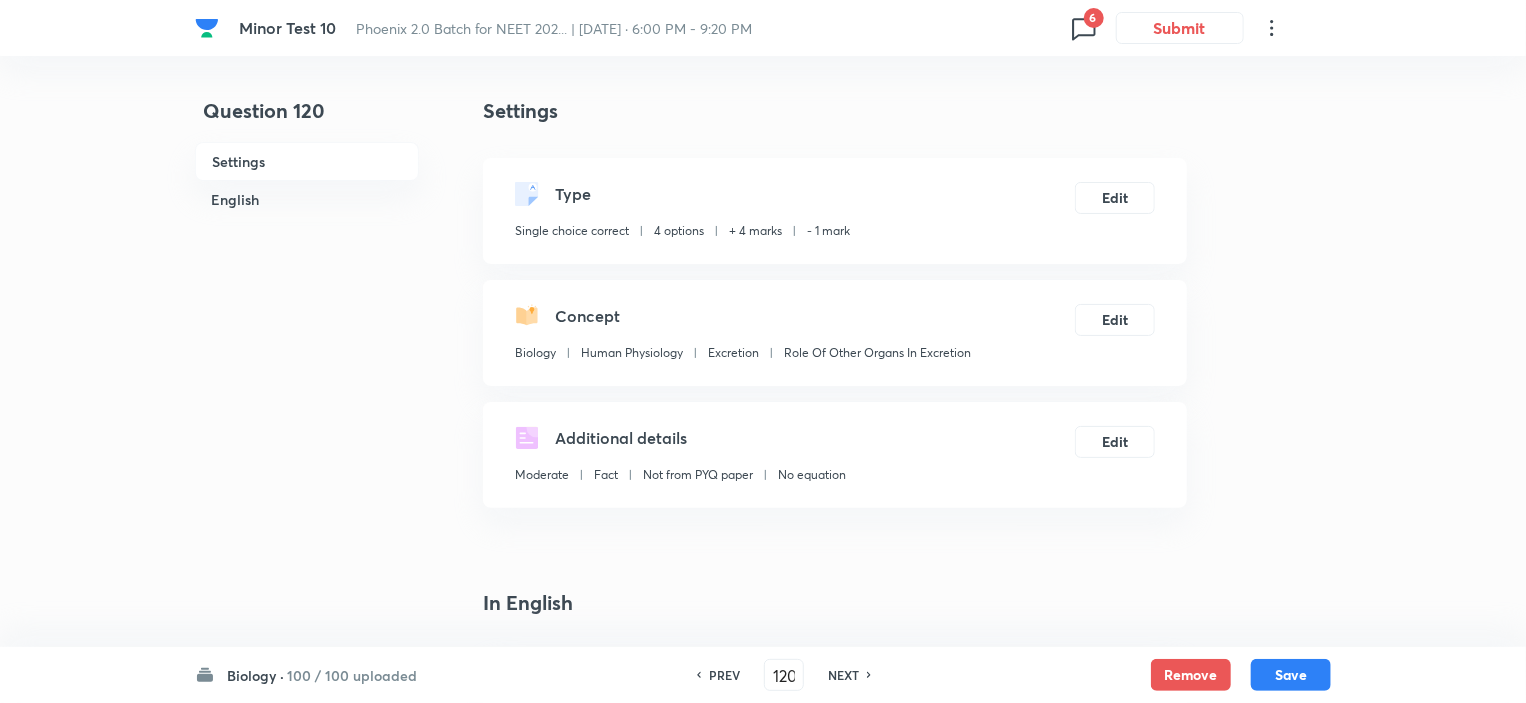 click on "PREV" at bounding box center [721, 675] 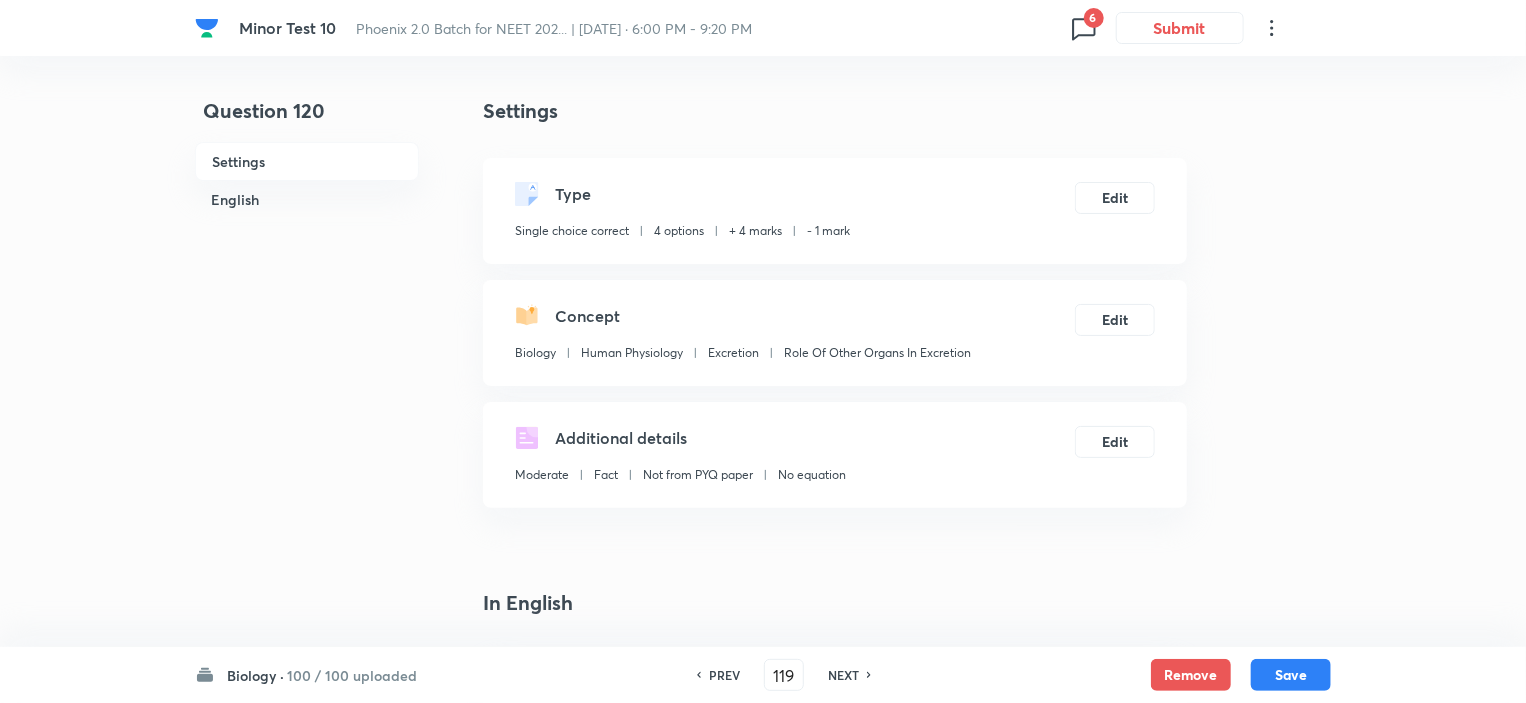 checkbox on "false" 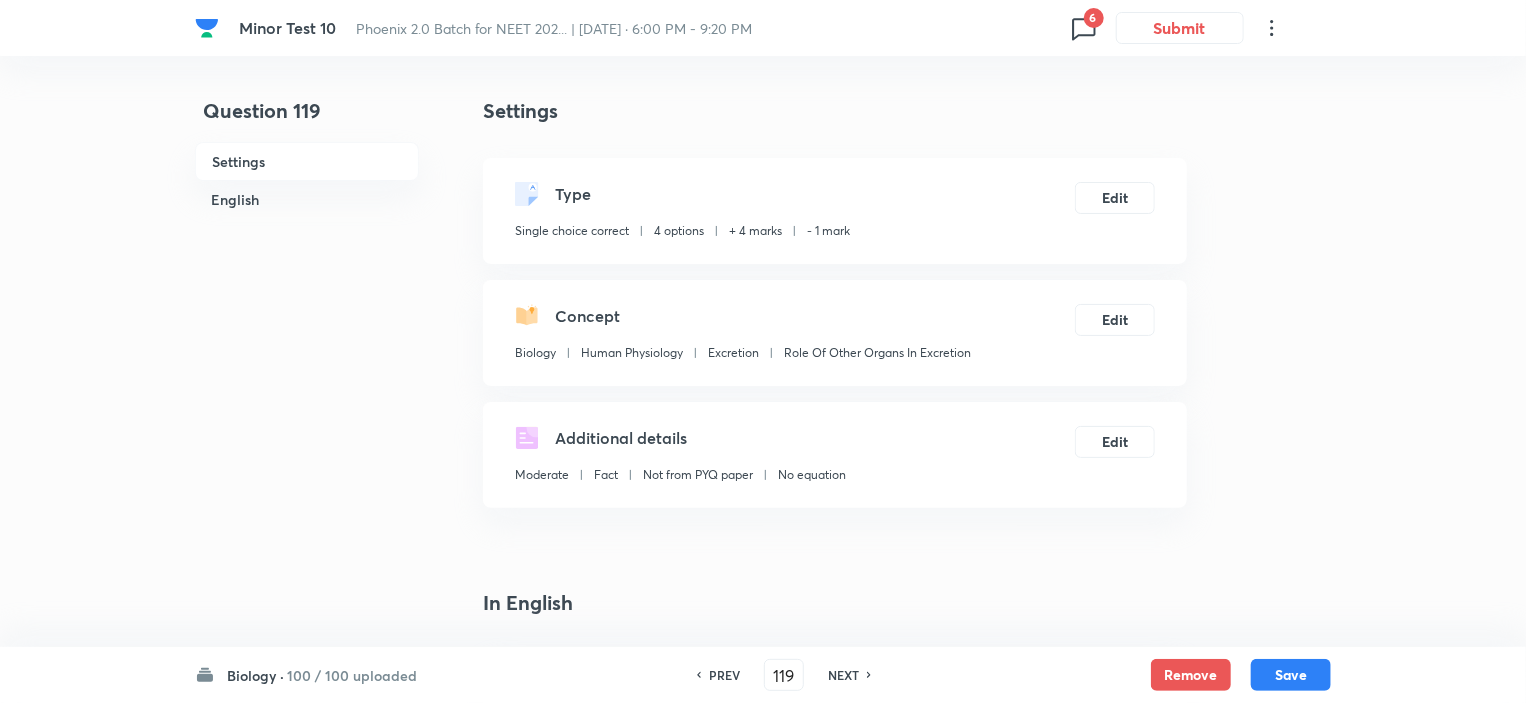 click on "PREV" at bounding box center (721, 675) 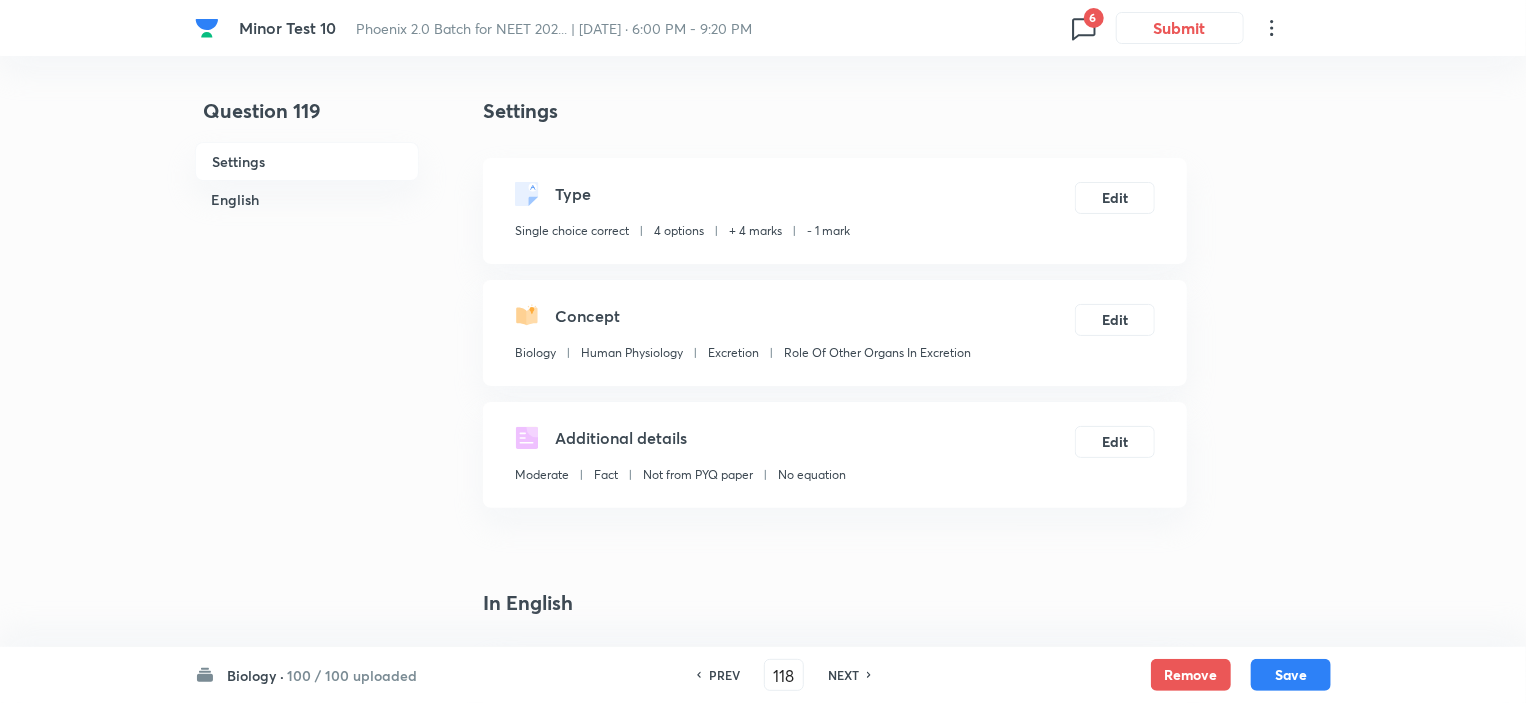 checkbox on "false" 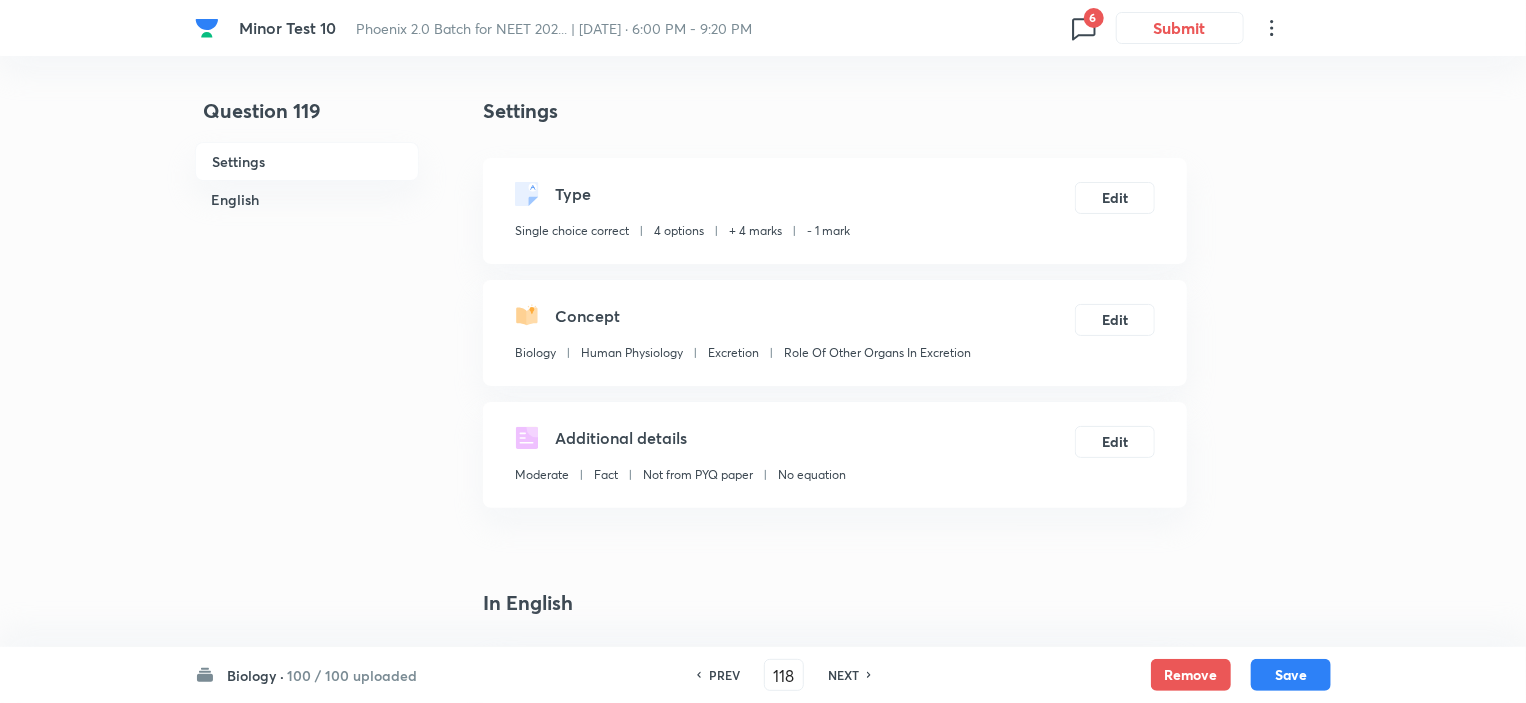 checkbox on "true" 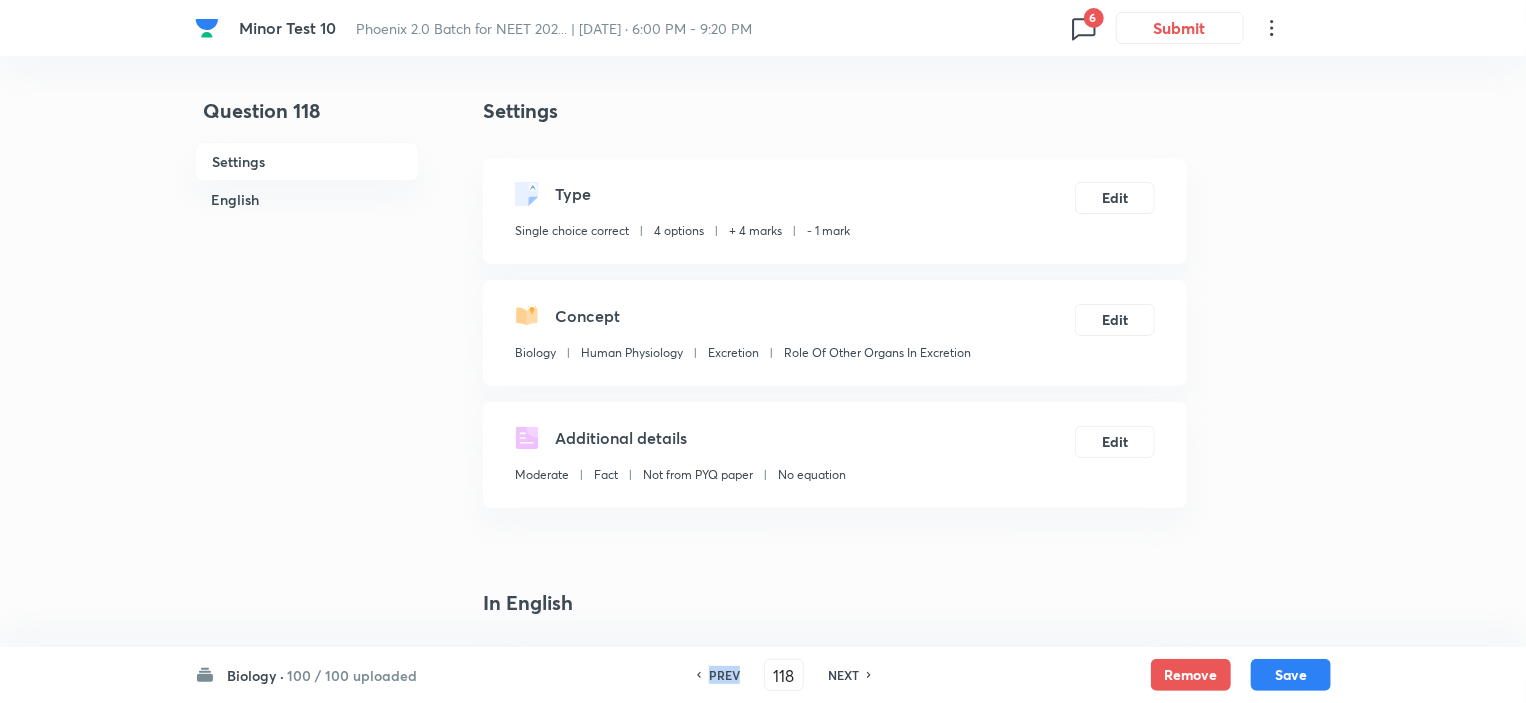 click on "PREV" at bounding box center [721, 675] 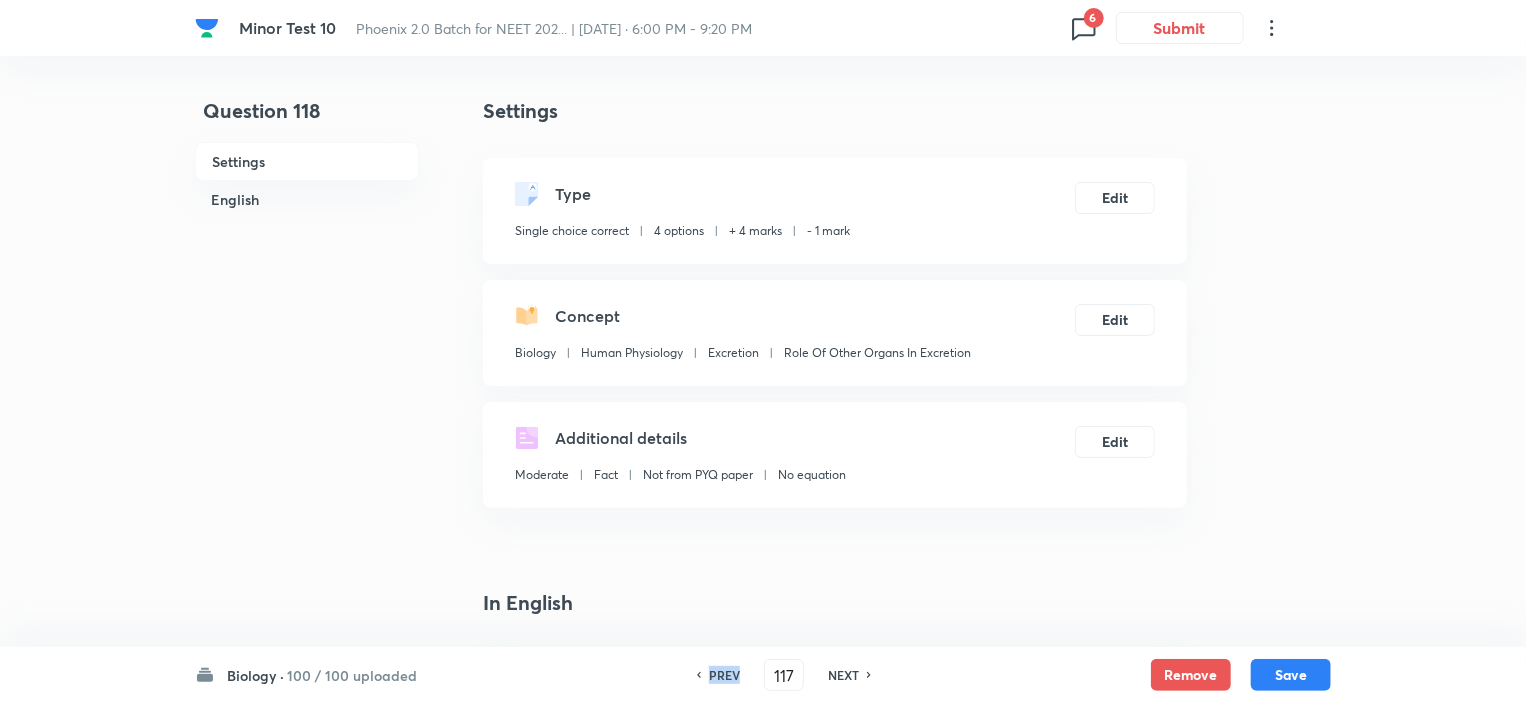 checkbox on "false" 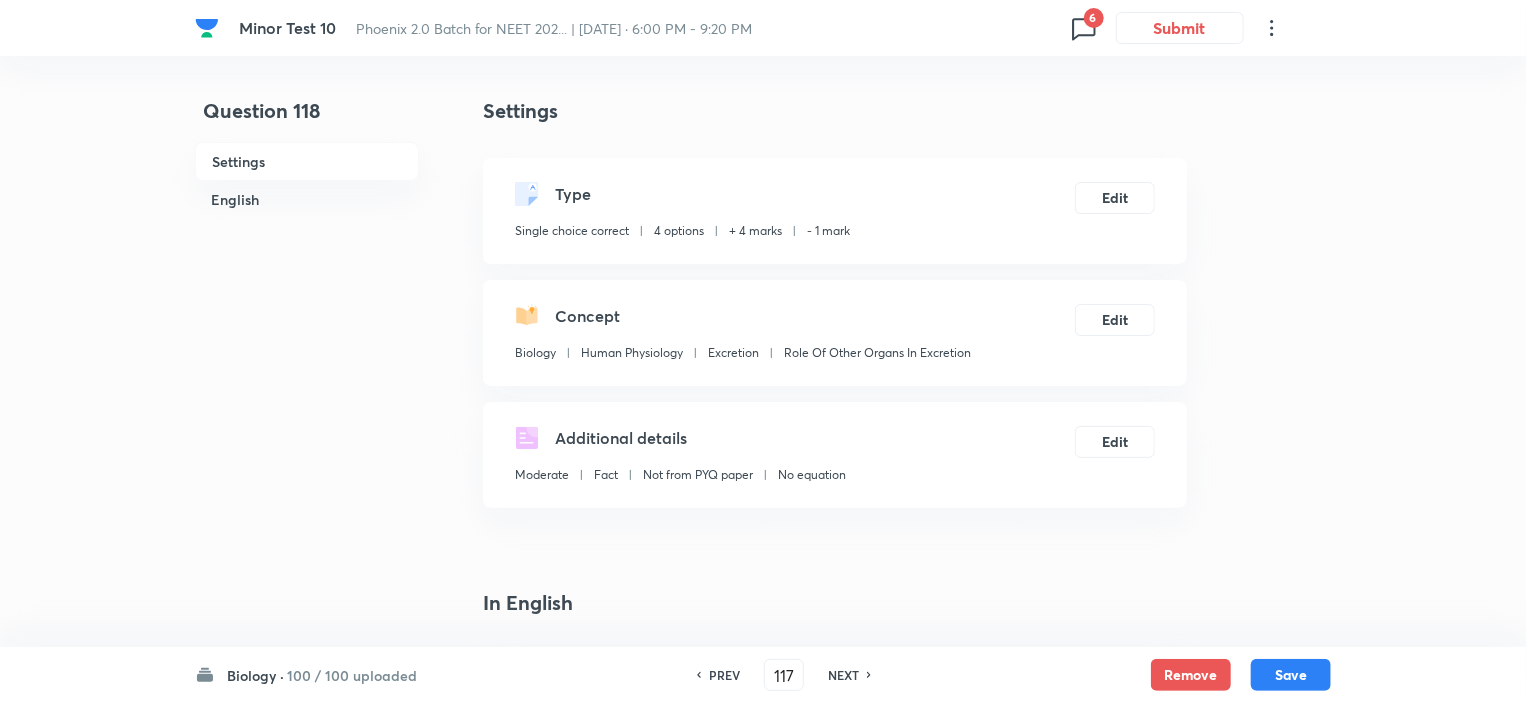 checkbox on "true" 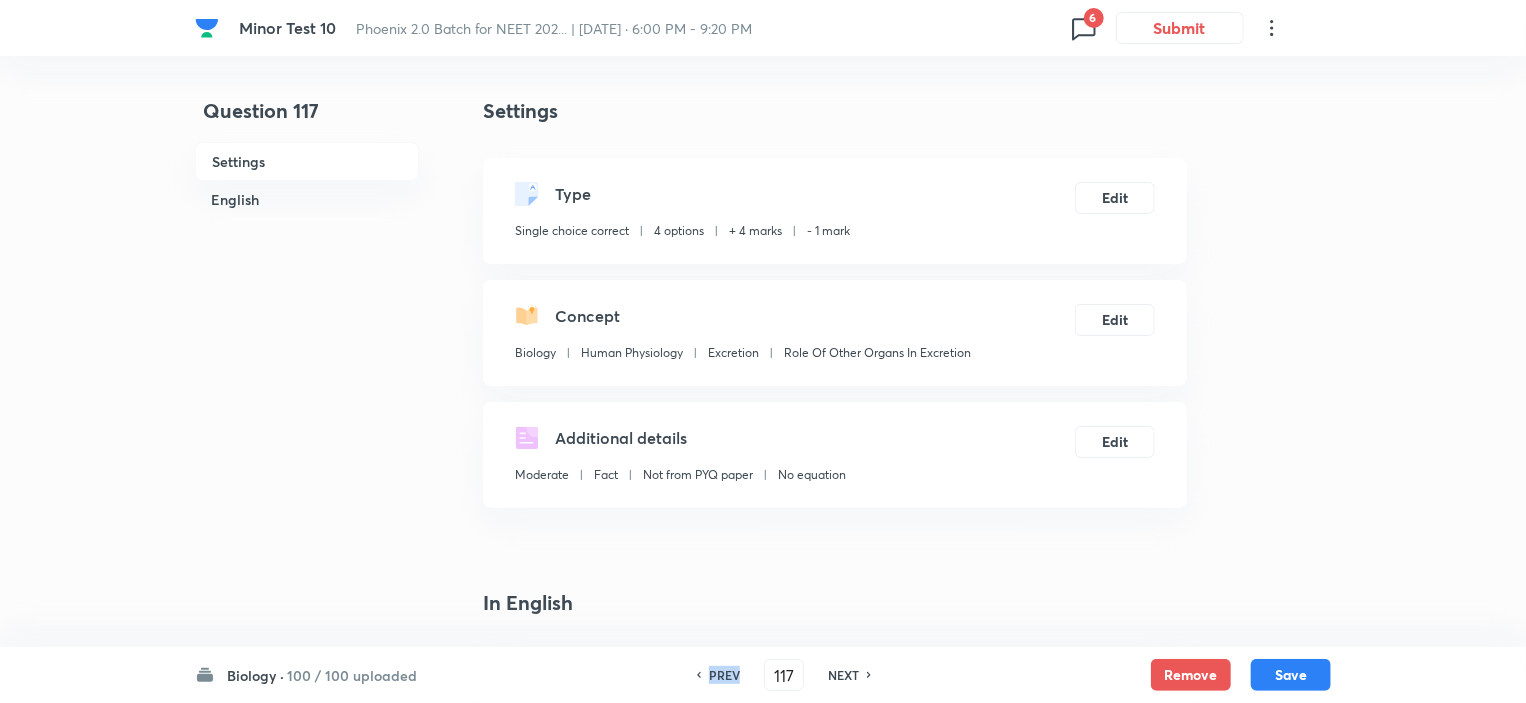 click on "PREV" at bounding box center [721, 675] 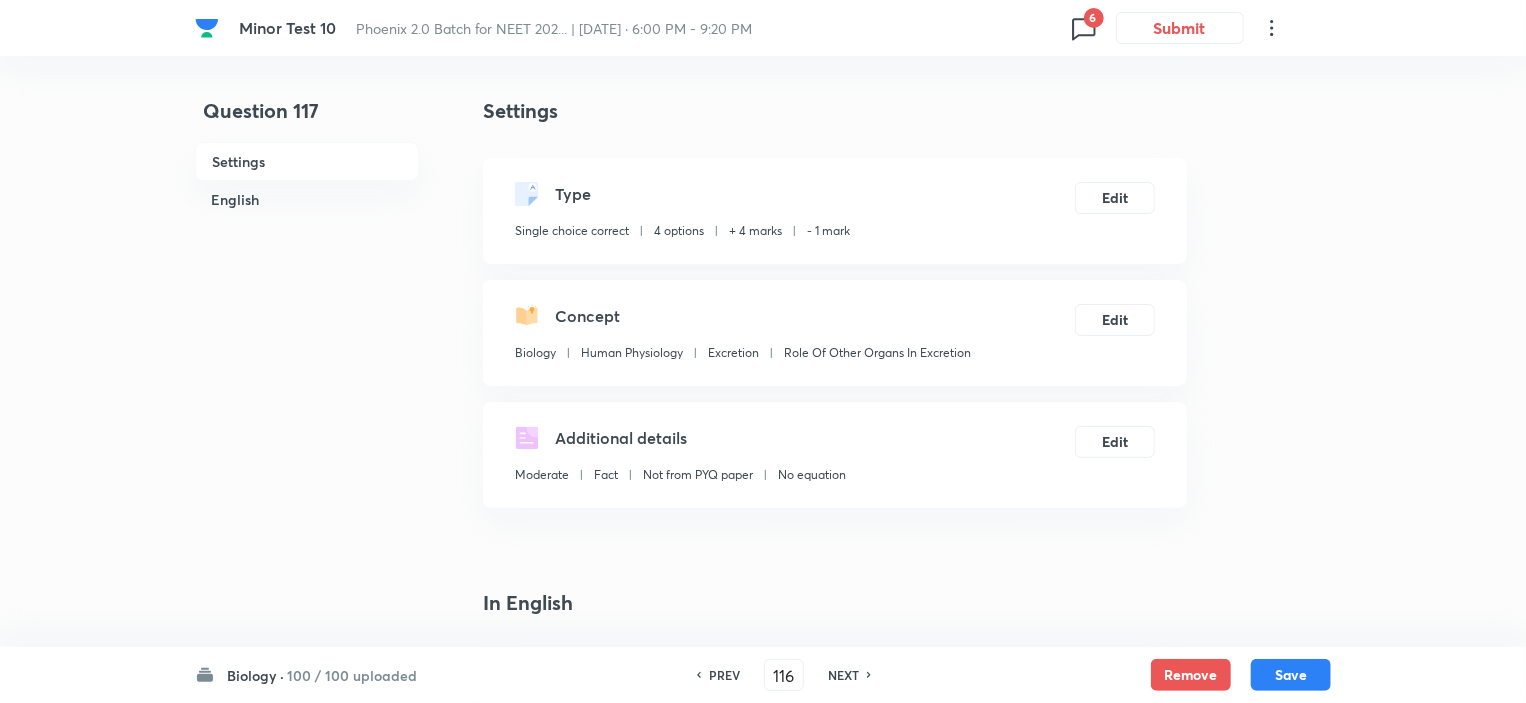 checkbox on "true" 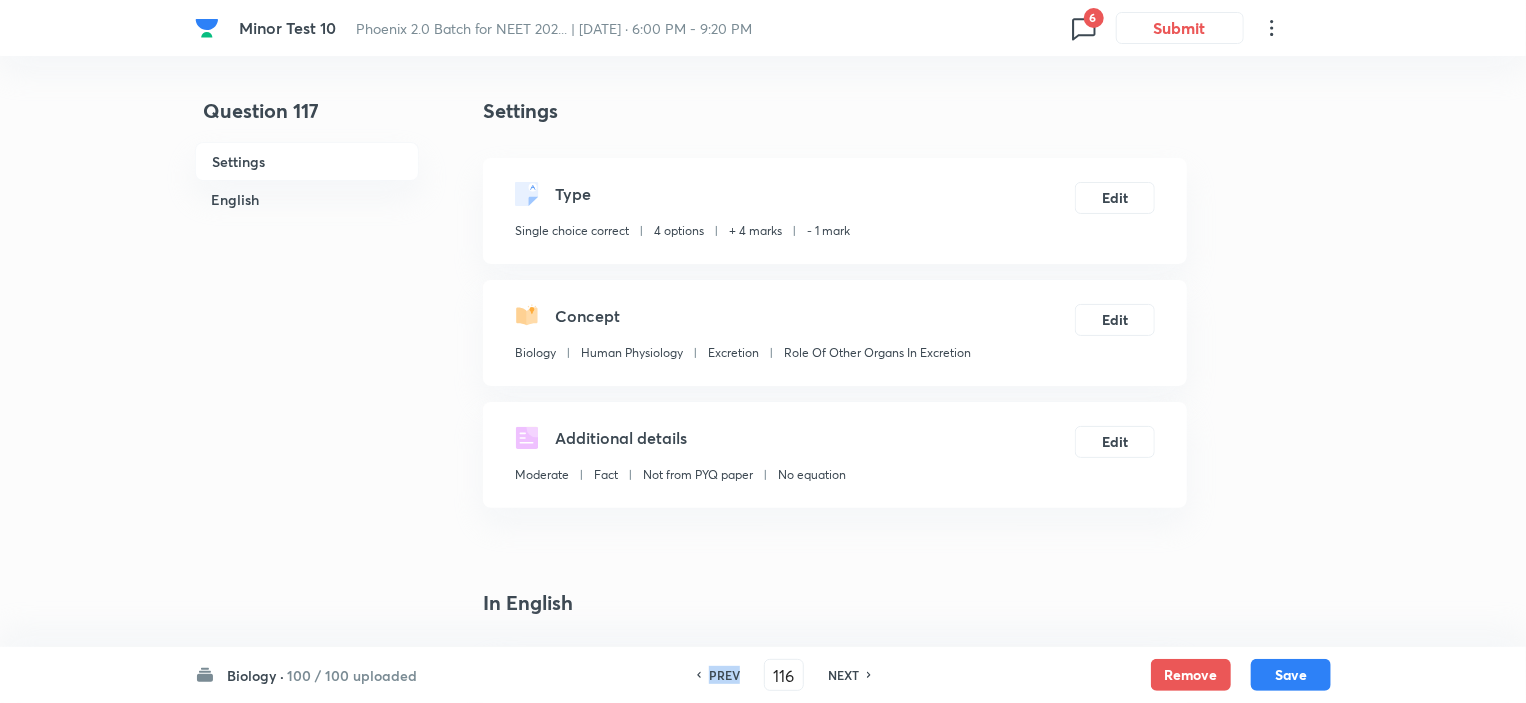 click on "PREV" at bounding box center (721, 675) 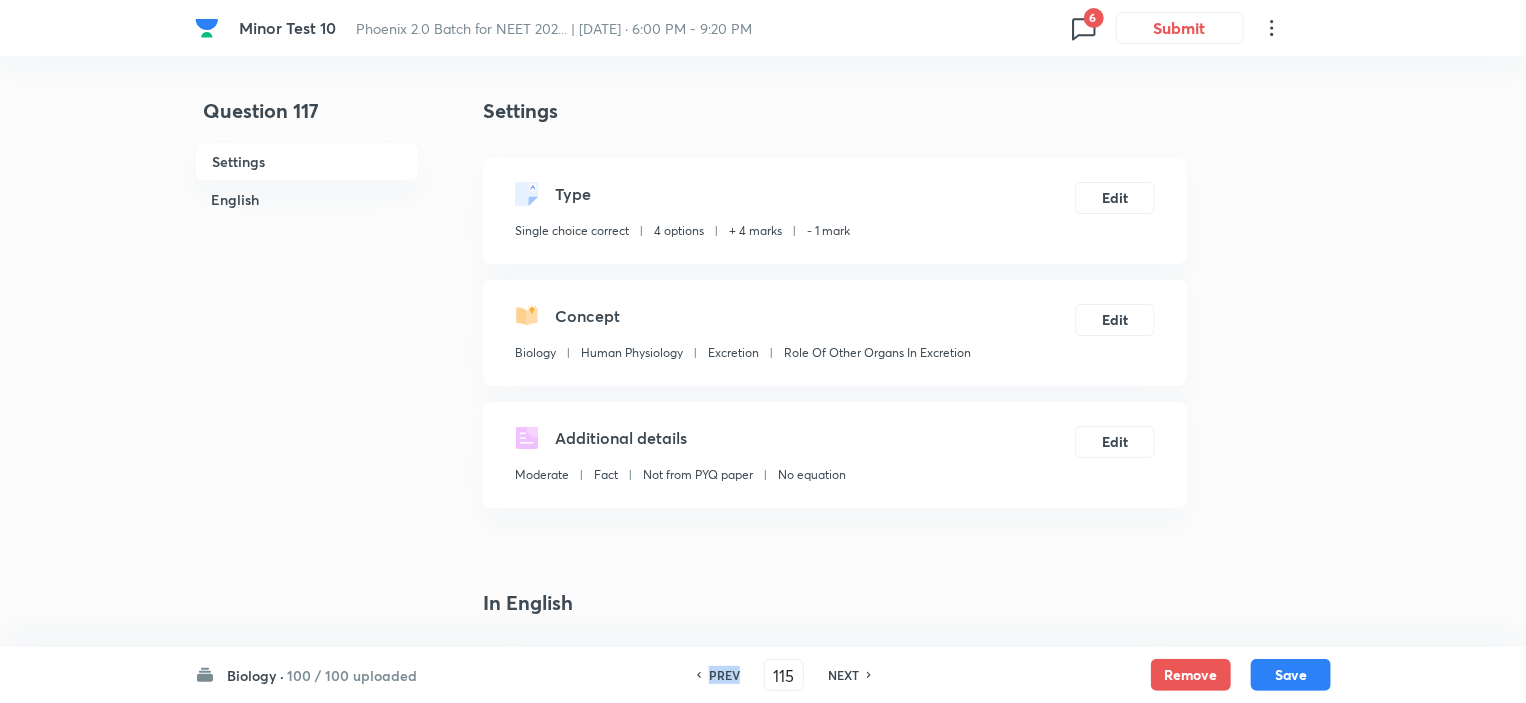 checkbox on "false" 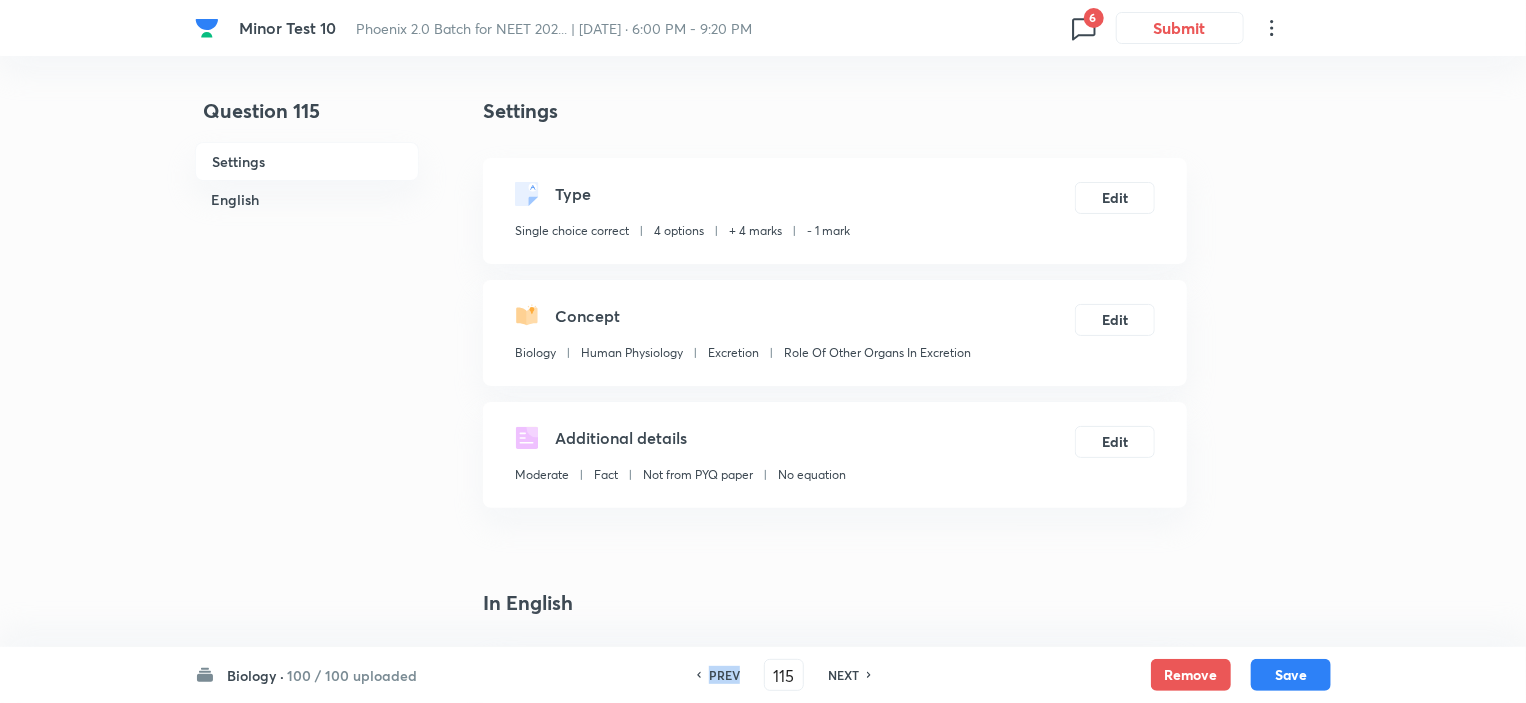 checkbox on "true" 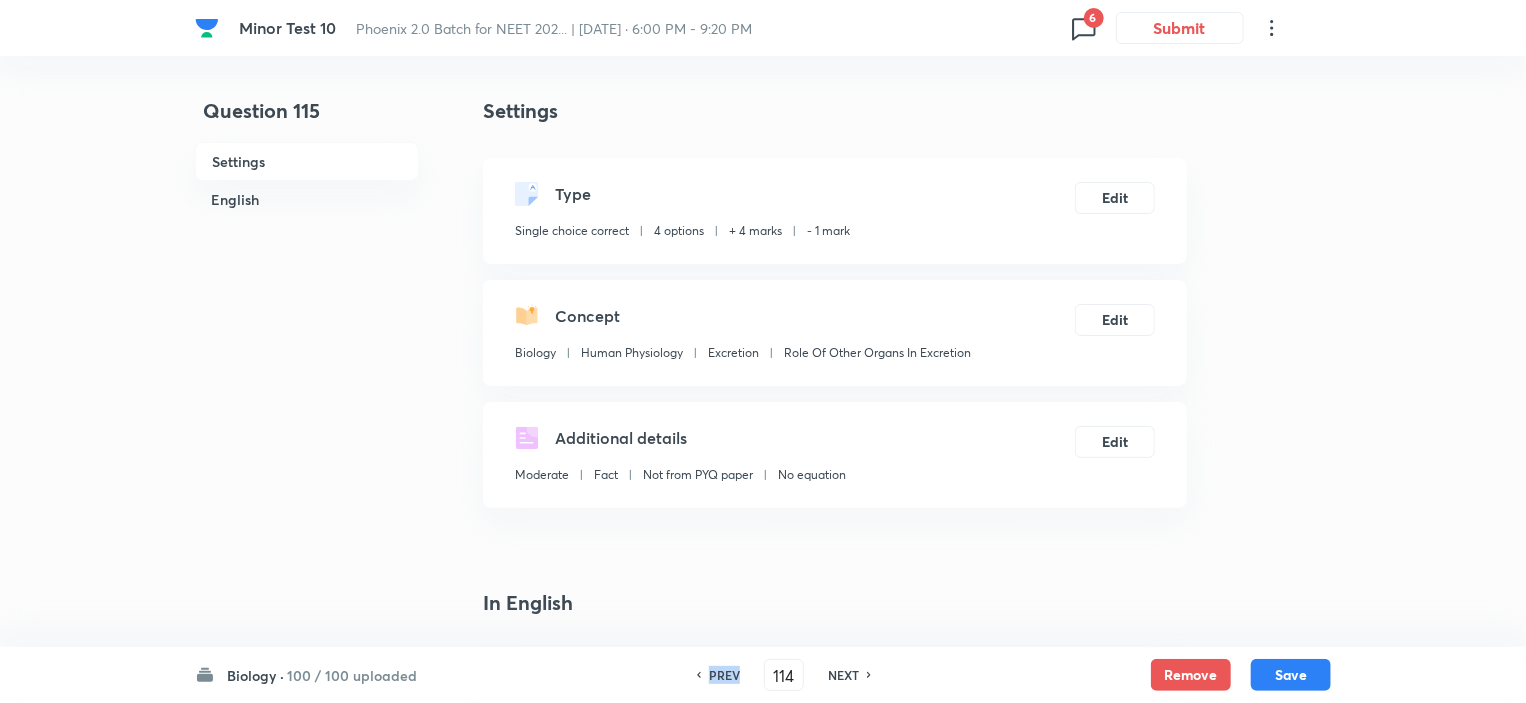checkbox on "false" 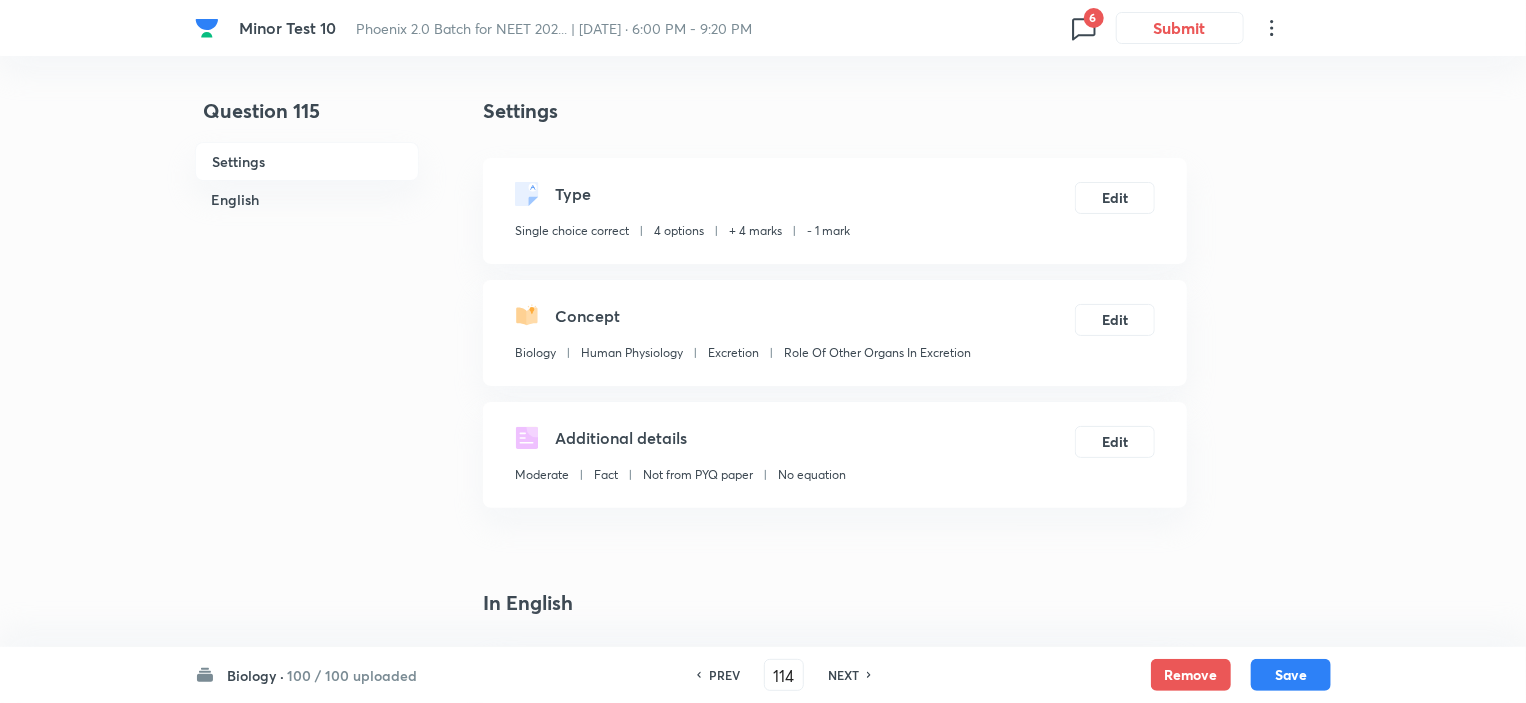 checkbox on "true" 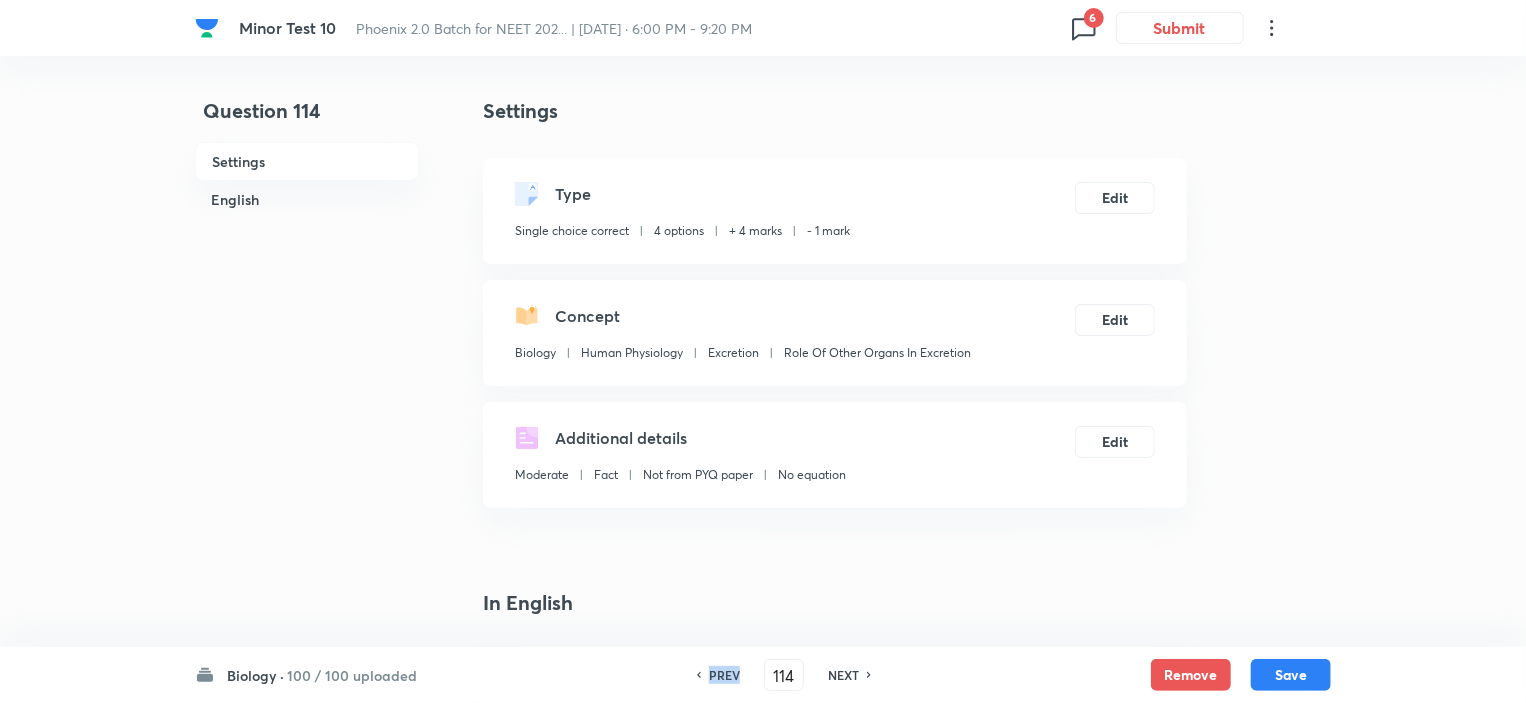 click on "PREV" at bounding box center (721, 675) 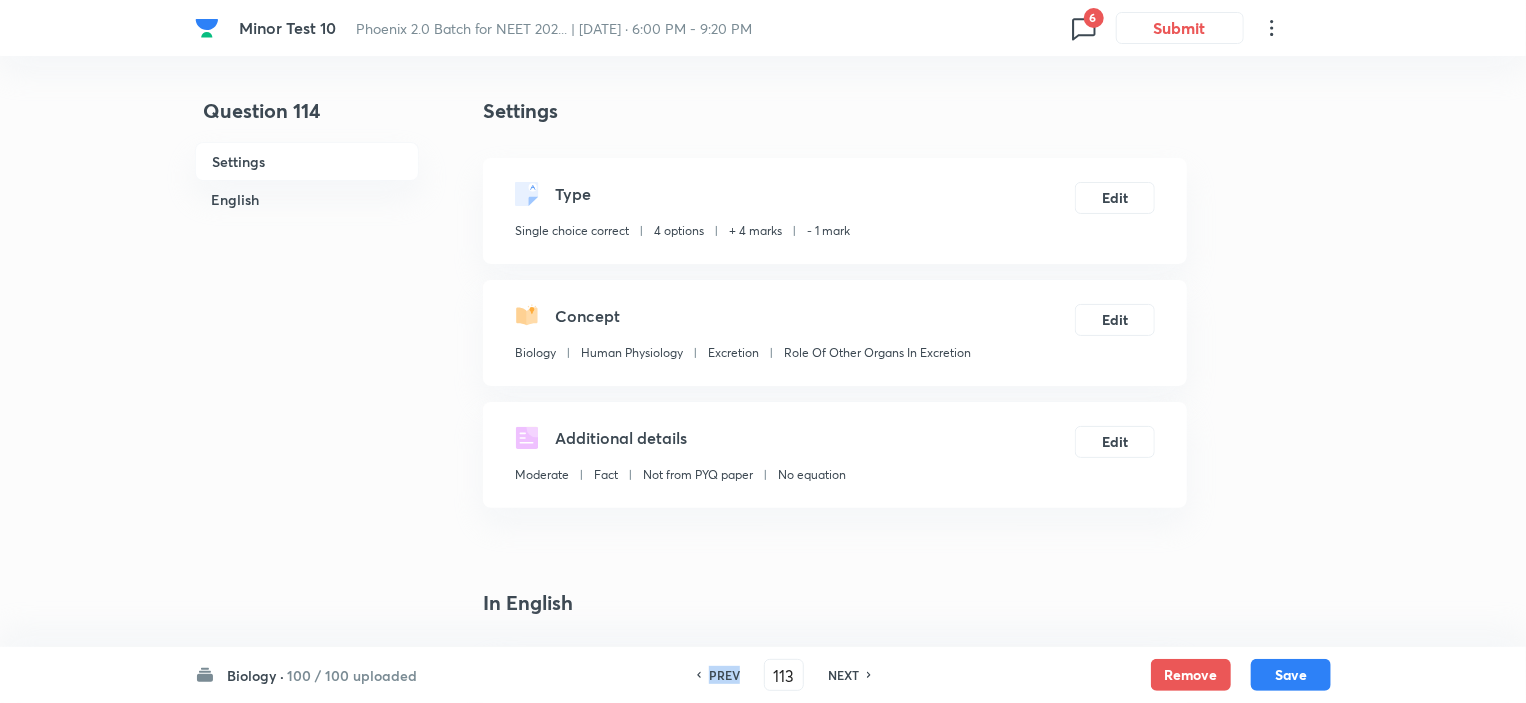checkbox on "false" 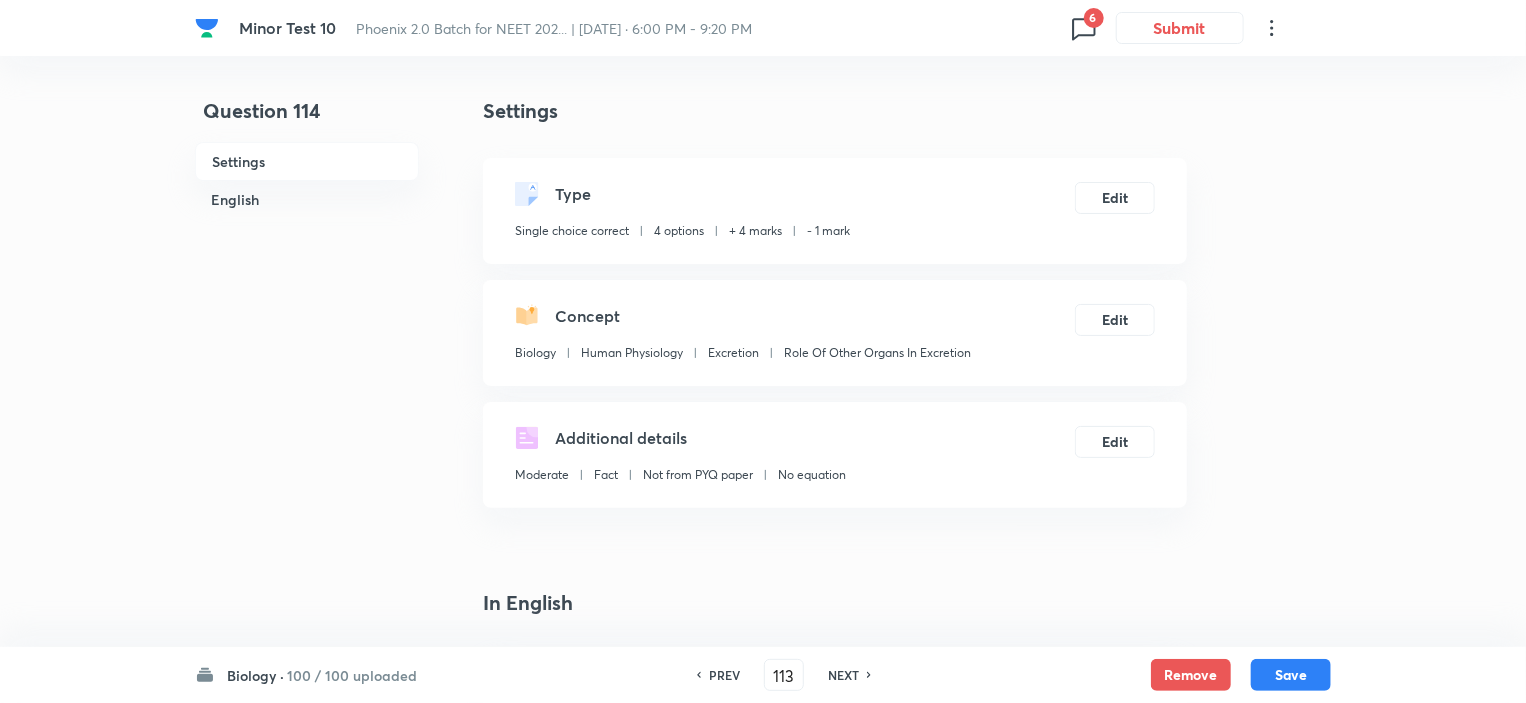 checkbox on "true" 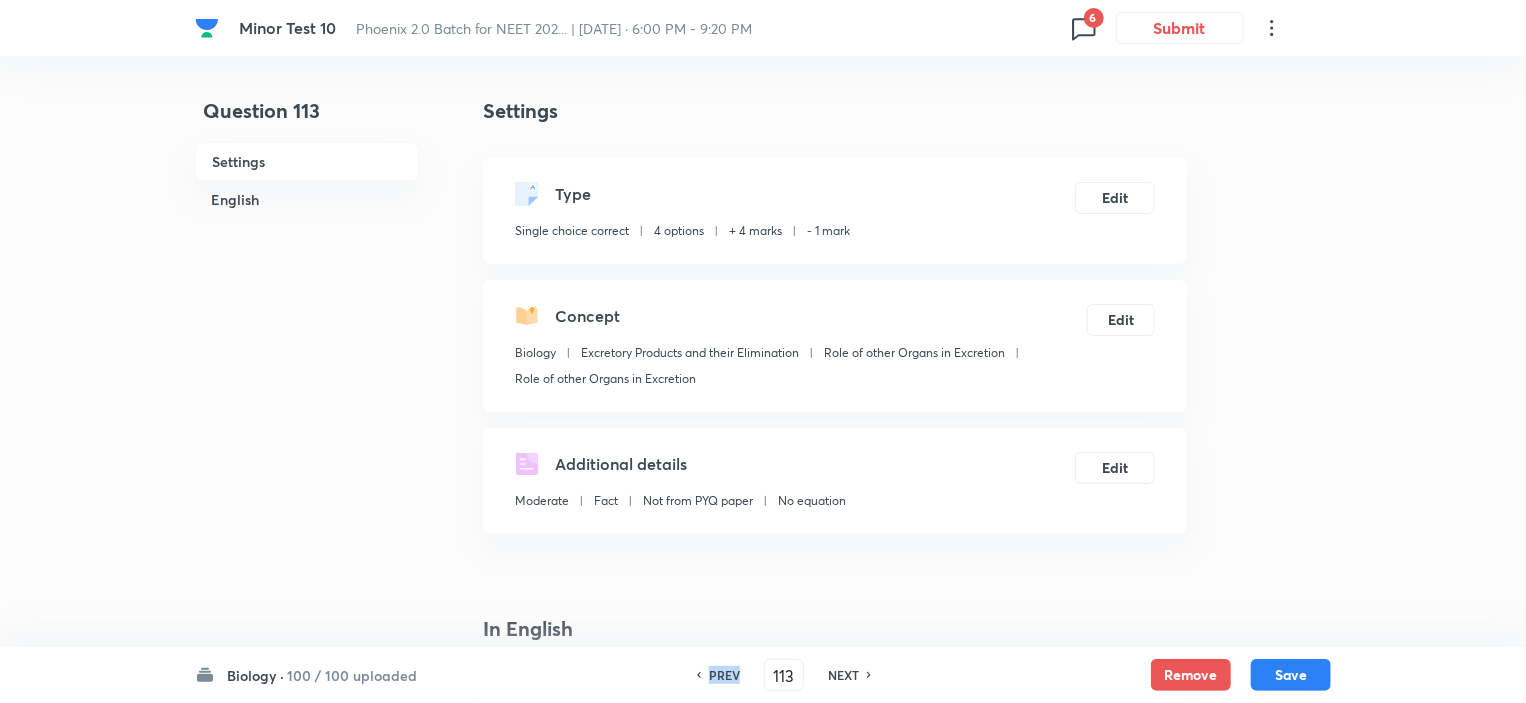 click on "PREV" at bounding box center [721, 675] 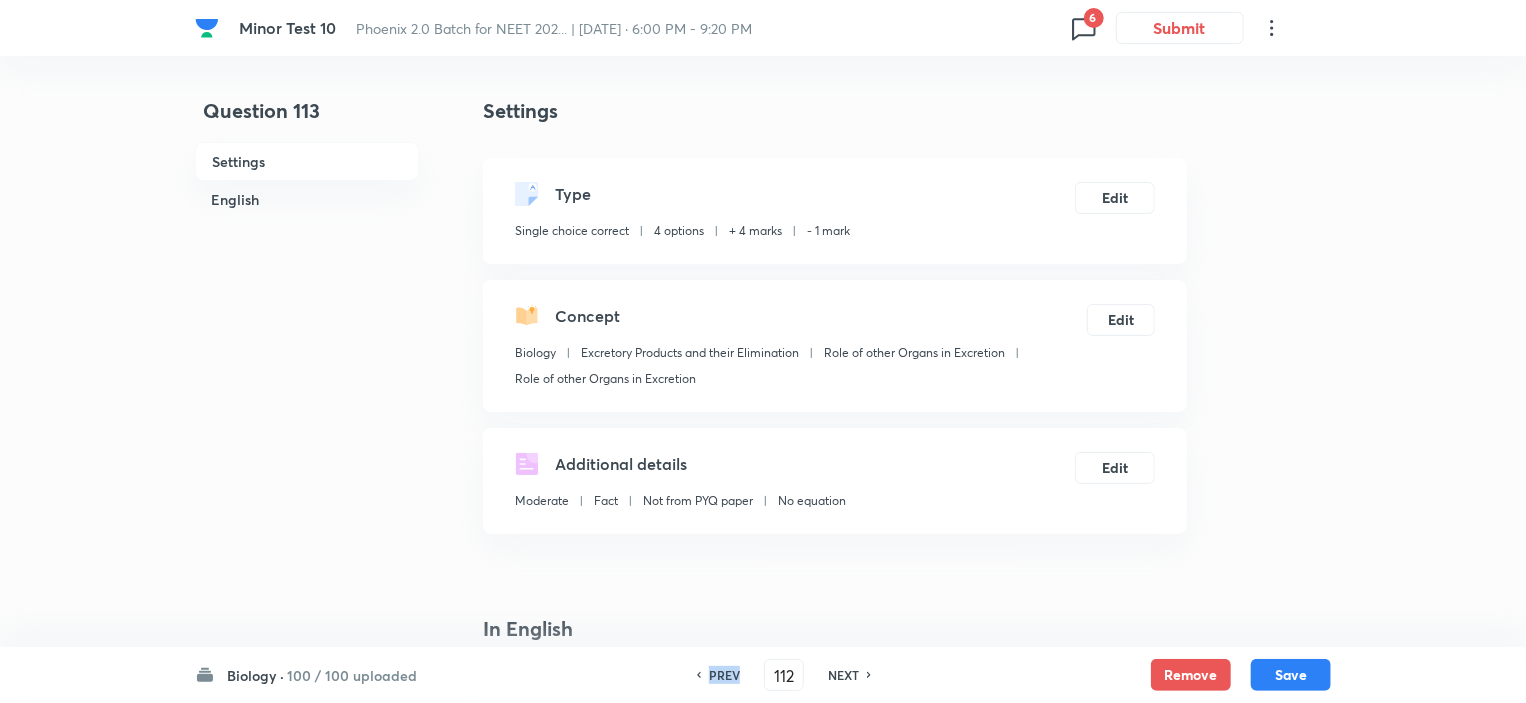 checkbox on "false" 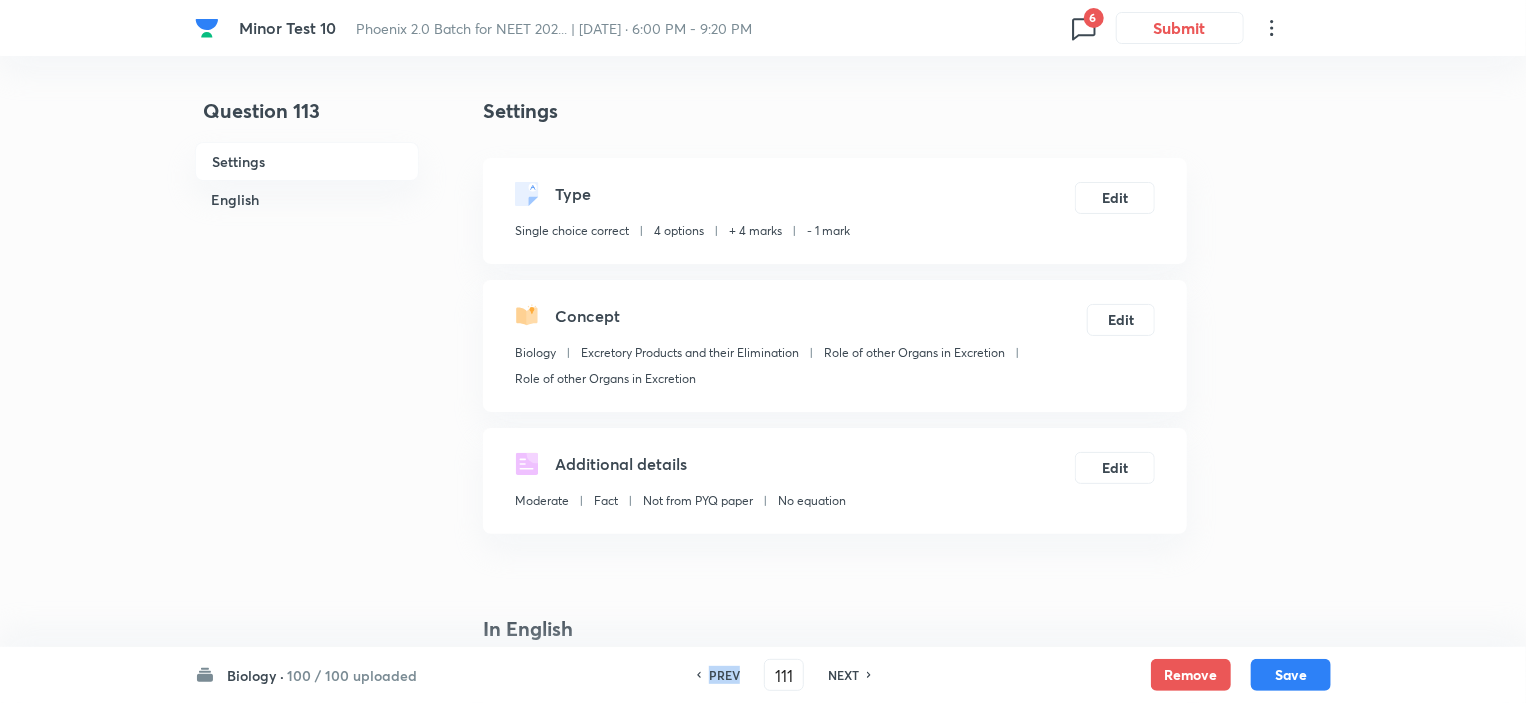 checkbox on "false" 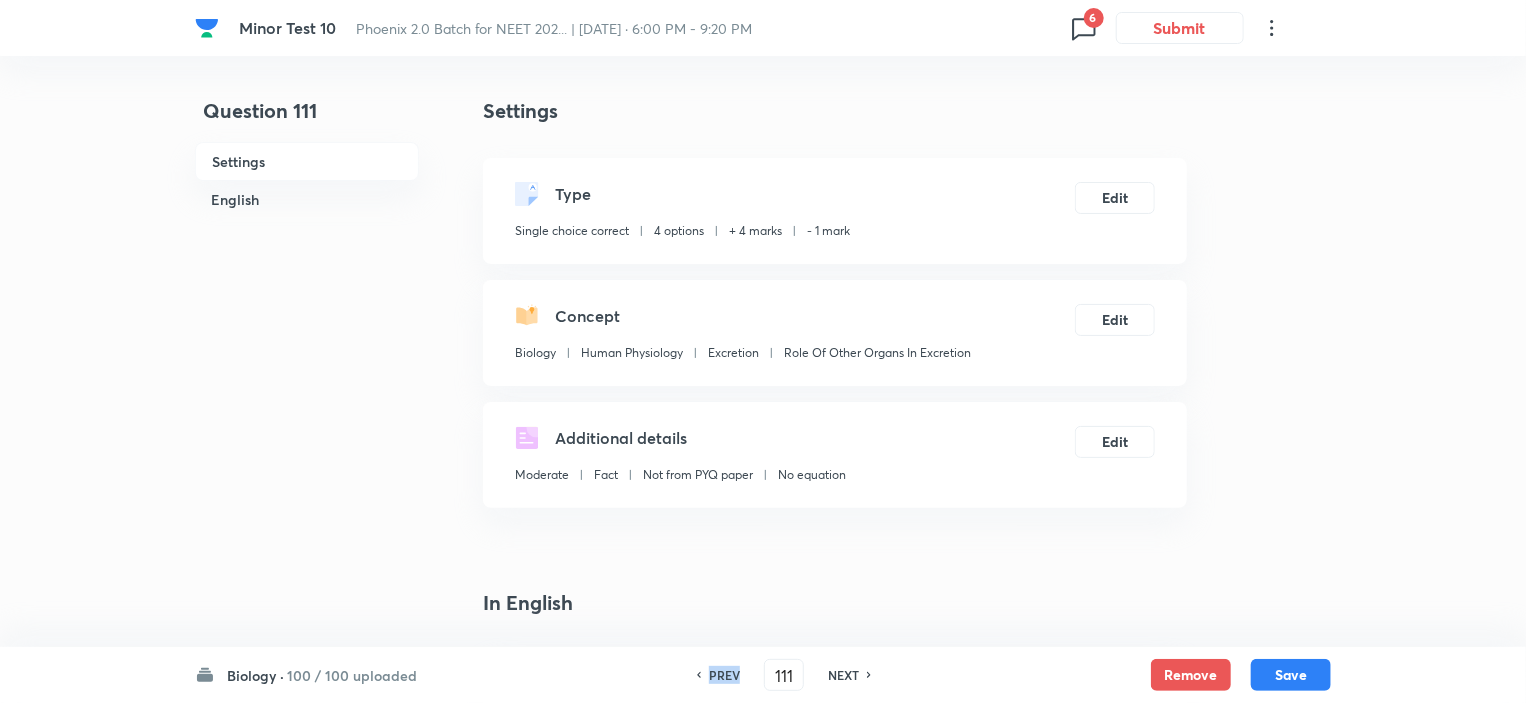 checkbox on "true" 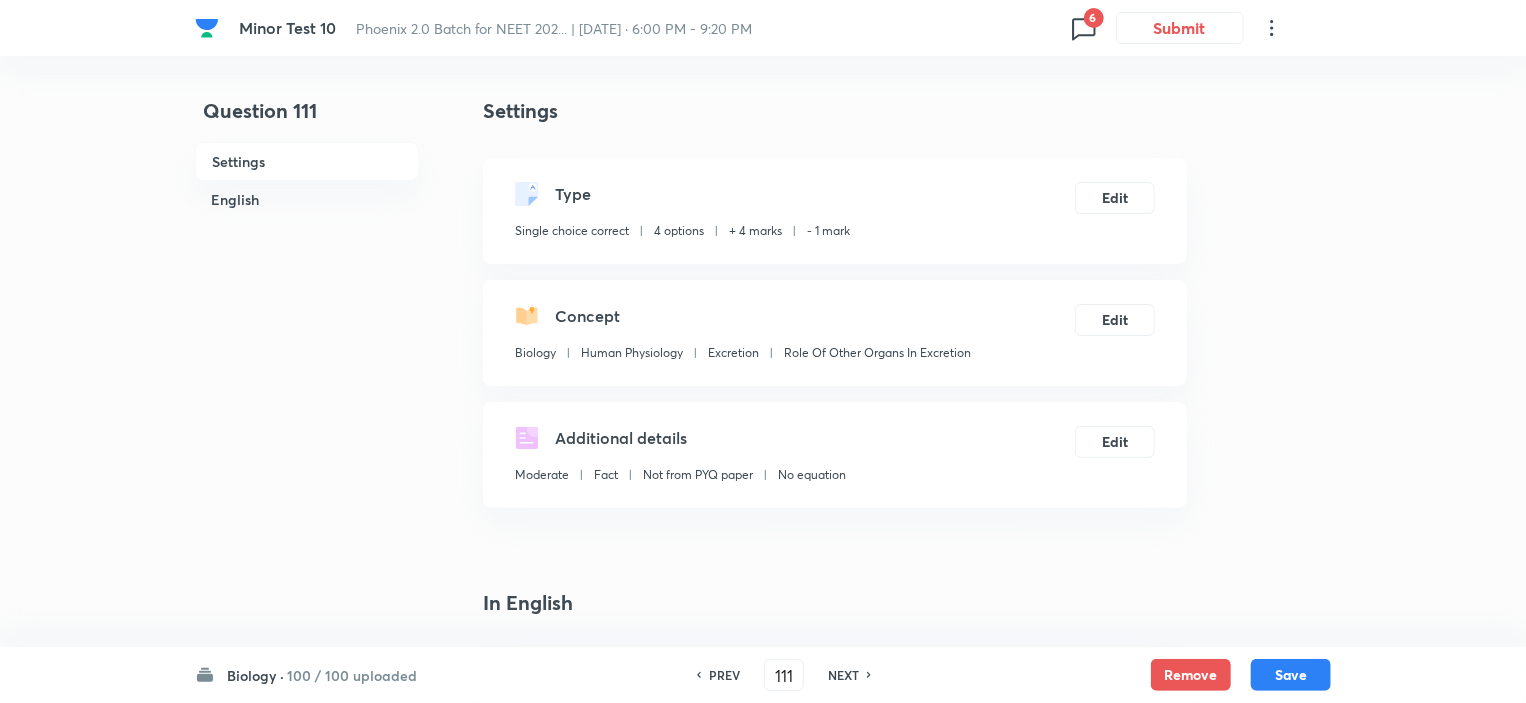 click on "PREV" at bounding box center [721, 675] 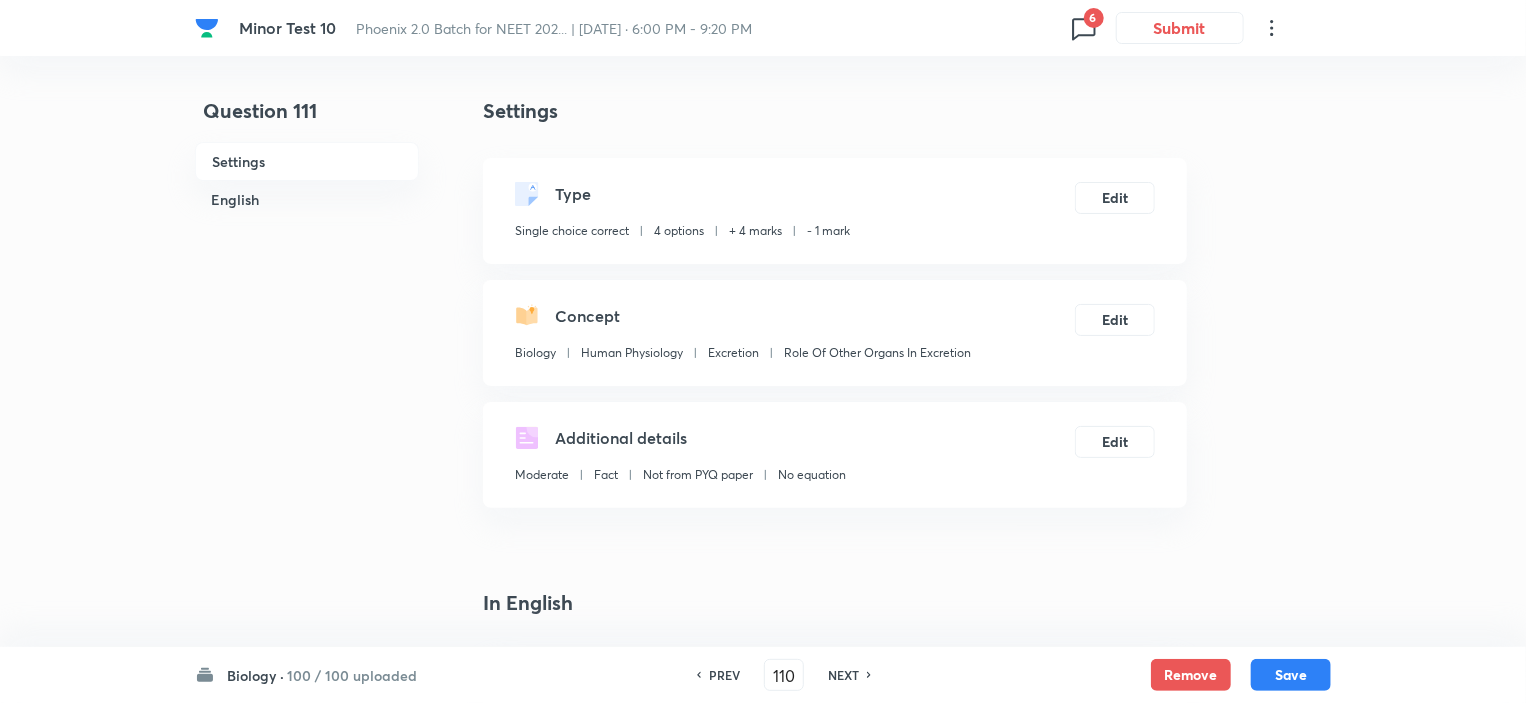 checkbox on "true" 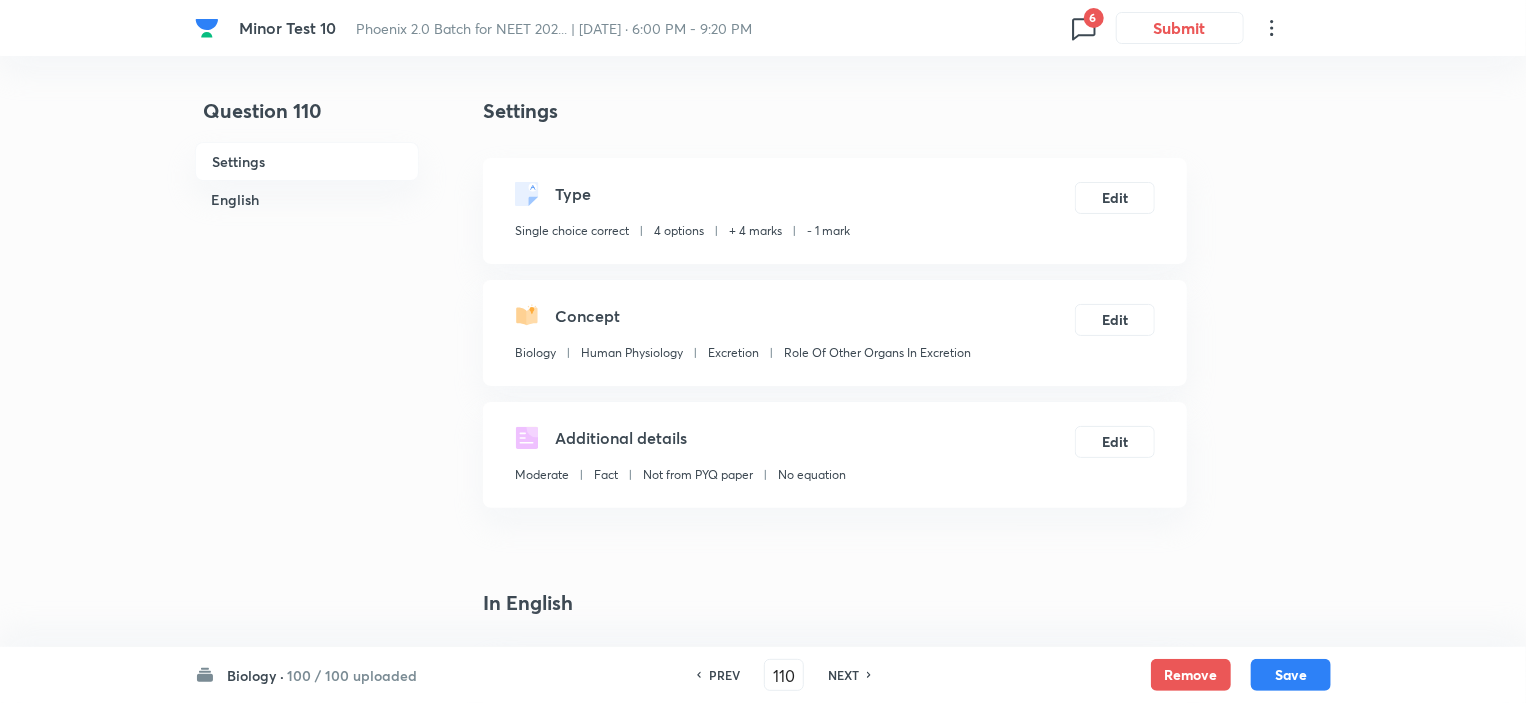click on "PREV" at bounding box center [721, 675] 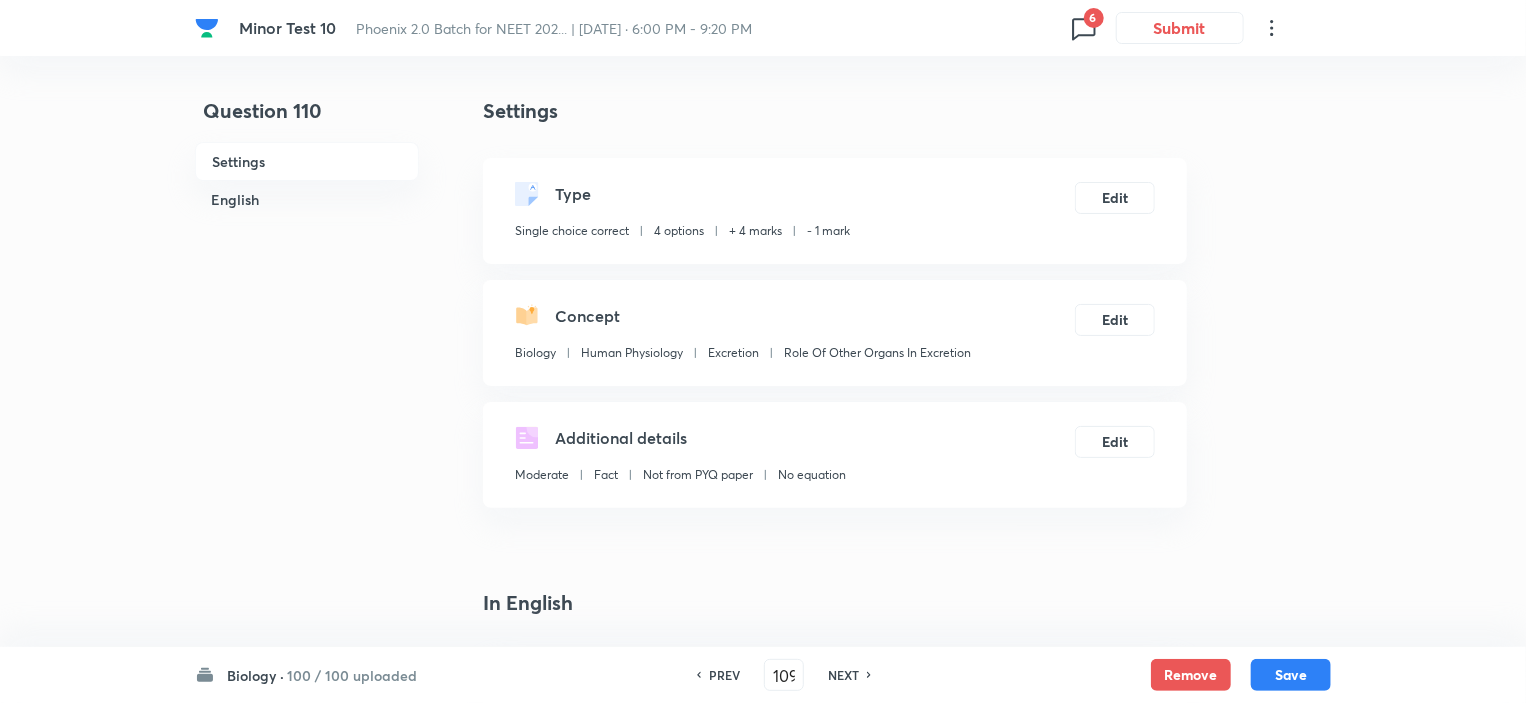 checkbox on "true" 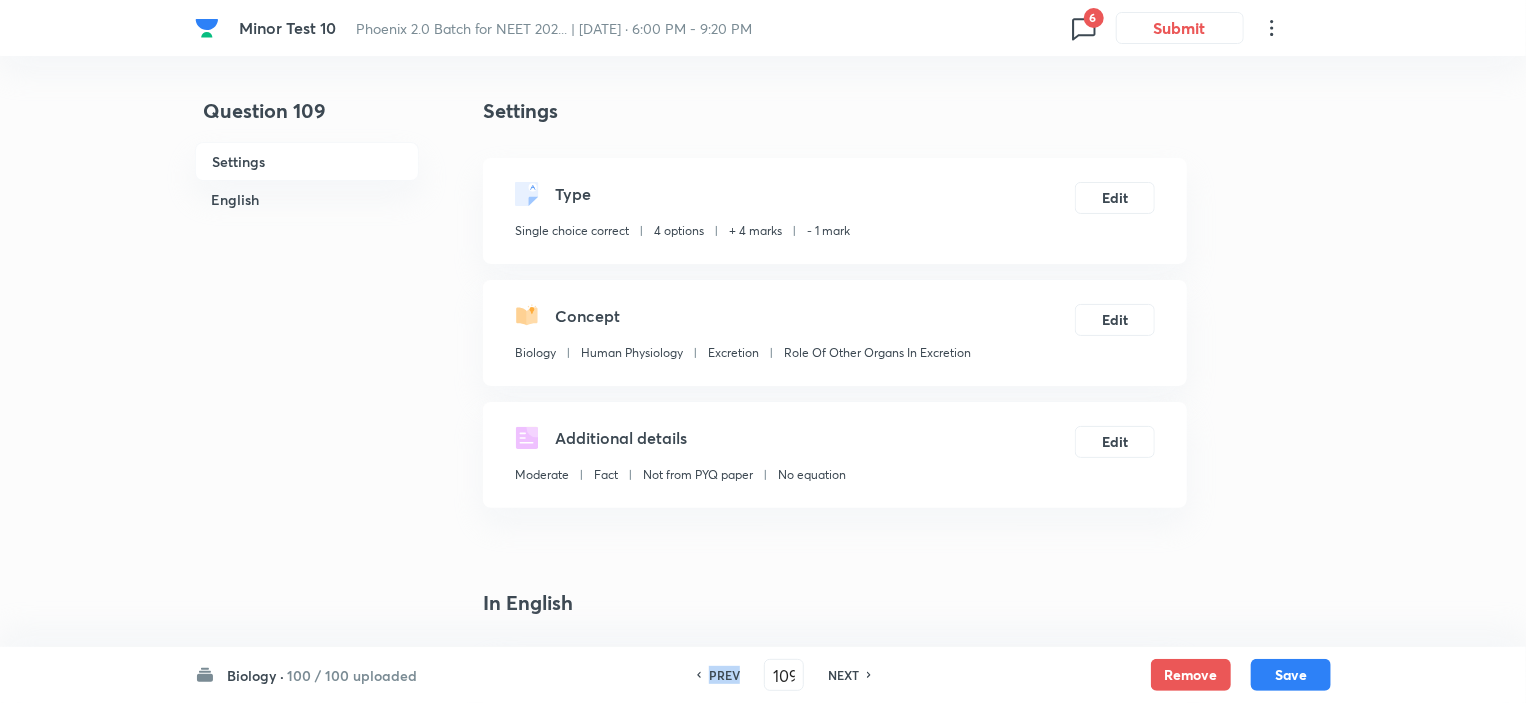 click on "PREV" at bounding box center (721, 675) 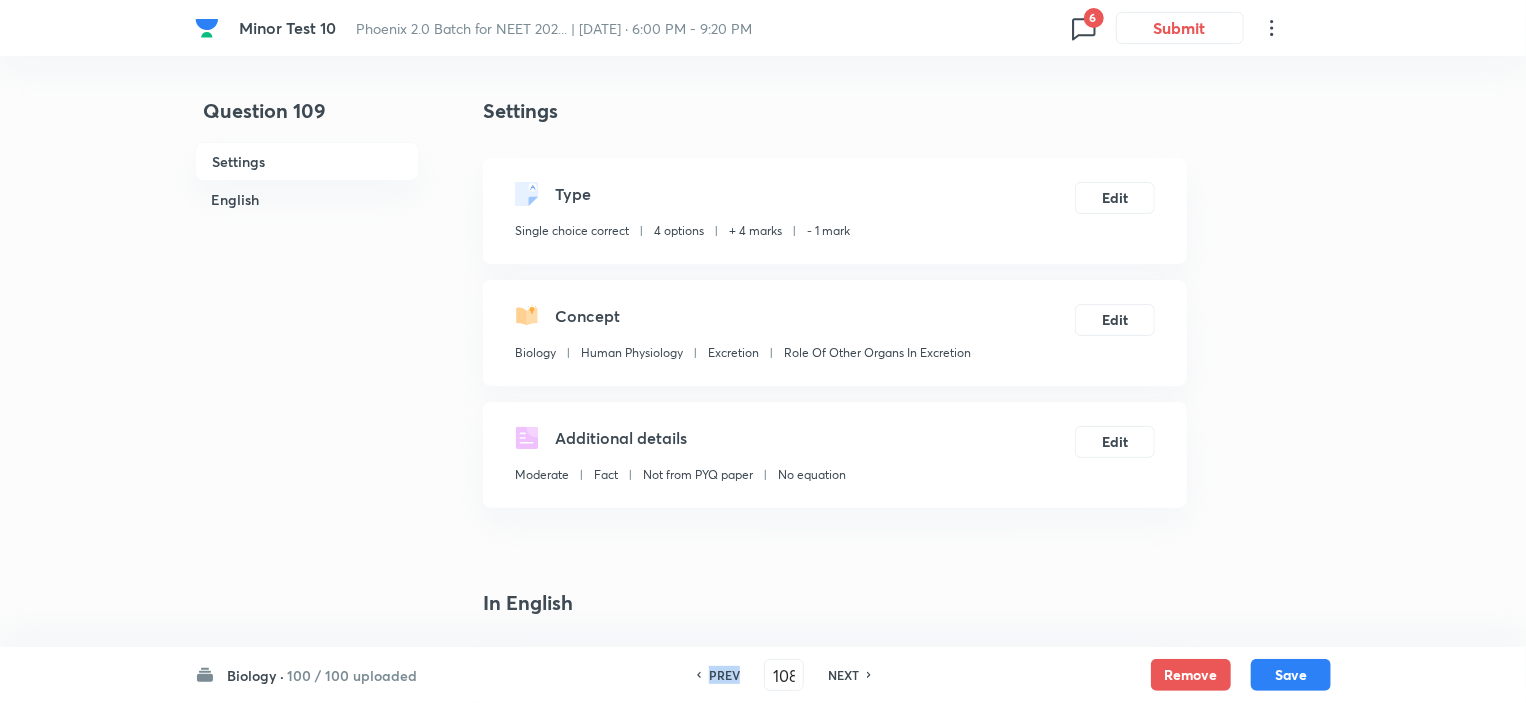 checkbox on "false" 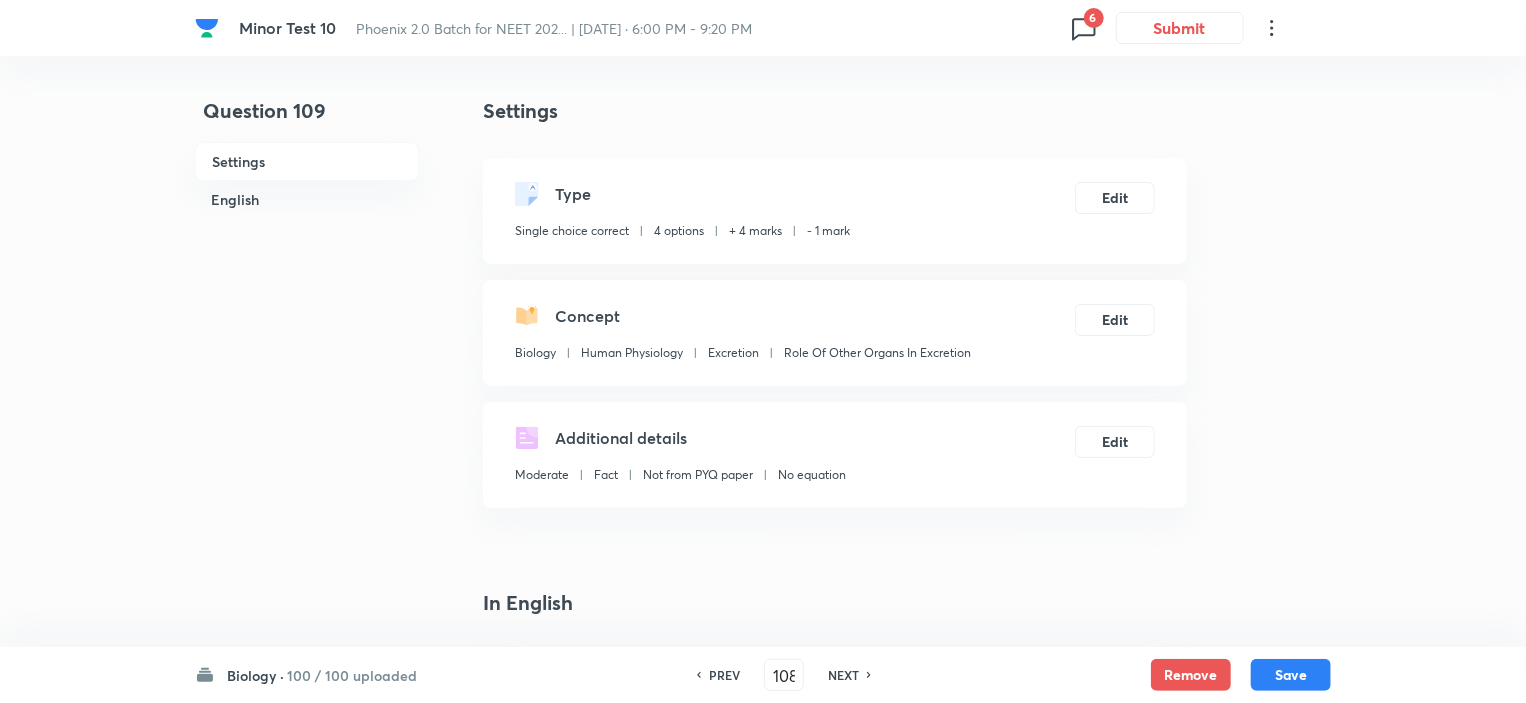 checkbox on "true" 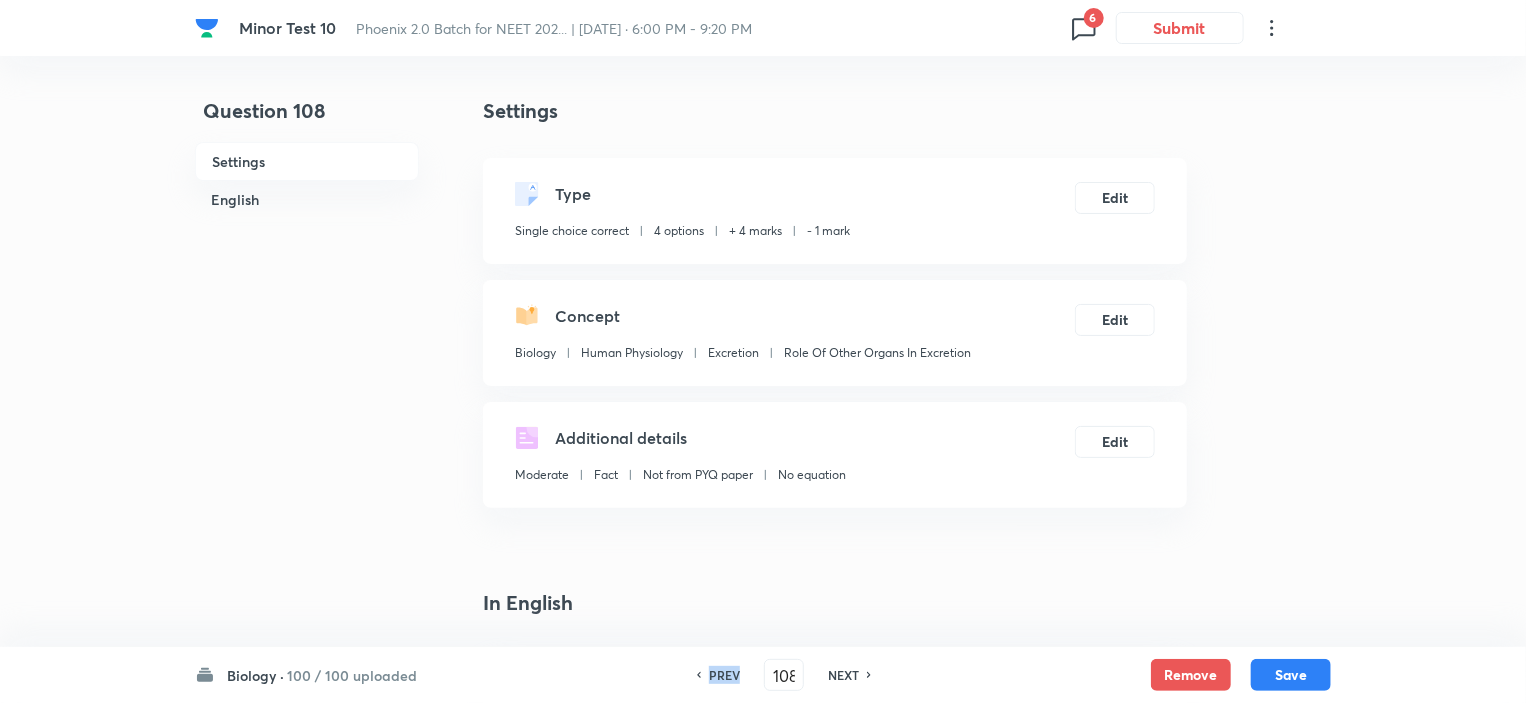 click on "PREV" at bounding box center (721, 675) 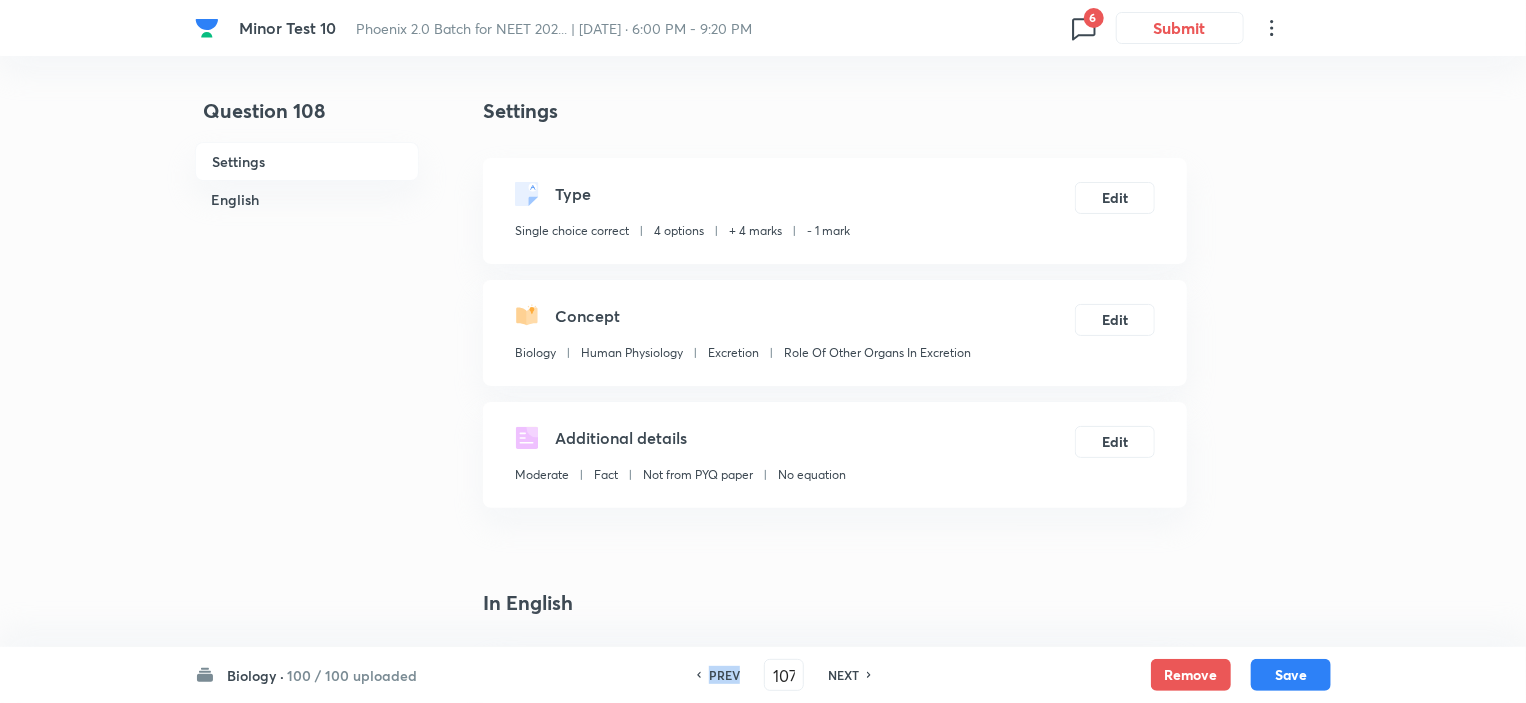 checkbox on "false" 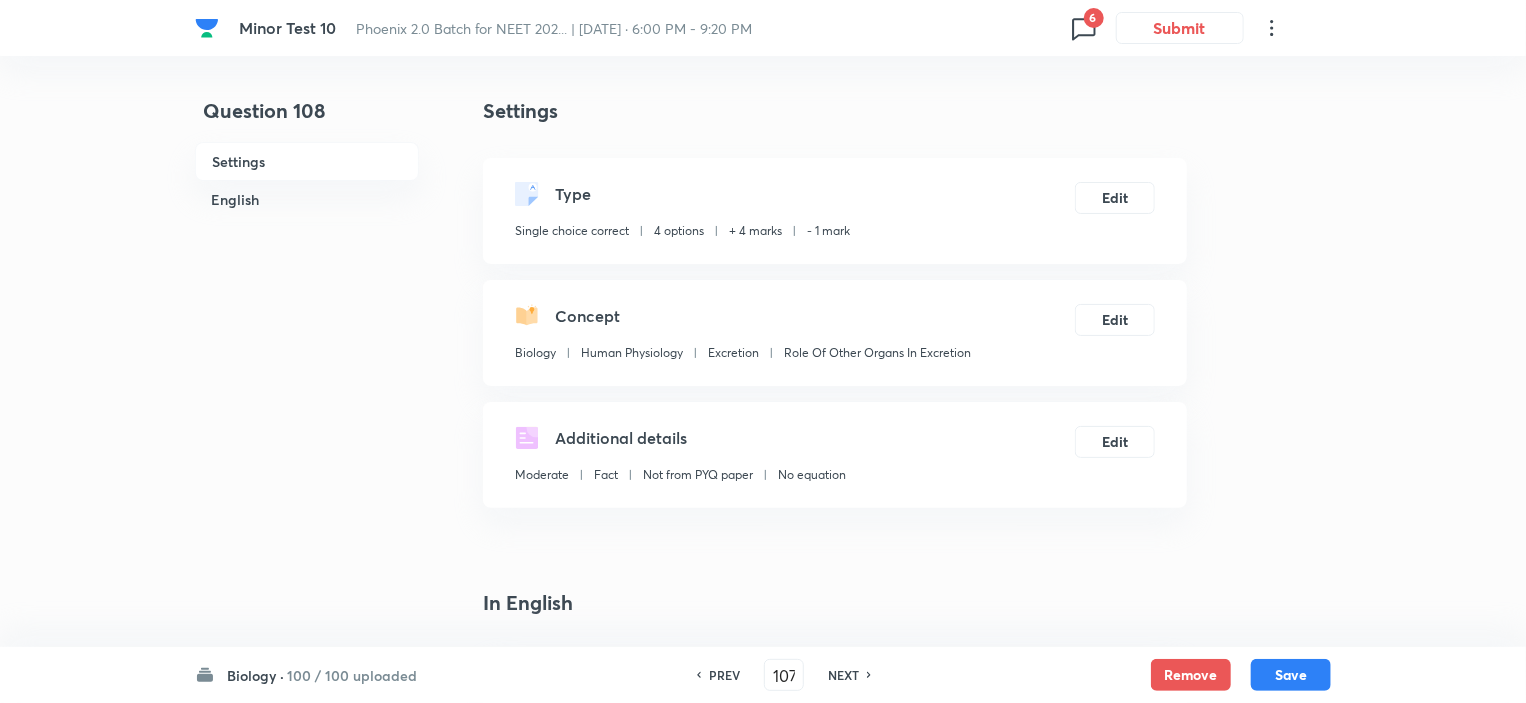 checkbox on "true" 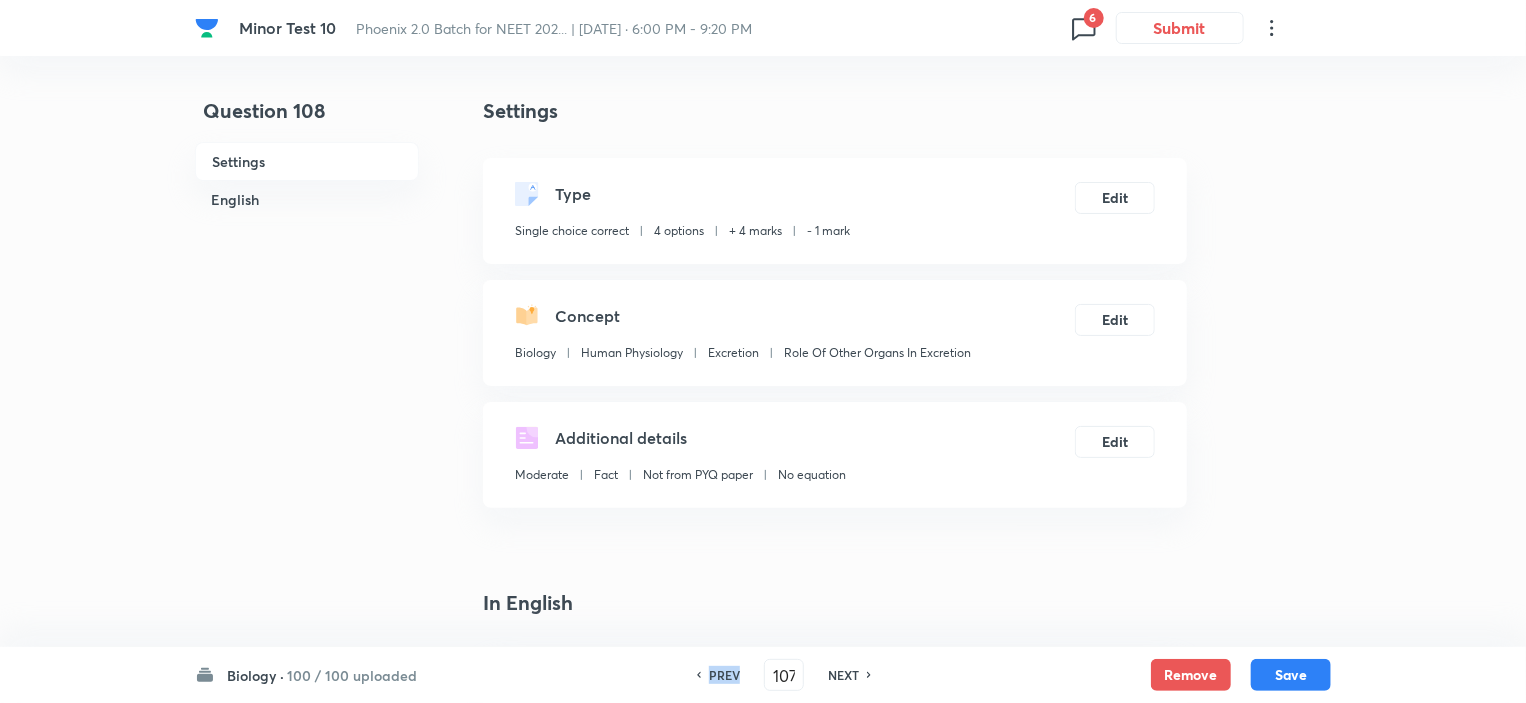 click on "PREV" at bounding box center [721, 675] 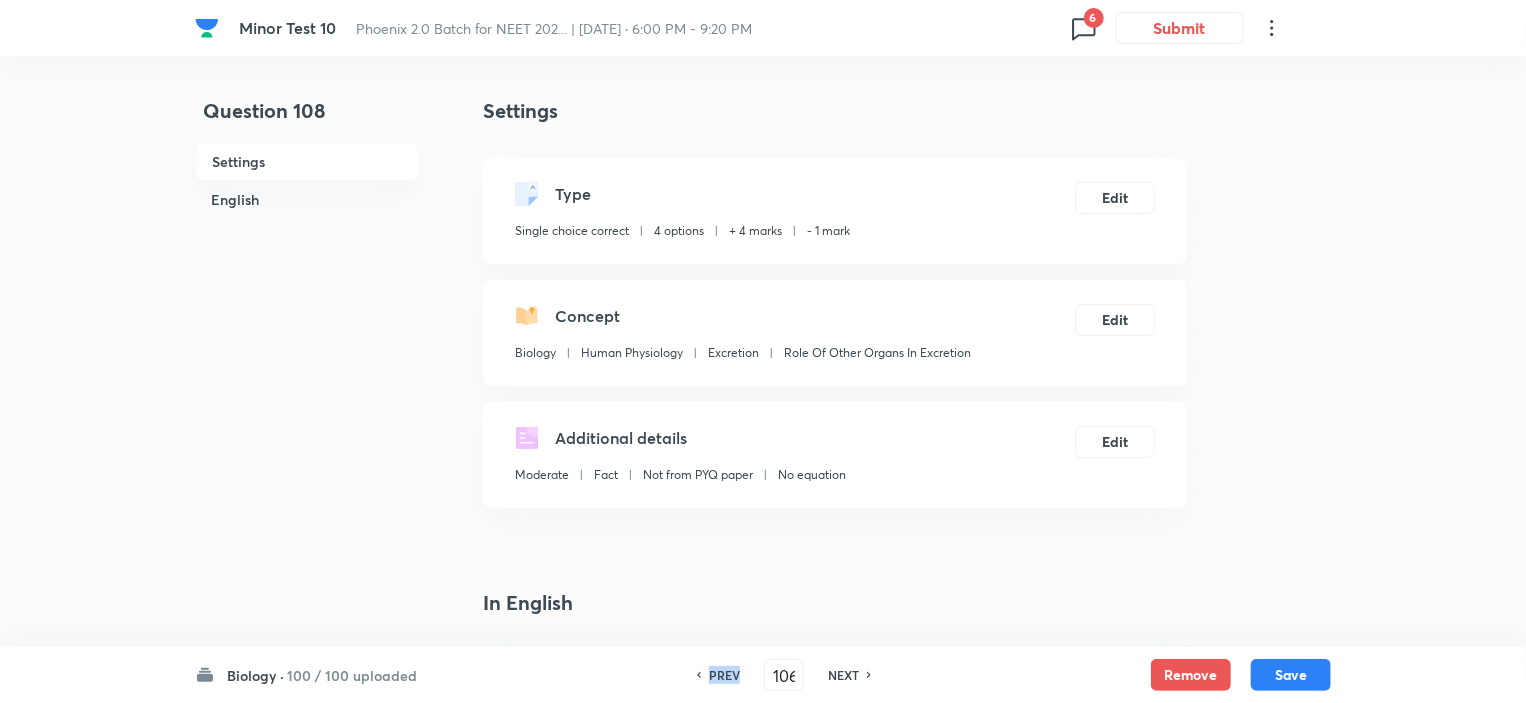 checkbox on "false" 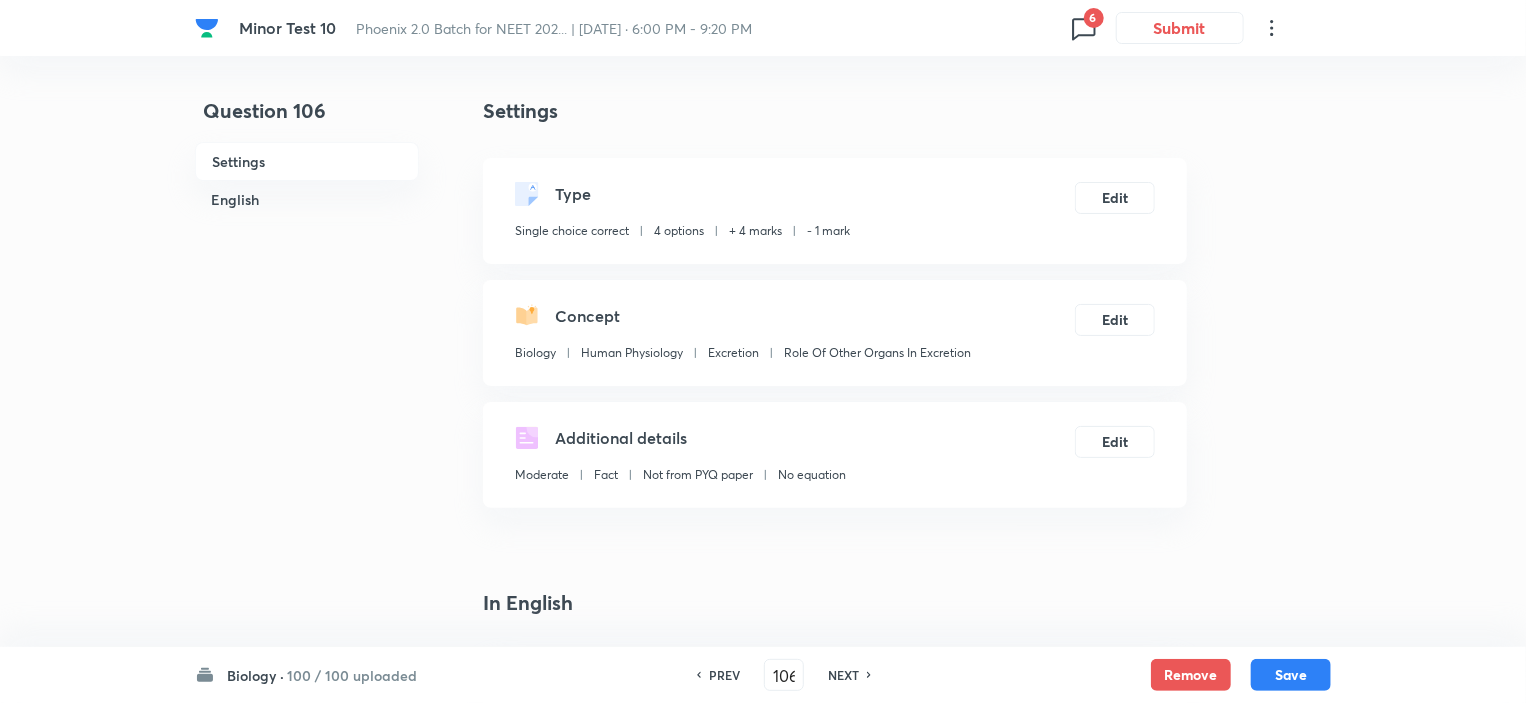 checkbox on "true" 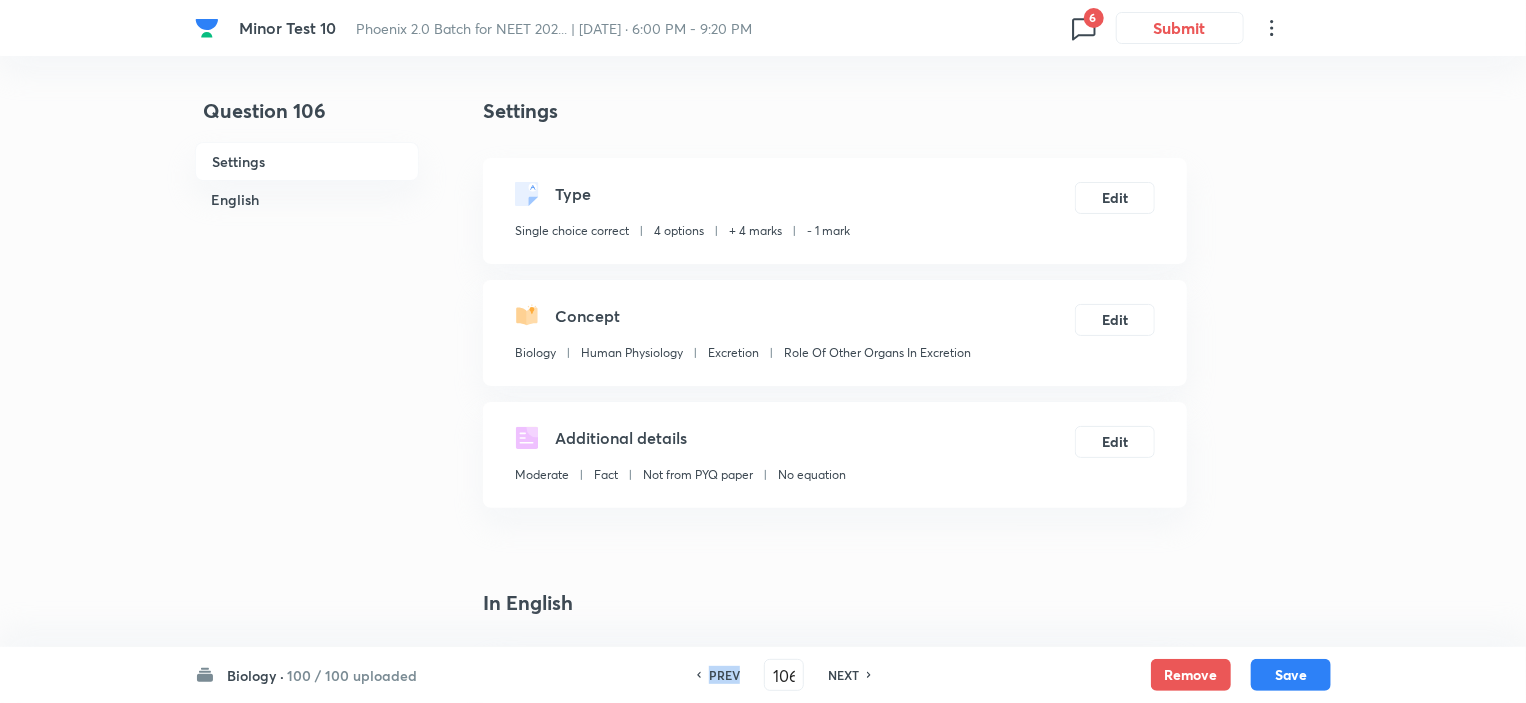 click on "PREV" at bounding box center (721, 675) 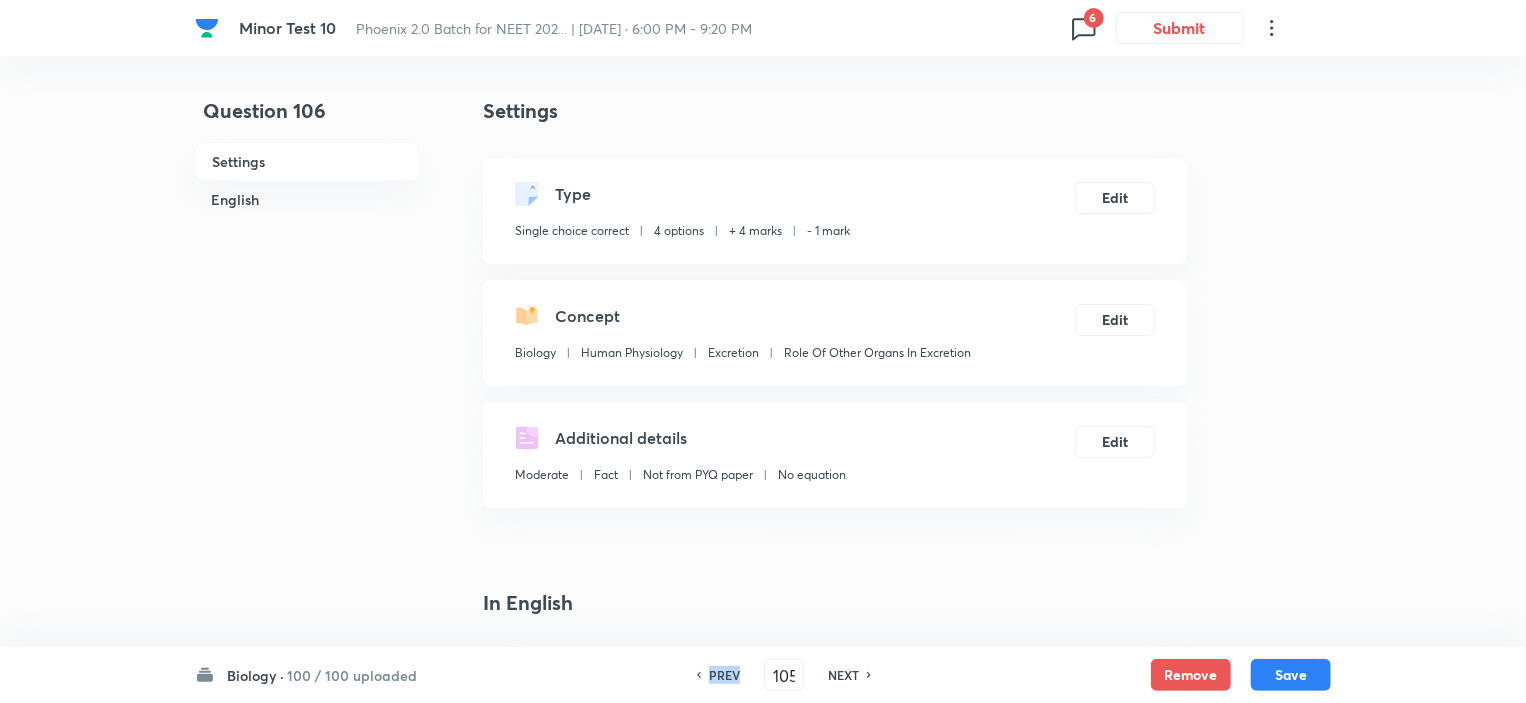 checkbox on "false" 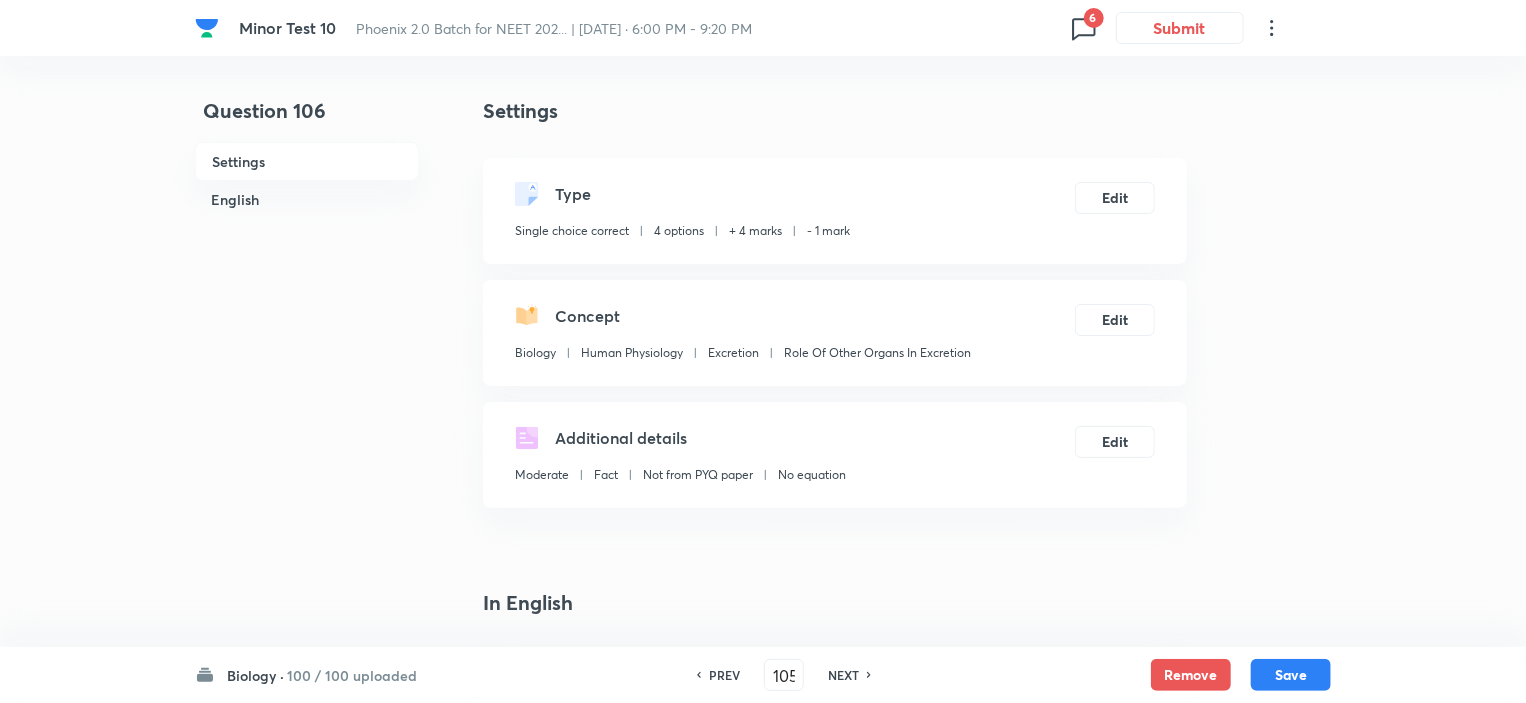 checkbox on "true" 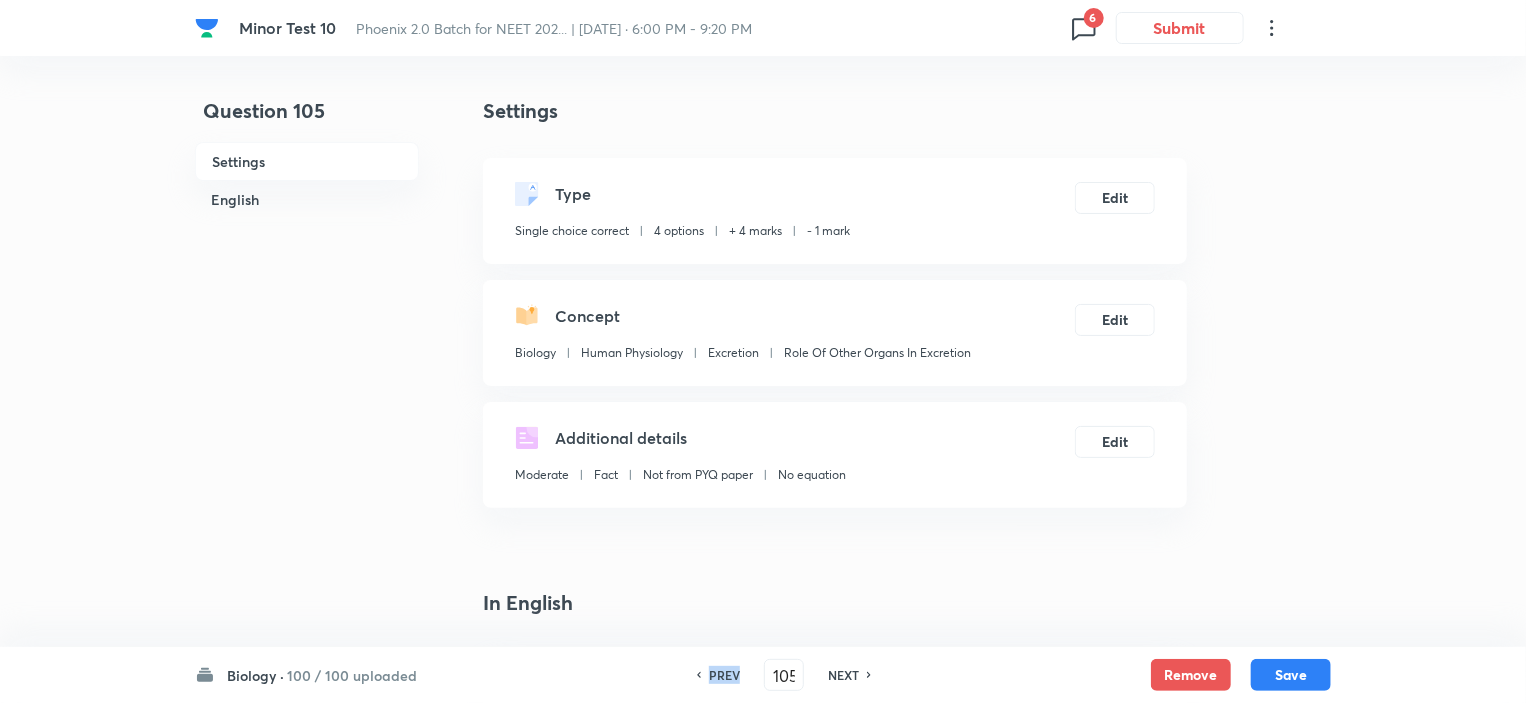 click on "PREV" at bounding box center (721, 675) 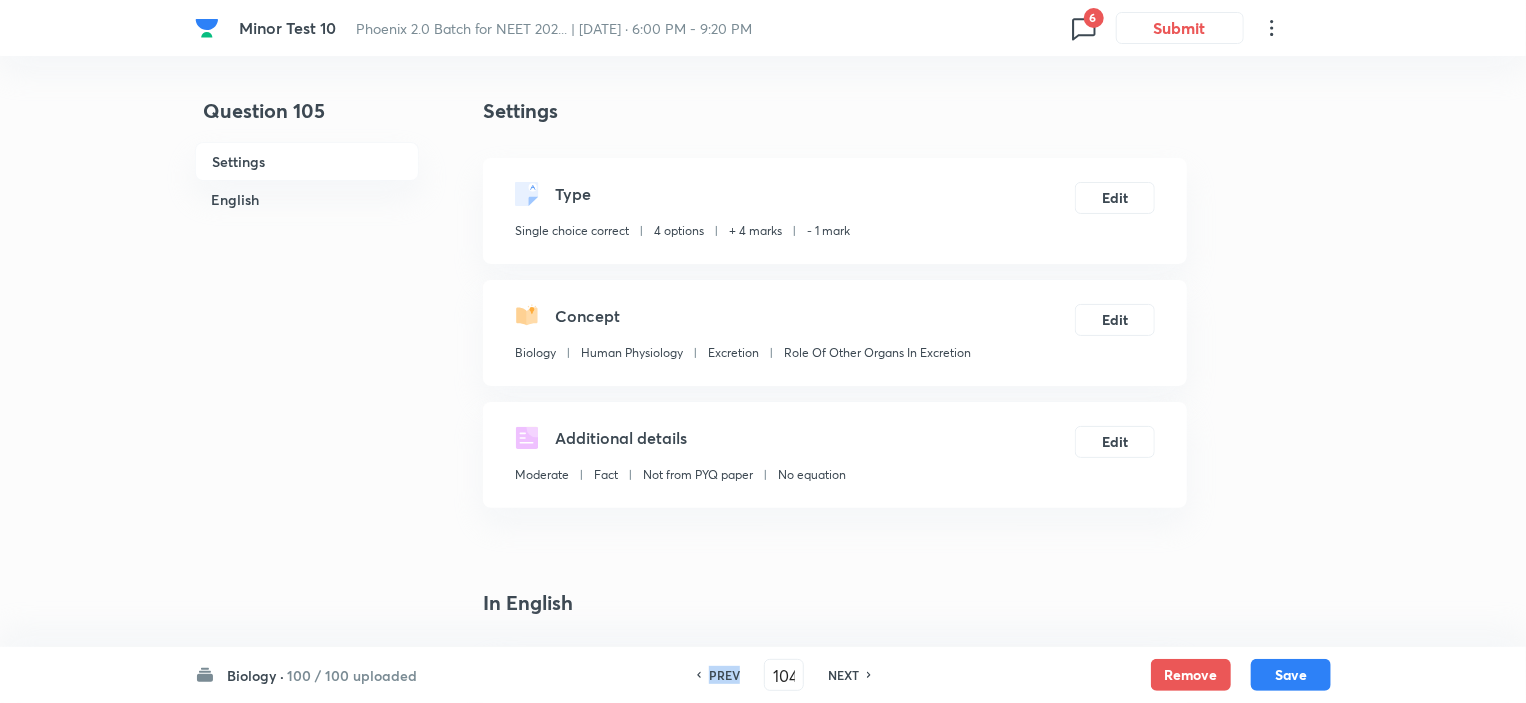 checkbox on "false" 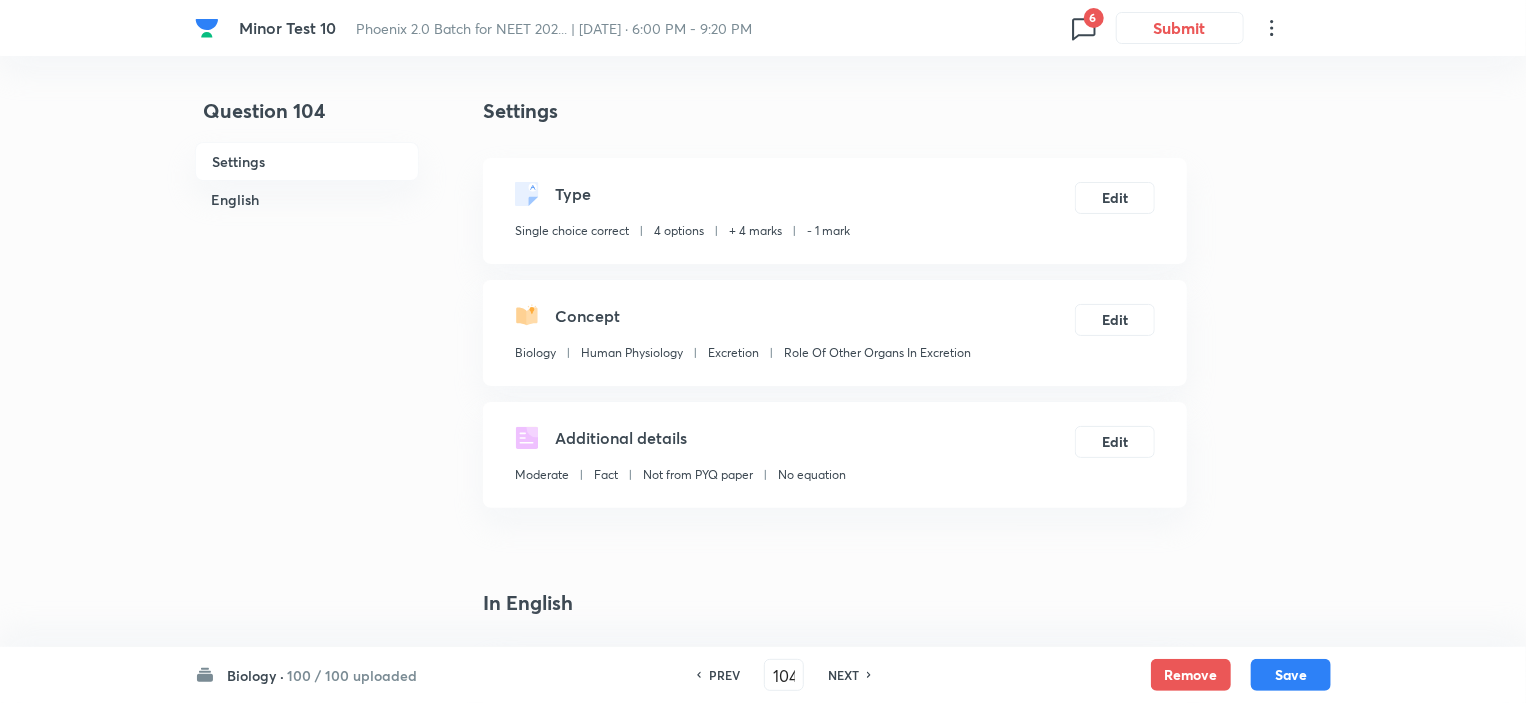 click on "NEXT" at bounding box center [843, 675] 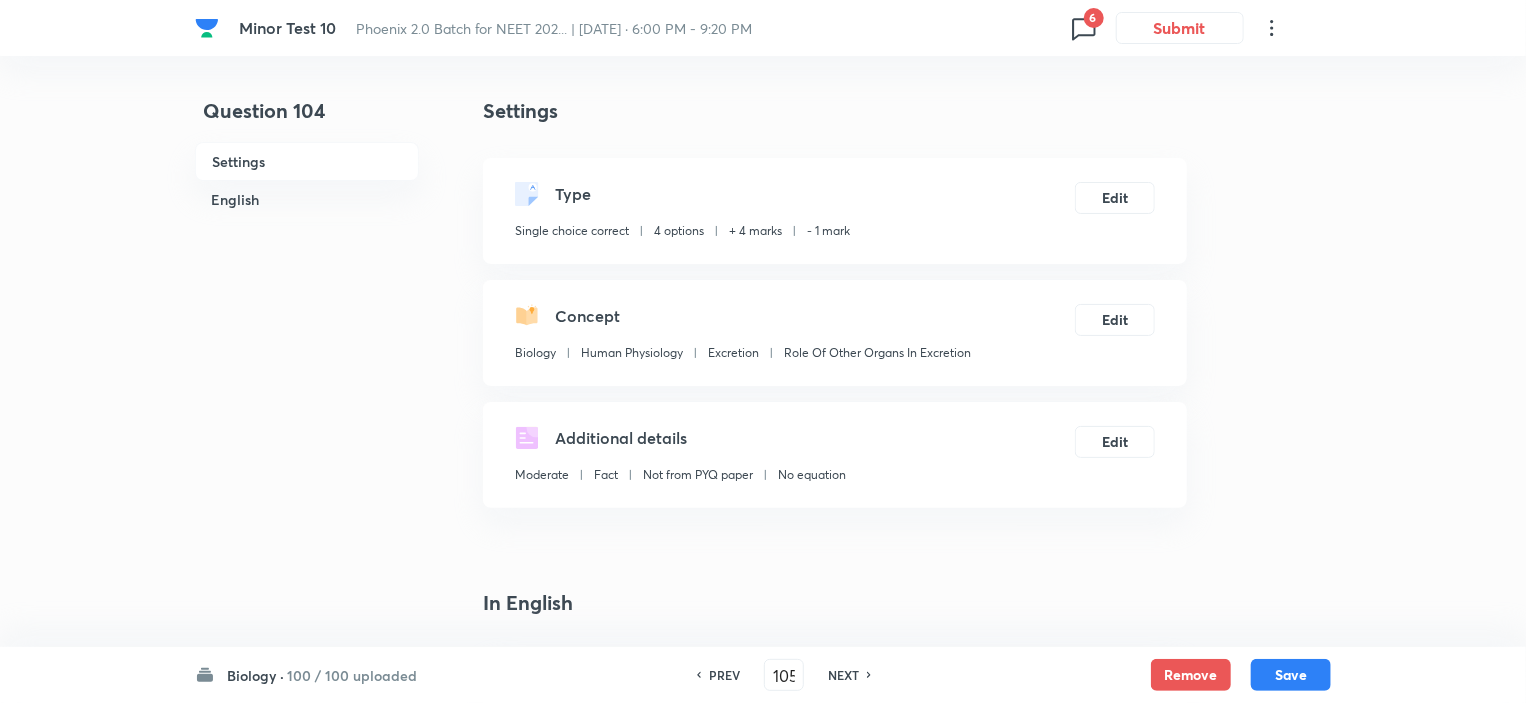 checkbox on "false" 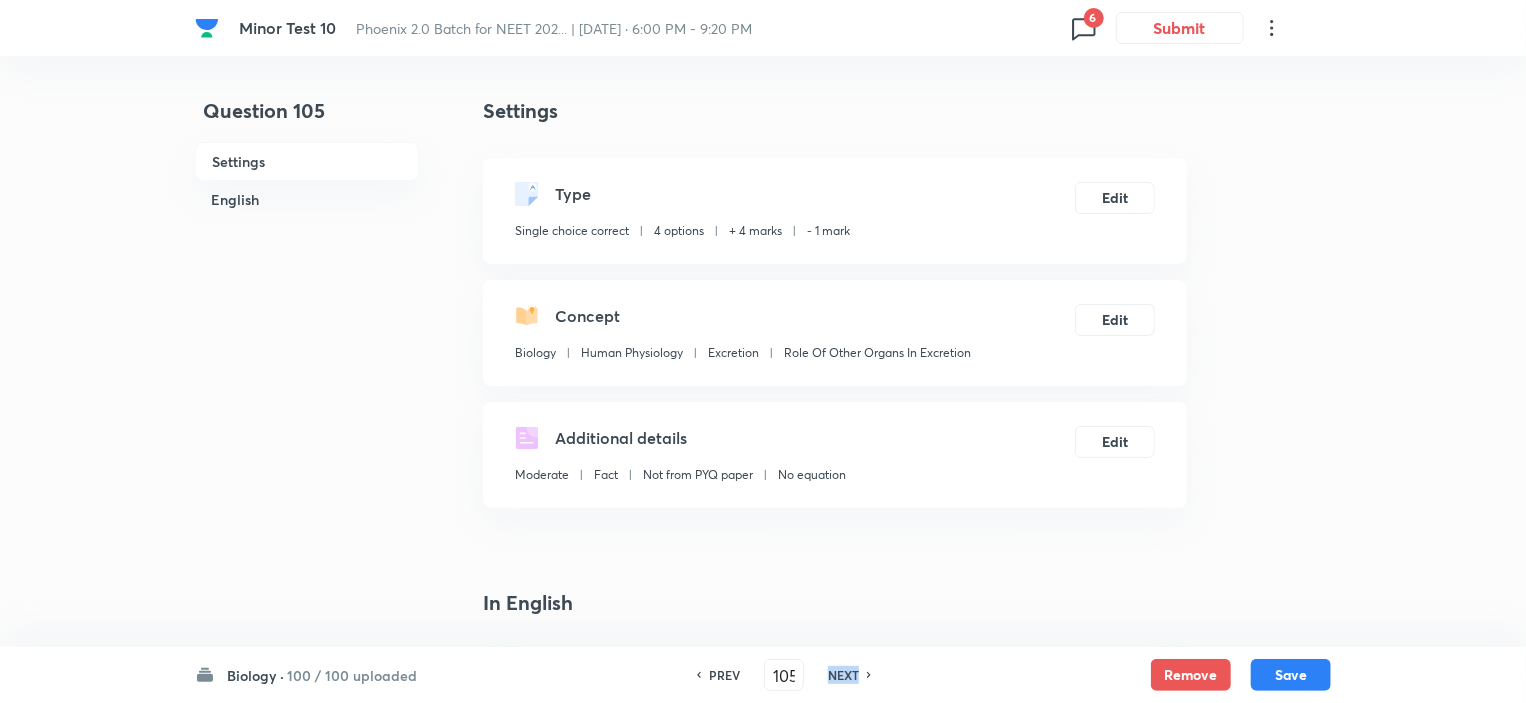 click on "NEXT" at bounding box center [843, 675] 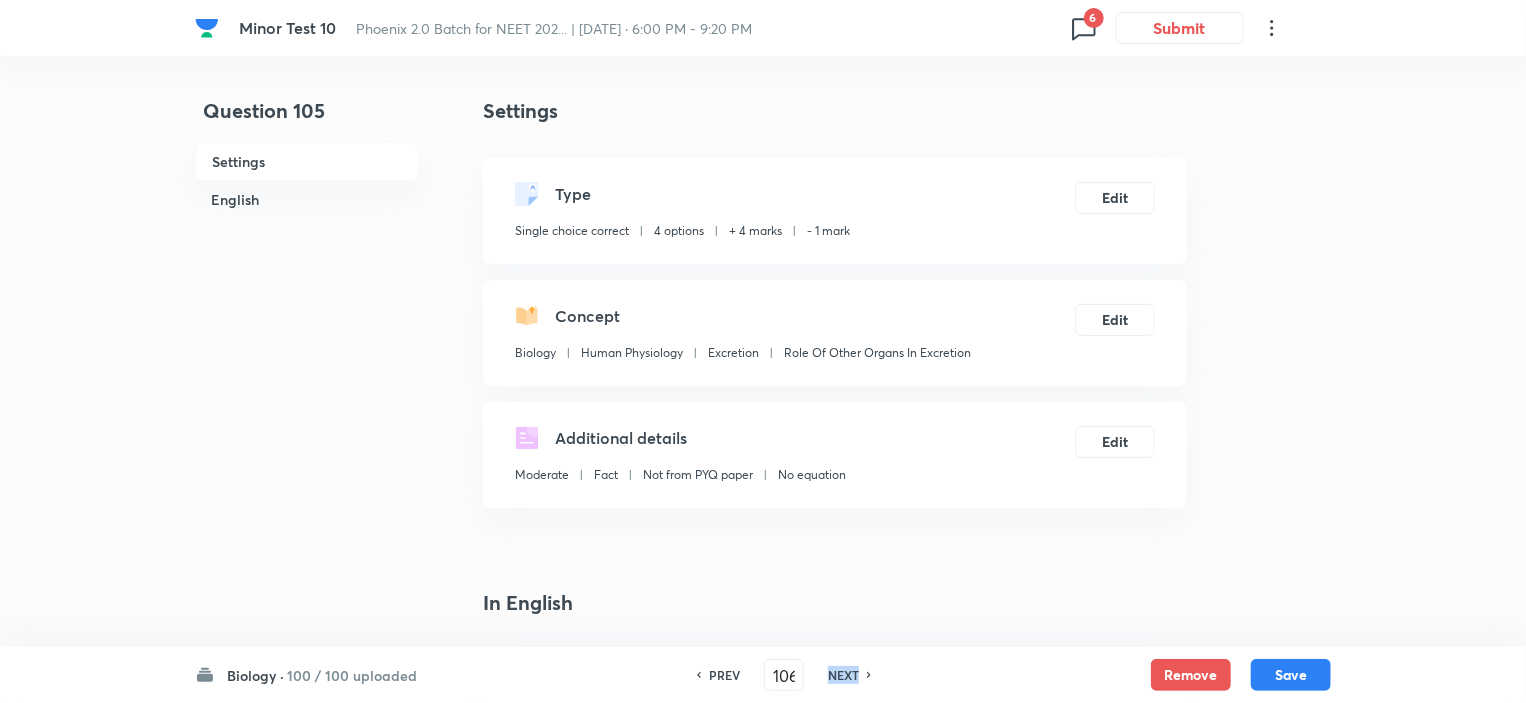 checkbox on "false" 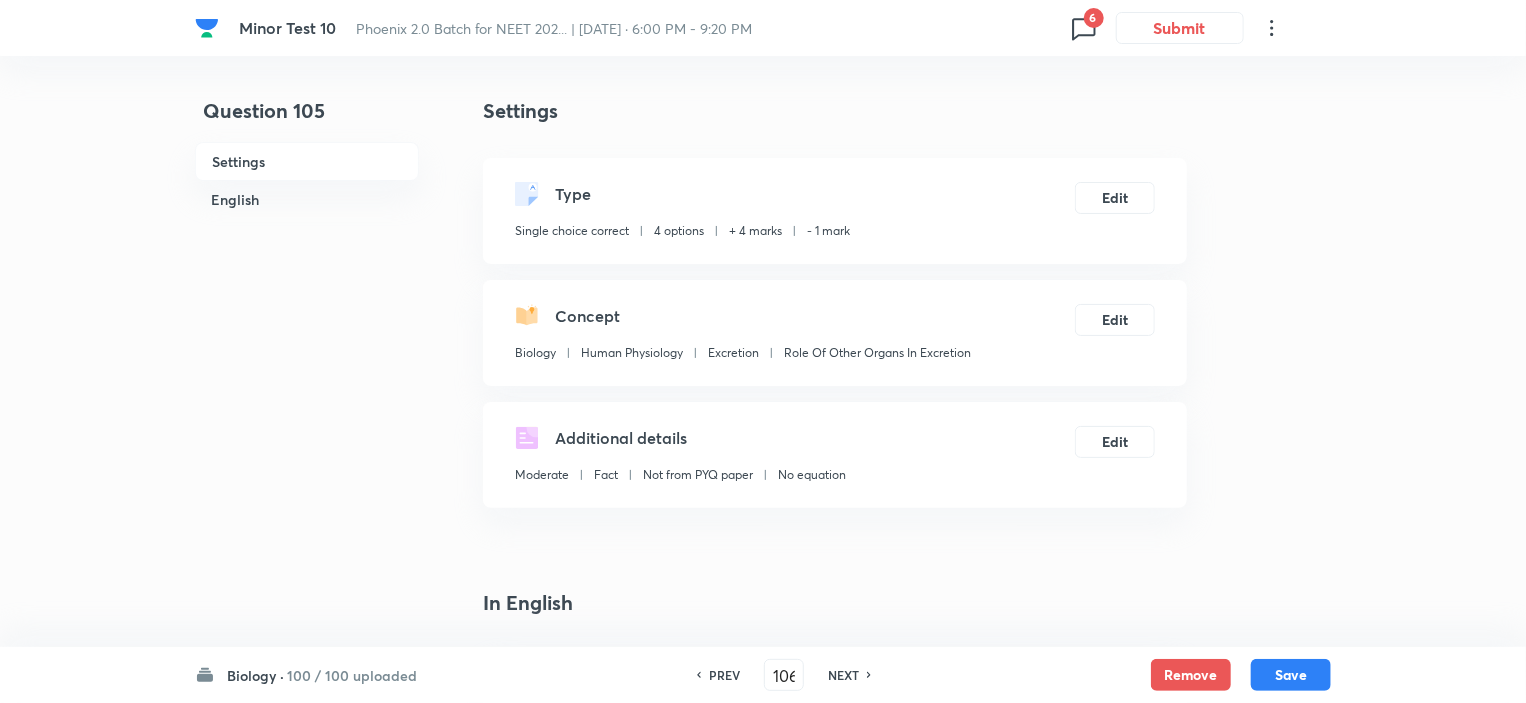 checkbox on "true" 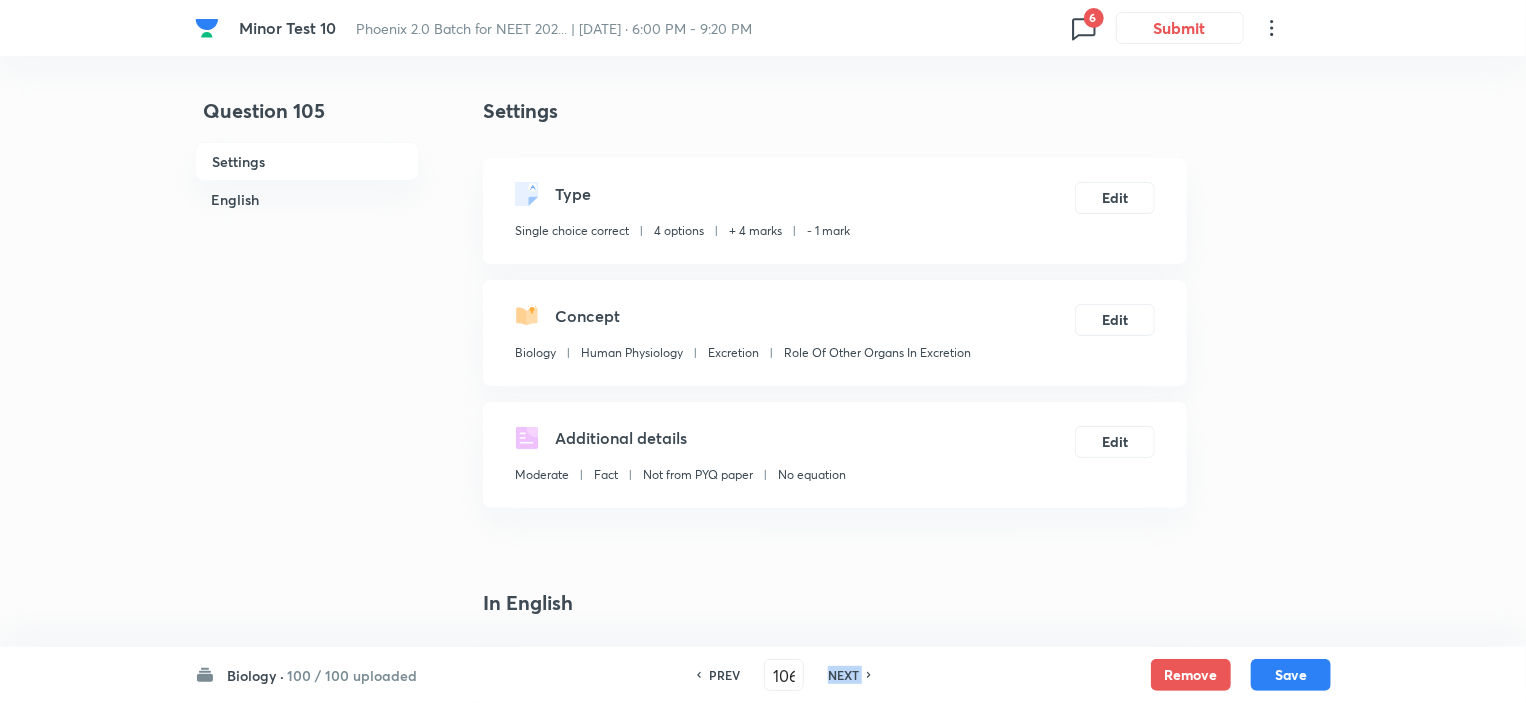 click on "NEXT" at bounding box center (843, 675) 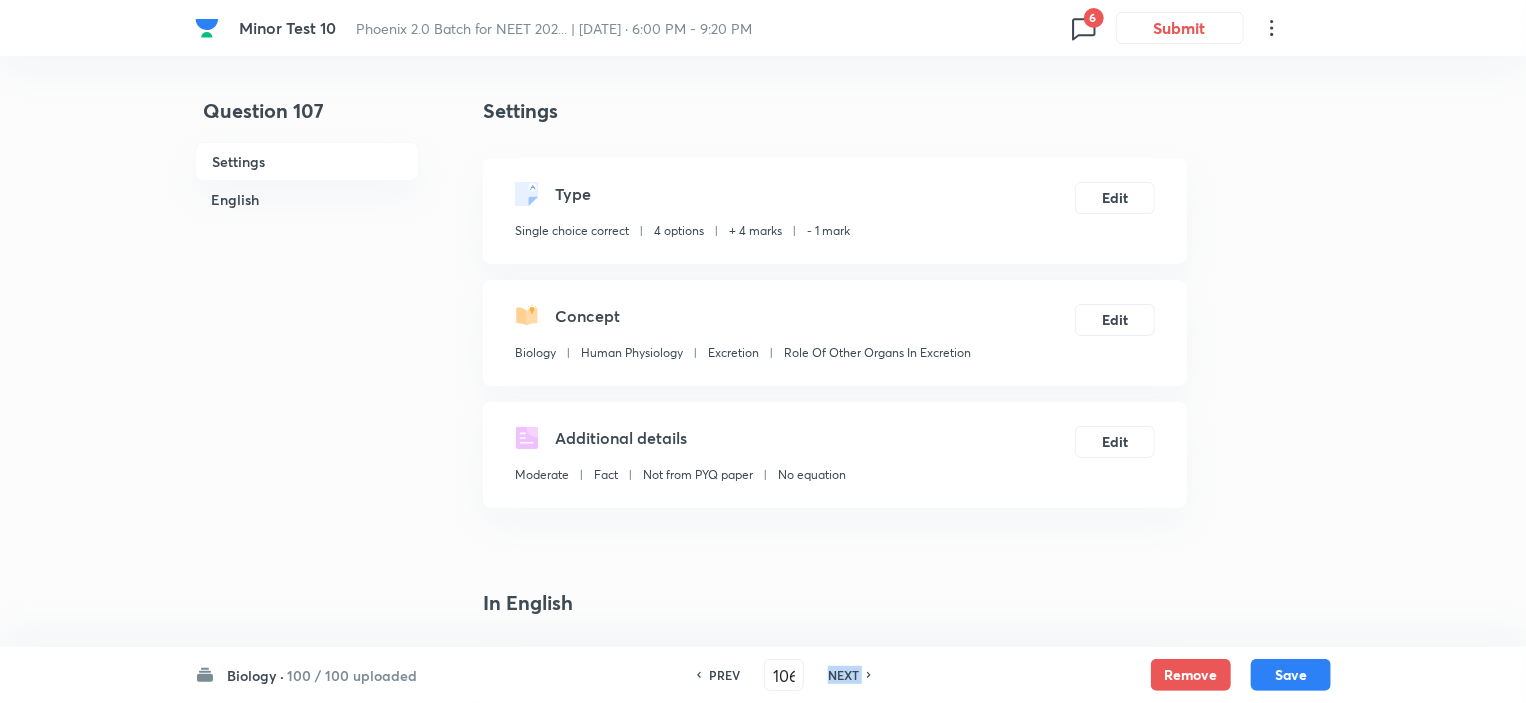 type on "107" 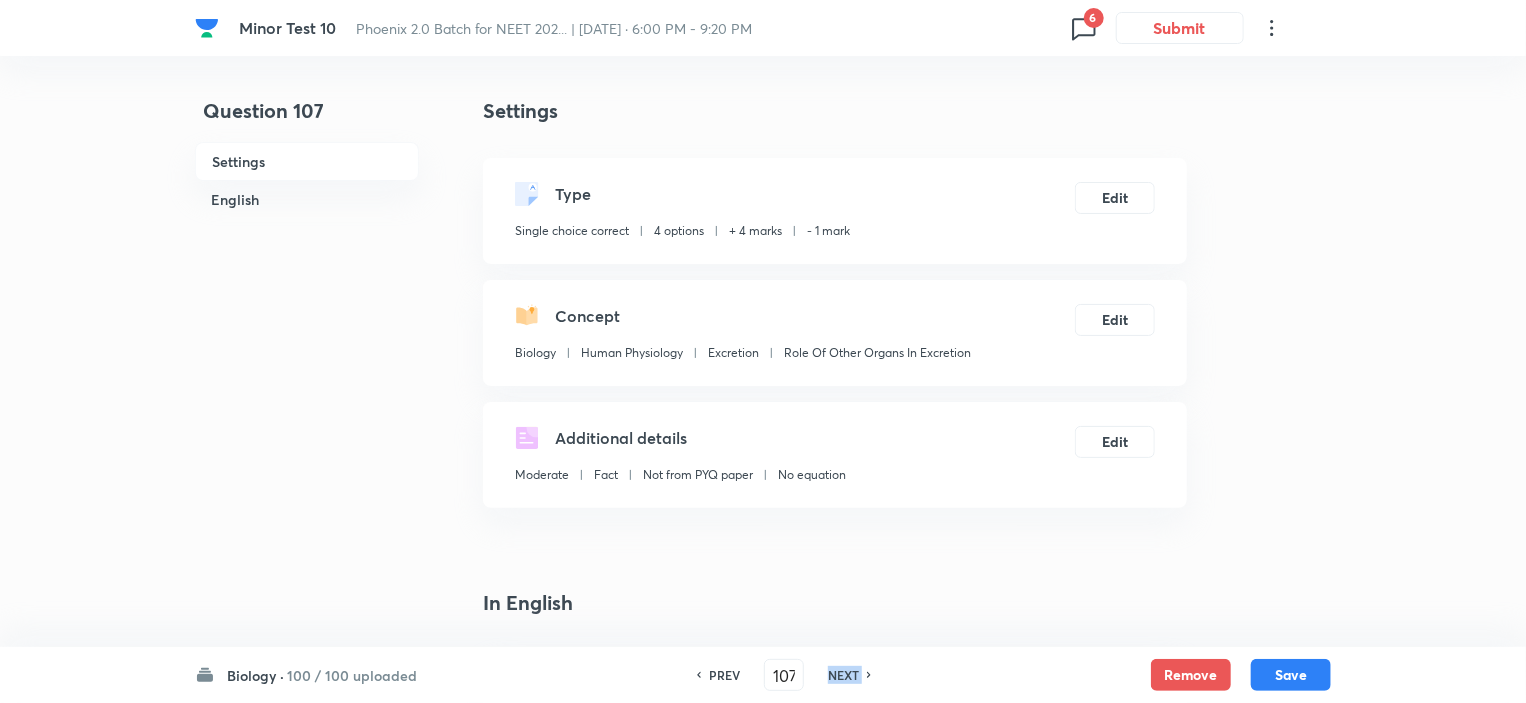 checkbox on "false" 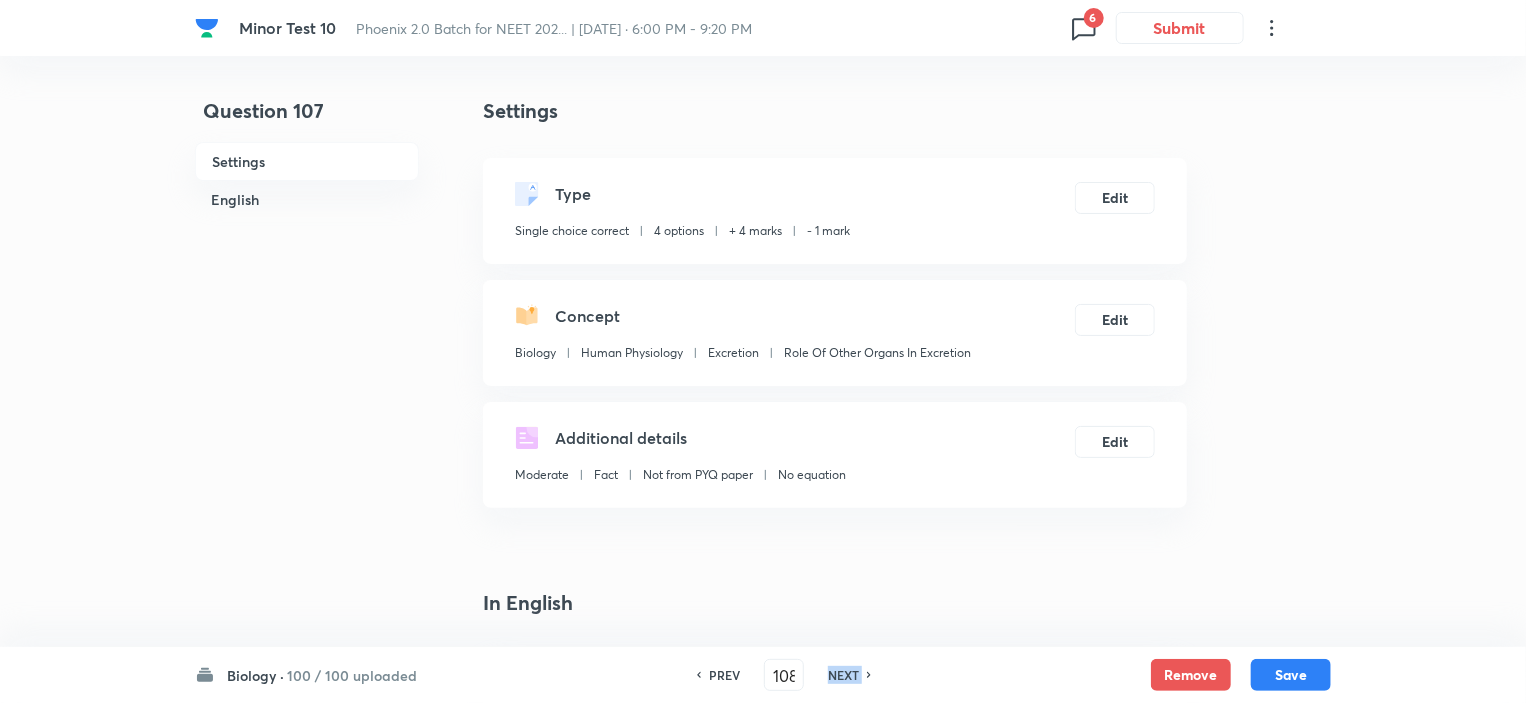 checkbox on "false" 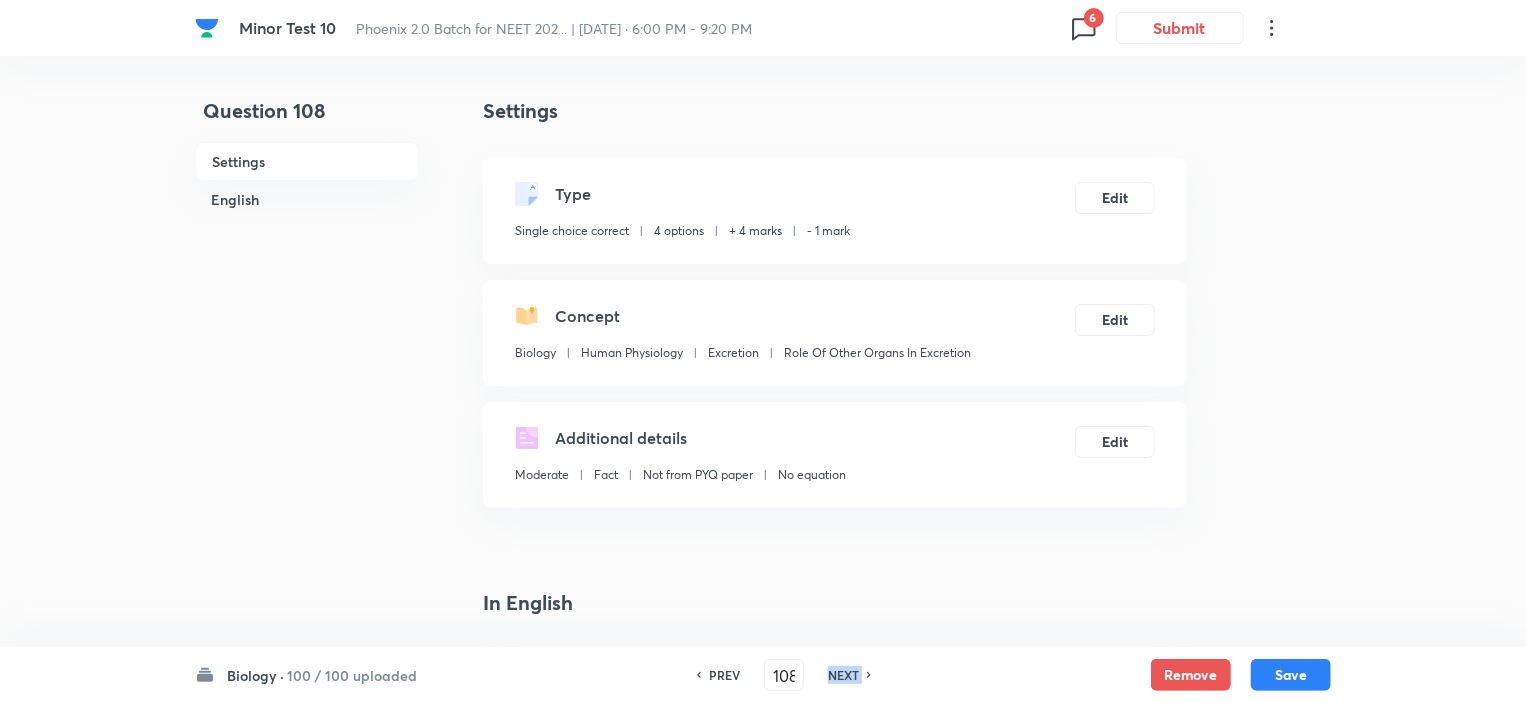 checkbox on "true" 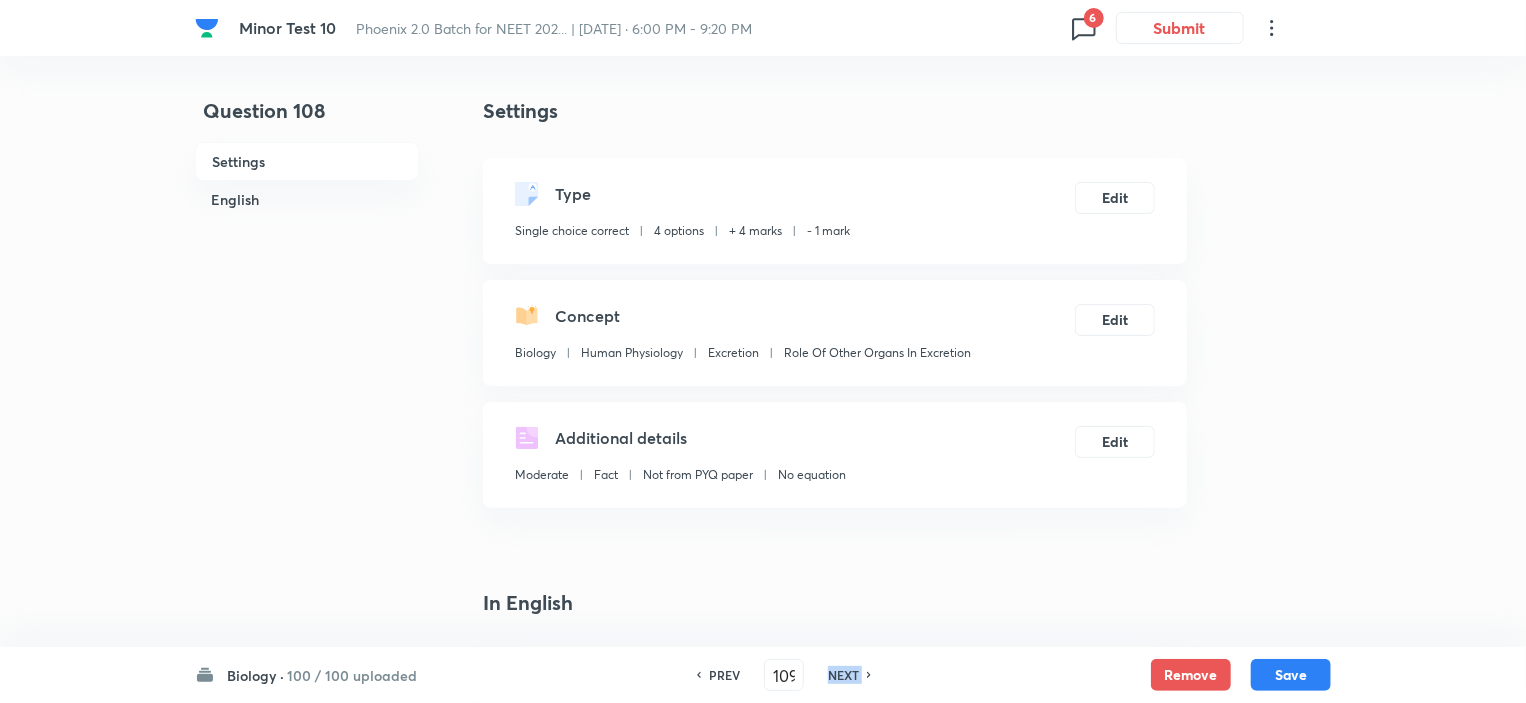 checkbox on "false" 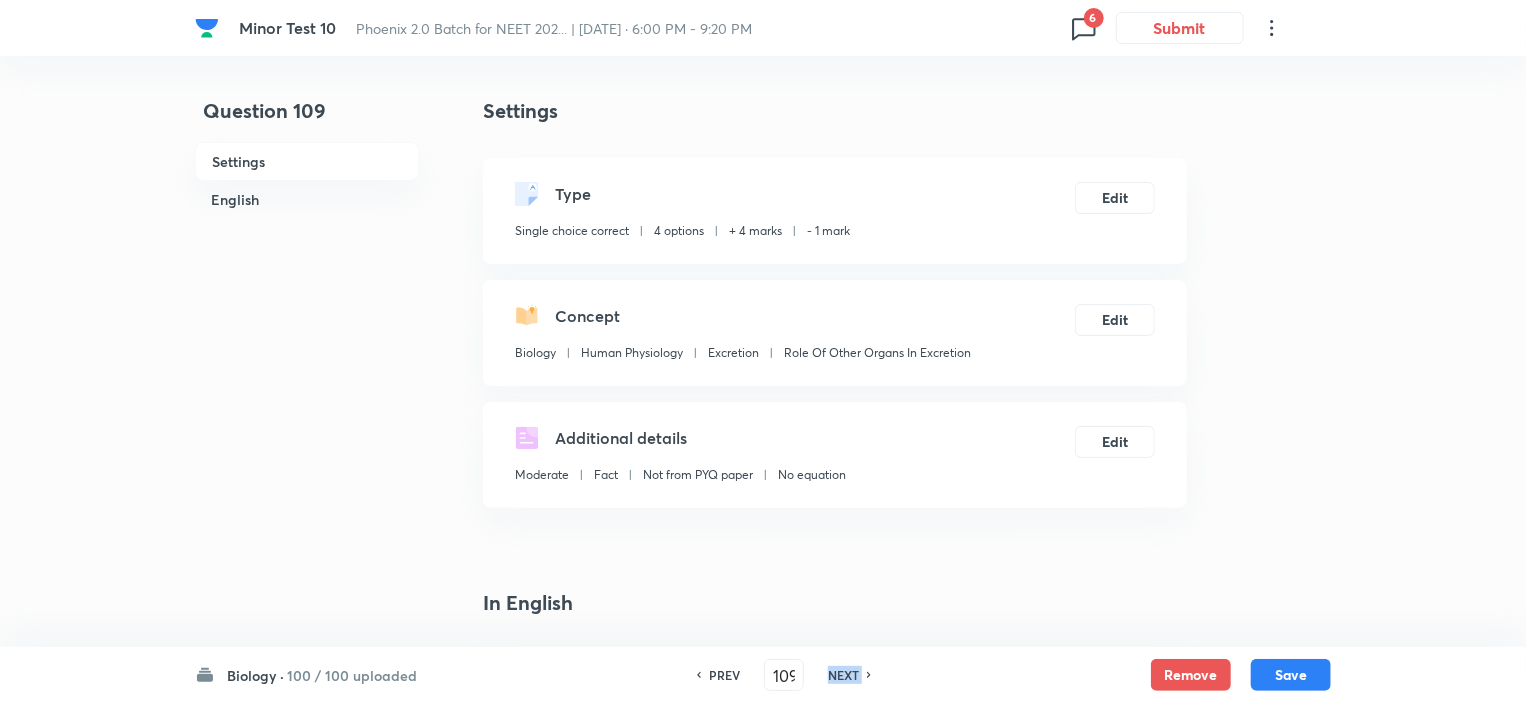 click on "NEXT" at bounding box center (843, 675) 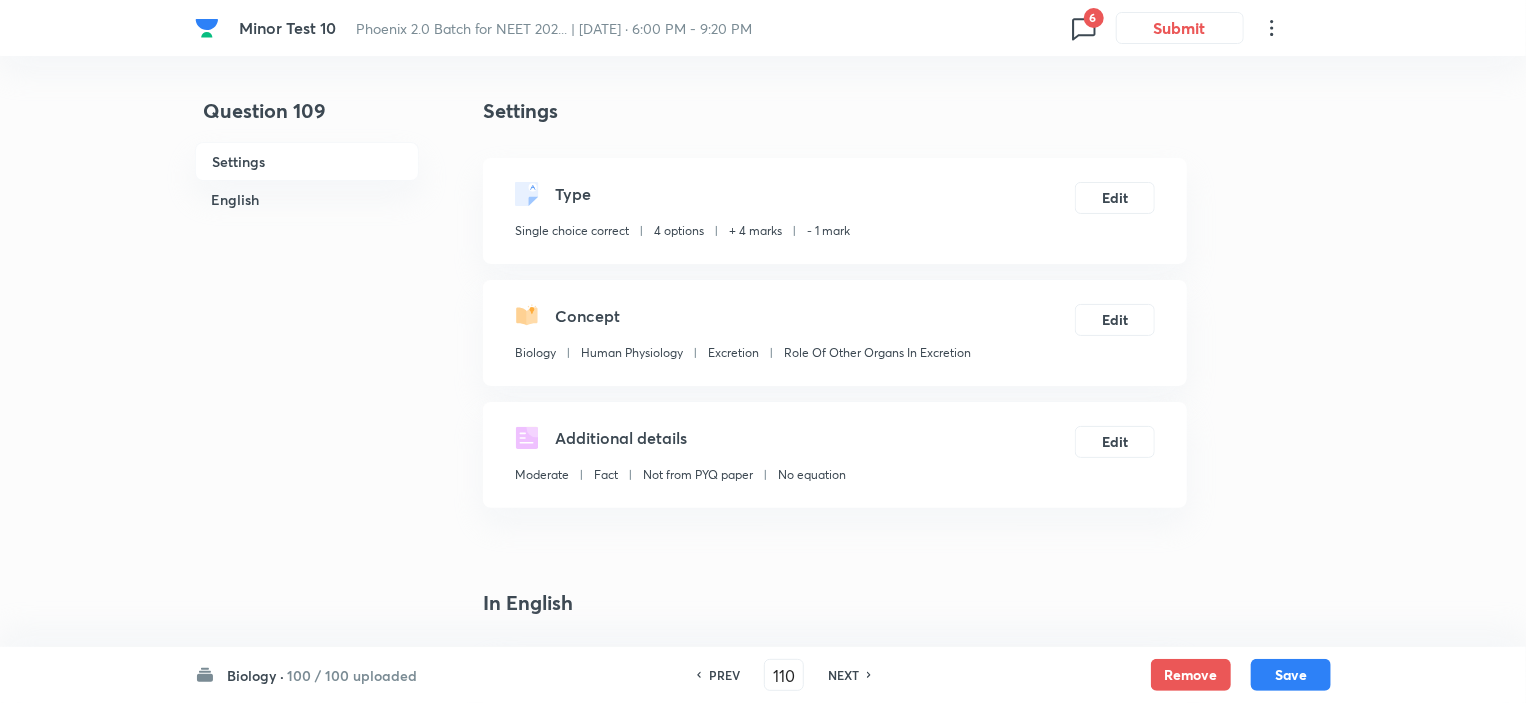 checkbox on "true" 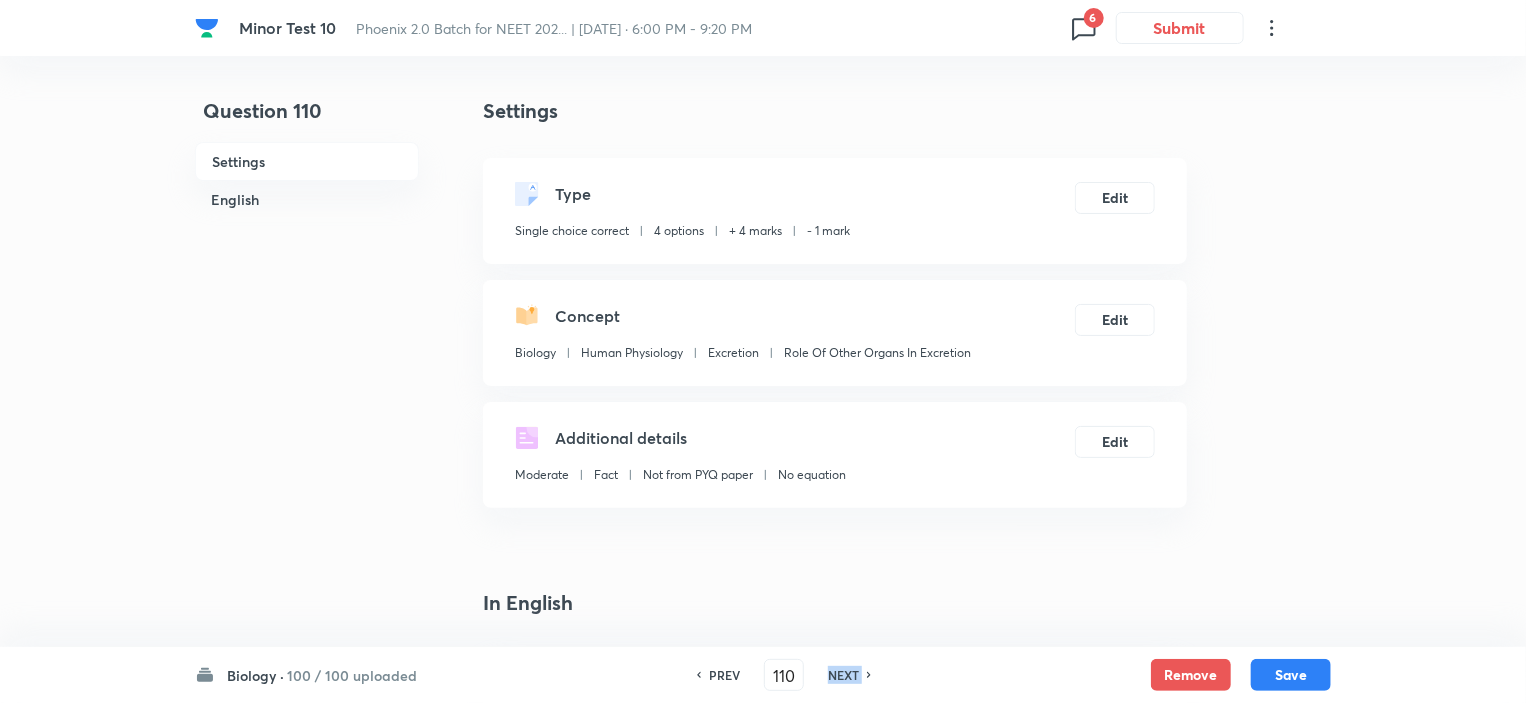 click on "NEXT" at bounding box center (843, 675) 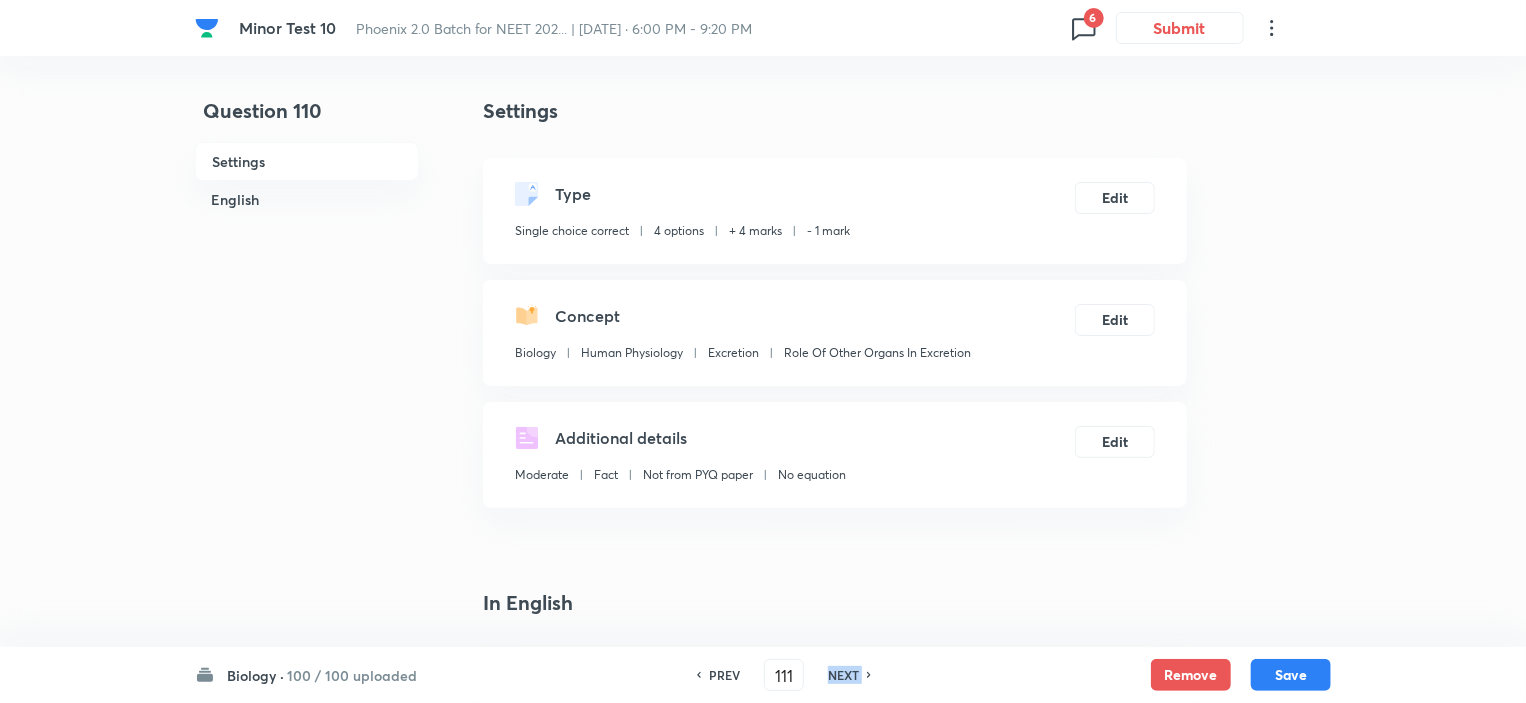checkbox on "true" 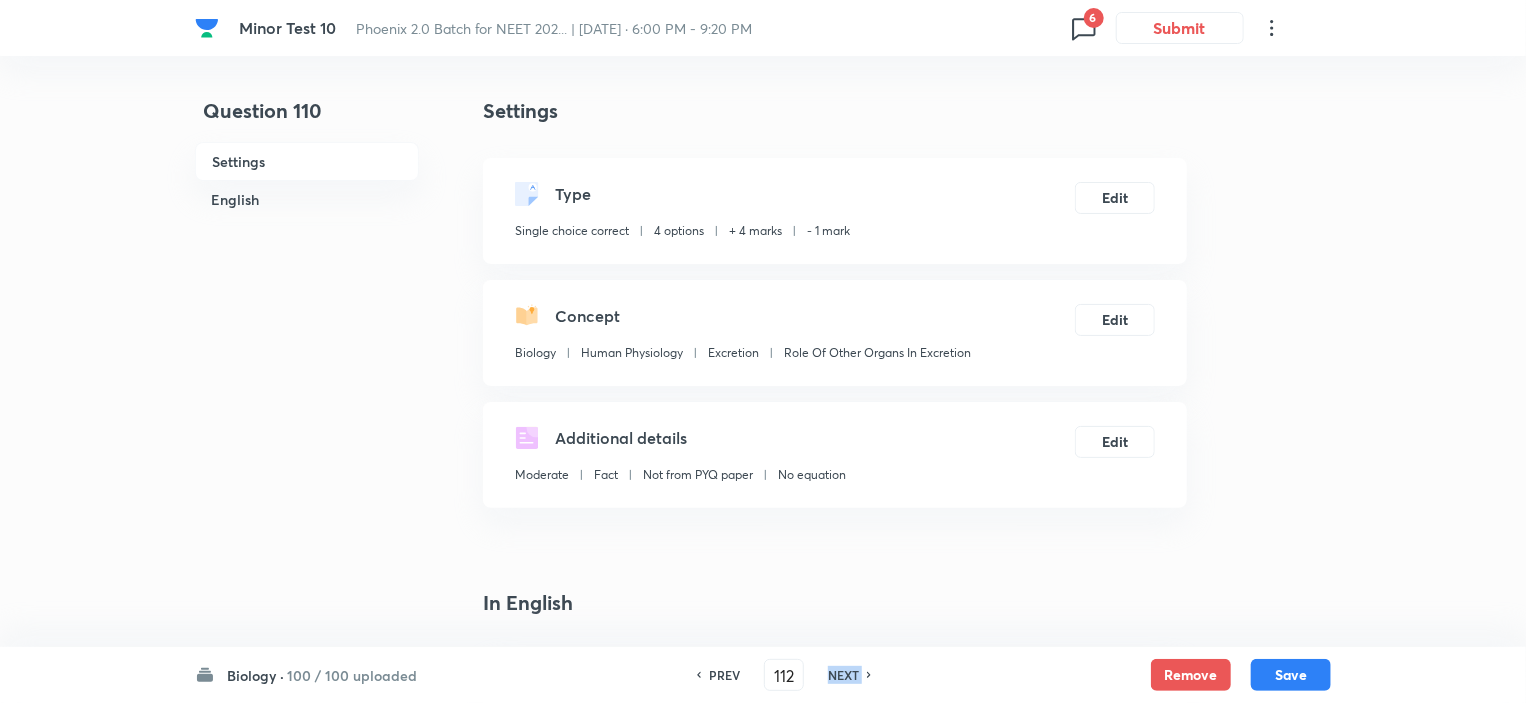 checkbox on "false" 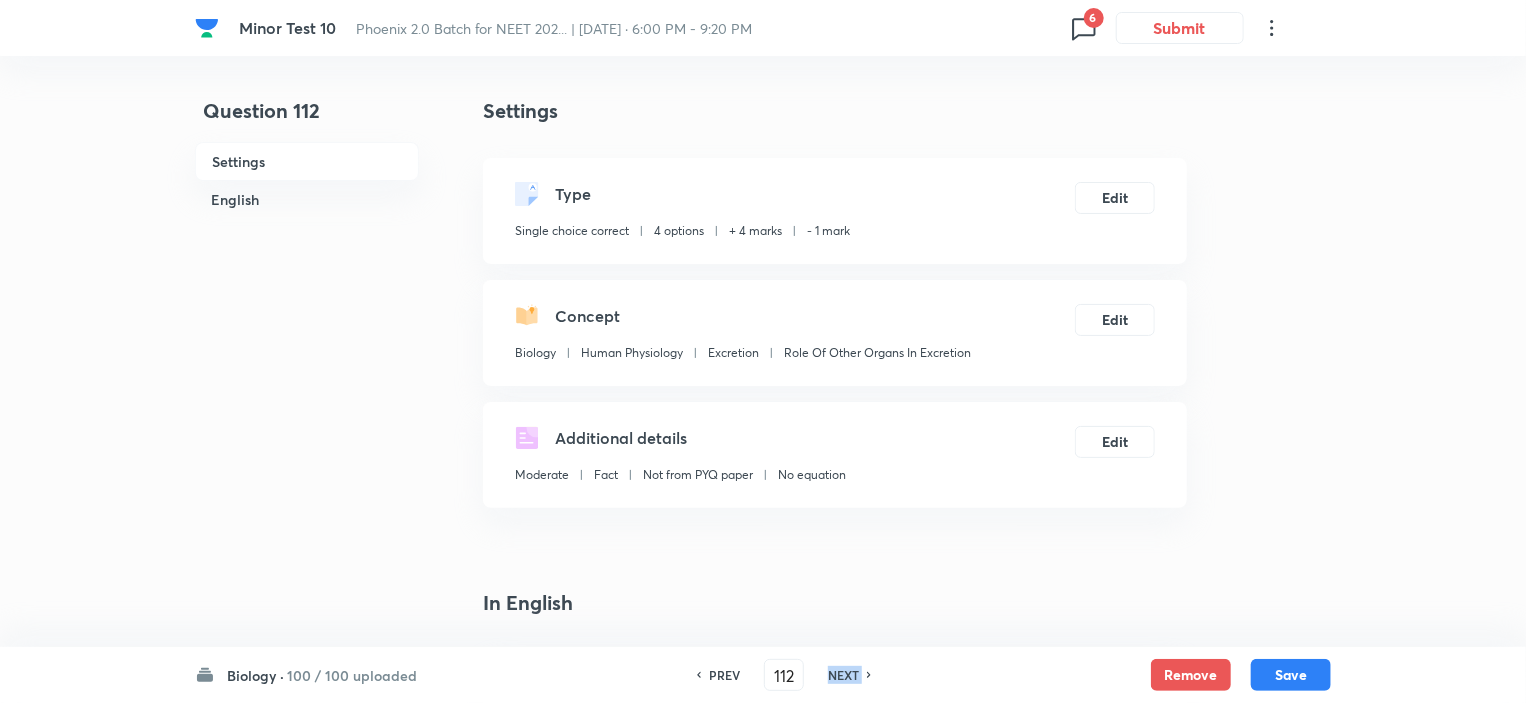 click on "NEXT" at bounding box center [843, 675] 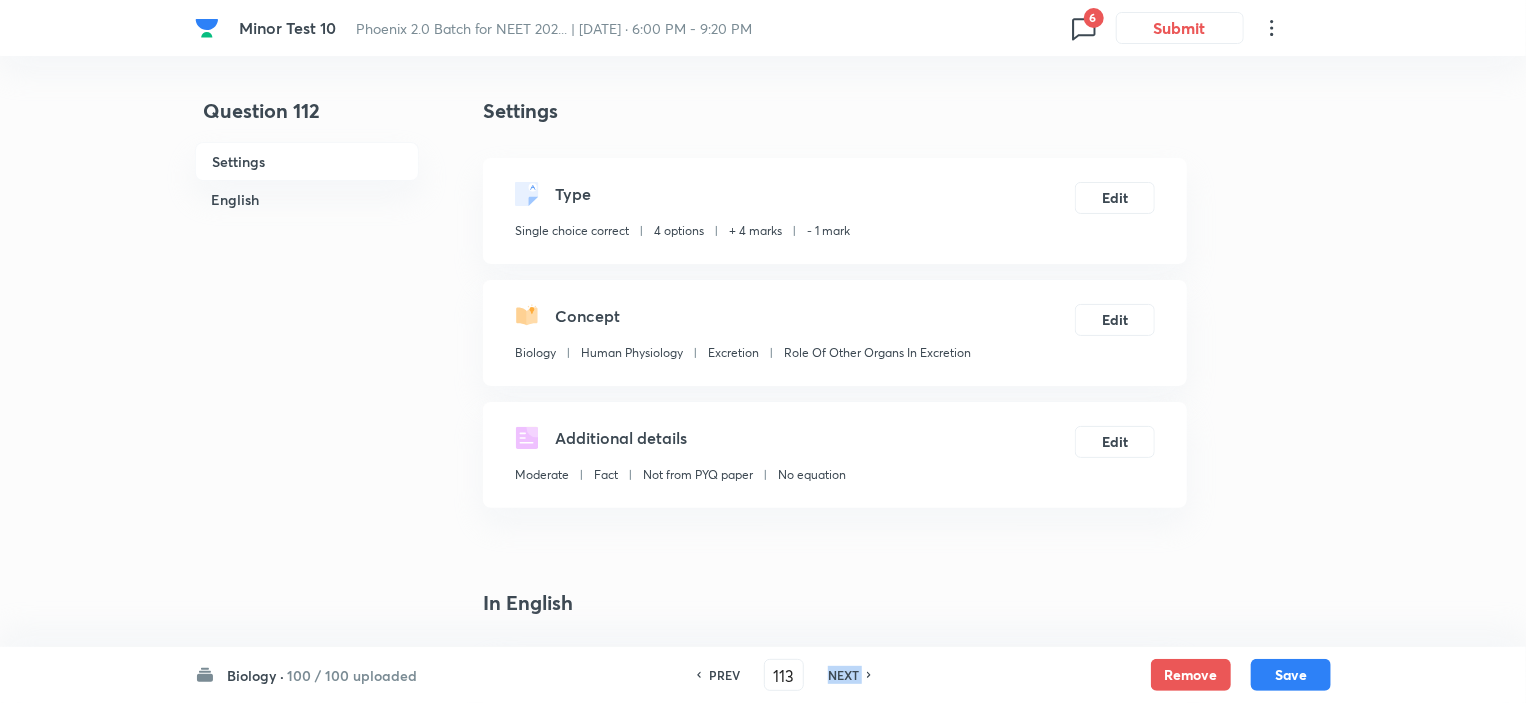 checkbox on "false" 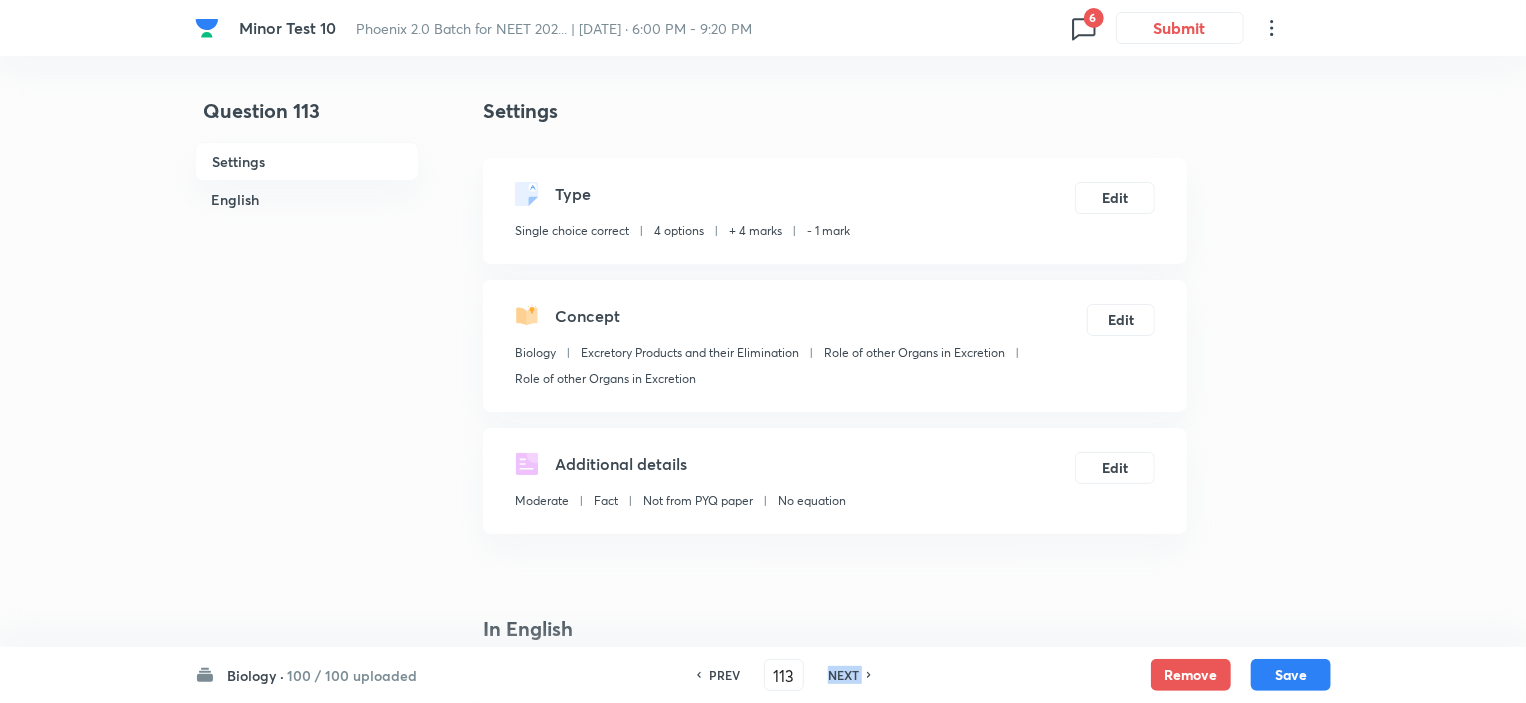 click on "NEXT" at bounding box center [843, 675] 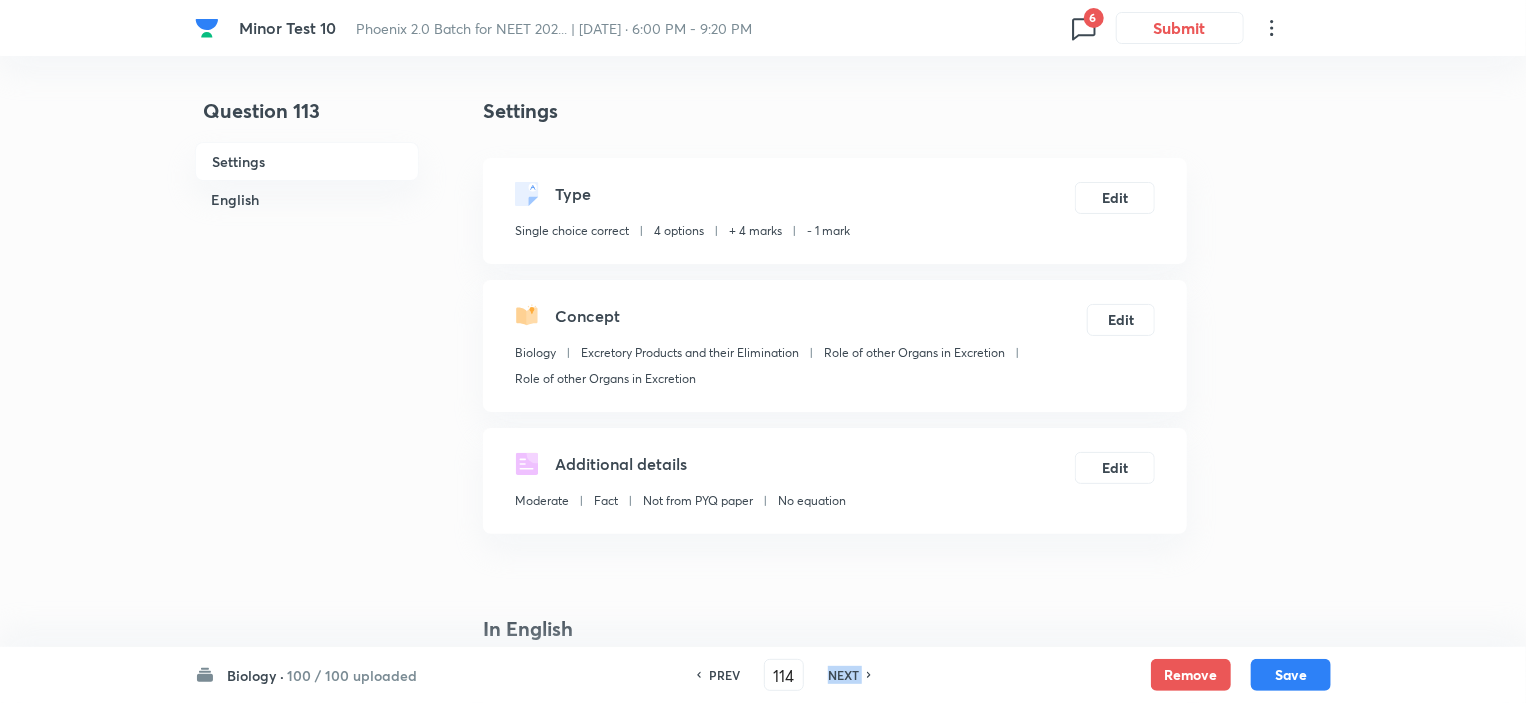 checkbox on "false" 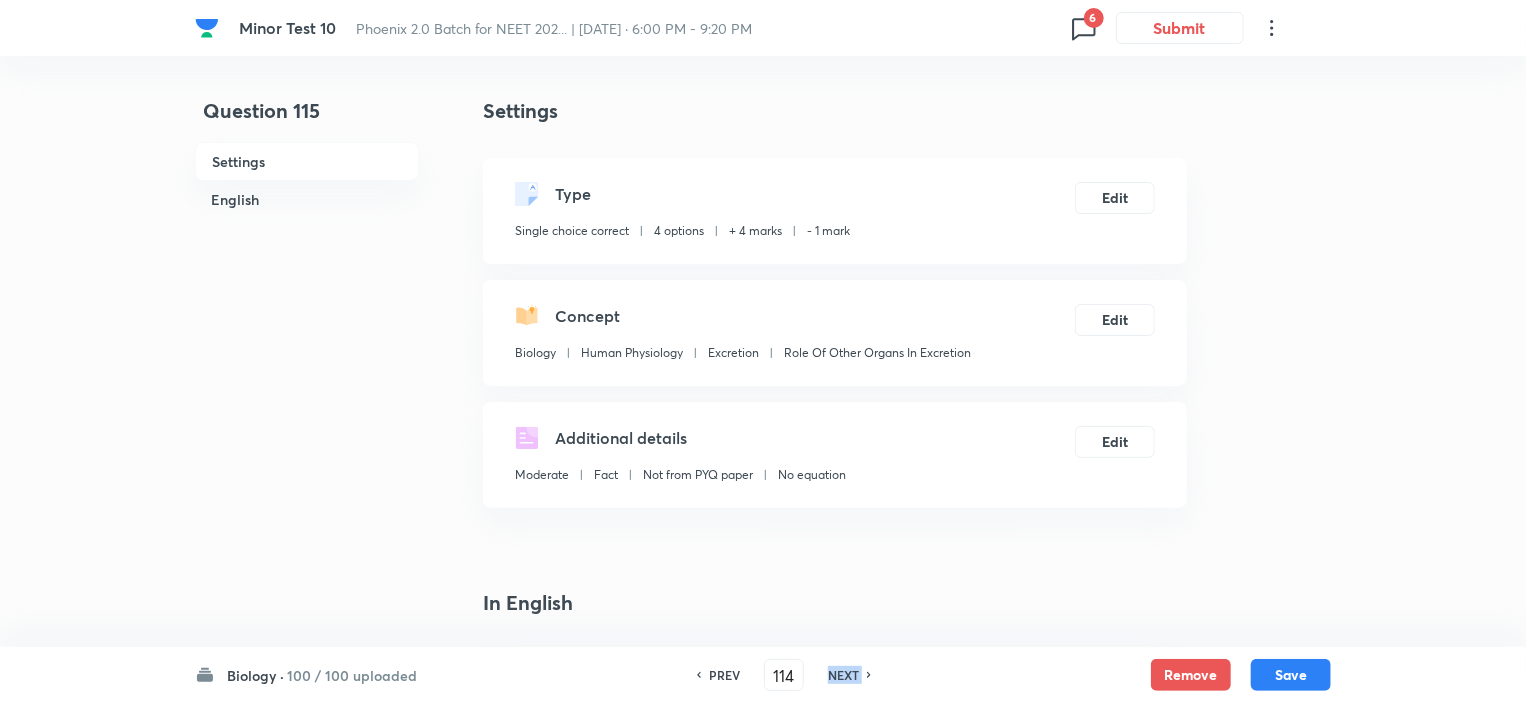 type on "115" 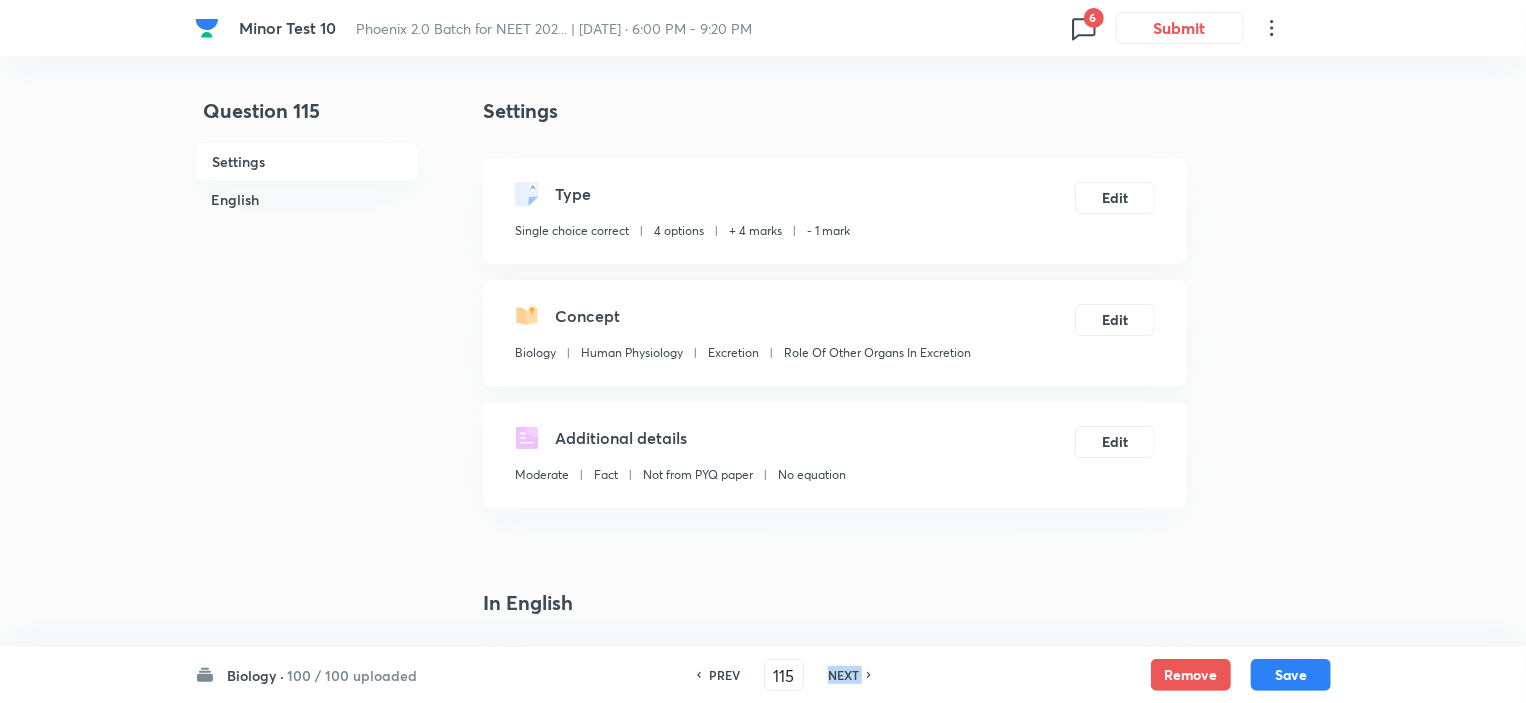 checkbox on "false" 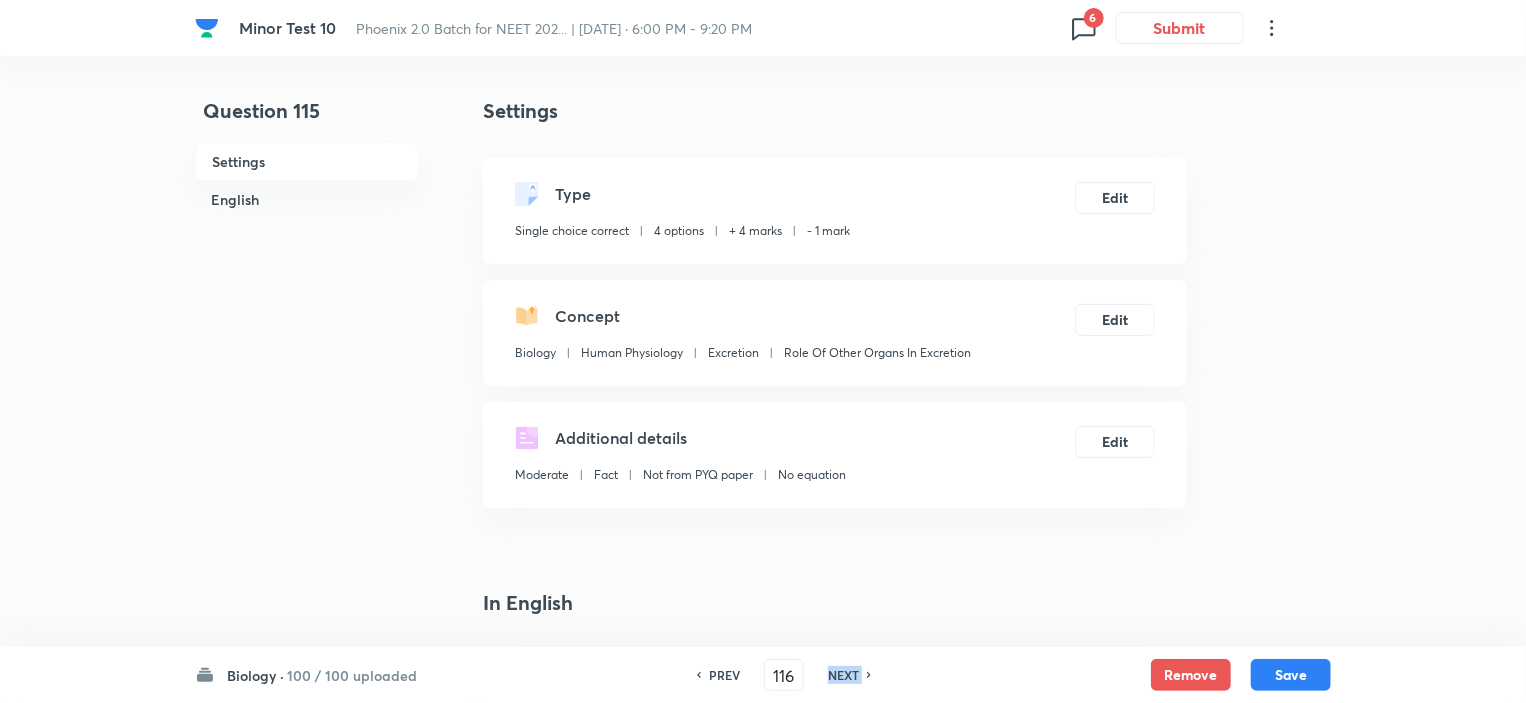 checkbox on "false" 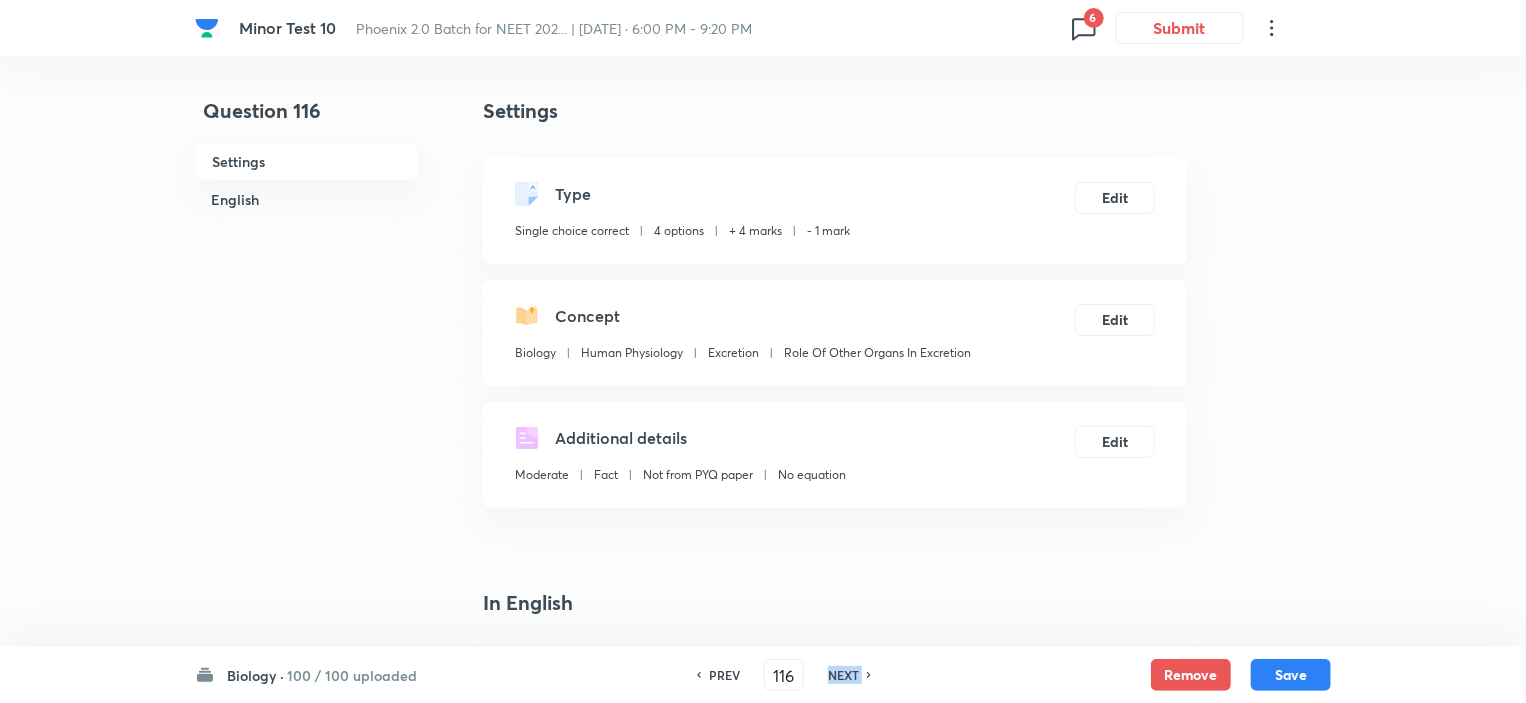 click on "NEXT" at bounding box center [843, 675] 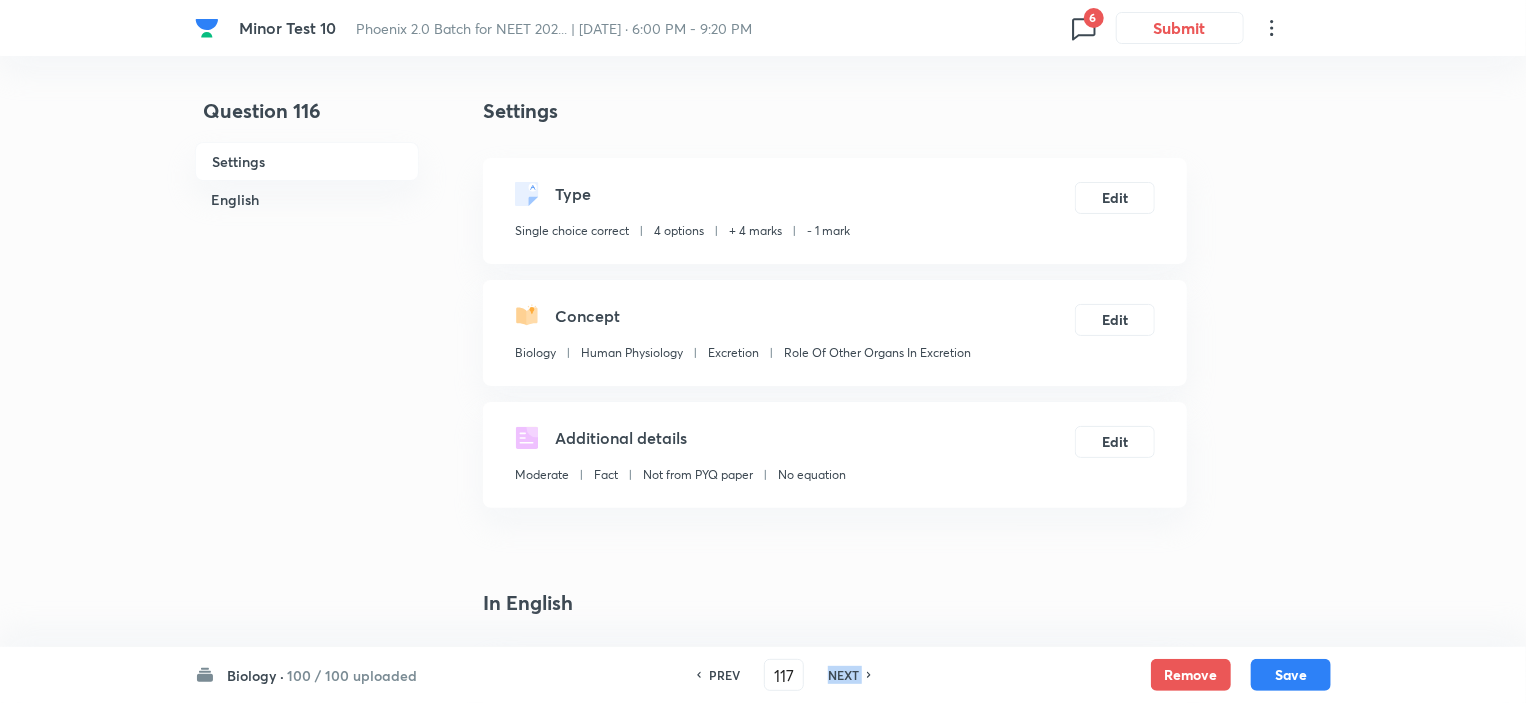 checkbox on "true" 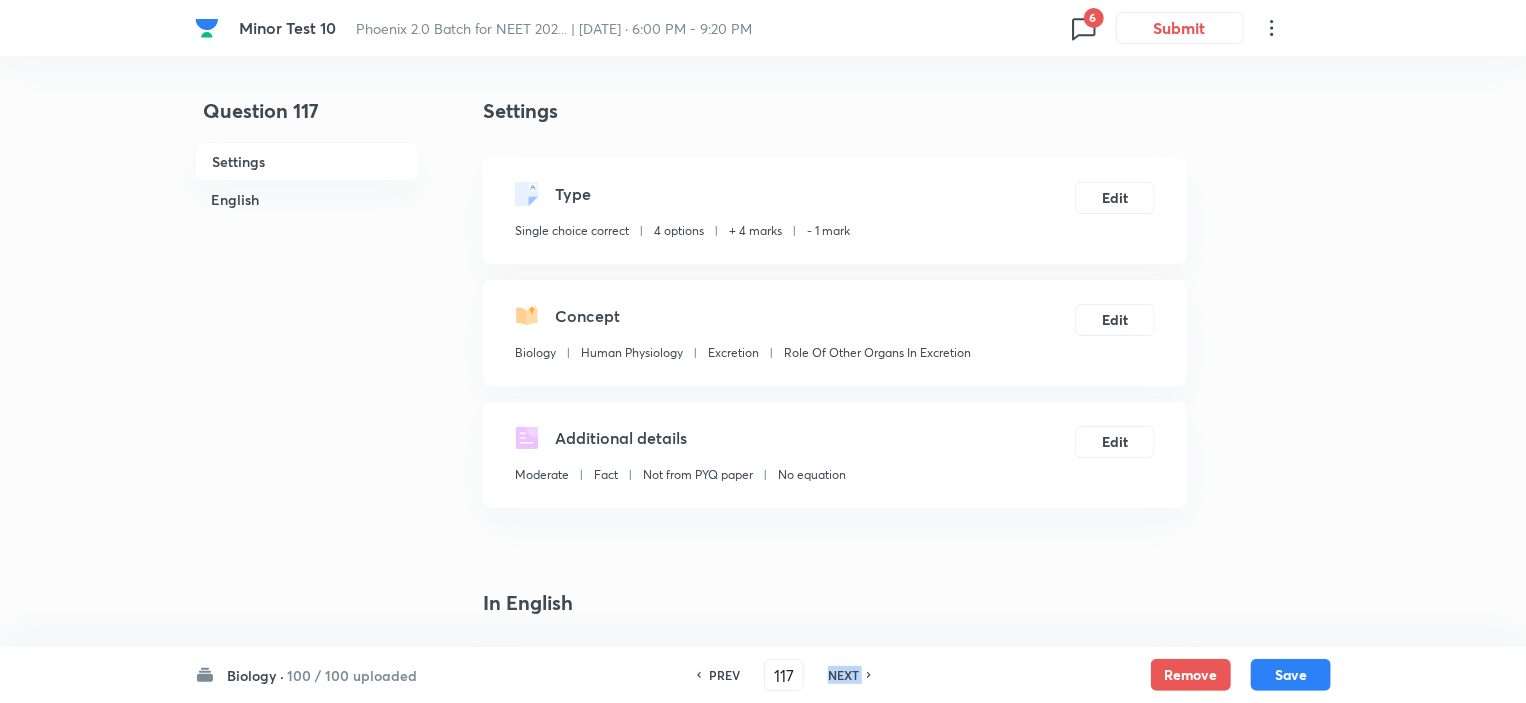 click on "NEXT" at bounding box center [843, 675] 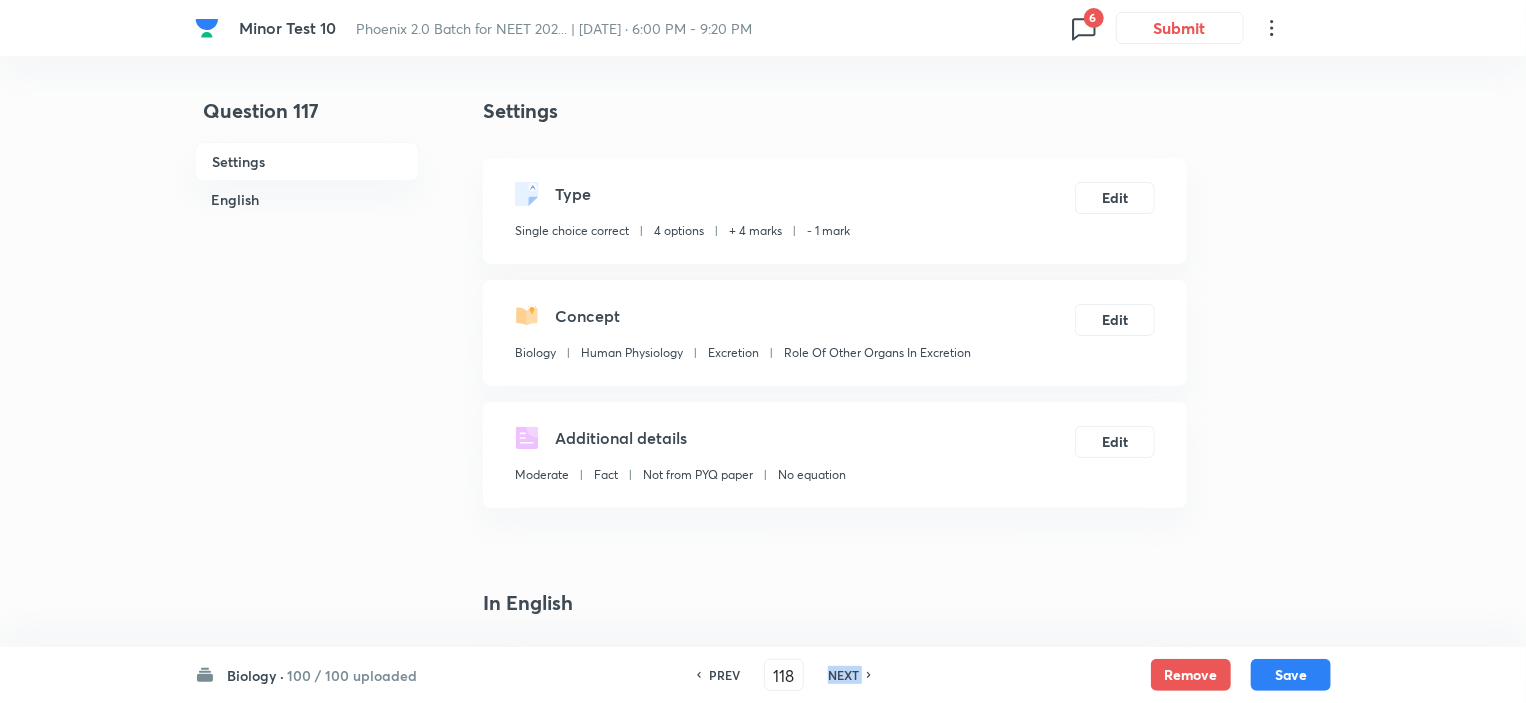 checkbox on "false" 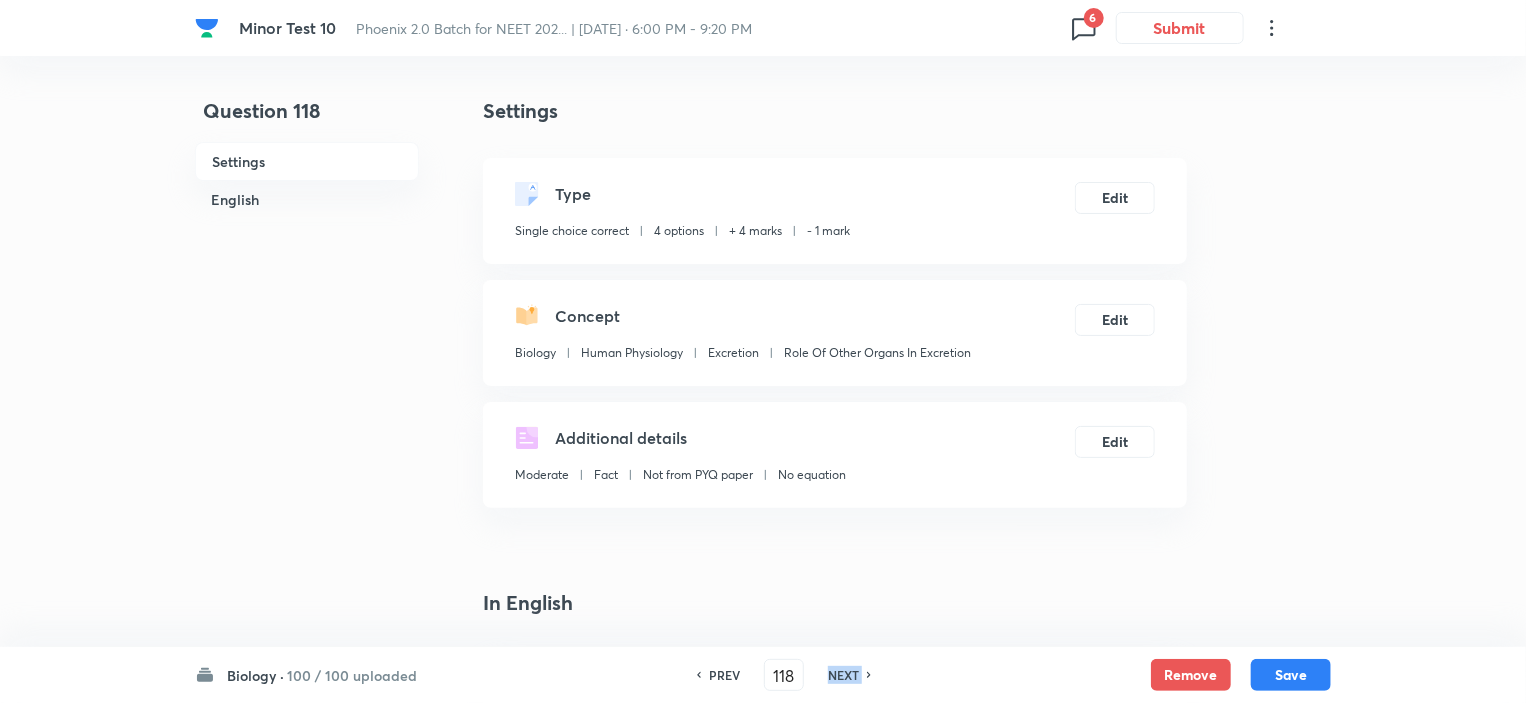 click on "NEXT" at bounding box center (843, 675) 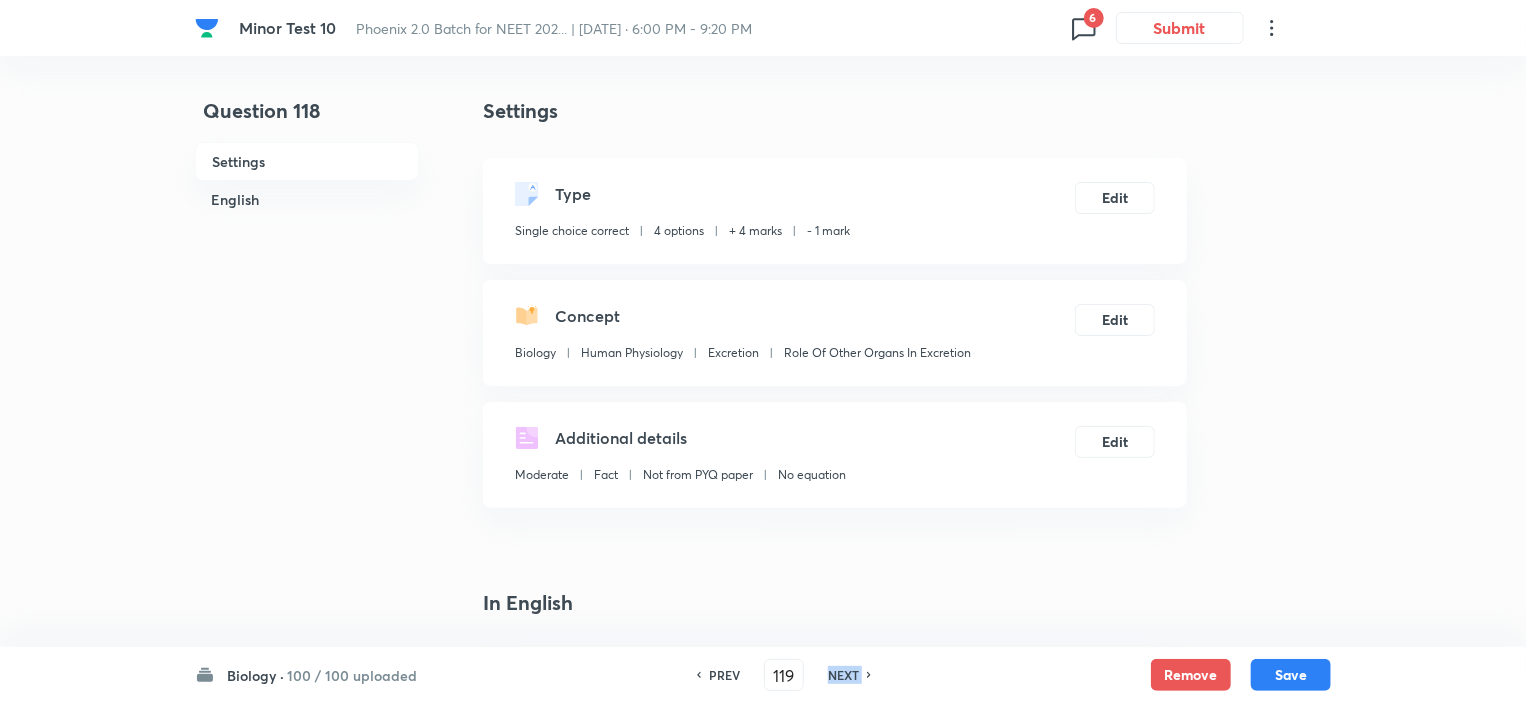 checkbox on "false" 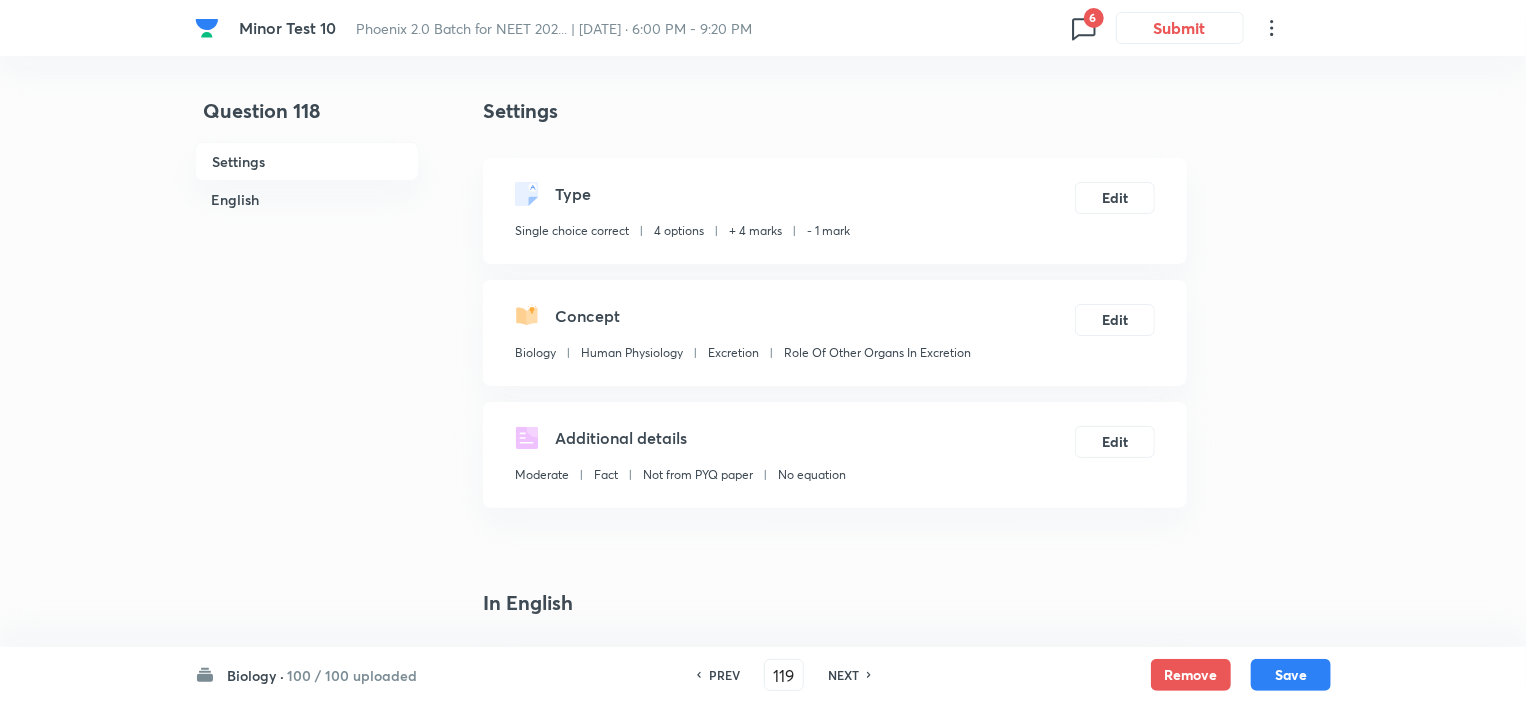 checkbox on "true" 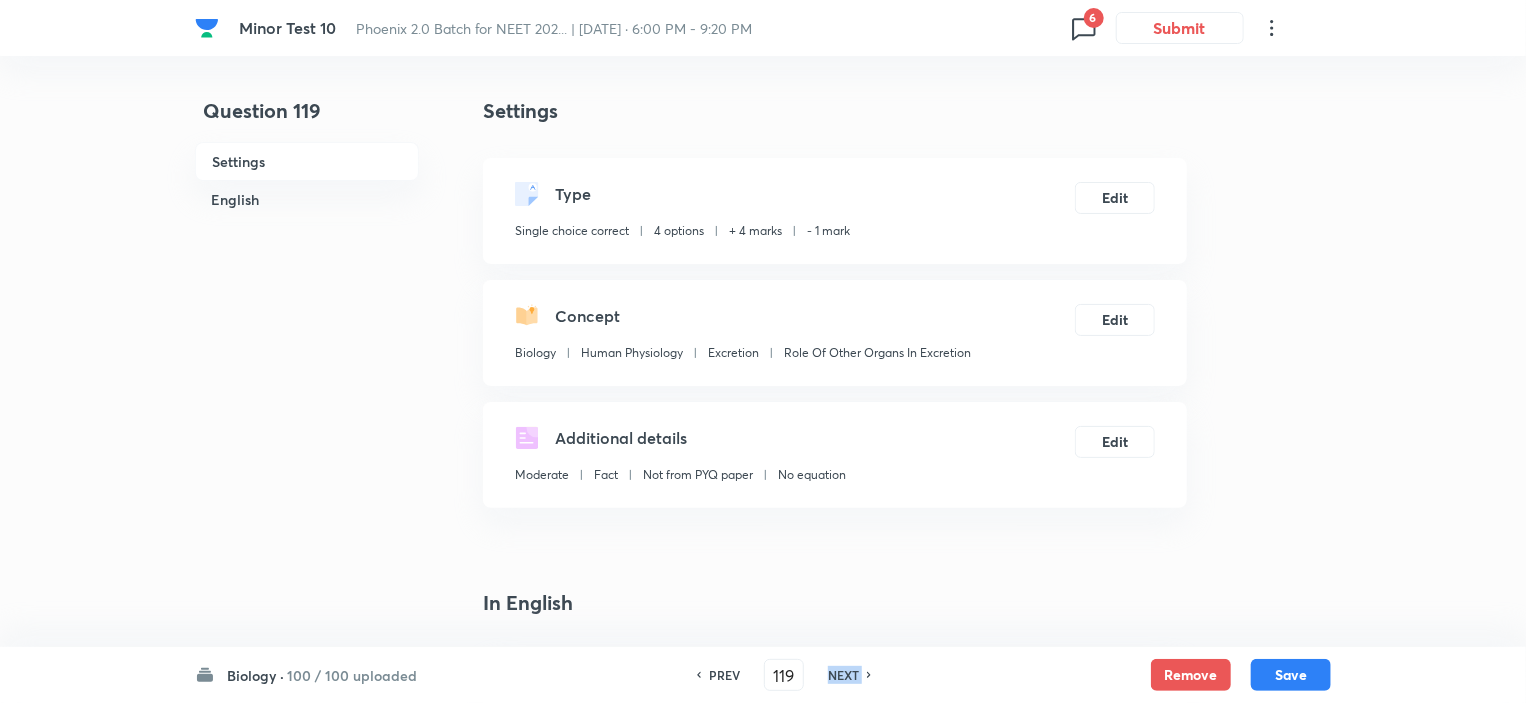 click on "NEXT" at bounding box center [843, 675] 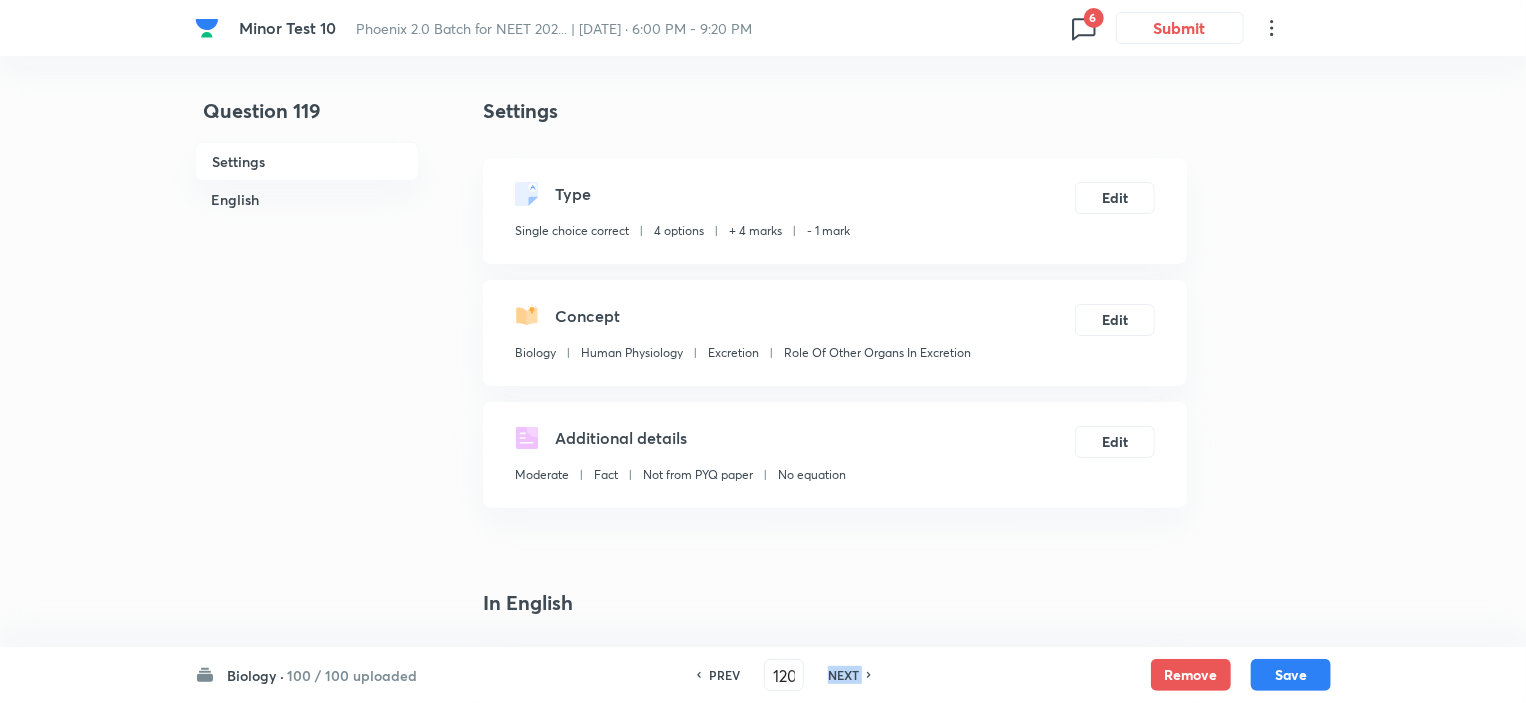 checkbox on "false" 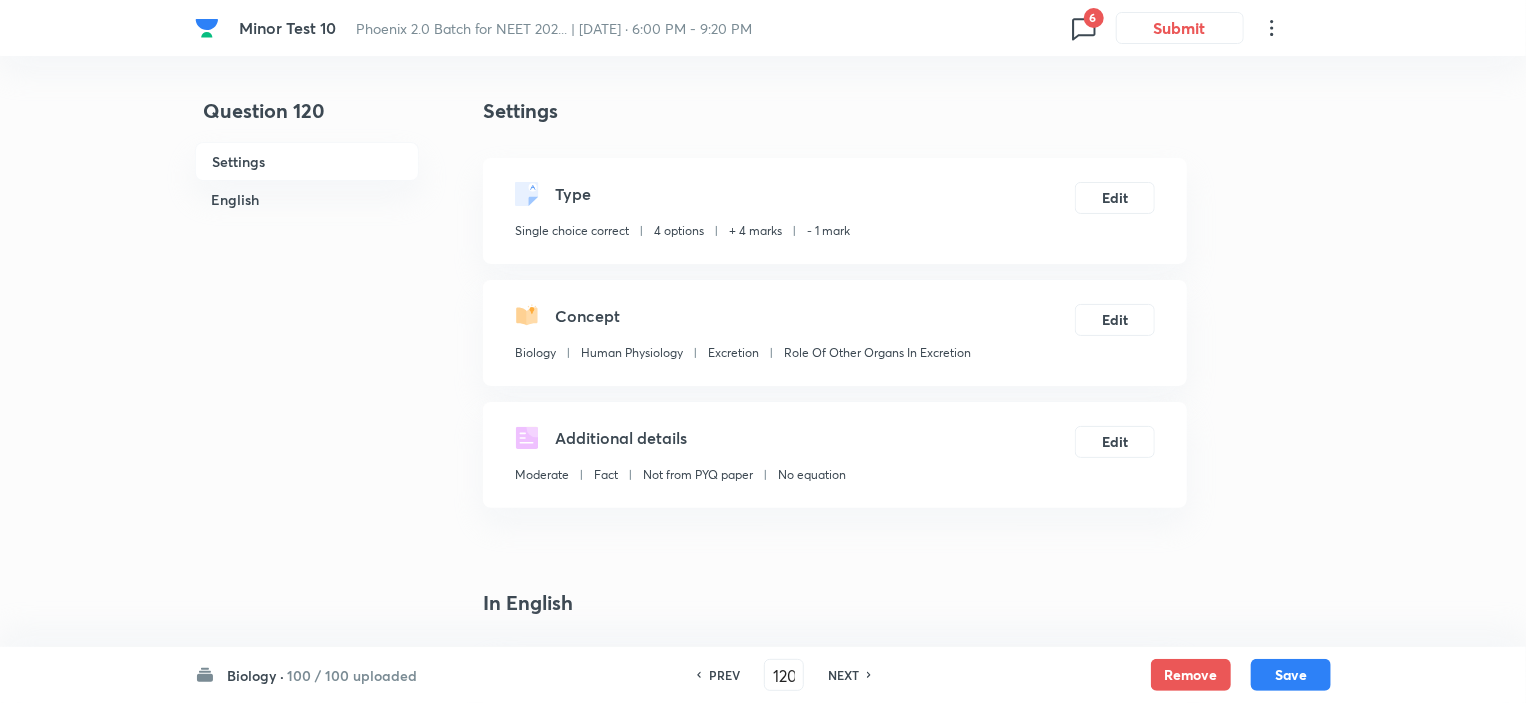 click on "NEXT" at bounding box center [843, 675] 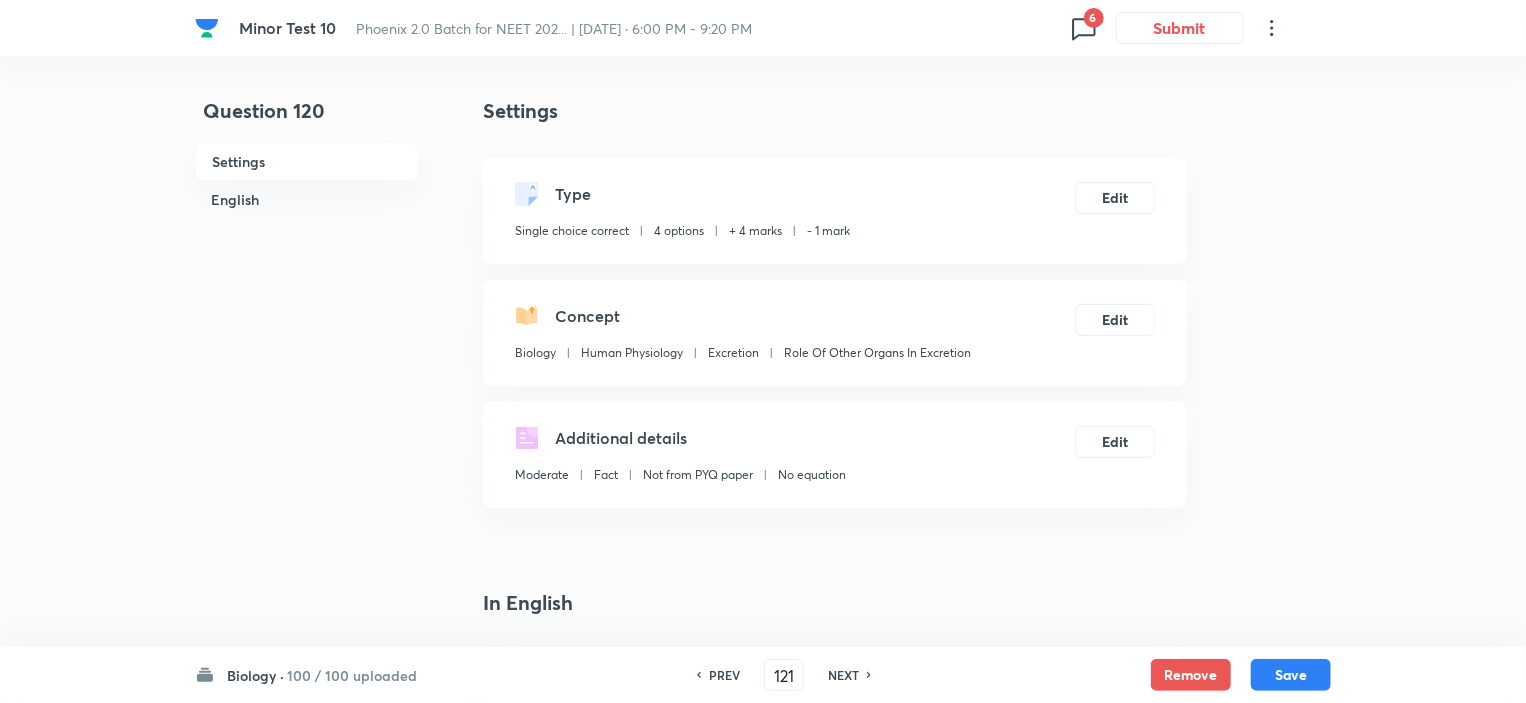 checkbox on "false" 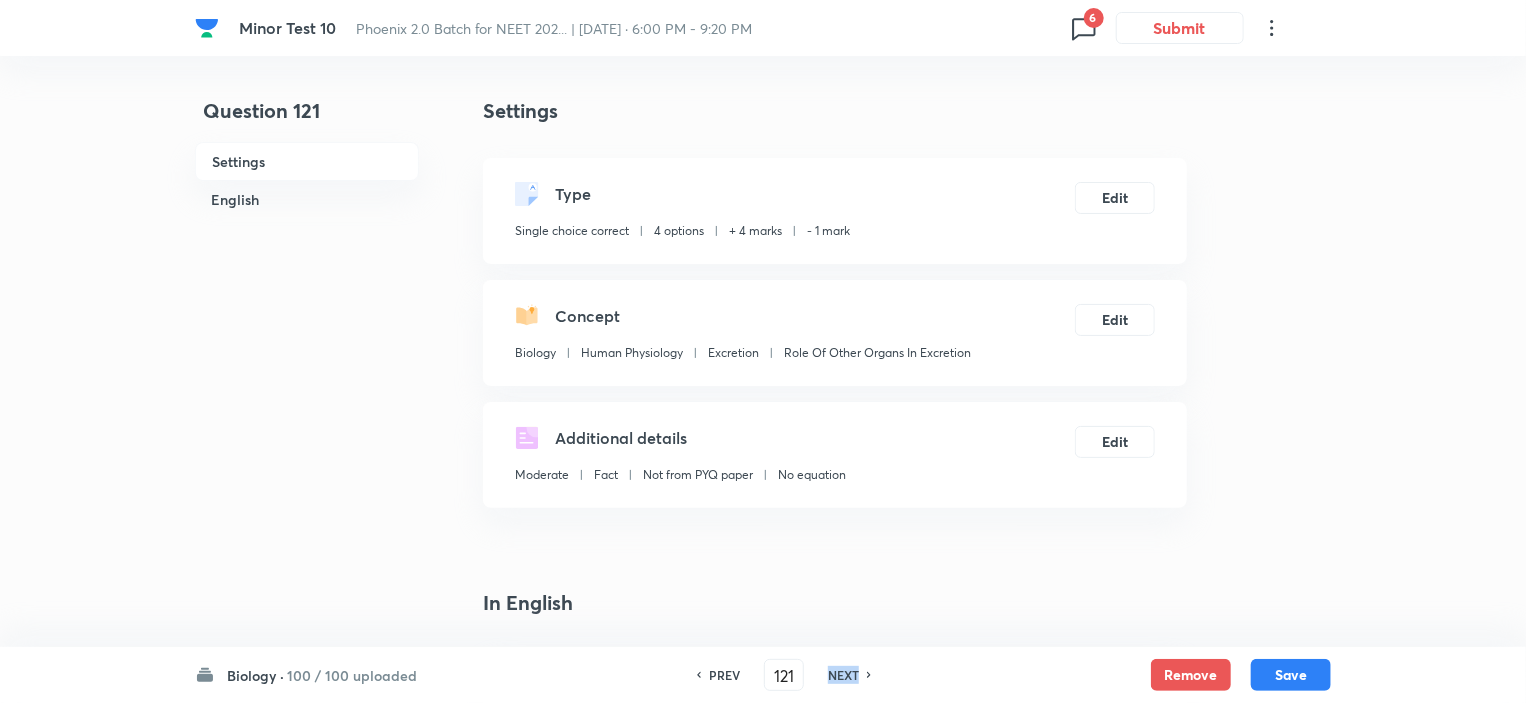 click on "NEXT" at bounding box center (843, 675) 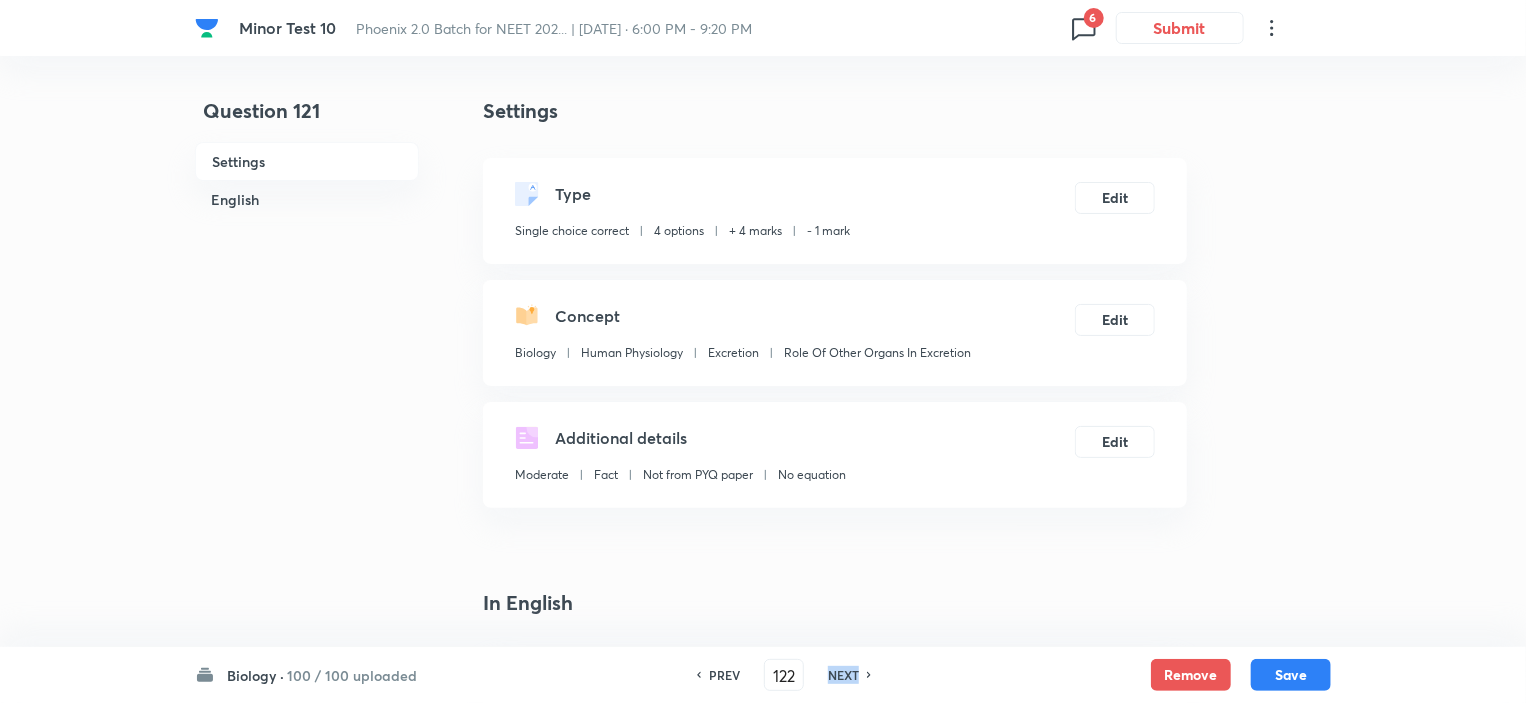 checkbox on "false" 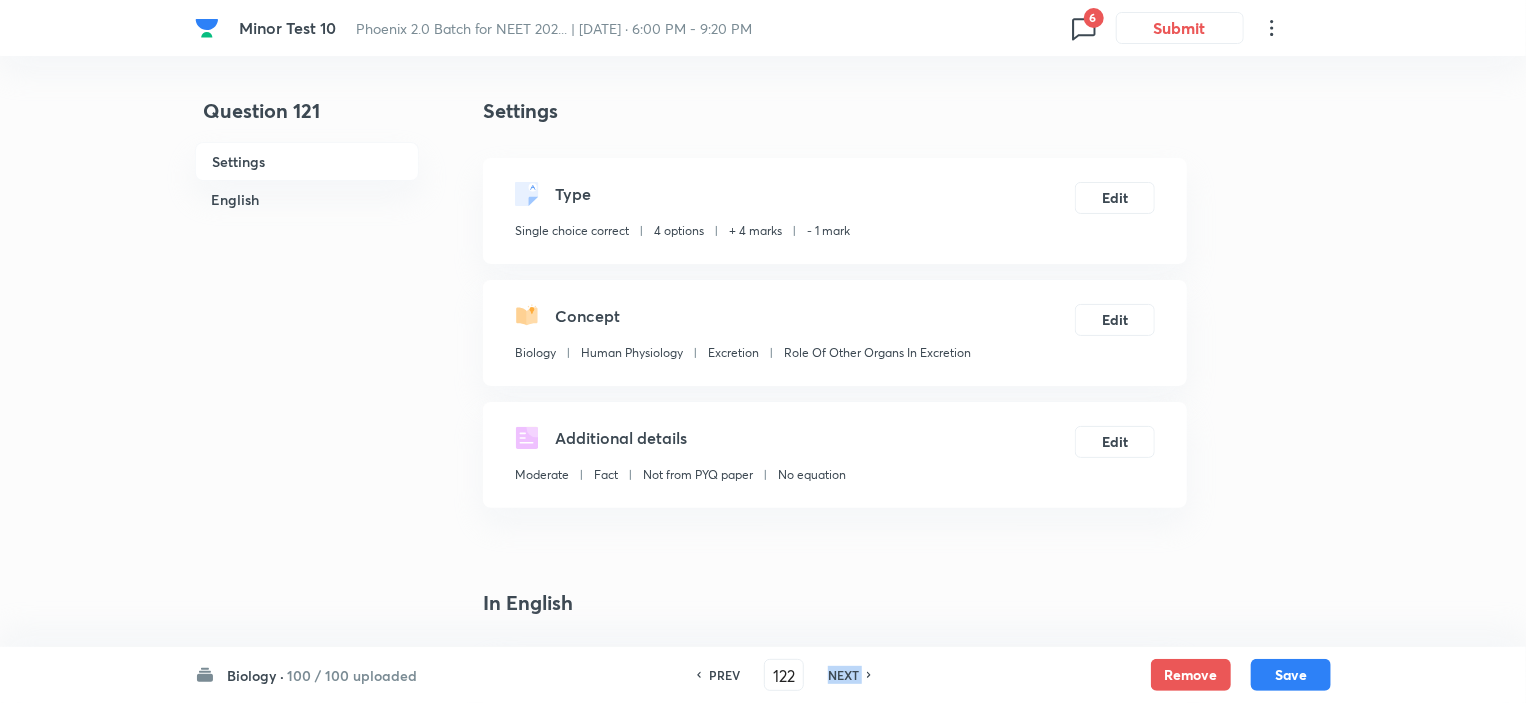 click on "NEXT" at bounding box center (843, 675) 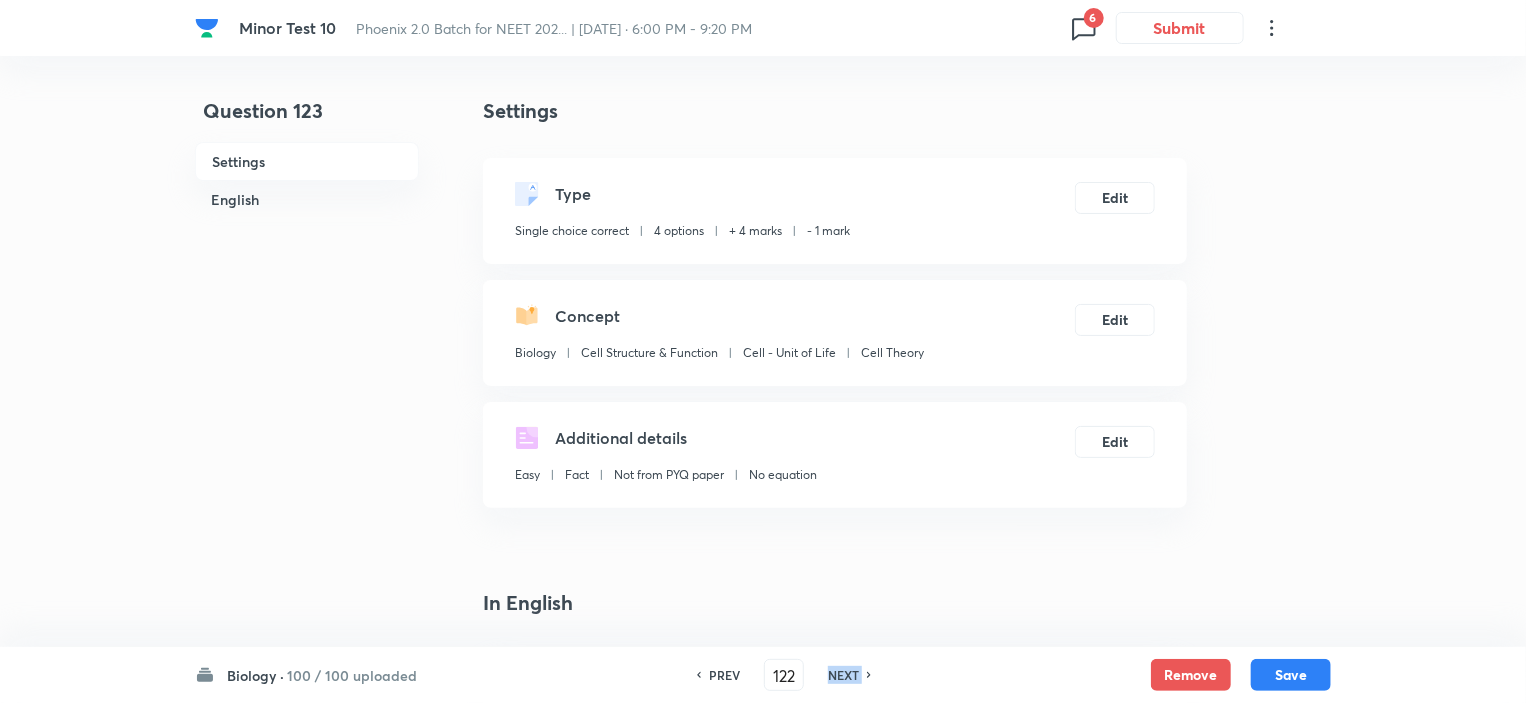 type on "123" 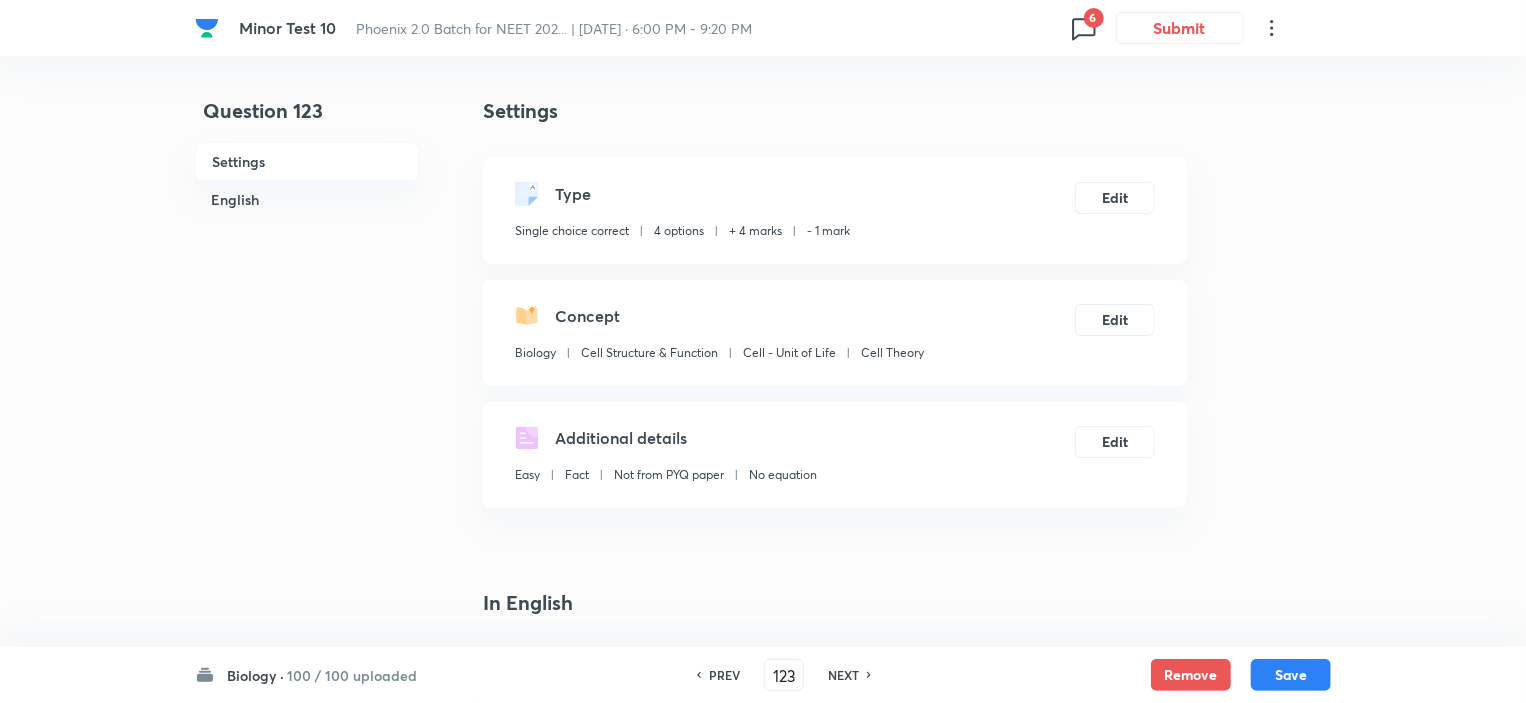 checkbox on "true" 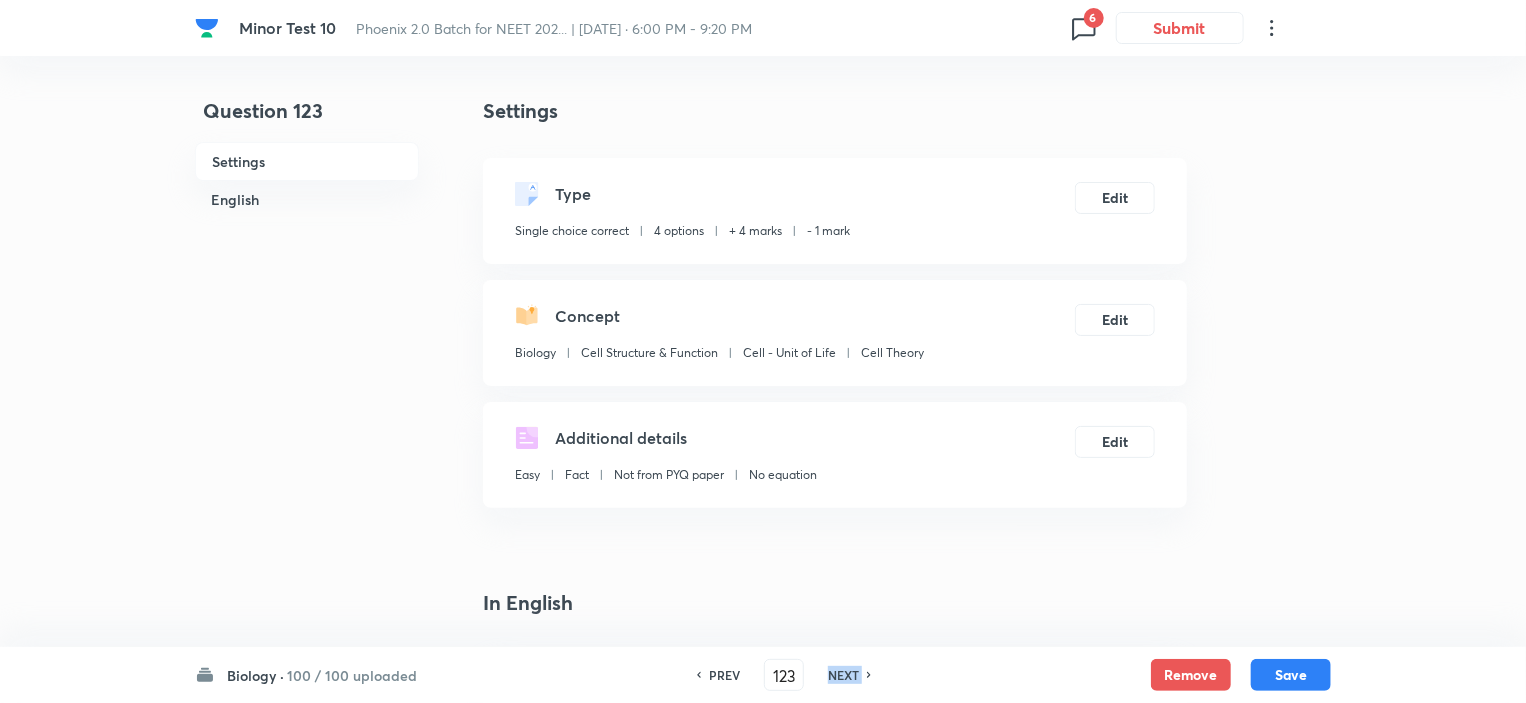 click on "NEXT" at bounding box center (843, 675) 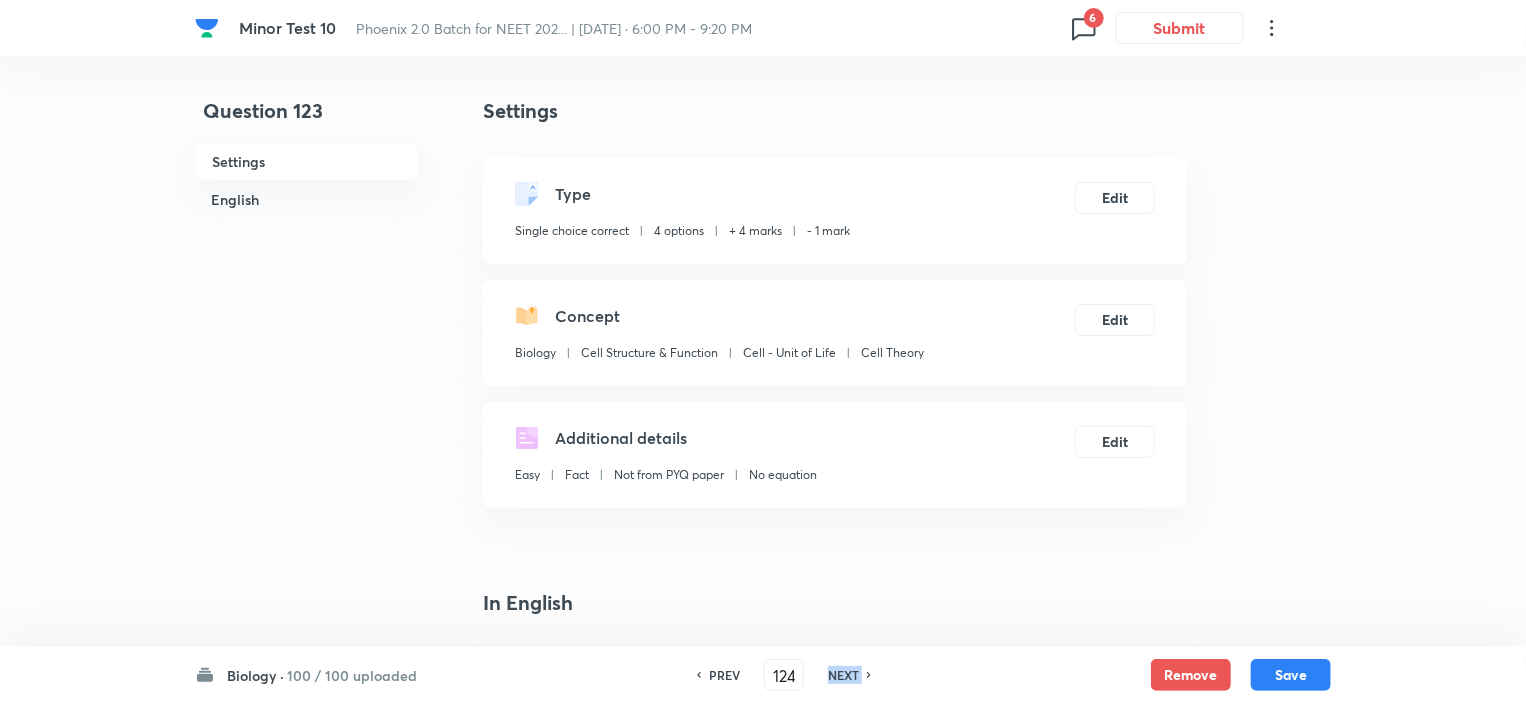checkbox on "false" 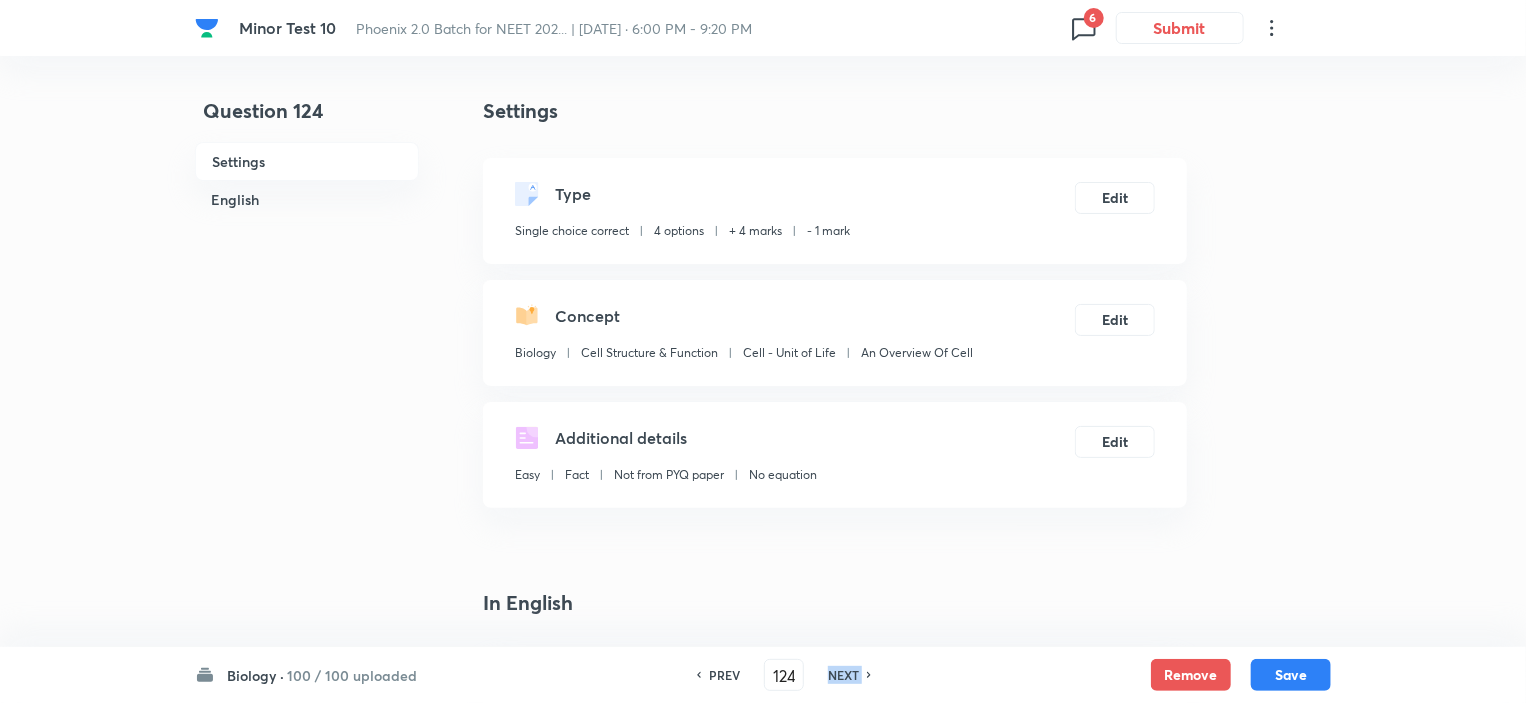 click on "NEXT" at bounding box center [843, 675] 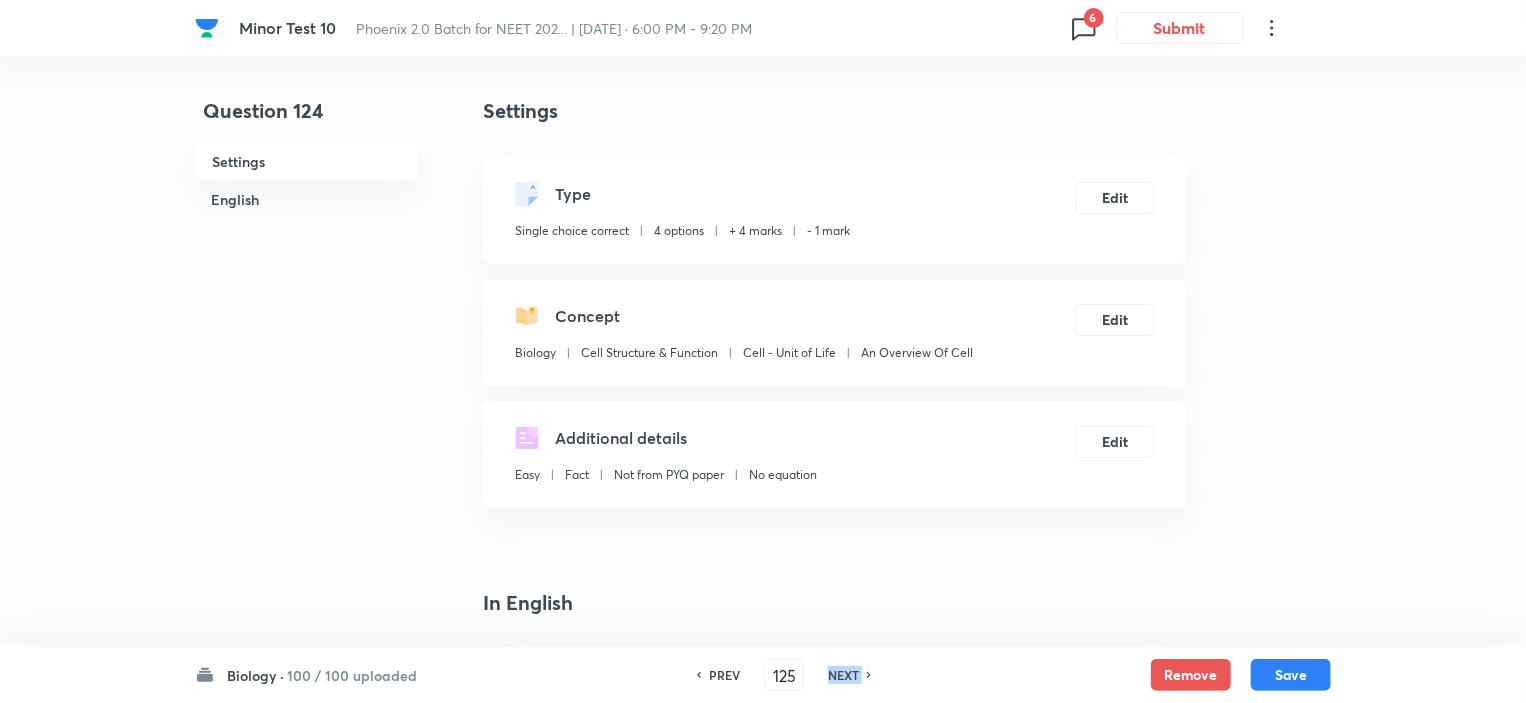 checkbox on "false" 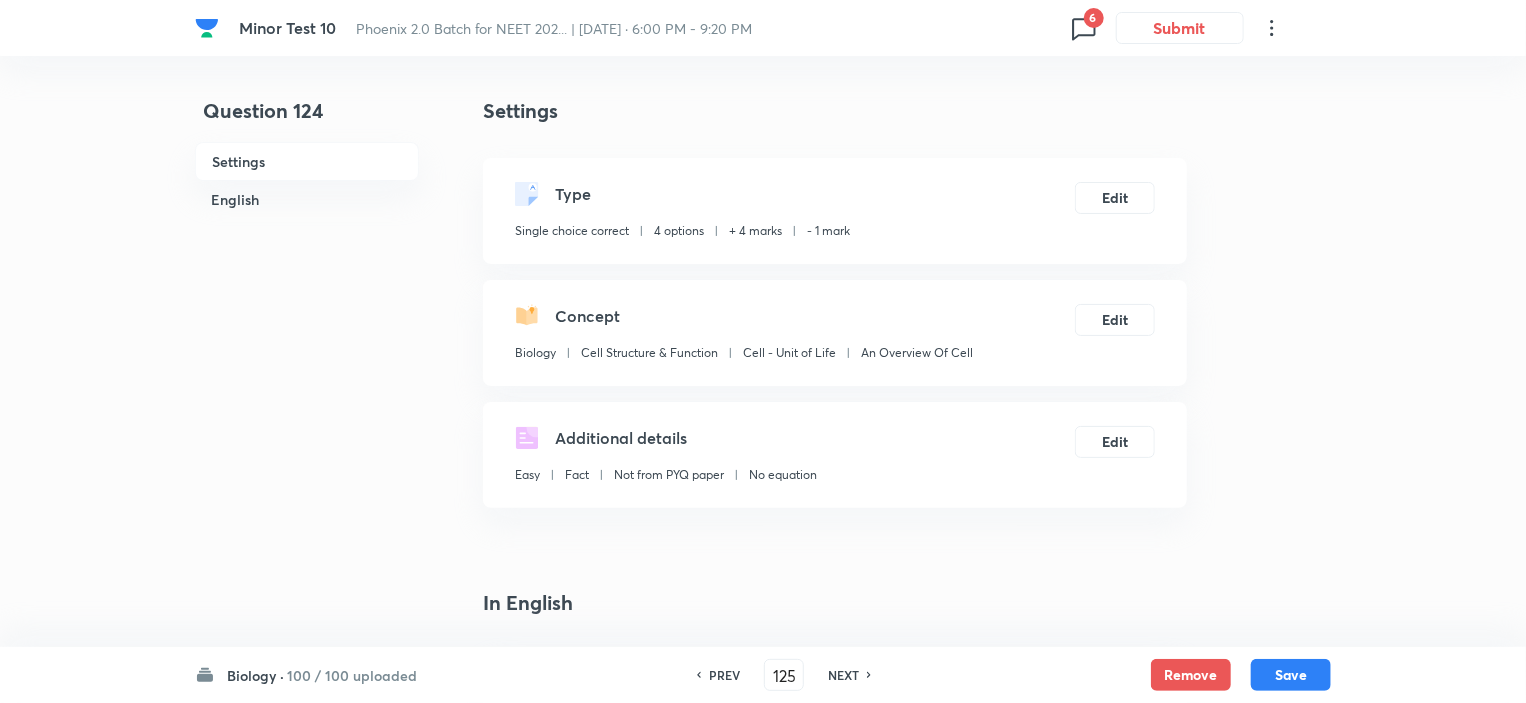 checkbox on "true" 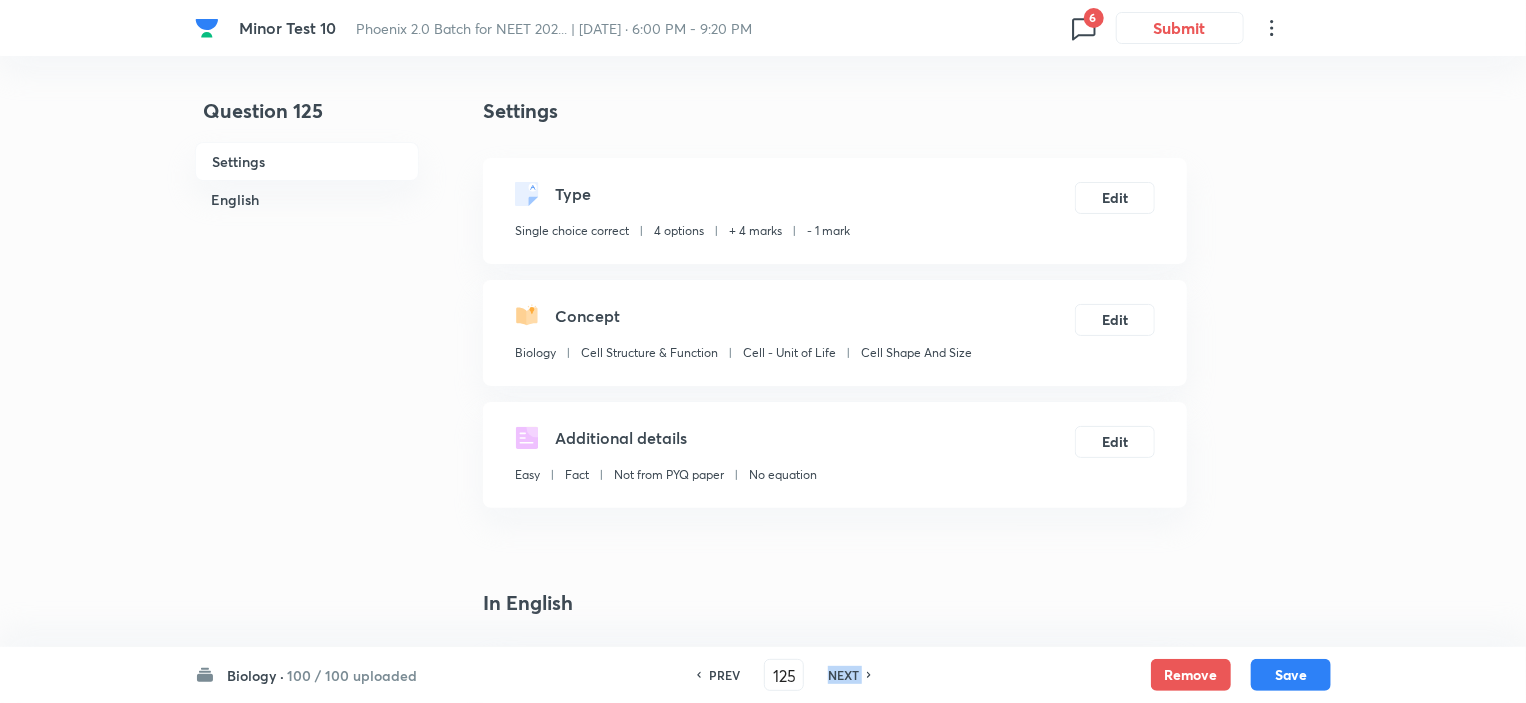 click on "NEXT" at bounding box center (843, 675) 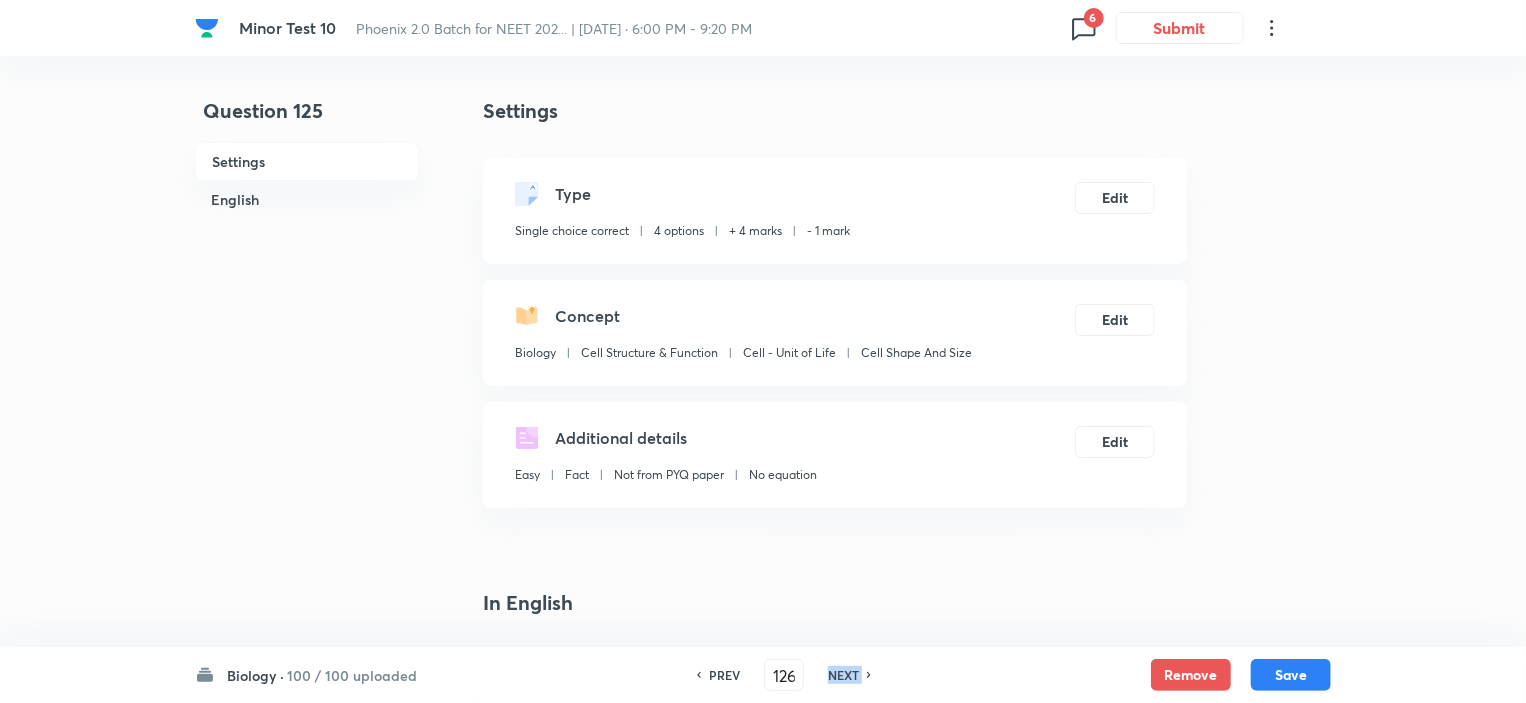 checkbox on "false" 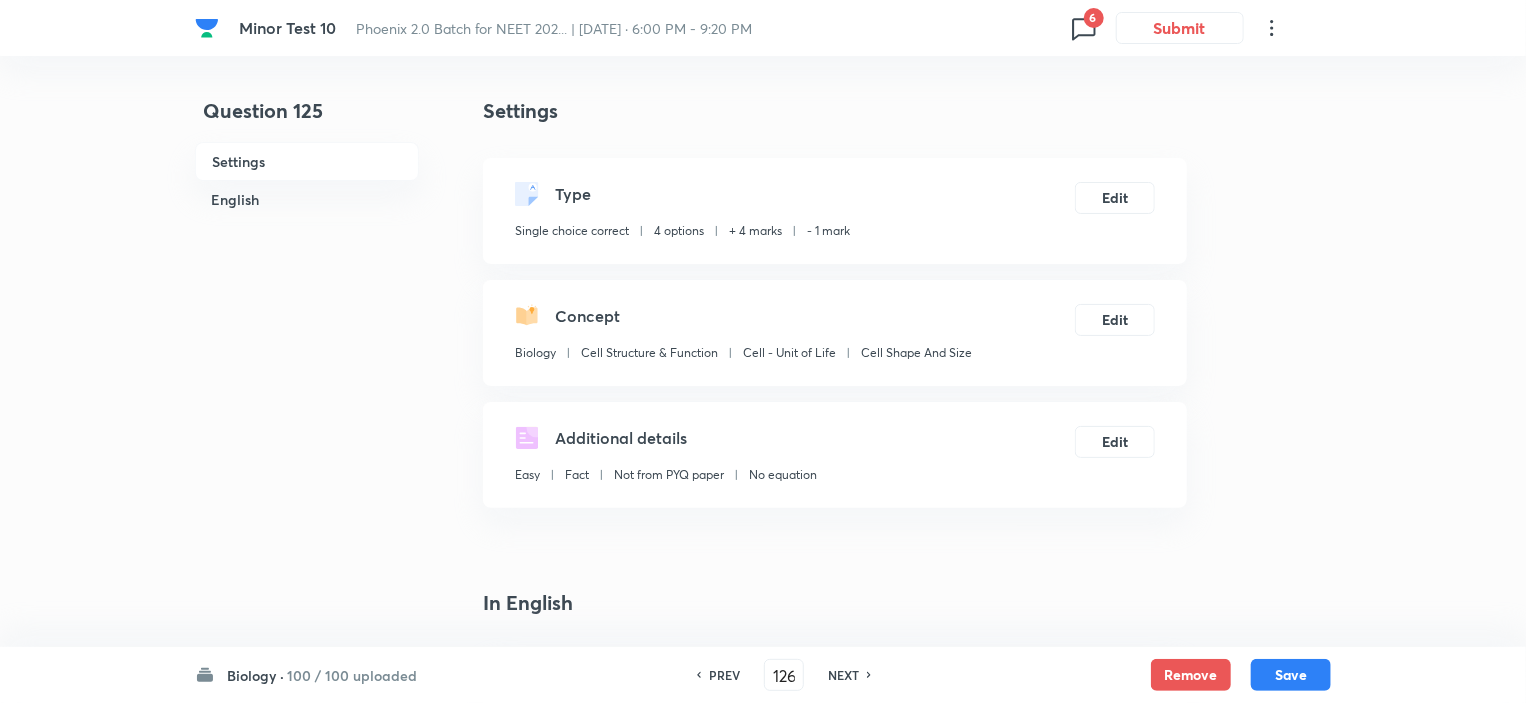 checkbox on "true" 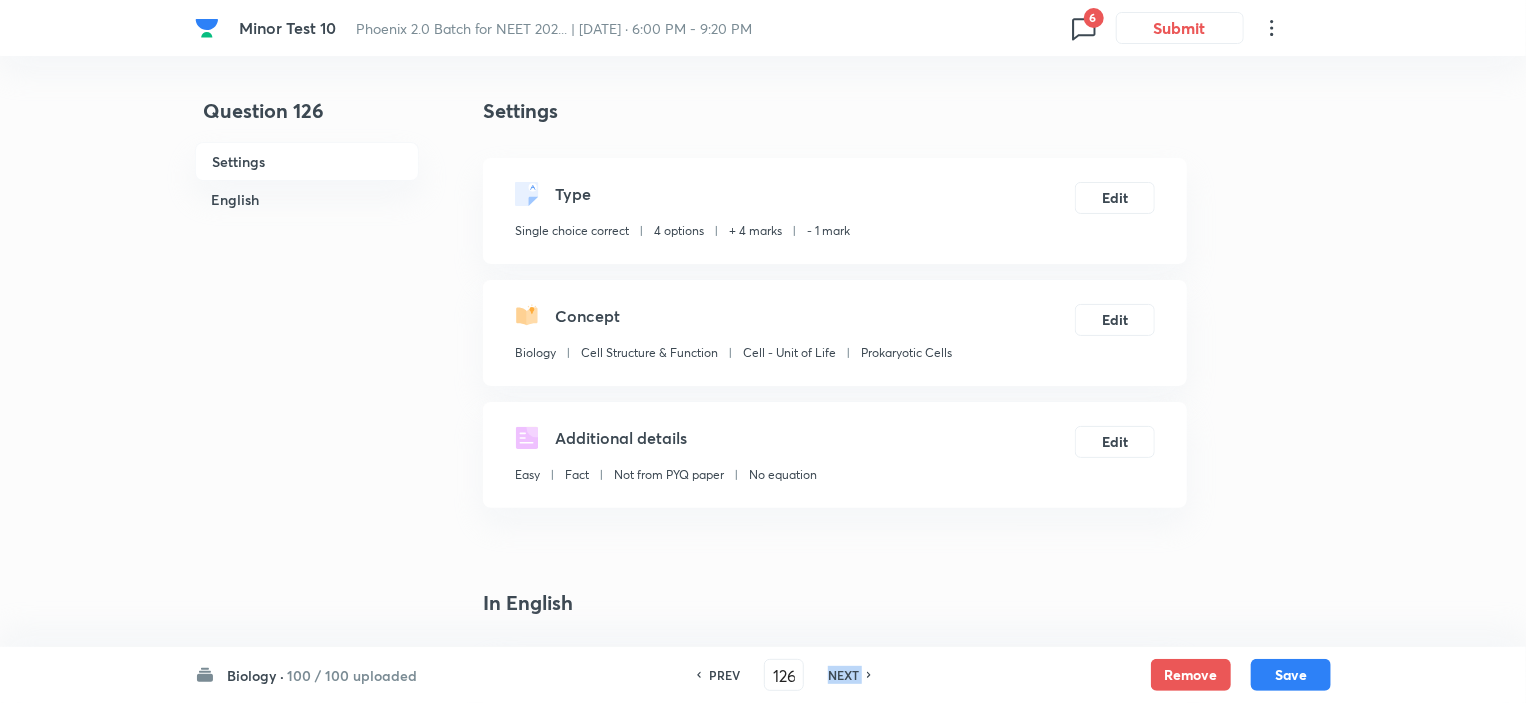 click on "NEXT" at bounding box center (843, 675) 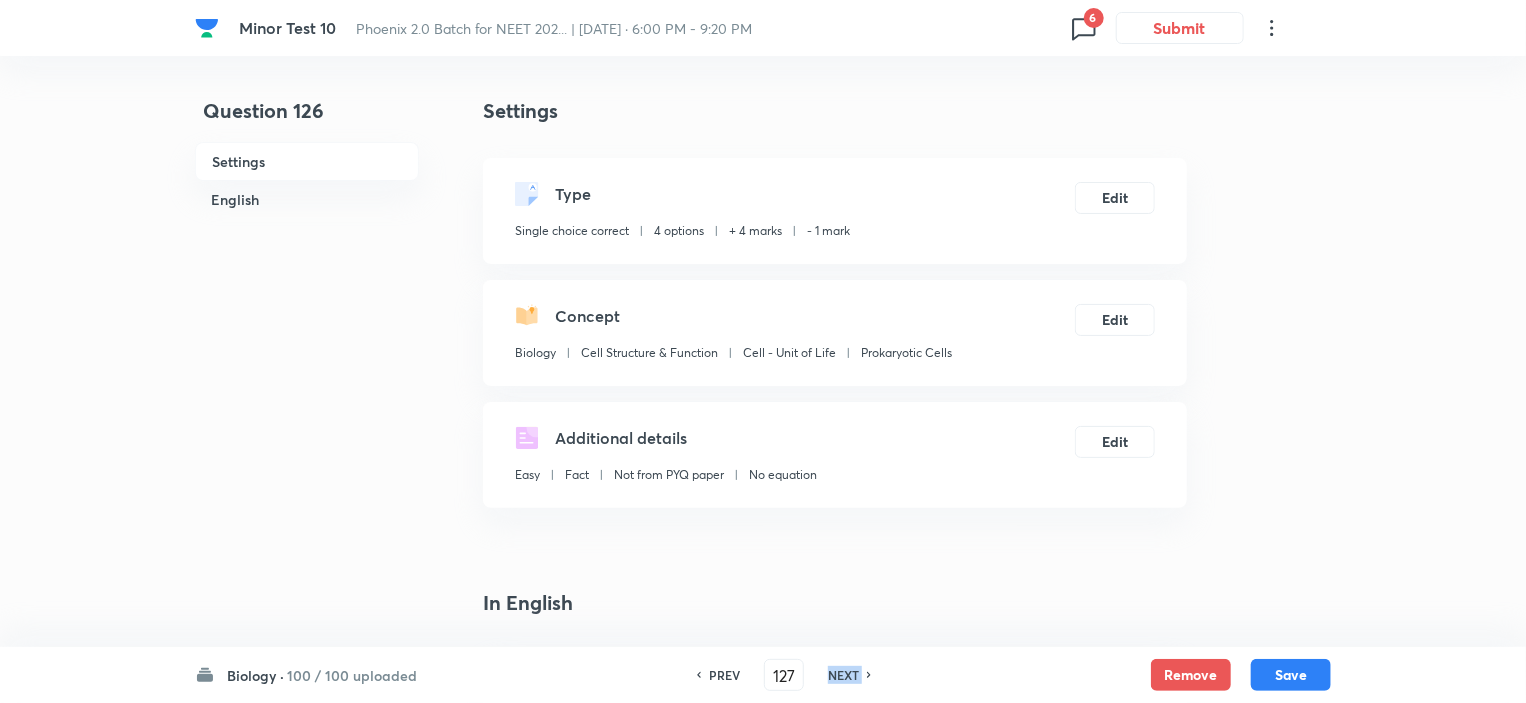 checkbox on "false" 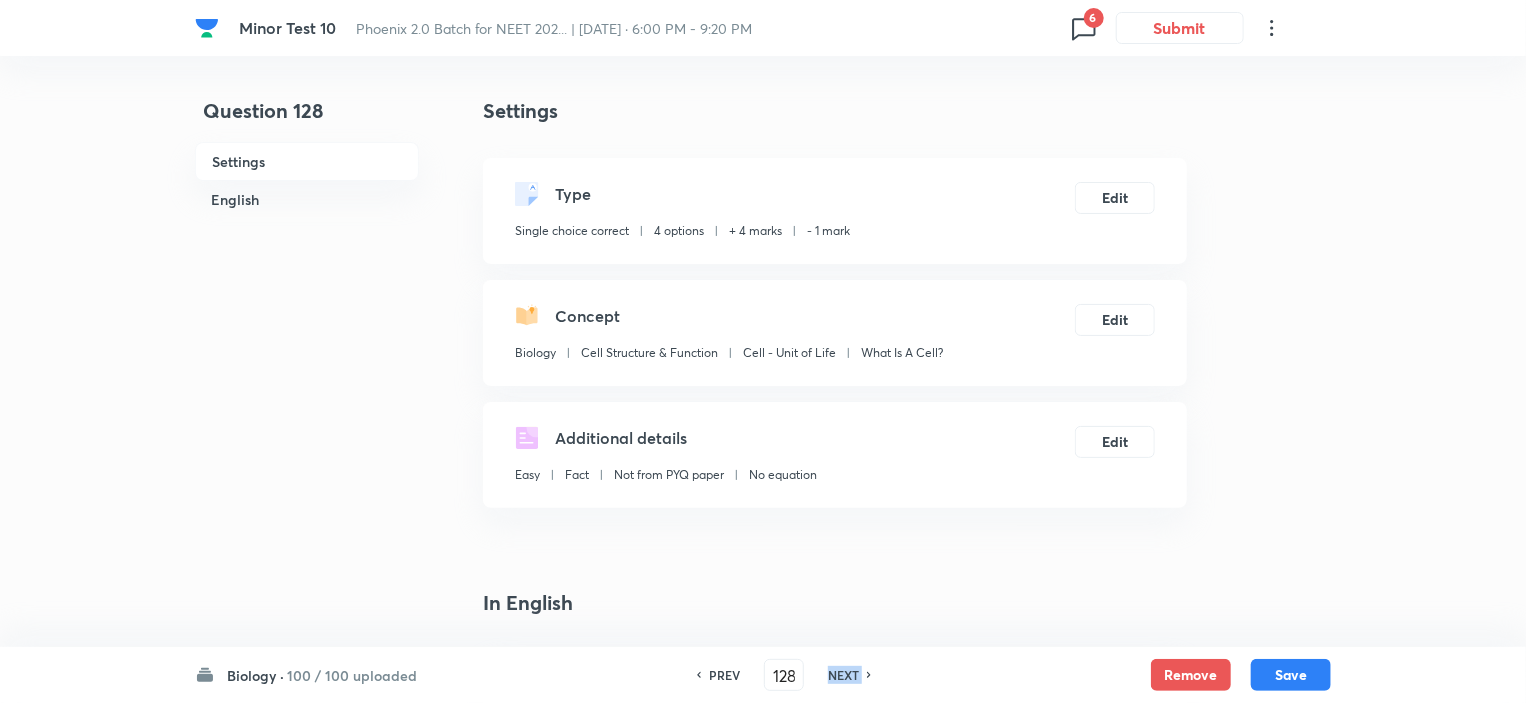 checkbox on "false" 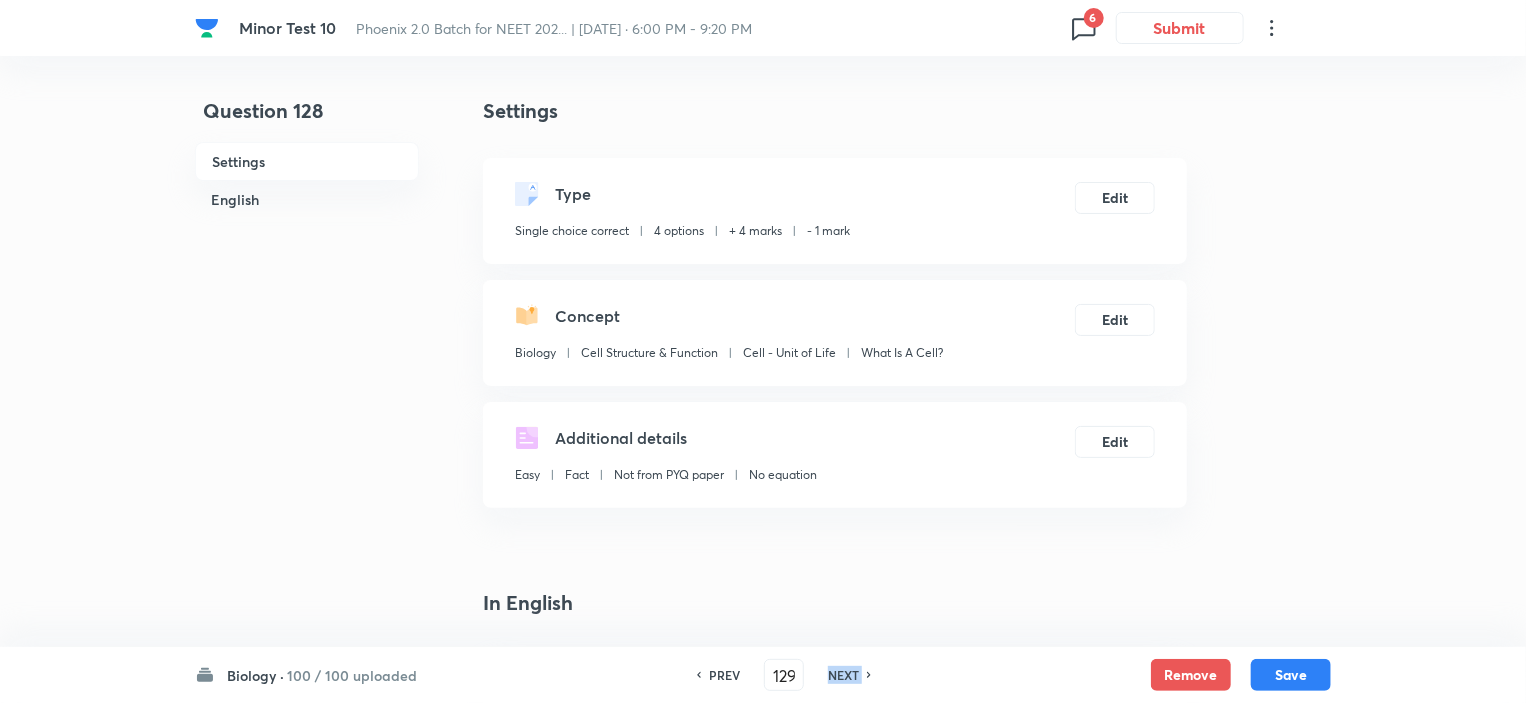 checkbox on "false" 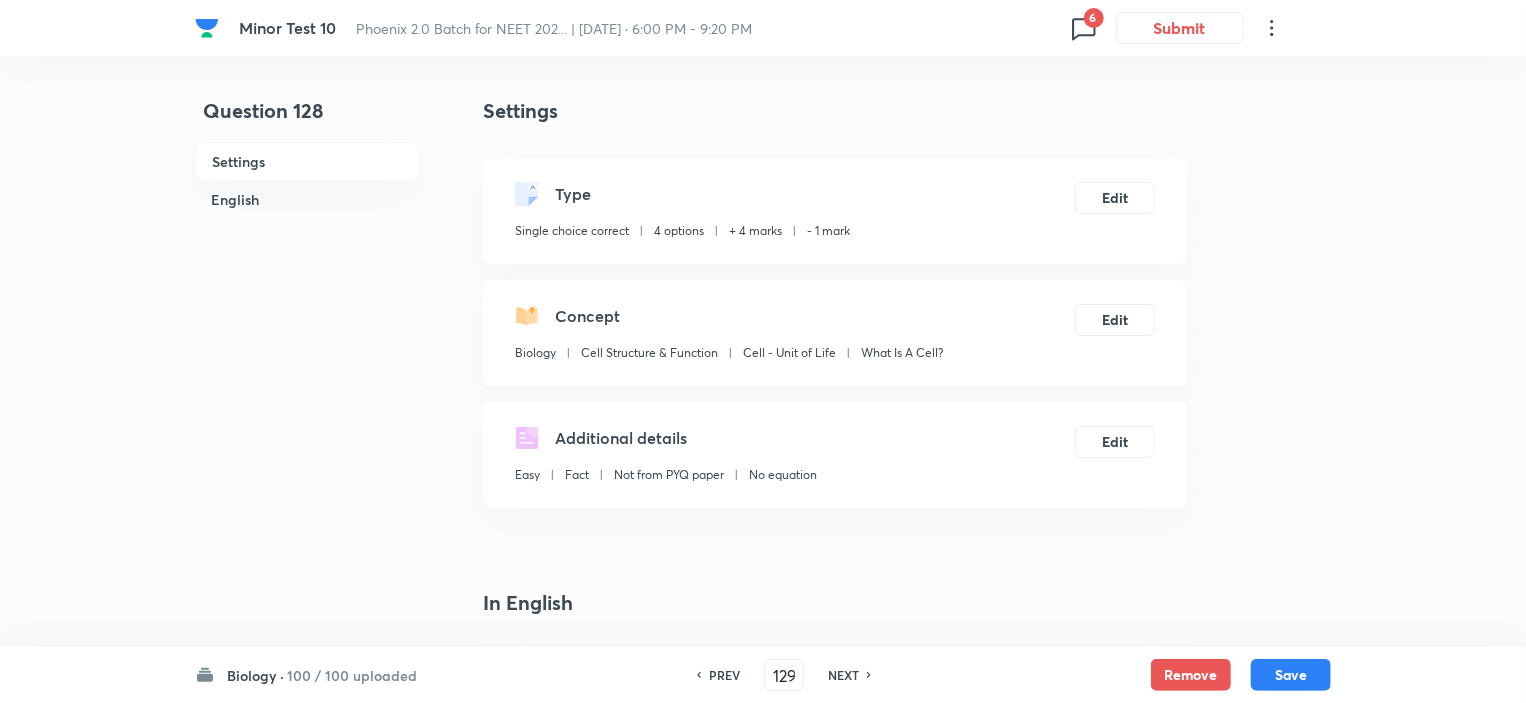 checkbox on "true" 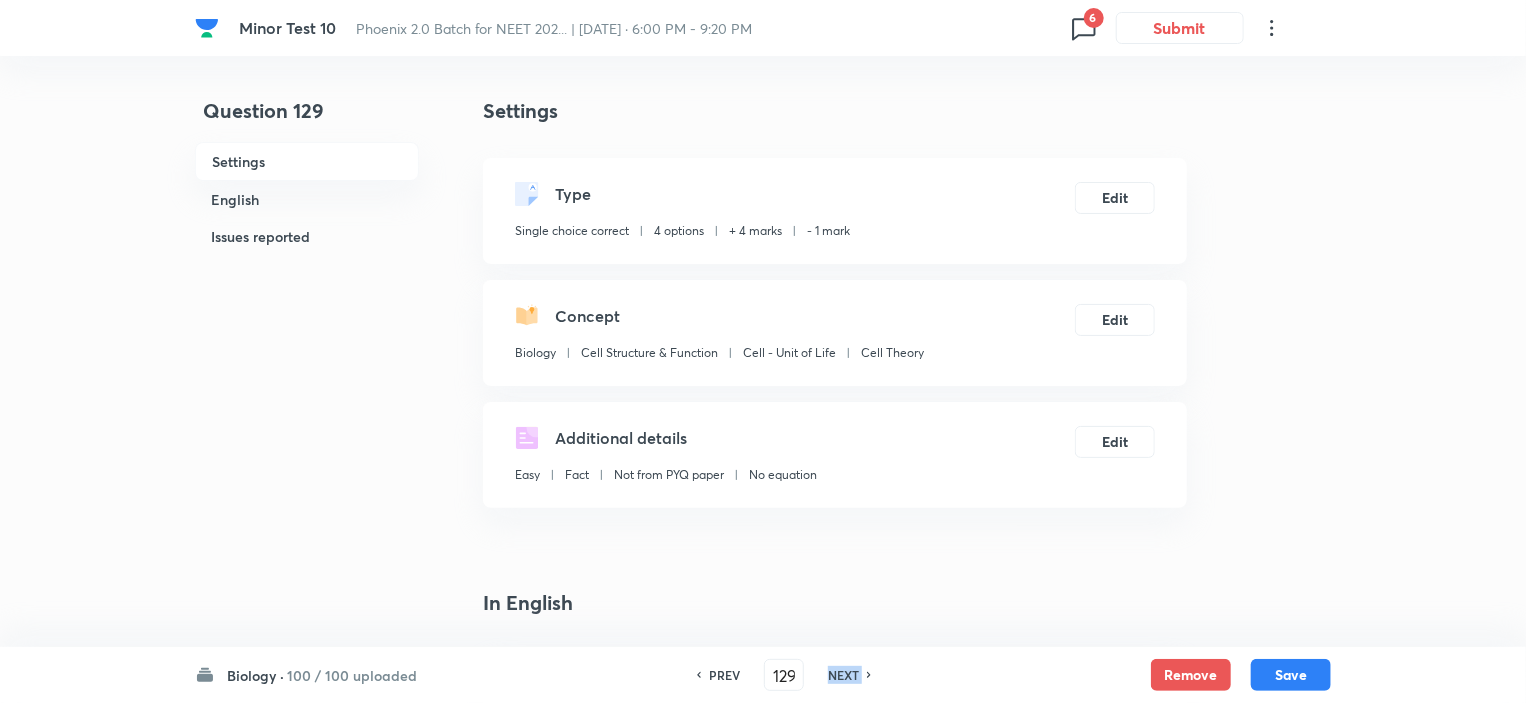 click on "NEXT" at bounding box center [843, 675] 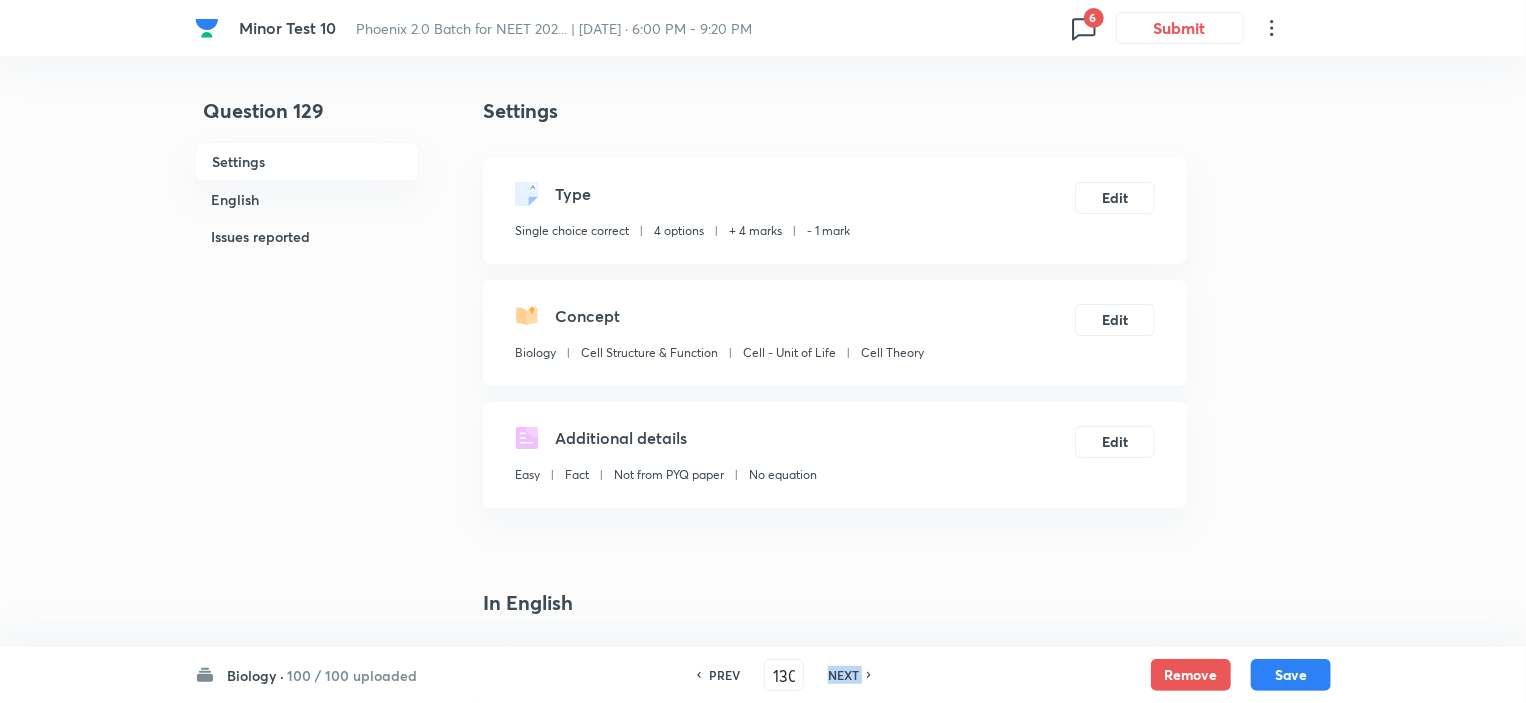 checkbox on "false" 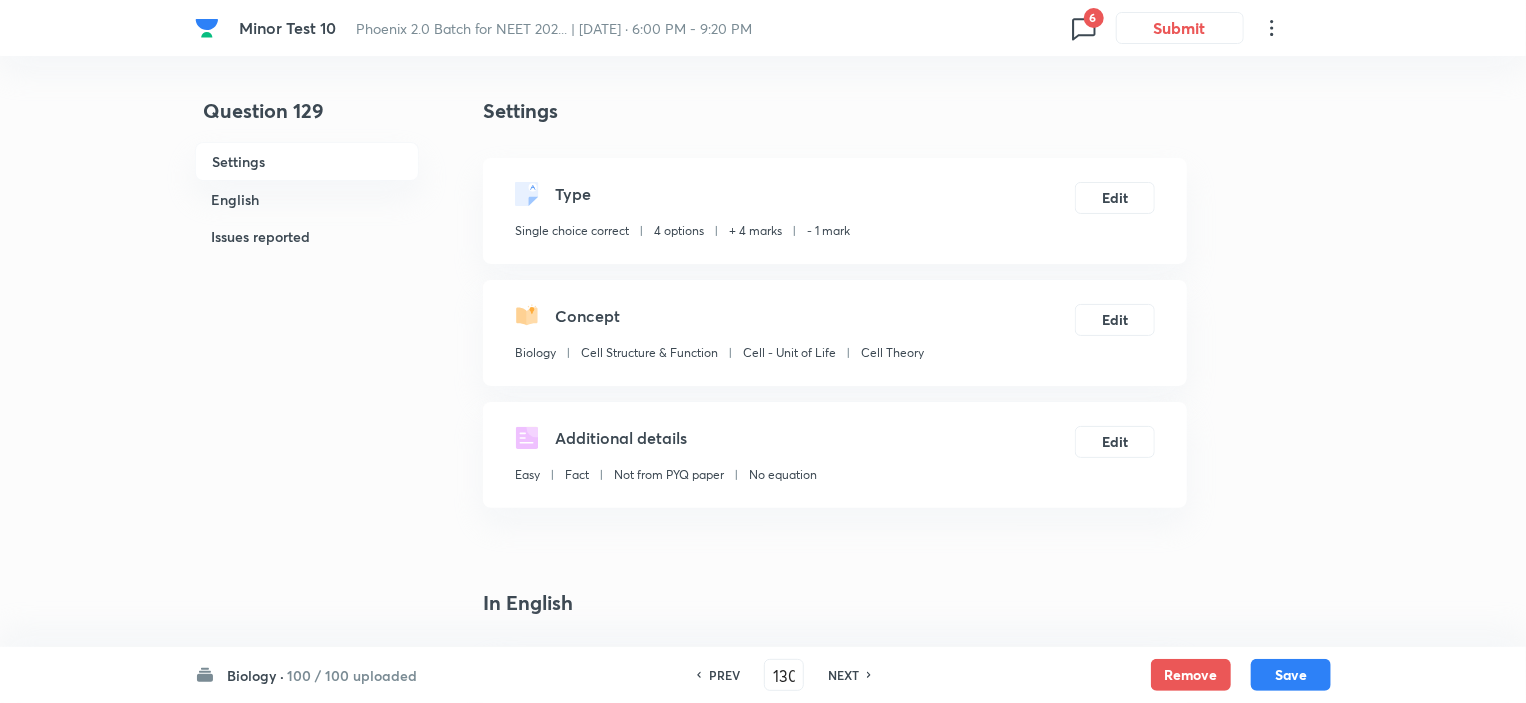 checkbox on "true" 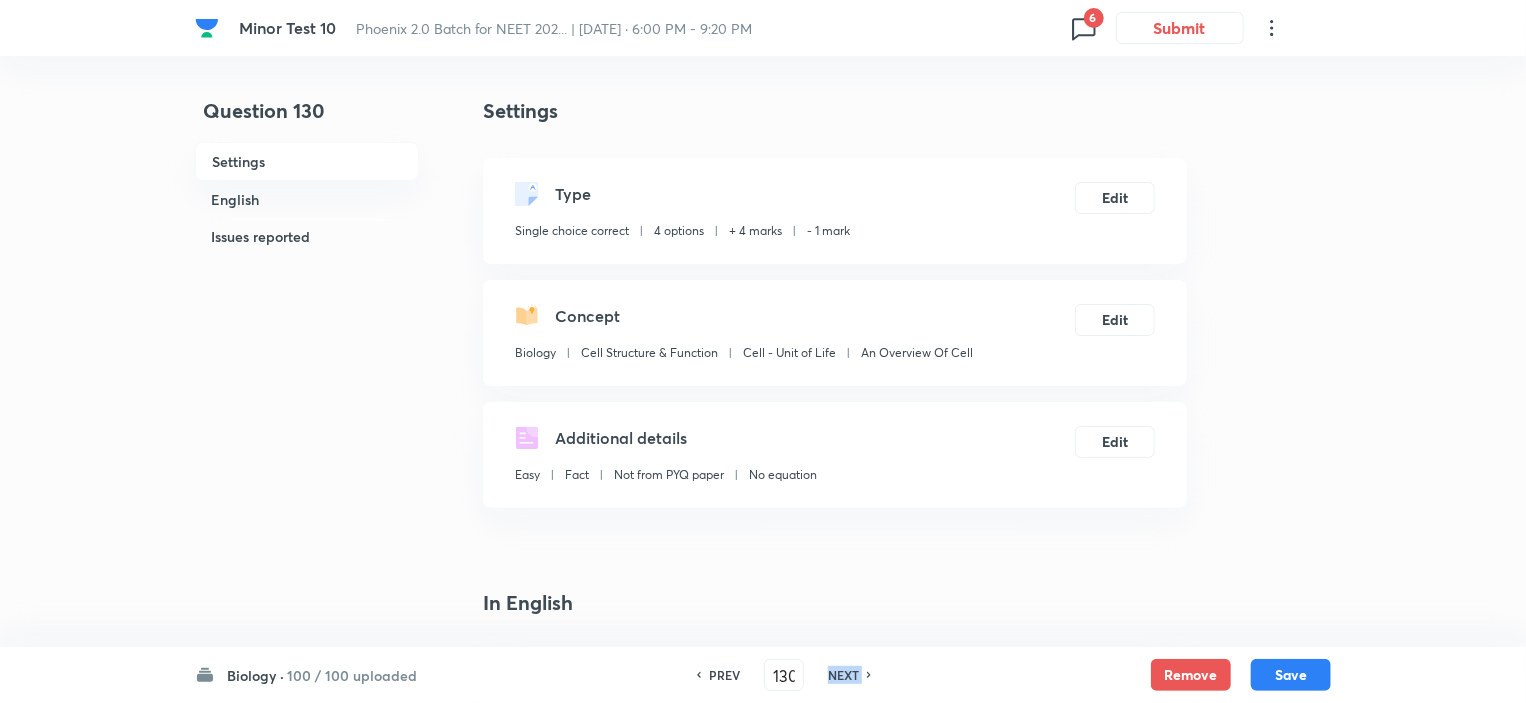 click on "NEXT" at bounding box center [843, 675] 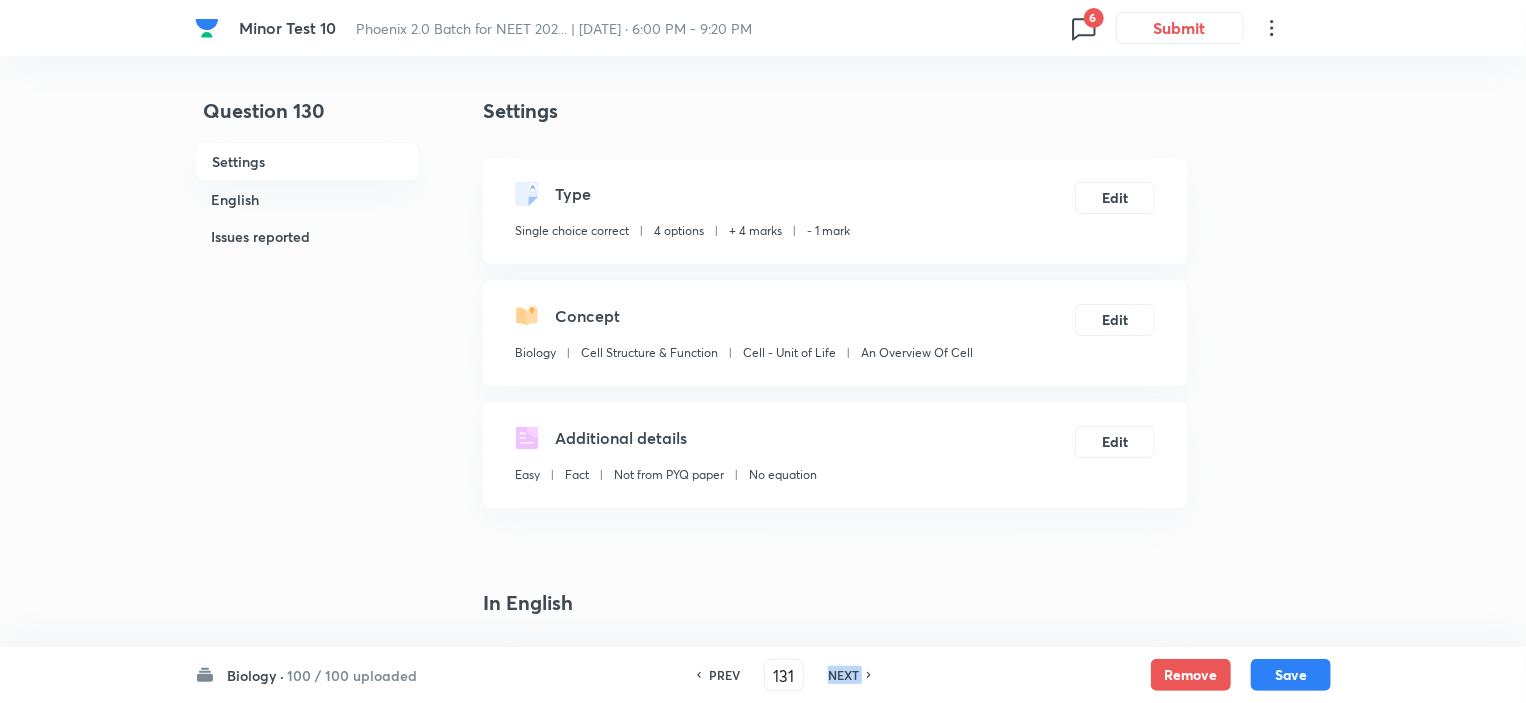 checkbox on "false" 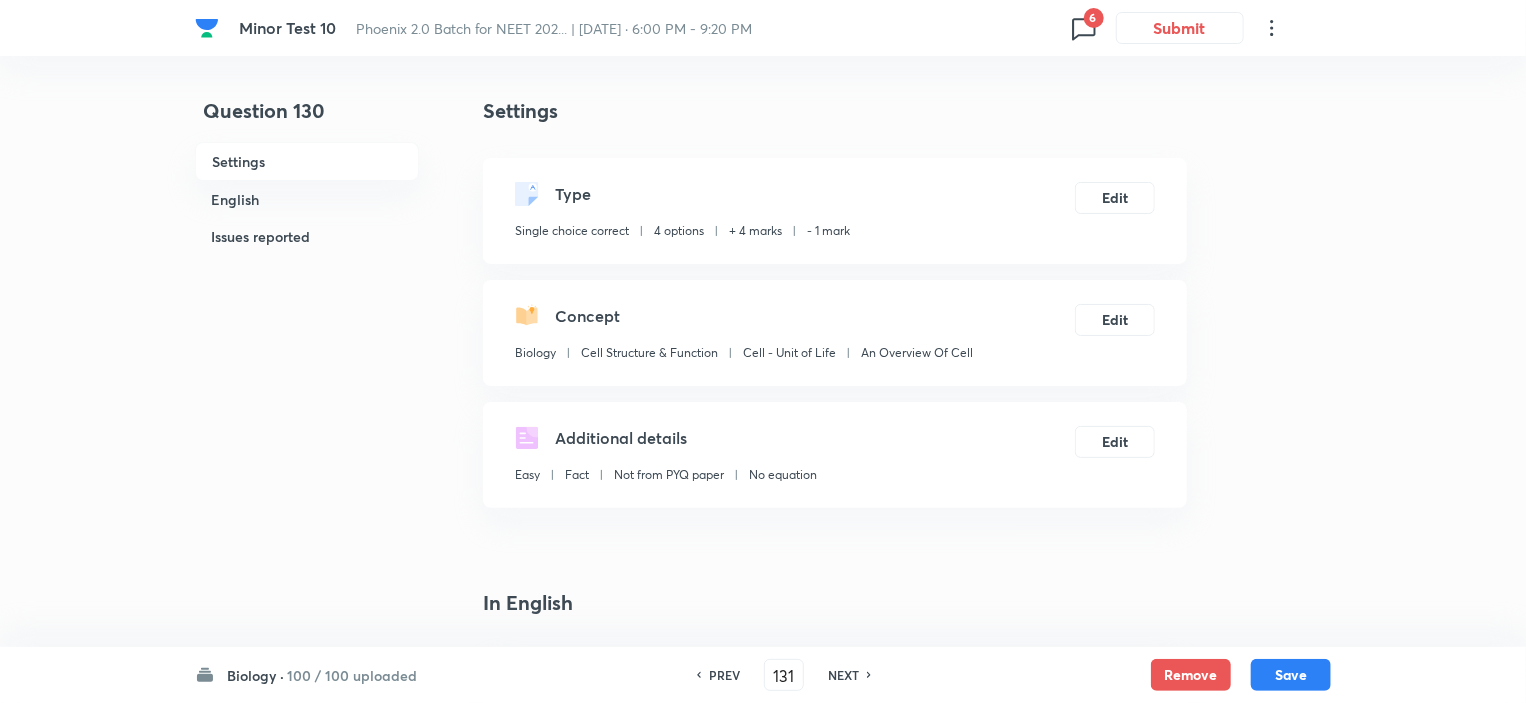 checkbox on "true" 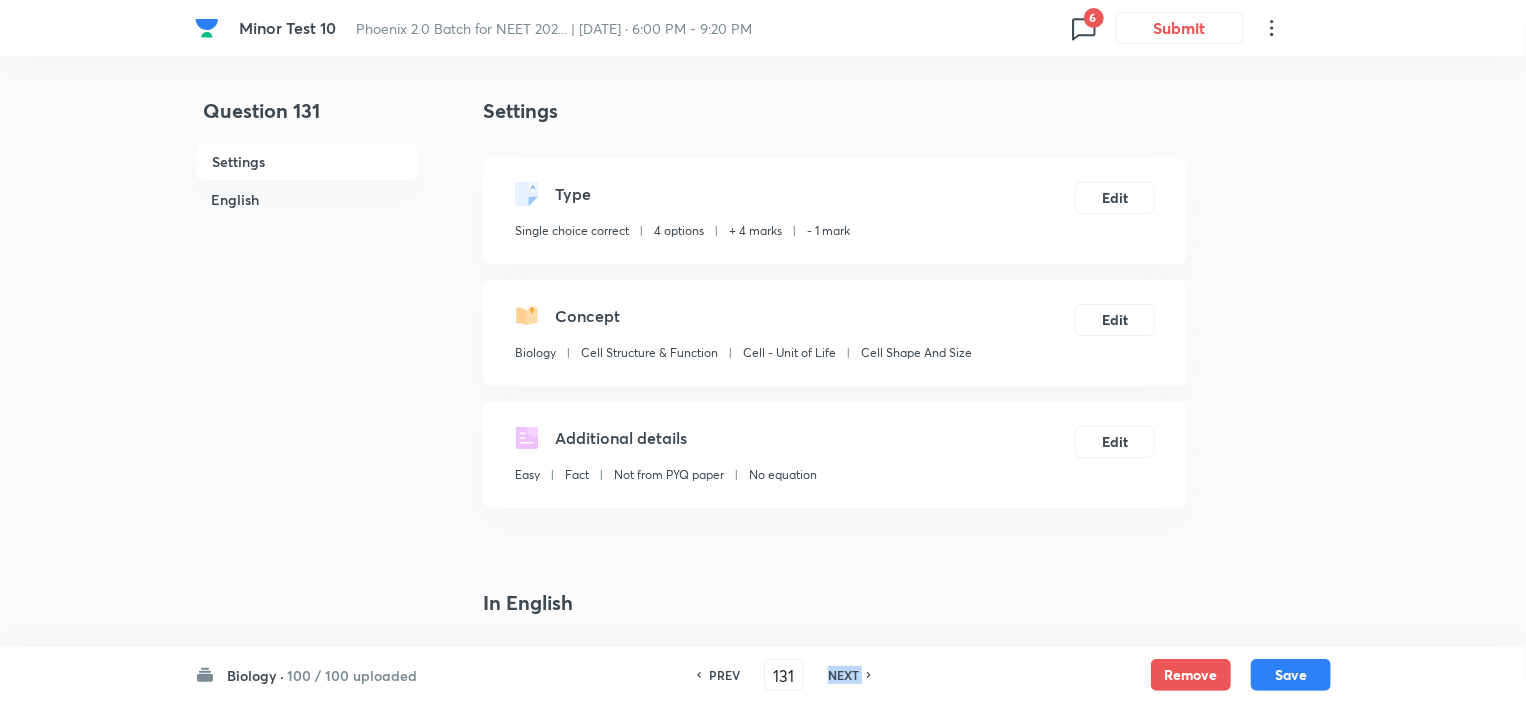 click on "NEXT" at bounding box center [843, 675] 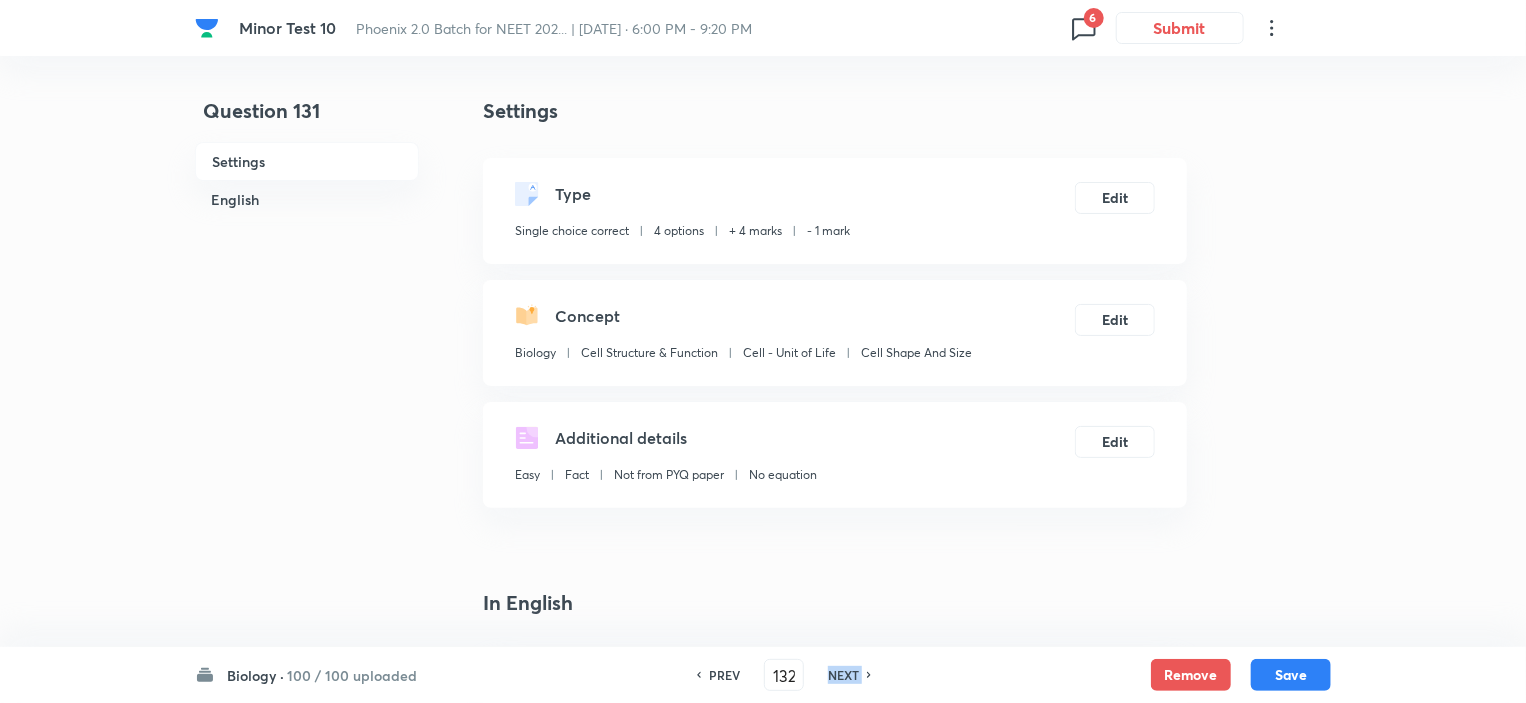 checkbox on "false" 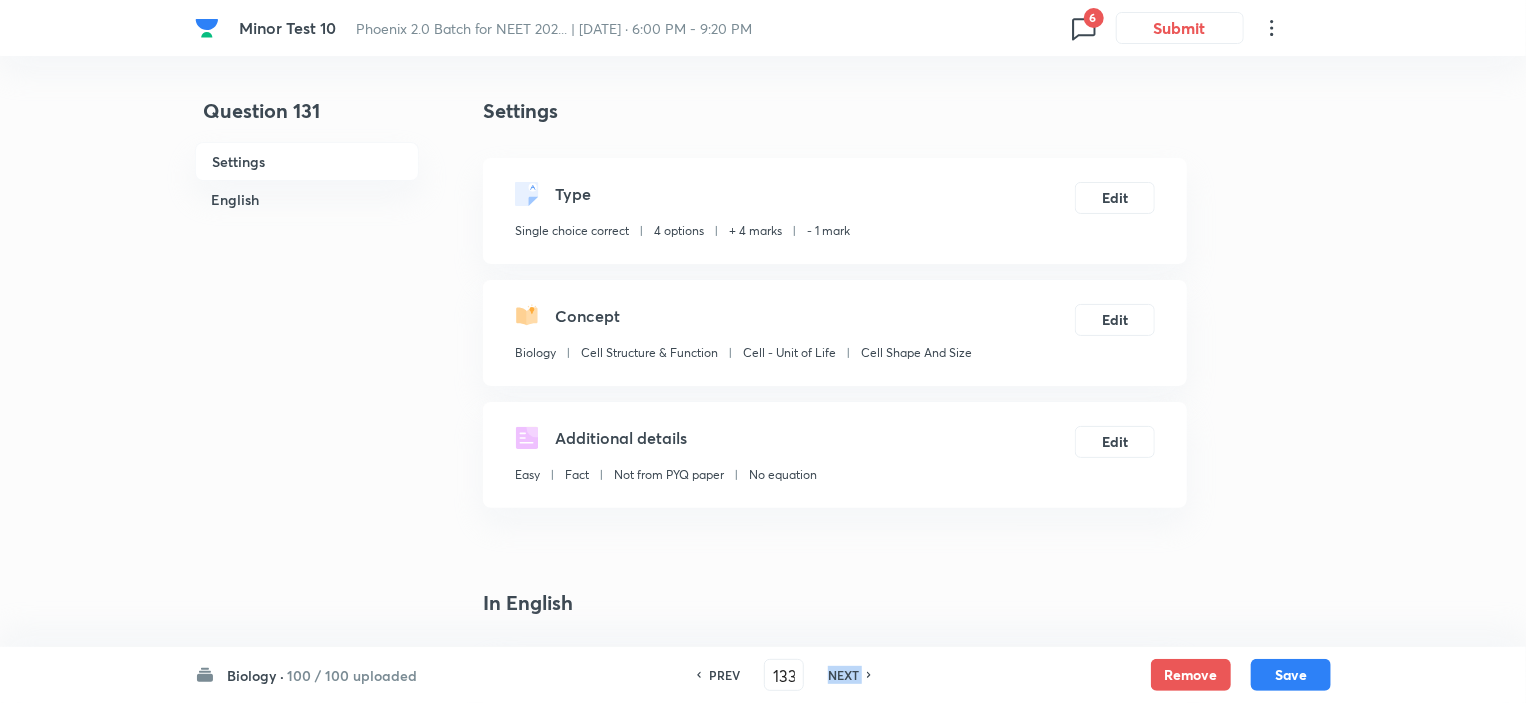 checkbox on "false" 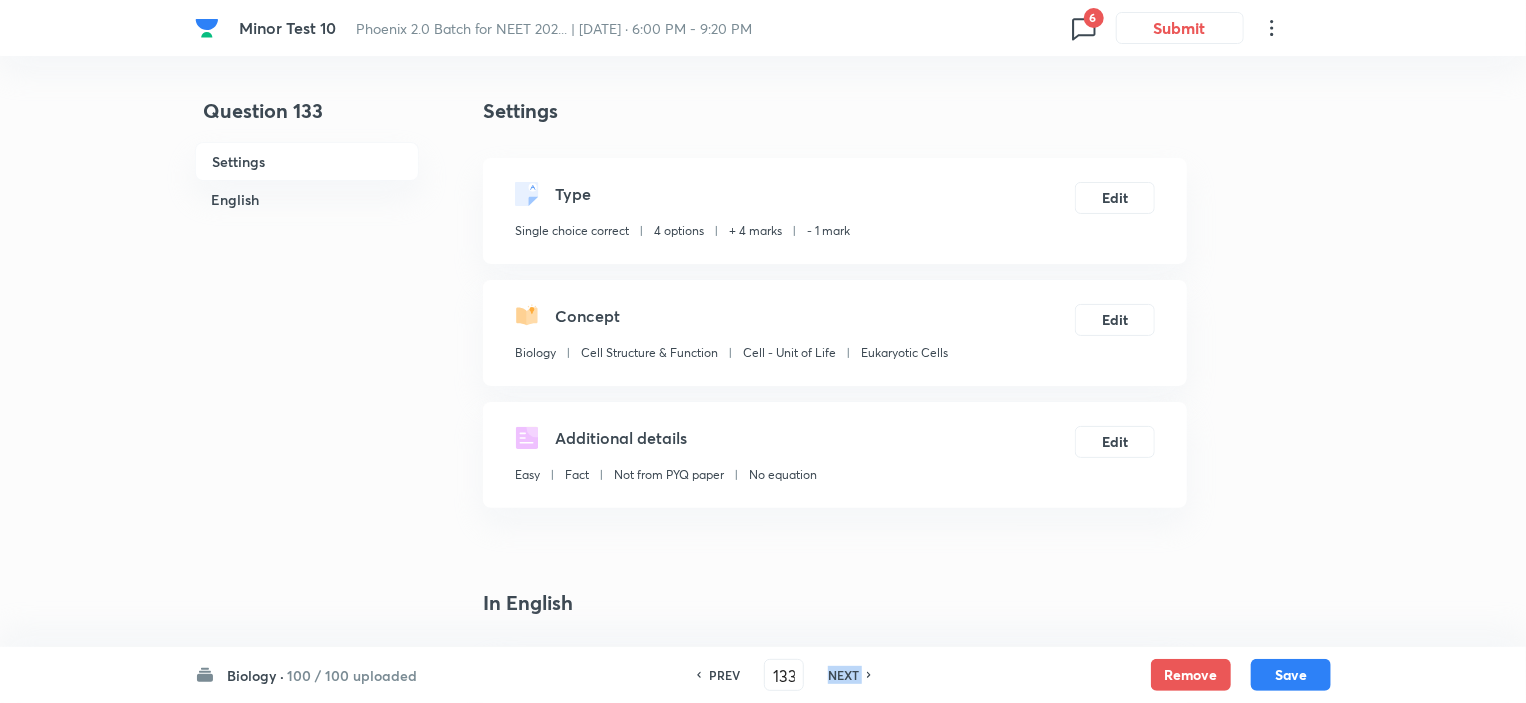 checkbox on "true" 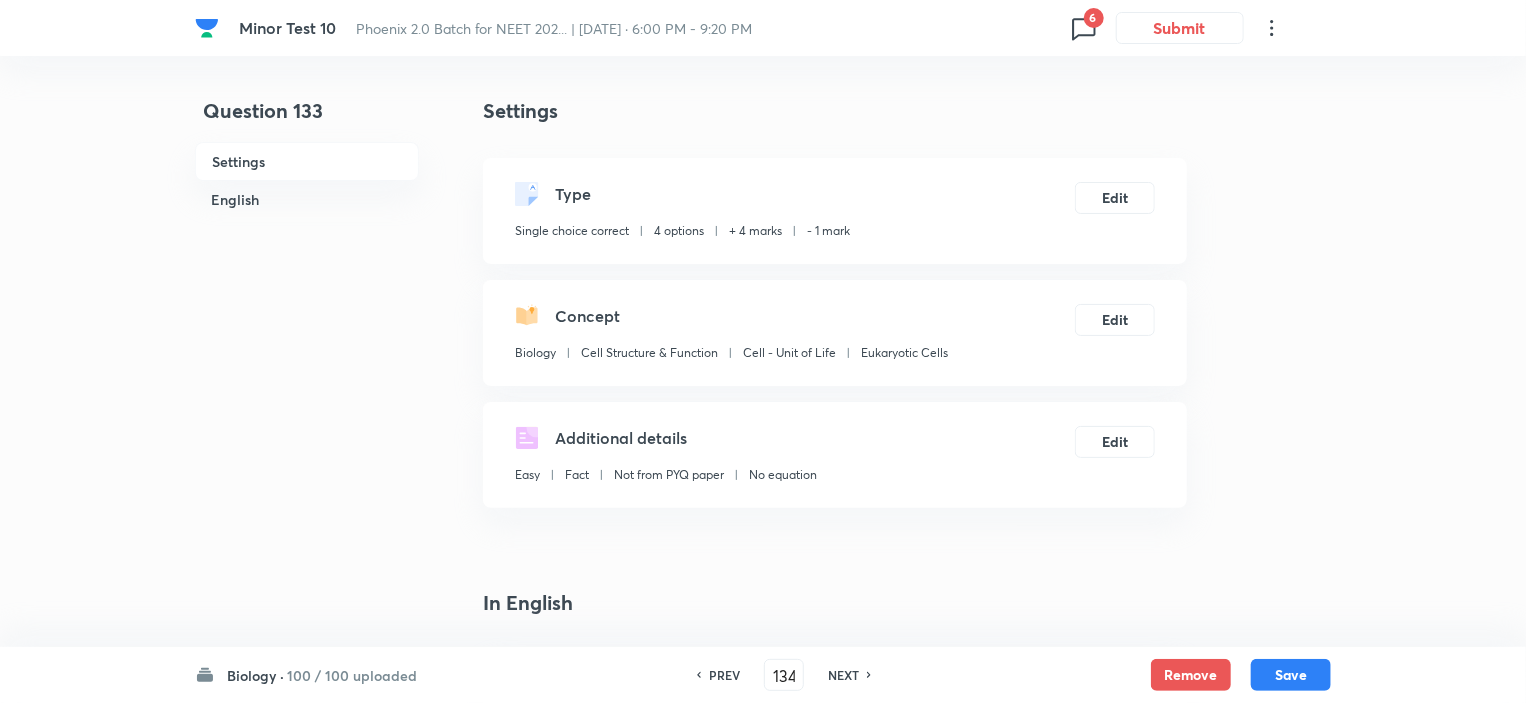 checkbox on "true" 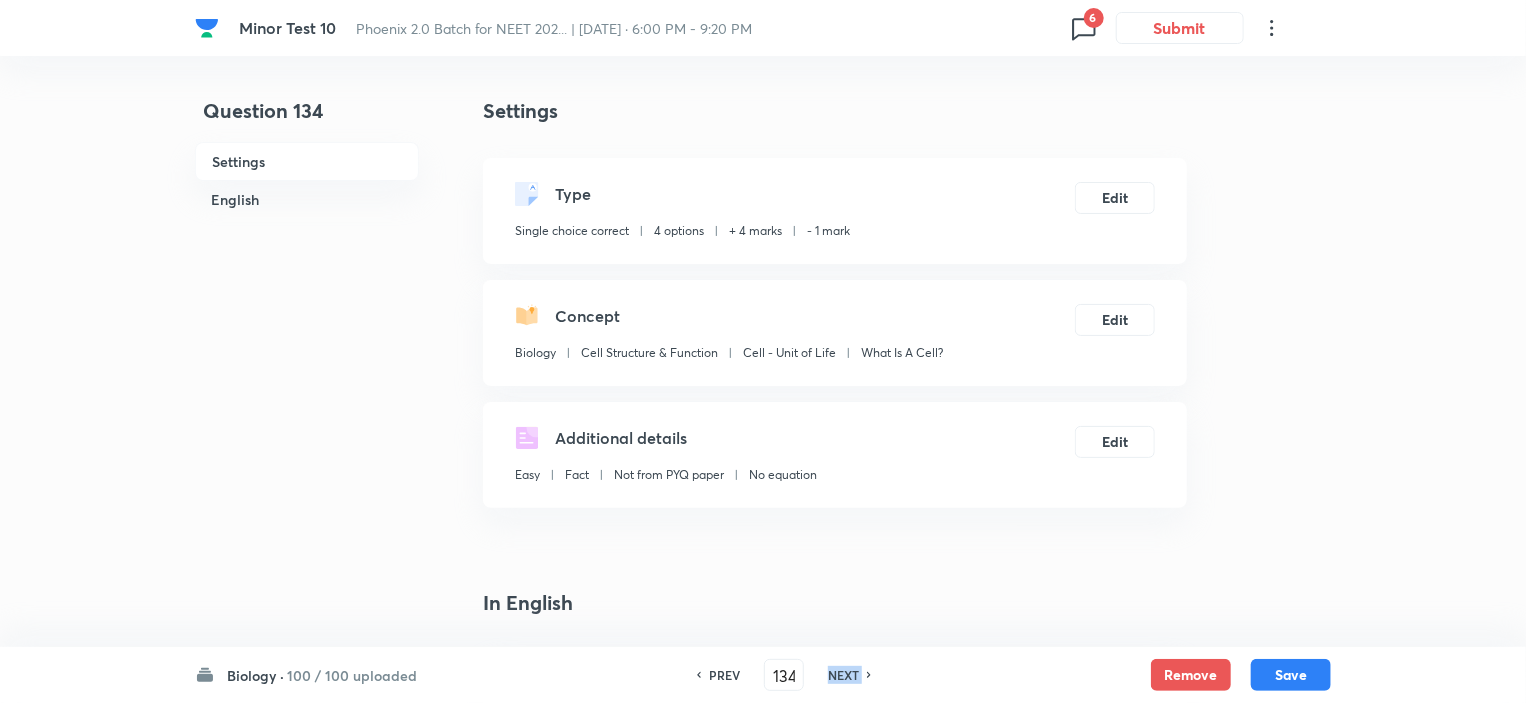 click on "NEXT" at bounding box center (843, 675) 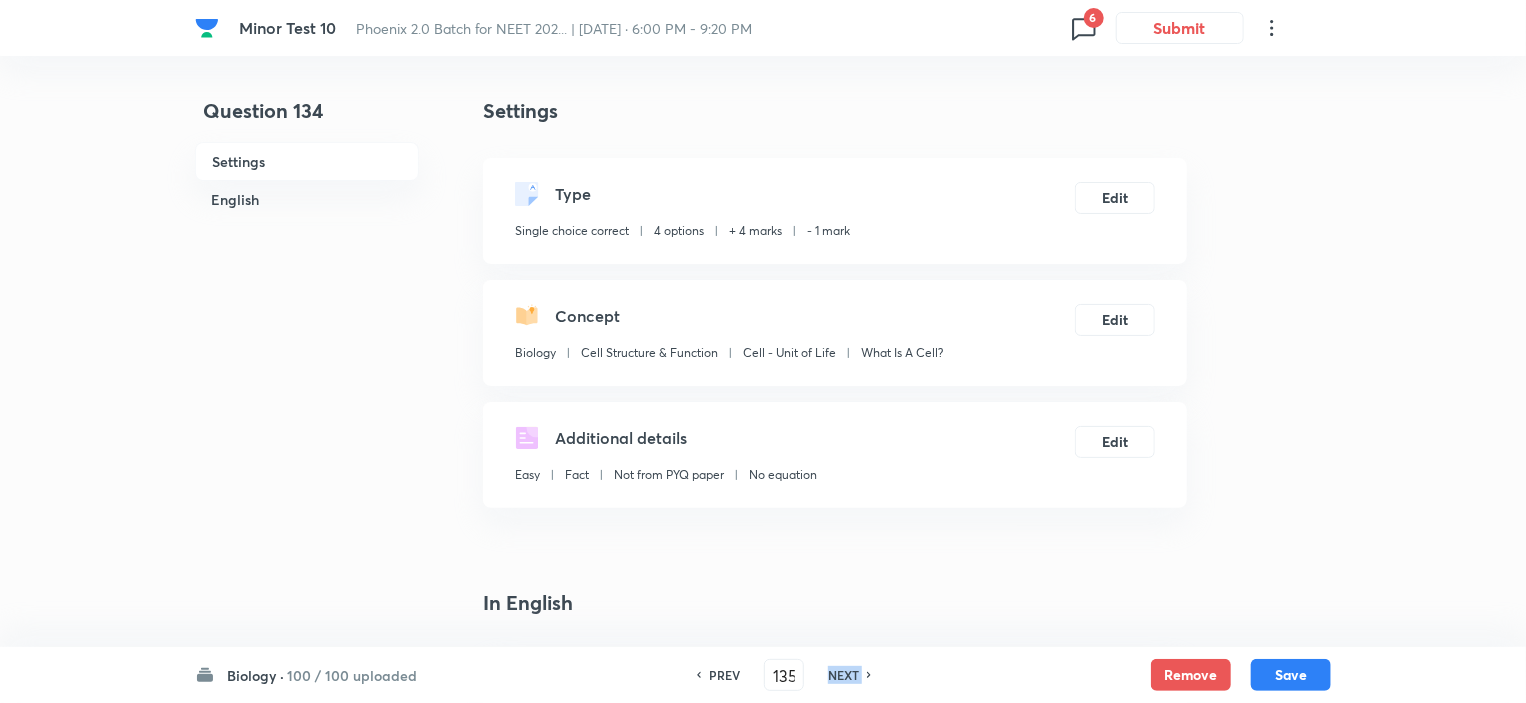 checkbox on "false" 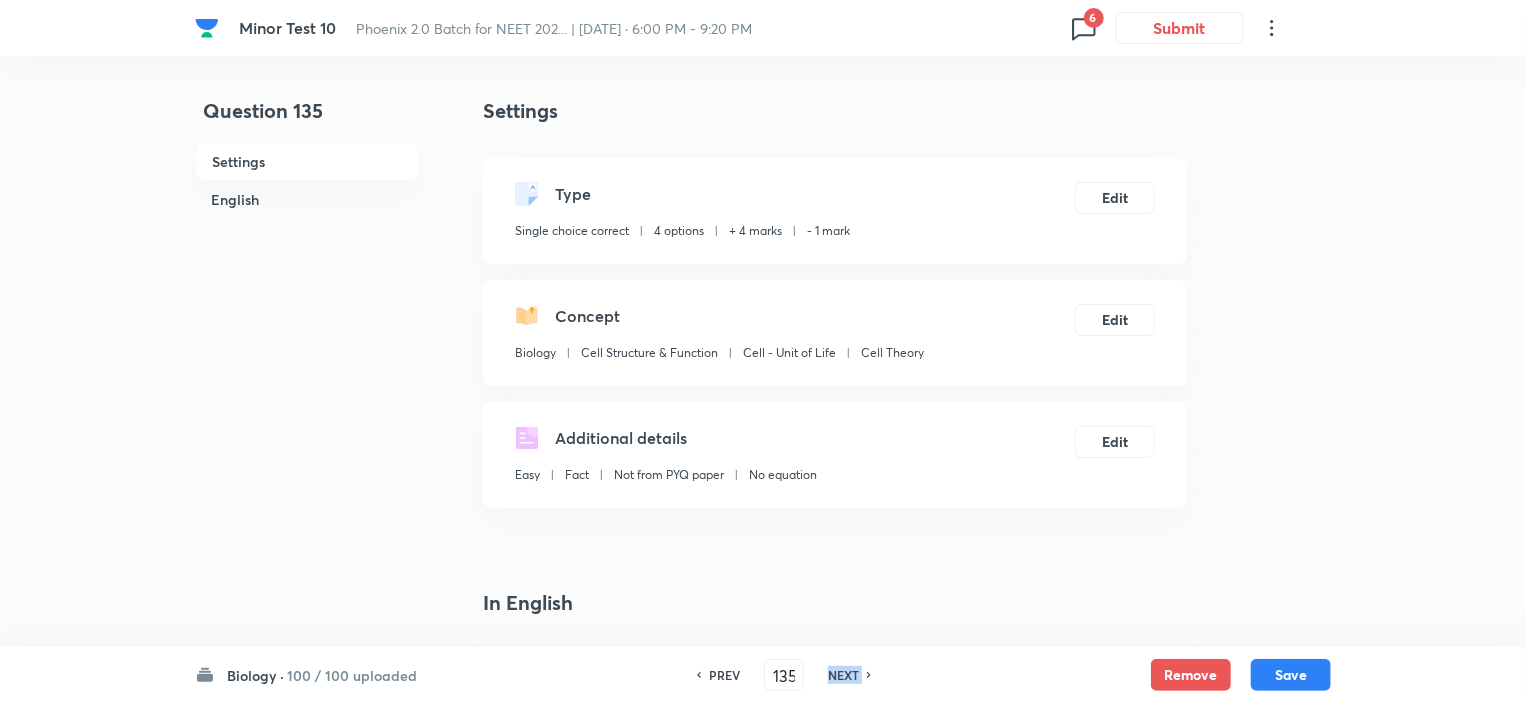 click on "NEXT" at bounding box center [843, 675] 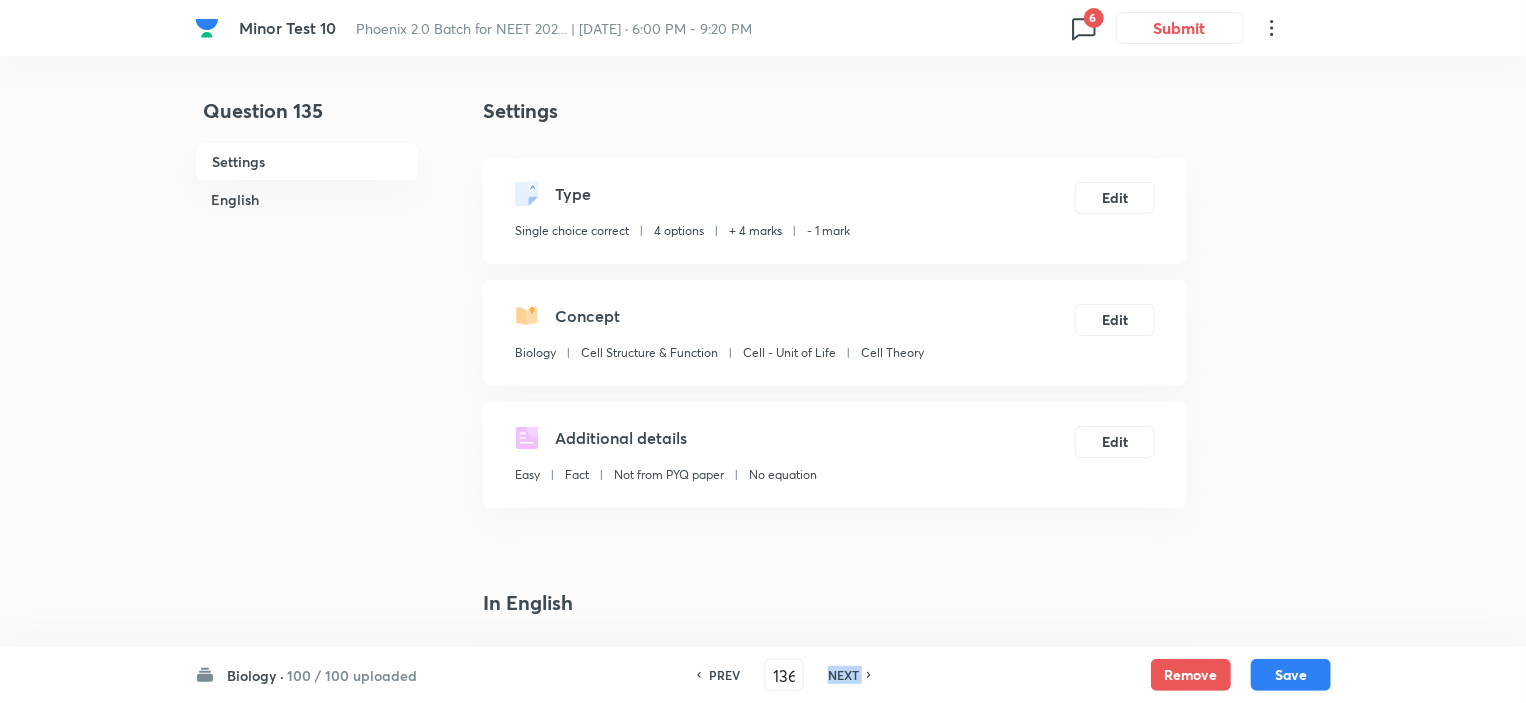 checkbox on "false" 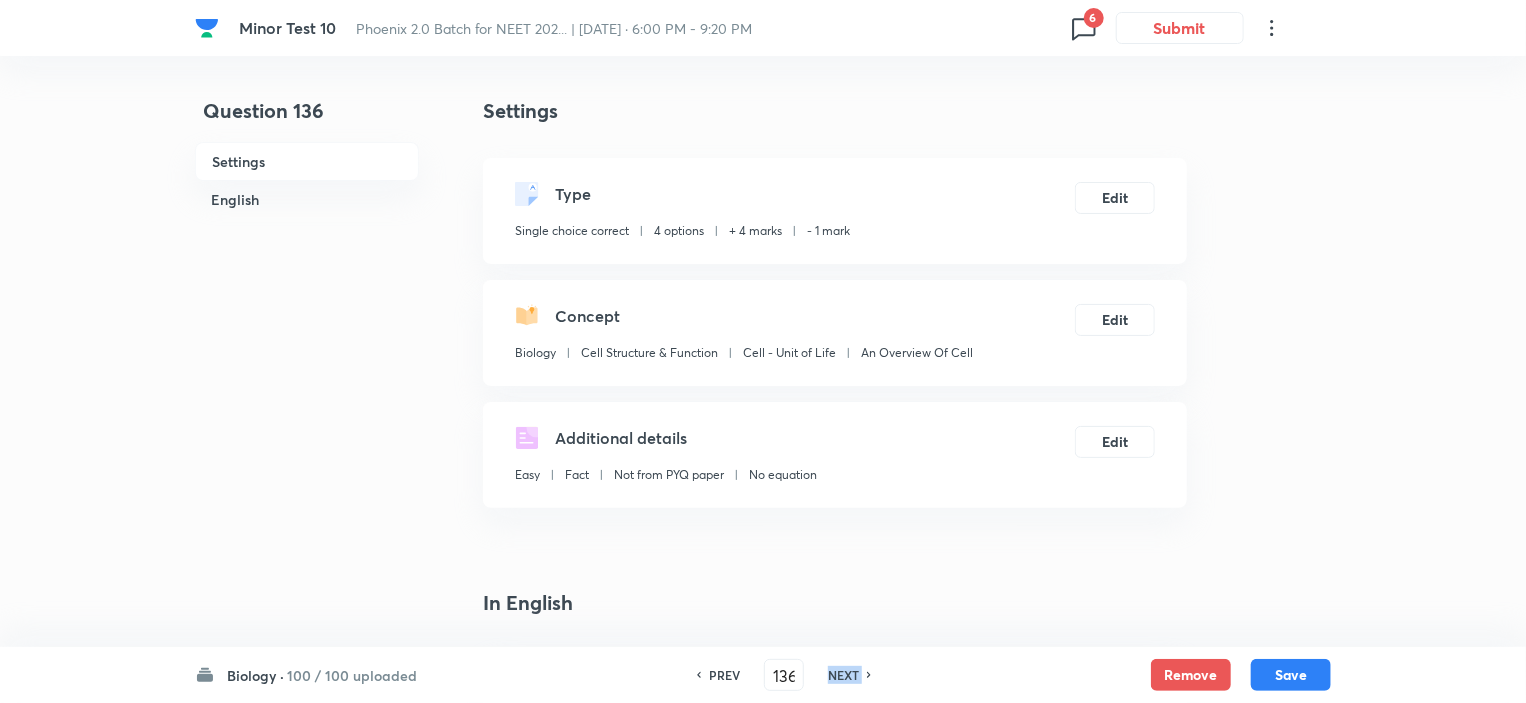 click on "NEXT" at bounding box center (843, 675) 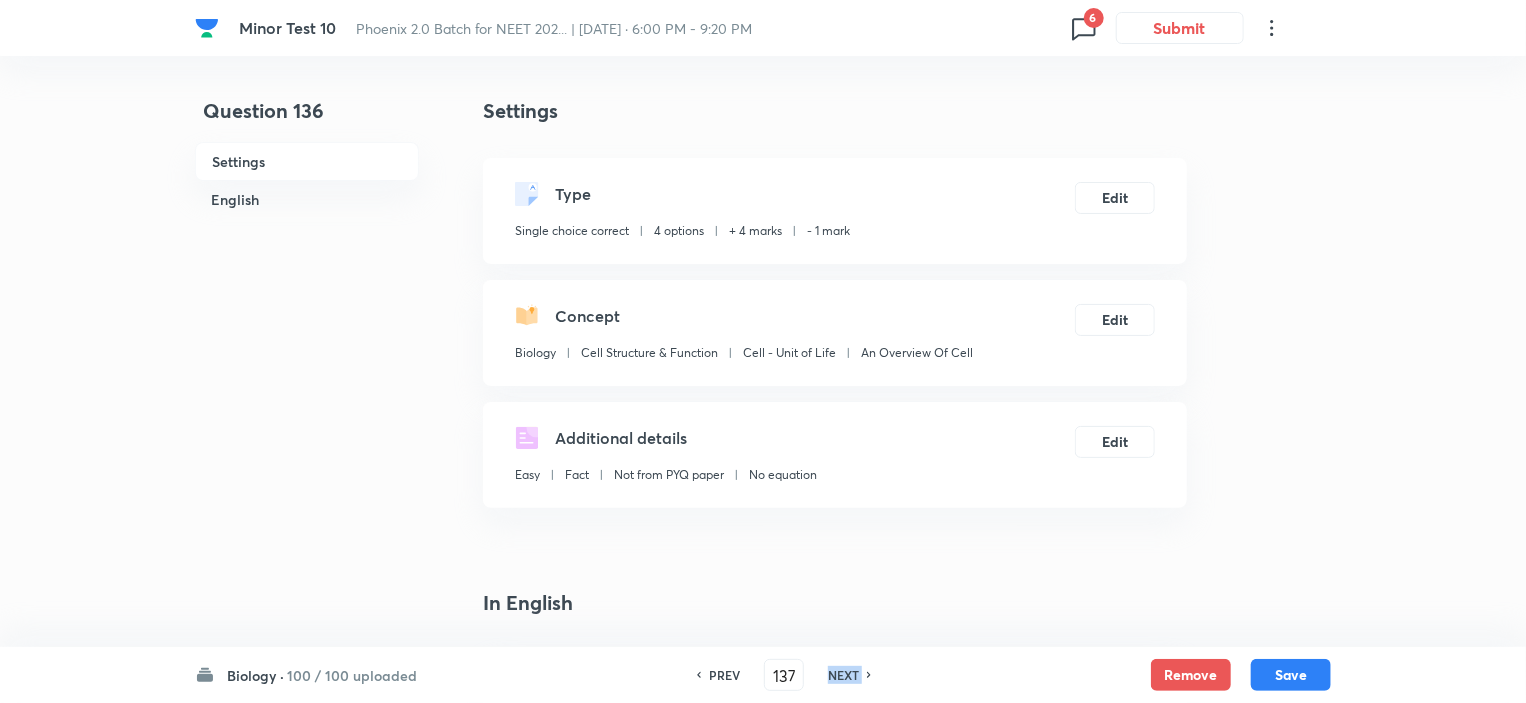 checkbox on "false" 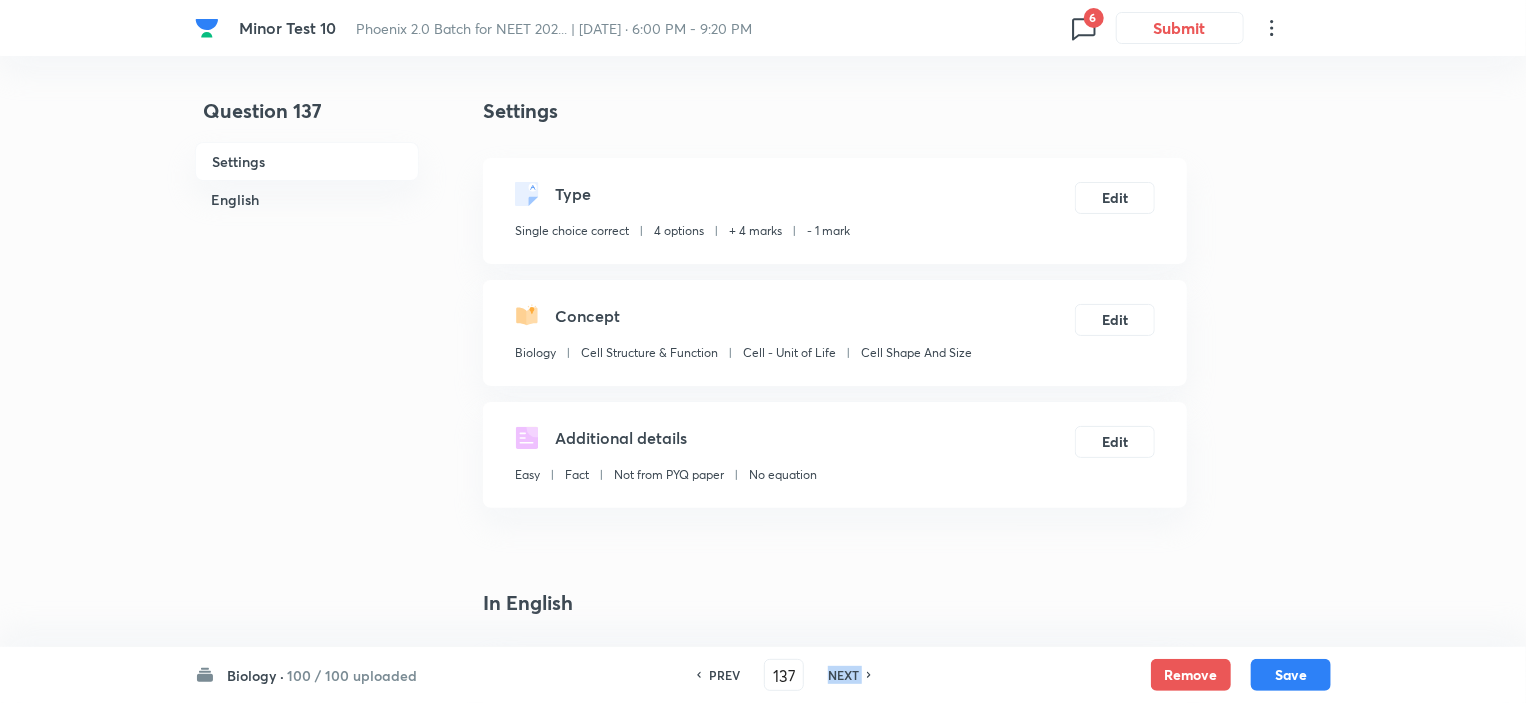 click on "NEXT" at bounding box center [843, 675] 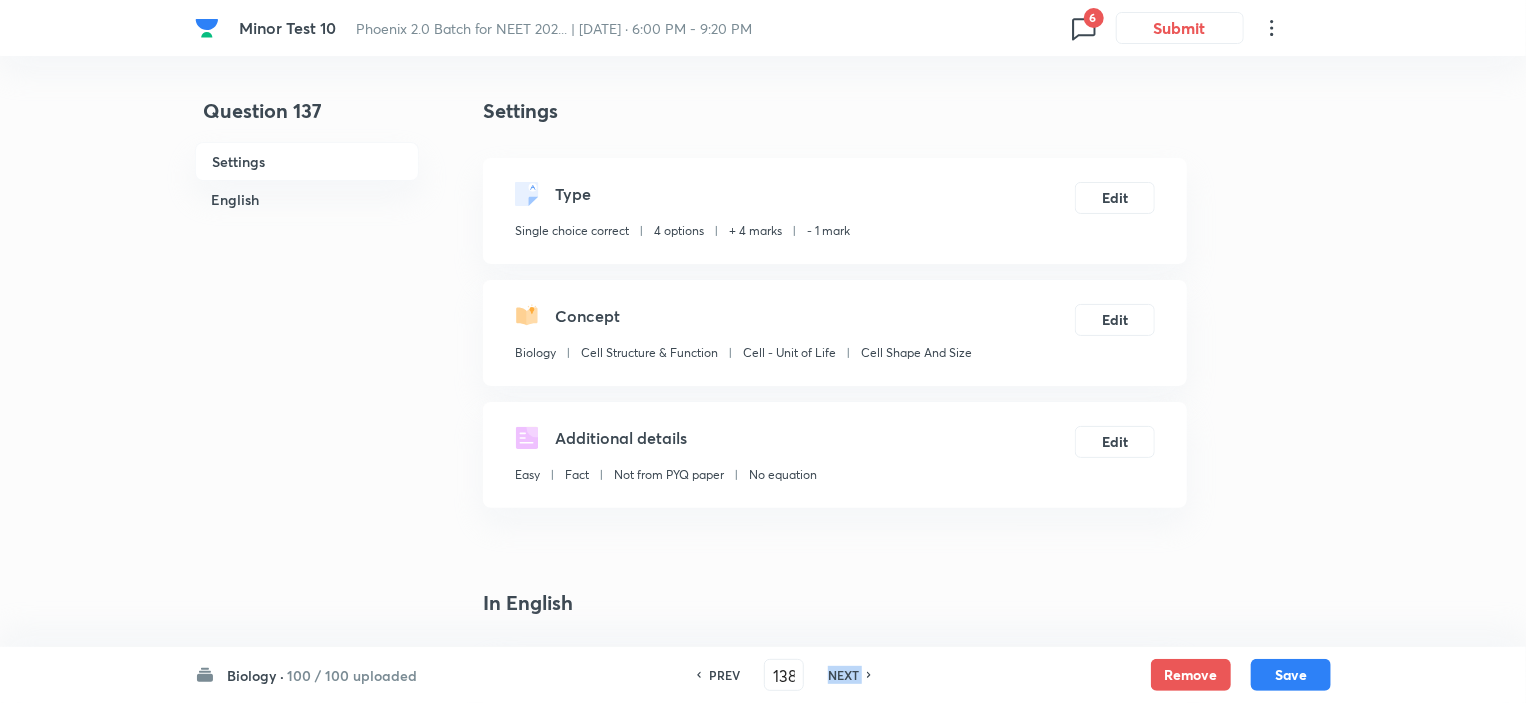 checkbox on "true" 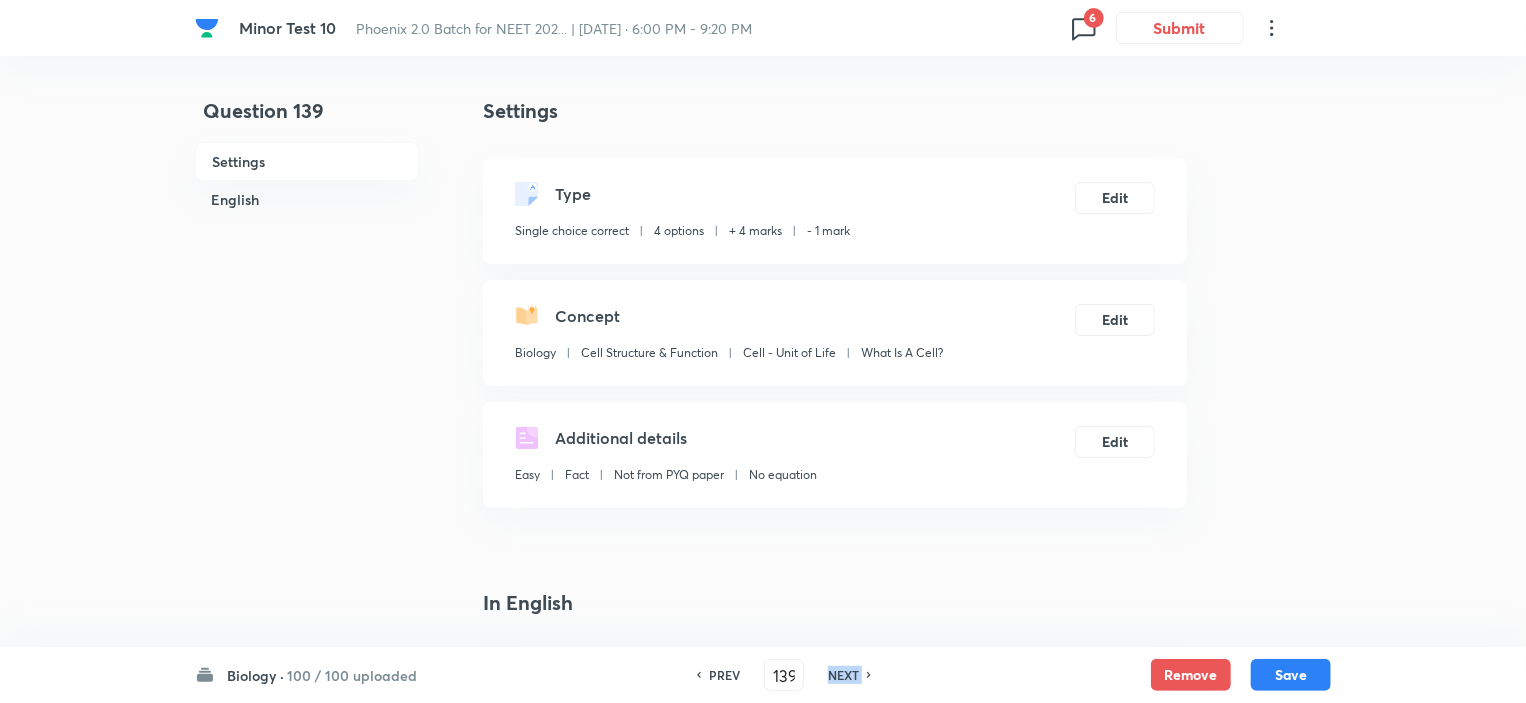 checkbox on "true" 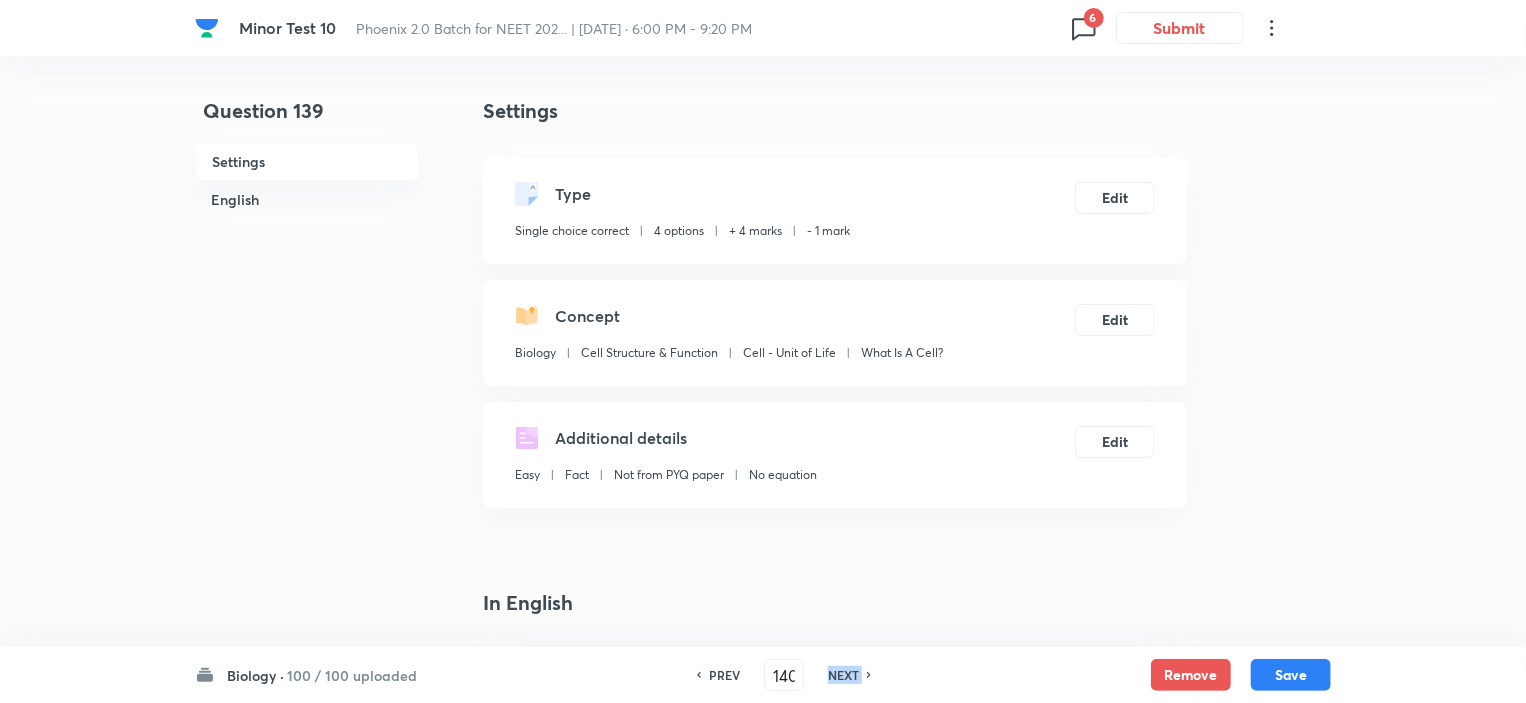checkbox on "false" 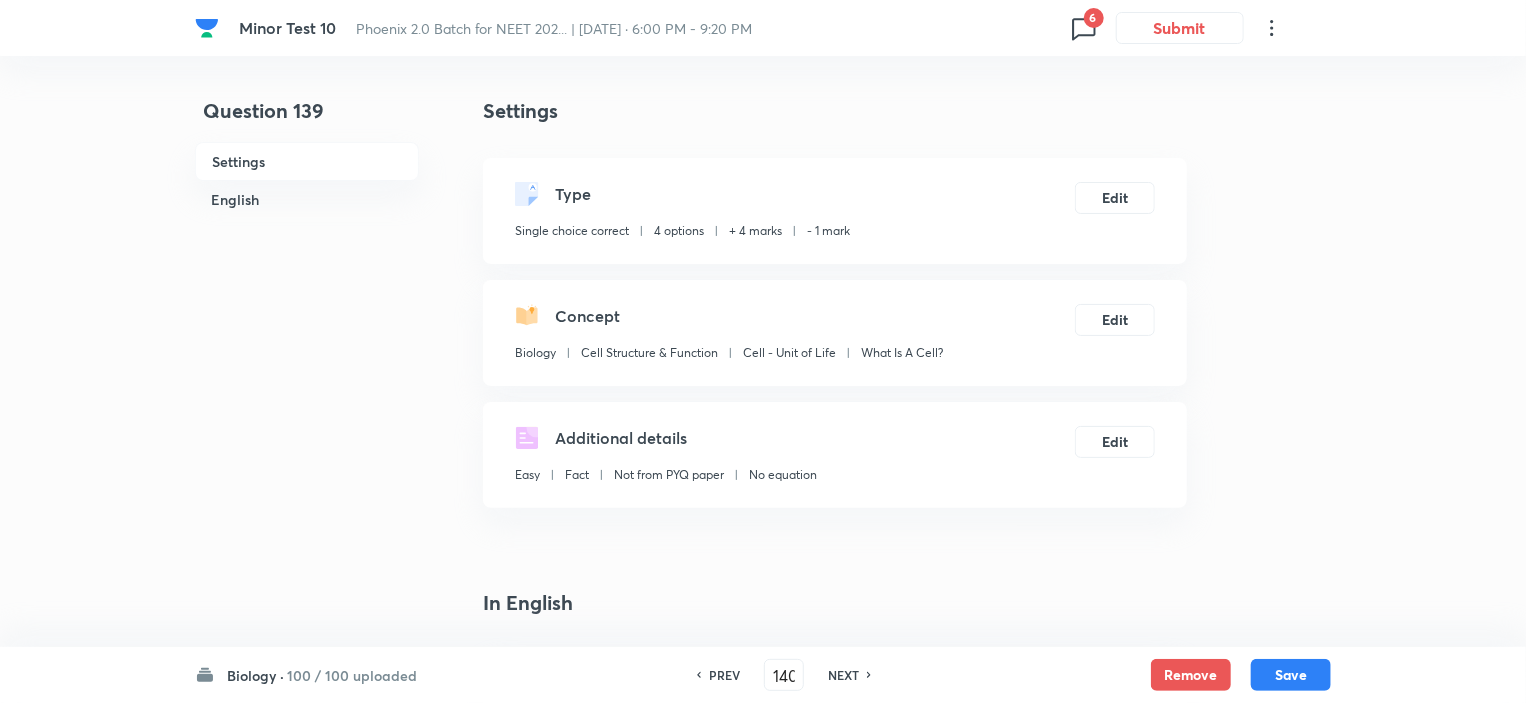 checkbox on "true" 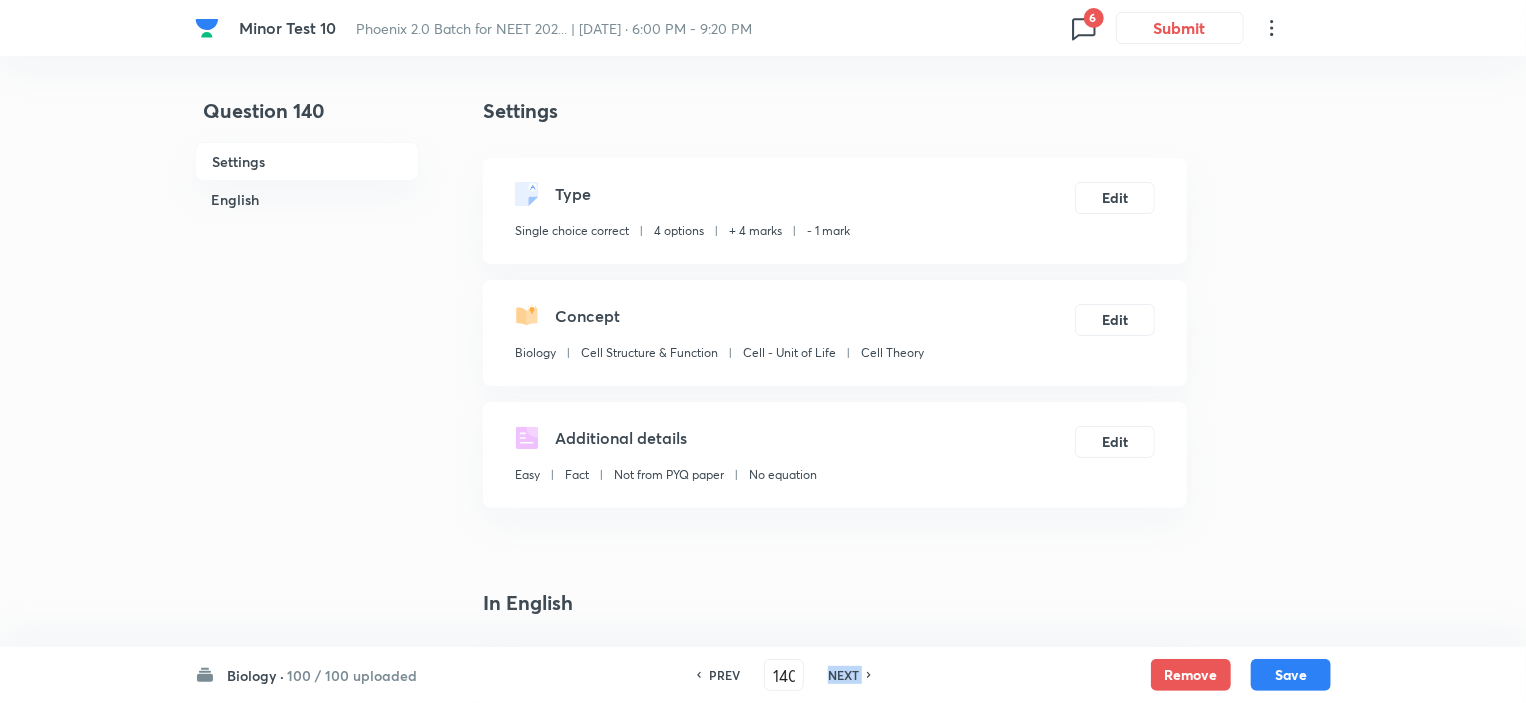 click on "NEXT" at bounding box center [843, 675] 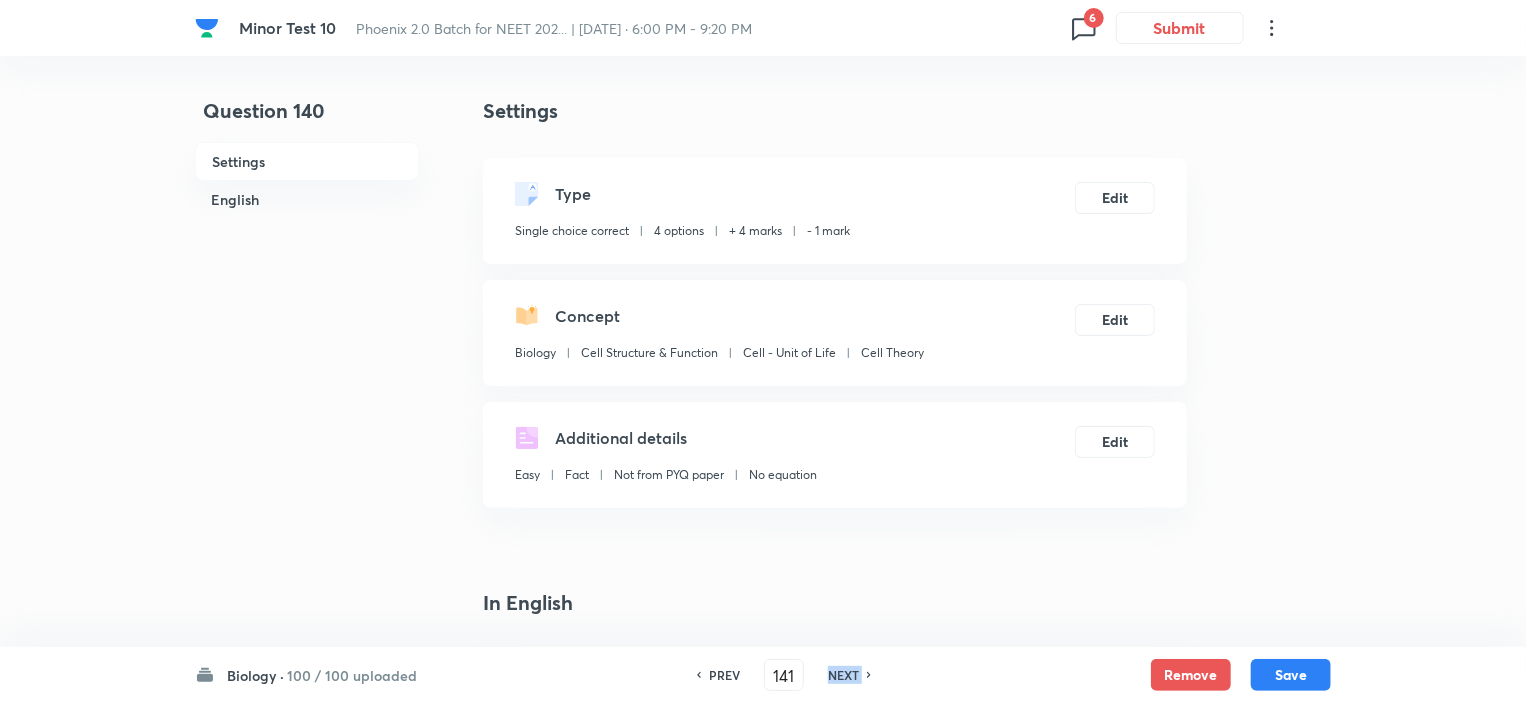checkbox on "false" 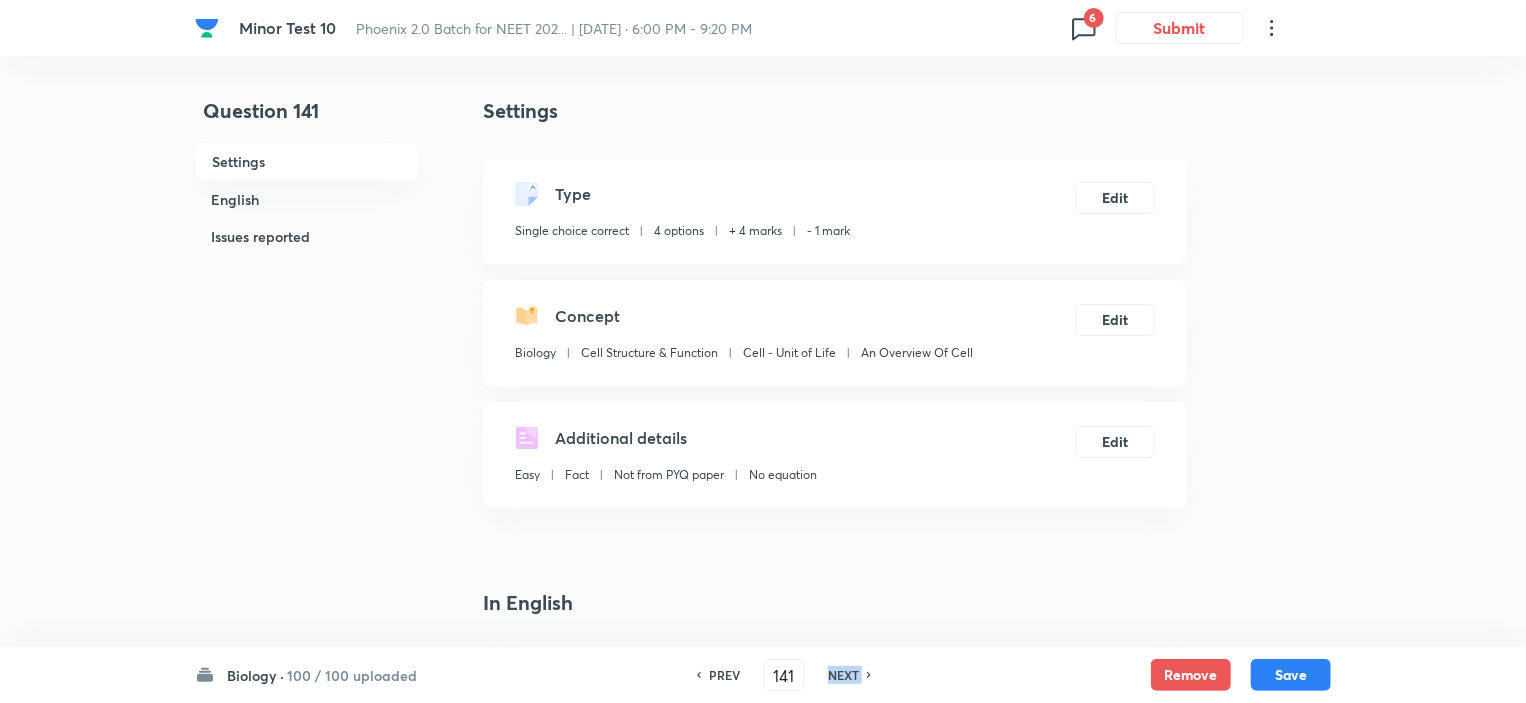 click on "NEXT" at bounding box center [843, 675] 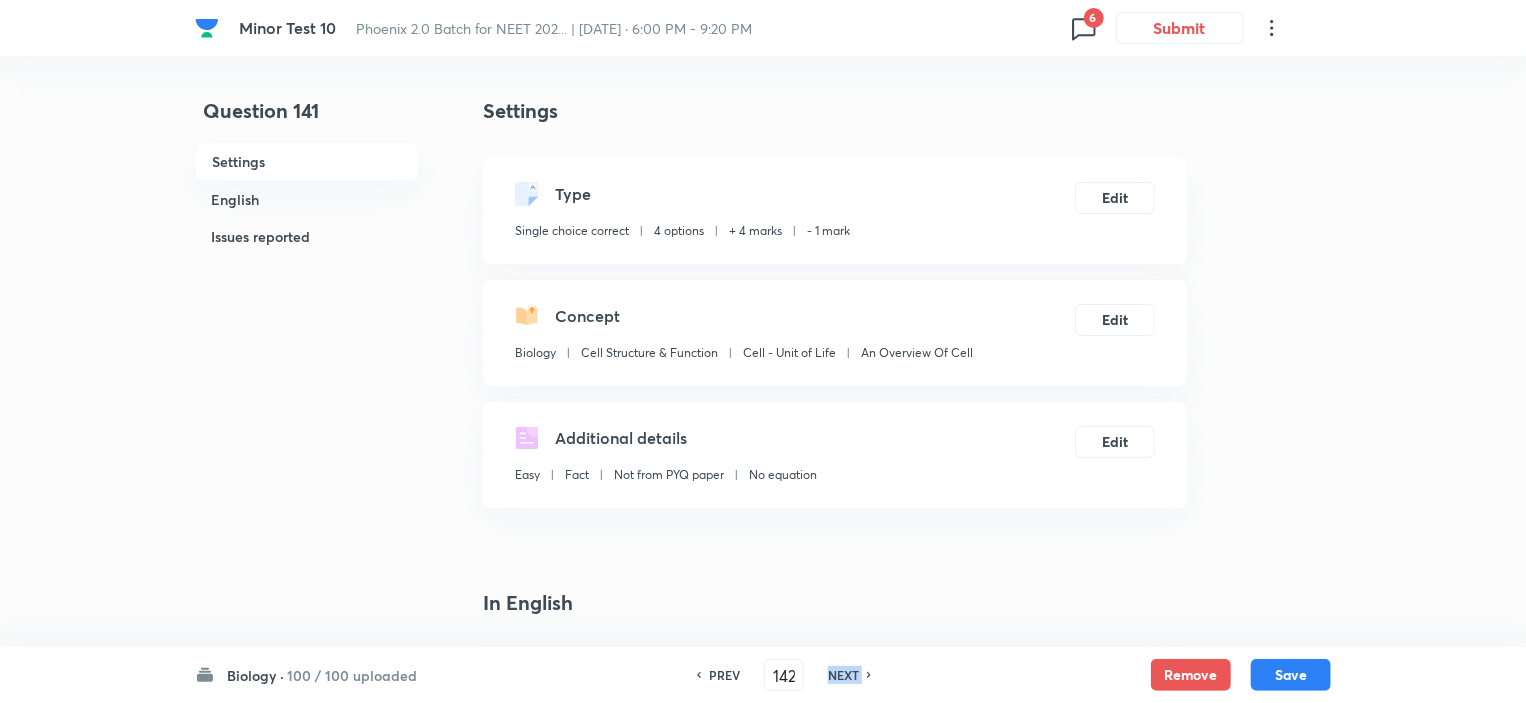 checkbox on "false" 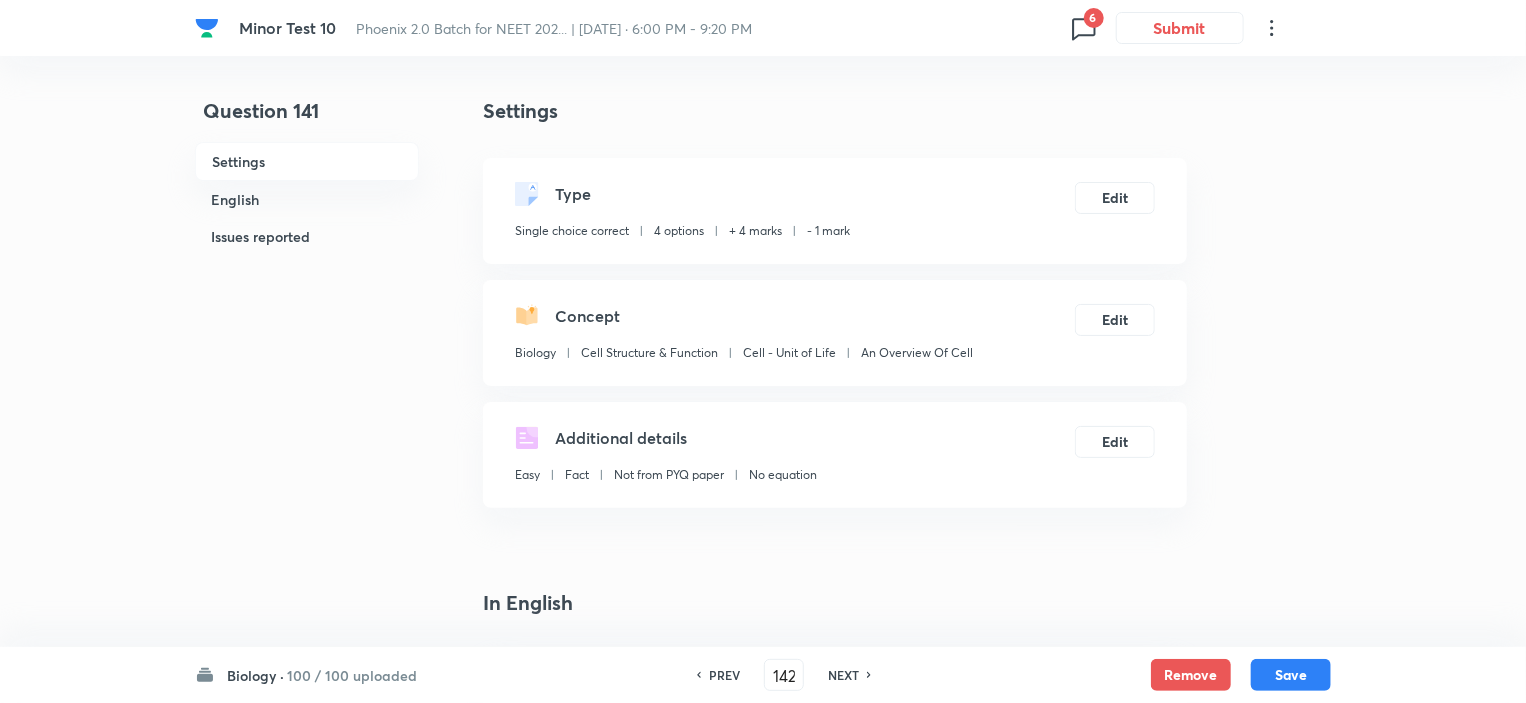 checkbox on "true" 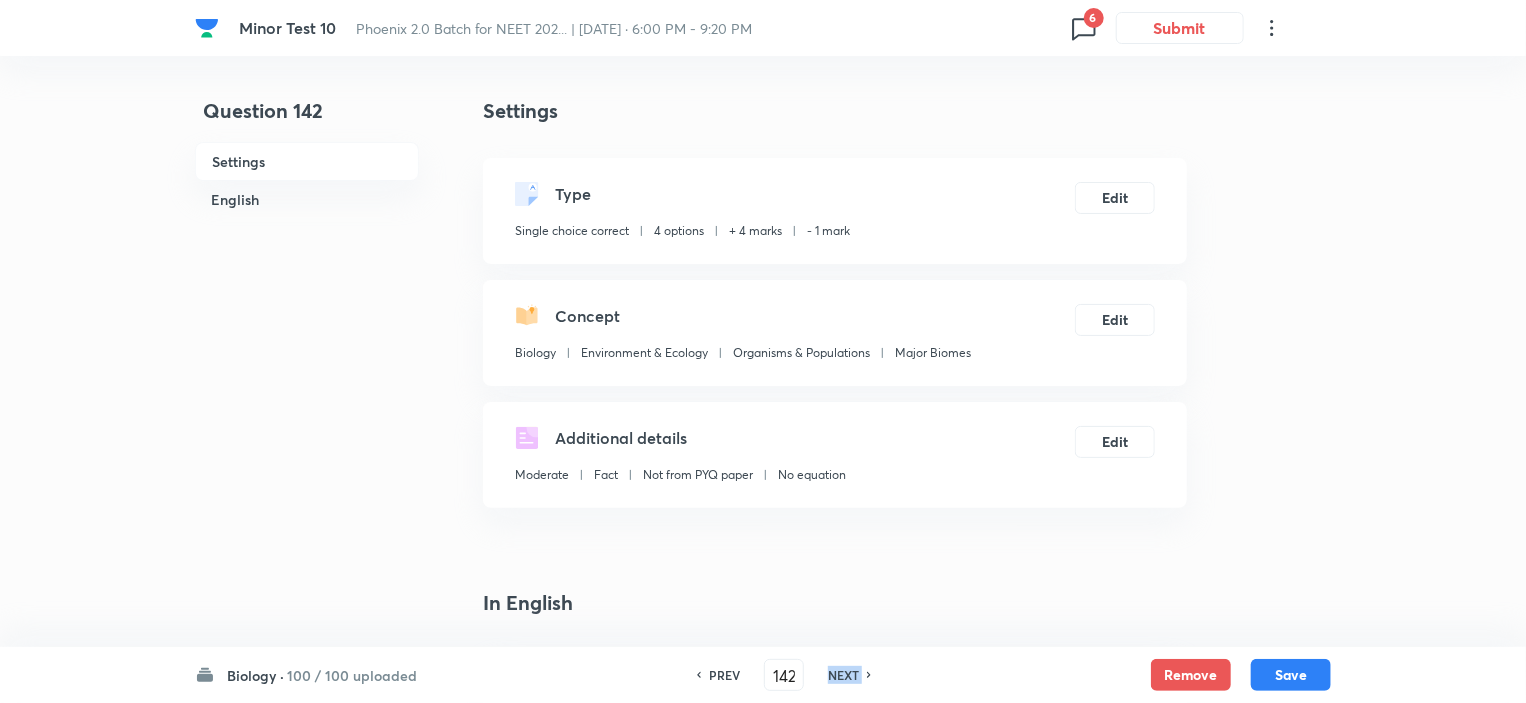 click on "NEXT" at bounding box center [843, 675] 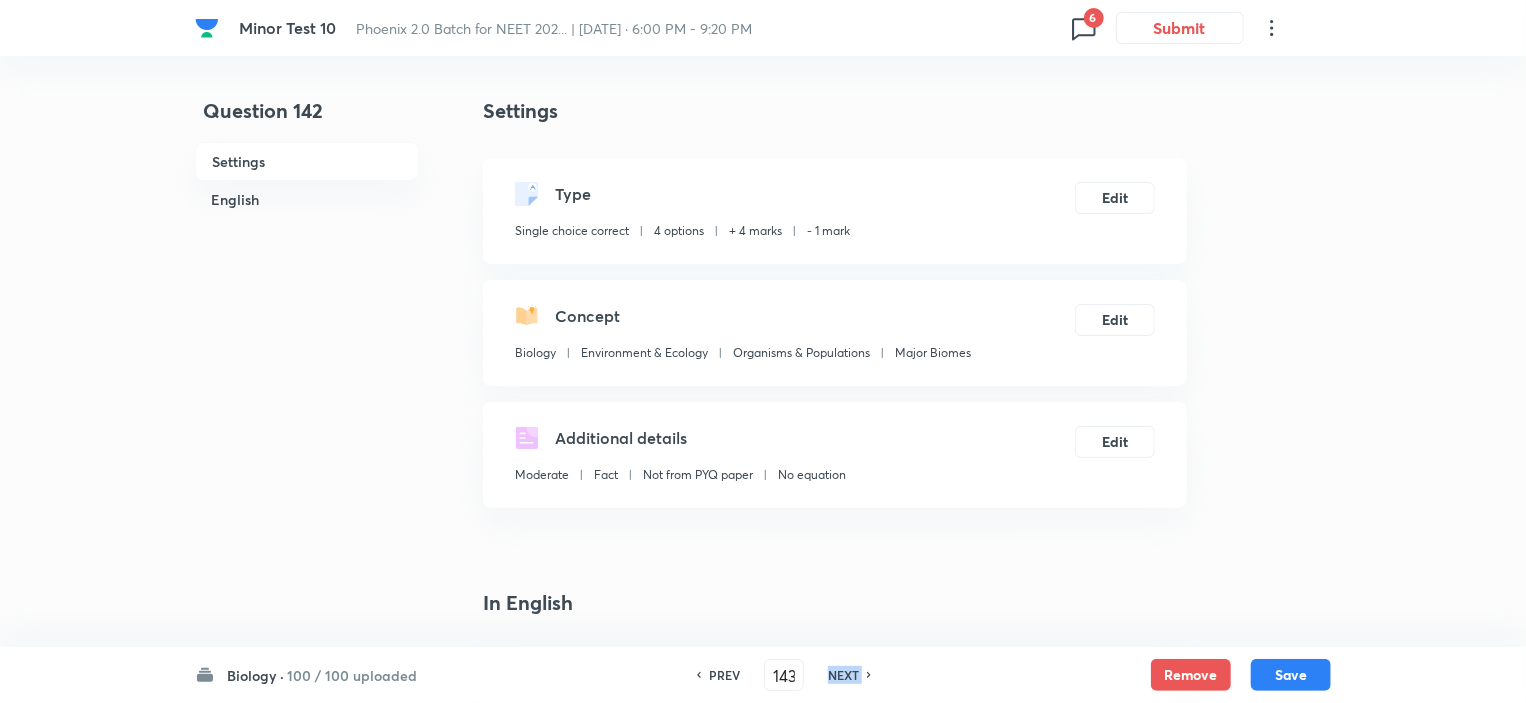checkbox on "false" 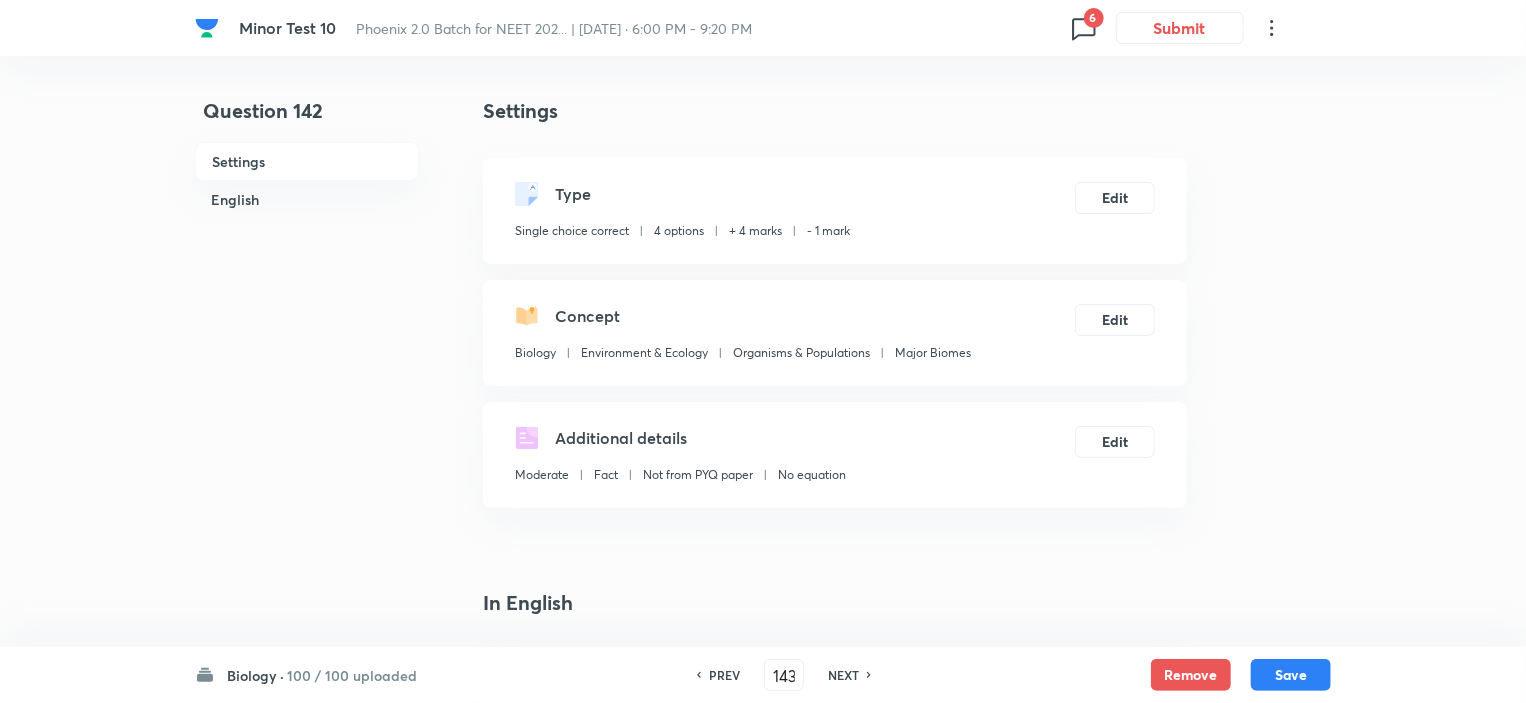 checkbox on "true" 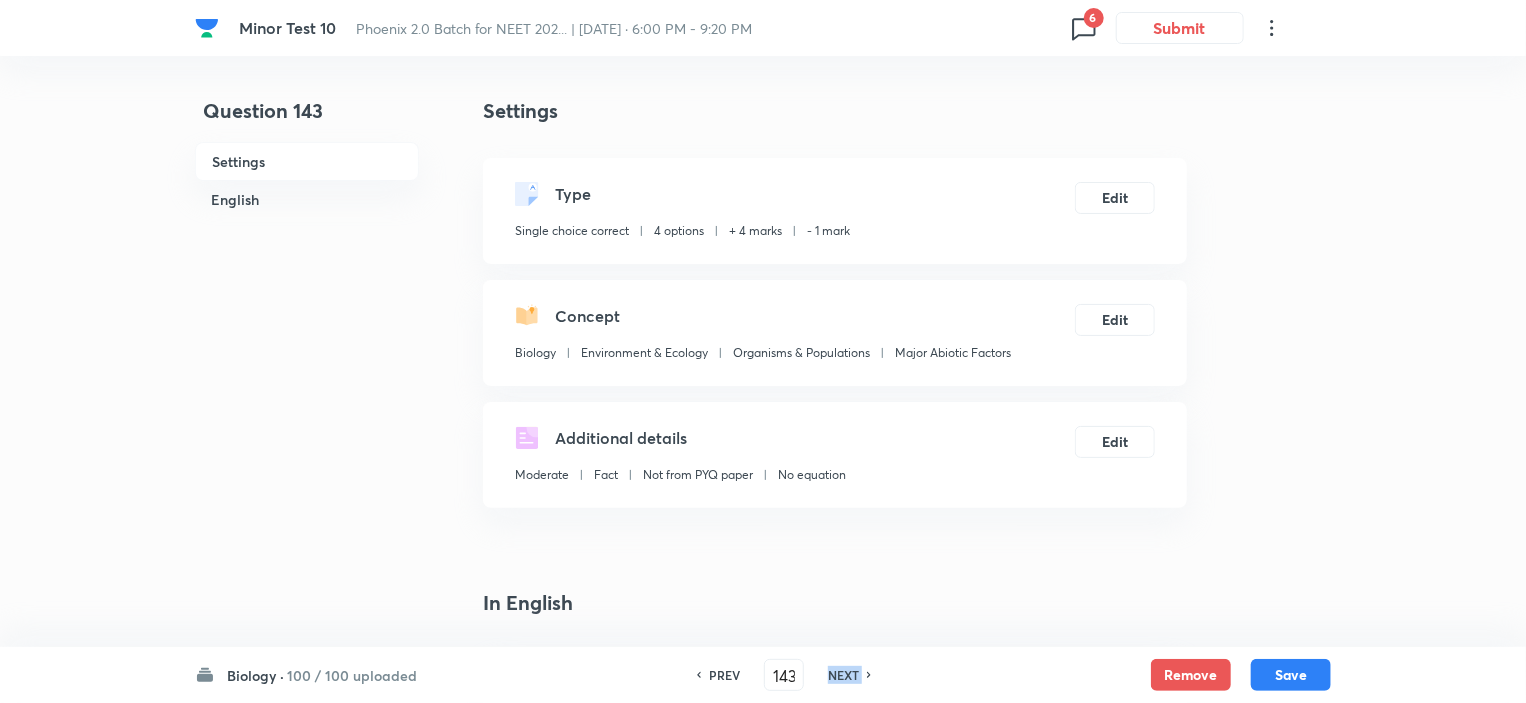 click on "NEXT" at bounding box center [843, 675] 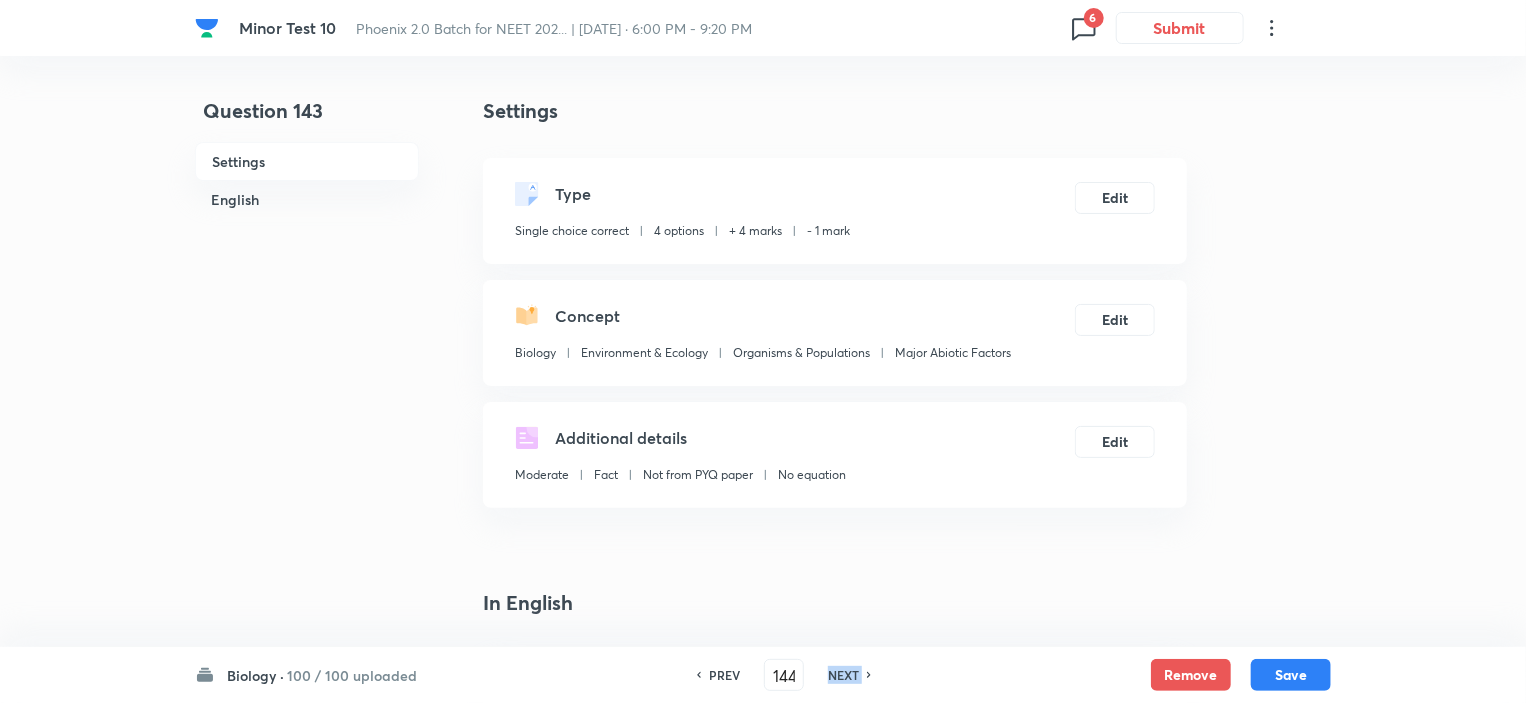 checkbox on "false" 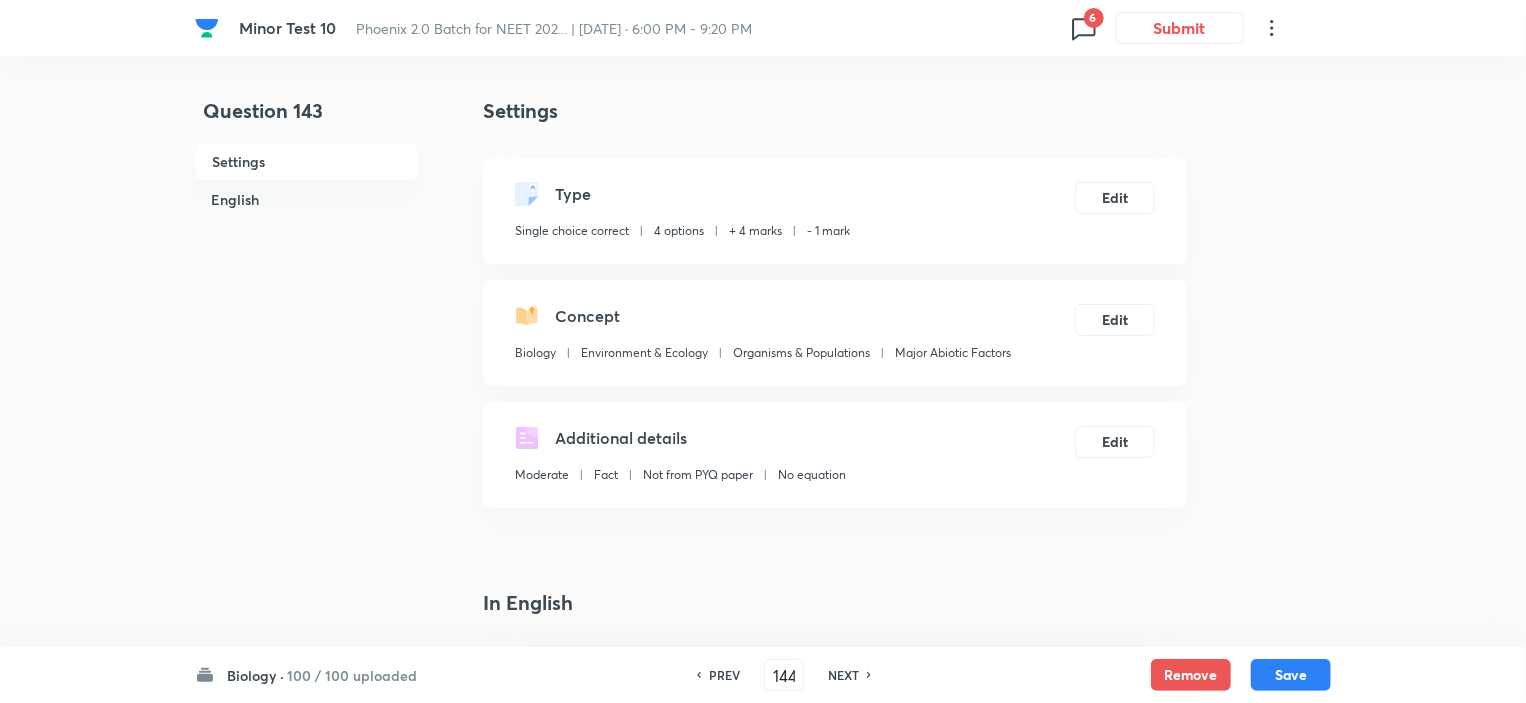 checkbox on "true" 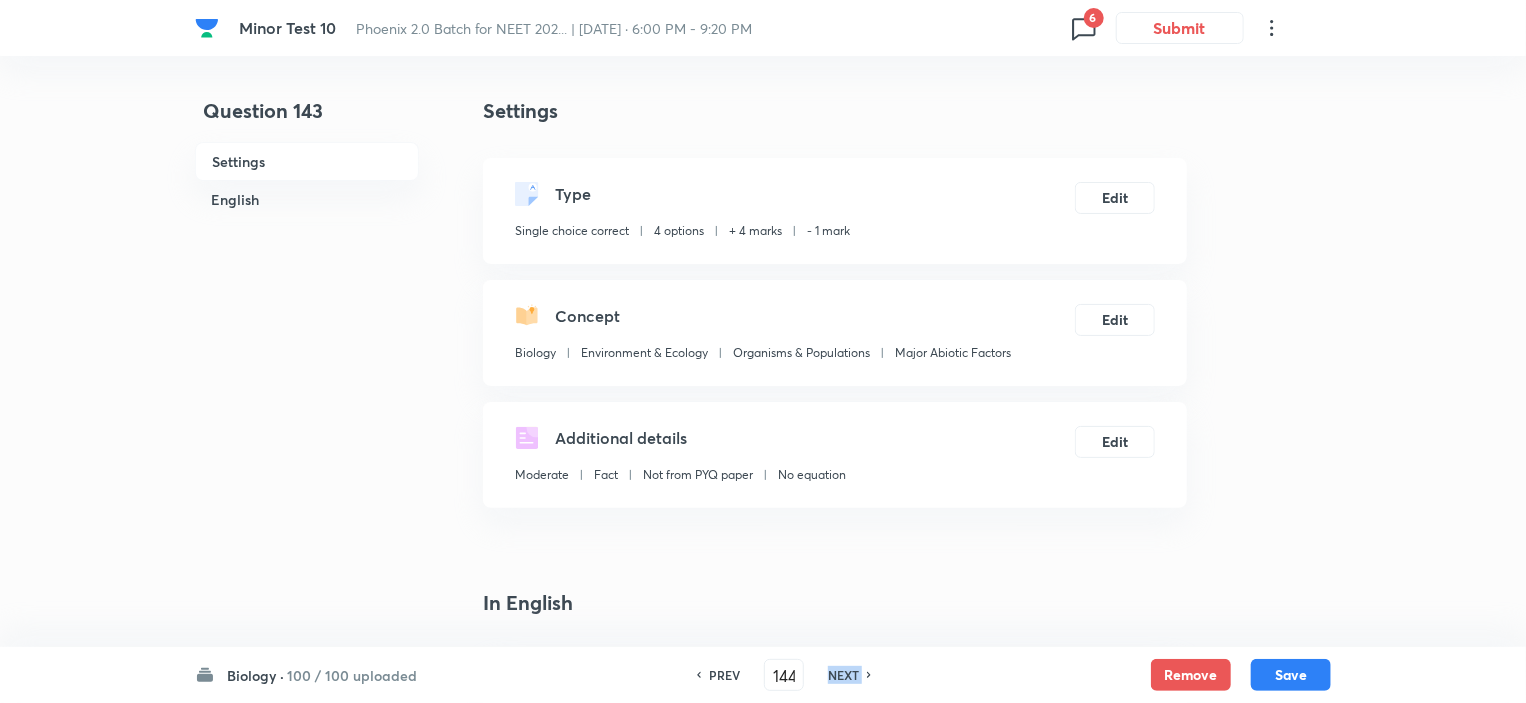 click on "NEXT" at bounding box center (843, 675) 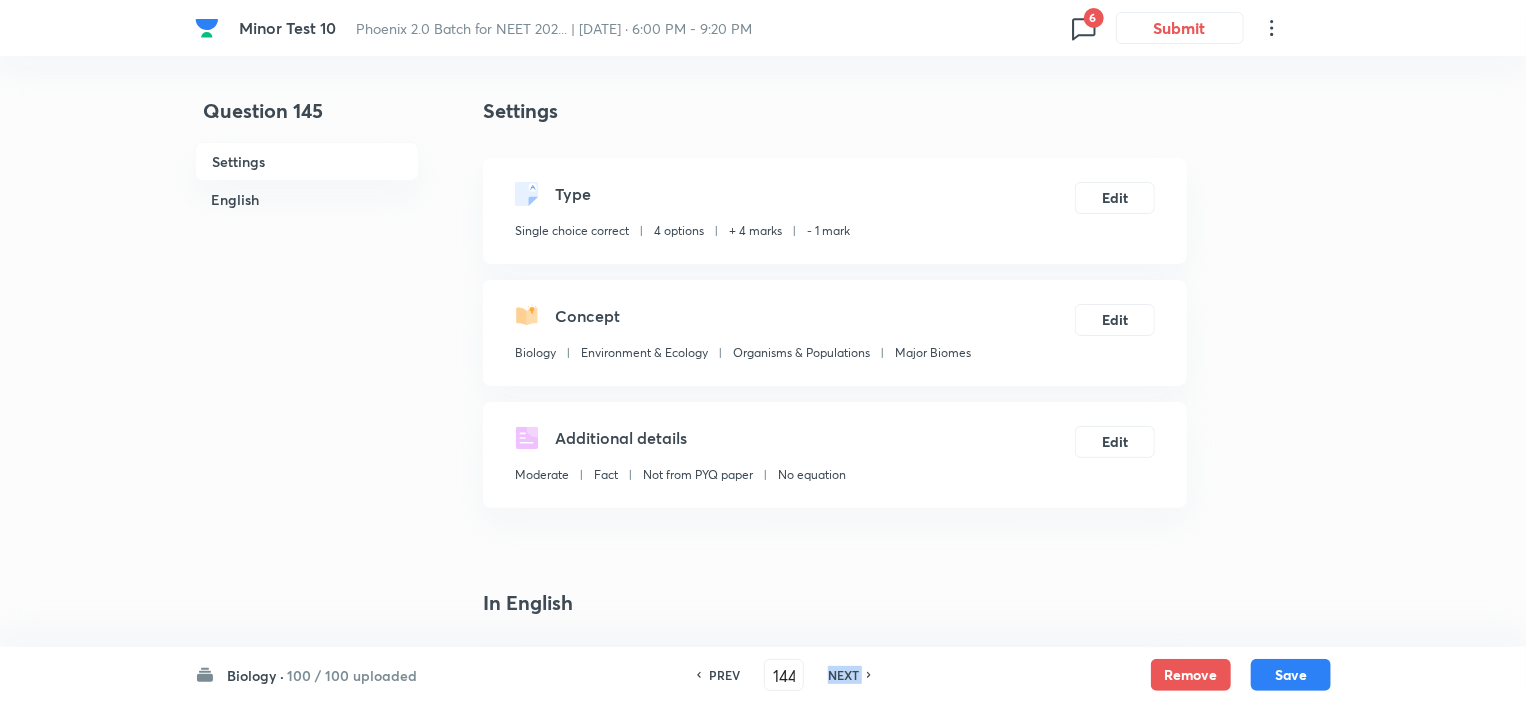 type on "145" 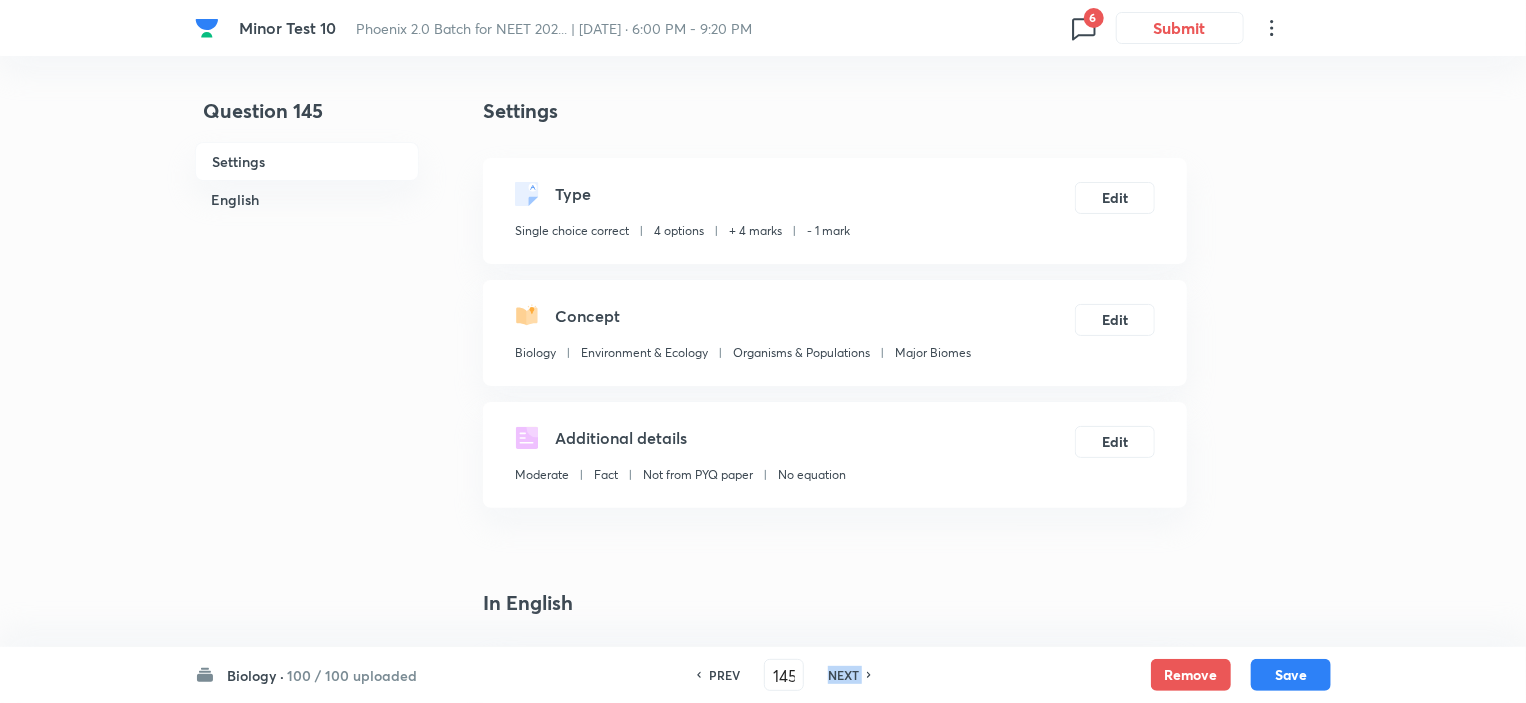 checkbox on "false" 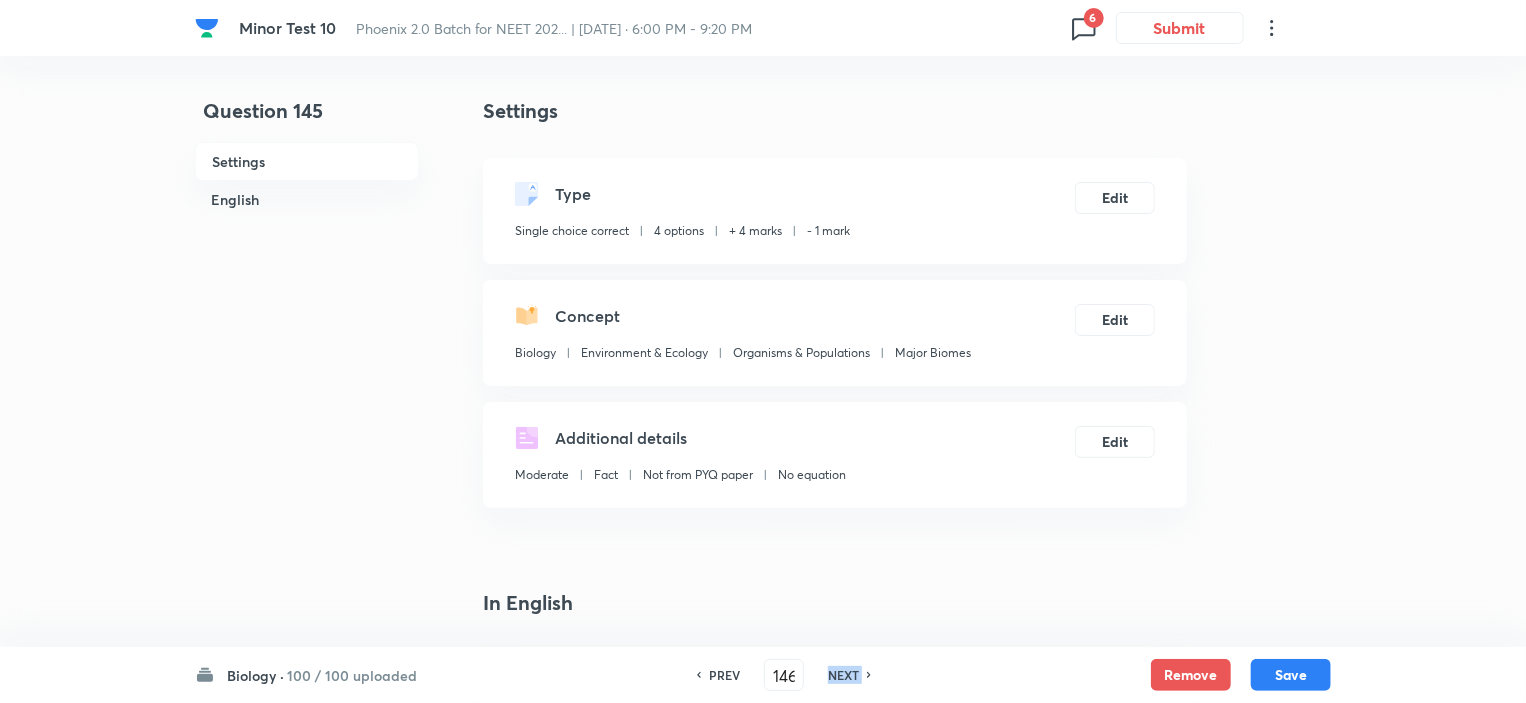 checkbox on "false" 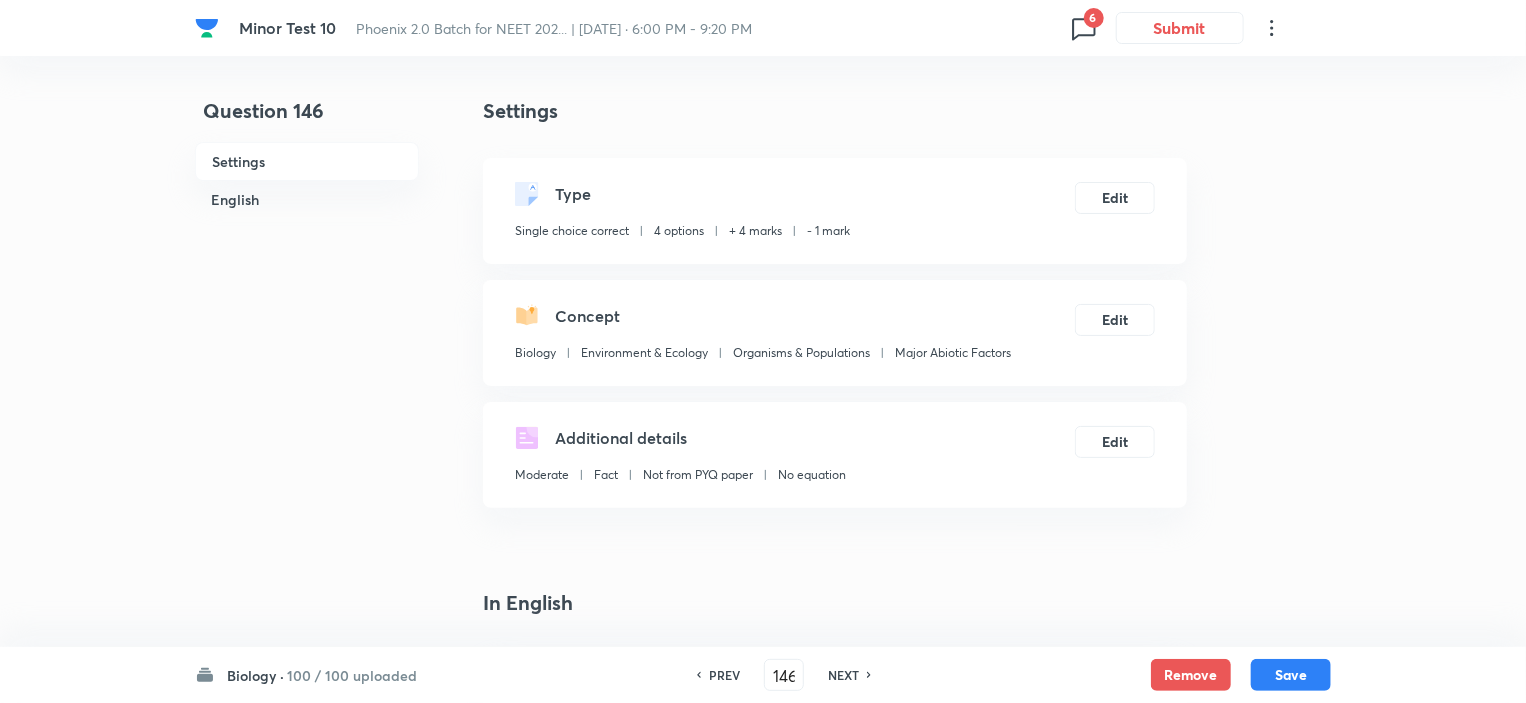 checkbox on "true" 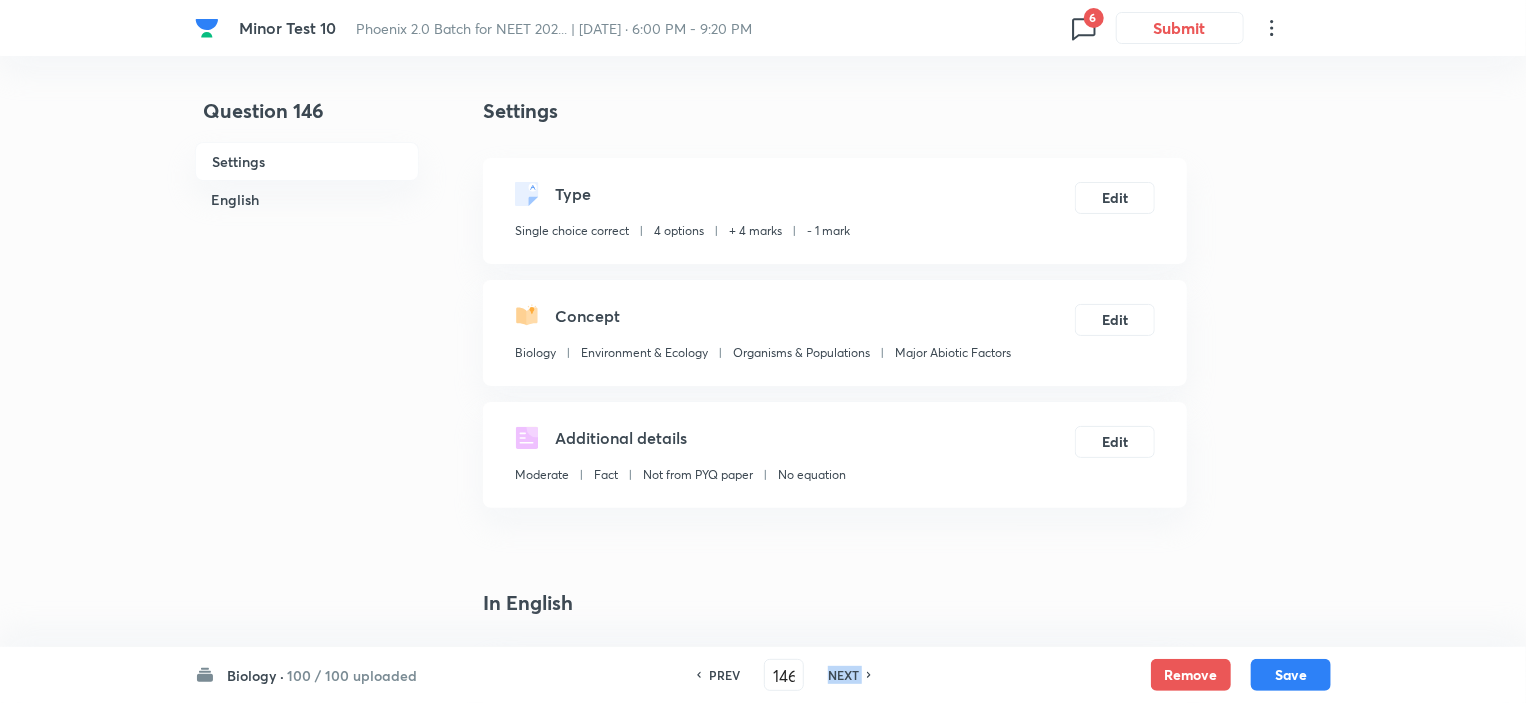 click on "NEXT" at bounding box center (843, 675) 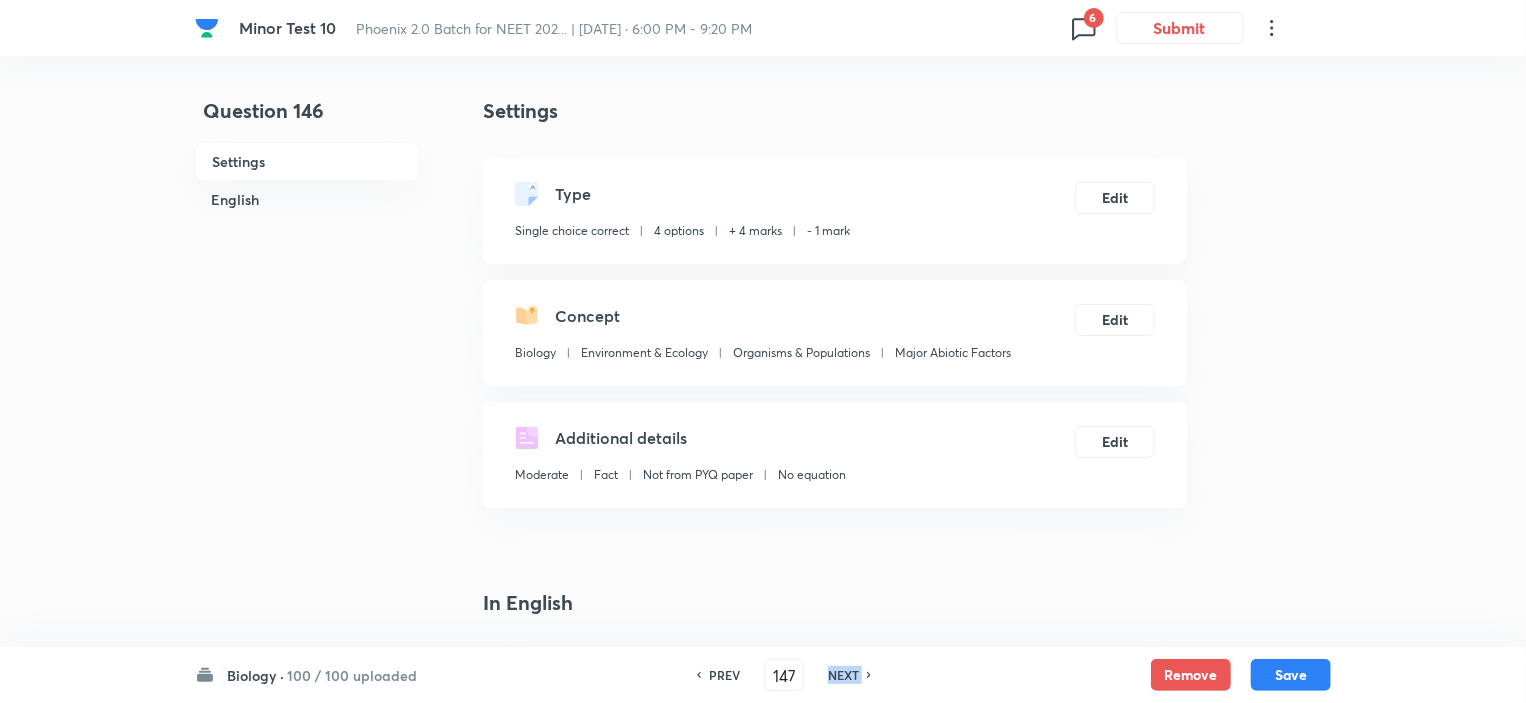 checkbox on "false" 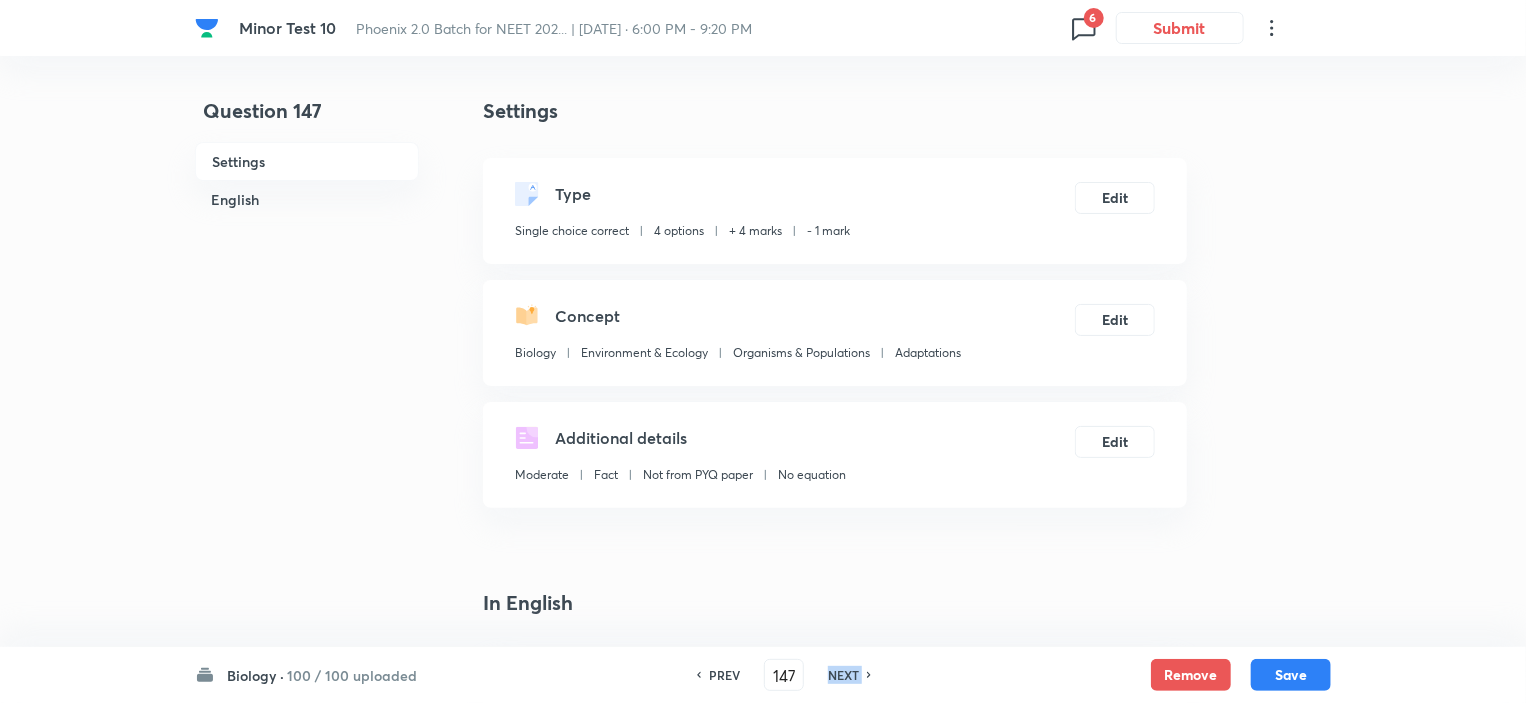 click on "NEXT" at bounding box center (843, 675) 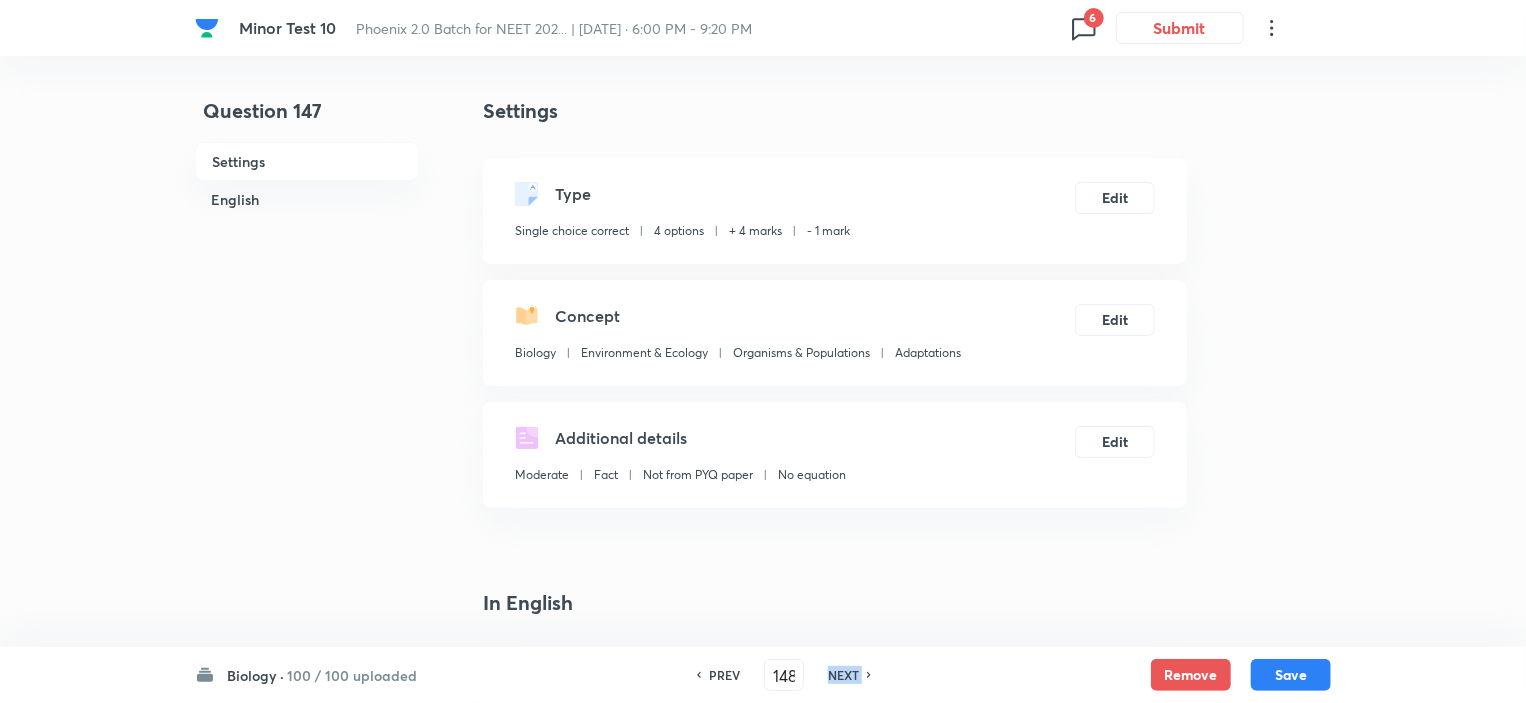 checkbox on "true" 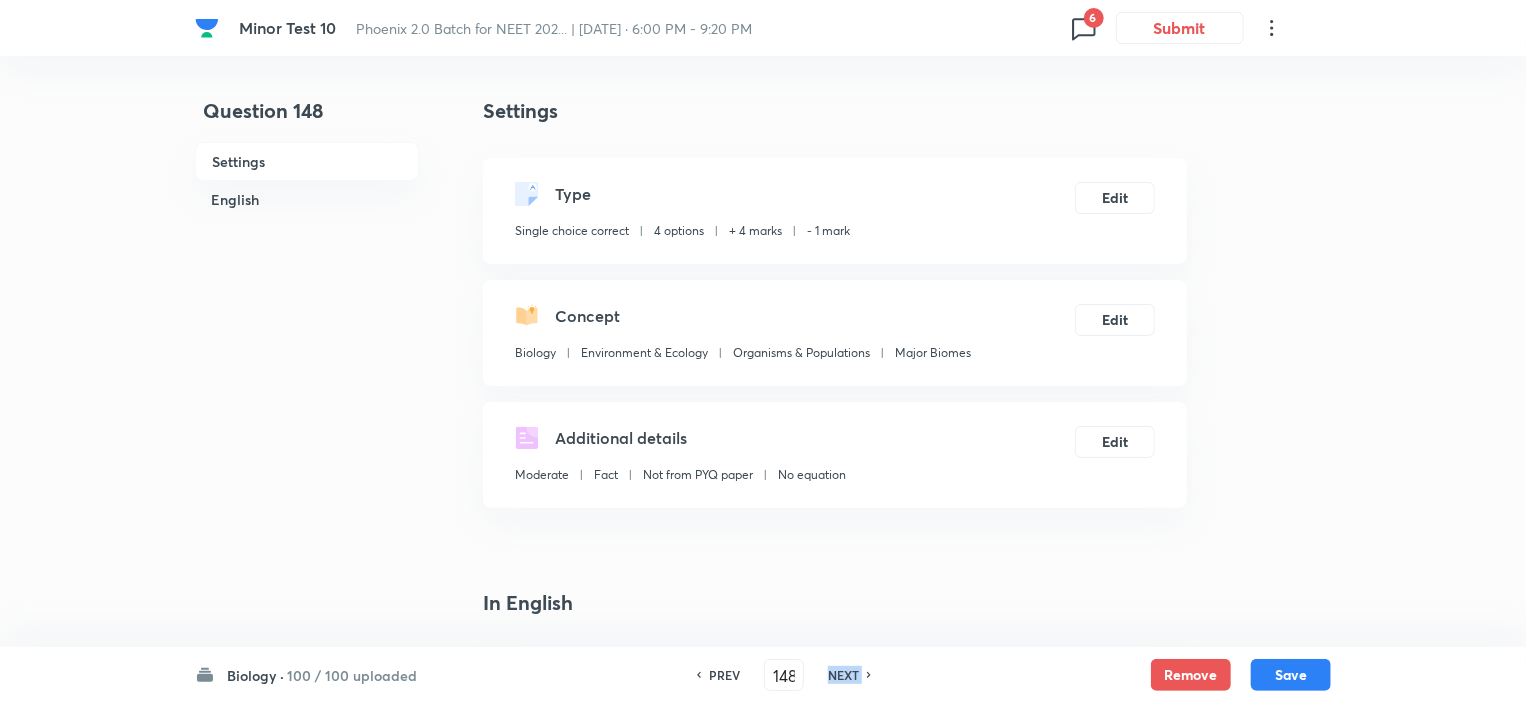 click on "NEXT" at bounding box center (843, 675) 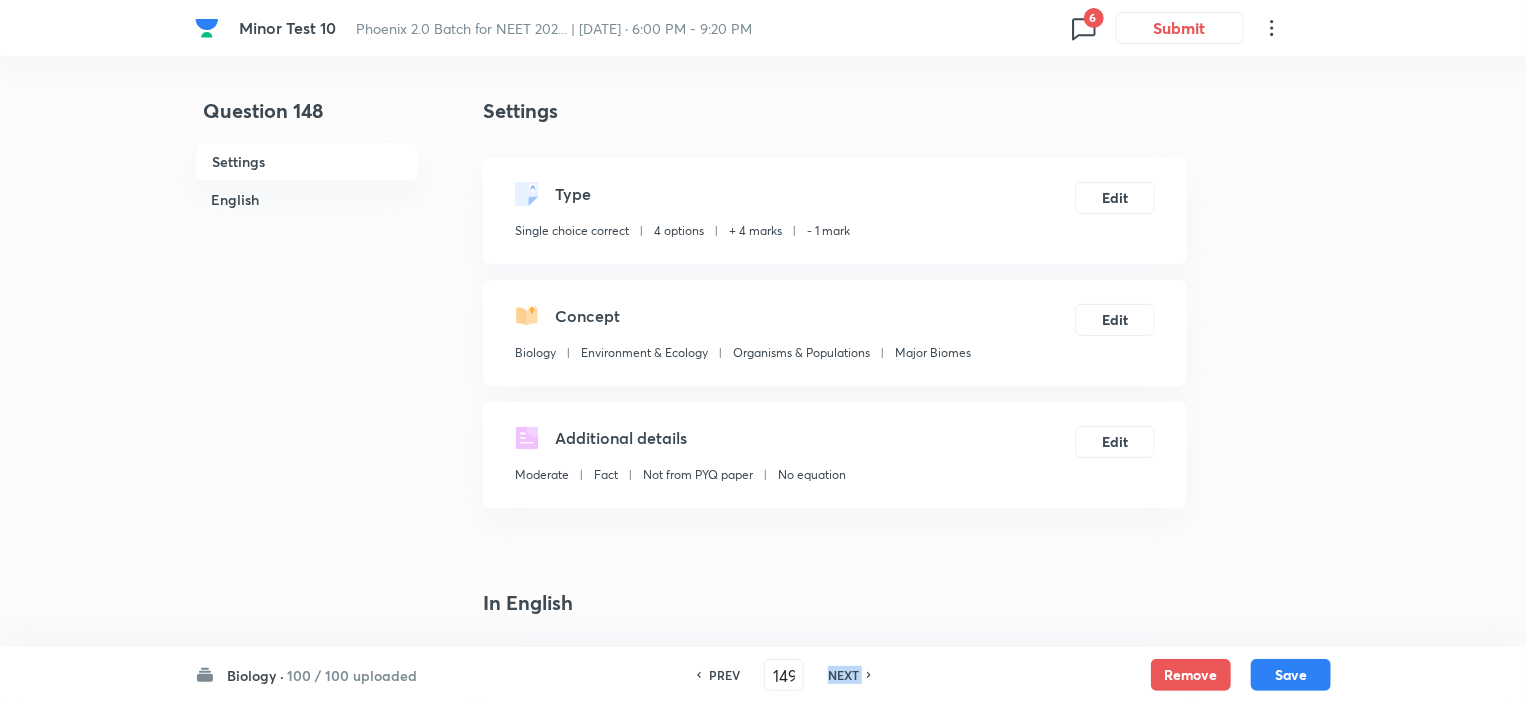 checkbox on "false" 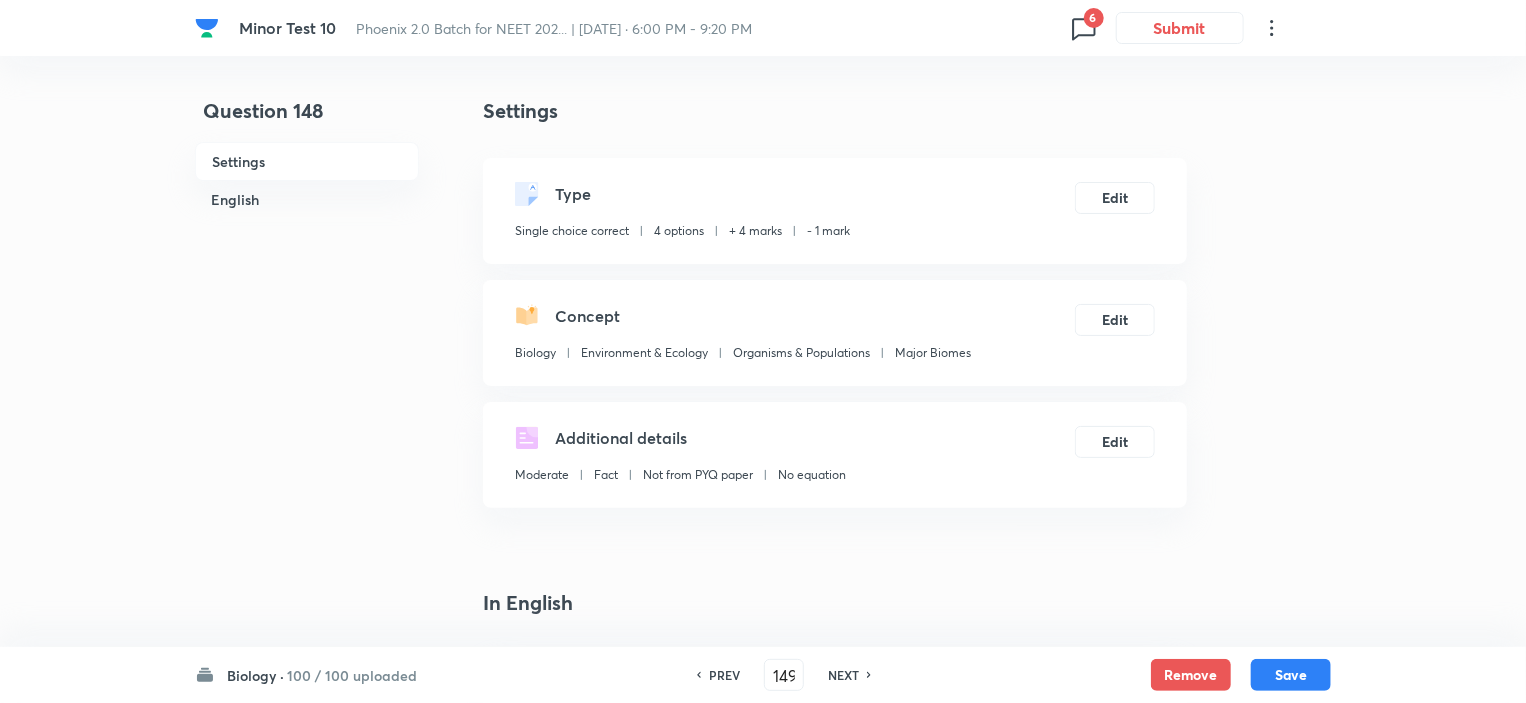 checkbox on "true" 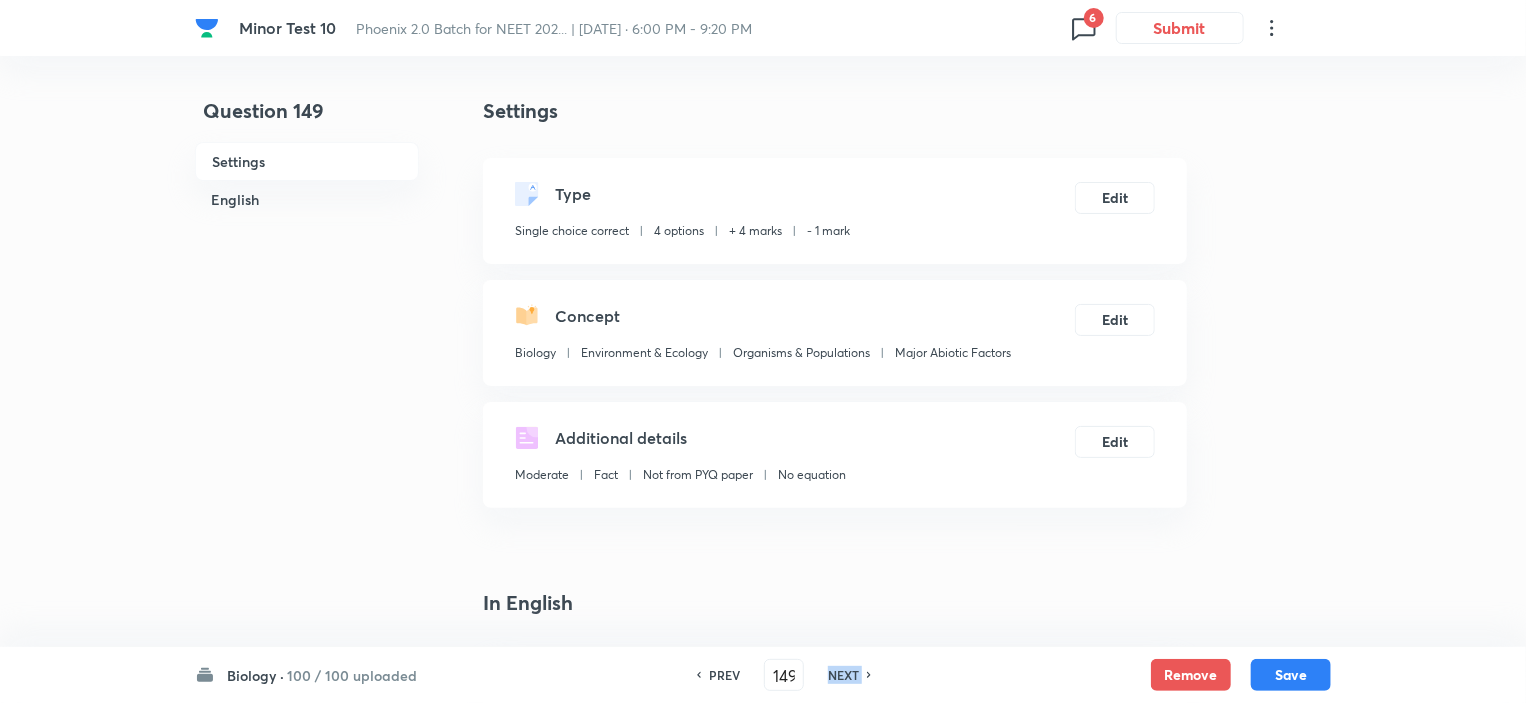 click on "NEXT" at bounding box center (843, 675) 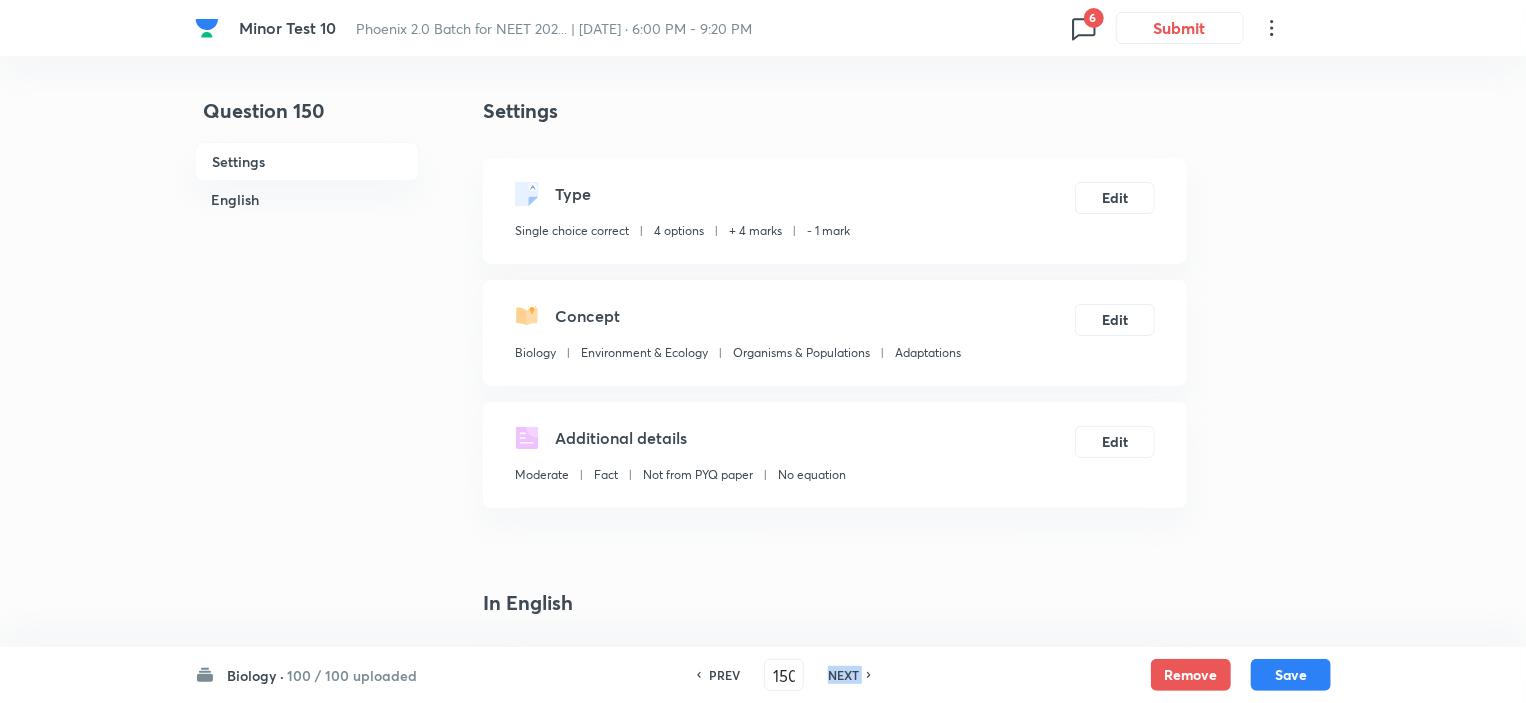 click on "NEXT" at bounding box center (843, 675) 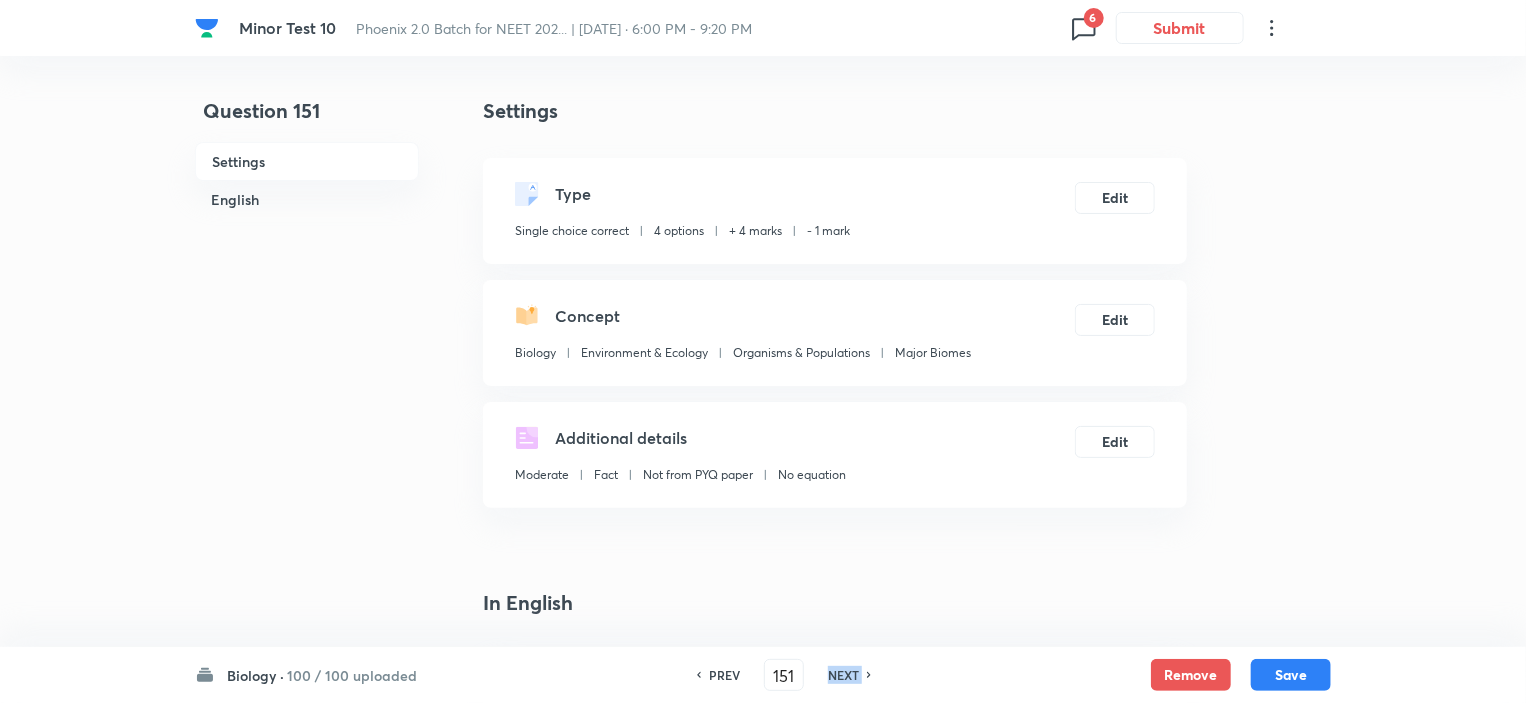 click on "NEXT" at bounding box center (843, 675) 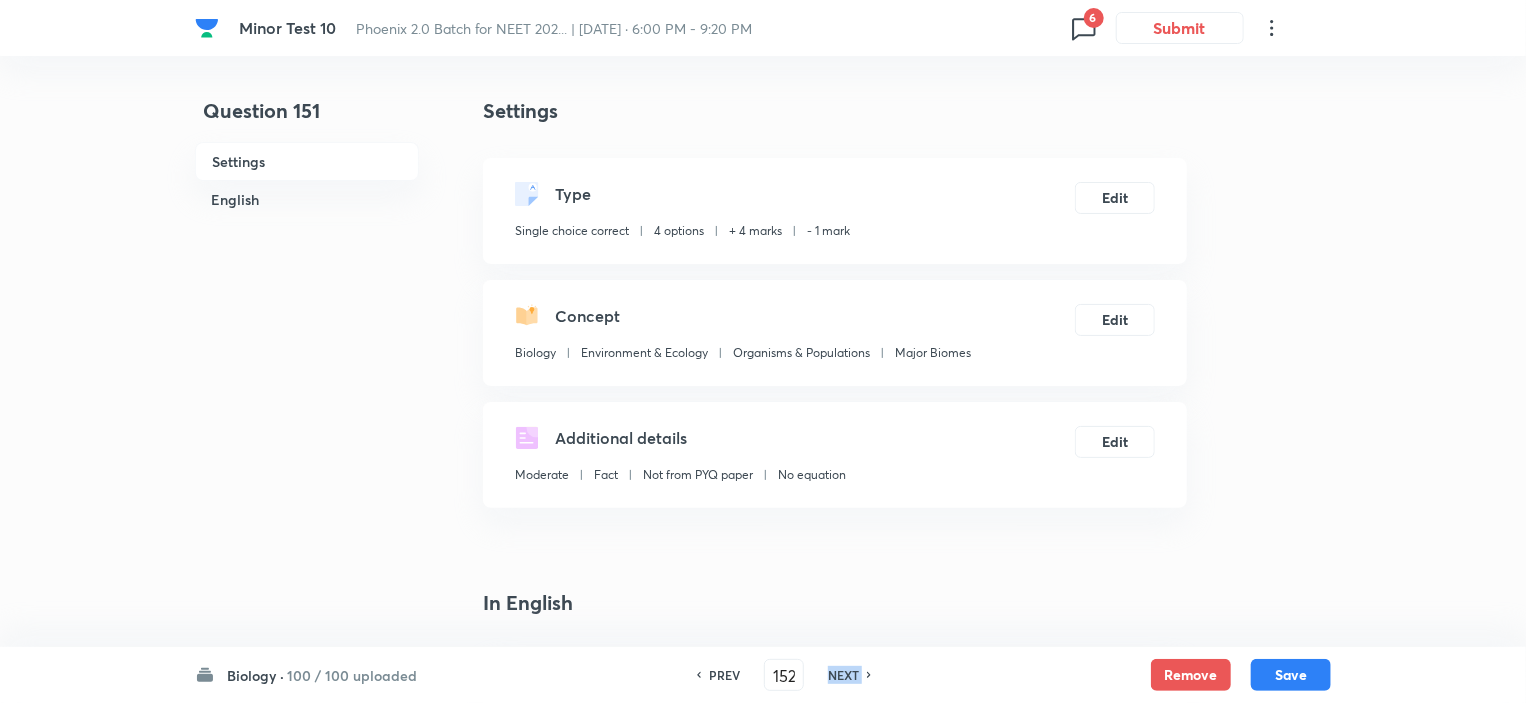 click on "NEXT" at bounding box center (843, 675) 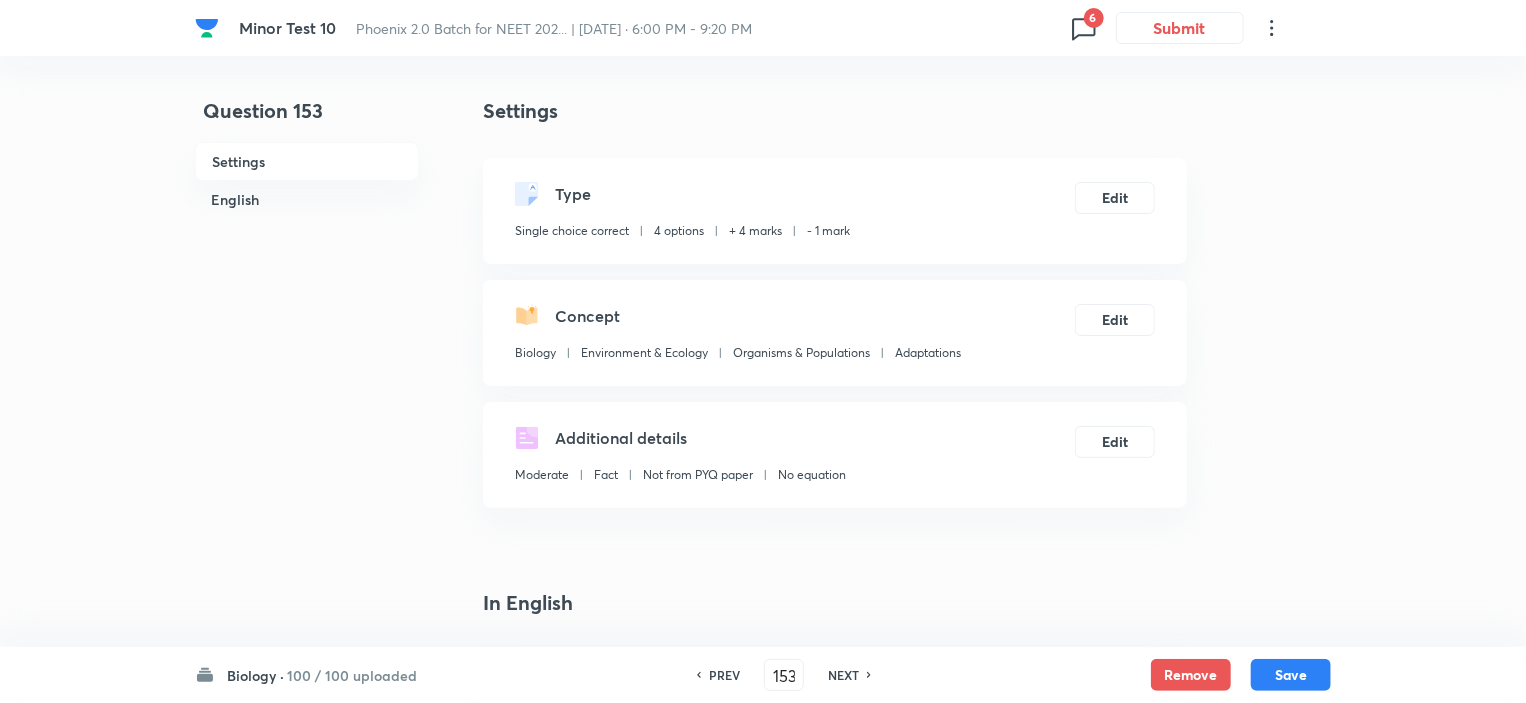 click on "PREV 153 ​ NEXT" at bounding box center [784, 675] 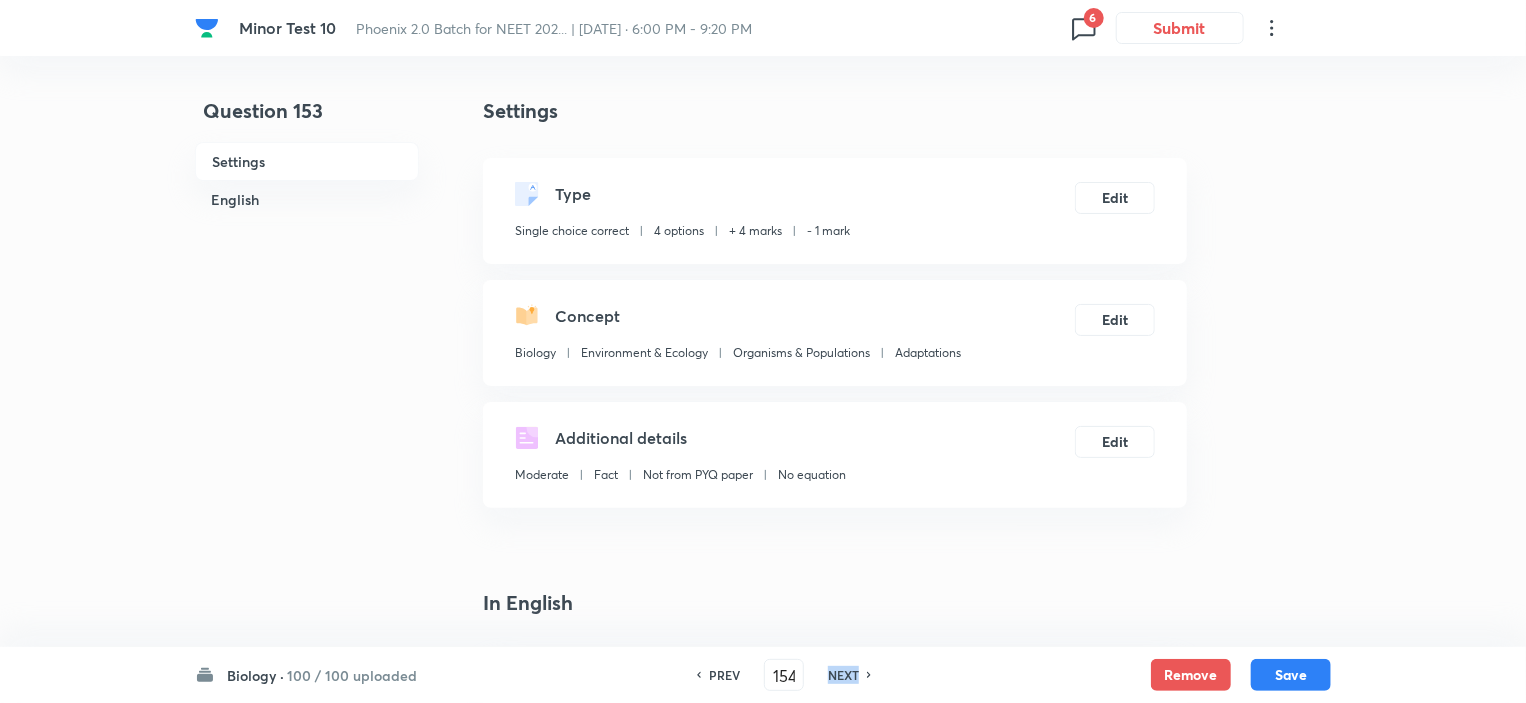 click on "NEXT" at bounding box center [843, 675] 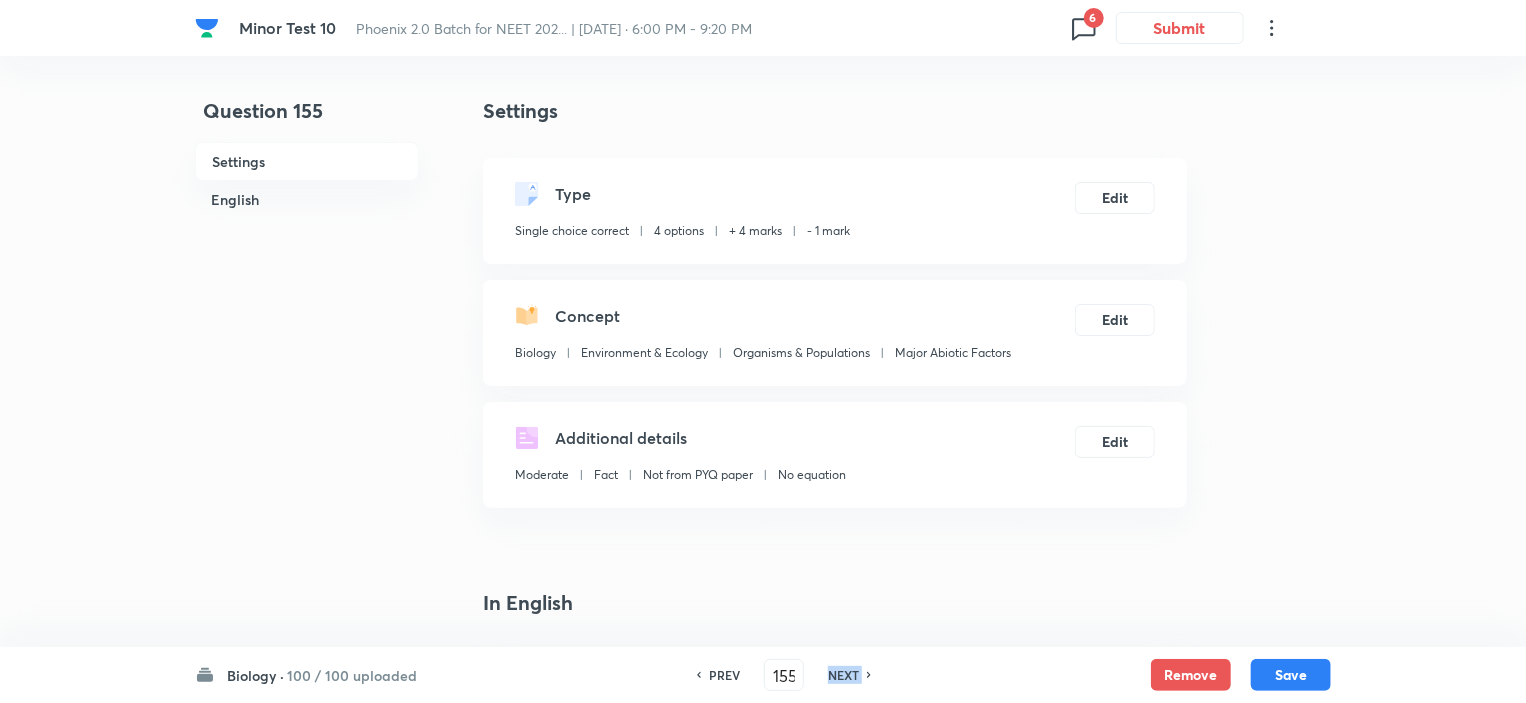 click on "NEXT" at bounding box center (843, 675) 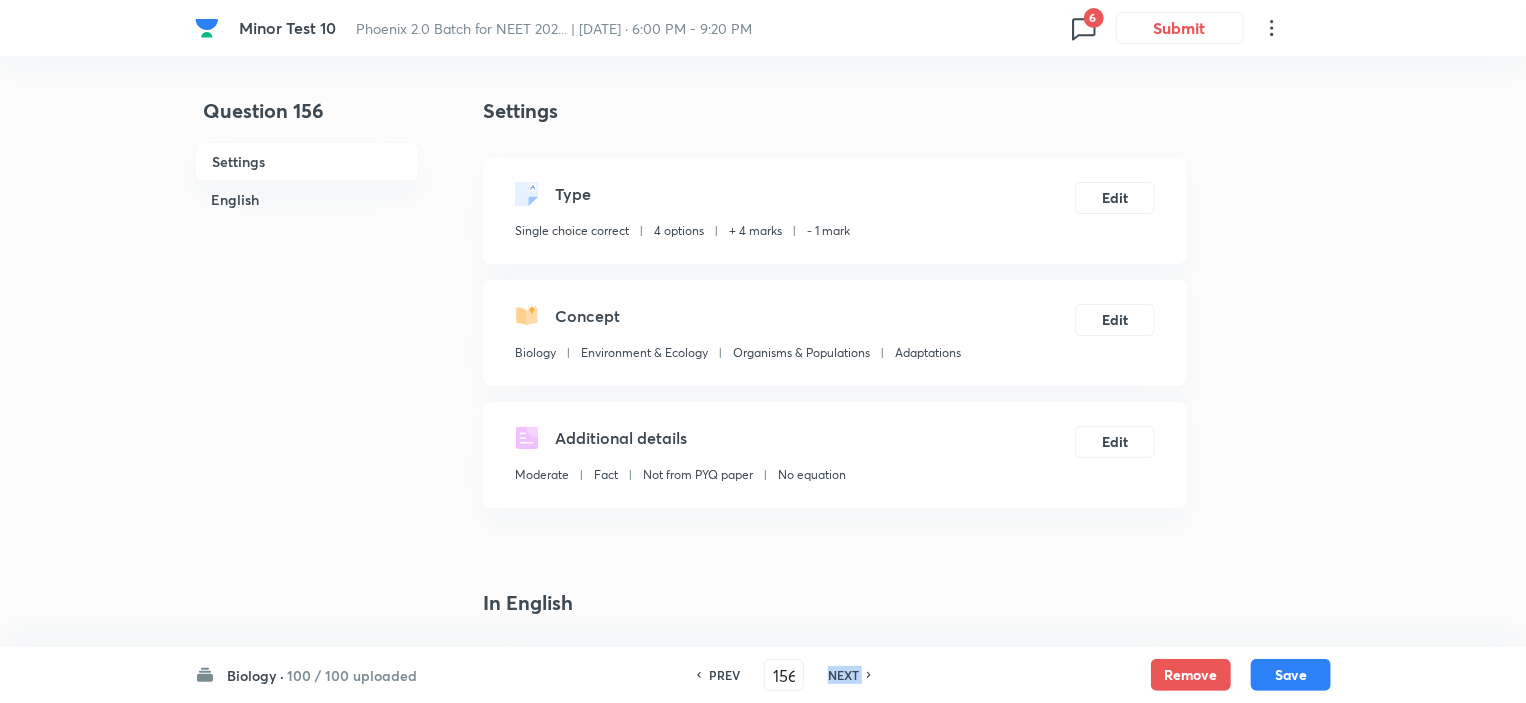 click on "NEXT" at bounding box center (843, 675) 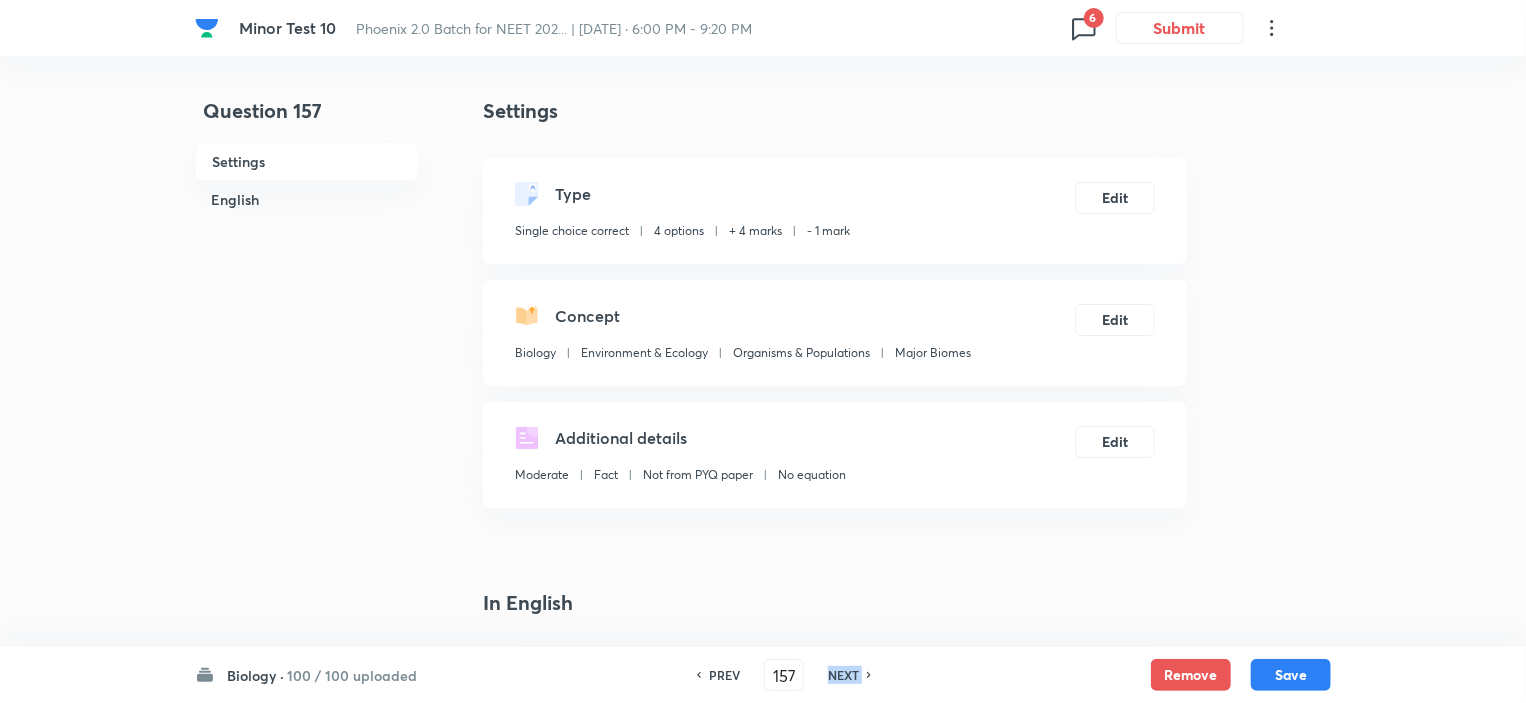 click on "NEXT" at bounding box center (843, 675) 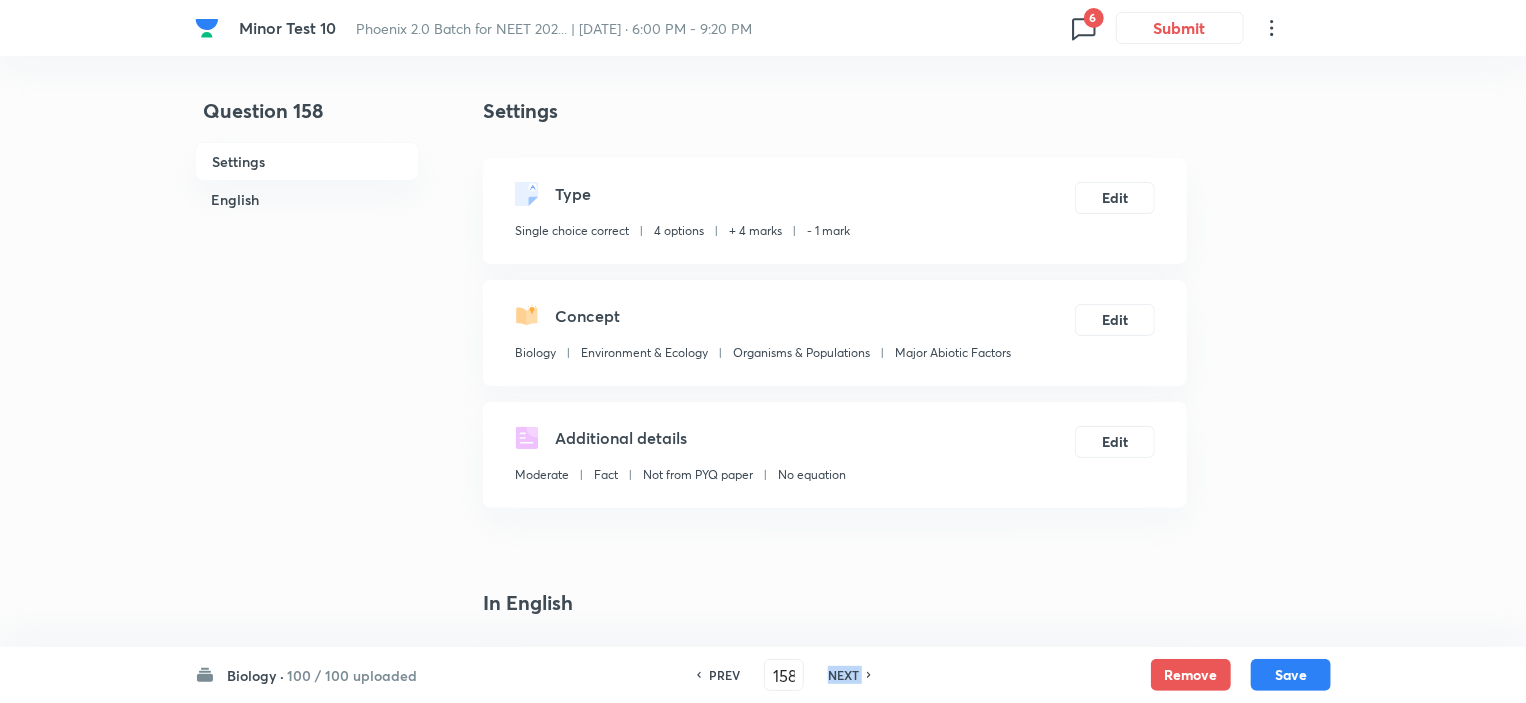 click on "NEXT" at bounding box center [843, 675] 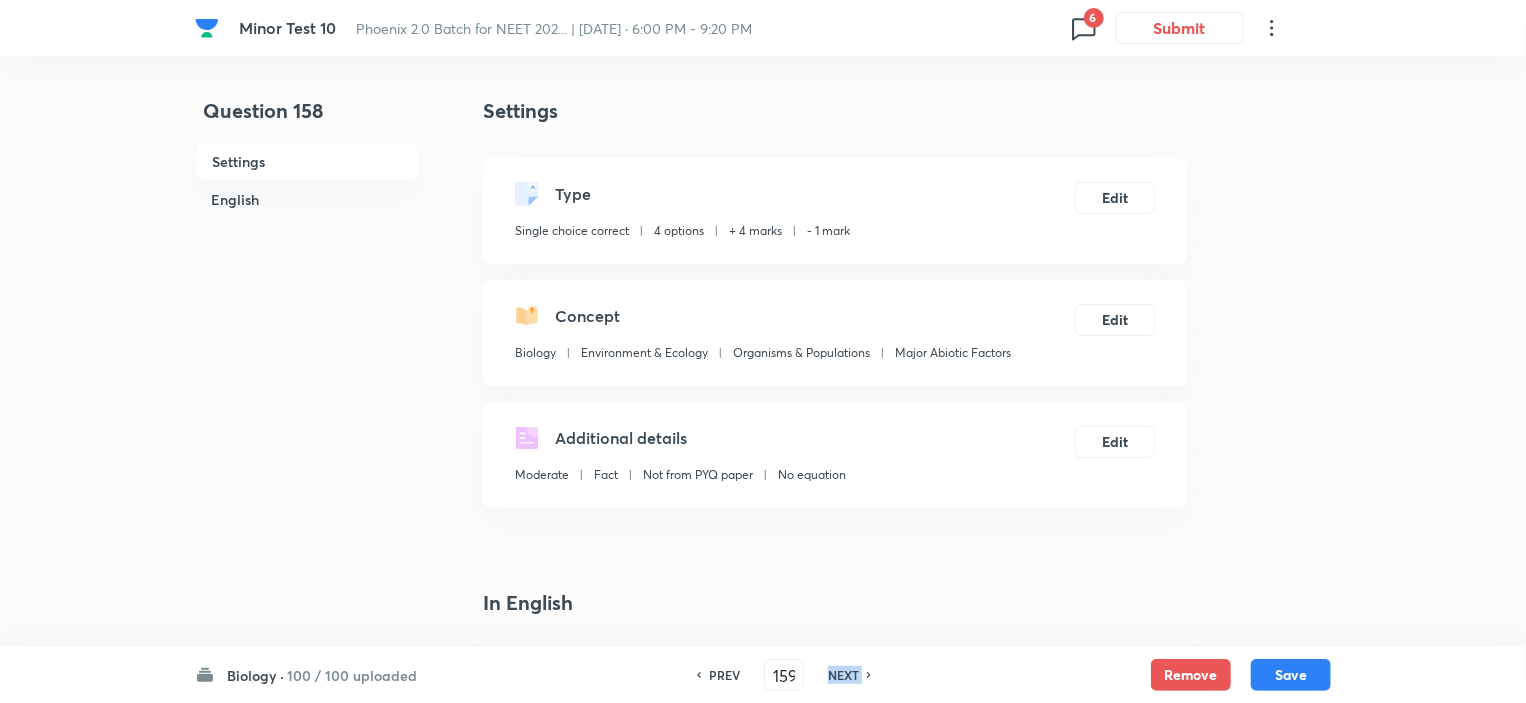click on "NEXT" at bounding box center [843, 675] 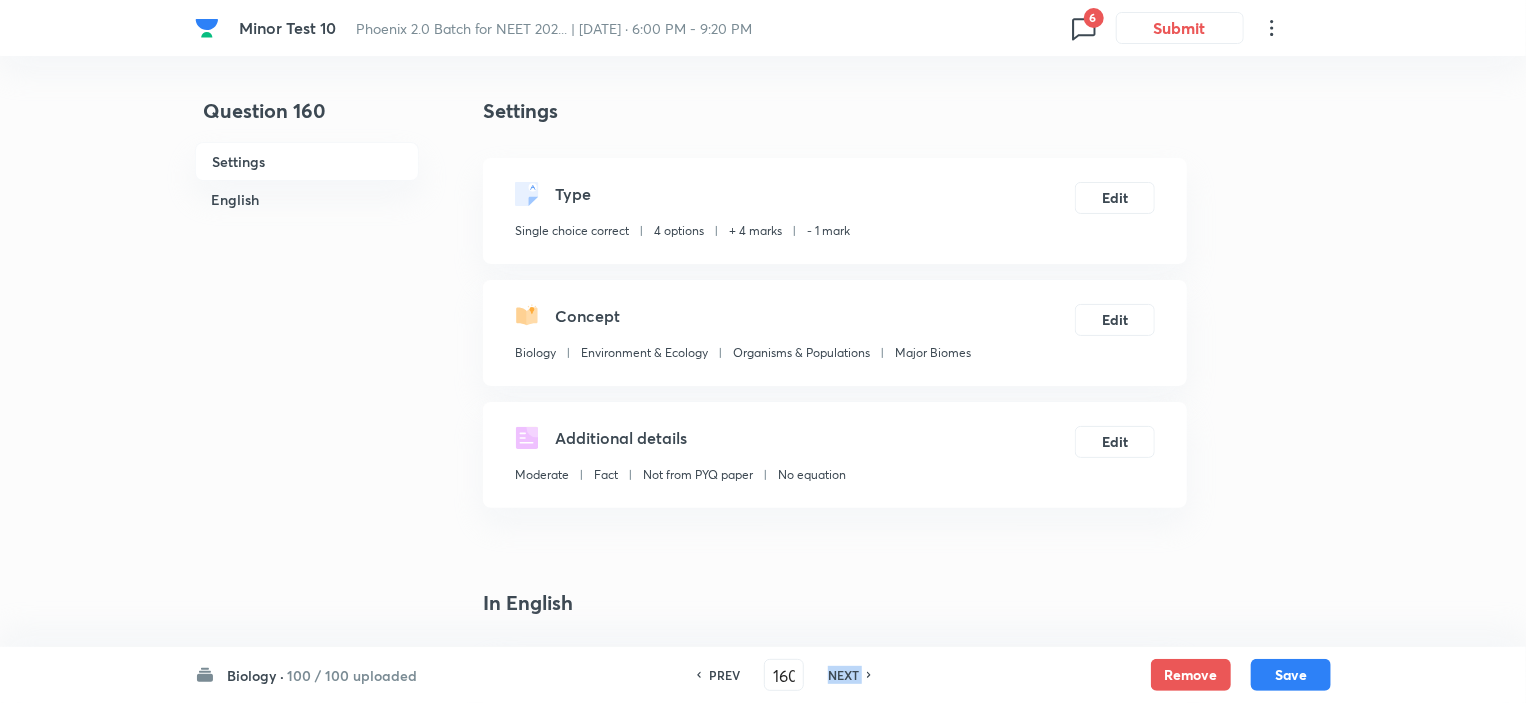 click on "NEXT" at bounding box center (843, 675) 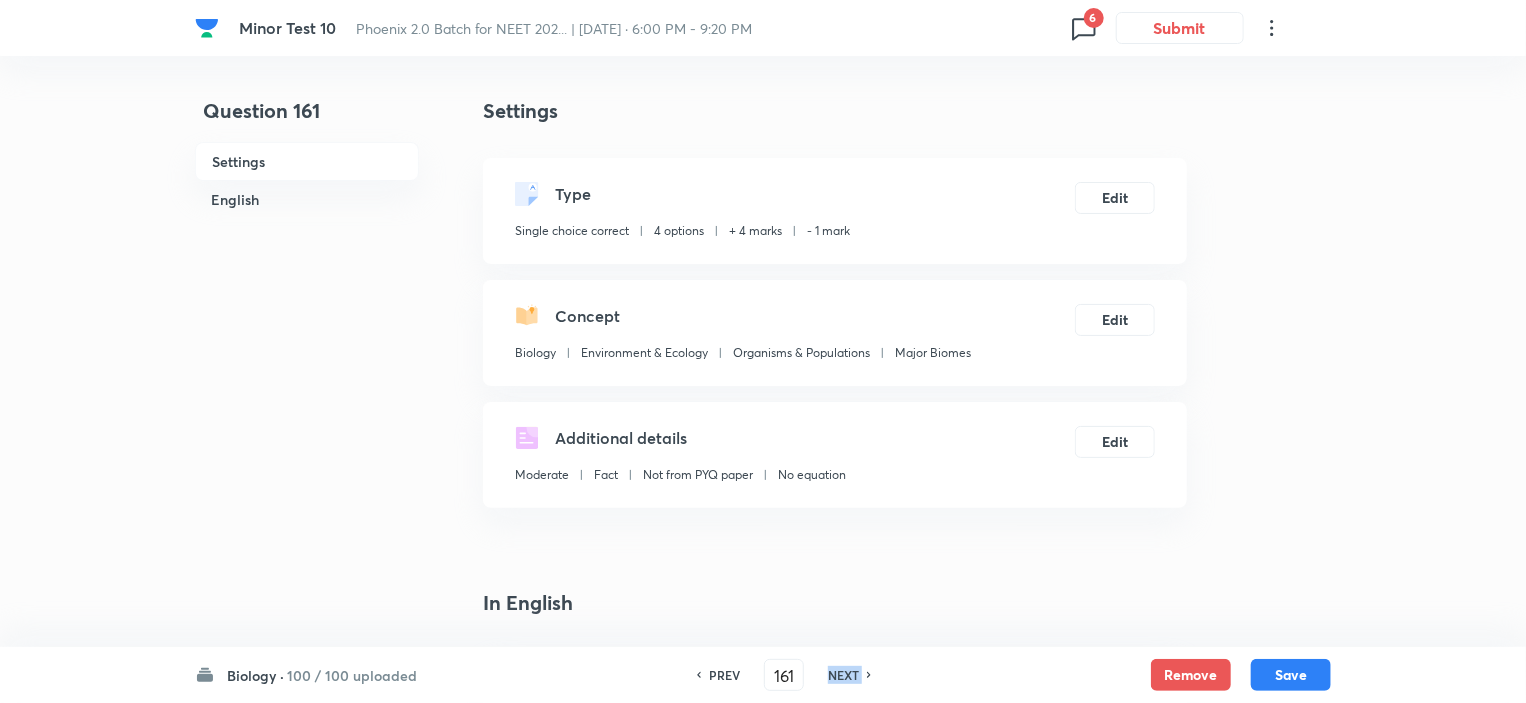 click on "NEXT" at bounding box center (843, 675) 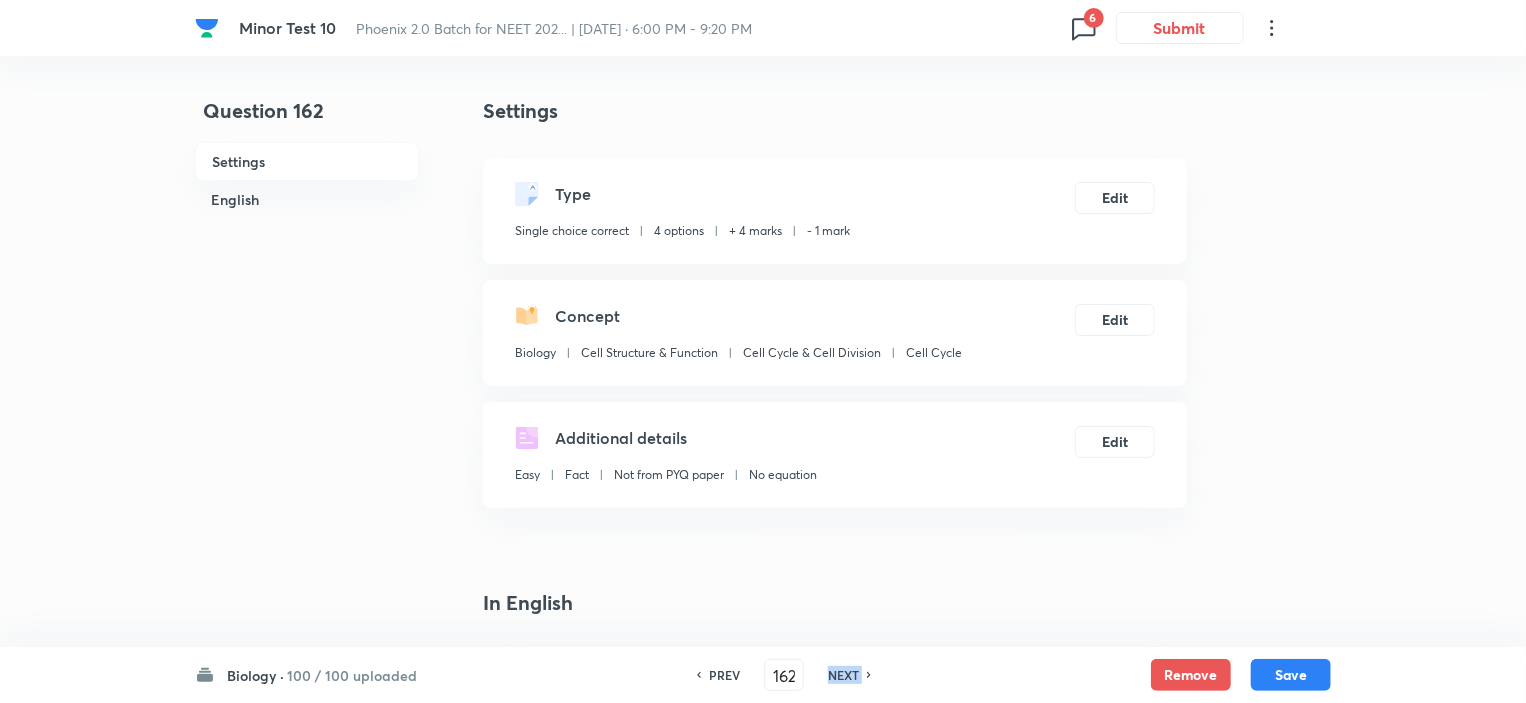 click on "NEXT" at bounding box center (843, 675) 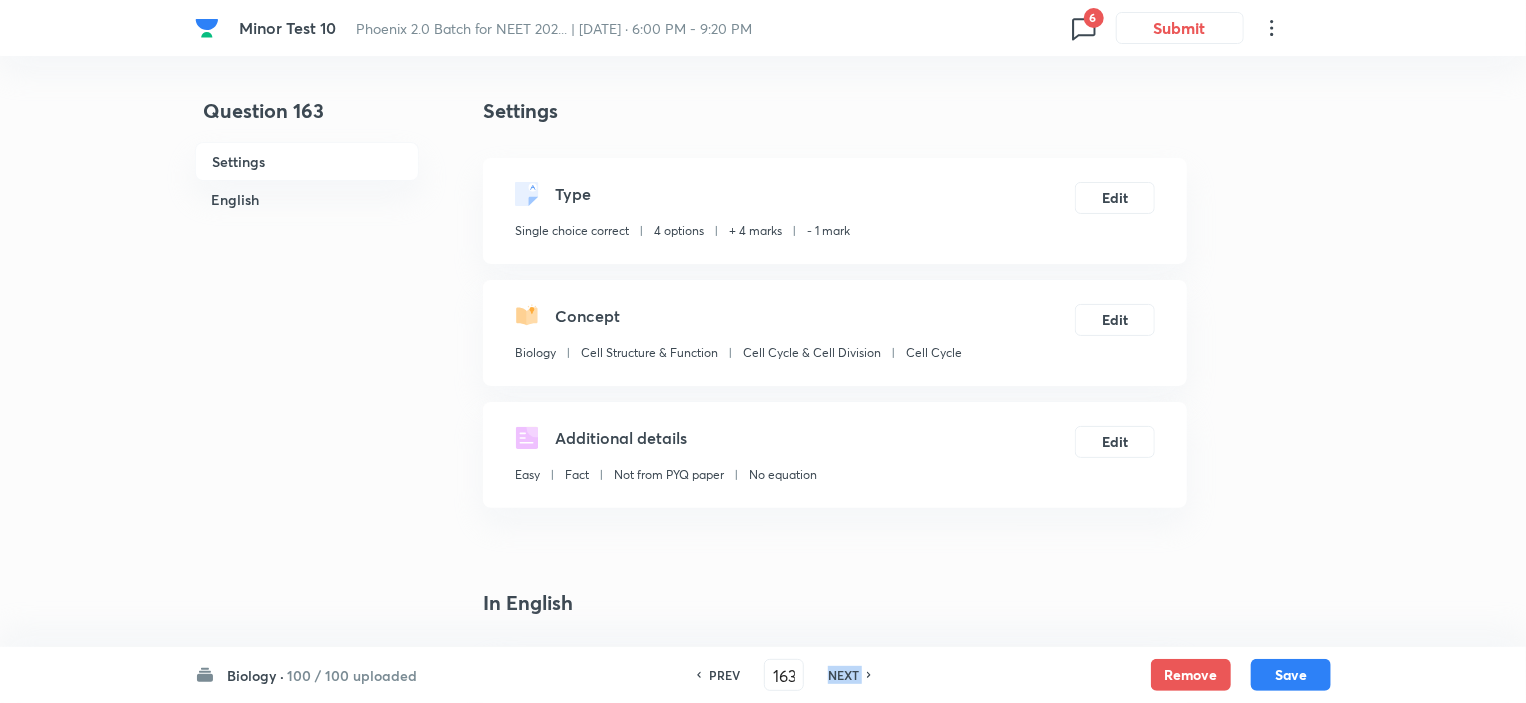 click on "NEXT" at bounding box center (843, 675) 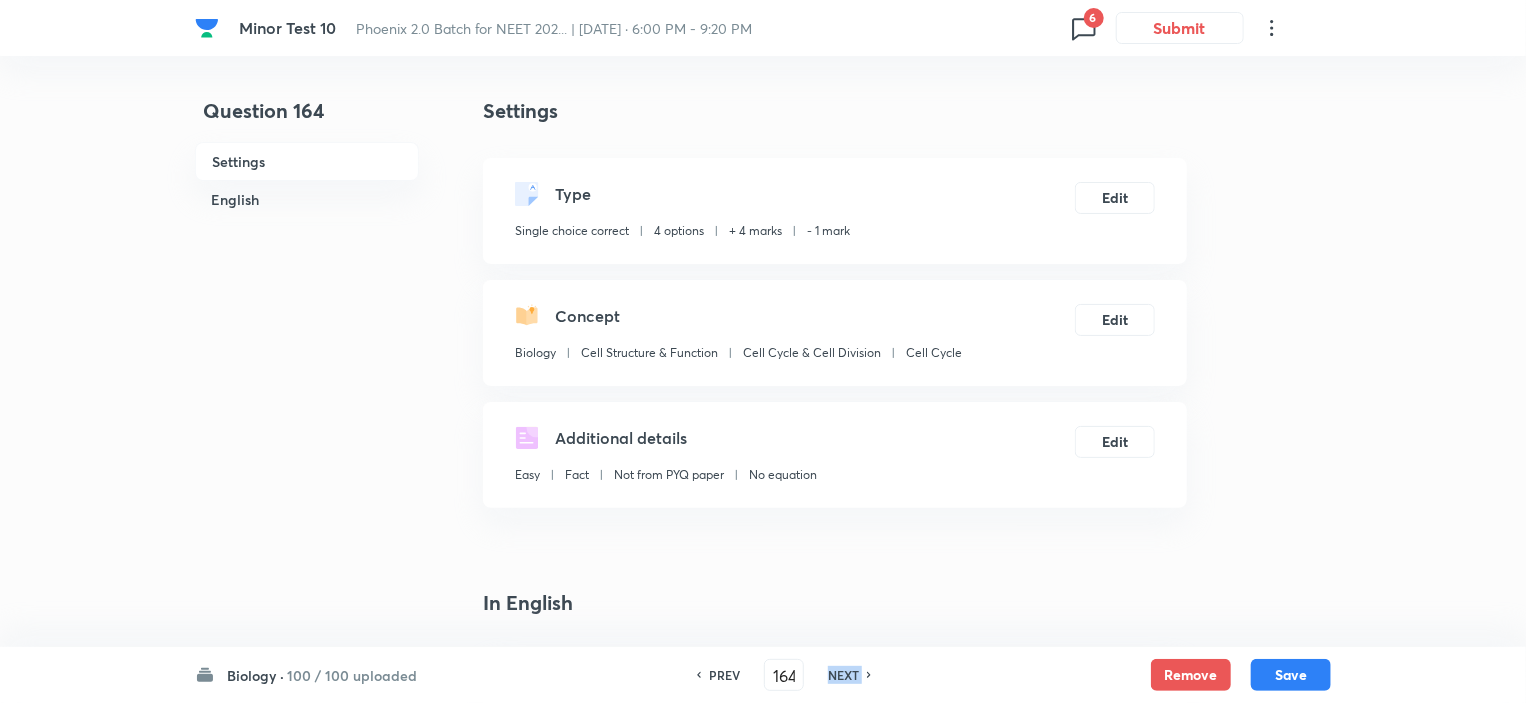 click on "NEXT" at bounding box center [843, 675] 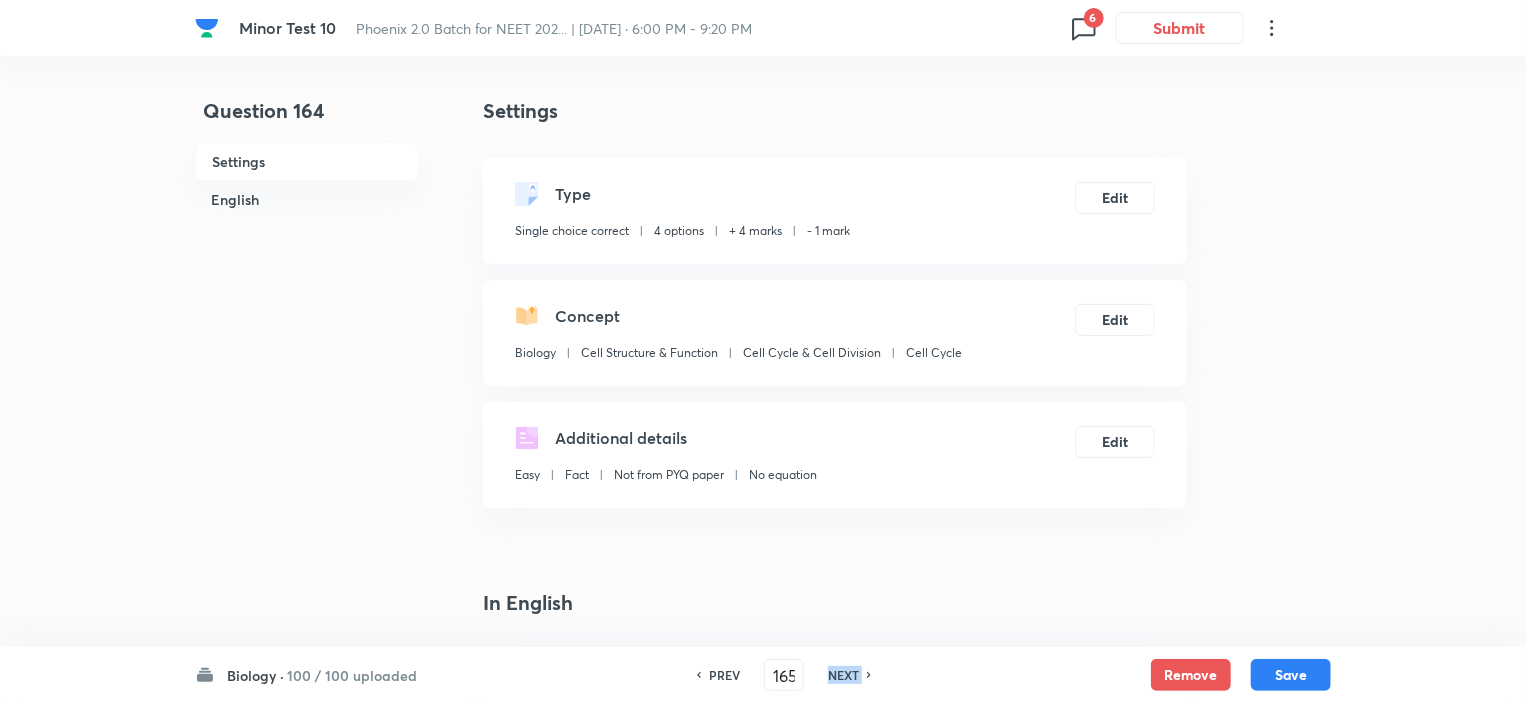 click on "NEXT" at bounding box center (843, 675) 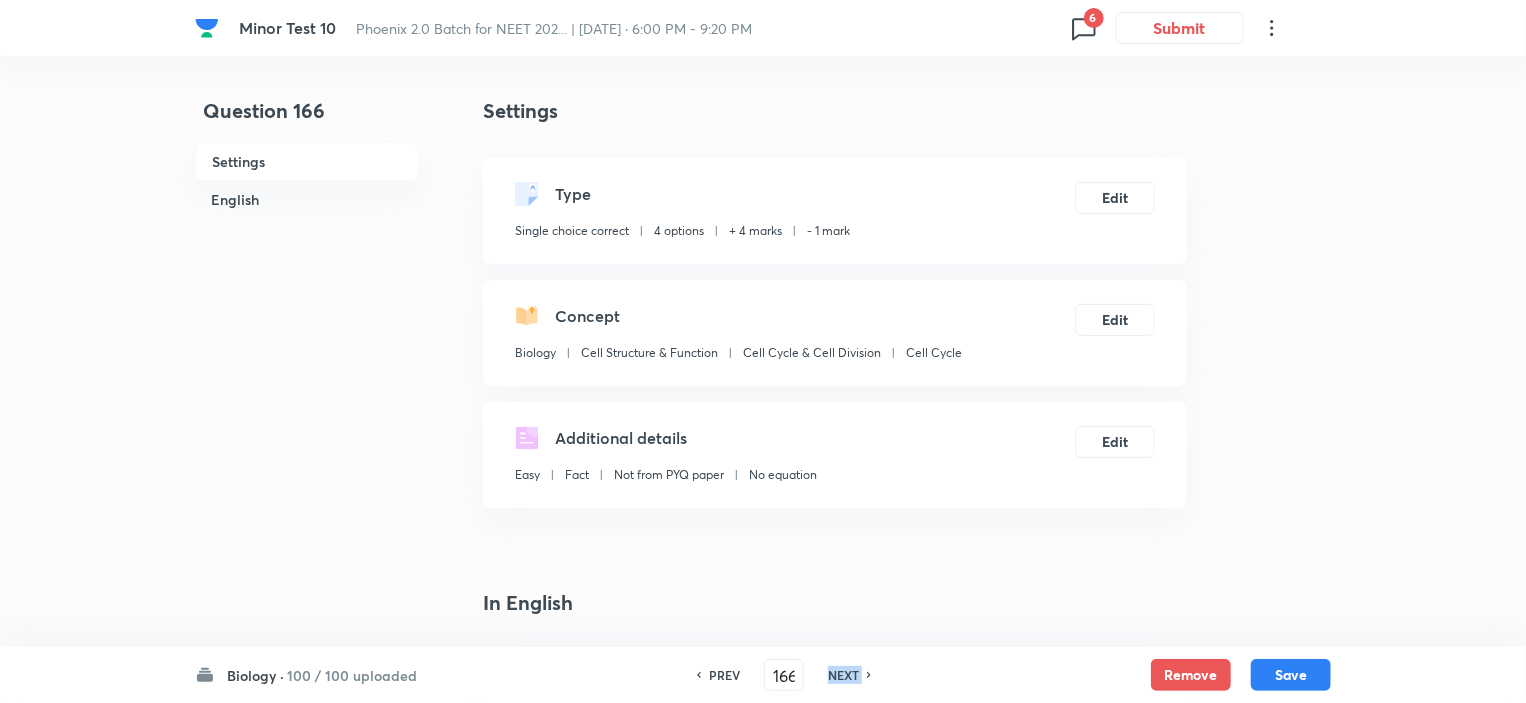 click on "NEXT" at bounding box center [843, 675] 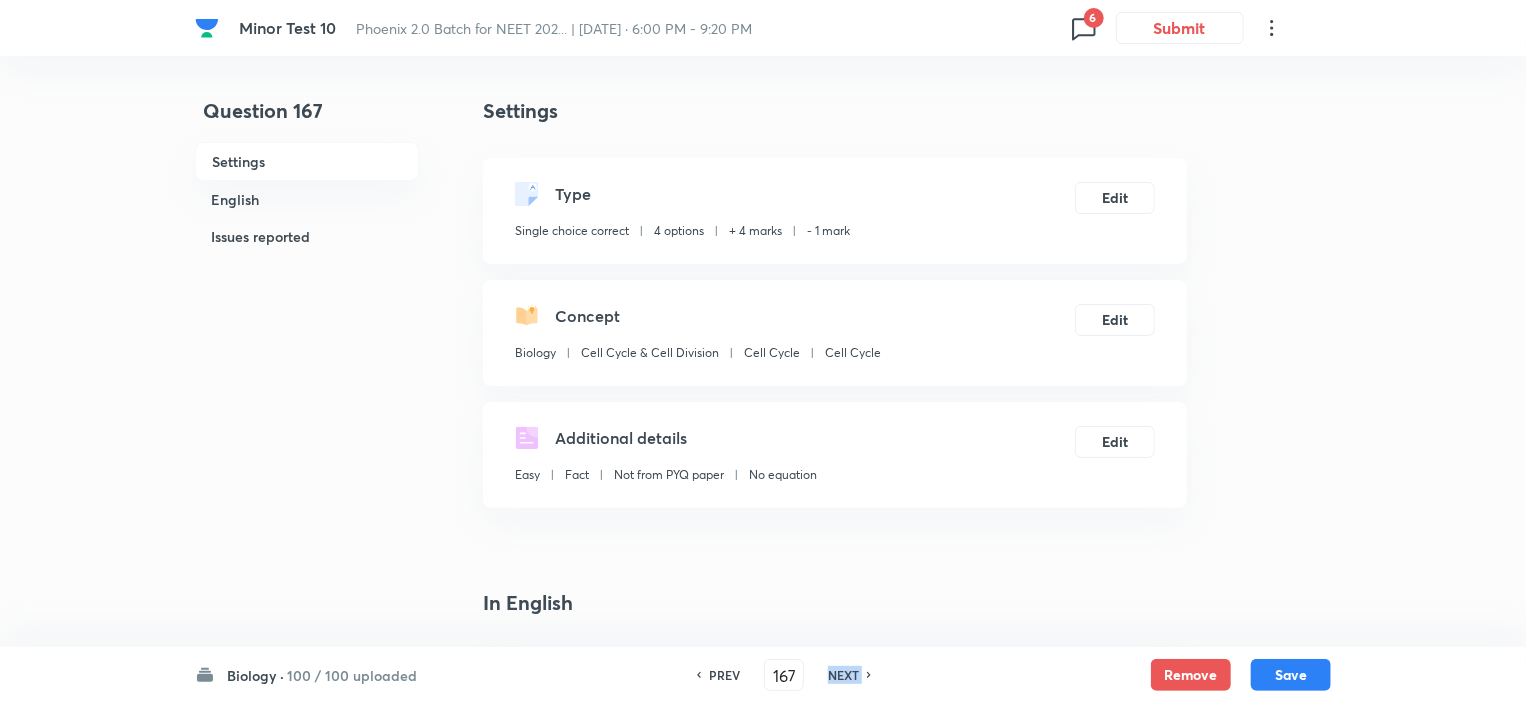 click on "NEXT" at bounding box center [843, 675] 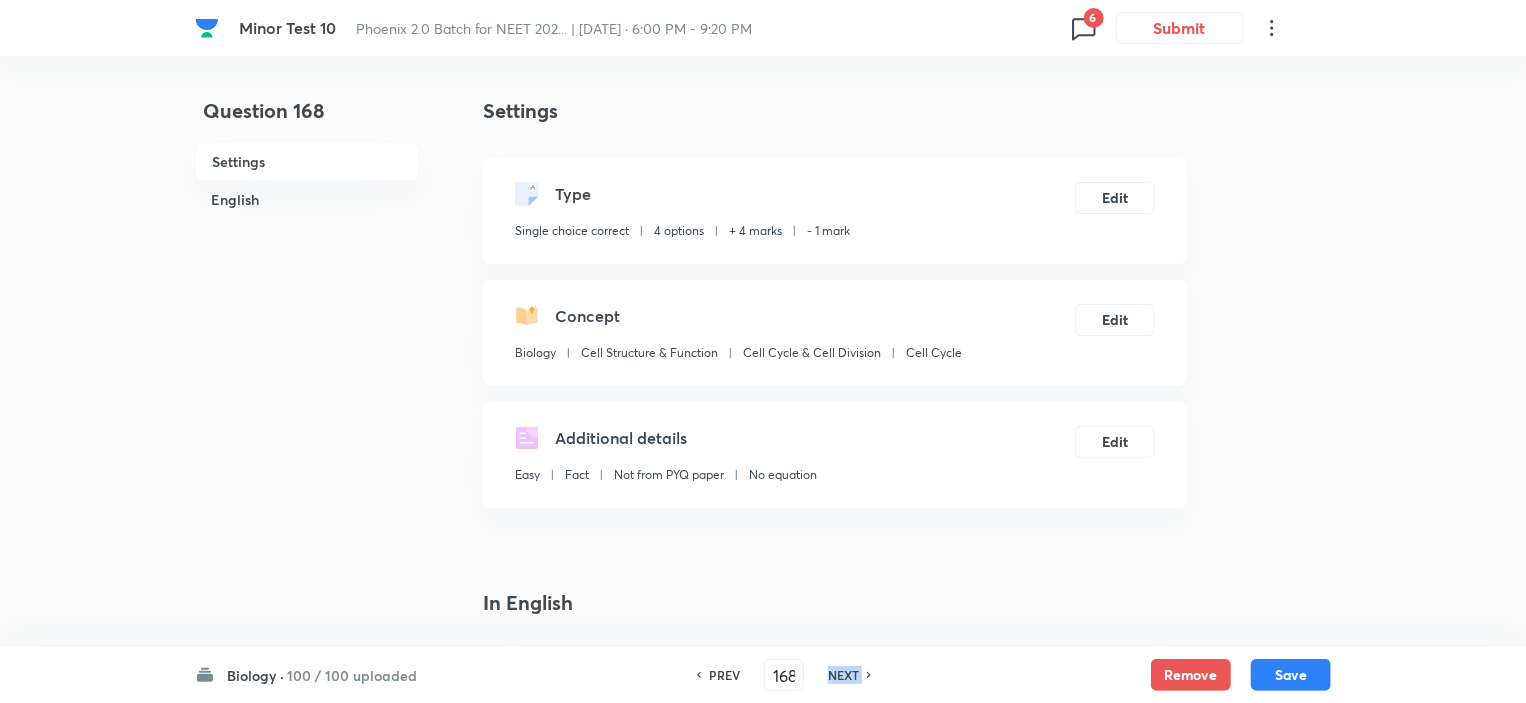 click on "NEXT" at bounding box center (843, 675) 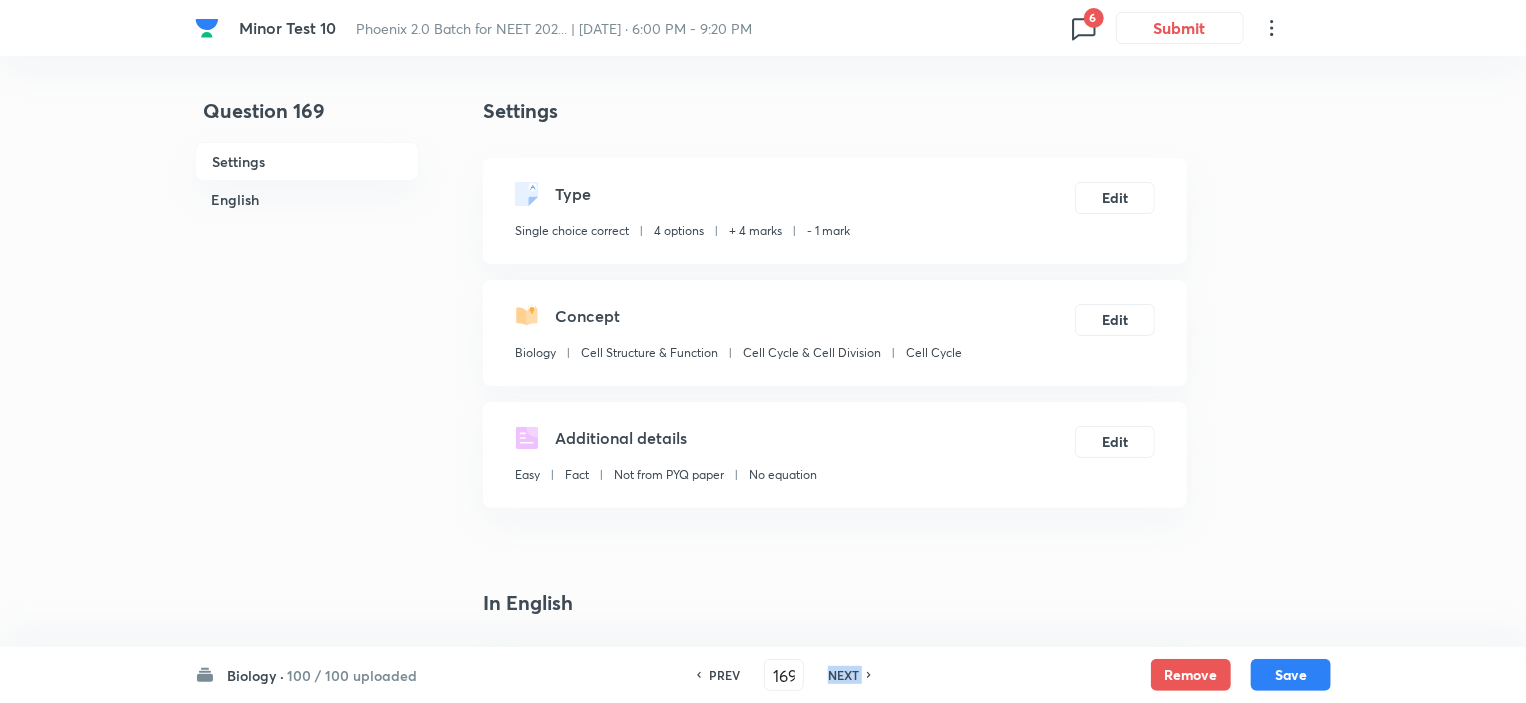 click on "NEXT" at bounding box center (843, 675) 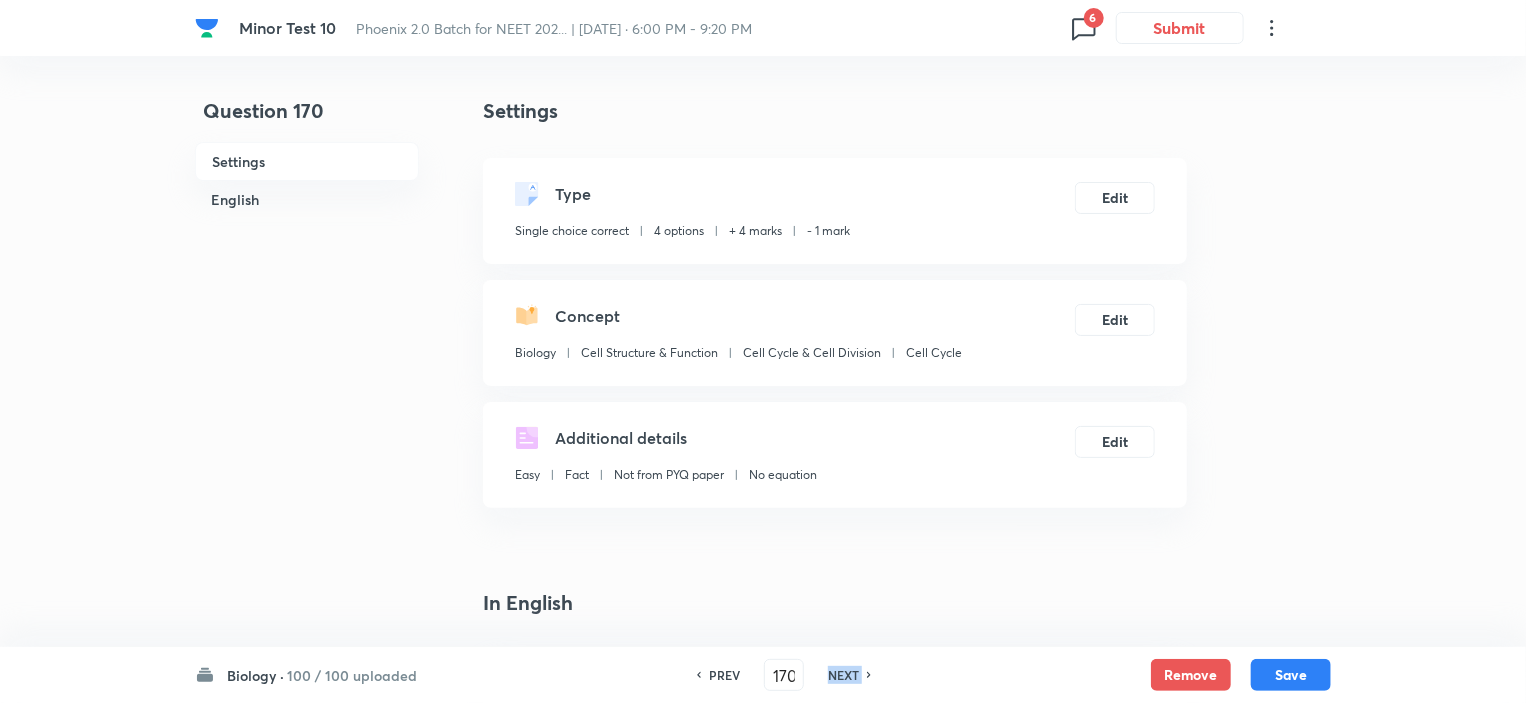 click on "NEXT" at bounding box center (843, 675) 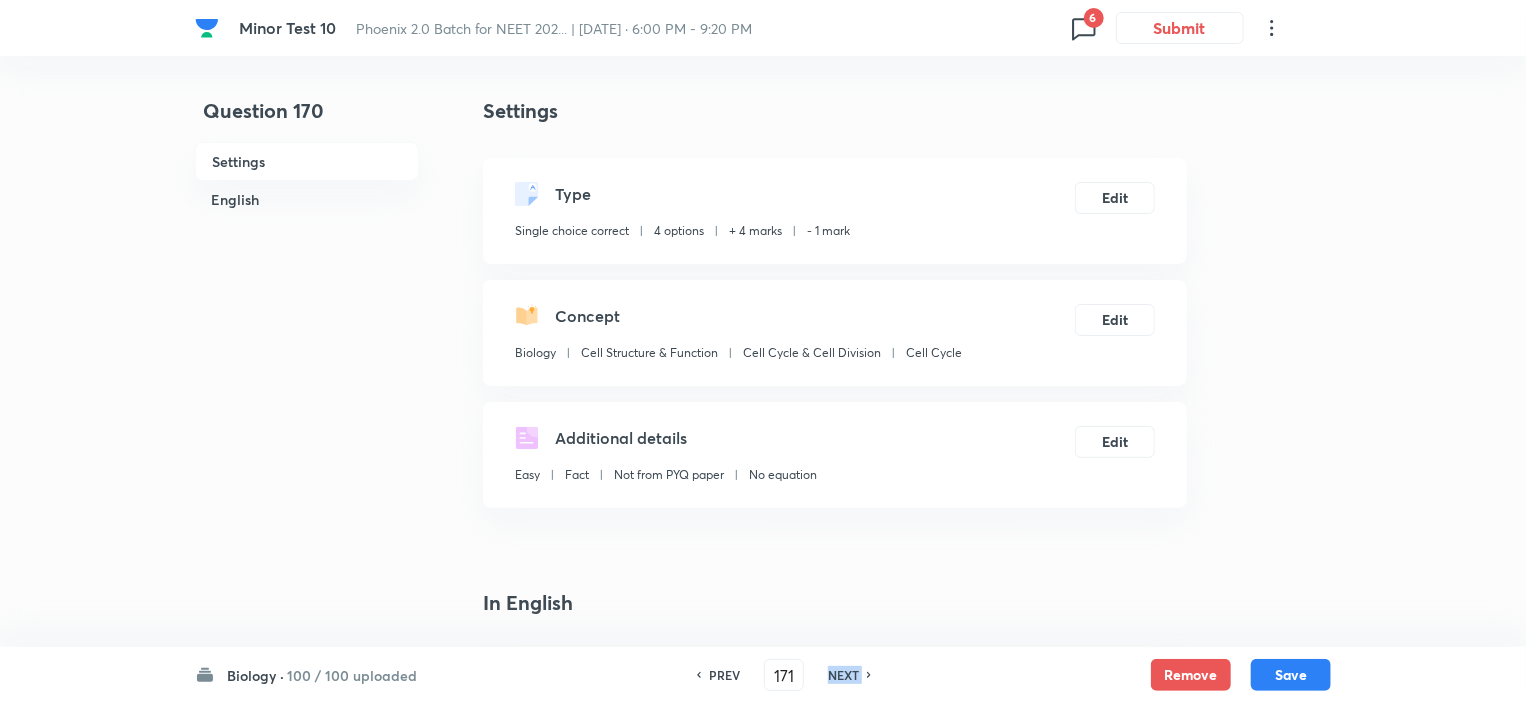 click on "NEXT" at bounding box center (843, 675) 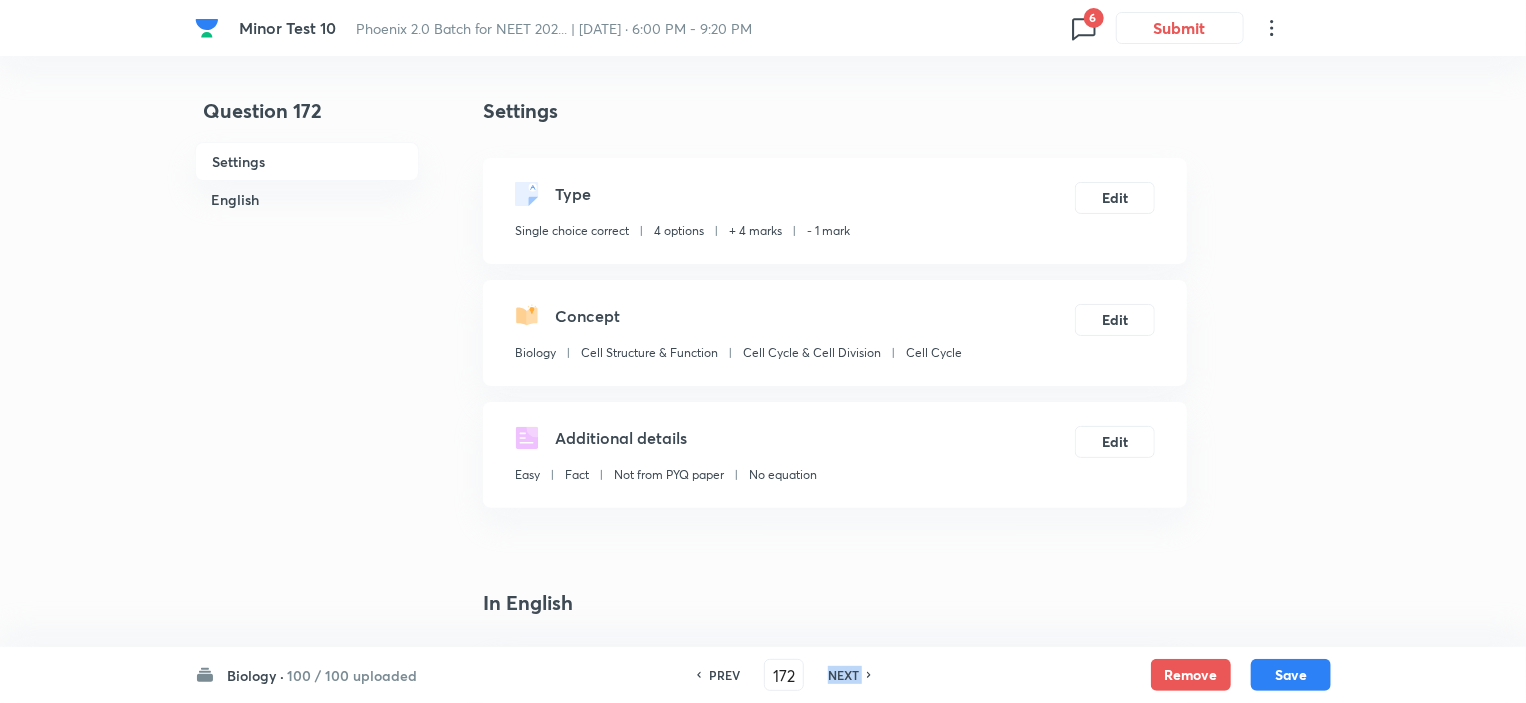 click on "NEXT" at bounding box center (843, 675) 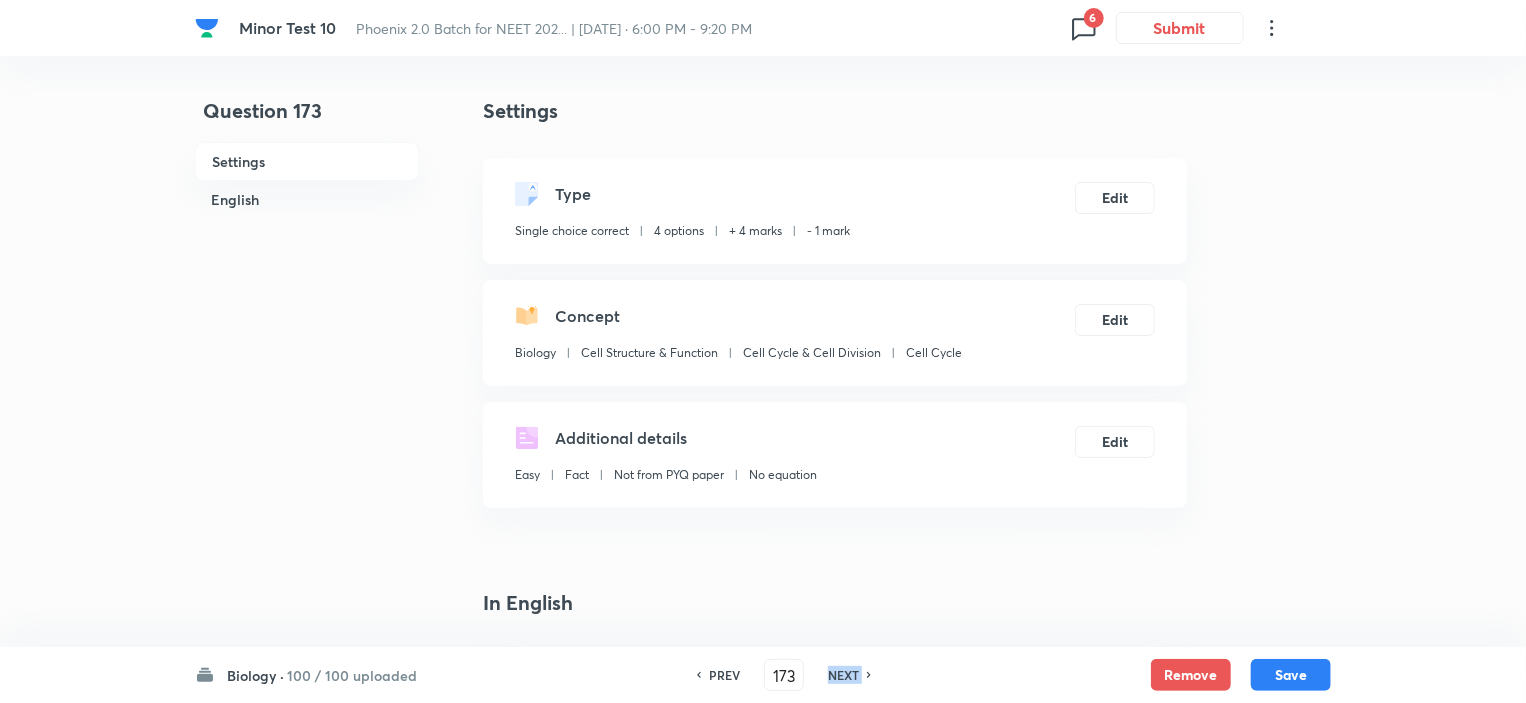 click on "NEXT" at bounding box center (843, 675) 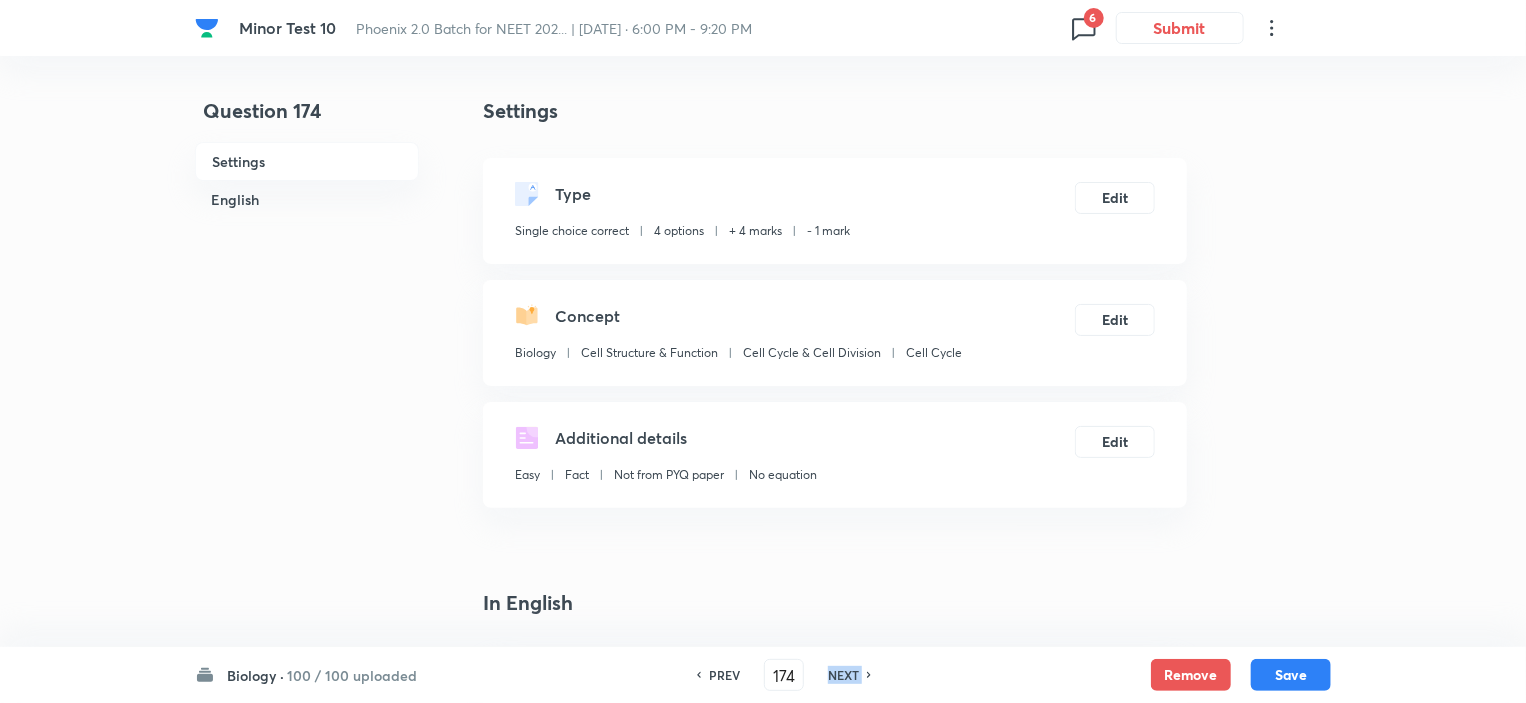click on "NEXT" at bounding box center [843, 675] 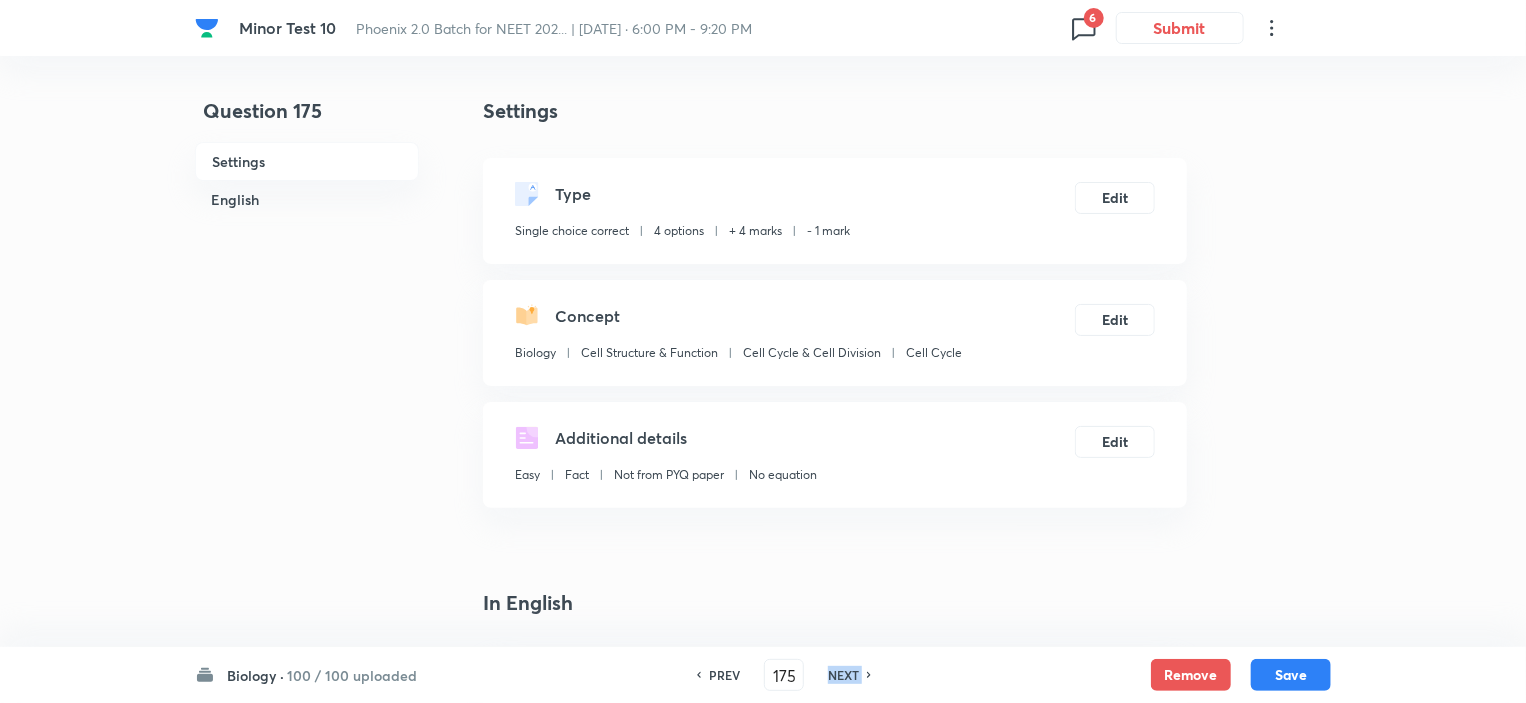 click on "NEXT" at bounding box center [843, 675] 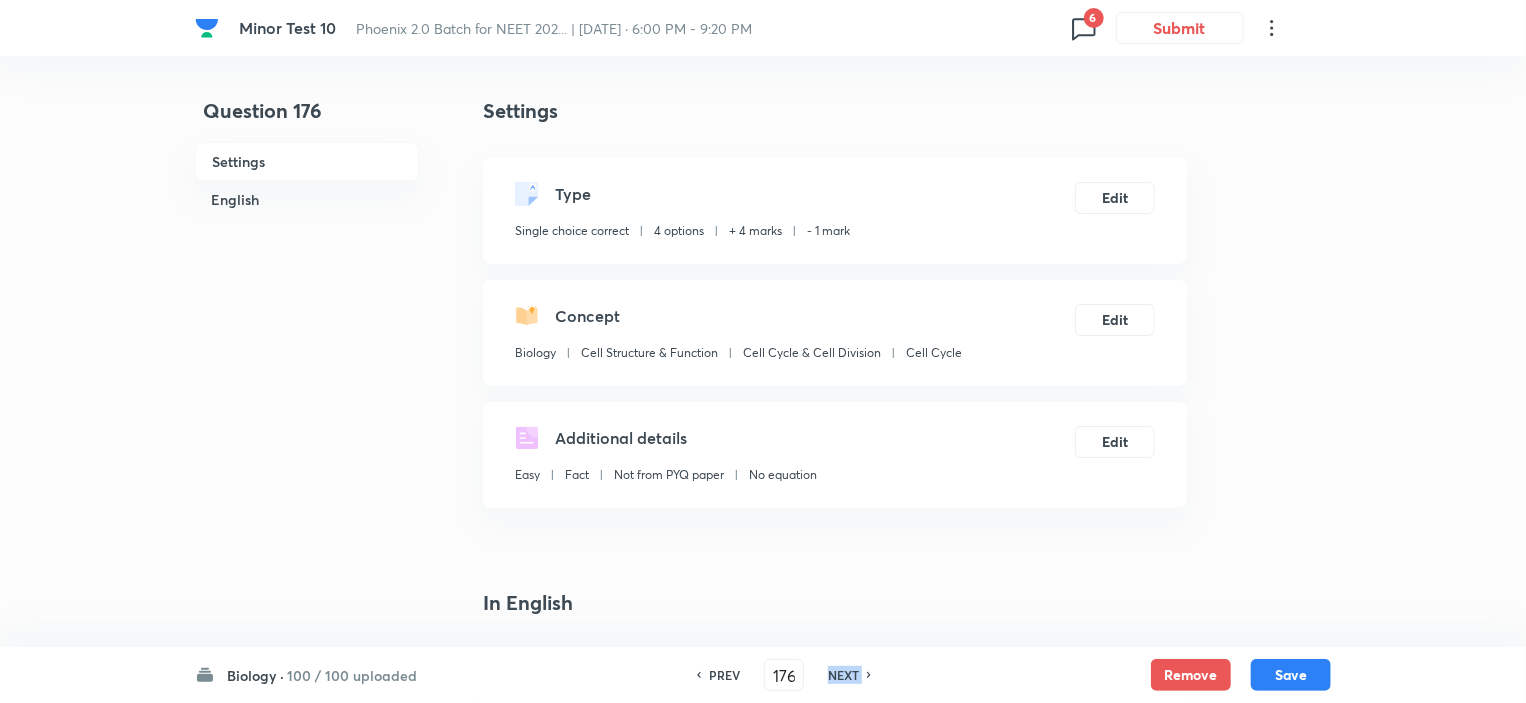 click on "NEXT" at bounding box center [843, 675] 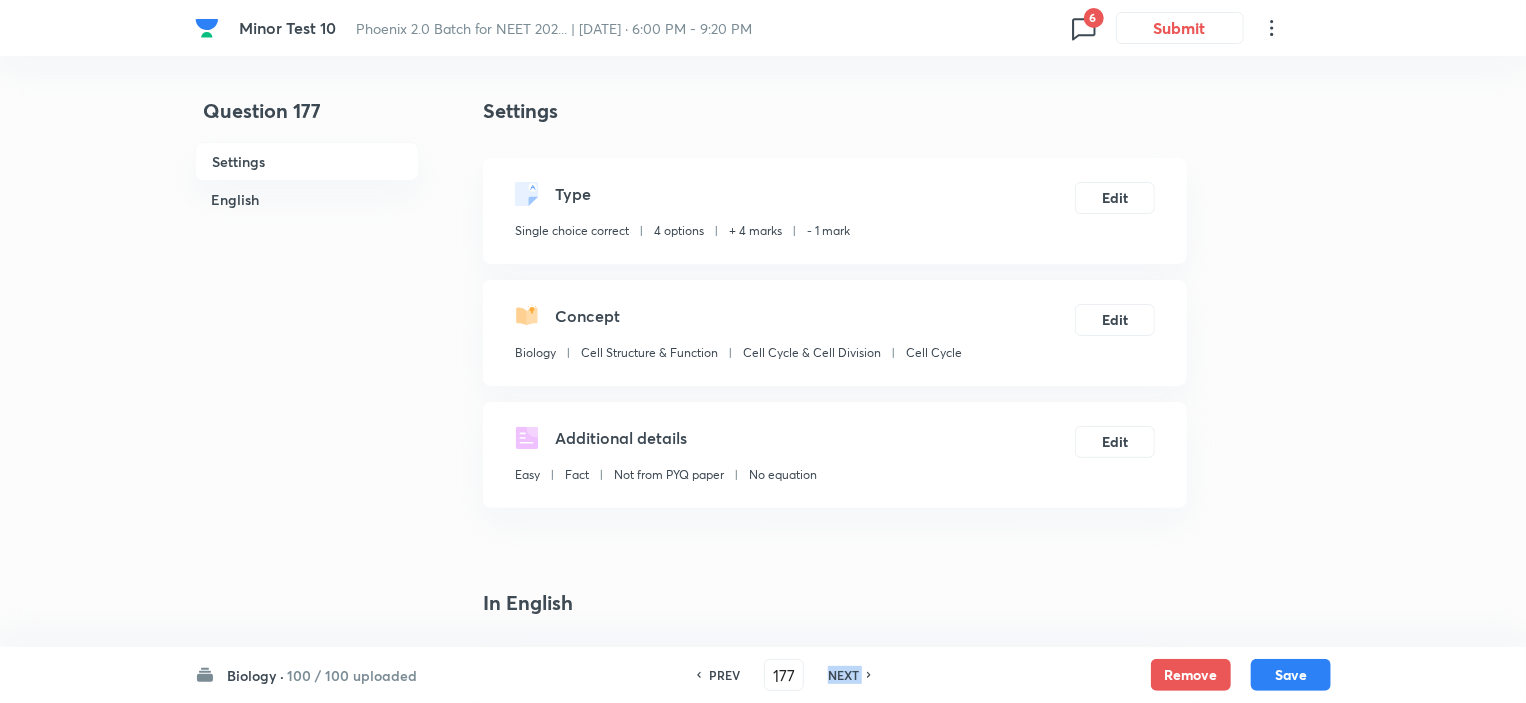 click on "NEXT" at bounding box center [843, 675] 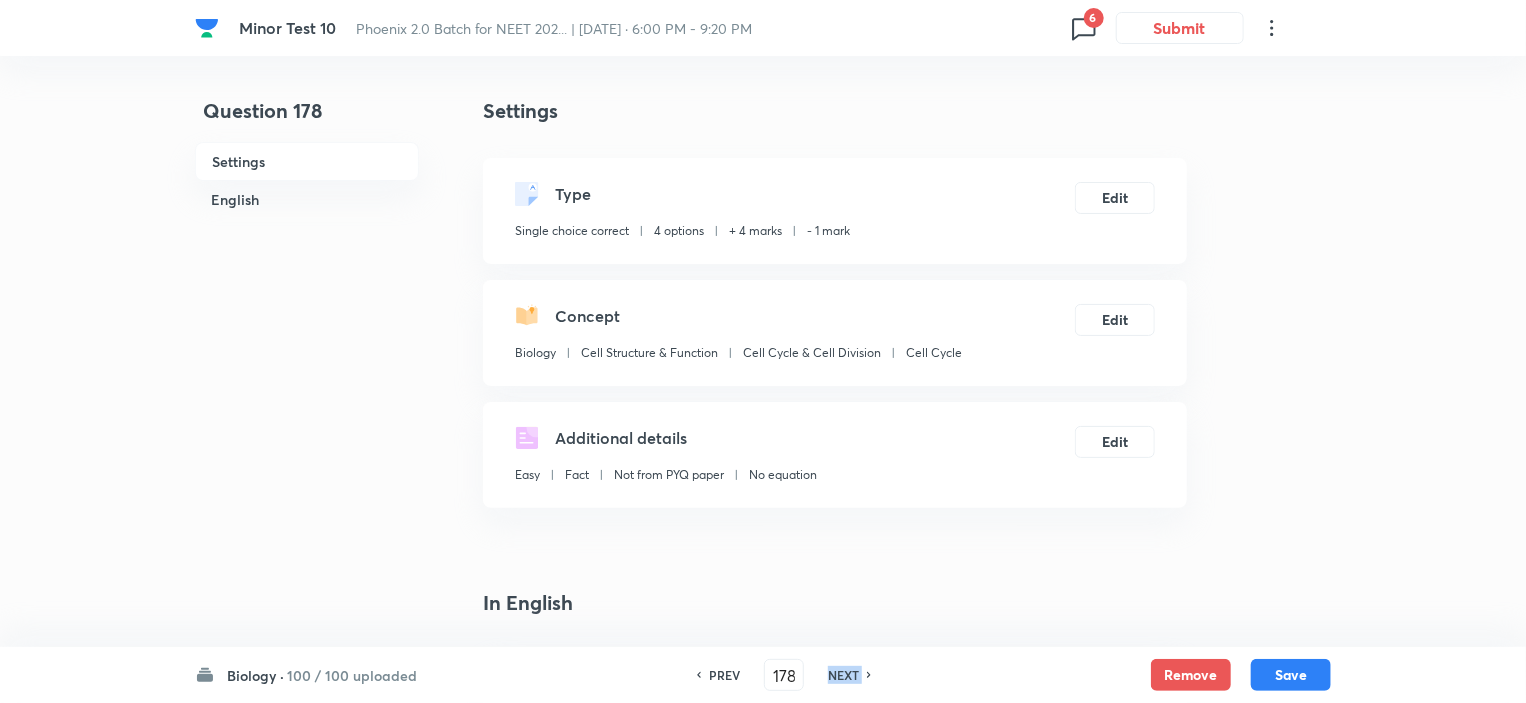 click on "NEXT" at bounding box center (843, 675) 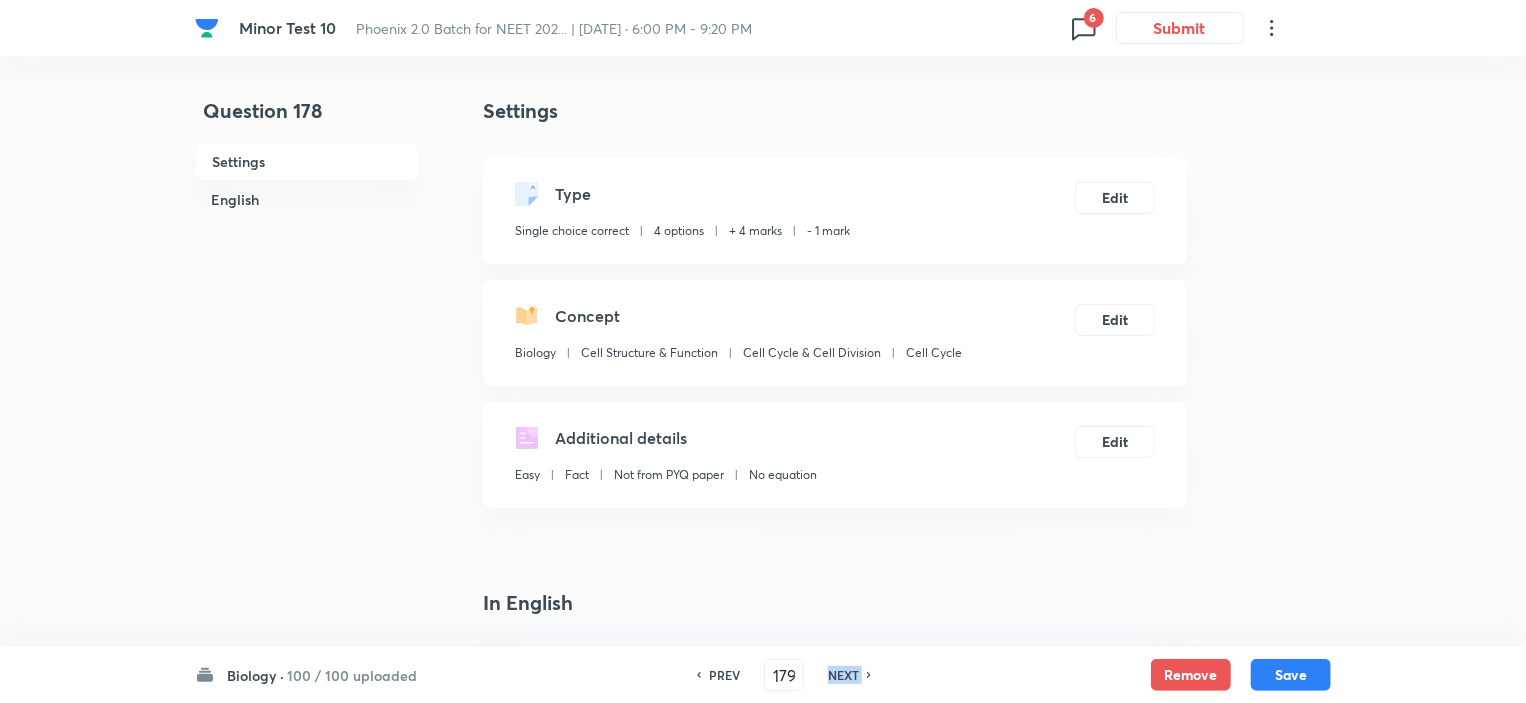 click on "NEXT" at bounding box center (843, 675) 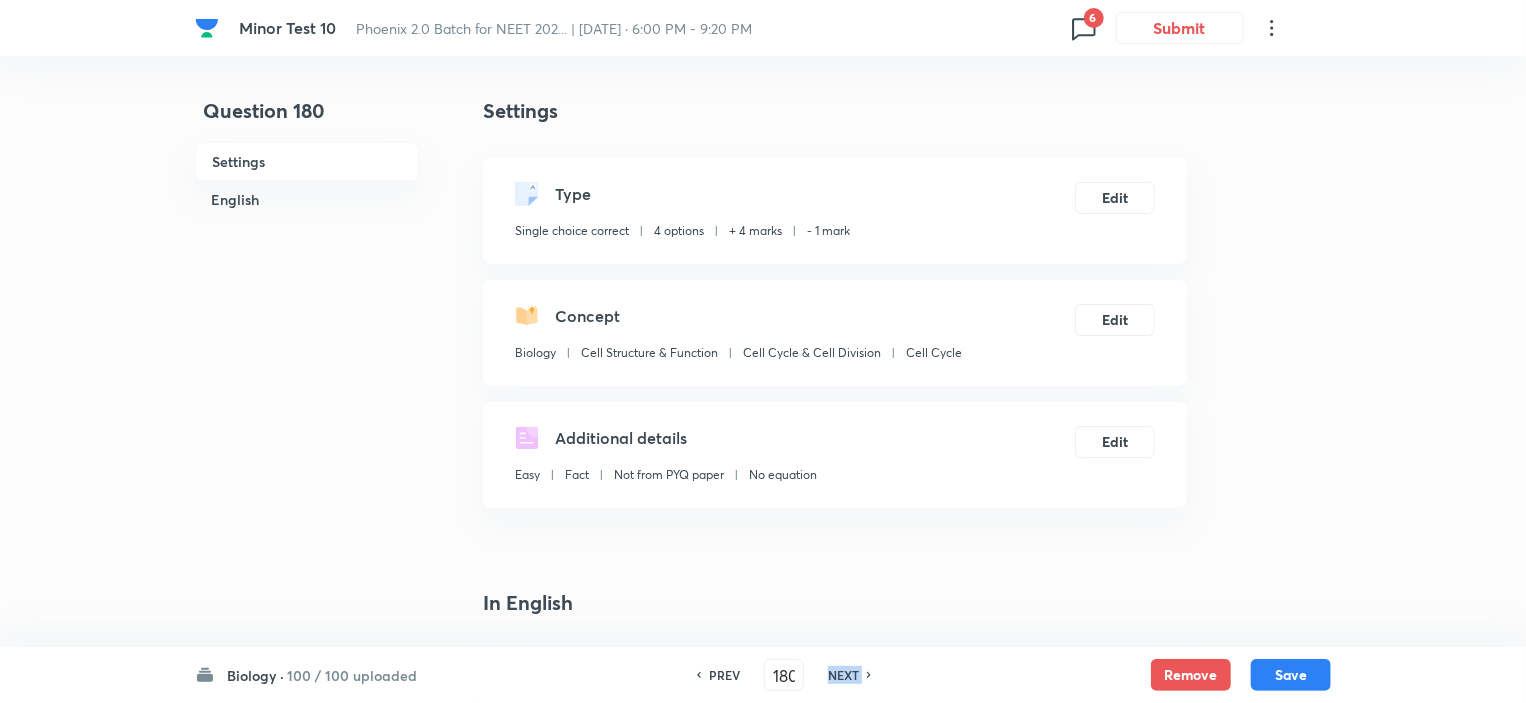 click on "NEXT" at bounding box center (843, 675) 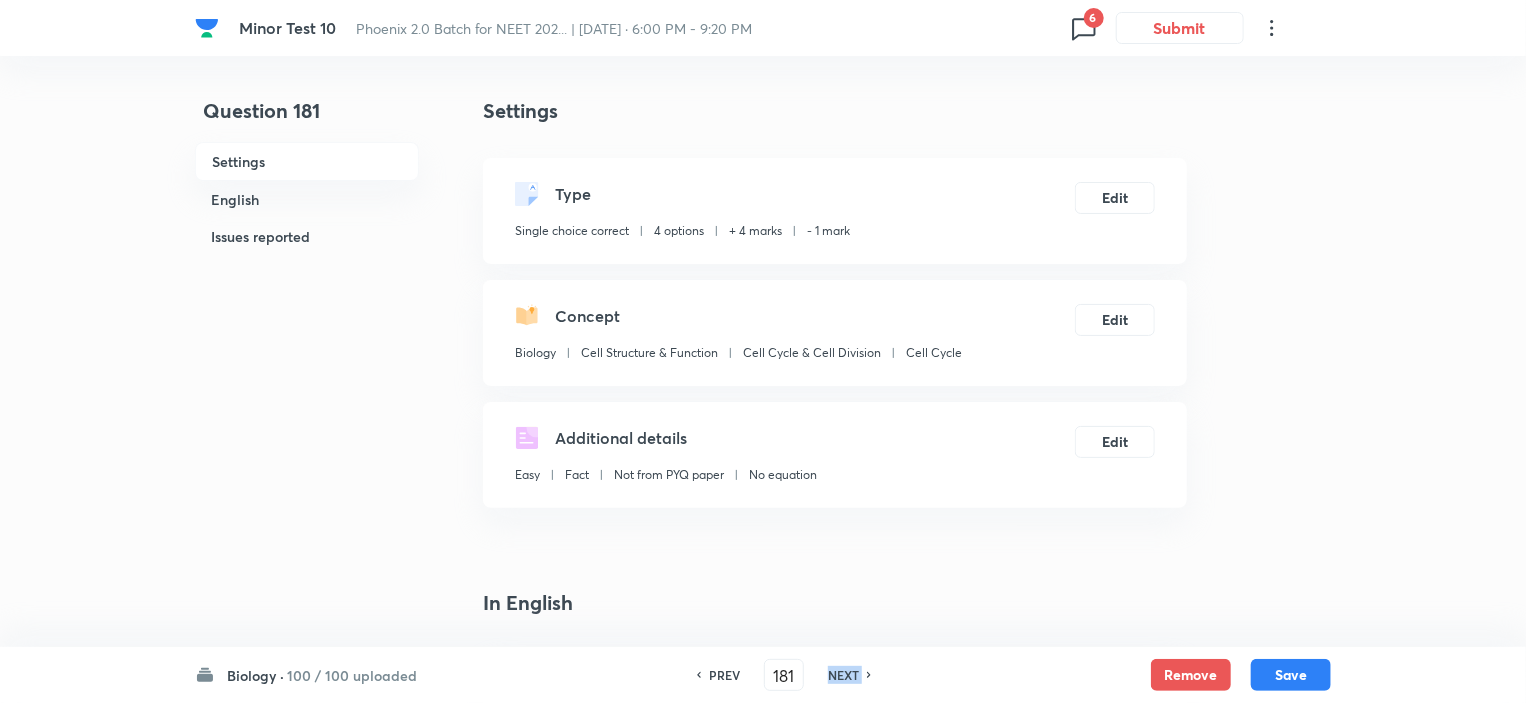 click on "NEXT" at bounding box center [843, 675] 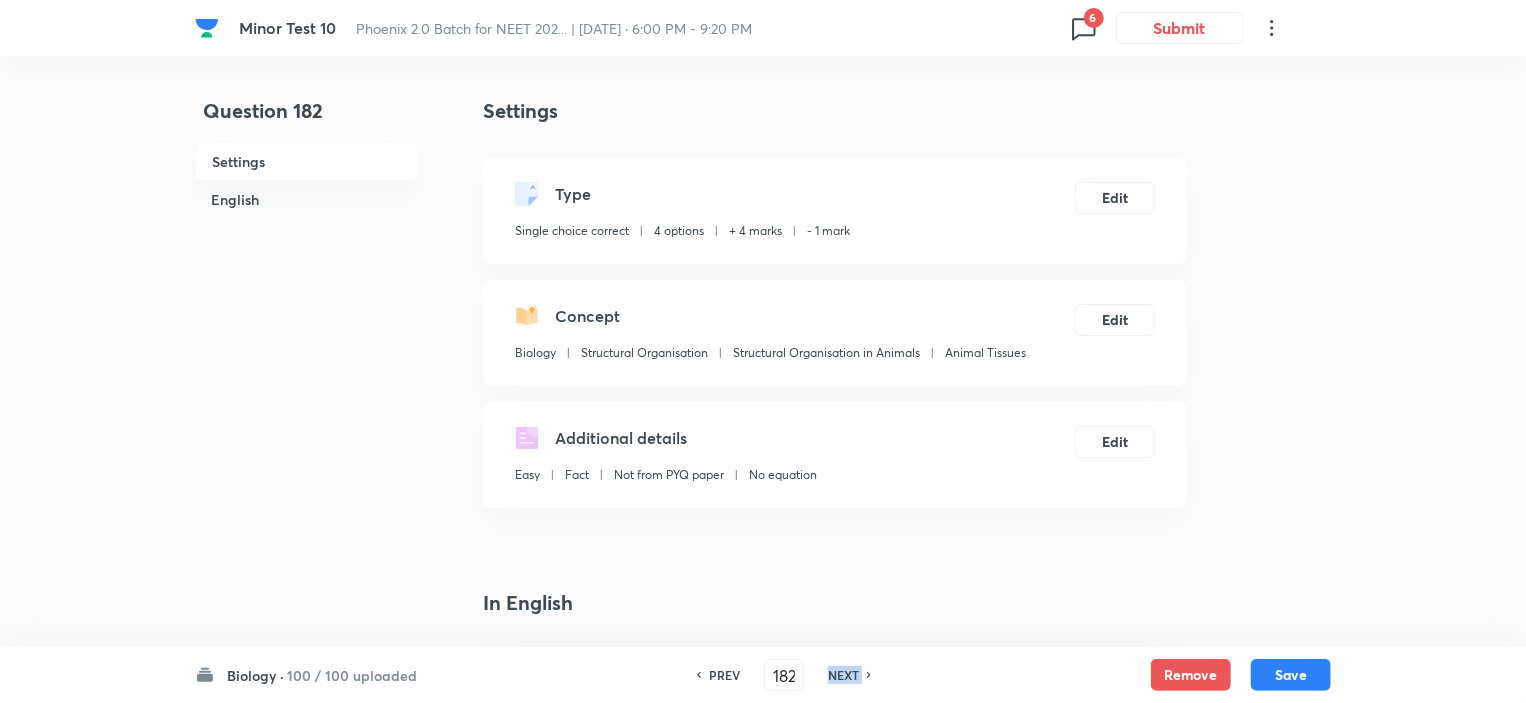 click on "NEXT" at bounding box center [843, 675] 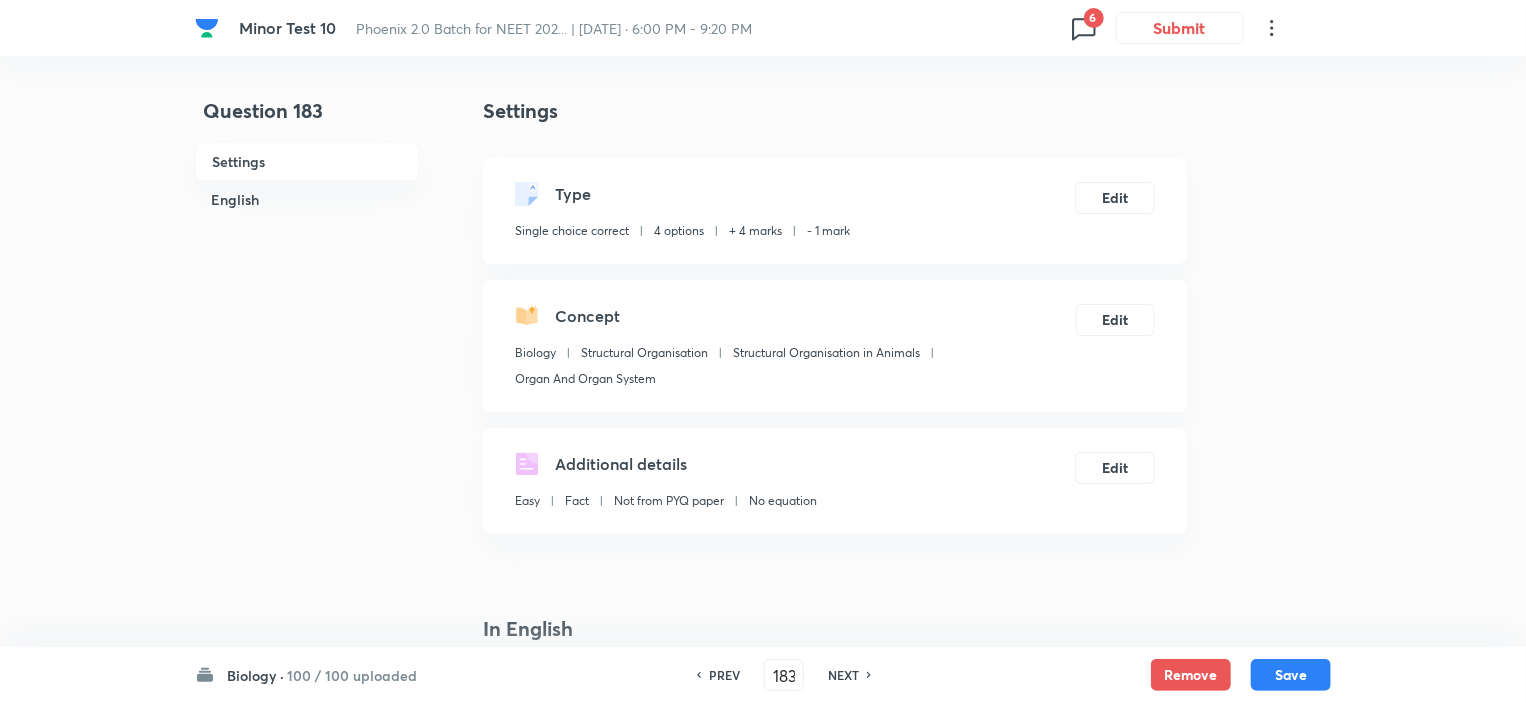 click on "PREV" at bounding box center [724, 675] 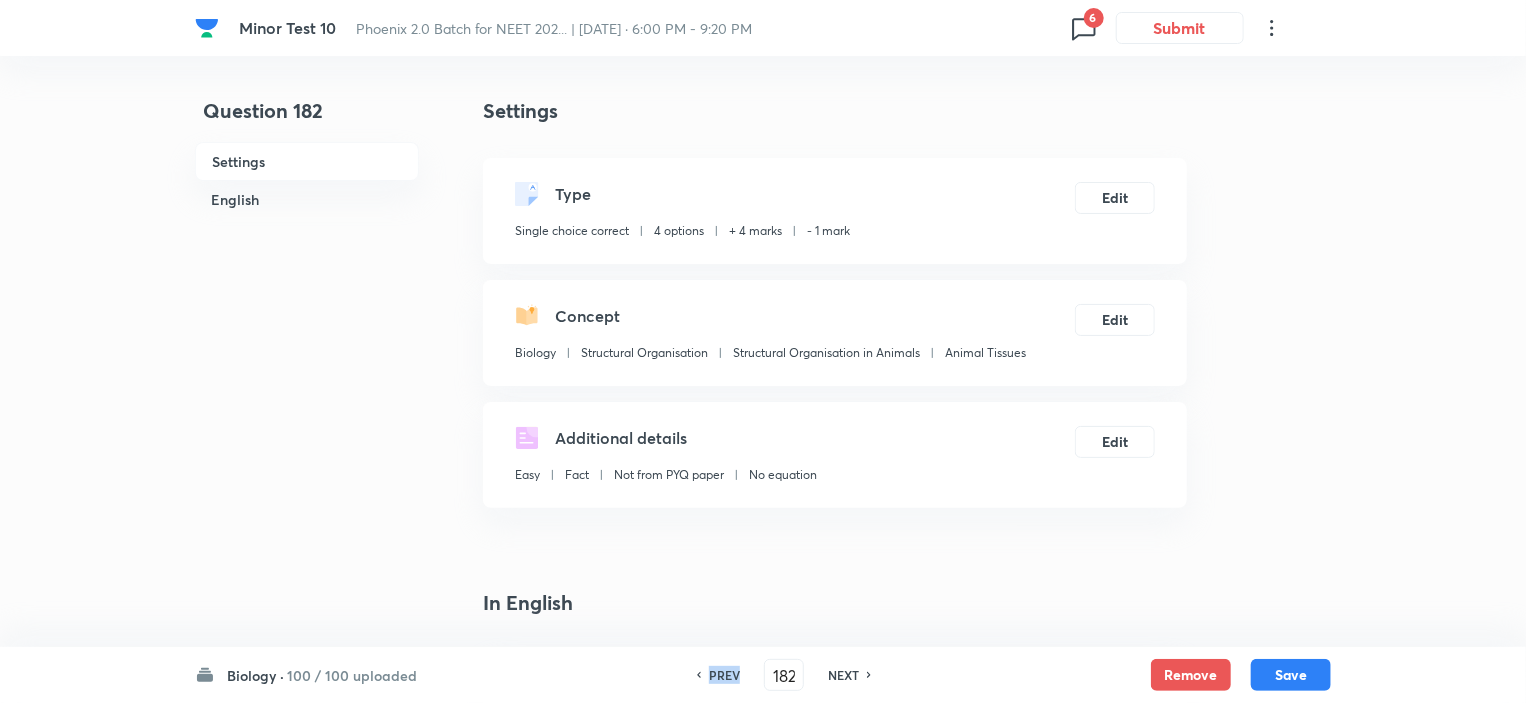click on "PREV" at bounding box center (724, 675) 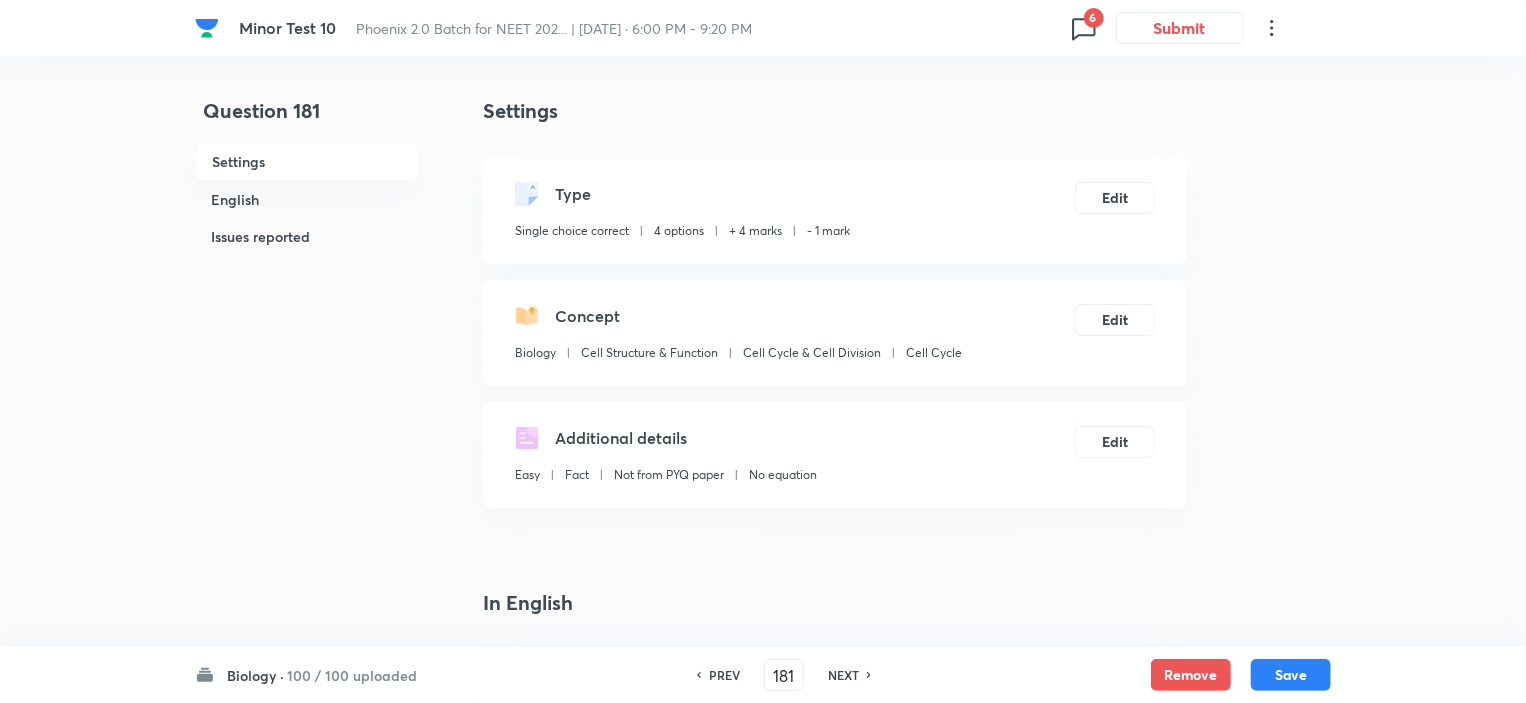 click on "NEXT" at bounding box center (843, 675) 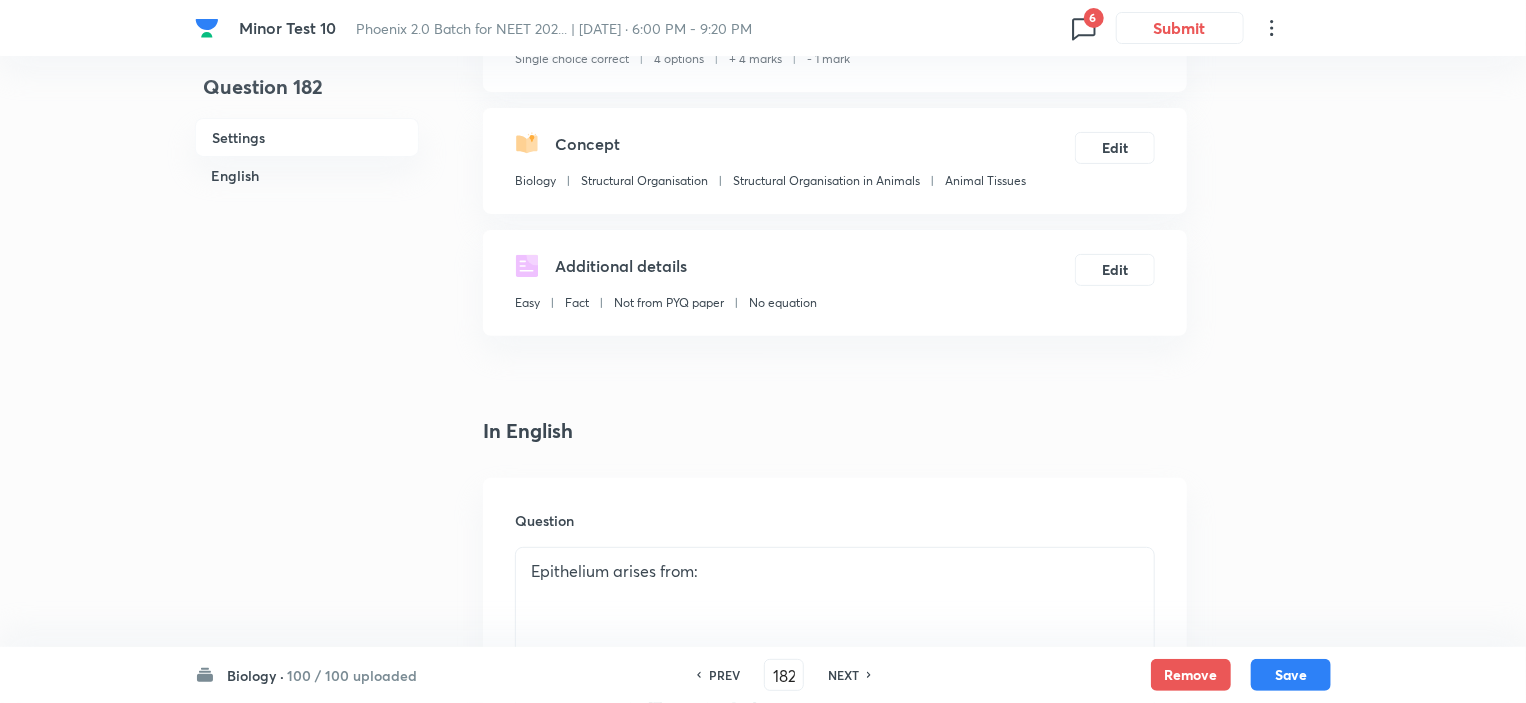 scroll, scrollTop: 200, scrollLeft: 0, axis: vertical 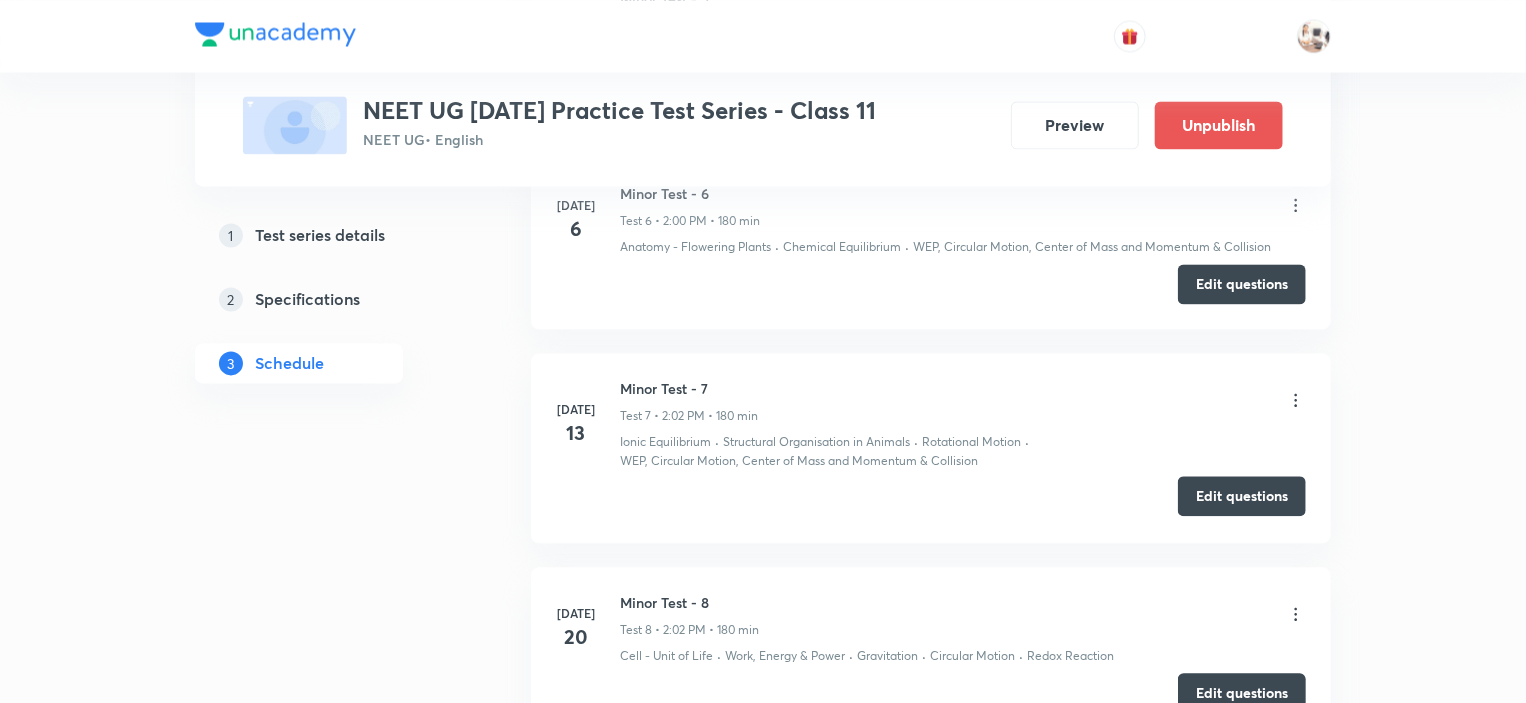 click on "Edit questions" at bounding box center (1242, 496) 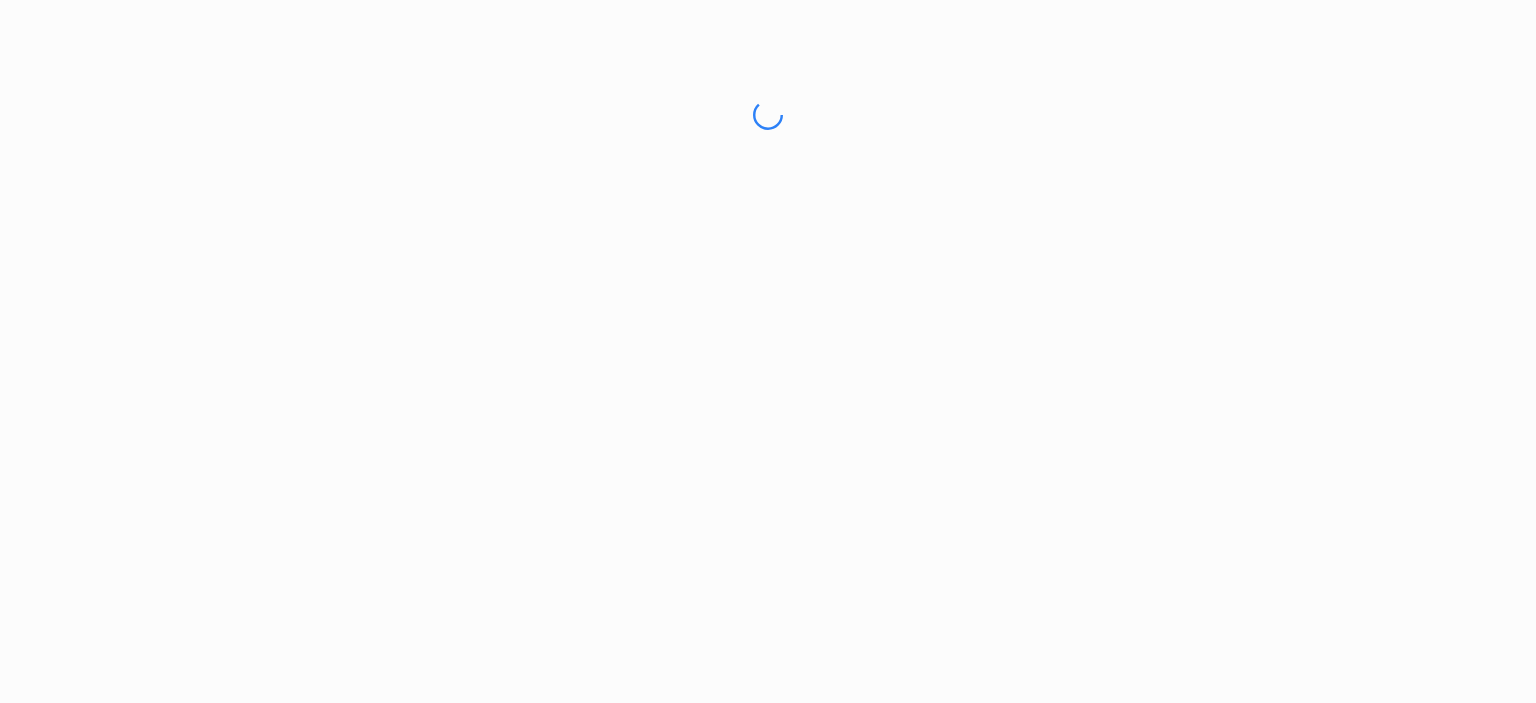 scroll, scrollTop: 0, scrollLeft: 0, axis: both 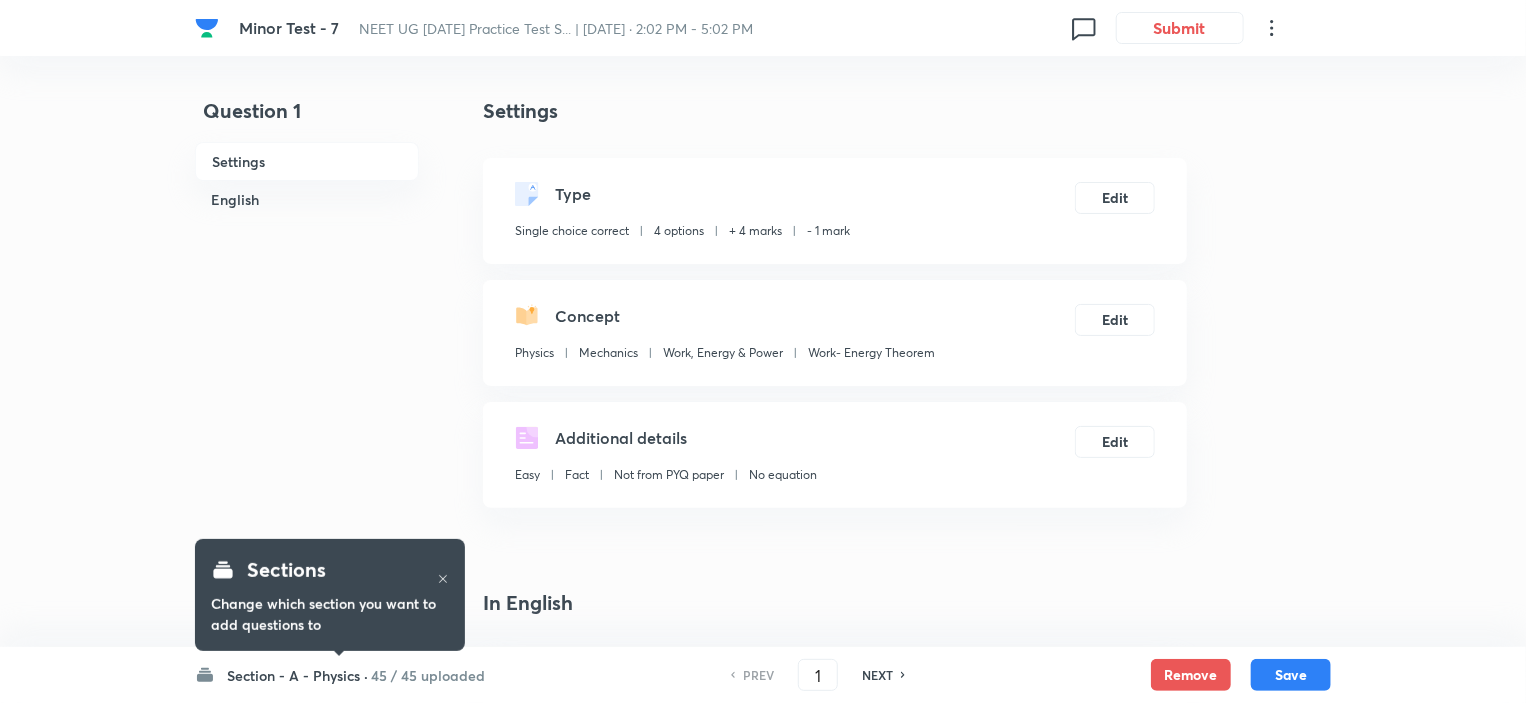 checkbox on "true" 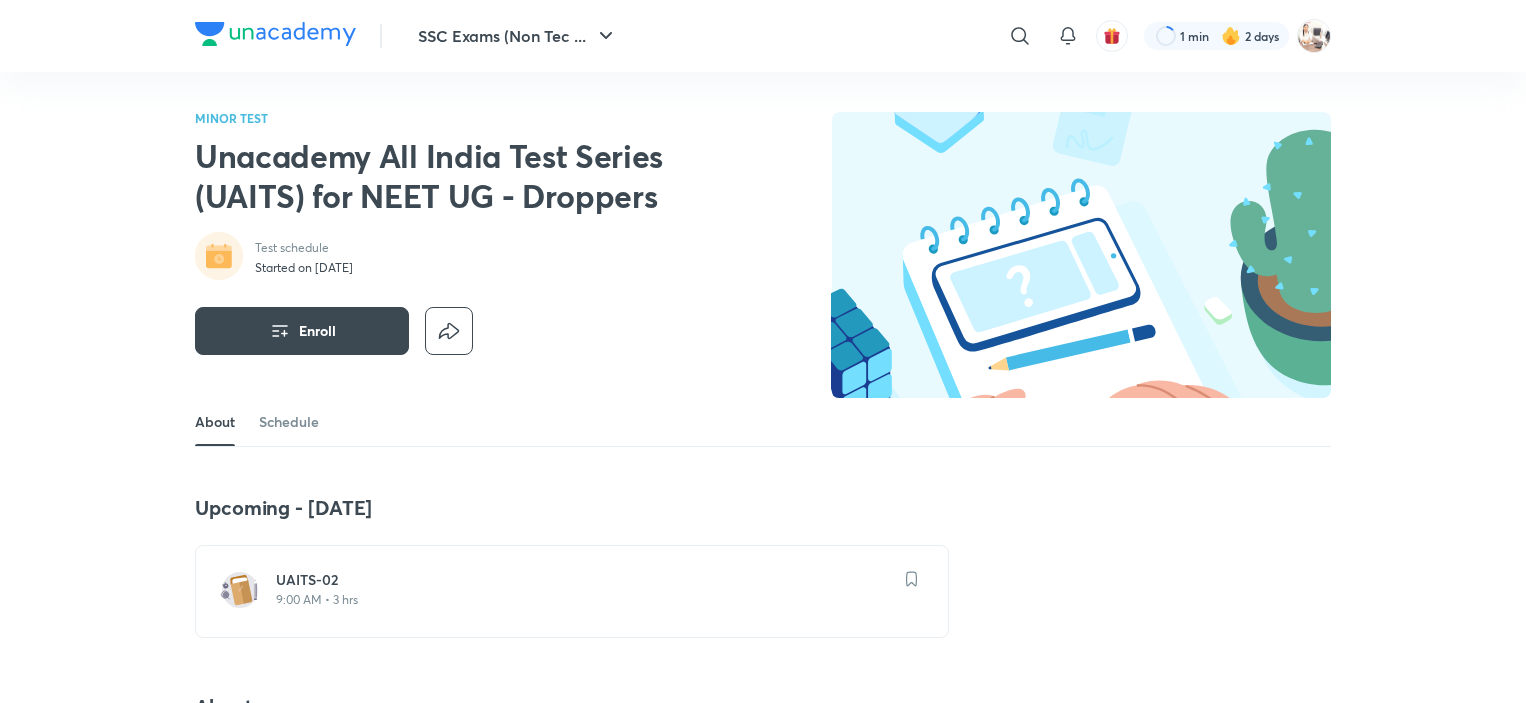 scroll, scrollTop: 0, scrollLeft: 0, axis: both 